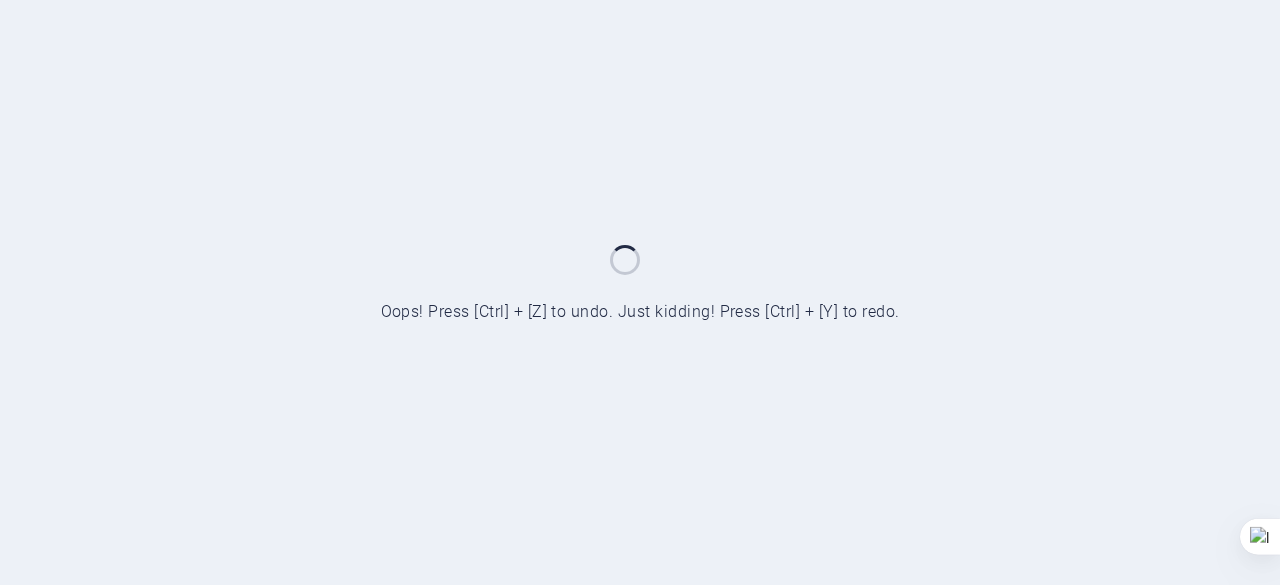 scroll, scrollTop: 0, scrollLeft: 0, axis: both 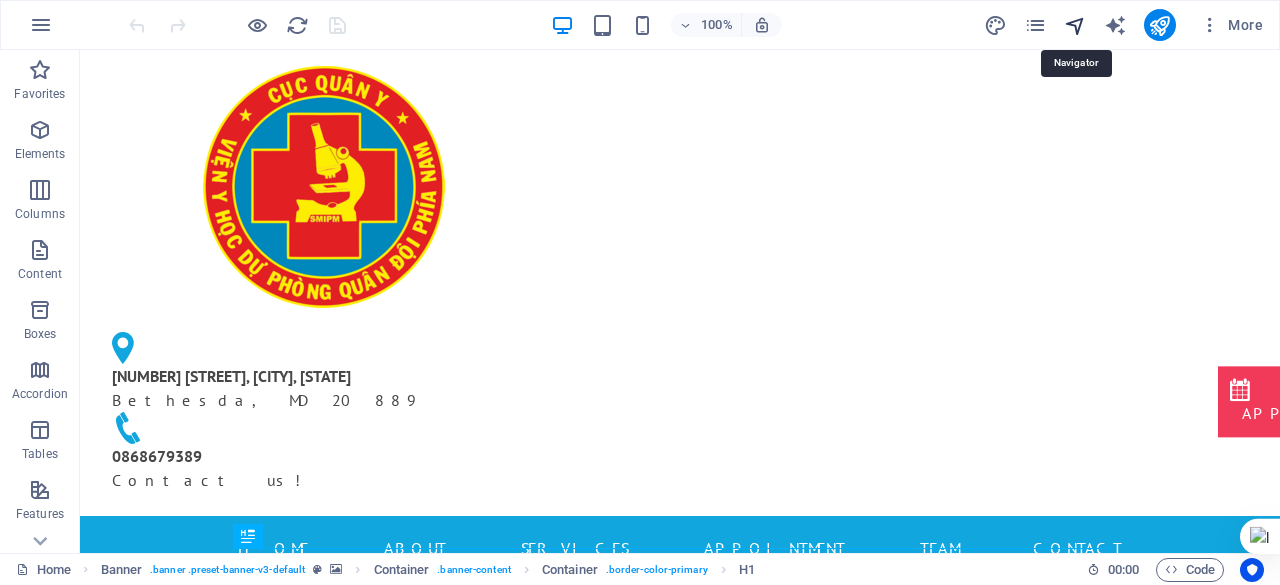 click at bounding box center [1075, 25] 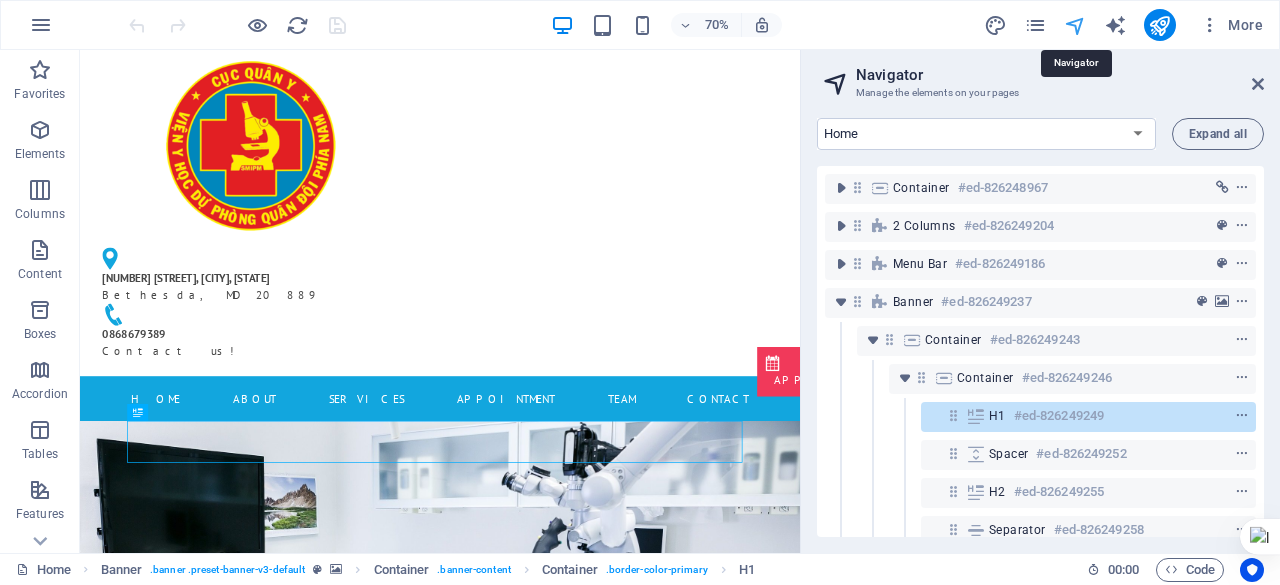 click at bounding box center [1075, 25] 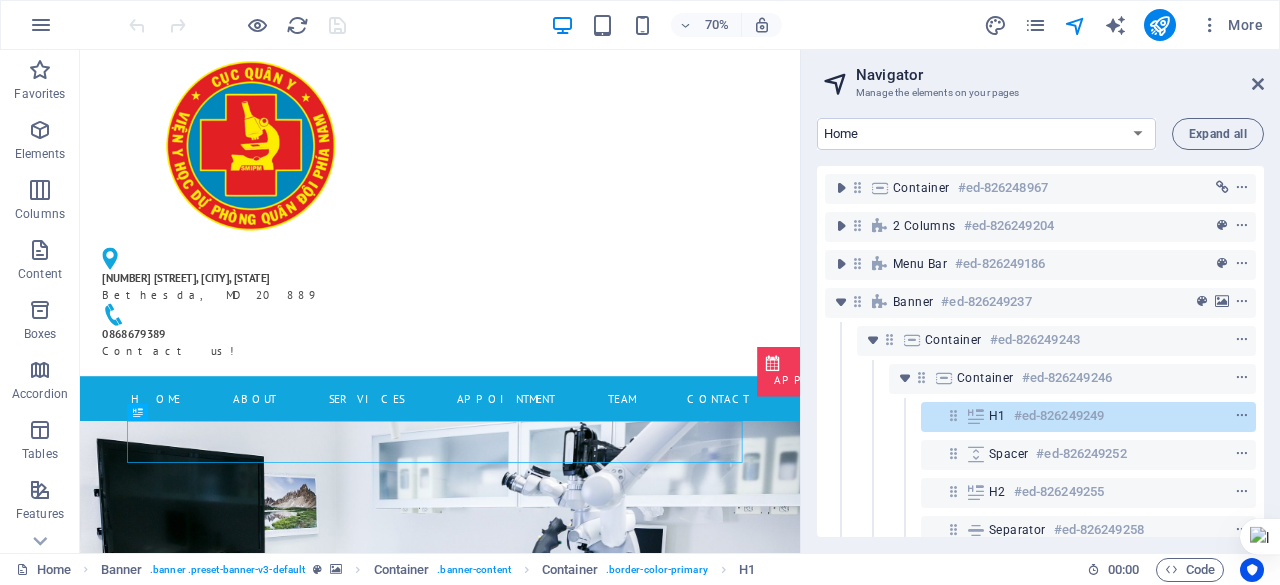click on "Navigator" at bounding box center [1060, 75] 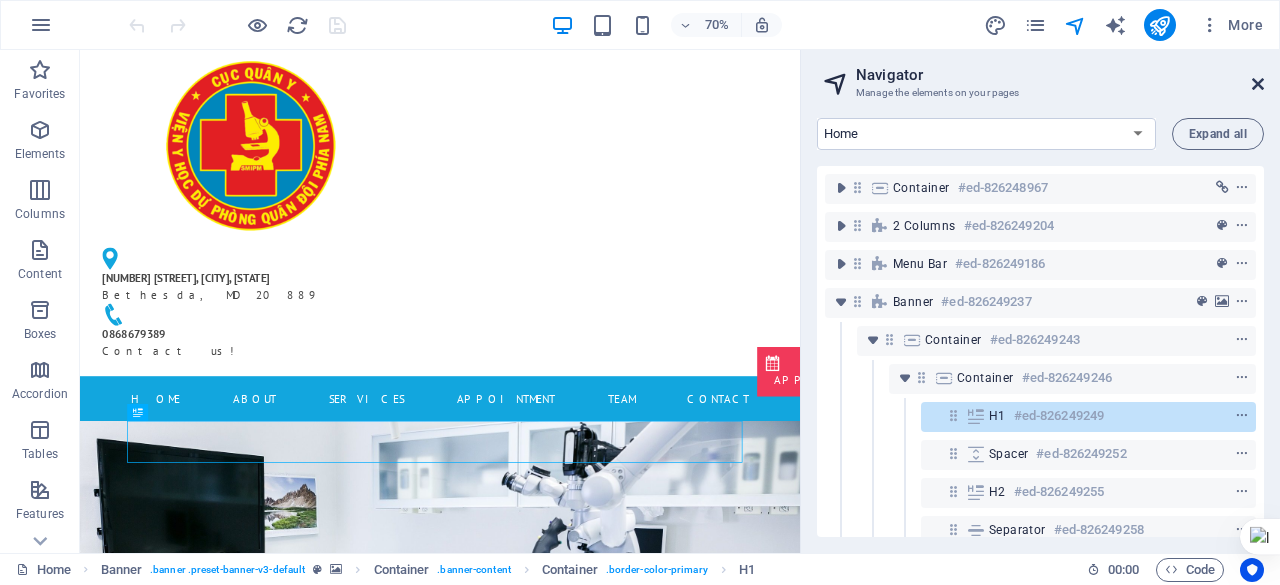click at bounding box center [1258, 84] 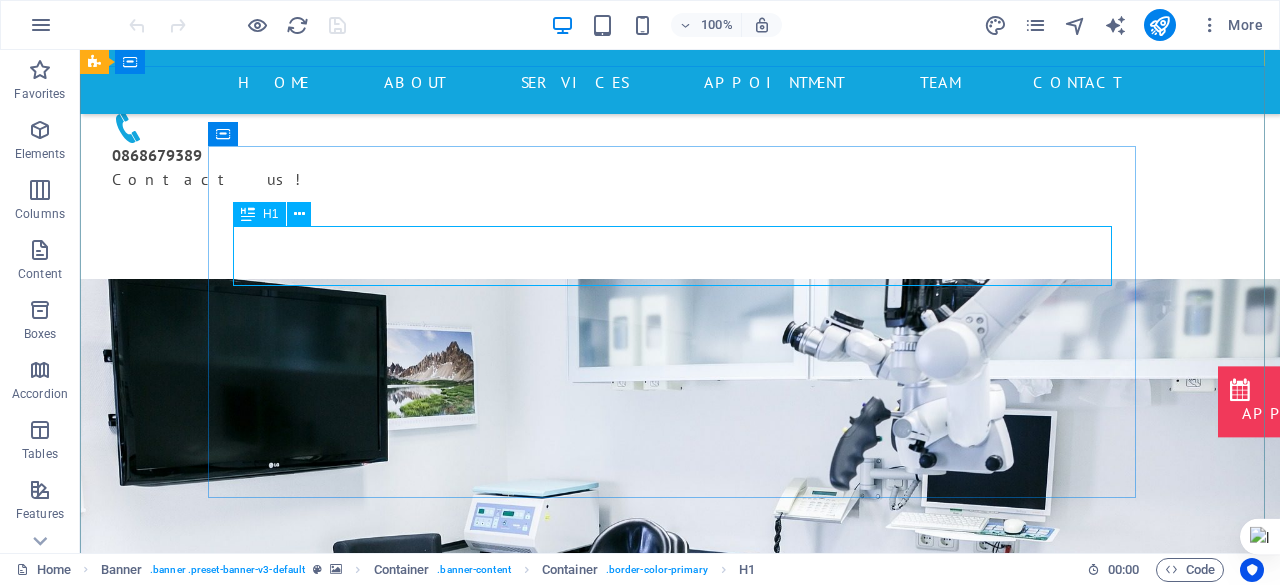 scroll, scrollTop: 302, scrollLeft: 0, axis: vertical 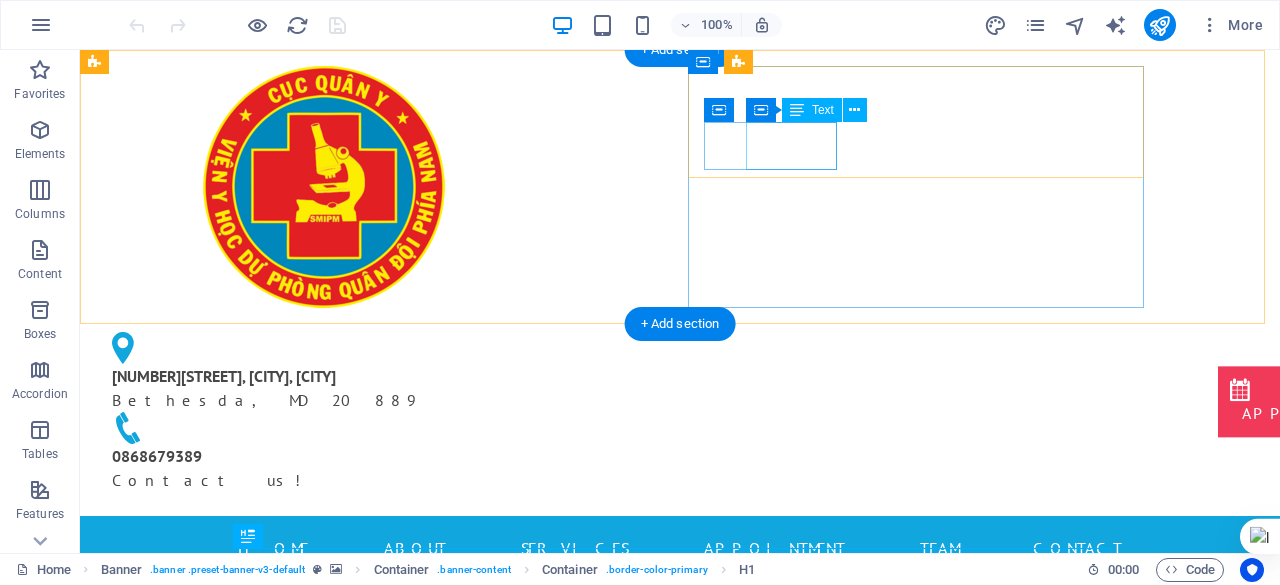 click on "0868679389 Contact us!" at bounding box center (324, 468) 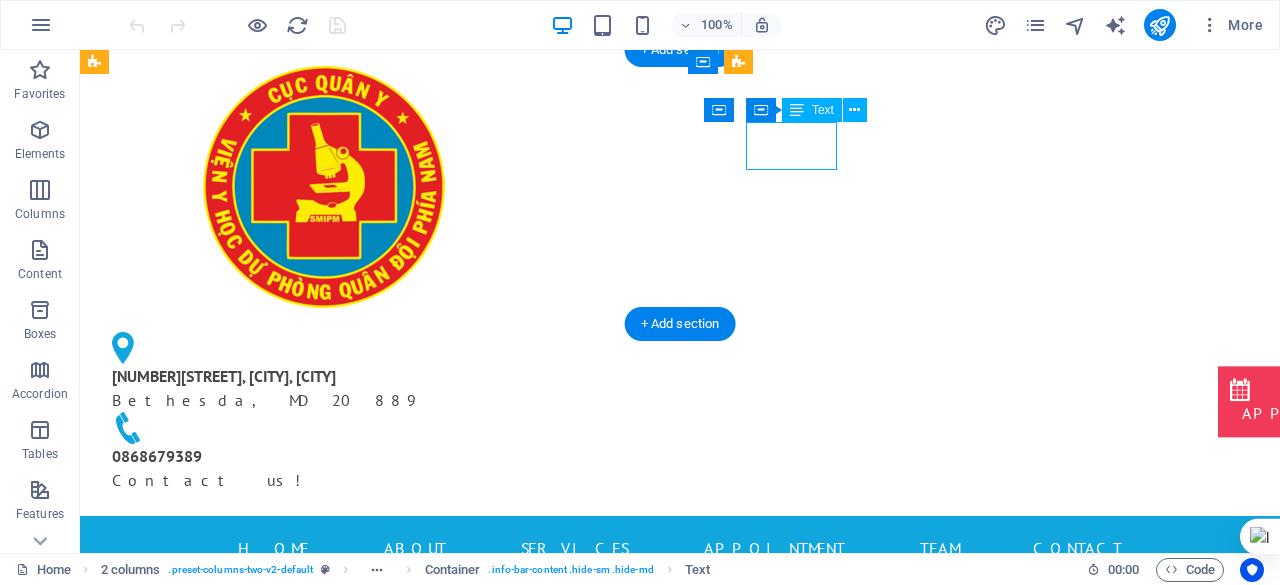 click on "0868679389 Contact us!" at bounding box center (324, 468) 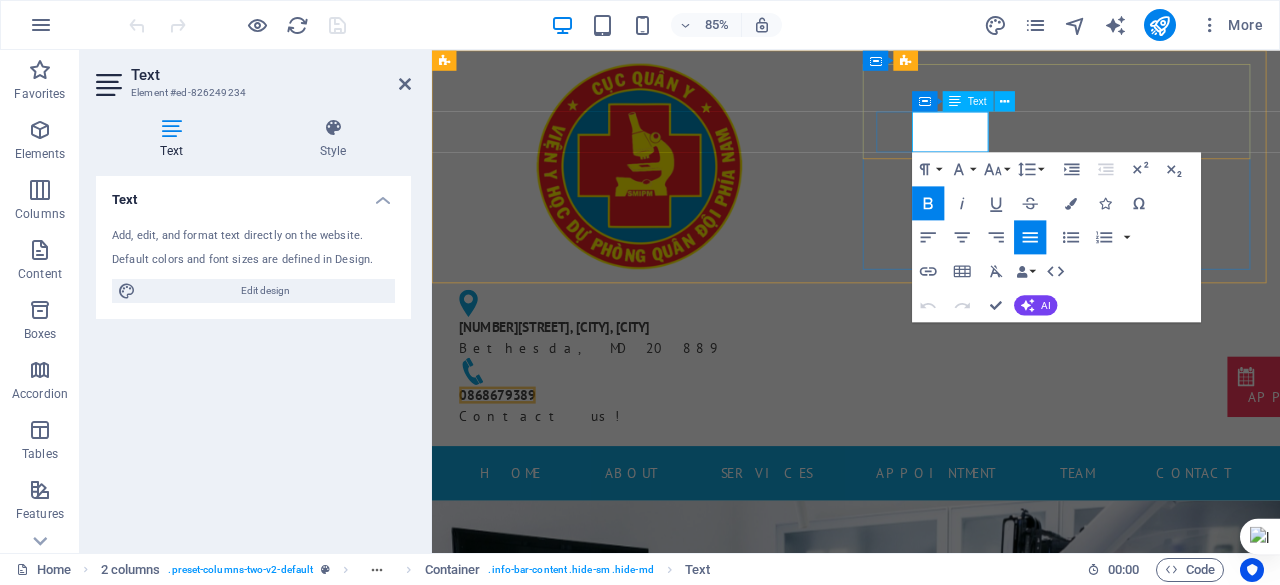 click on "0868679389 Contact us!" at bounding box center (676, 468) 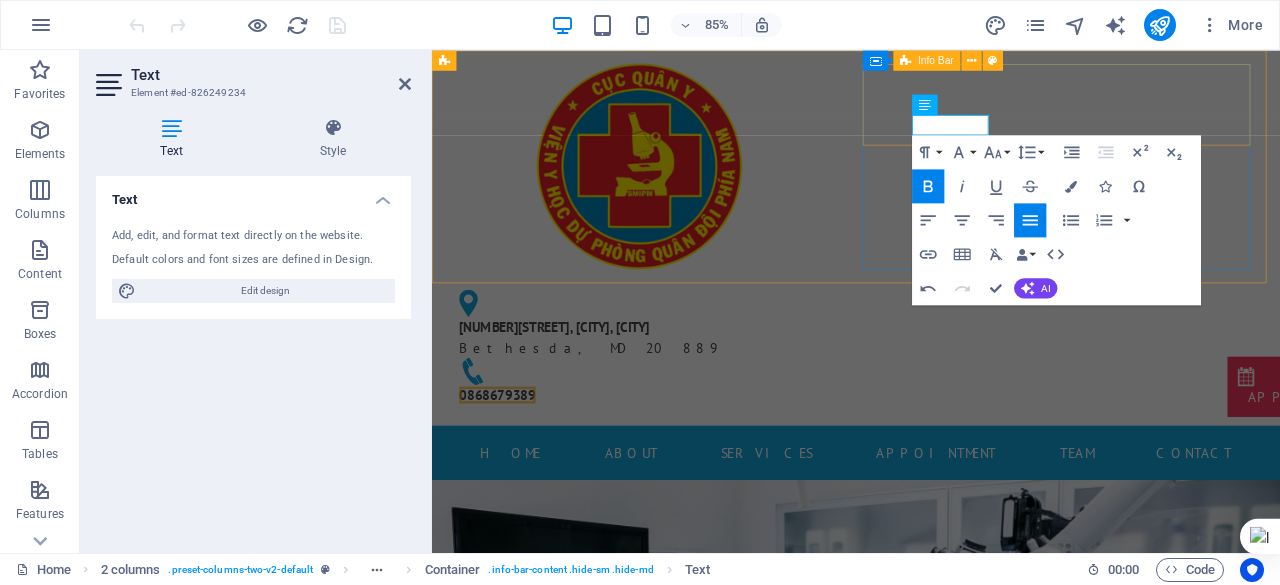 click on "168Bis Phan Văn Trị, Phường An Nhơn, TP. Hồ Chí Minh Bethesda, MD   20889 0868679389" at bounding box center [676, 400] 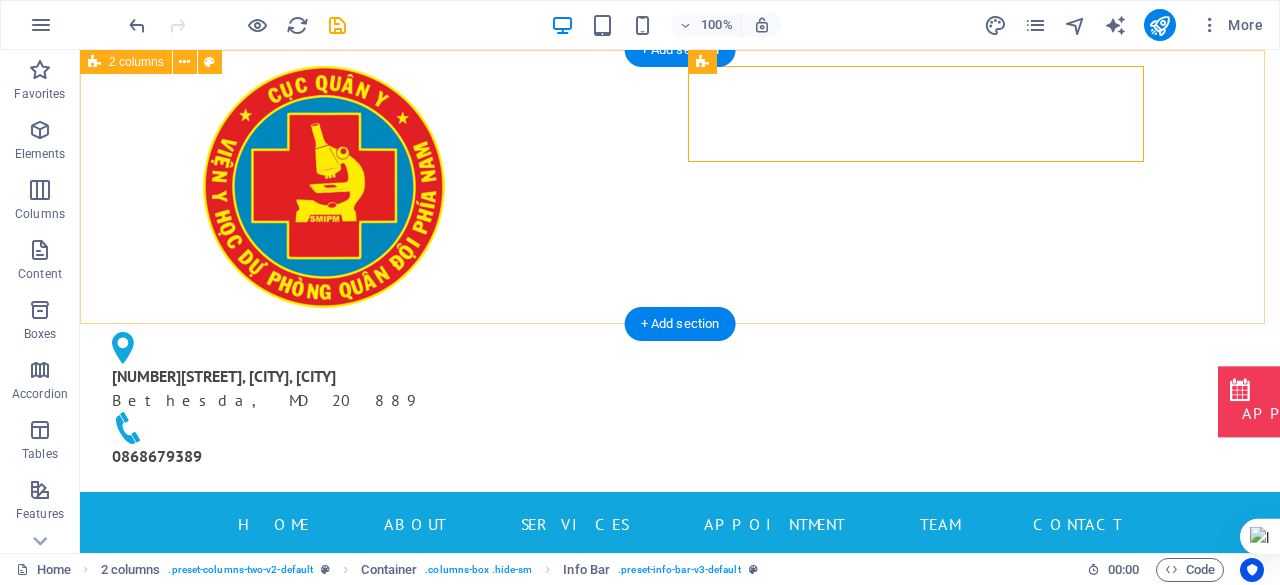 click on "168Bis Phan Văn Trị, Phường An Nhơn, TP. Hồ Chí Minh Bethesda, MD   20889 0868679389" at bounding box center (680, 271) 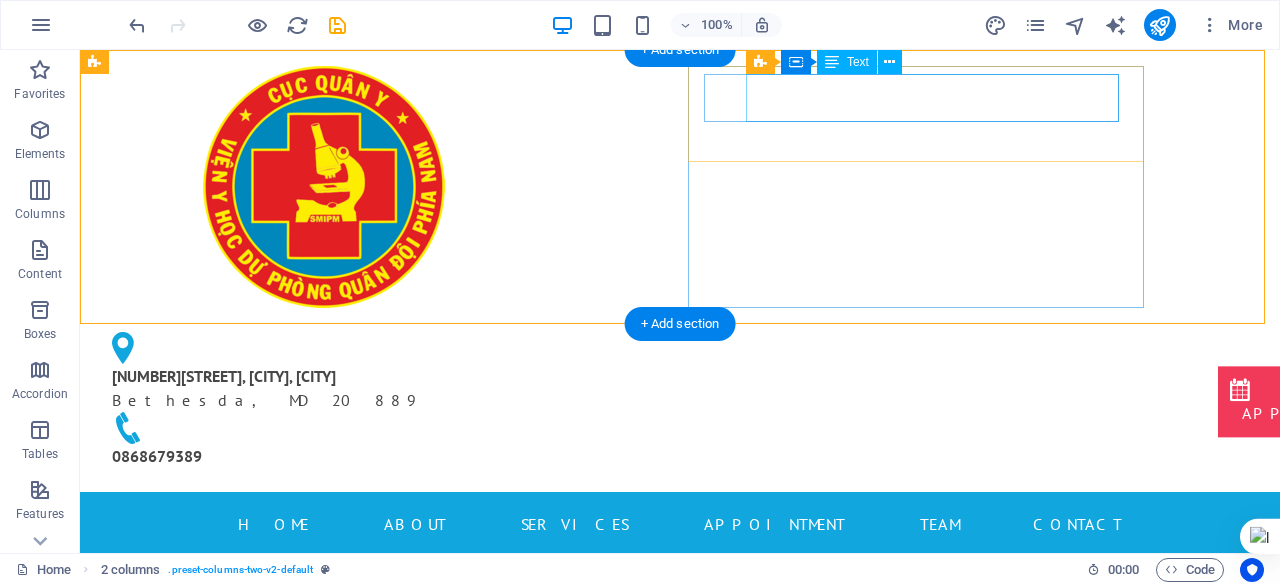 click on "168Bis Phan Văn Trị, Phường An Nhơn, TP. Hồ Chí Minh Bethesda, MD   20889" at bounding box center (316, 388) 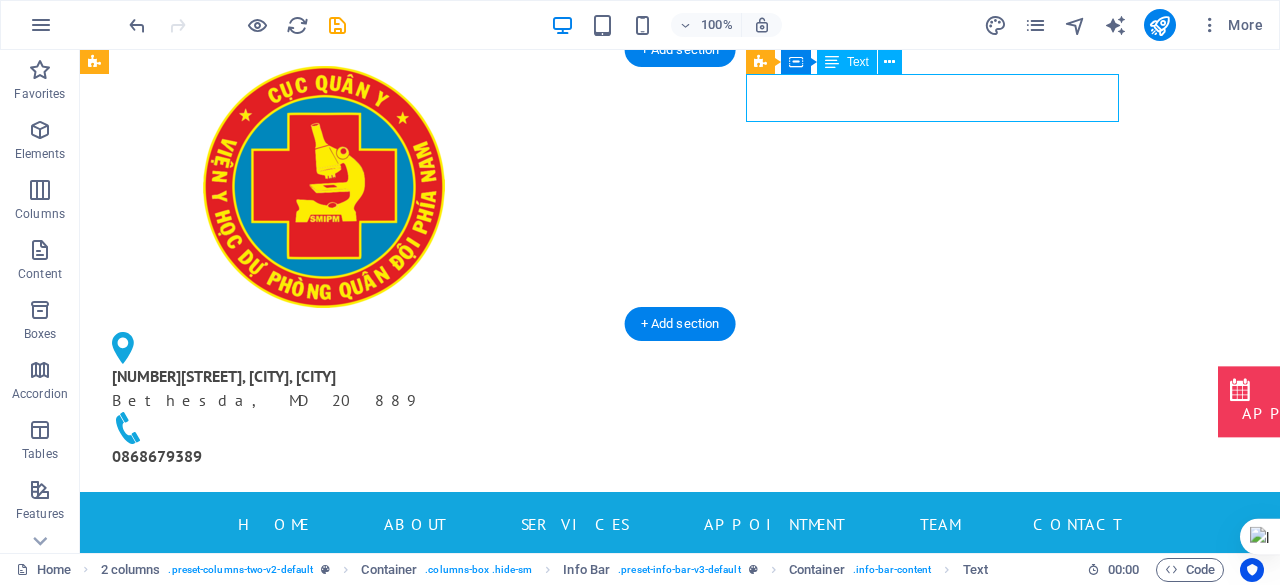 click on "168Bis Phan Văn Trị, Phường An Nhơn, TP. Hồ Chí Minh Bethesda, MD   20889" at bounding box center [316, 388] 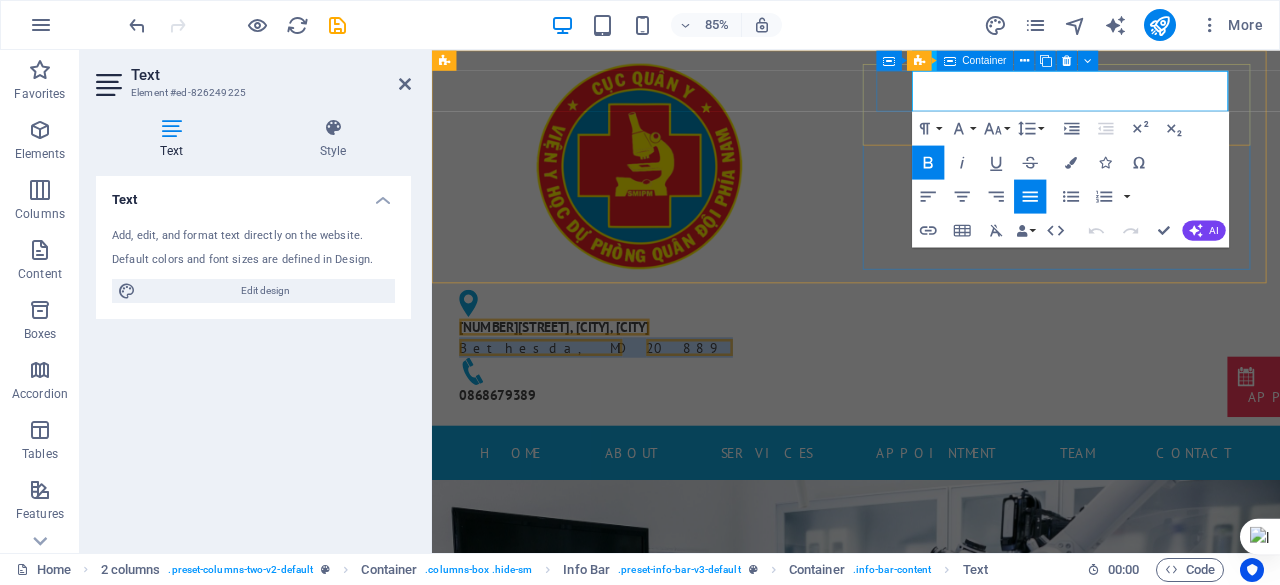 drag, startPoint x: 1135, startPoint y: 105, endPoint x: 994, endPoint y: 117, distance: 141.50972 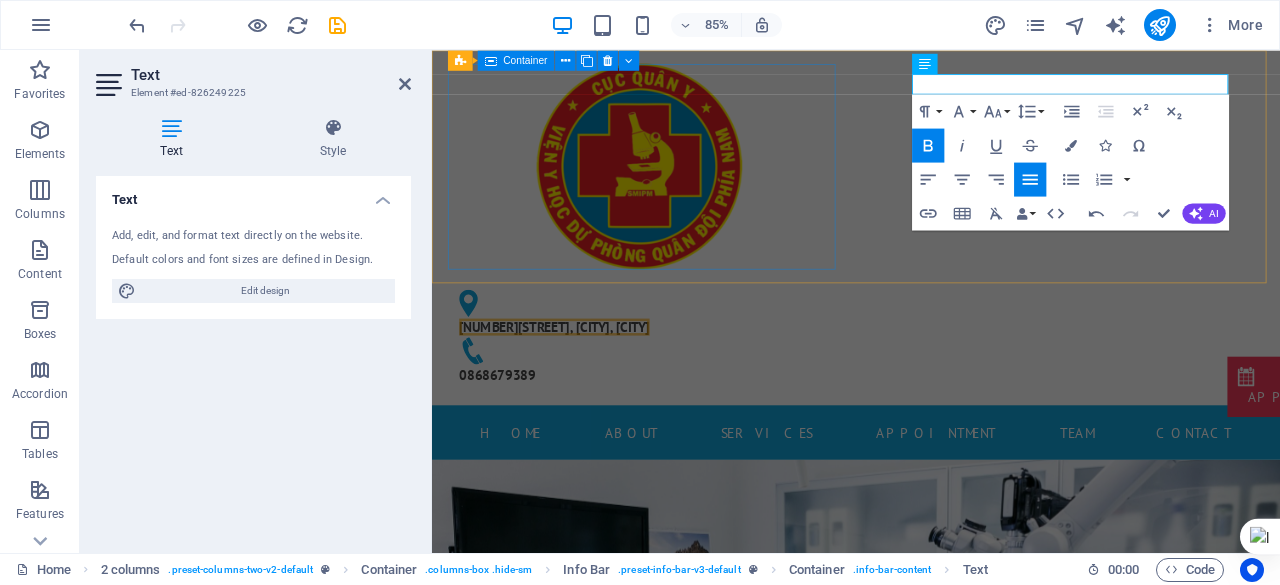 click at bounding box center (676, 187) 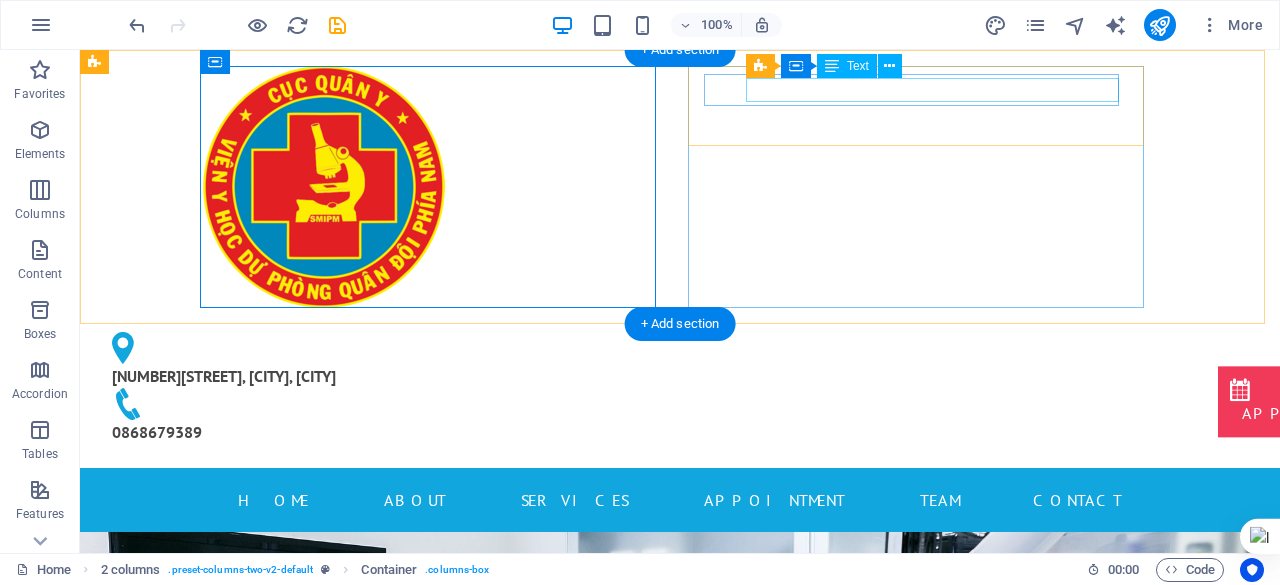 click on "[NUMBER] [STREET], [DISTRICT], [CITY]" at bounding box center [316, 376] 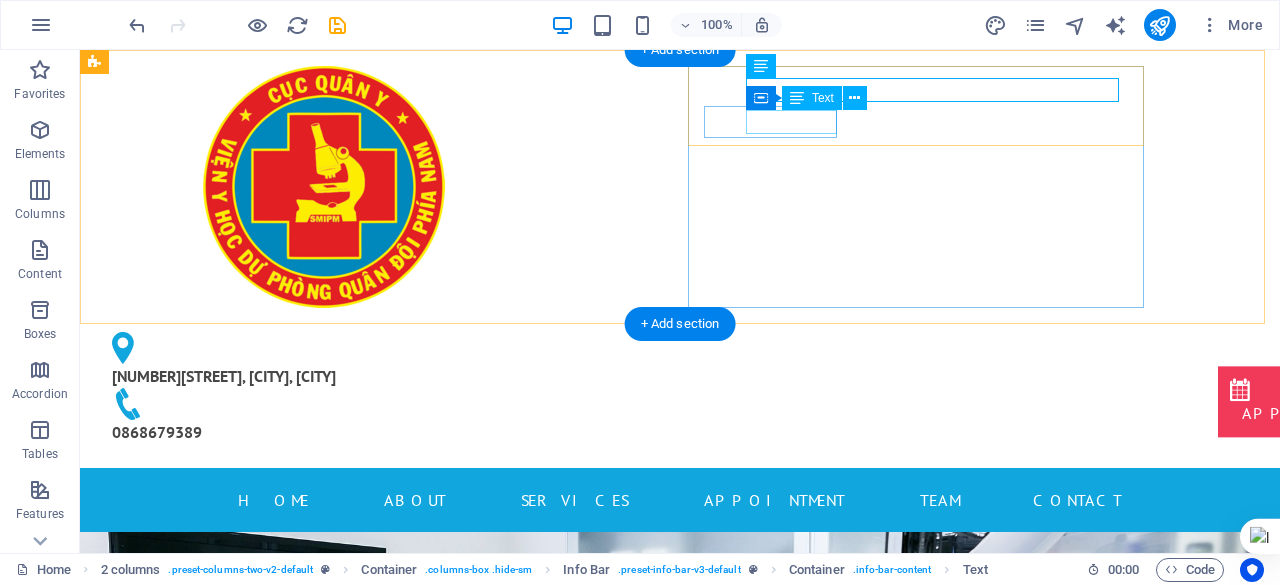 click on "0868679389" at bounding box center (324, 432) 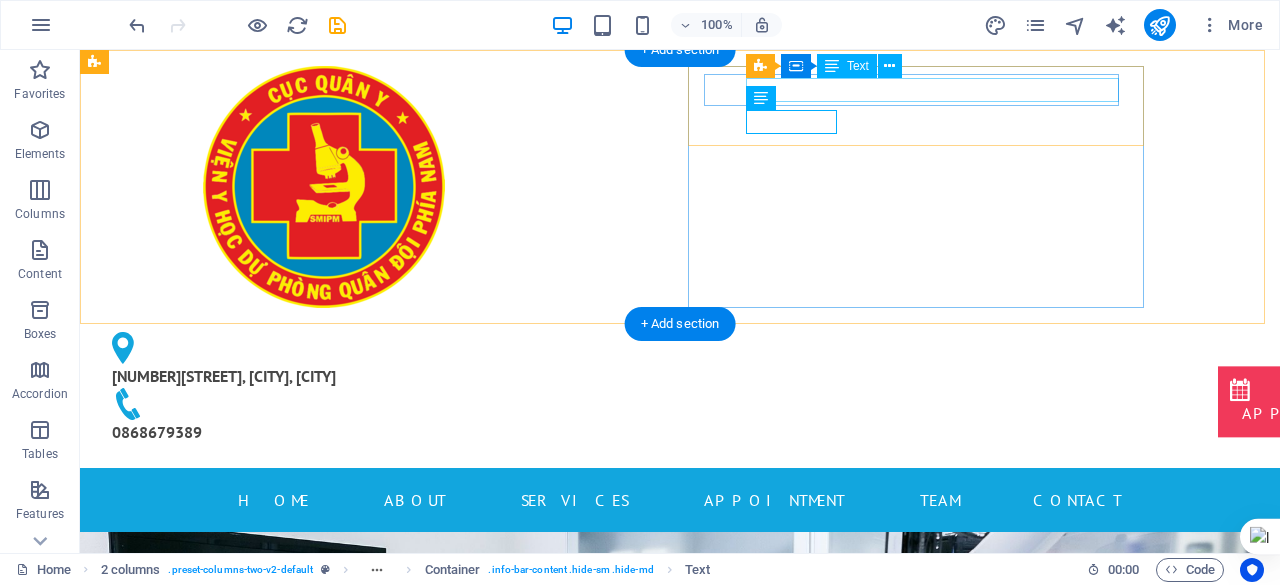drag, startPoint x: 804, startPoint y: 123, endPoint x: 801, endPoint y: 91, distance: 32.140316 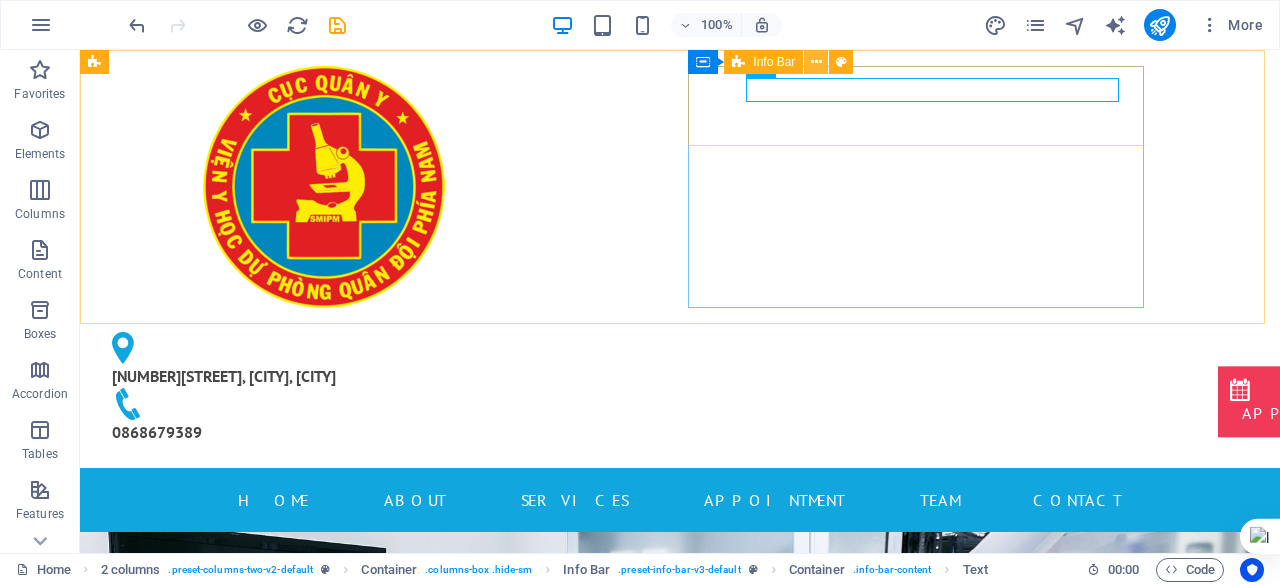 click at bounding box center [816, 62] 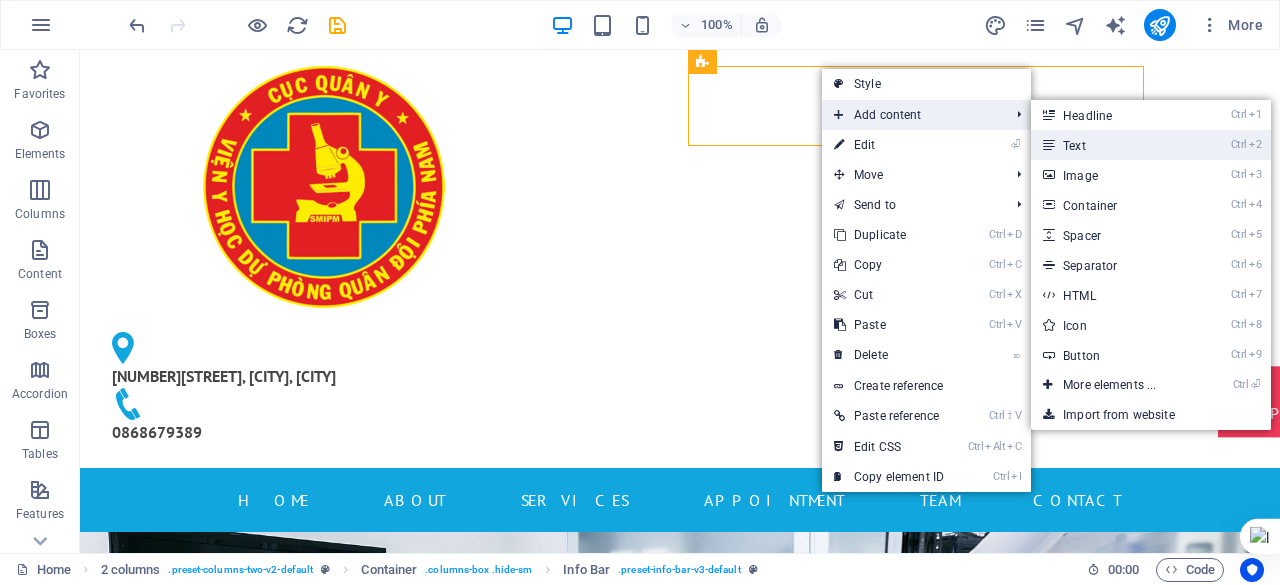 click on "Ctrl 2  Text" at bounding box center (1113, 145) 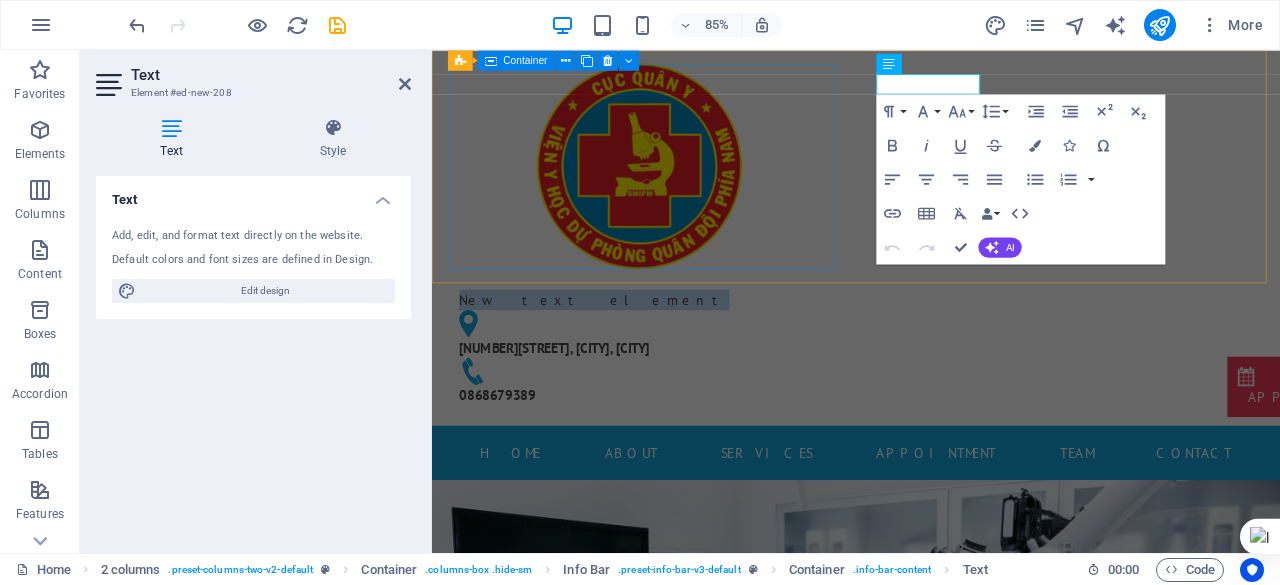 click at bounding box center [676, 187] 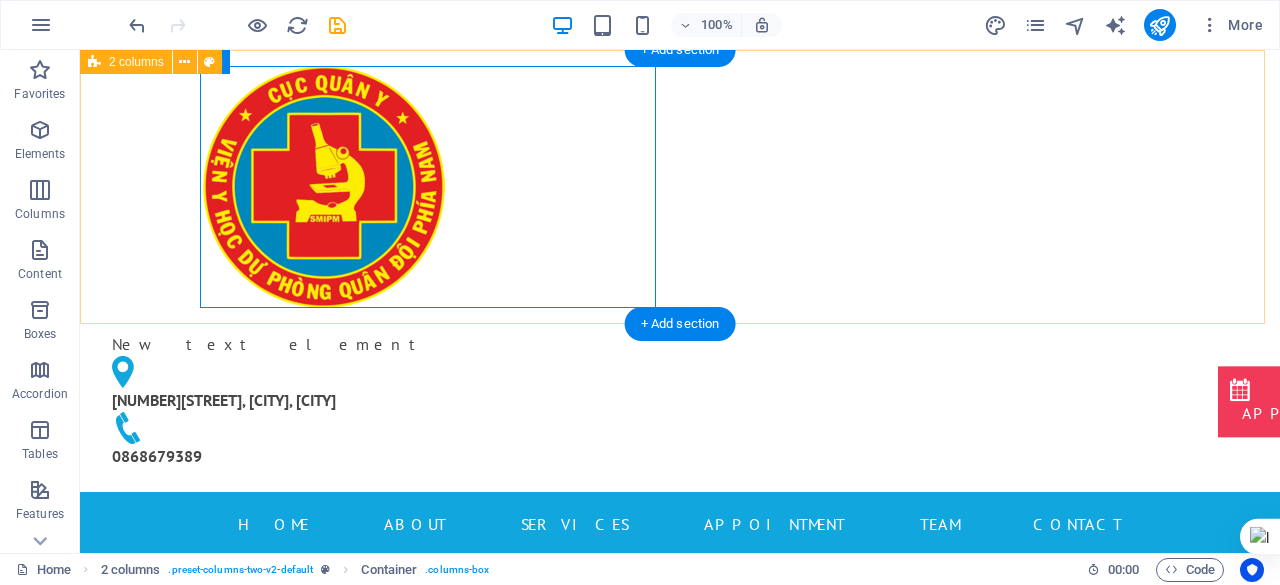 click on "New text element 168Bis Phan Văn Trị, Phường An Nhơn, TP. Hồ Chí Minh 0868679389" at bounding box center [680, 271] 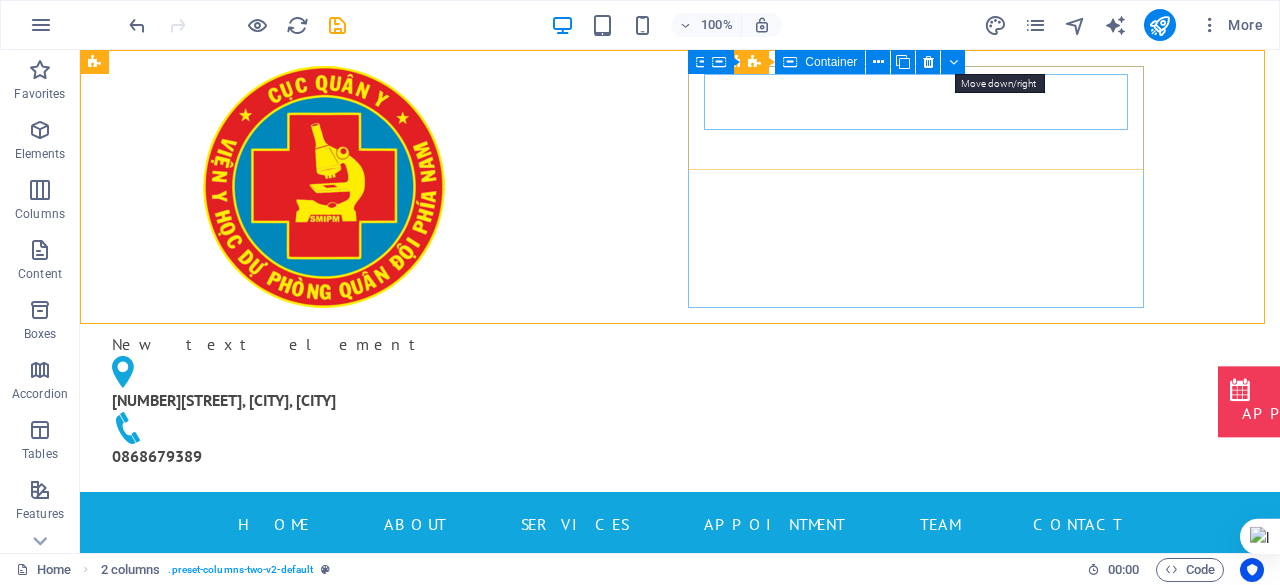 click at bounding box center [953, 62] 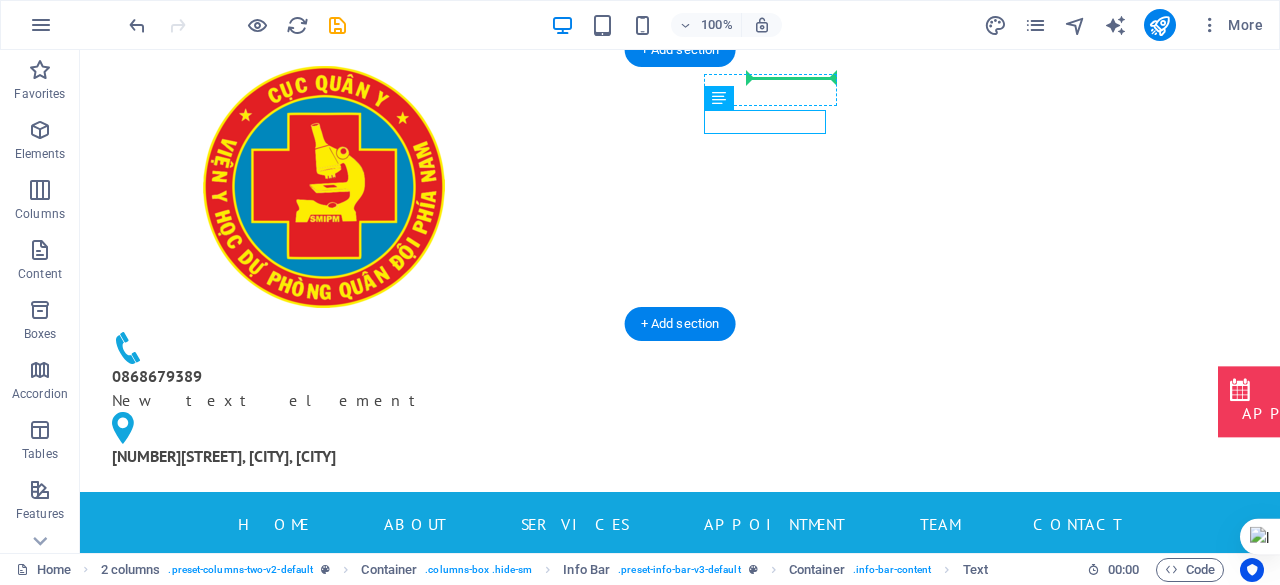 drag, startPoint x: 779, startPoint y: 125, endPoint x: 782, endPoint y: 89, distance: 36.124783 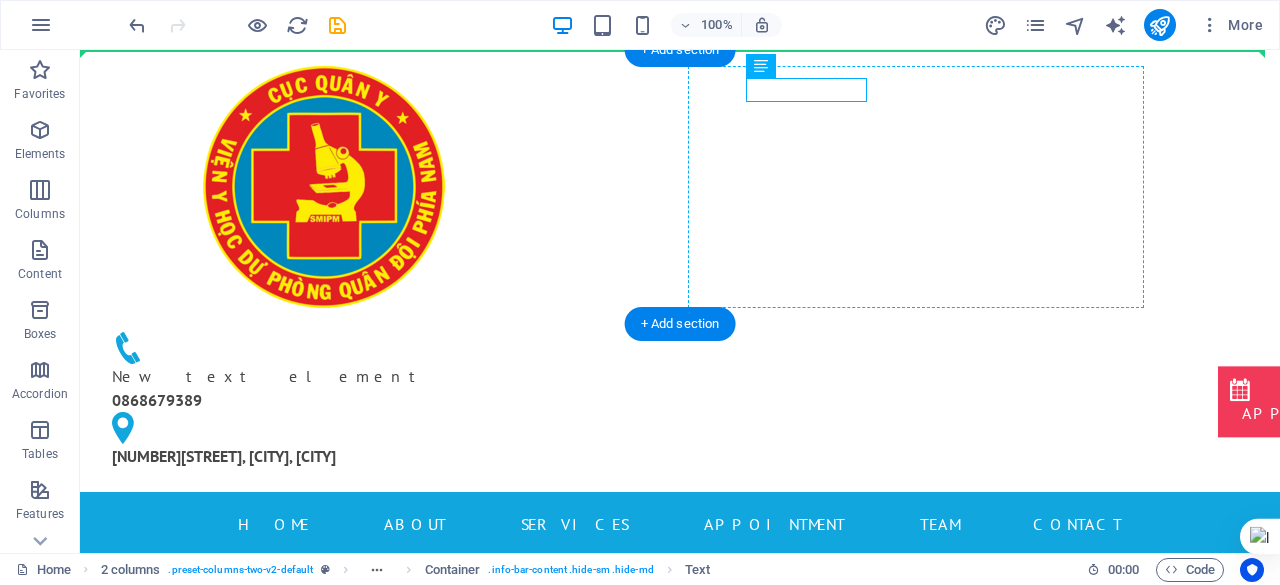 drag, startPoint x: 819, startPoint y: 94, endPoint x: 910, endPoint y: 71, distance: 93.8616 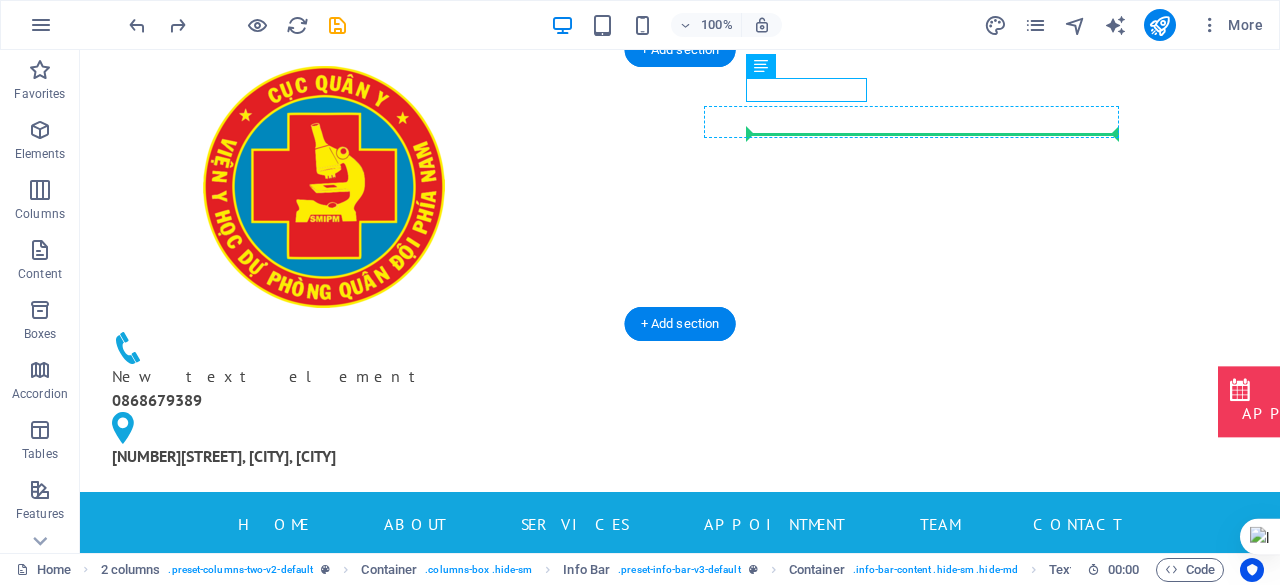 drag, startPoint x: 835, startPoint y: 87, endPoint x: 836, endPoint y: 125, distance: 38.013157 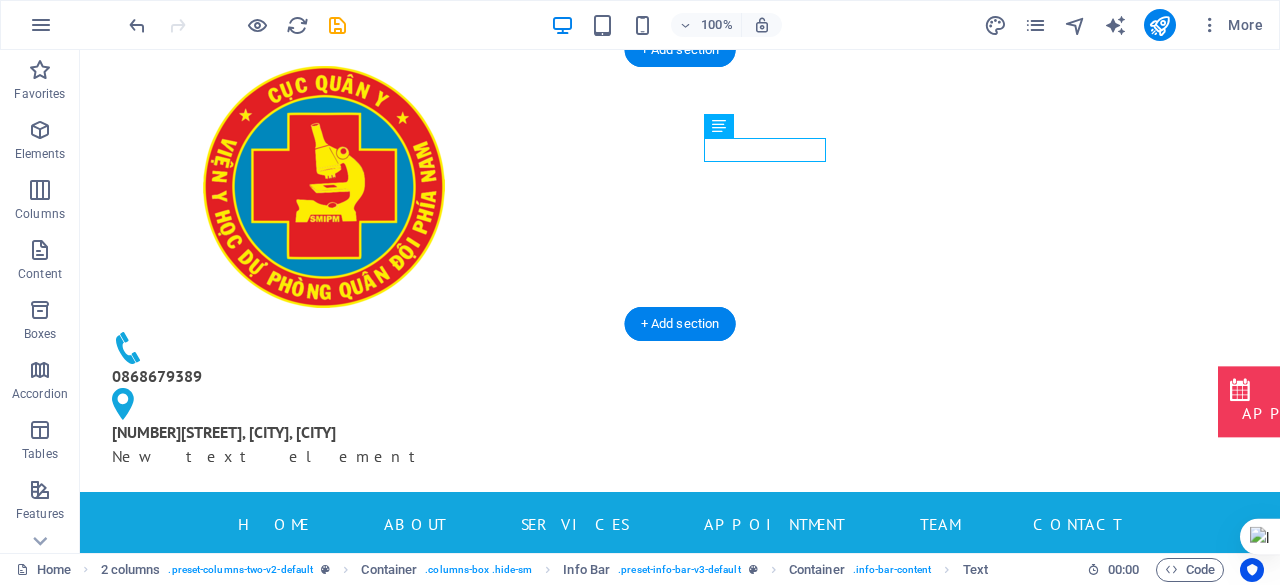 click on "[NUMBER] [STREET], [DISTRICT], [CITY]" at bounding box center (324, 432) 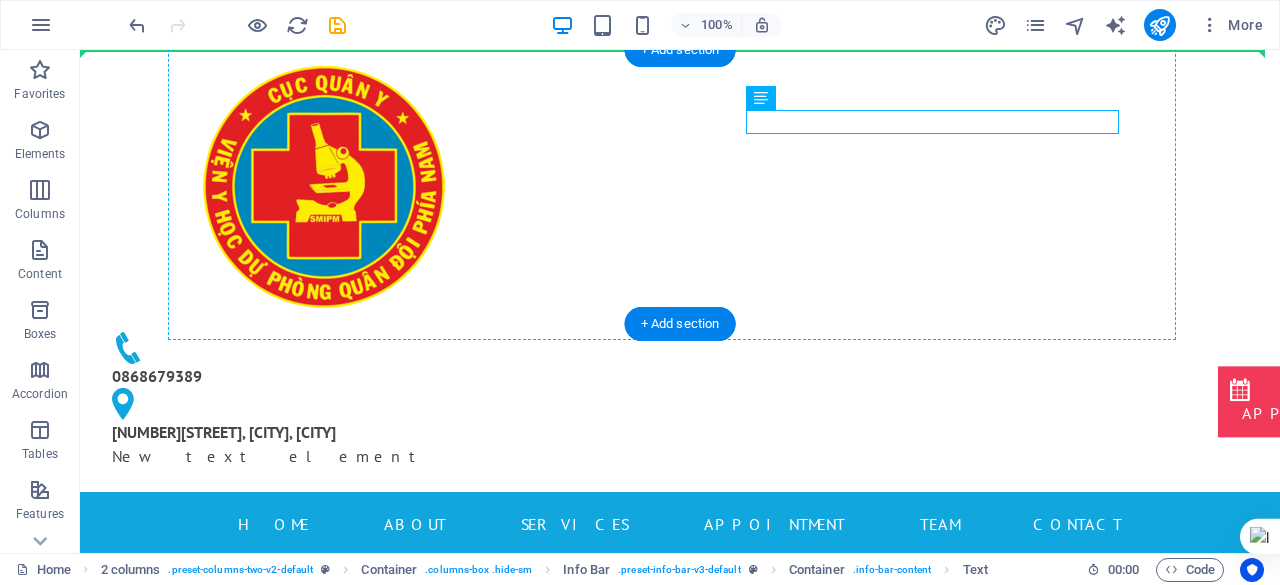 drag, startPoint x: 813, startPoint y: 120, endPoint x: 846, endPoint y: 179, distance: 67.601776 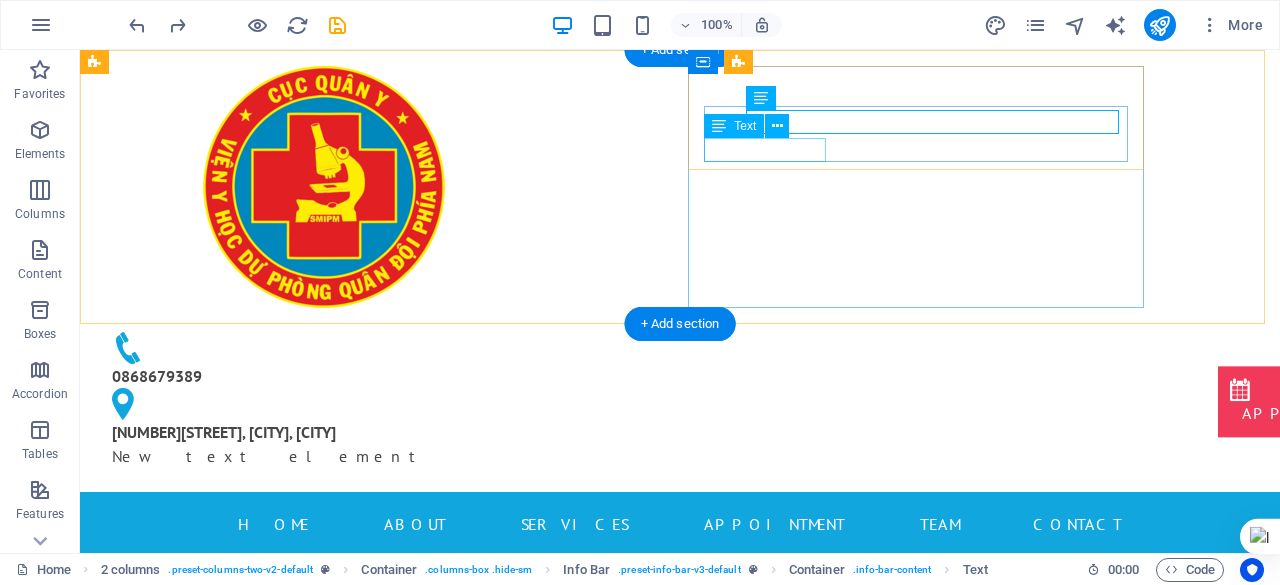 click on "New text element" at bounding box center (324, 456) 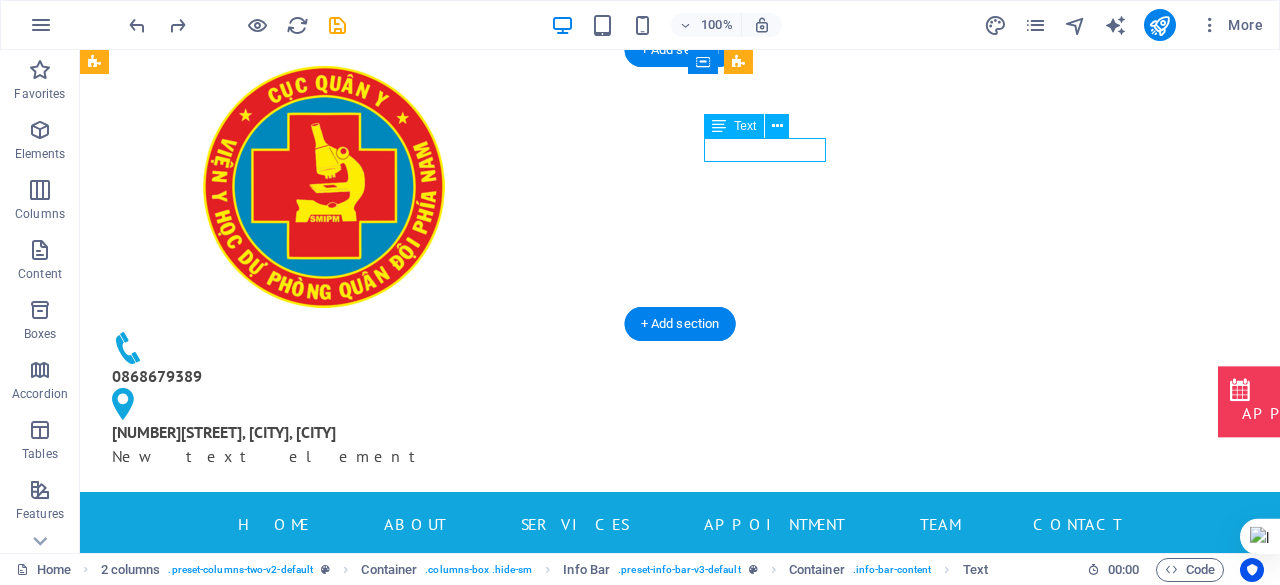 click on "New text element" at bounding box center (324, 456) 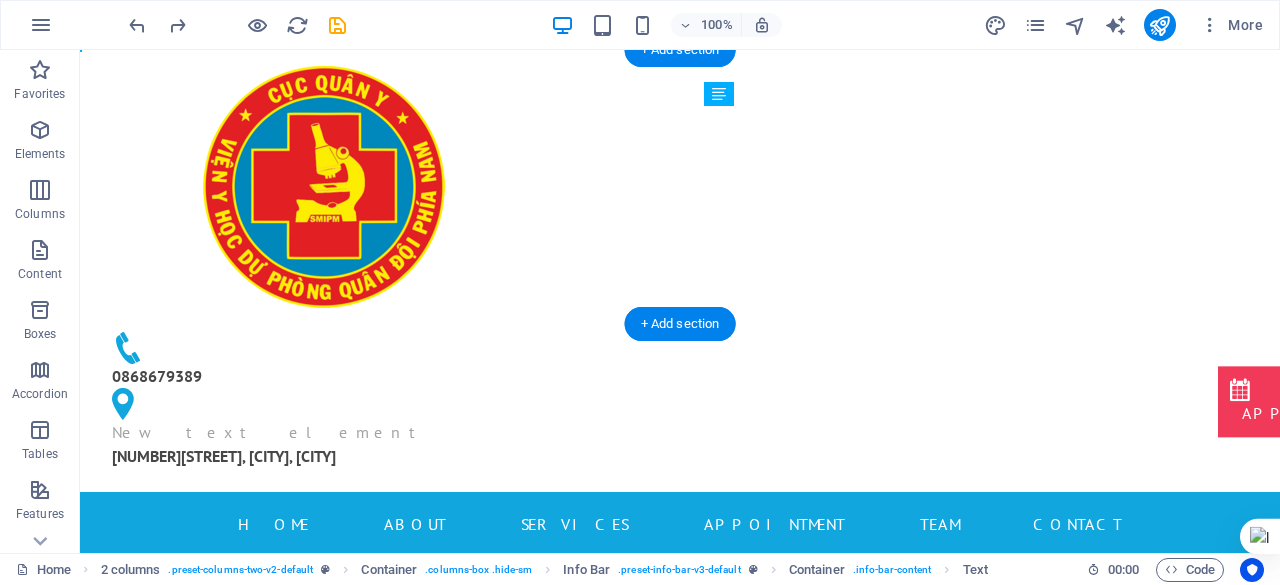 drag, startPoint x: 782, startPoint y: 150, endPoint x: 783, endPoint y: 115, distance: 35.014282 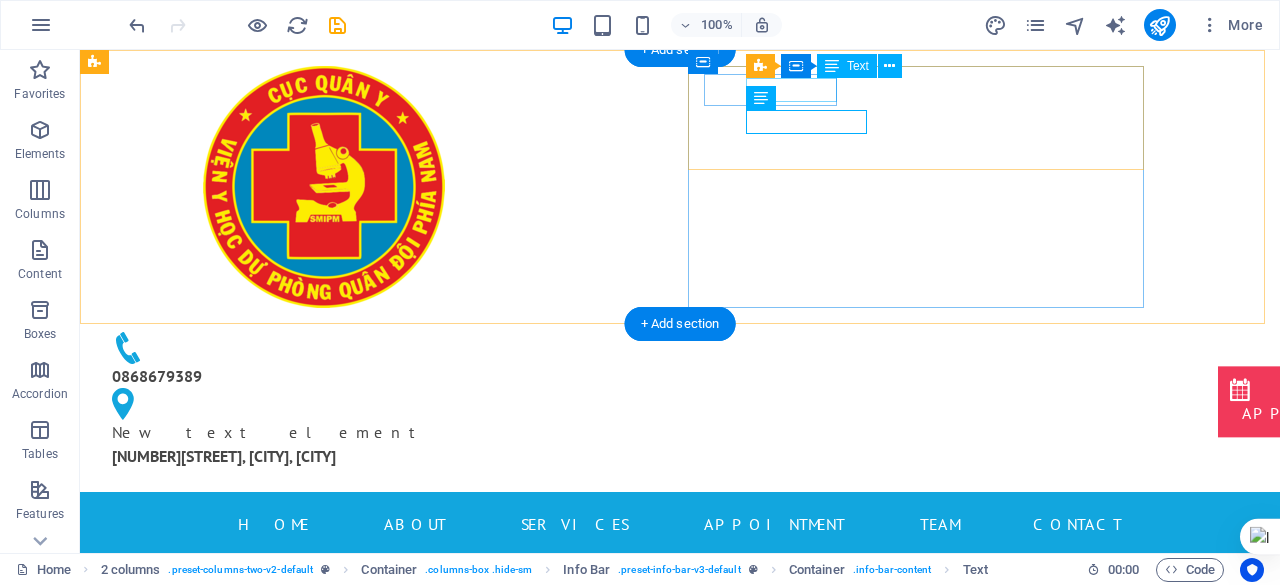 click on "0868679389" at bounding box center (316, 376) 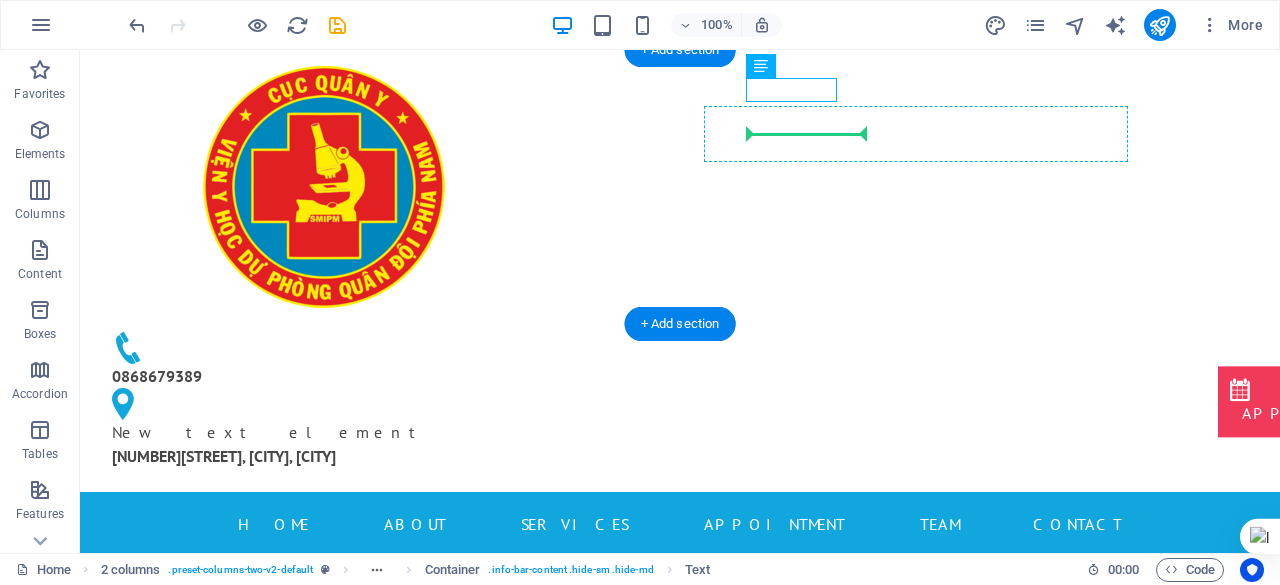 drag, startPoint x: 818, startPoint y: 92, endPoint x: 815, endPoint y: 129, distance: 37.12142 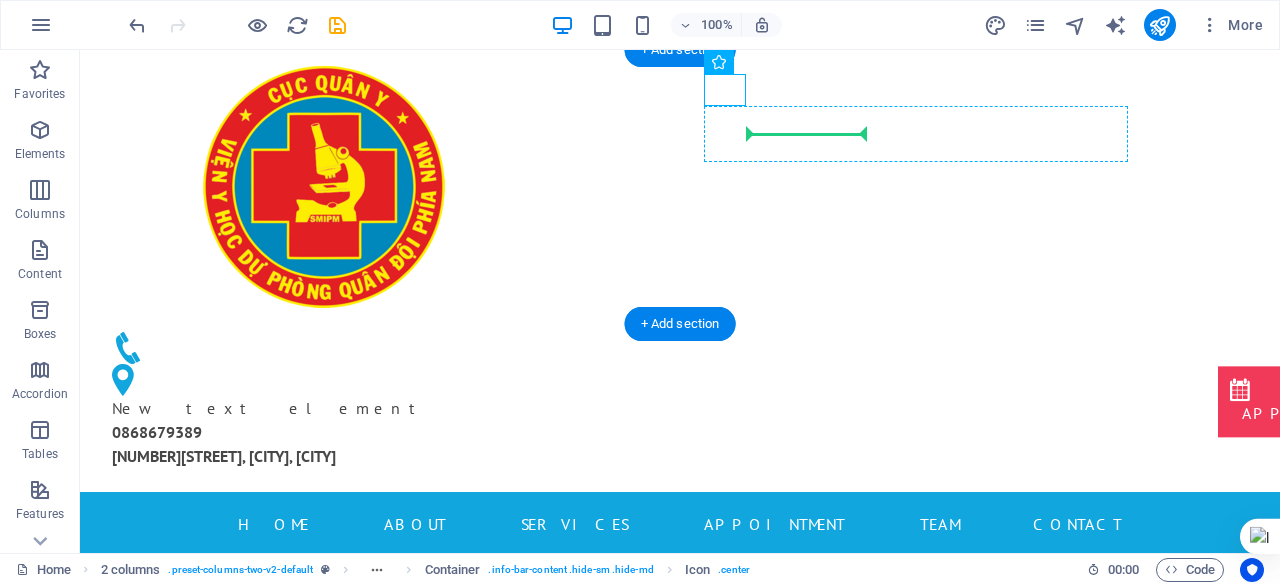 drag, startPoint x: 721, startPoint y: 93, endPoint x: 832, endPoint y: 126, distance: 115.80155 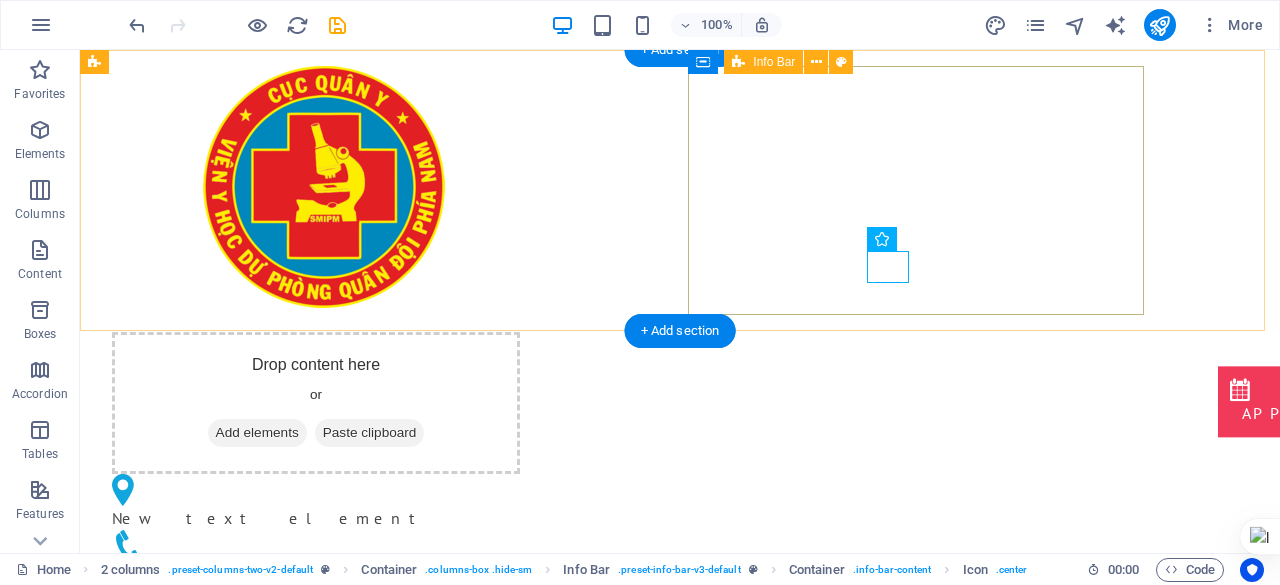 click on "Drop content here or  Add elements  Paste clipboard New text element 0868679389 168Bis Phan Văn Trị, Phường An Nhơn, TP. Hồ Chí Minh" at bounding box center (324, 471) 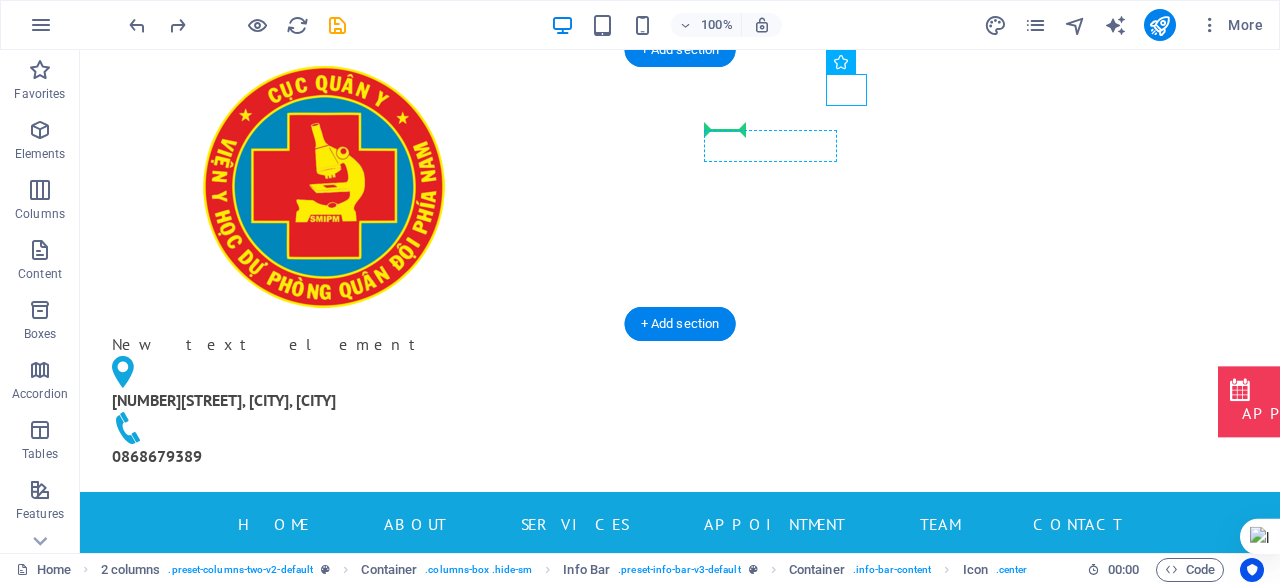 drag, startPoint x: 842, startPoint y: 87, endPoint x: 710, endPoint y: 136, distance: 140.80128 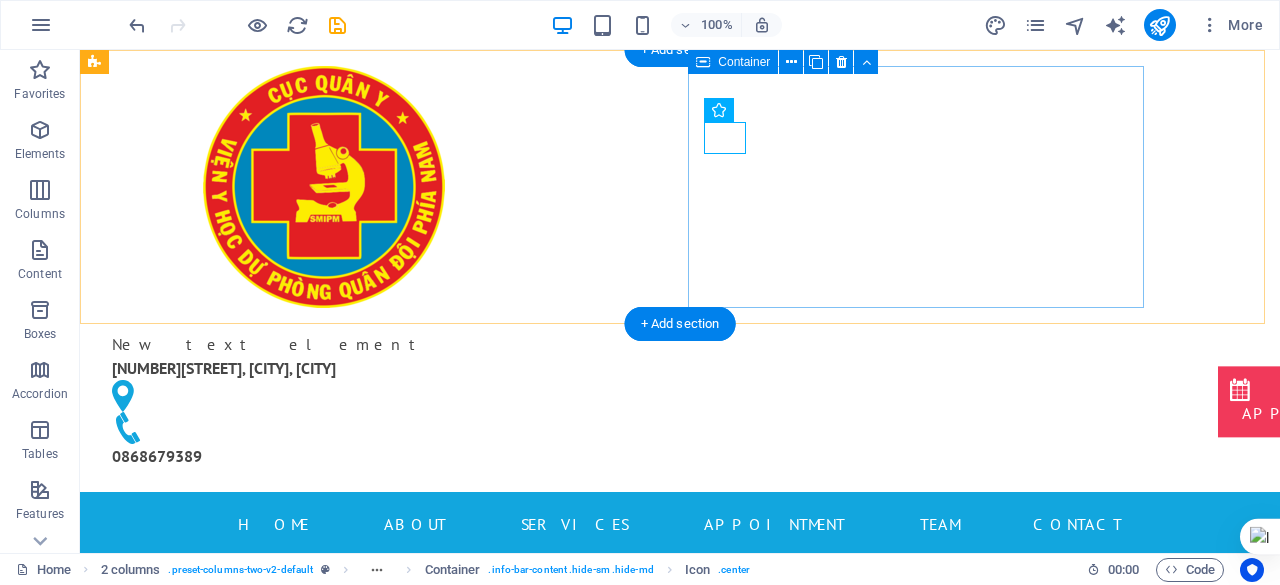 click on "New text element 168Bis Phan Văn Trị, Phường An Nhơn, TP. Hồ Chí Minh 0868679389" at bounding box center [324, 400] 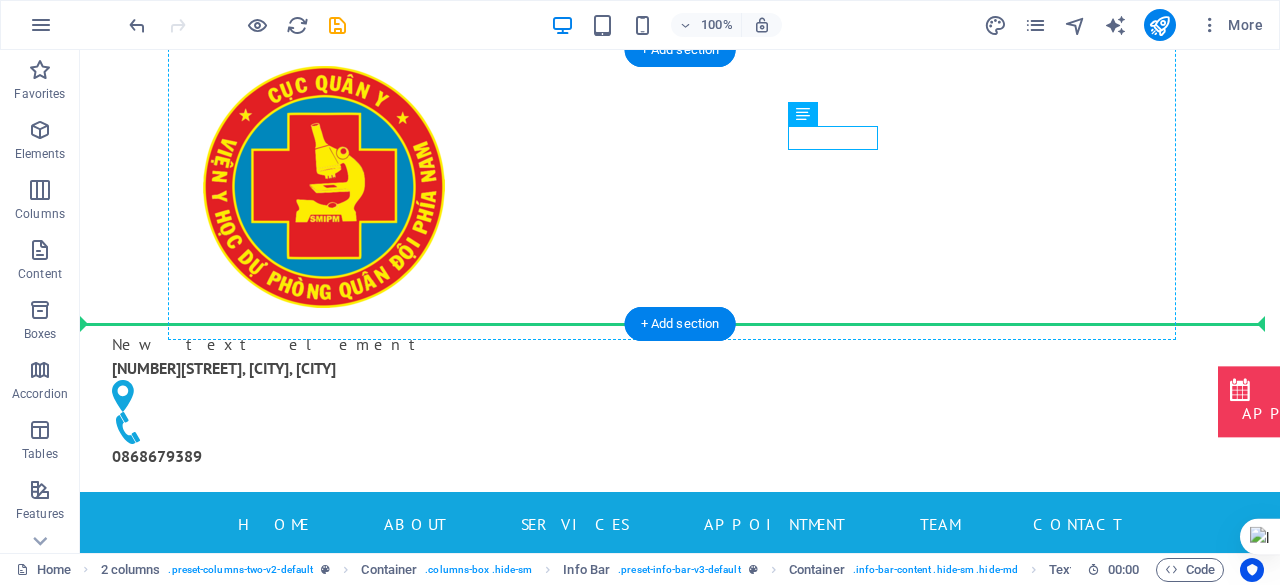 drag, startPoint x: 824, startPoint y: 136, endPoint x: 867, endPoint y: 207, distance: 83.00603 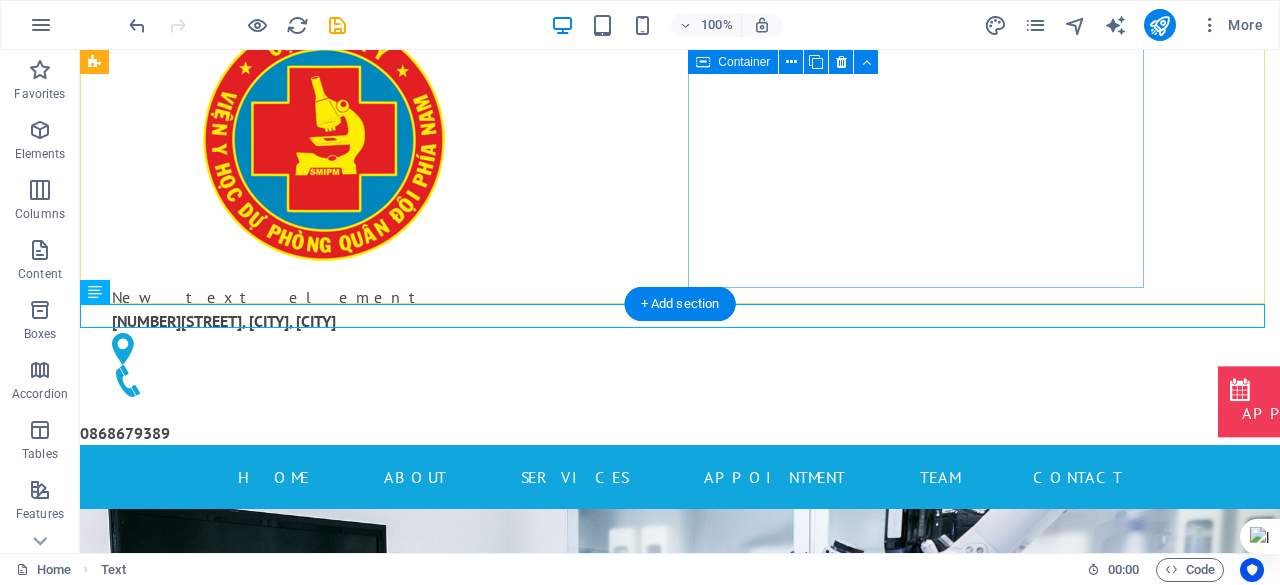 scroll, scrollTop: 0, scrollLeft: 0, axis: both 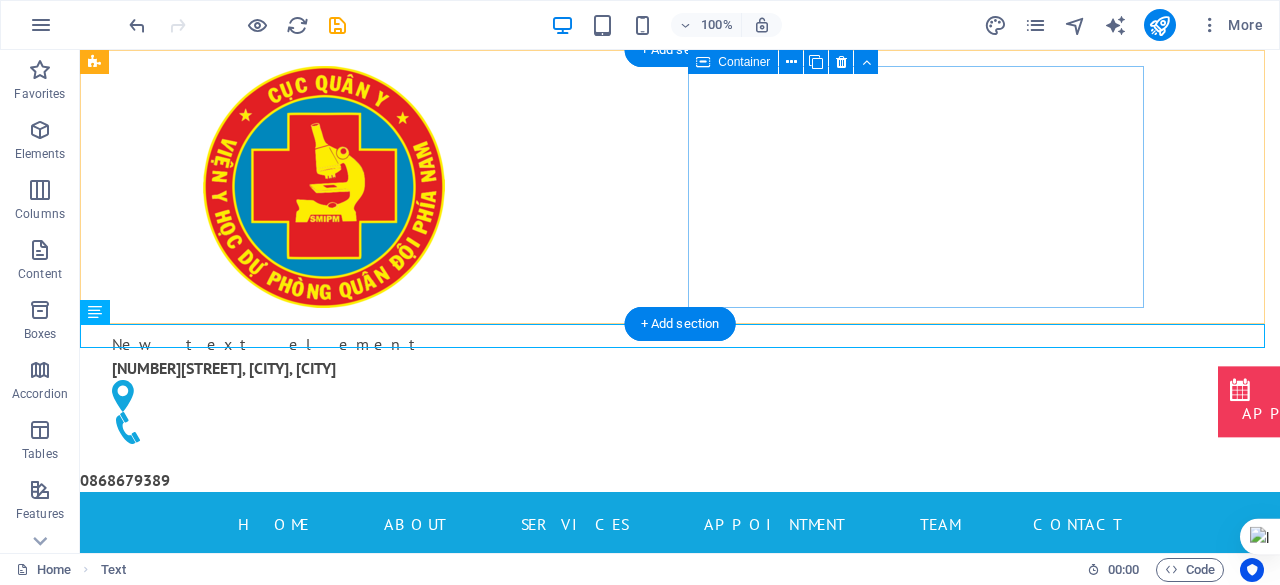 drag, startPoint x: 204, startPoint y: 387, endPoint x: 759, endPoint y: 167, distance: 597.0134 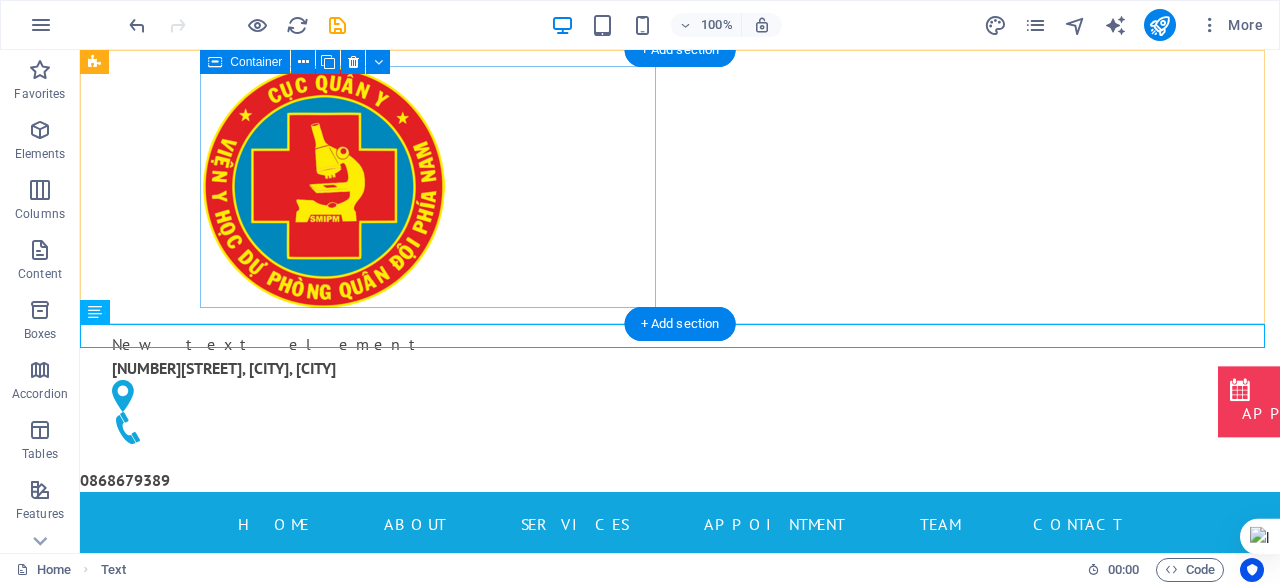 drag, startPoint x: 230, startPoint y: 390, endPoint x: 610, endPoint y: 228, distance: 413.0908 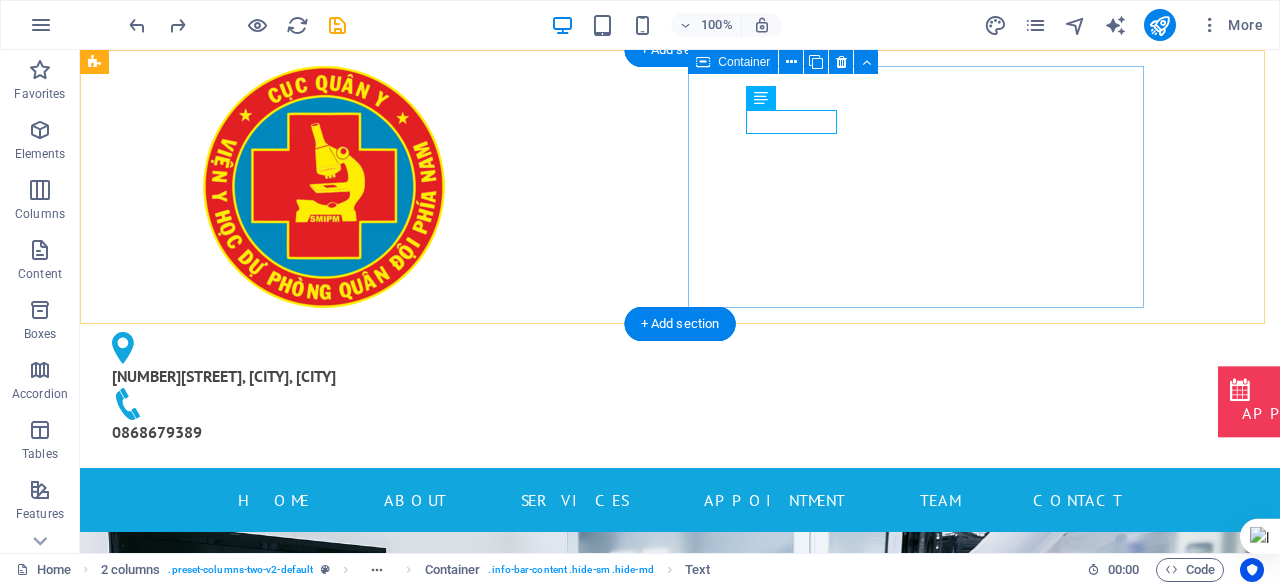 click on "168Bis Phan Văn Trị, Phường An Nhơn, TP. Hồ Chí Minh 0868679389" at bounding box center (324, 388) 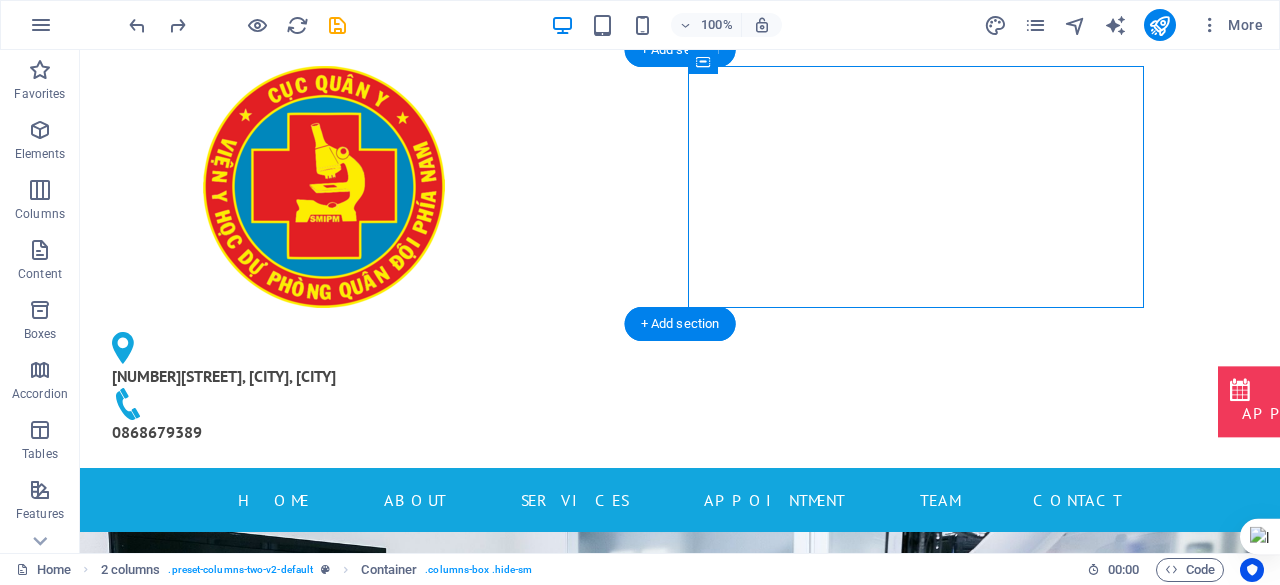 drag, startPoint x: 821, startPoint y: 224, endPoint x: 871, endPoint y: 130, distance: 106.47065 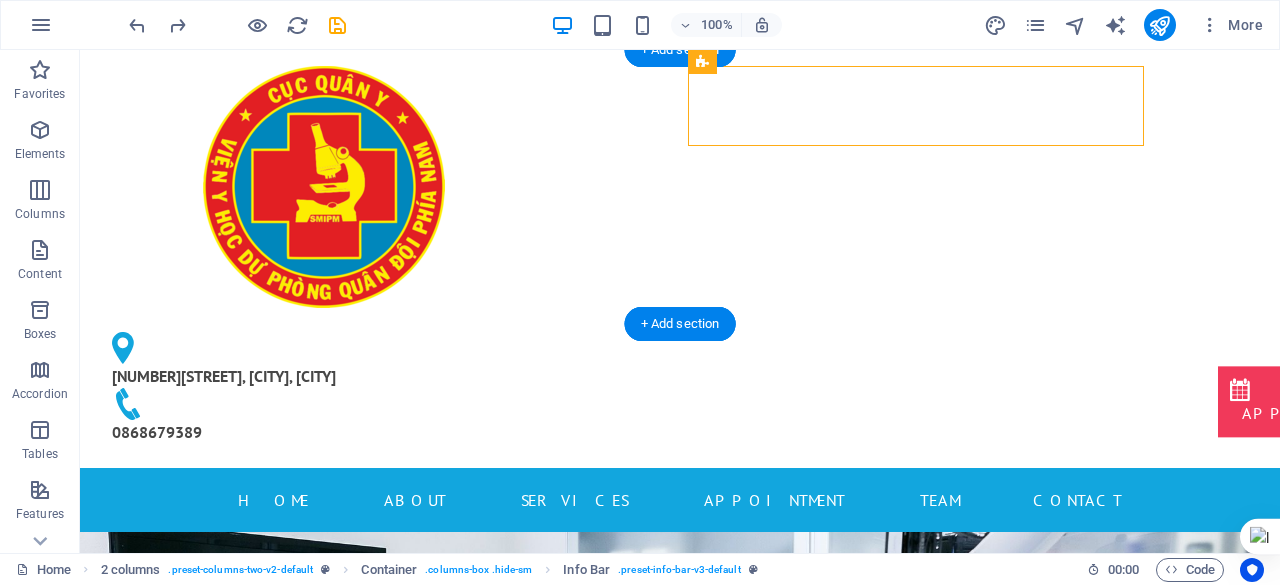 drag, startPoint x: 871, startPoint y: 130, endPoint x: 801, endPoint y: 127, distance: 70.064255 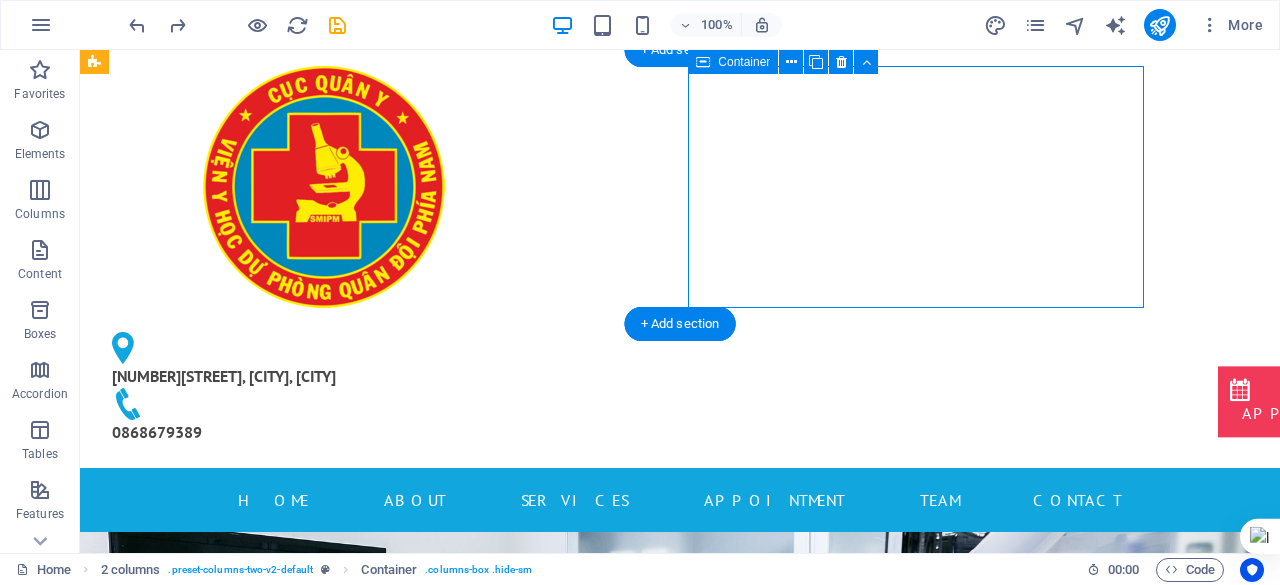 drag, startPoint x: 726, startPoint y: 164, endPoint x: 796, endPoint y: 150, distance: 71.38628 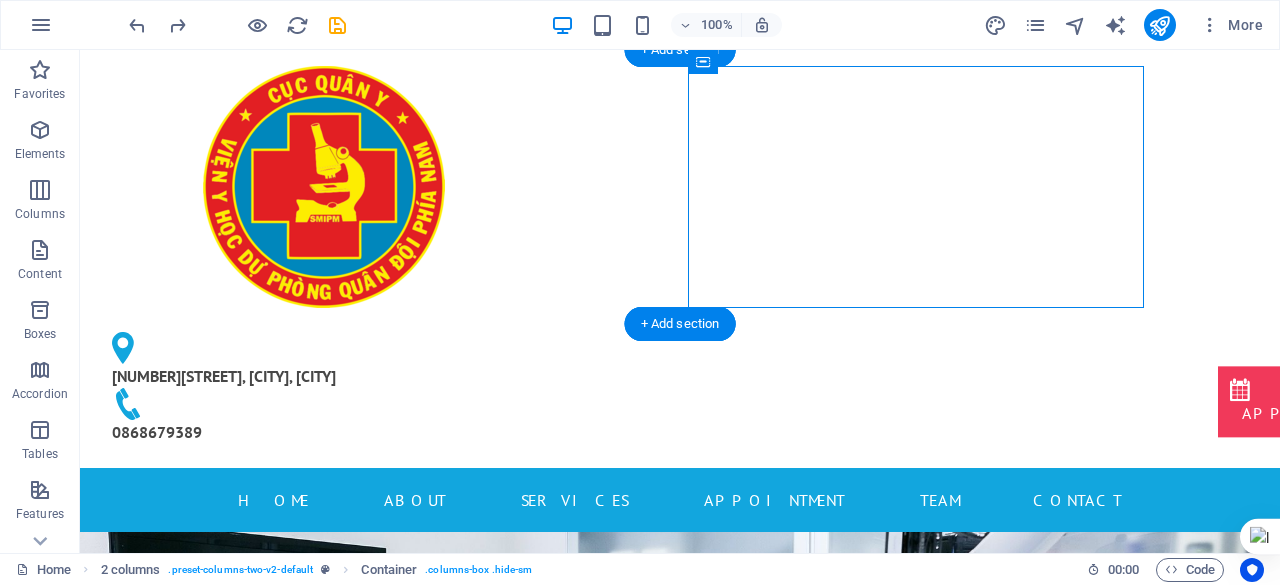 click on "168Bis Phan Văn Trị, Phường An Nhơn, TP. Hồ Chí Minh 0868679389" at bounding box center (324, 388) 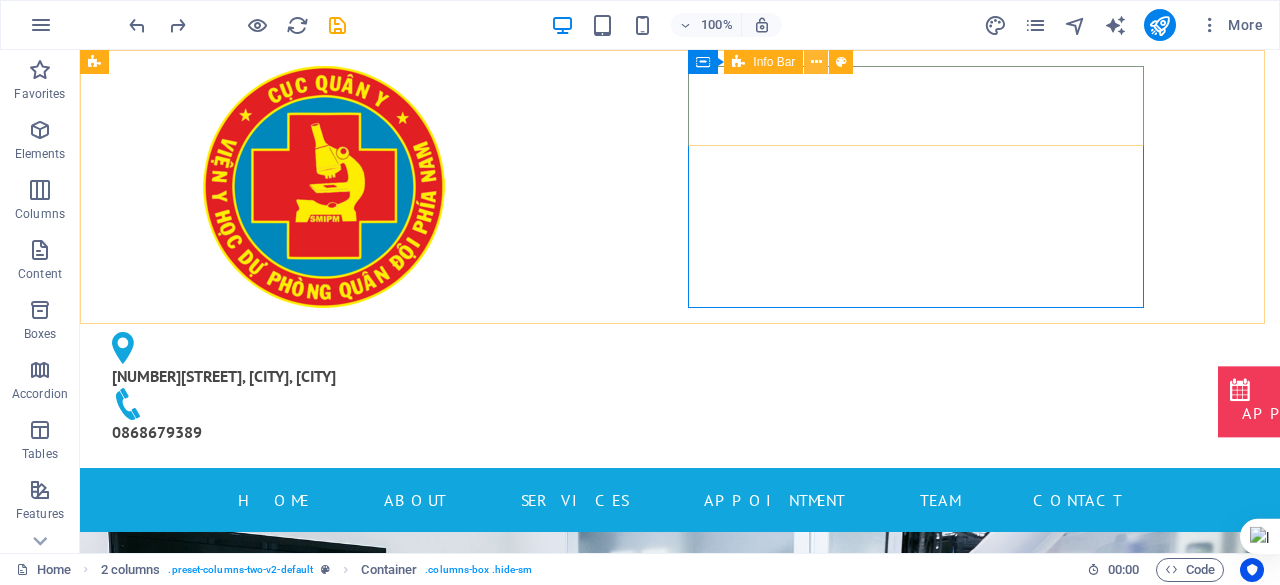 click at bounding box center (816, 62) 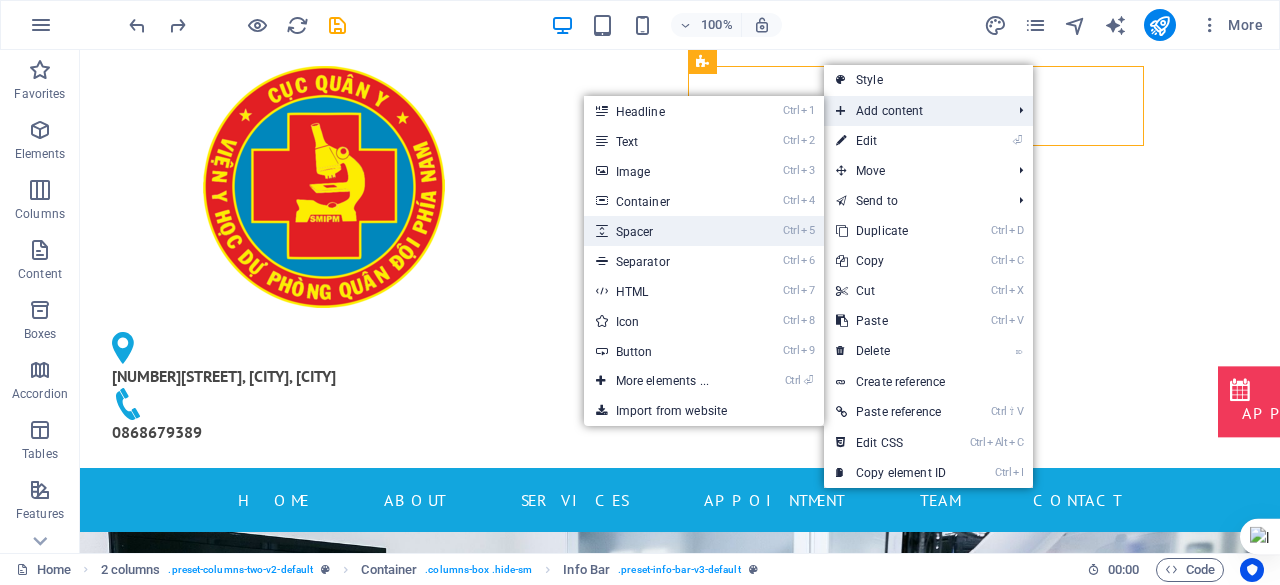 click on "Ctrl 5  Spacer" at bounding box center (666, 231) 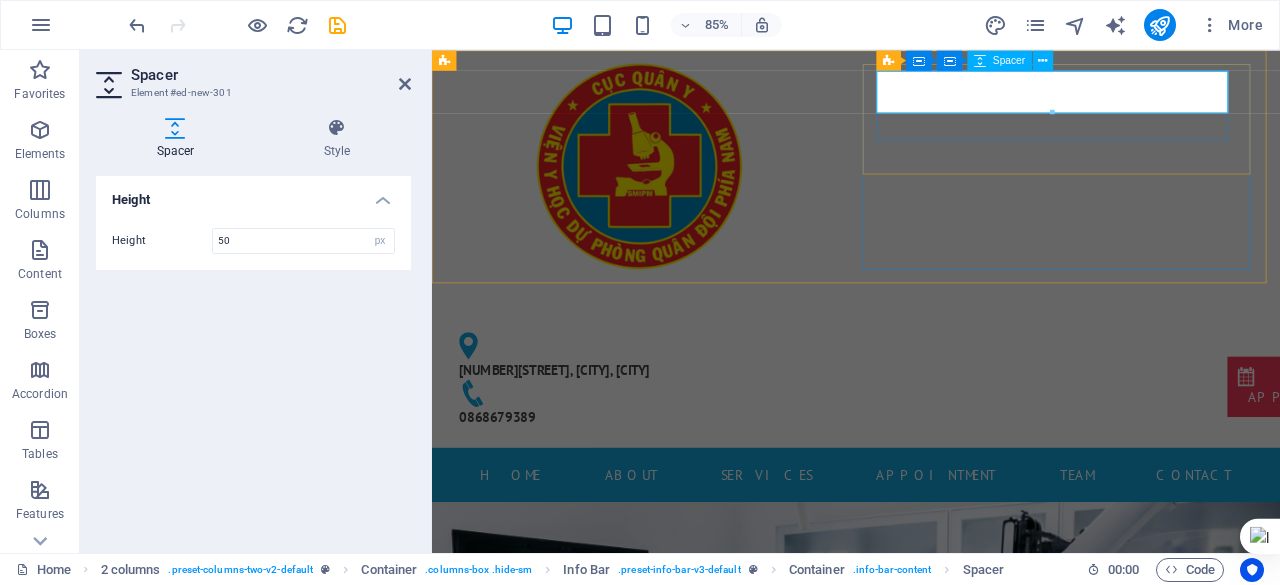 click at bounding box center (668, 357) 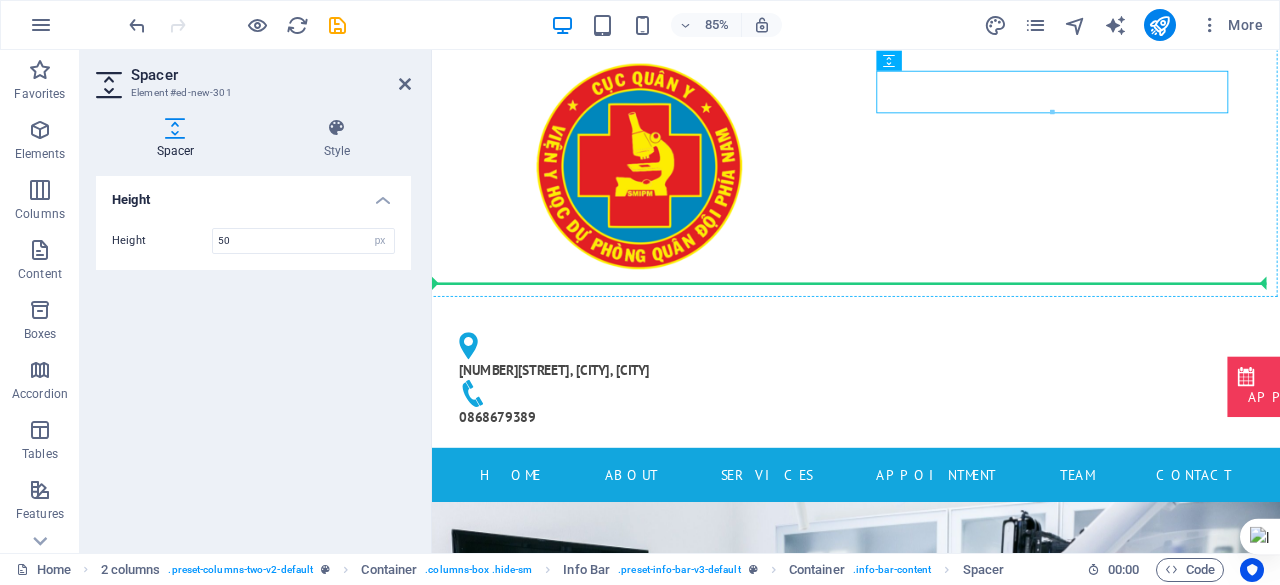 drag, startPoint x: 1002, startPoint y: 100, endPoint x: 1000, endPoint y: 238, distance: 138.0145 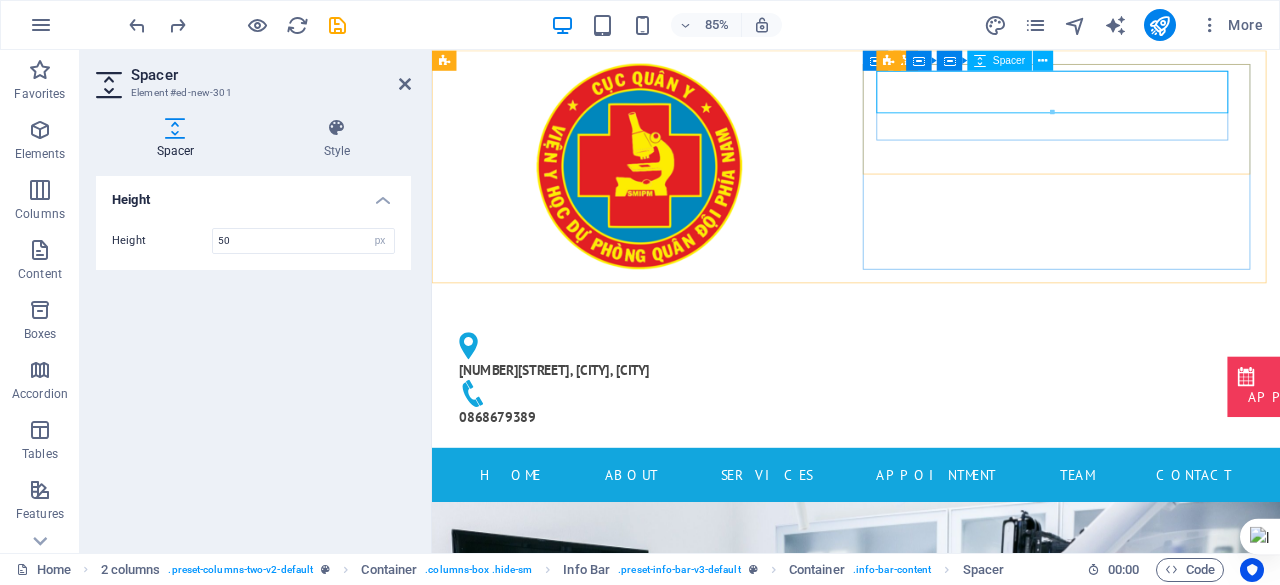 click at bounding box center (668, 357) 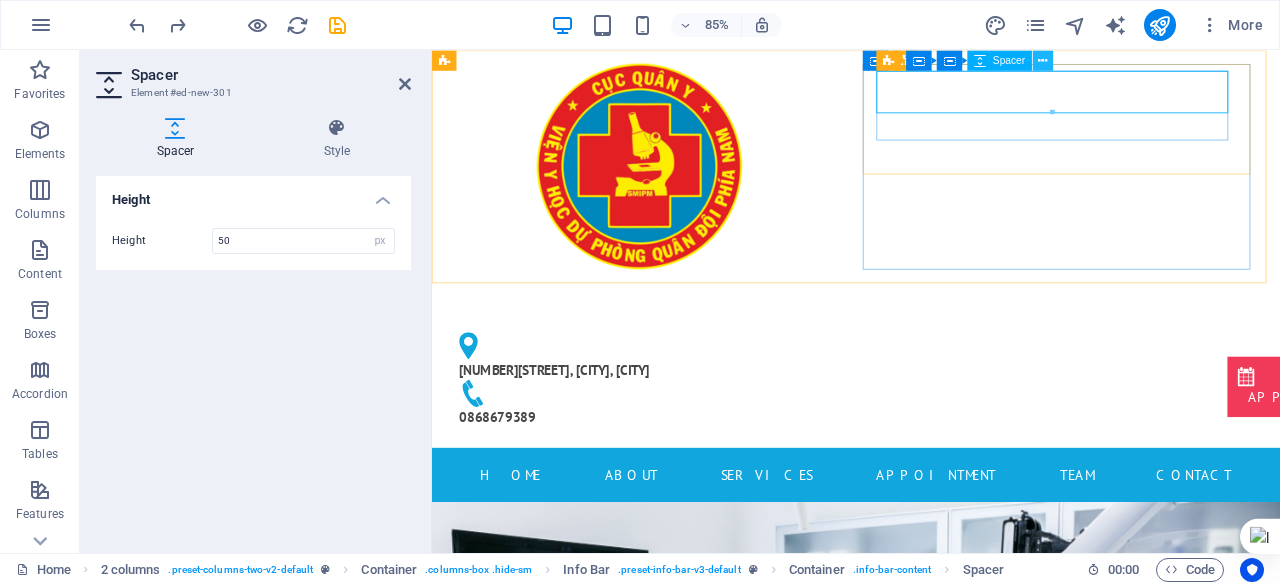 click at bounding box center [1043, 60] 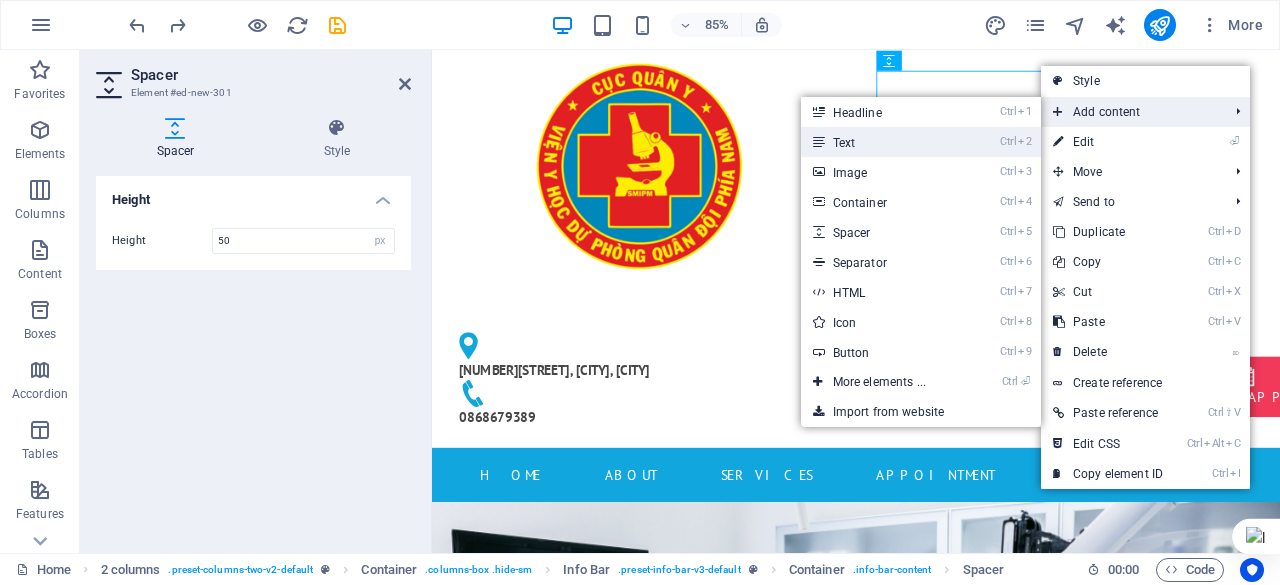 click on "Ctrl 2  Text" at bounding box center [883, 142] 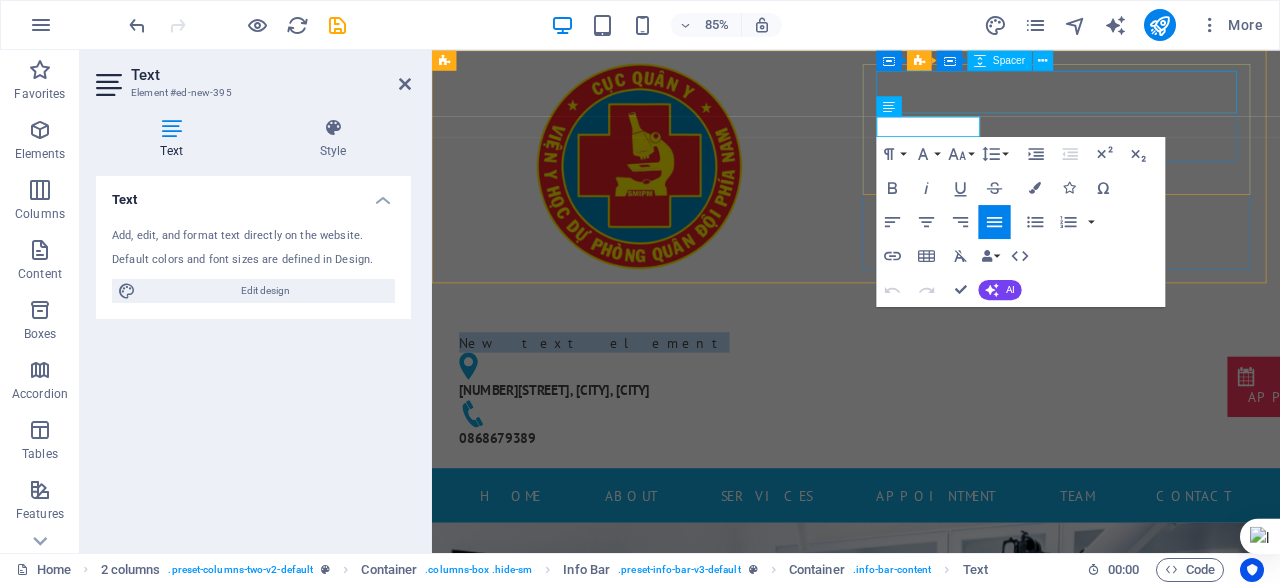 type 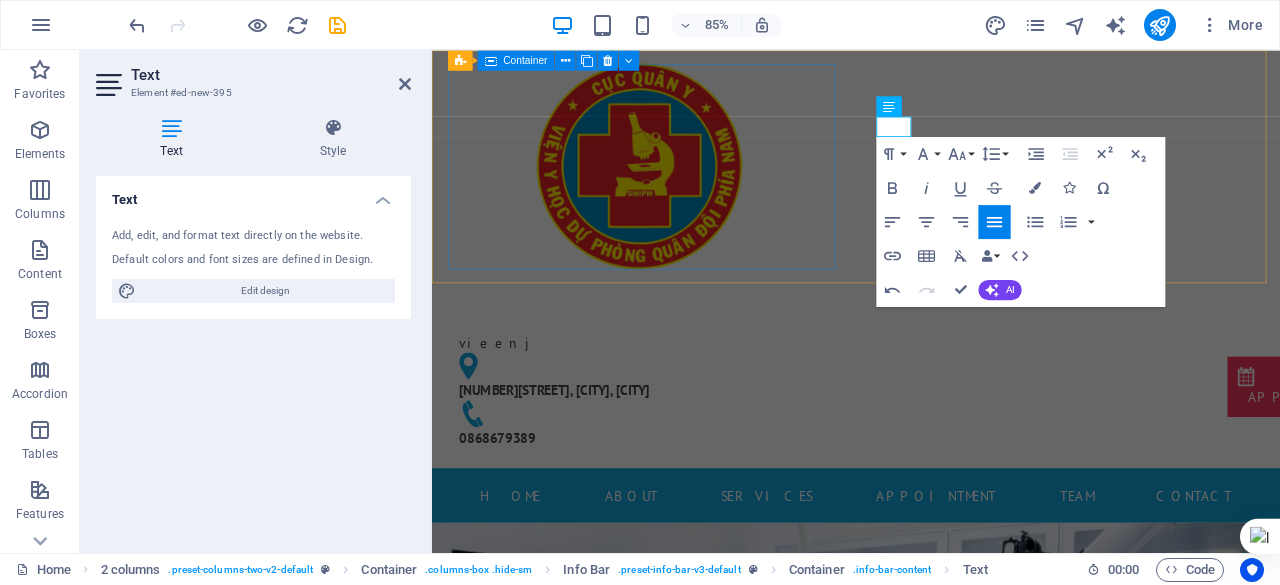 click at bounding box center [676, 187] 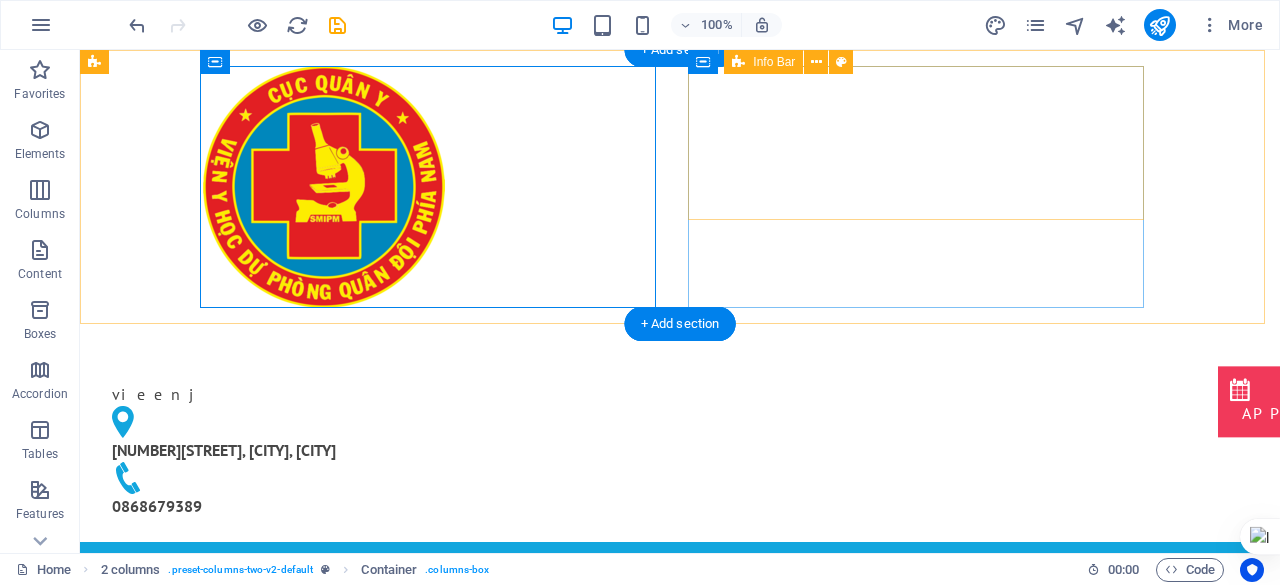 click on "vieenj 168Bis Phan Văn Trị, Phường An Nhơn, TP. Hồ Chí Minh 0868679389" at bounding box center [324, 425] 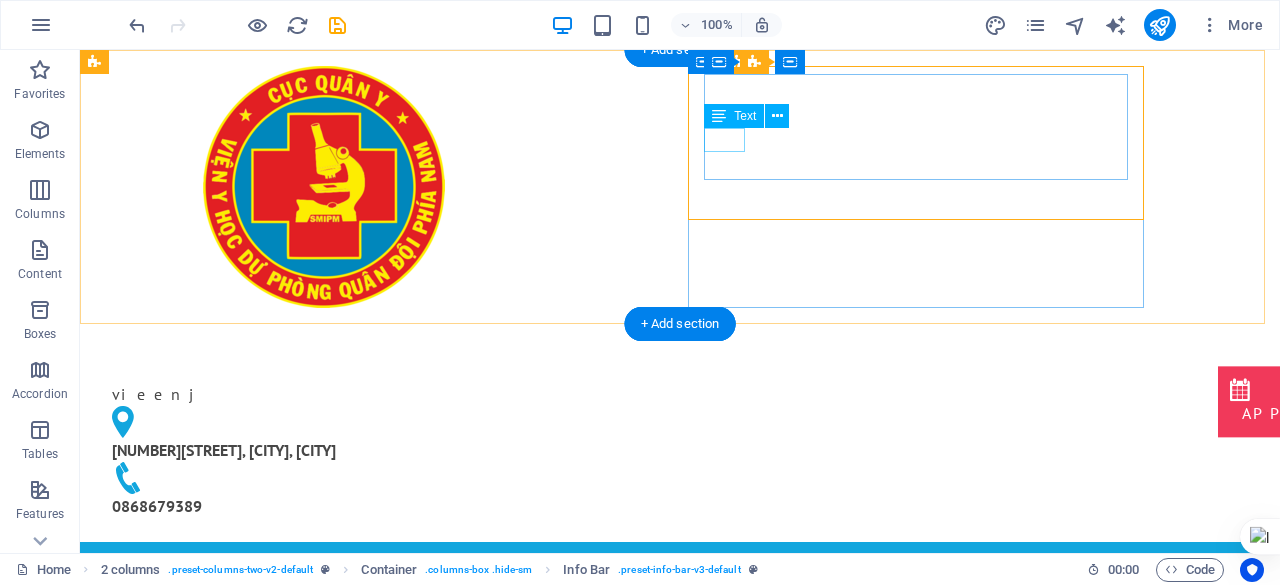 click on "vieenj" at bounding box center [316, 394] 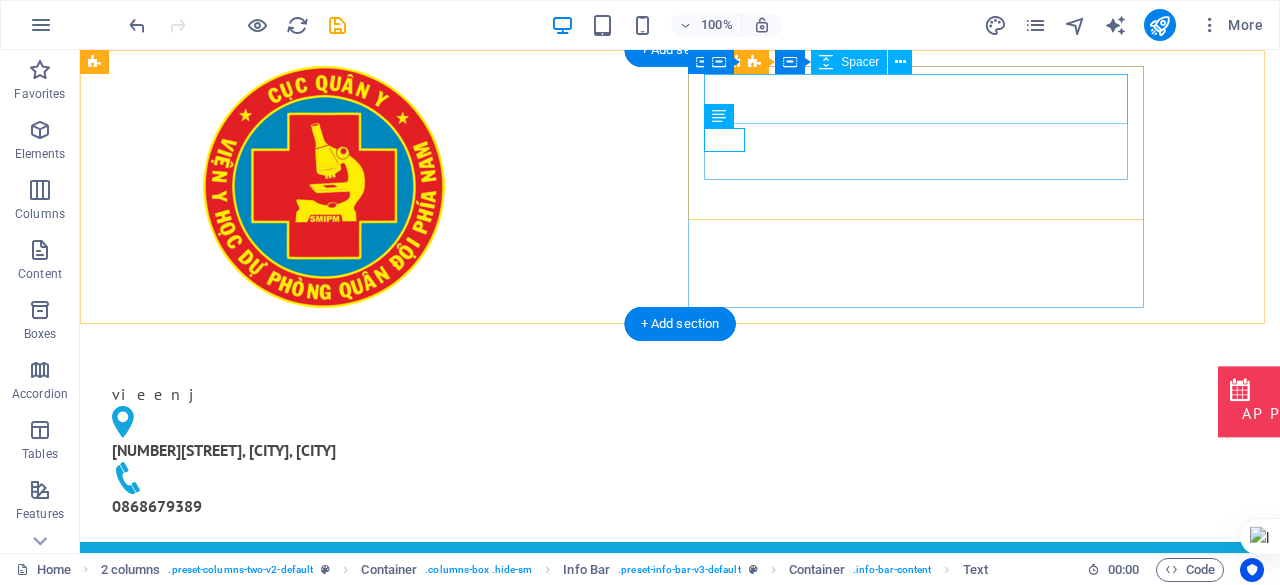 click at bounding box center [316, 357] 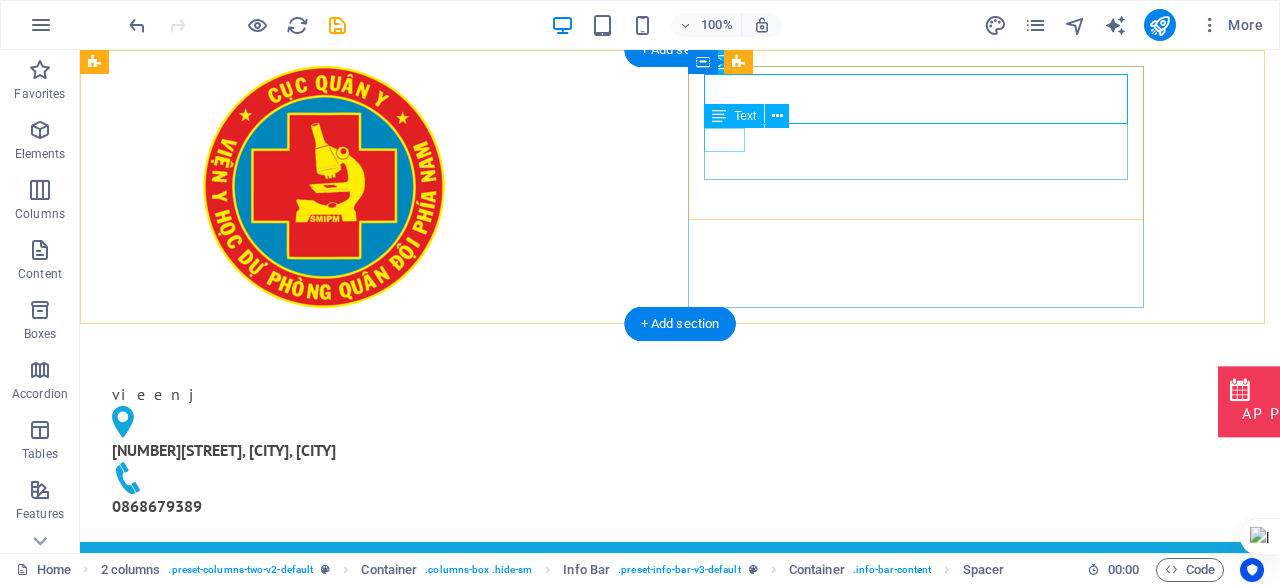 click on "vieenj" at bounding box center [316, 394] 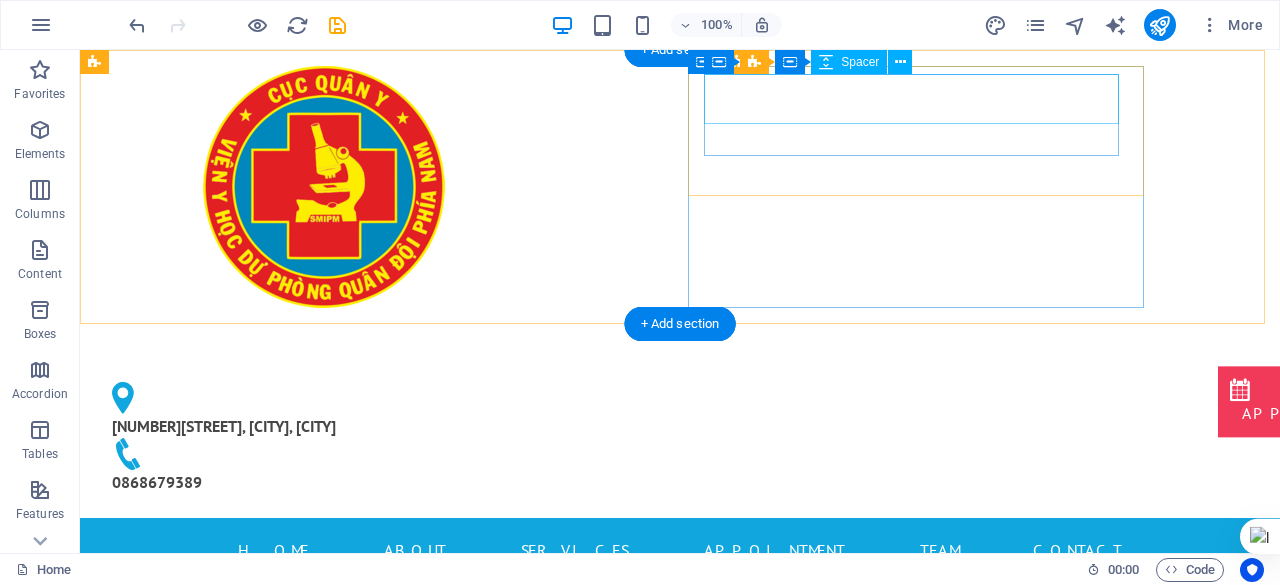 click at bounding box center [316, 357] 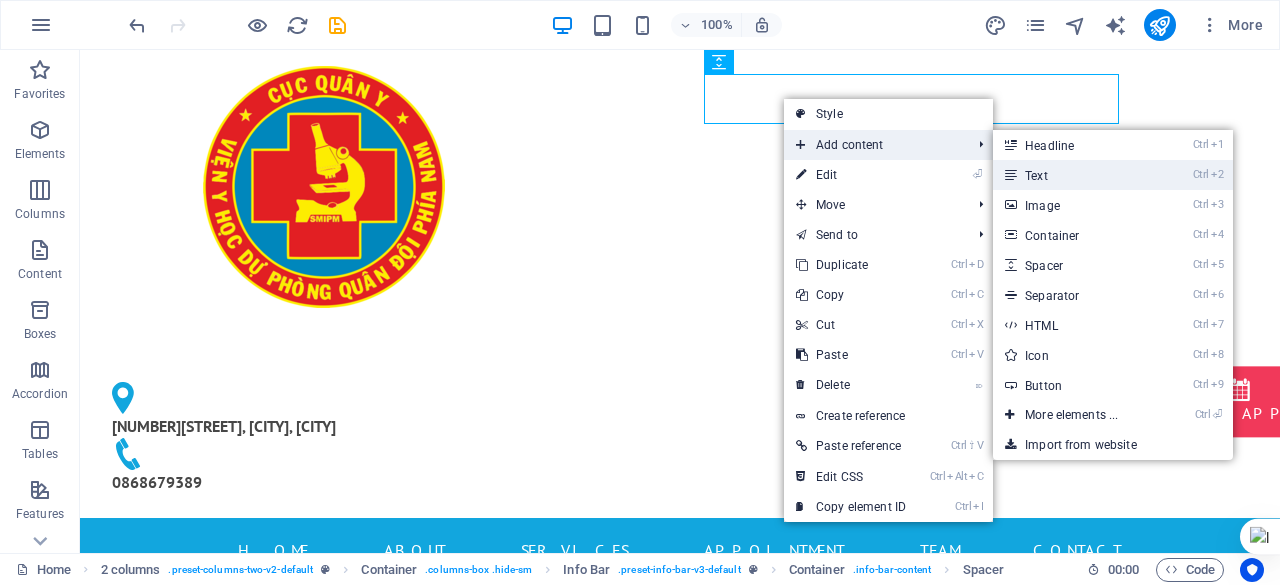 click at bounding box center [1010, 175] 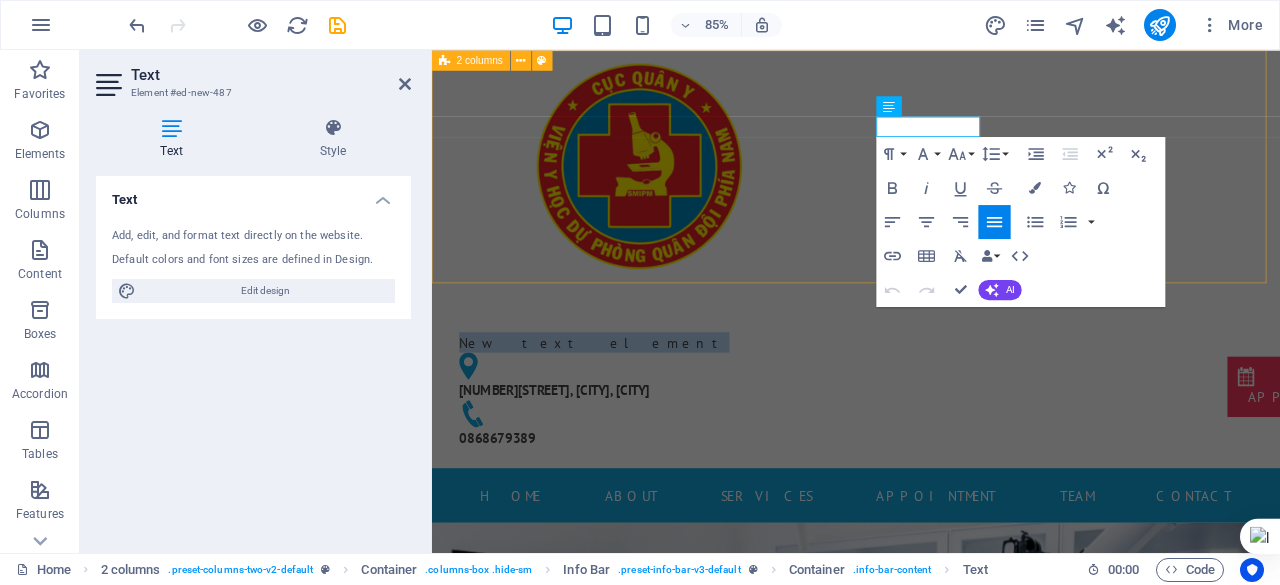 click on "New text element 168Bis Phan Văn Trị, Phường An Nhơn, TP. Hồ Chí Minh 0868679389" at bounding box center [931, 296] 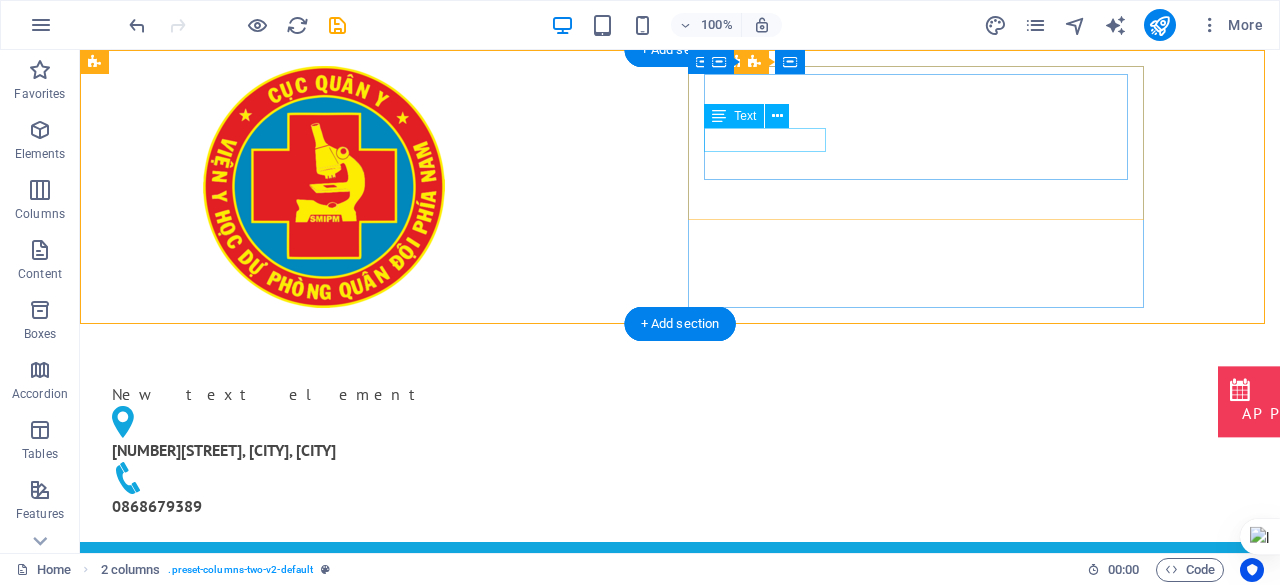 click on "New text element" at bounding box center [316, 394] 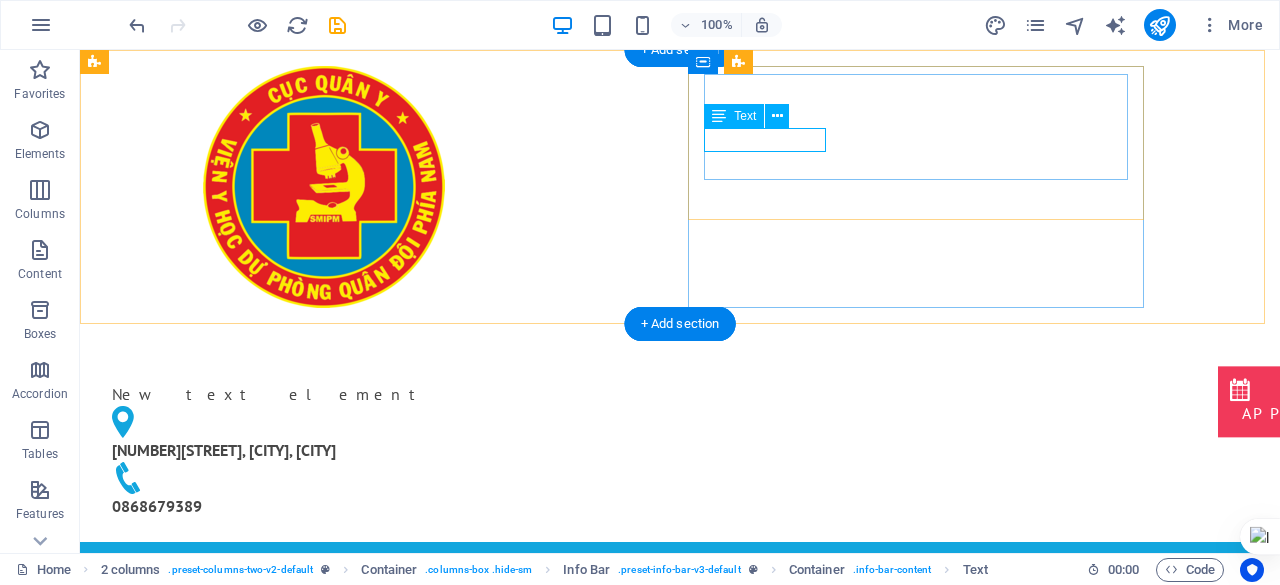 click on "New text element" at bounding box center [316, 394] 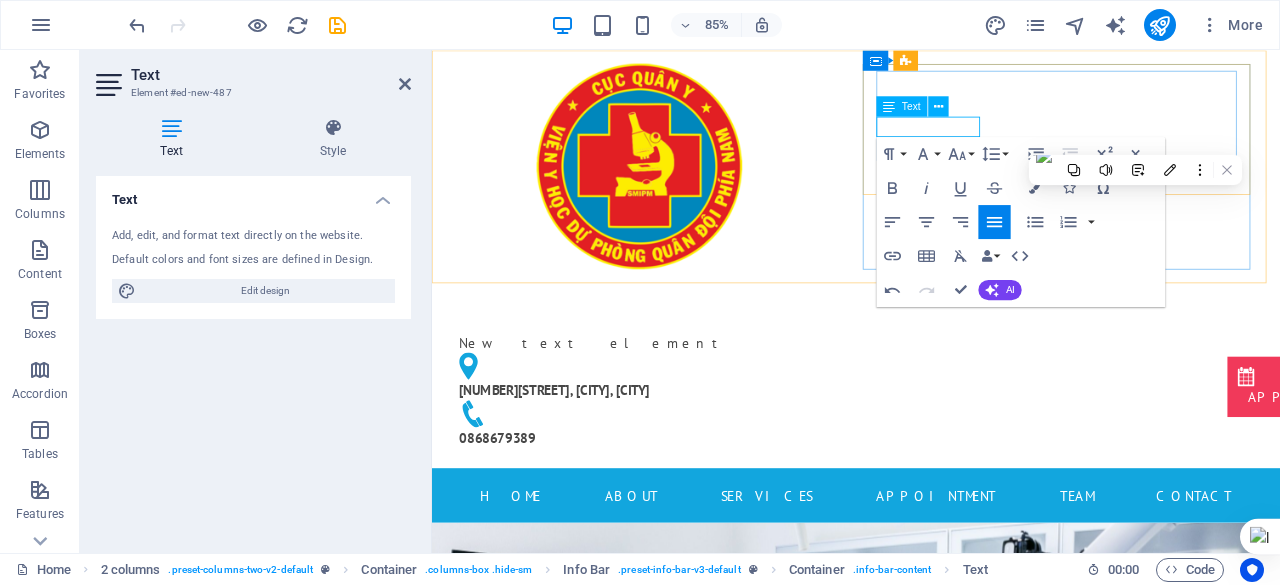 type 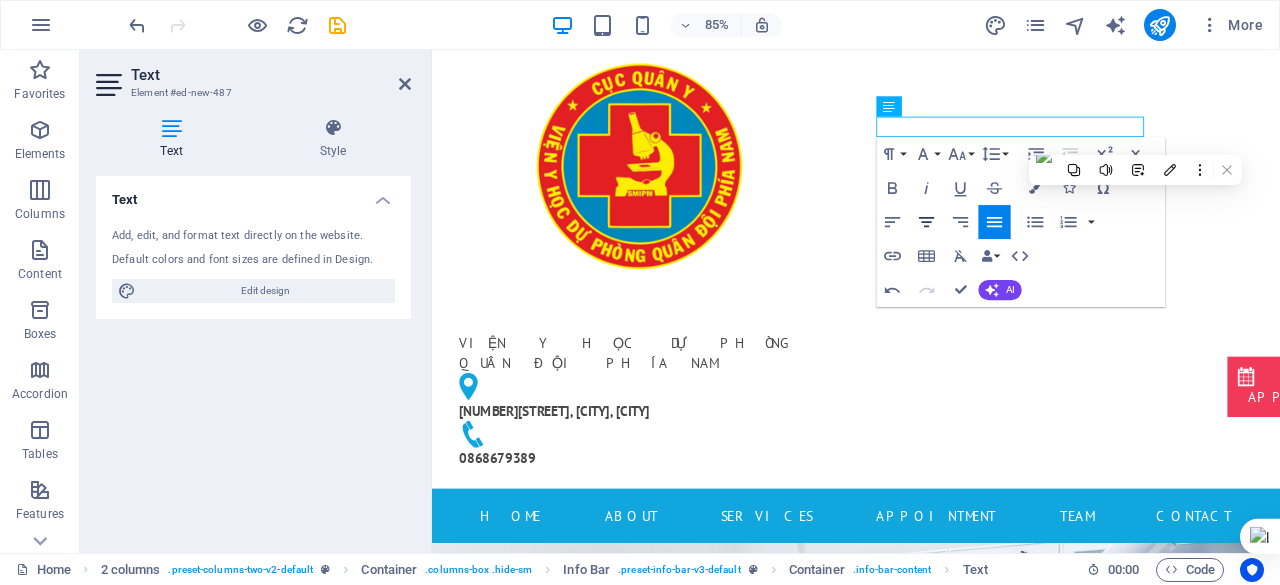 click 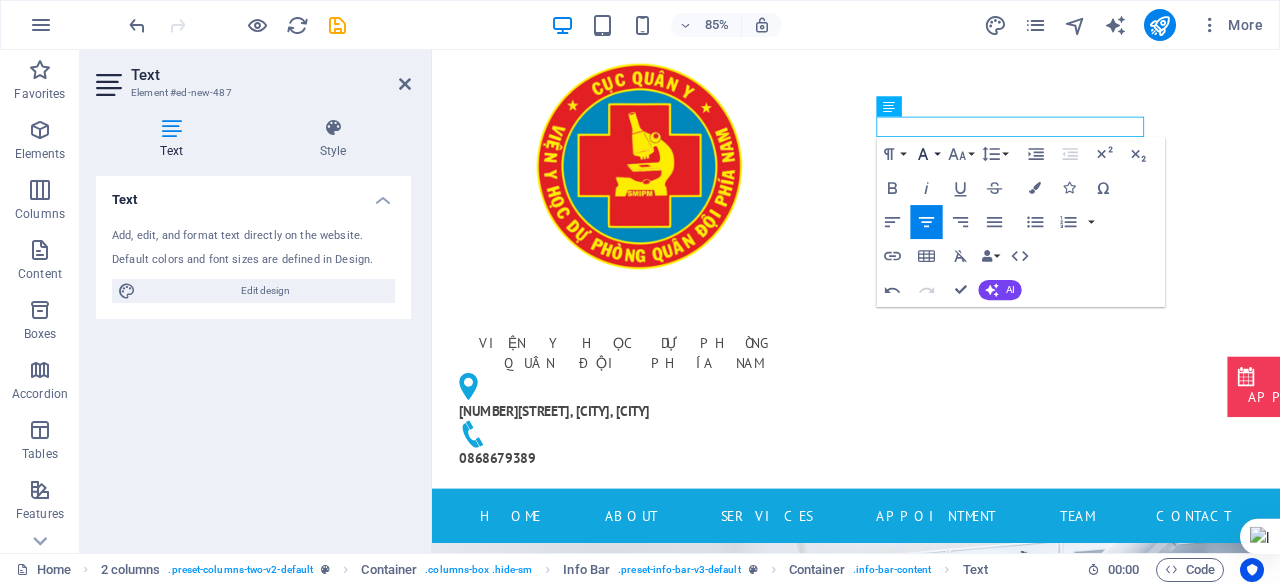 click on "Font Family" at bounding box center (927, 154) 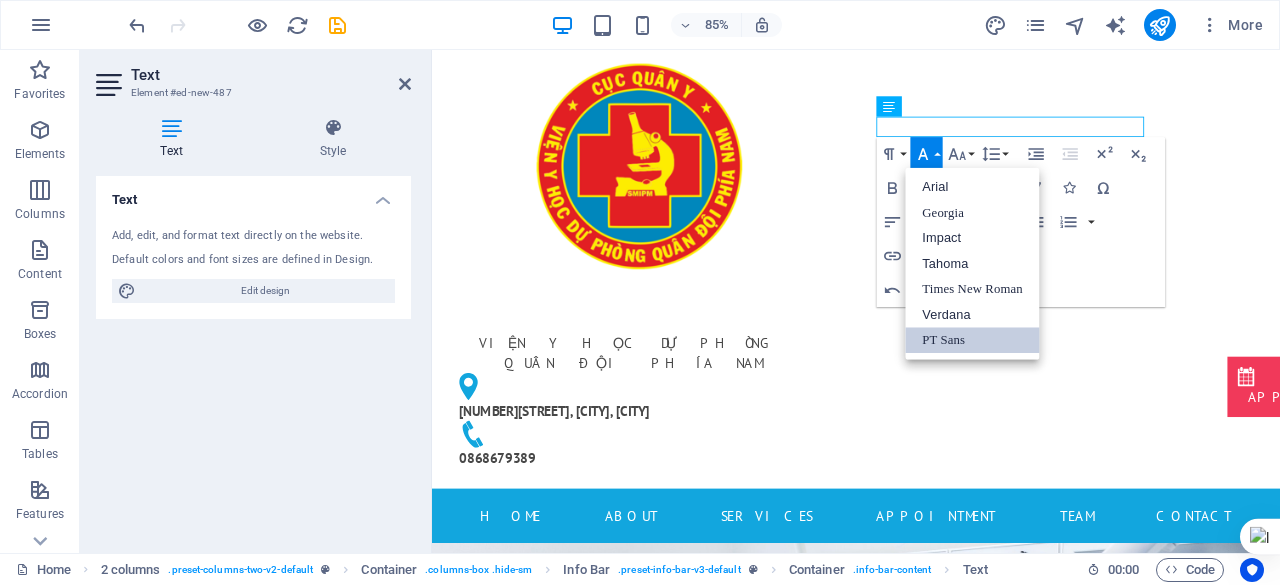 scroll, scrollTop: 0, scrollLeft: 0, axis: both 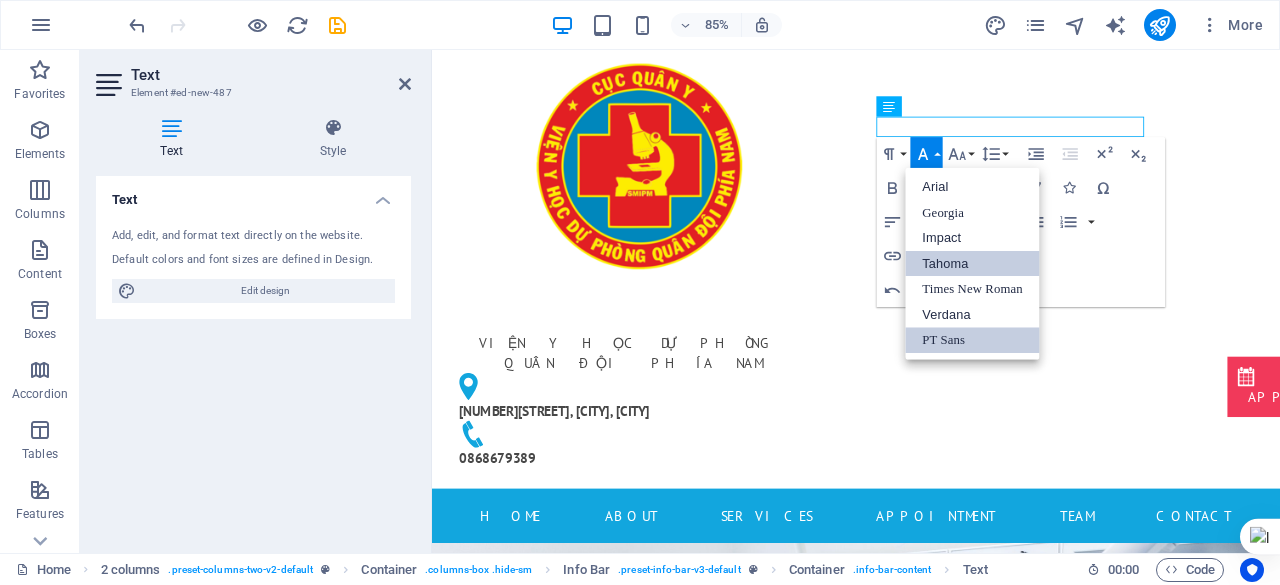 click on "Tahoma" at bounding box center (972, 264) 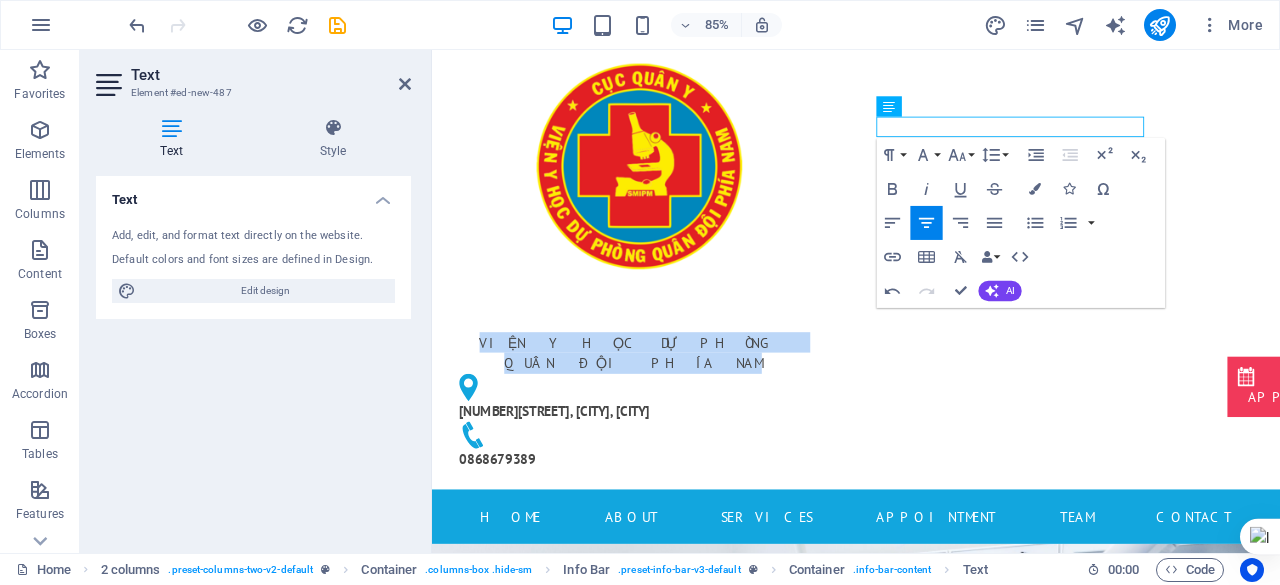 click 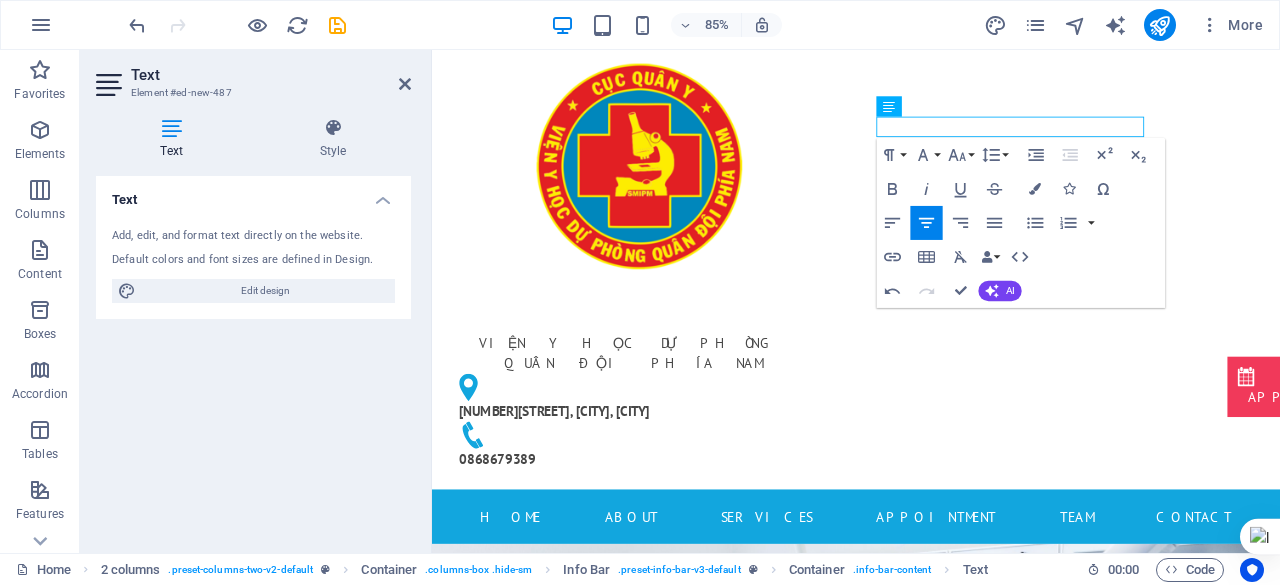 click 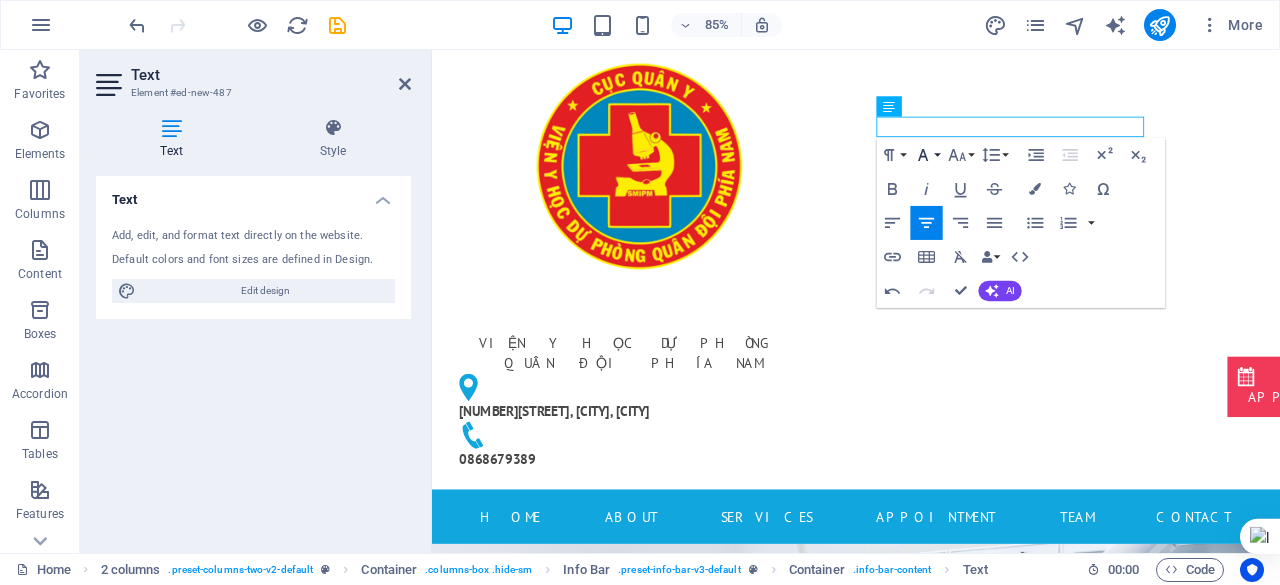 click on "Font Family" at bounding box center [927, 154] 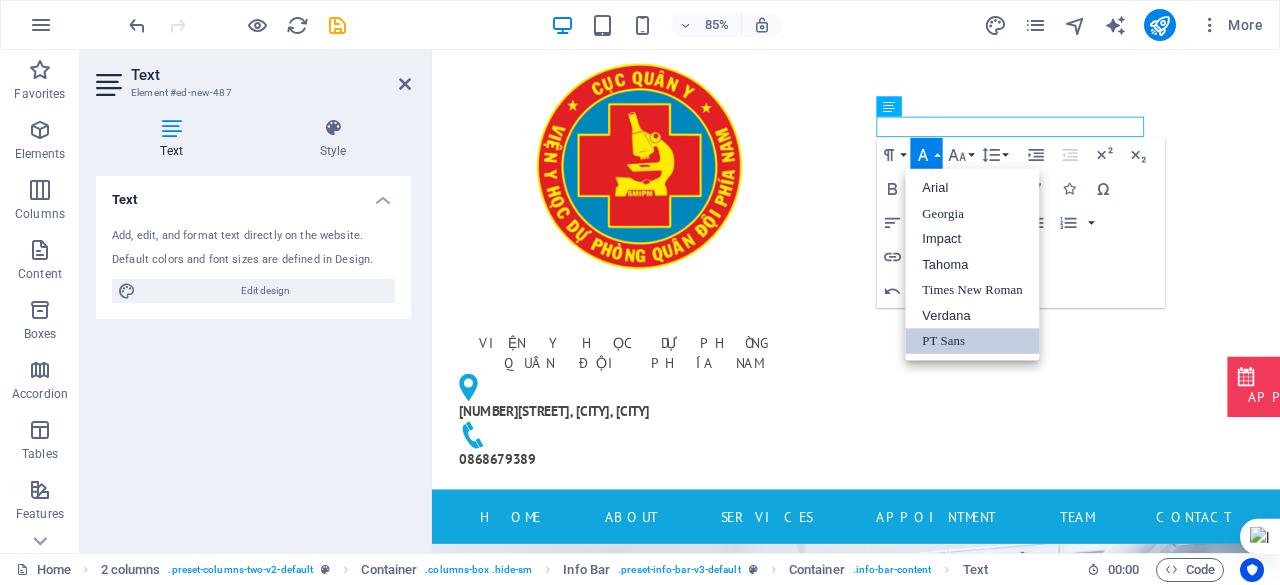 scroll, scrollTop: 0, scrollLeft: 0, axis: both 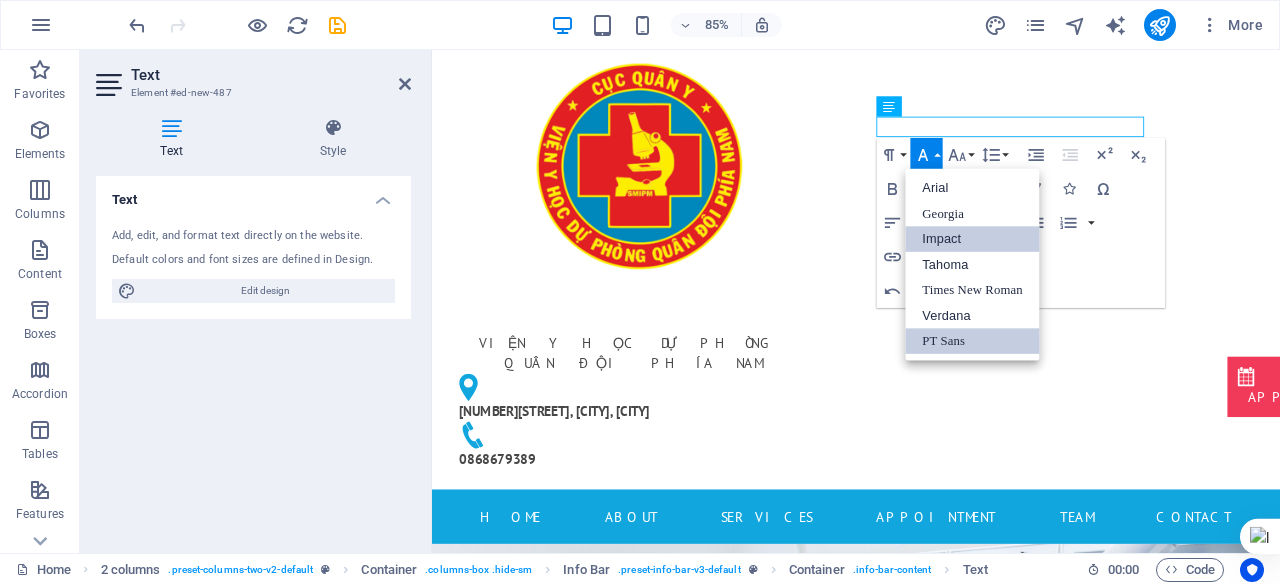 click on "Impact" at bounding box center (972, 239) 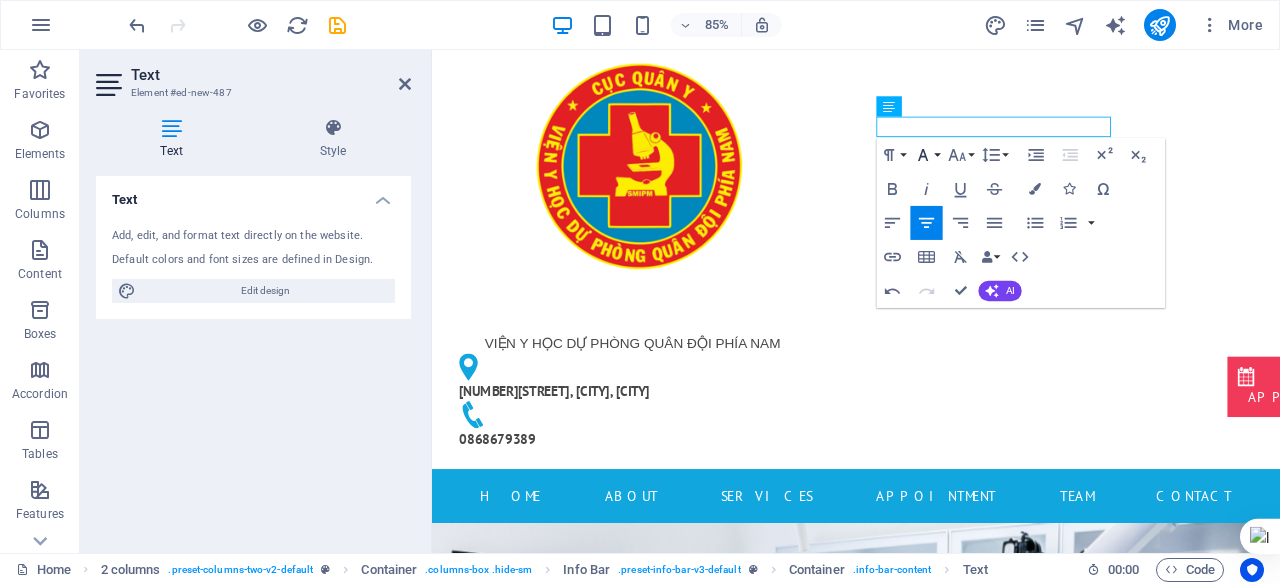 click on "Font Family" at bounding box center [927, 154] 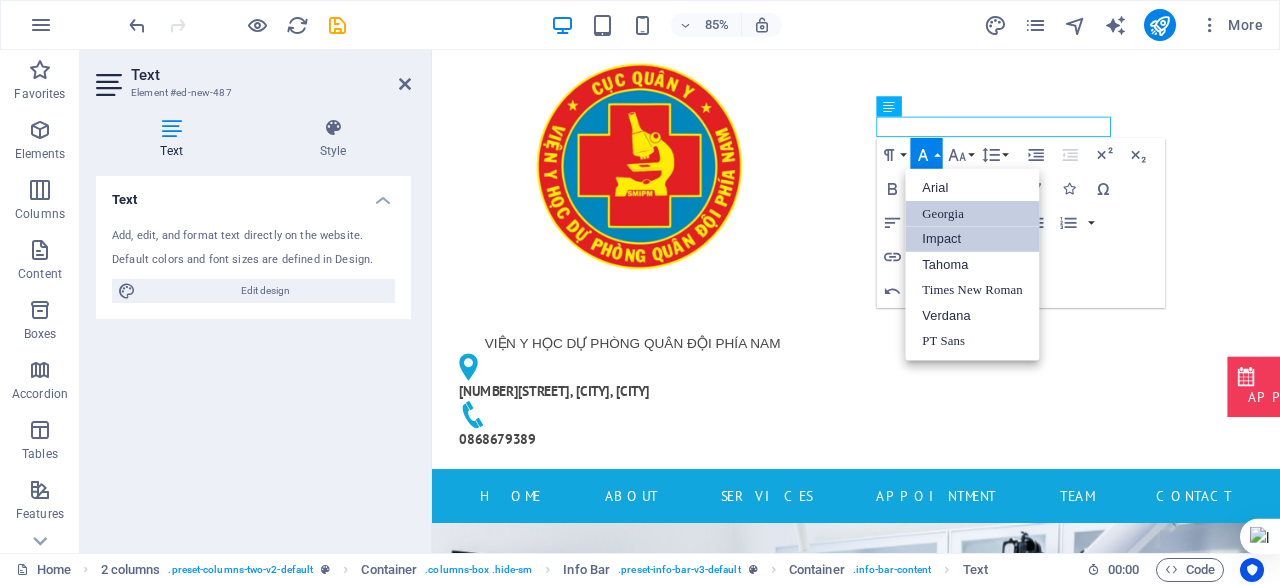 scroll, scrollTop: 0, scrollLeft: 0, axis: both 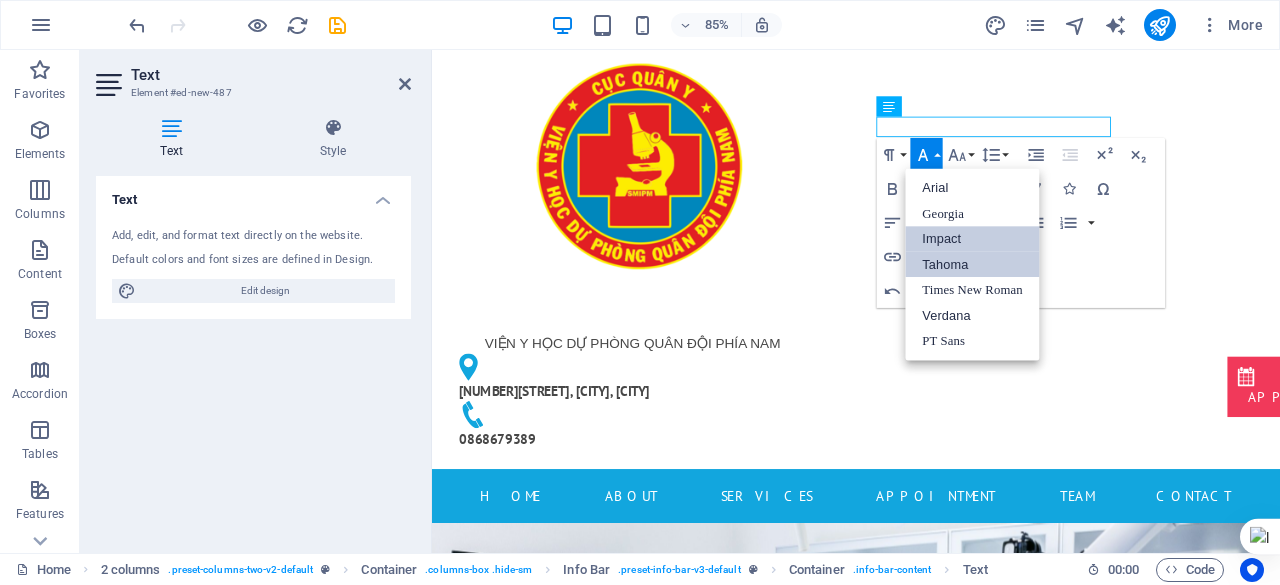 click on "Tahoma" at bounding box center [972, 264] 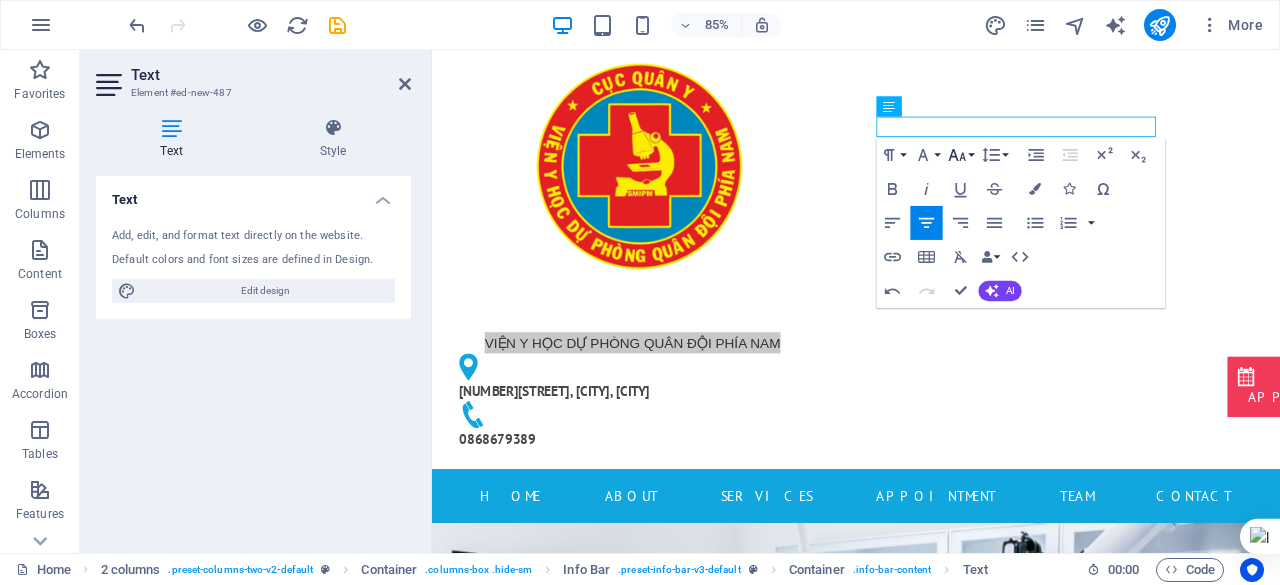 click on "Font Size" at bounding box center (961, 154) 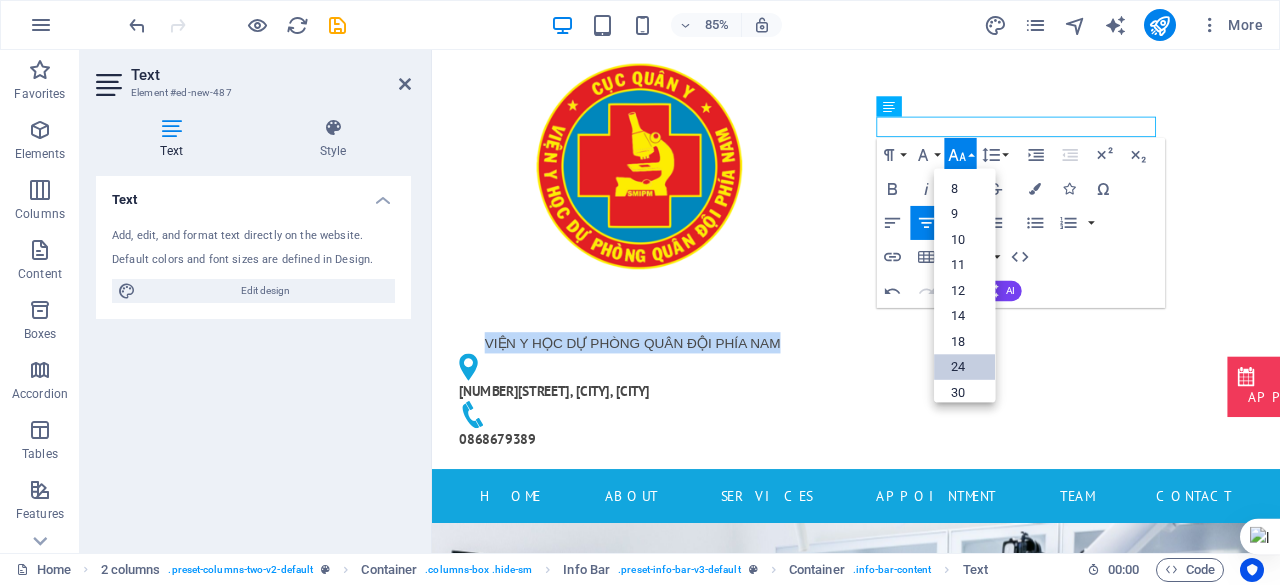 click on "24" at bounding box center (964, 366) 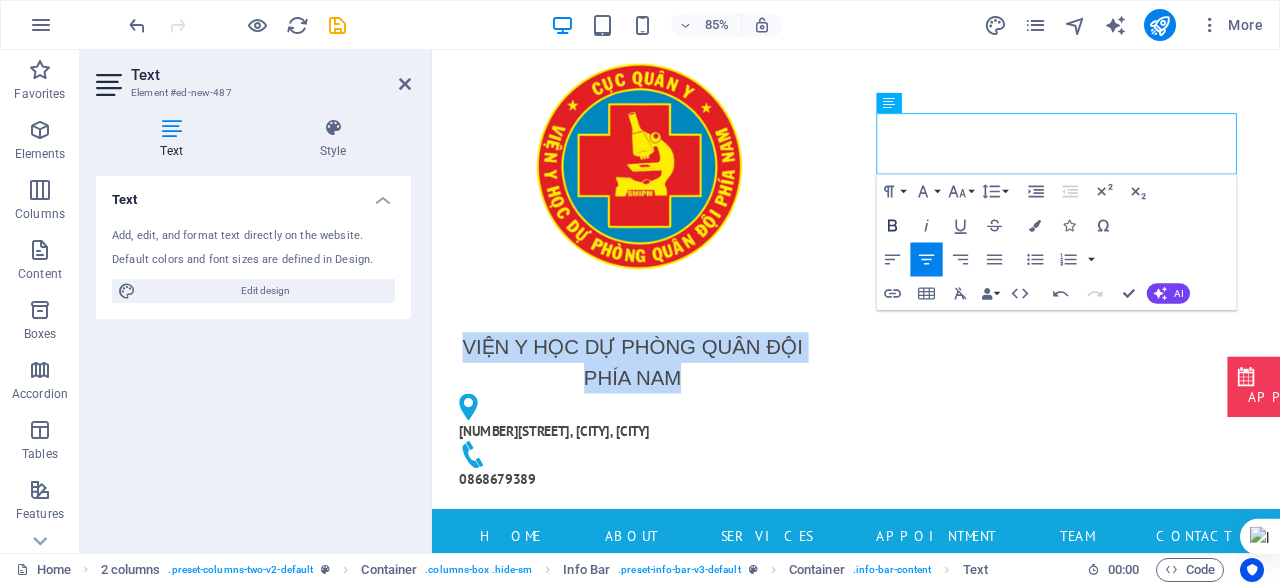 click 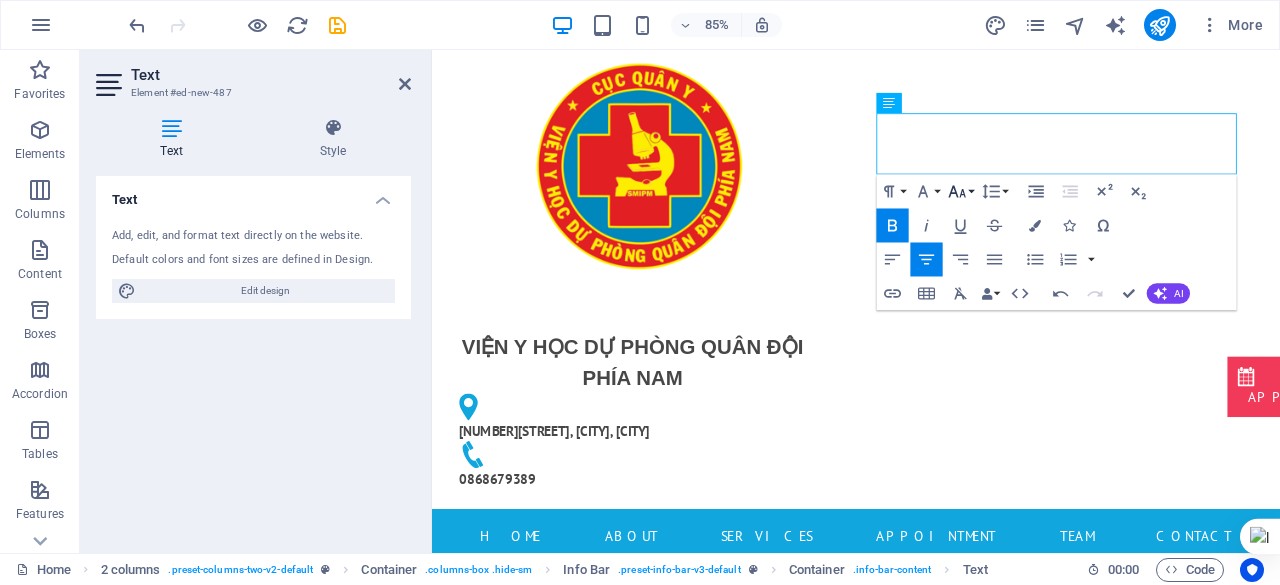 click on "Font Size" at bounding box center [961, 191] 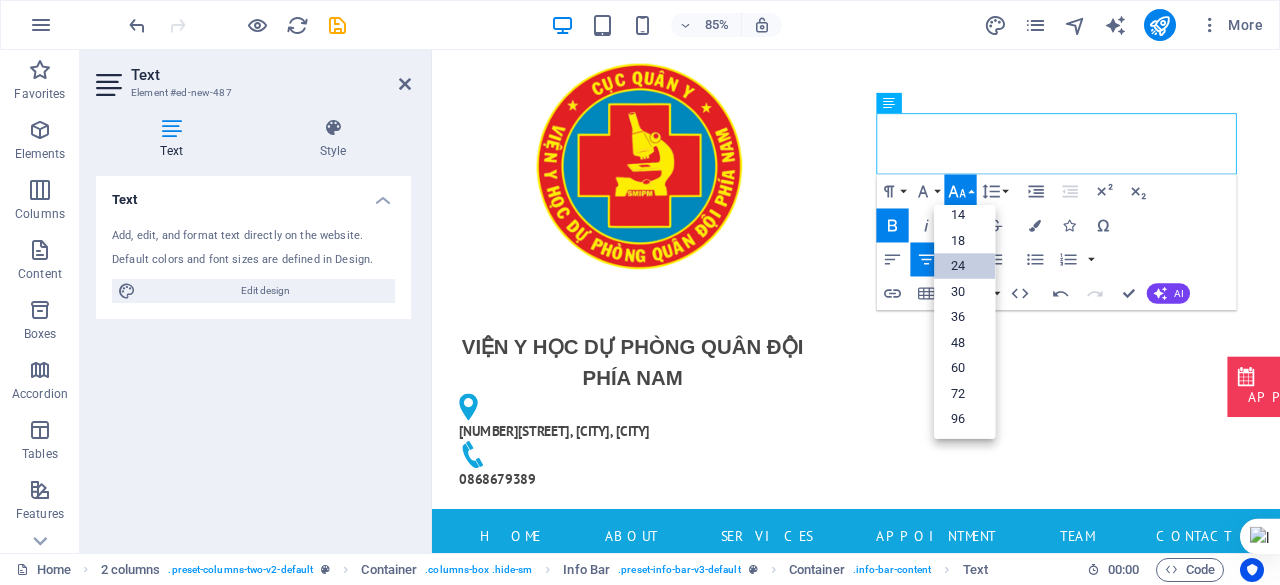scroll, scrollTop: 160, scrollLeft: 0, axis: vertical 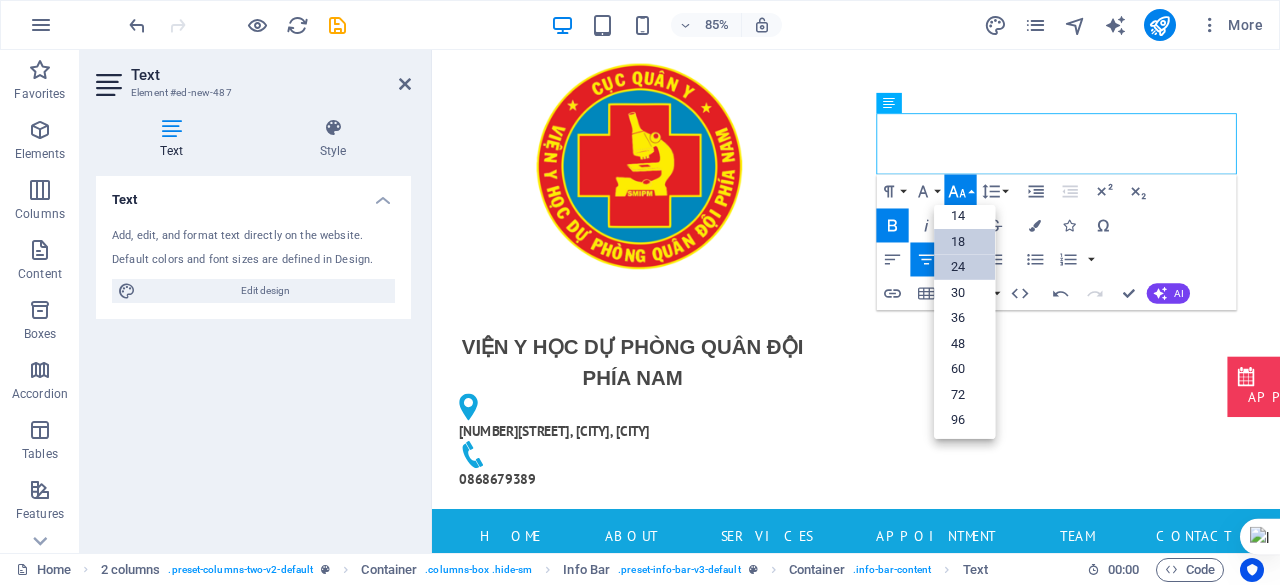 click on "18" at bounding box center (964, 242) 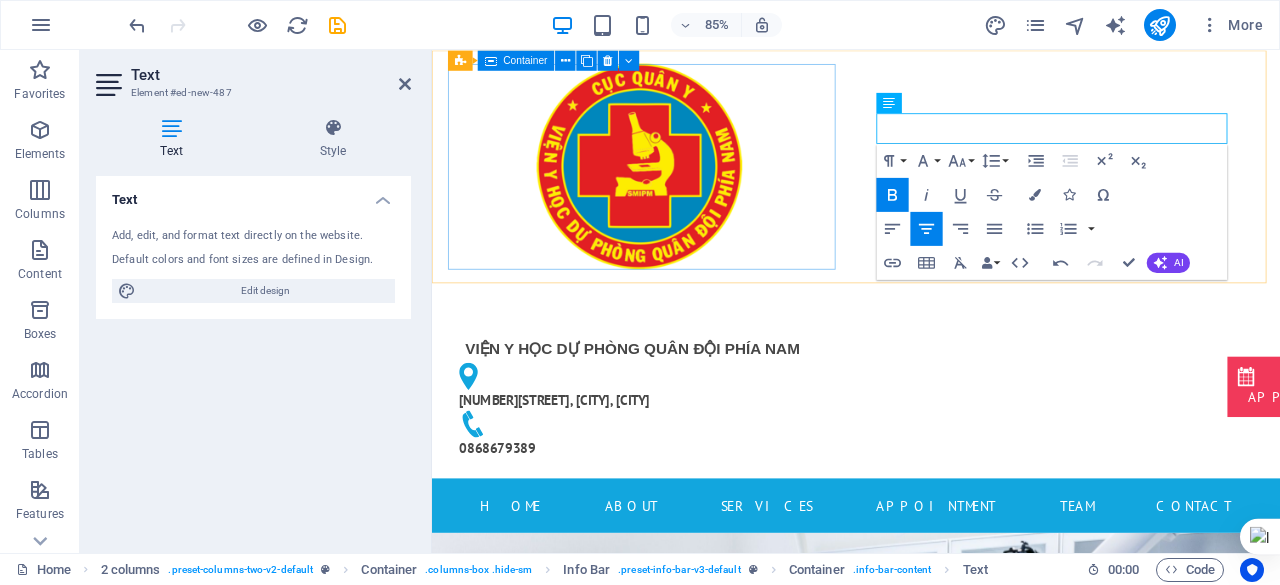 click at bounding box center (676, 187) 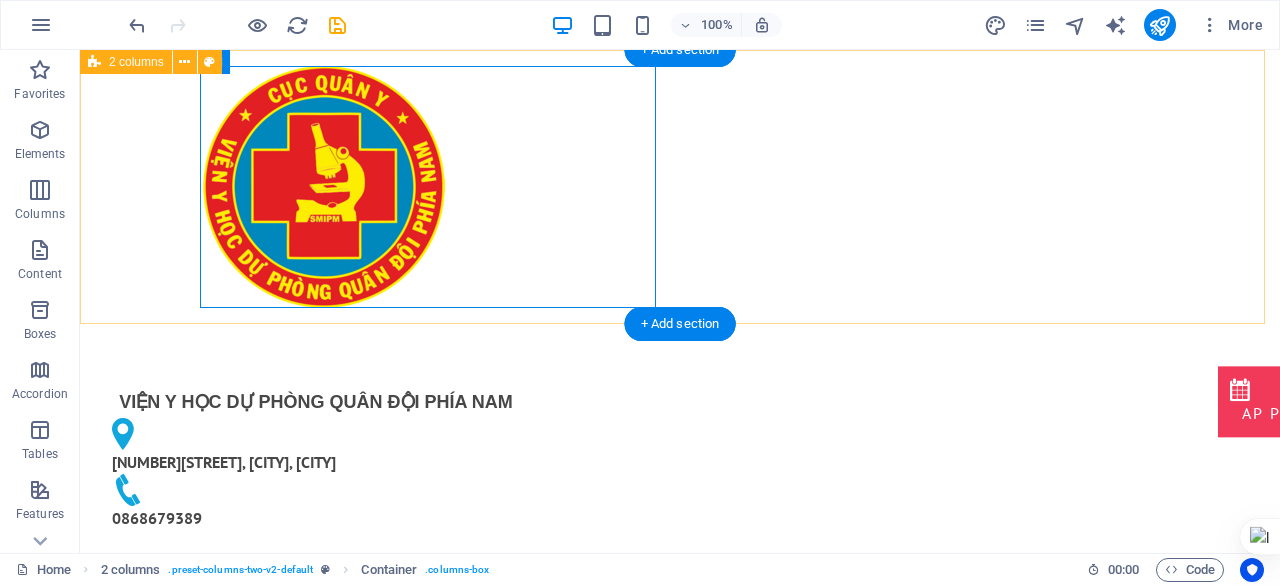 click on "VIỆN Y HỌC DỰ PHÒNG QUÂN ĐỘI PHÍA NAM 168Bis Phan Văn Trị, Phường An Nhơn, TP. Hồ Chí Minh 0868679389" at bounding box center (680, 302) 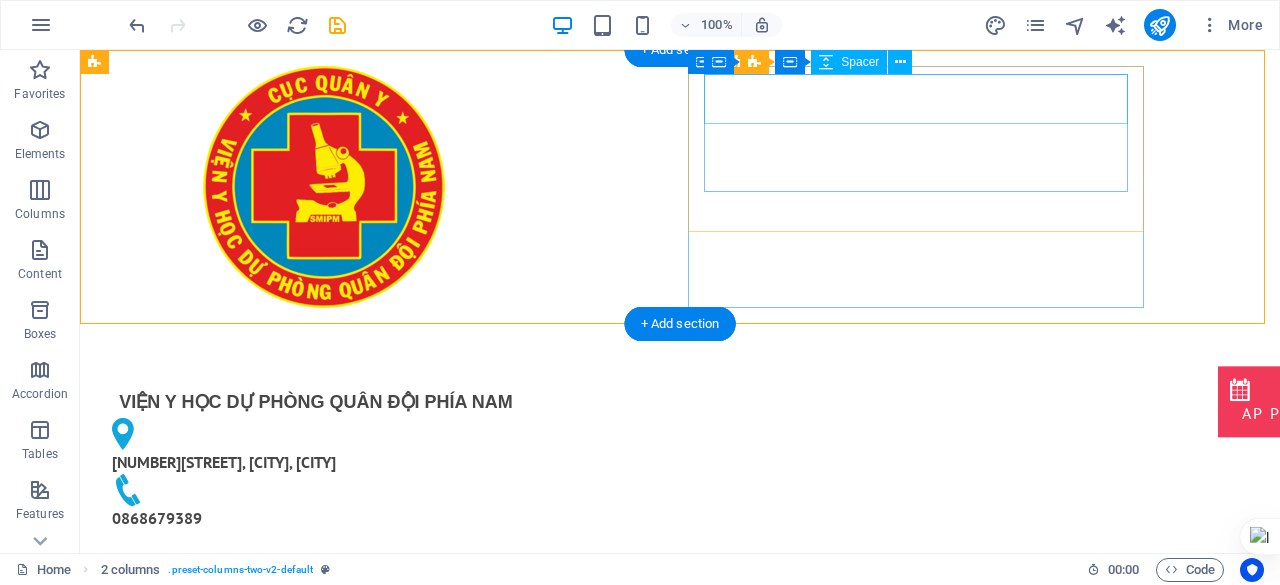 click at bounding box center [316, 357] 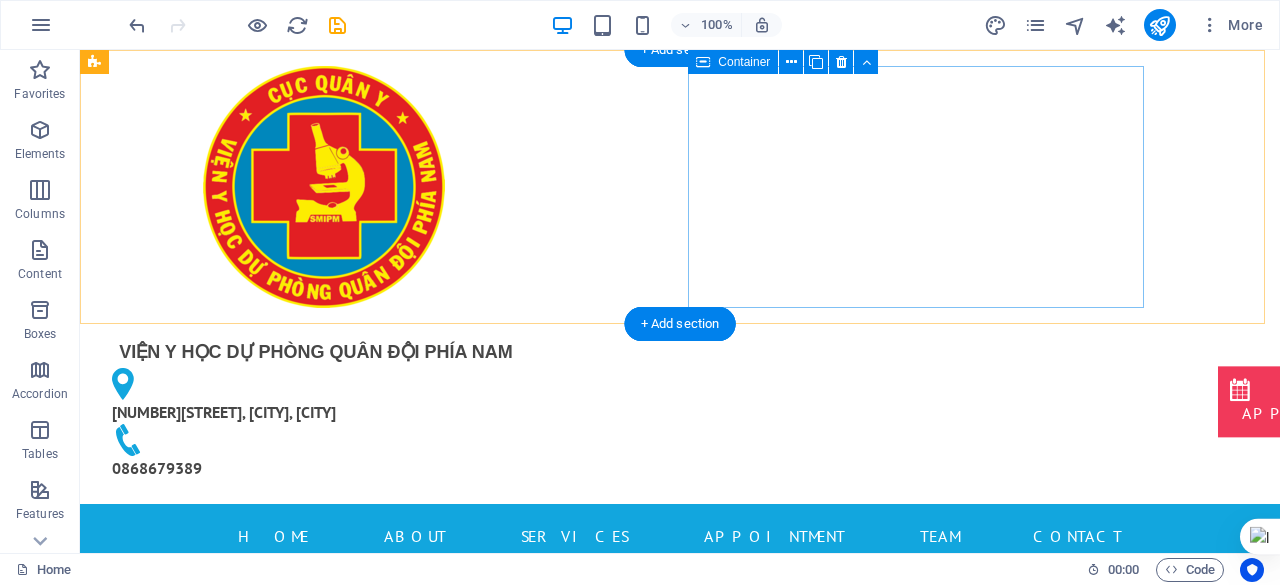 click on "VIỆN Y HỌC DỰ PHÒNG QUÂN ĐỘI PHÍA NAM 168Bis Phan Văn Trị, Phường An Nhơn, TP. Hồ Chí Minh 0868679389" at bounding box center (324, 406) 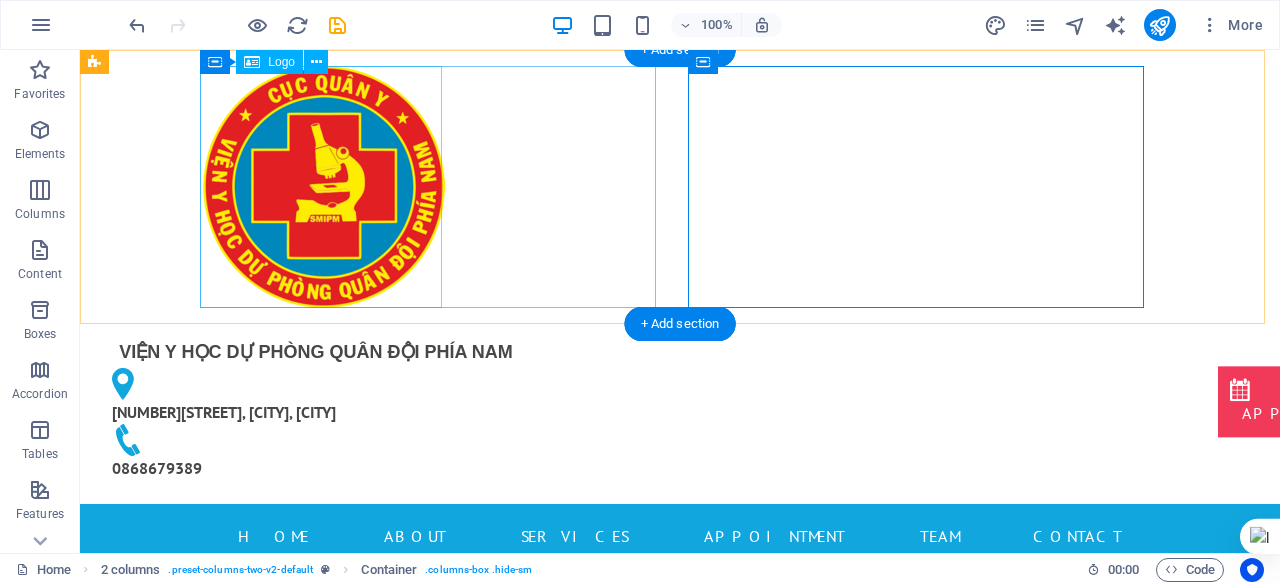 click at bounding box center (324, 187) 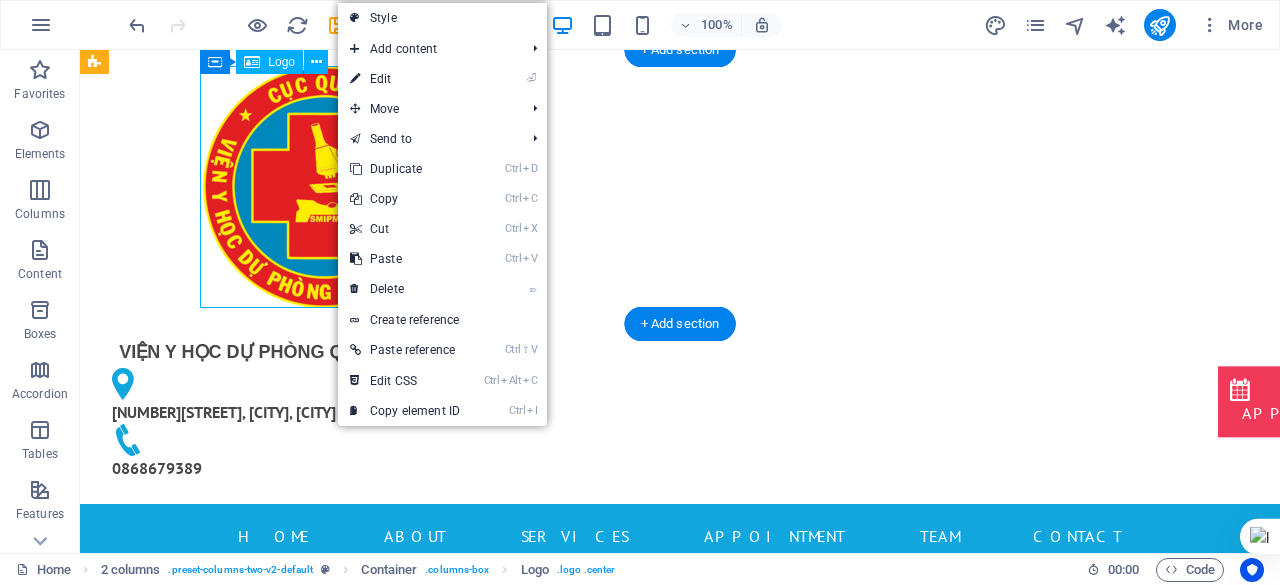 click at bounding box center [324, 187] 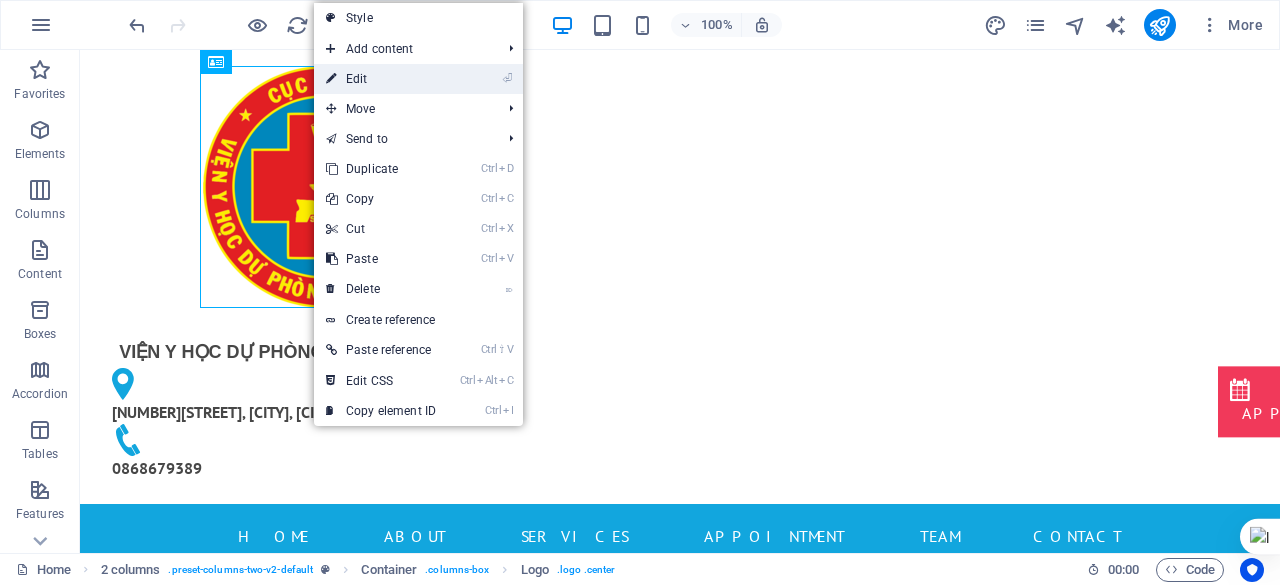 click on "⏎  Edit" at bounding box center (381, 79) 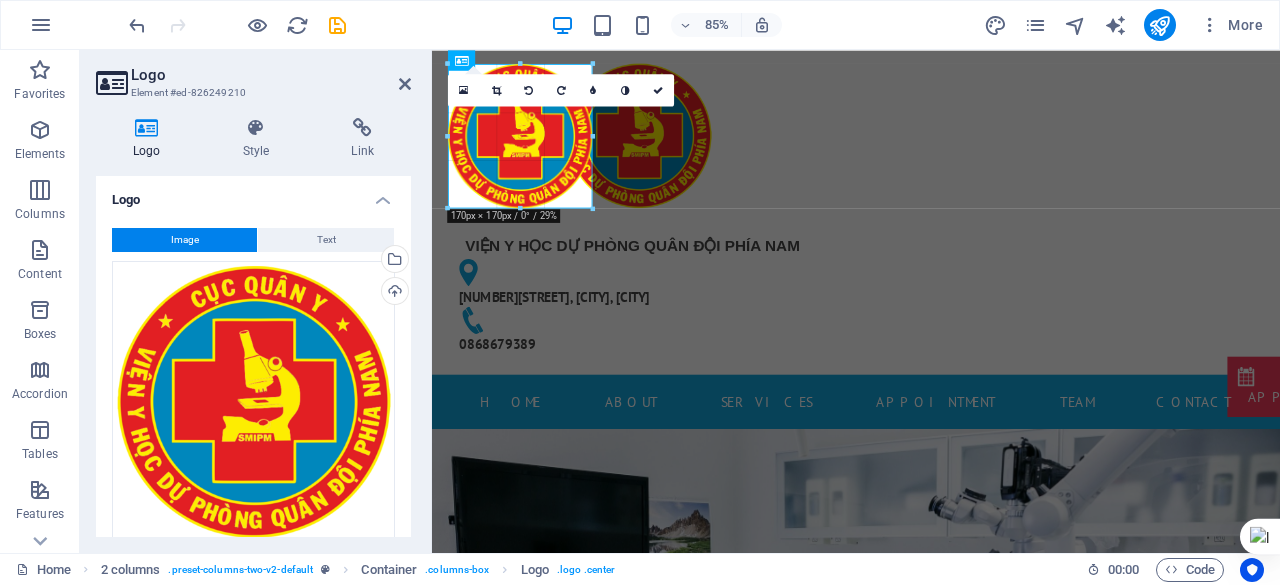 drag, startPoint x: 654, startPoint y: 269, endPoint x: 557, endPoint y: 193, distance: 123.22743 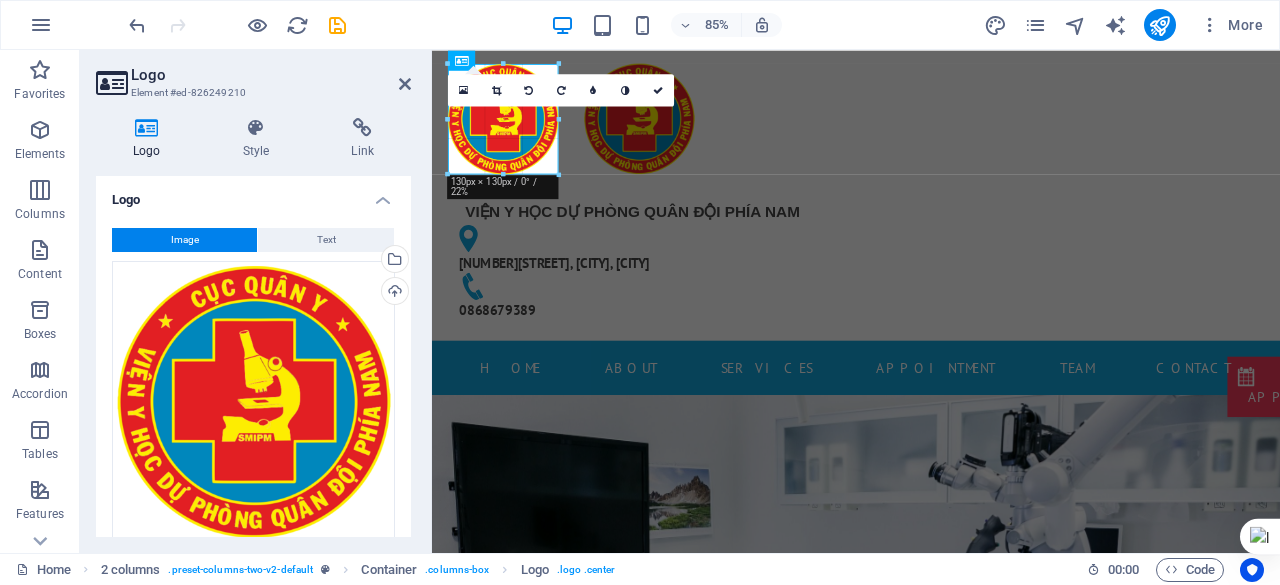 drag, startPoint x: 592, startPoint y: 207, endPoint x: 510, endPoint y: 165, distance: 92.13034 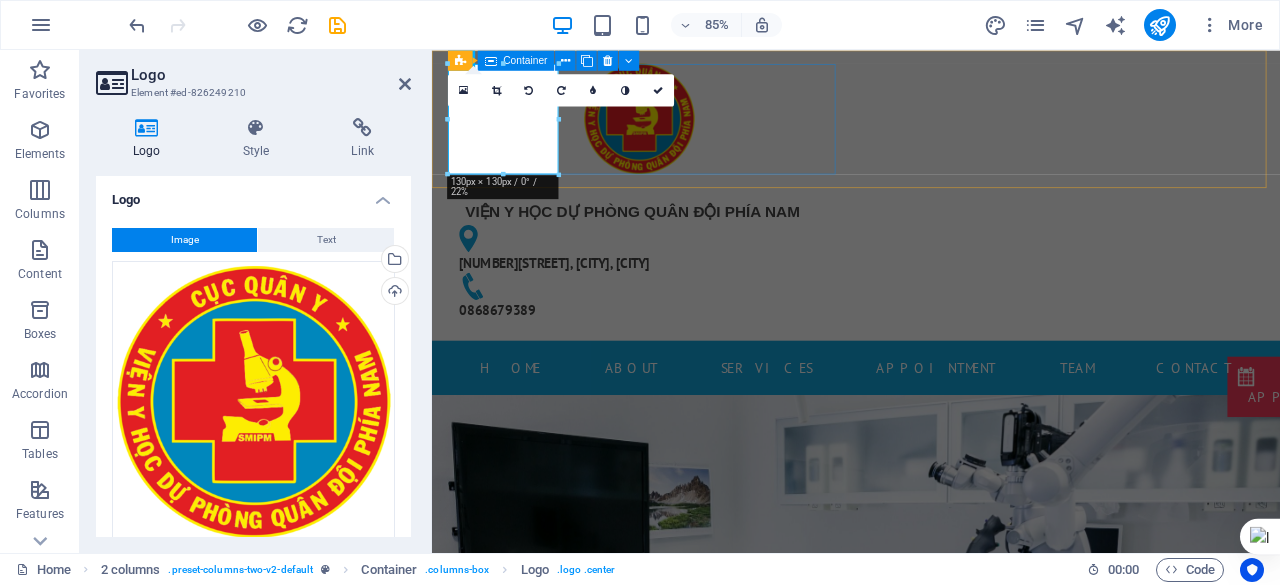 click at bounding box center [676, 131] 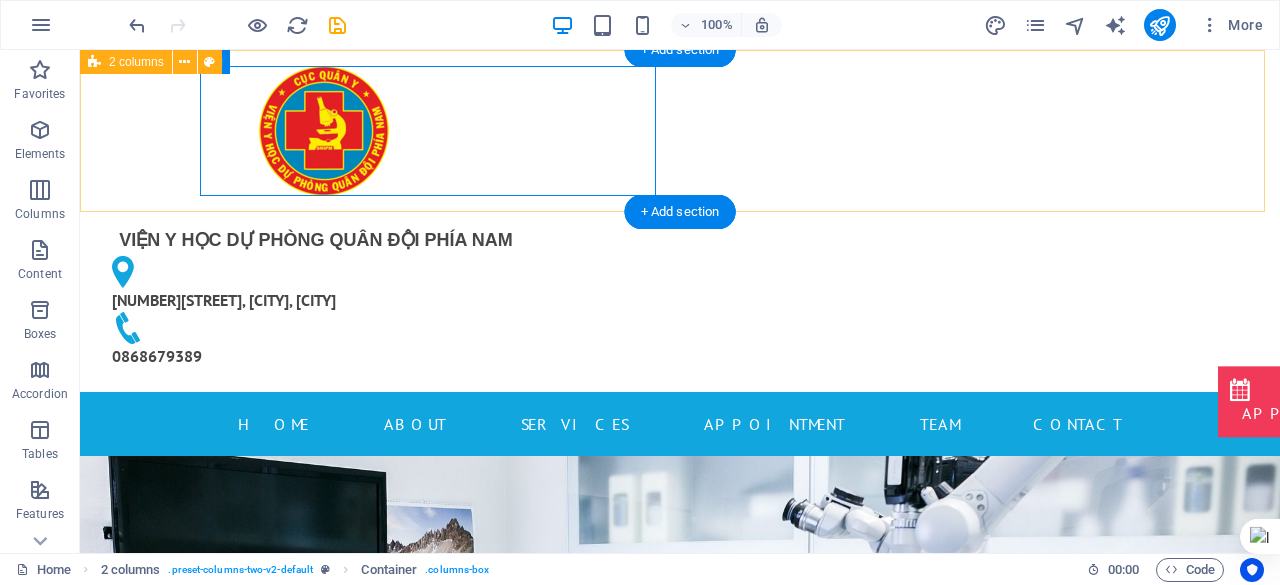 click on "VIỆN Y HỌC DỰ PHÒNG QUÂN ĐỘI PHÍA NAM 168Bis Phan Văn Trị, Phường An Nhơn, TP. Hồ Chí Minh 0868679389" at bounding box center [680, 221] 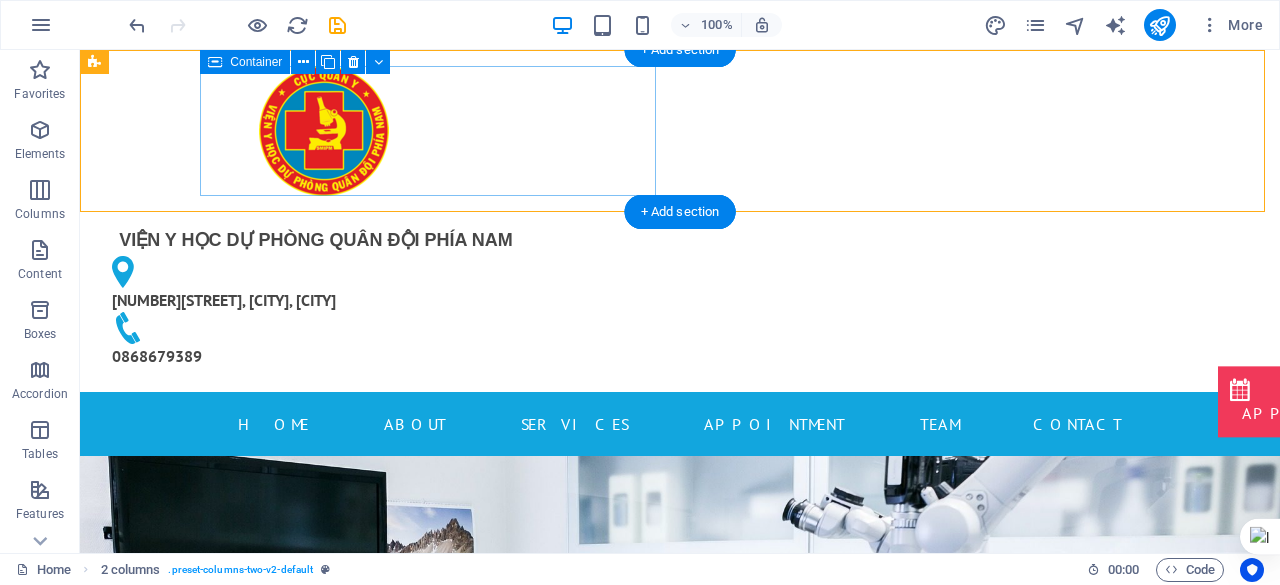 click at bounding box center (324, 131) 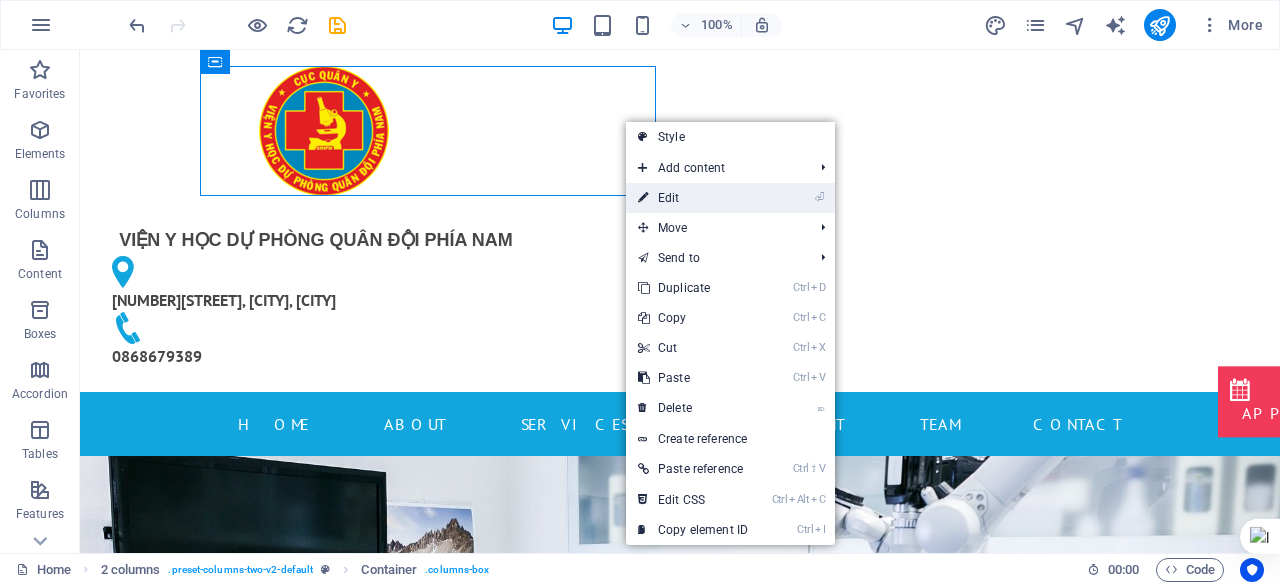 click on "⏎  Edit" at bounding box center [693, 198] 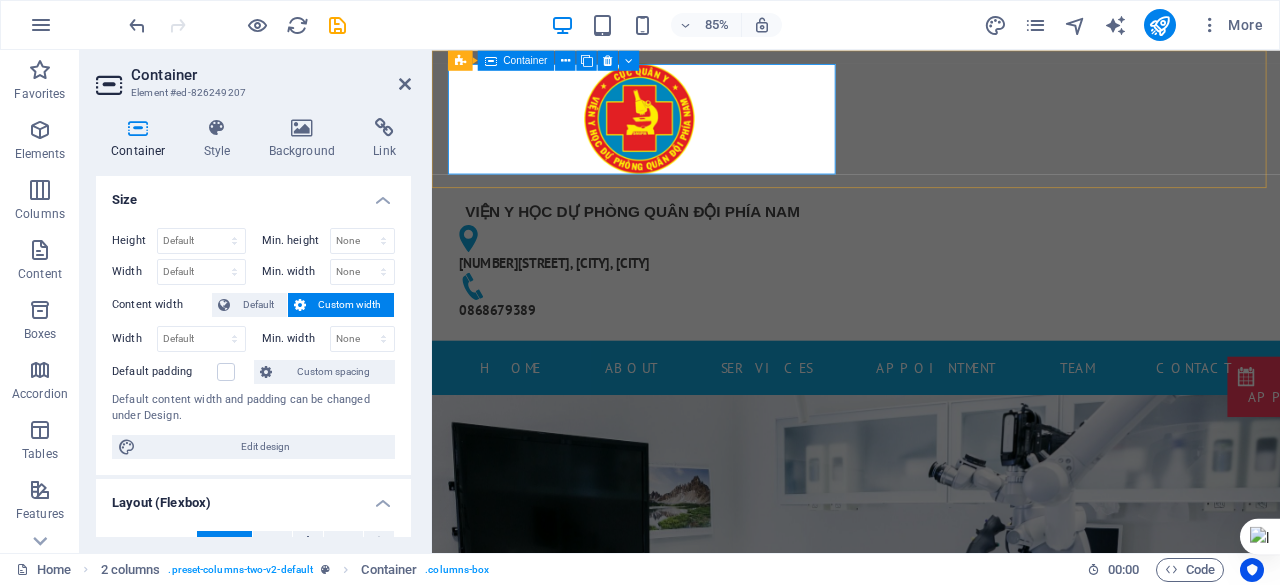 click at bounding box center (676, 131) 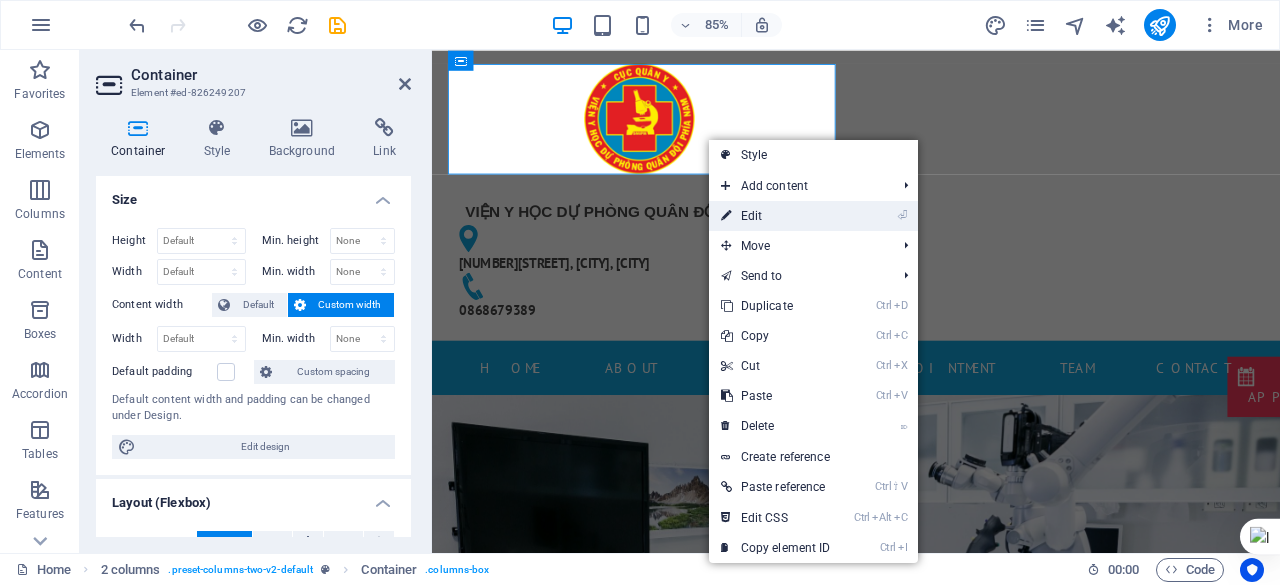 click on "⏎  Edit" at bounding box center (776, 216) 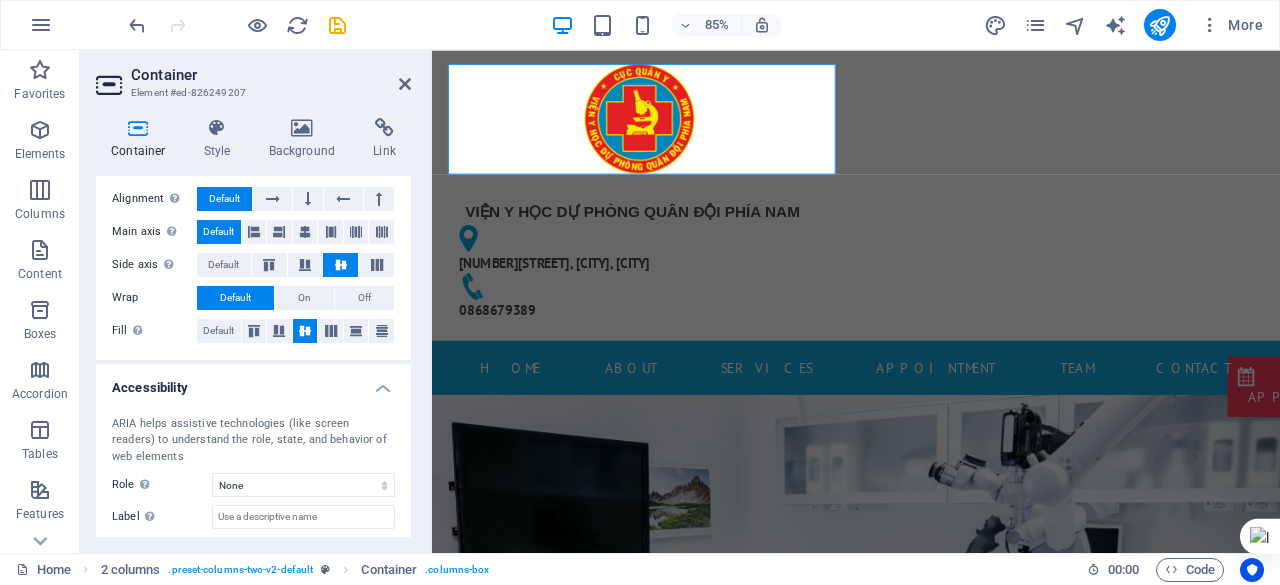scroll, scrollTop: 445, scrollLeft: 0, axis: vertical 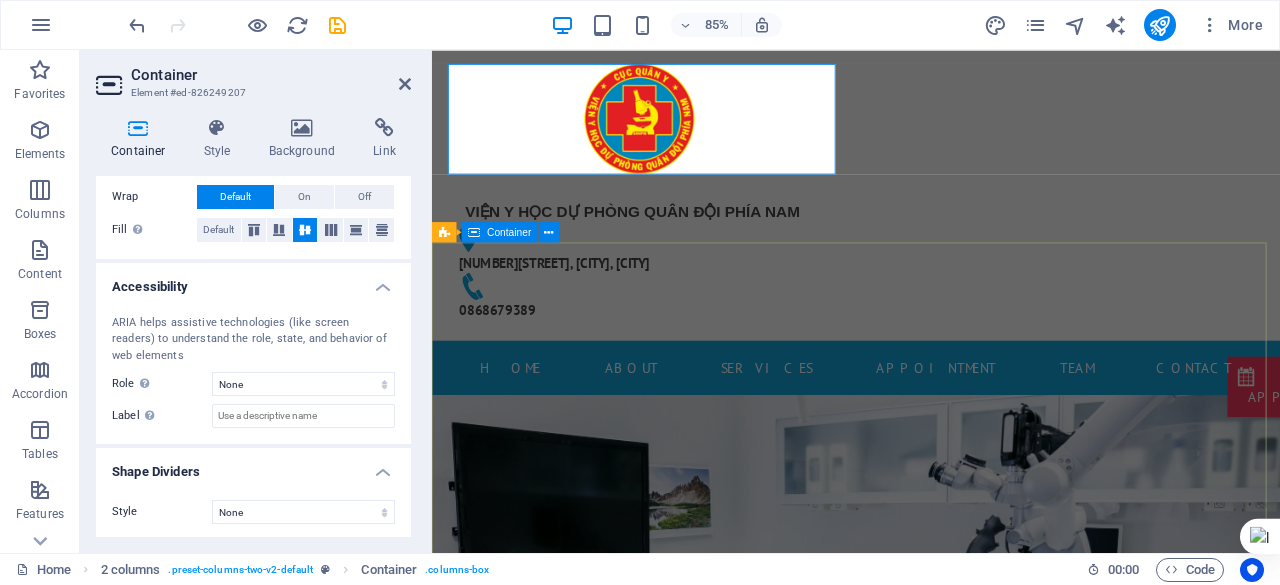 click on "Modern clinic & professional doctors Our best services for you Learn more" at bounding box center [931, 1226] 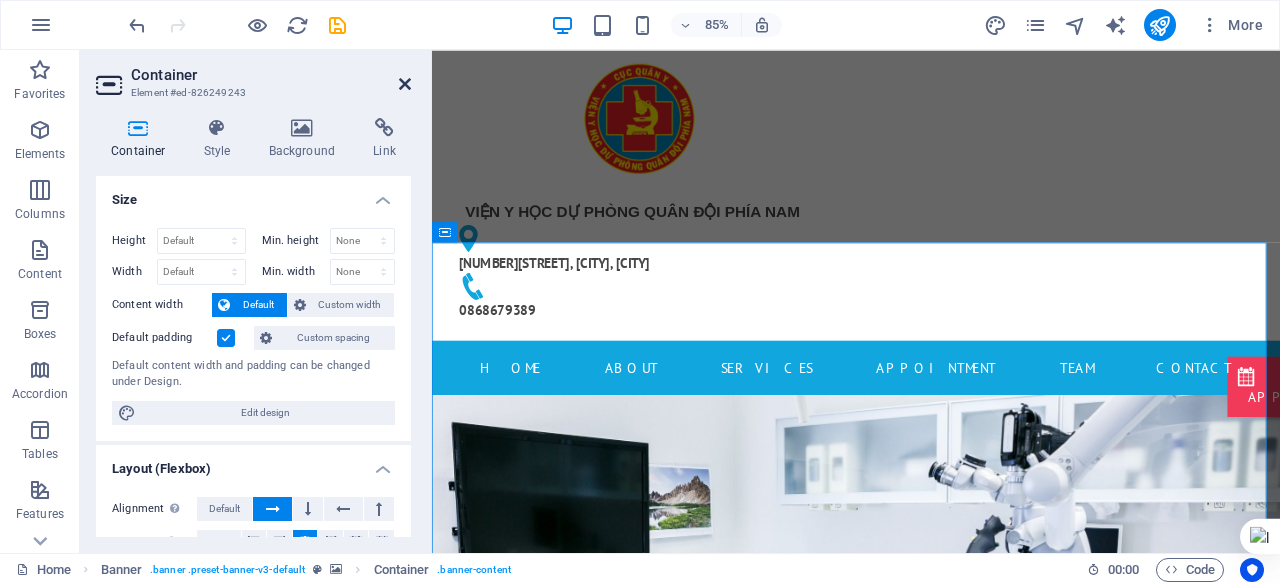 click at bounding box center (405, 84) 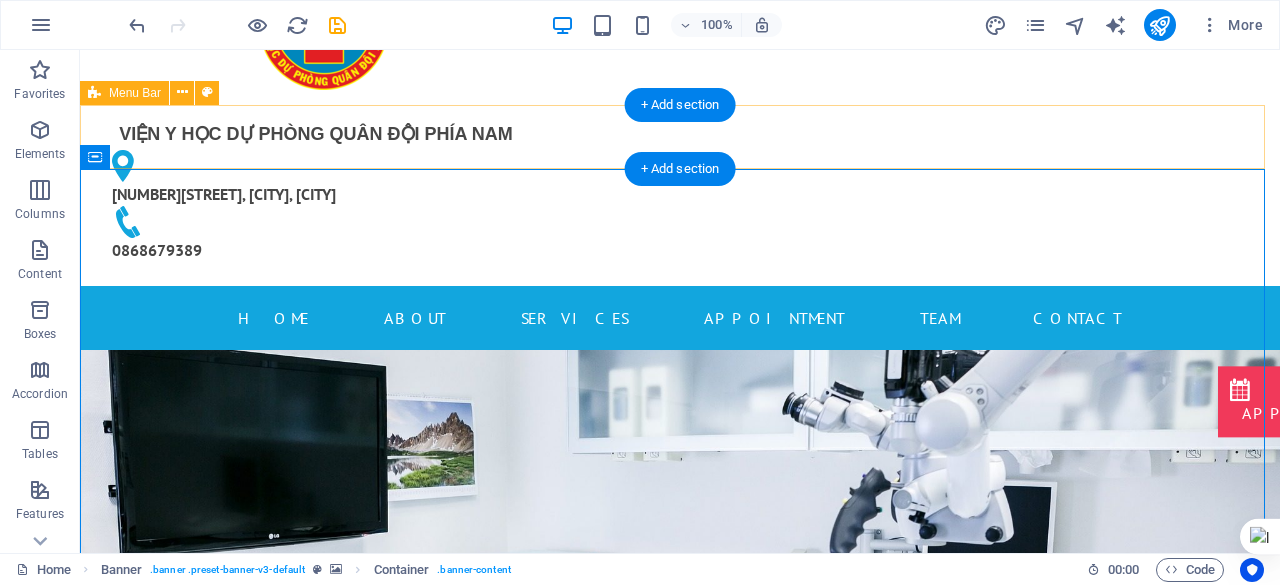 scroll, scrollTop: 107, scrollLeft: 0, axis: vertical 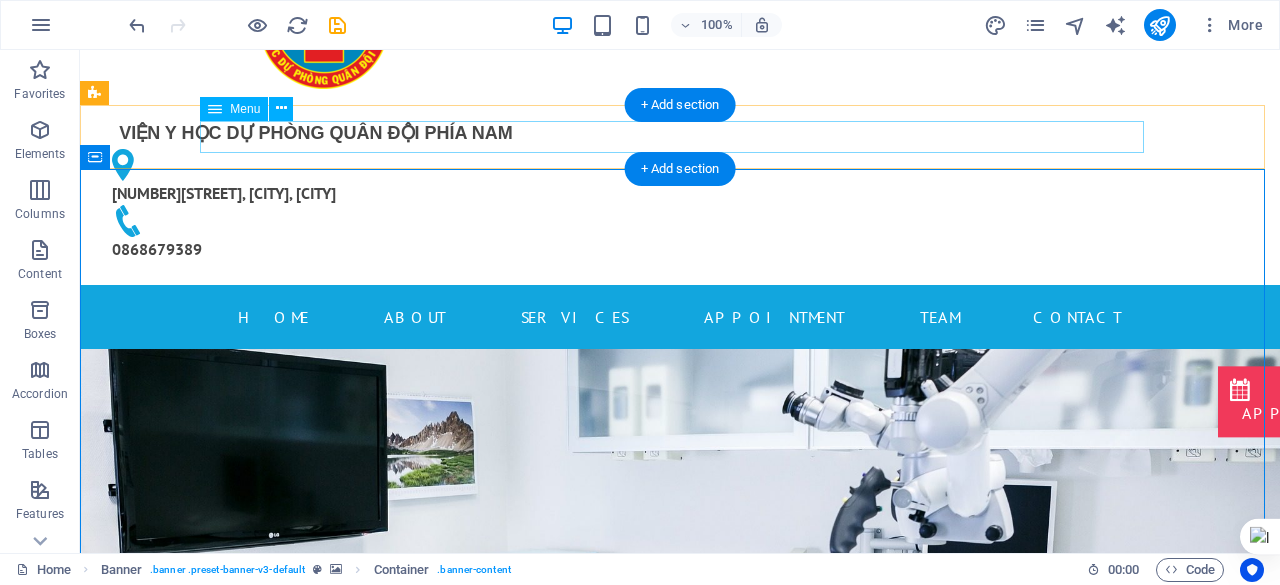 click on "Home About Services Appointment Team Contact" at bounding box center [680, 317] 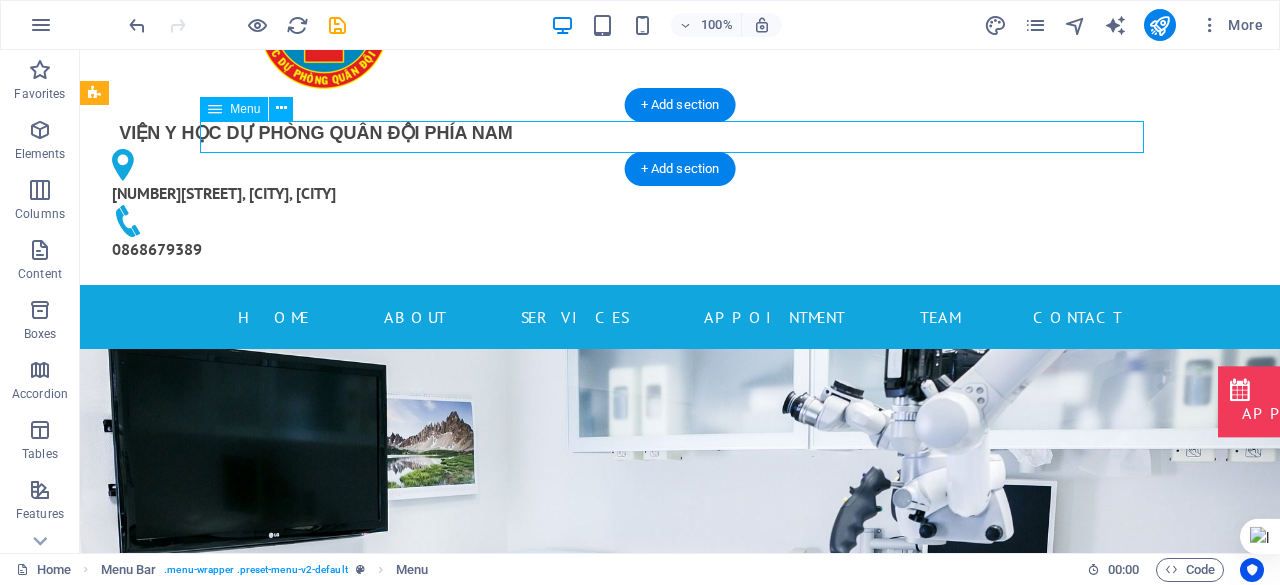 click on "Home About Services Appointment Team Contact" at bounding box center (680, 317) 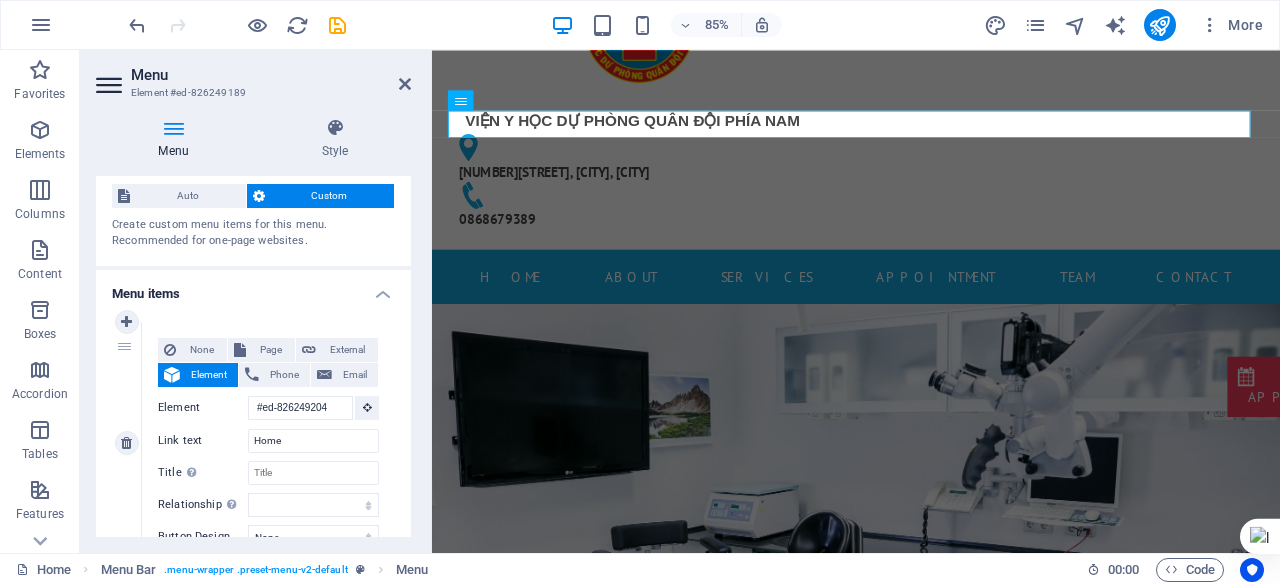 scroll, scrollTop: 45, scrollLeft: 0, axis: vertical 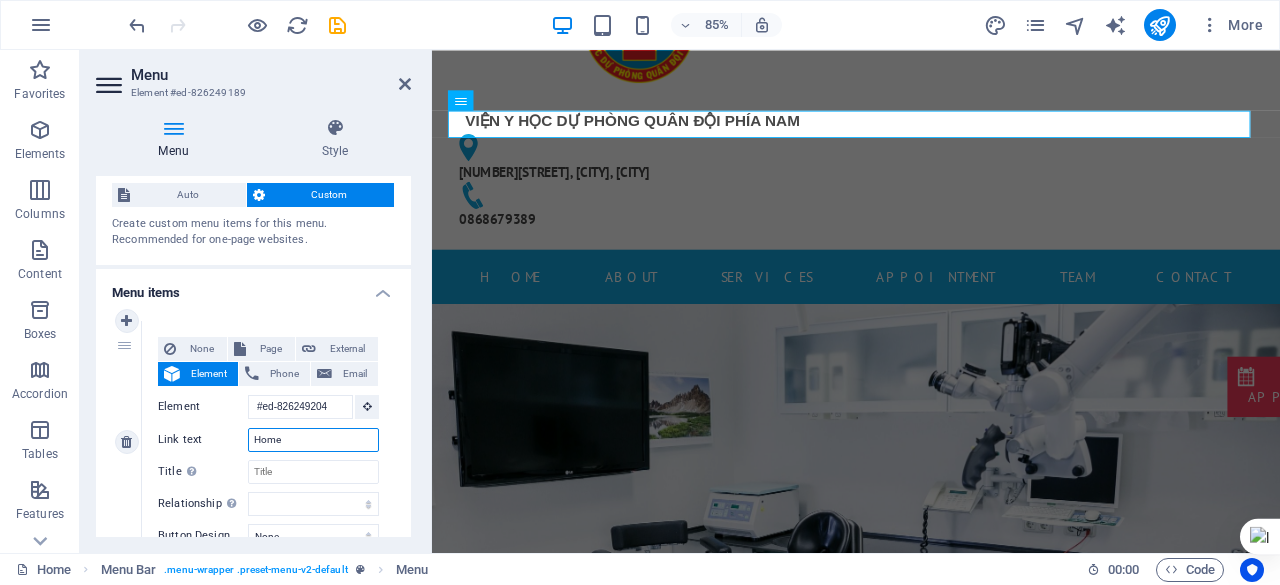 click on "Home" at bounding box center (313, 440) 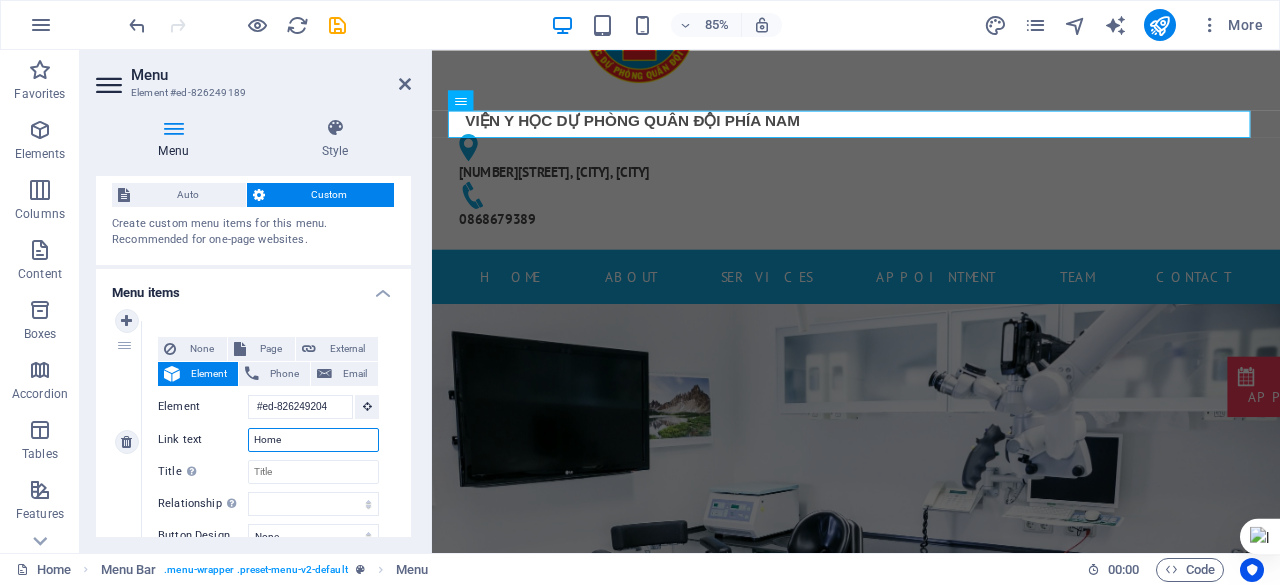 drag, startPoint x: 312, startPoint y: 437, endPoint x: 254, endPoint y: 438, distance: 58.00862 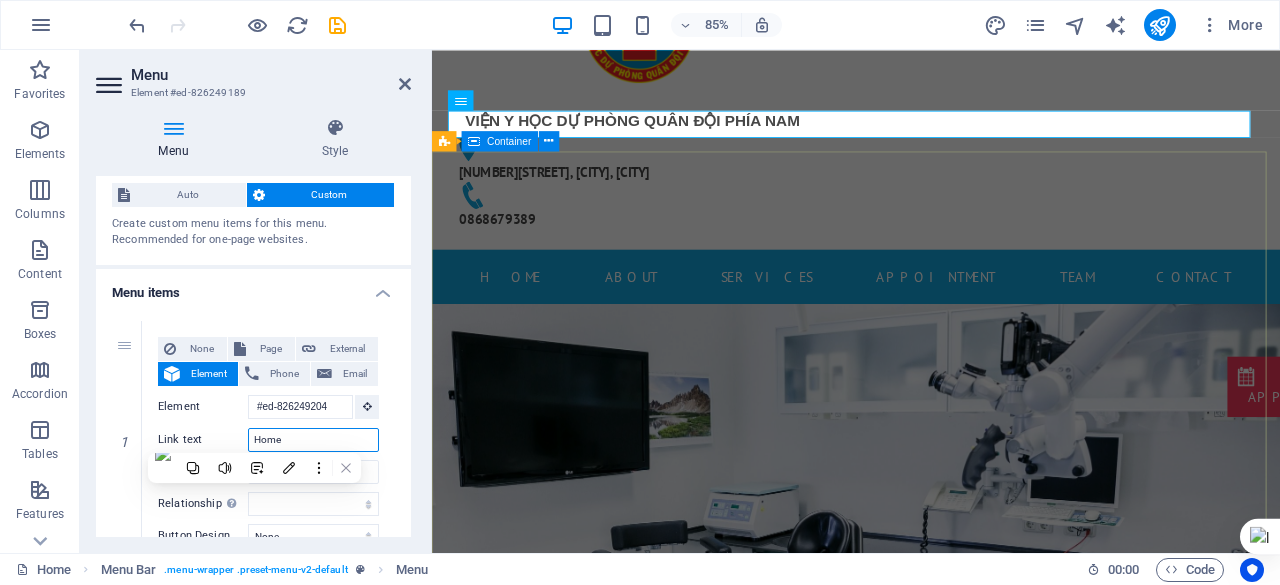 type on "g" 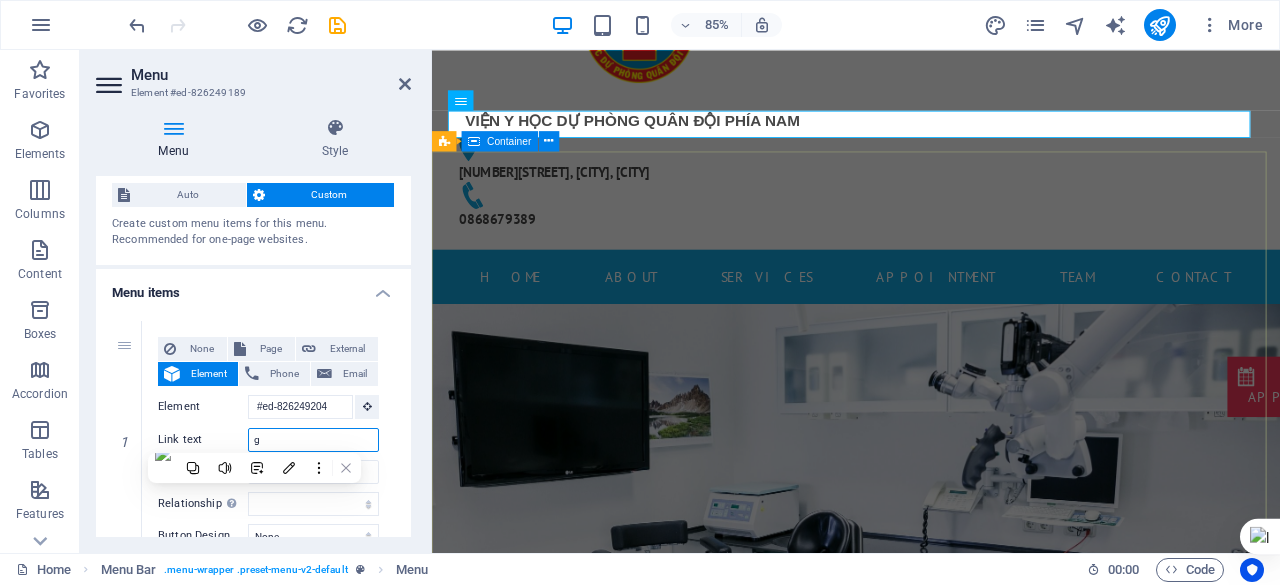 select 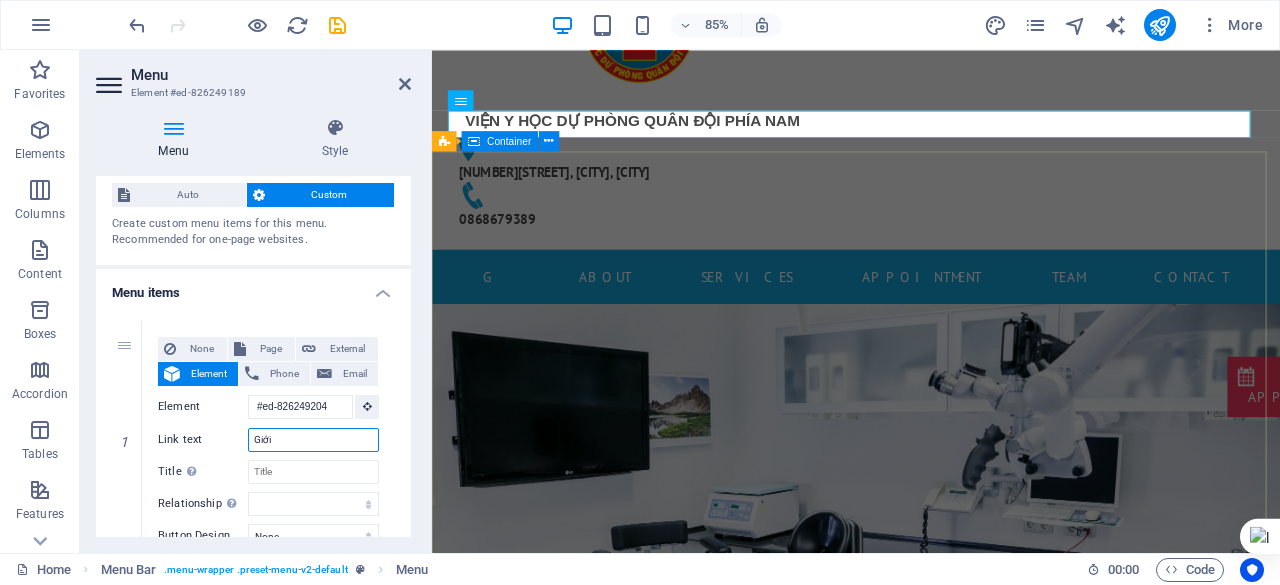 type on "Giới" 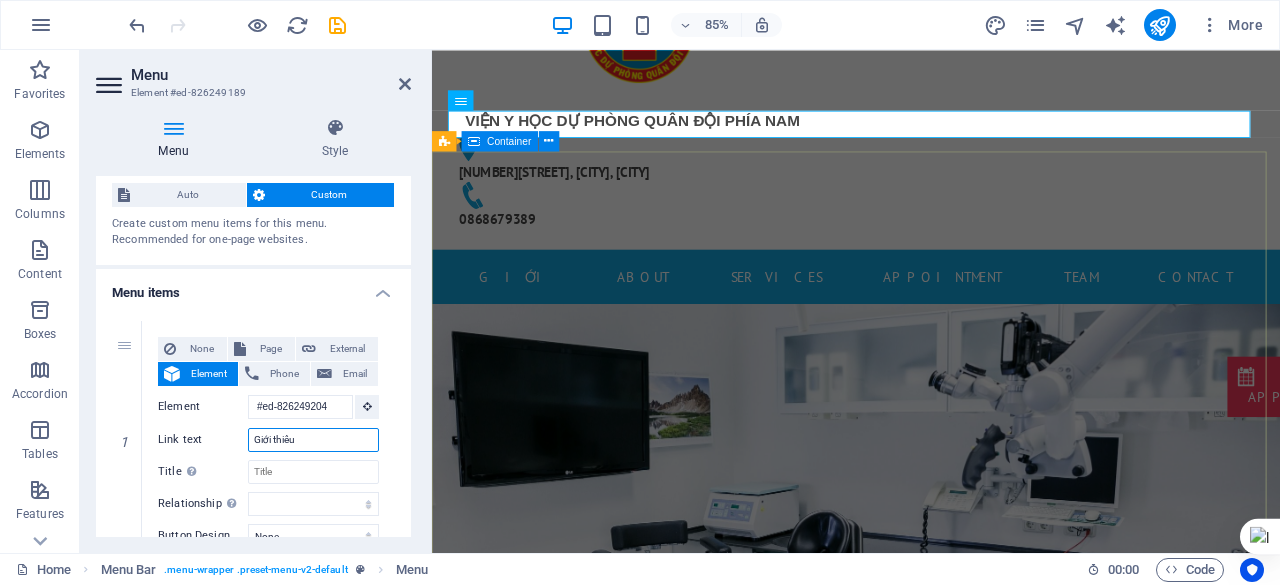 type on "Giới thiệu" 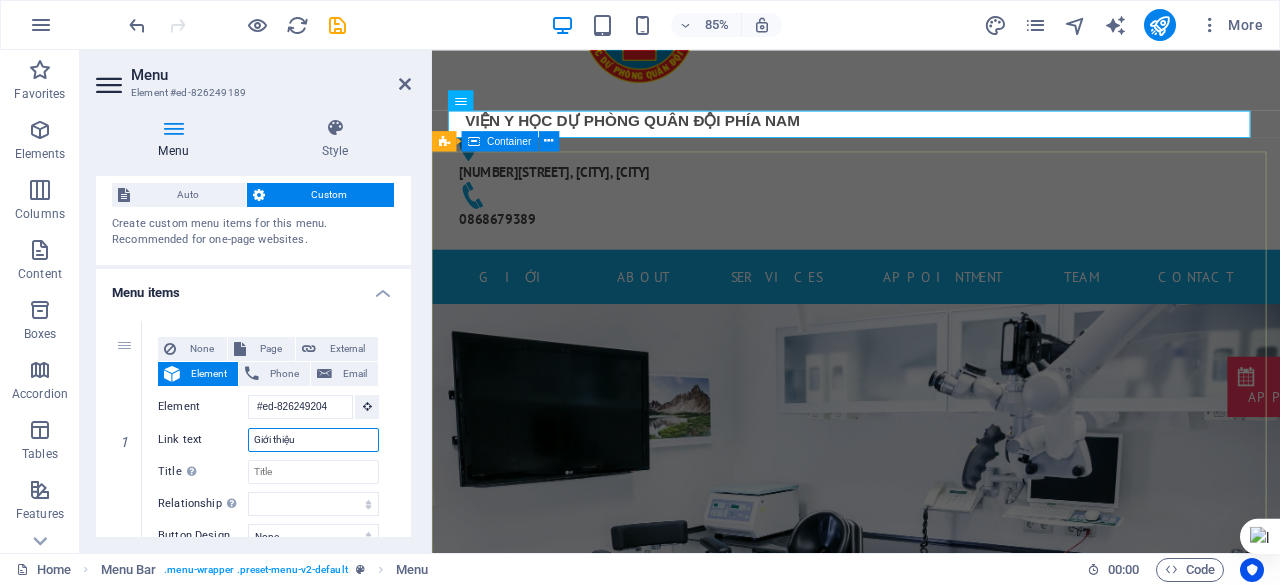 select 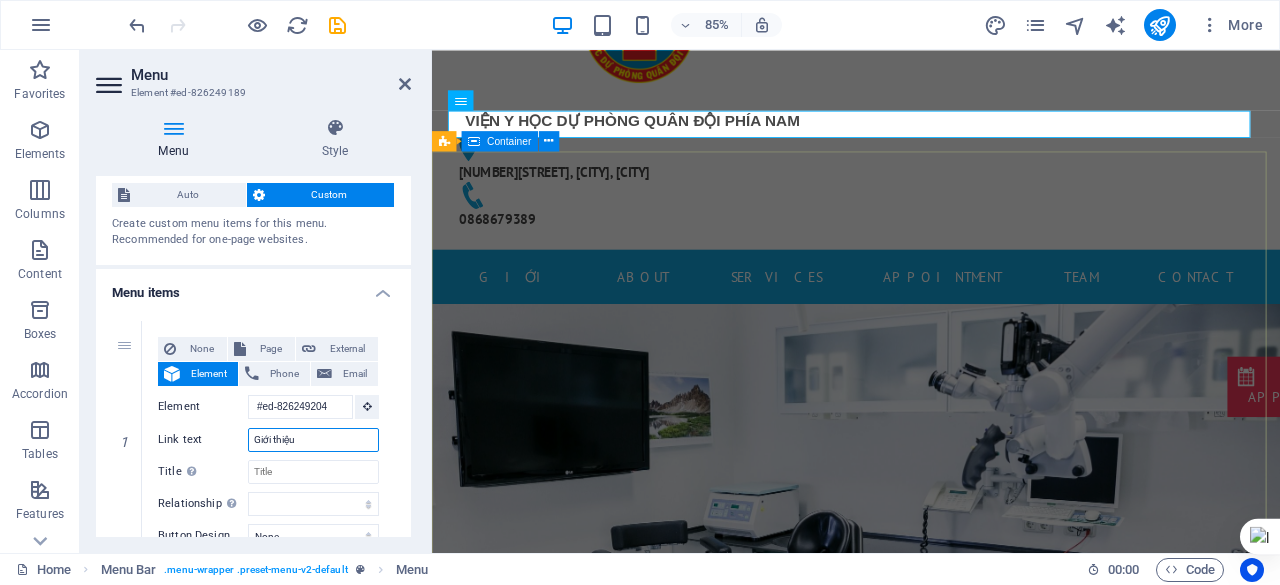 select 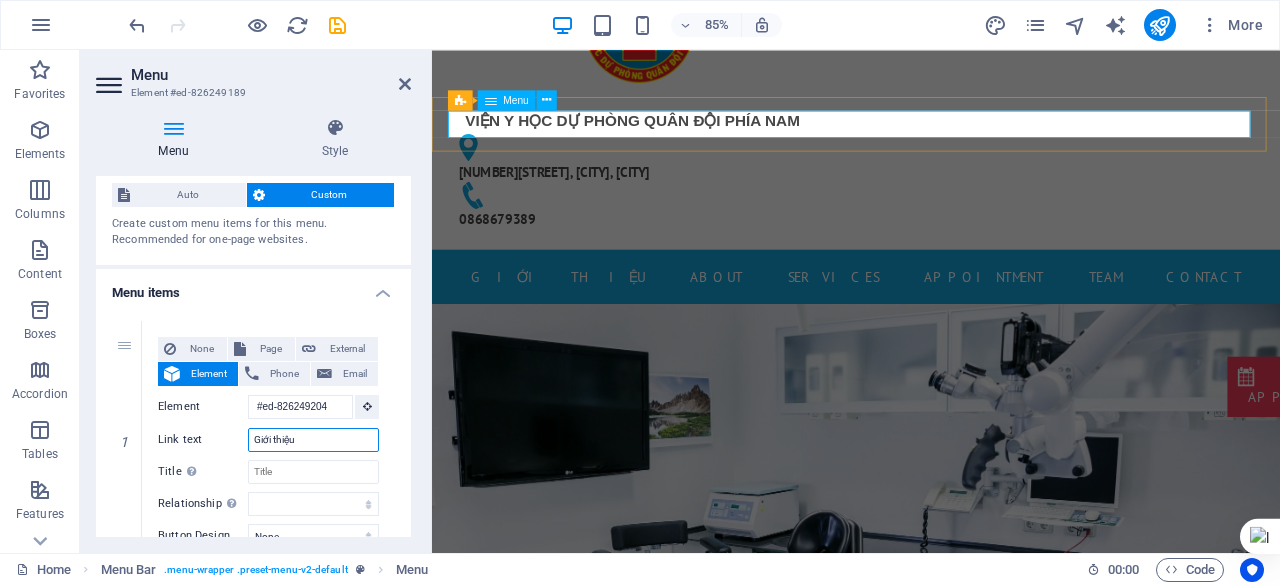 type on "Giới thiệu" 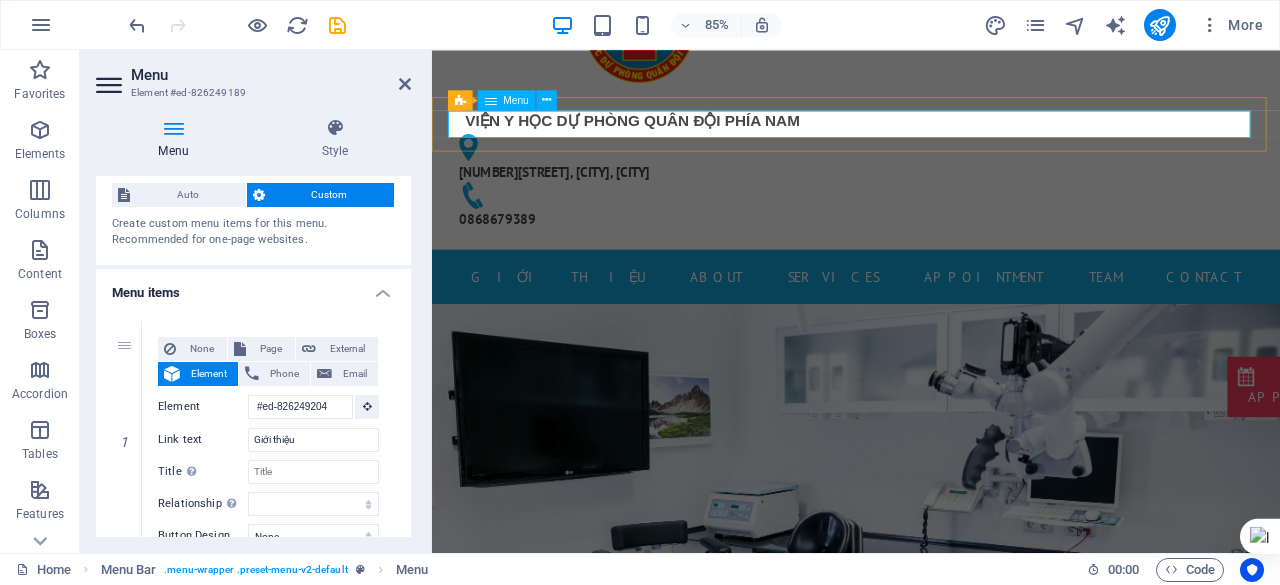 click on "Giới thiệu About Services Appointment Team Contact" at bounding box center (931, 317) 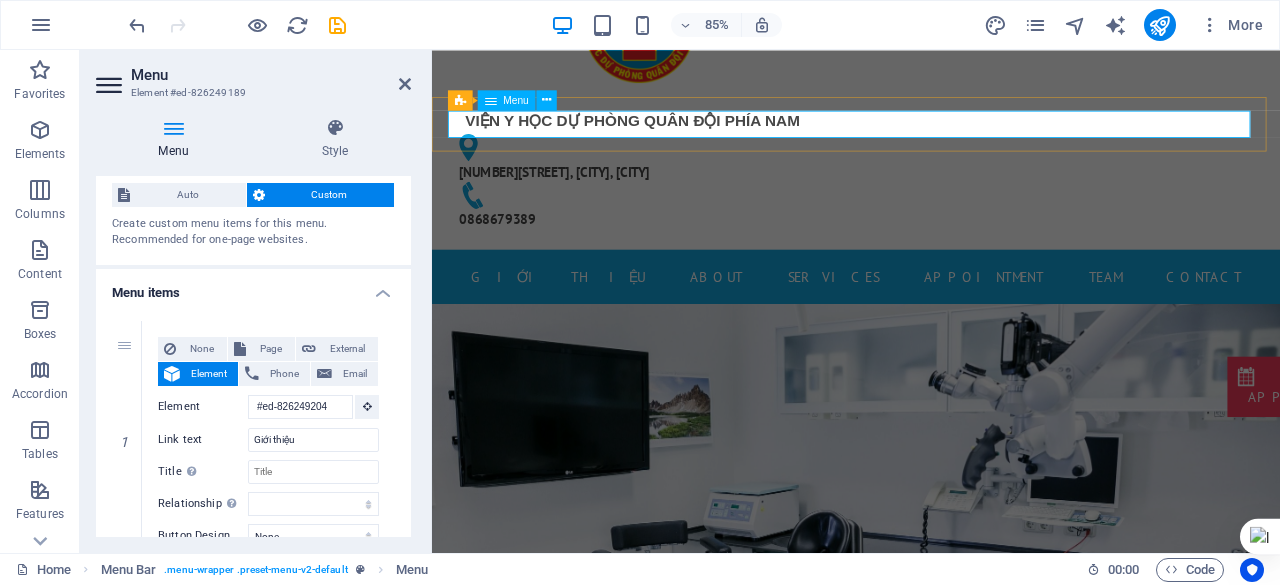 click on "Menu" at bounding box center [516, 100] 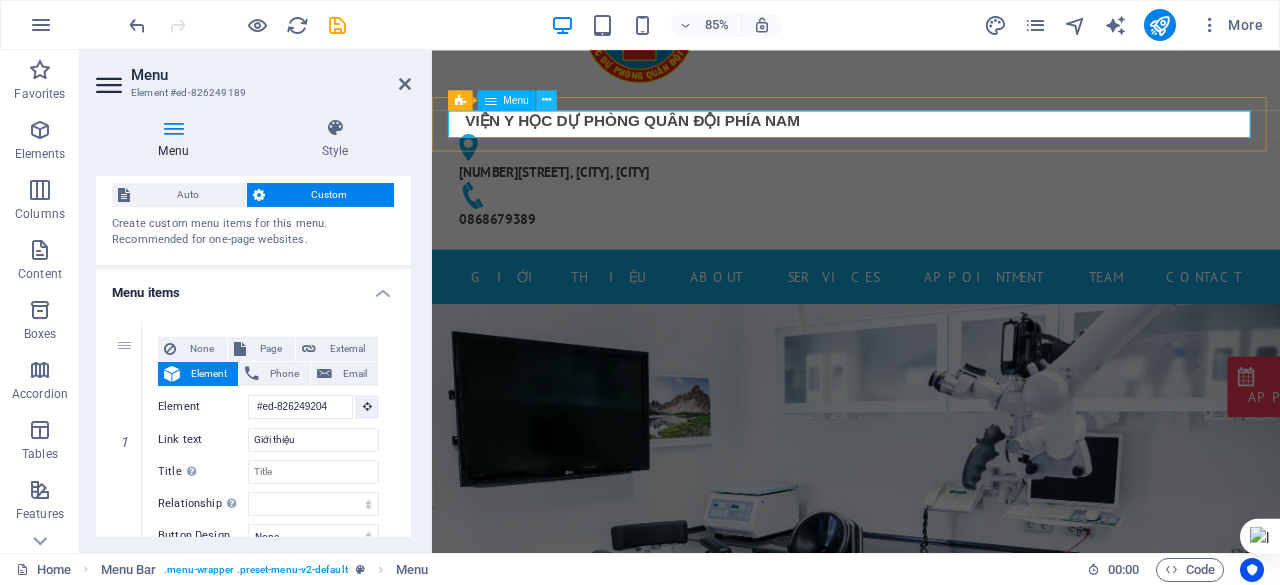 click at bounding box center [546, 100] 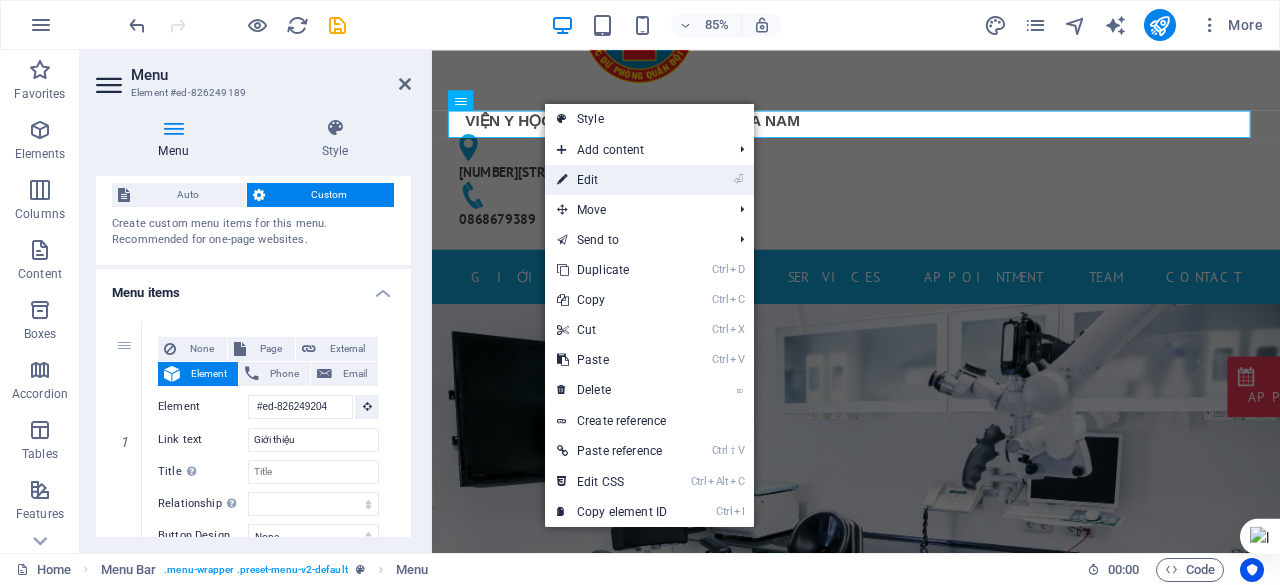 click on "⏎  Edit" at bounding box center (612, 180) 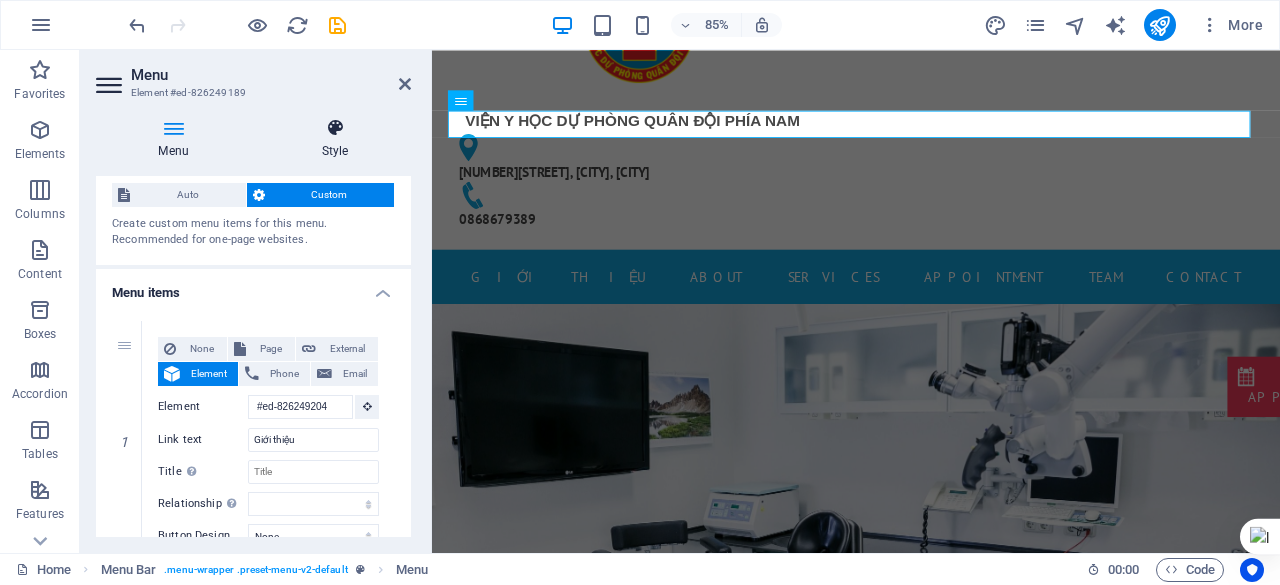 click on "Style" at bounding box center [335, 139] 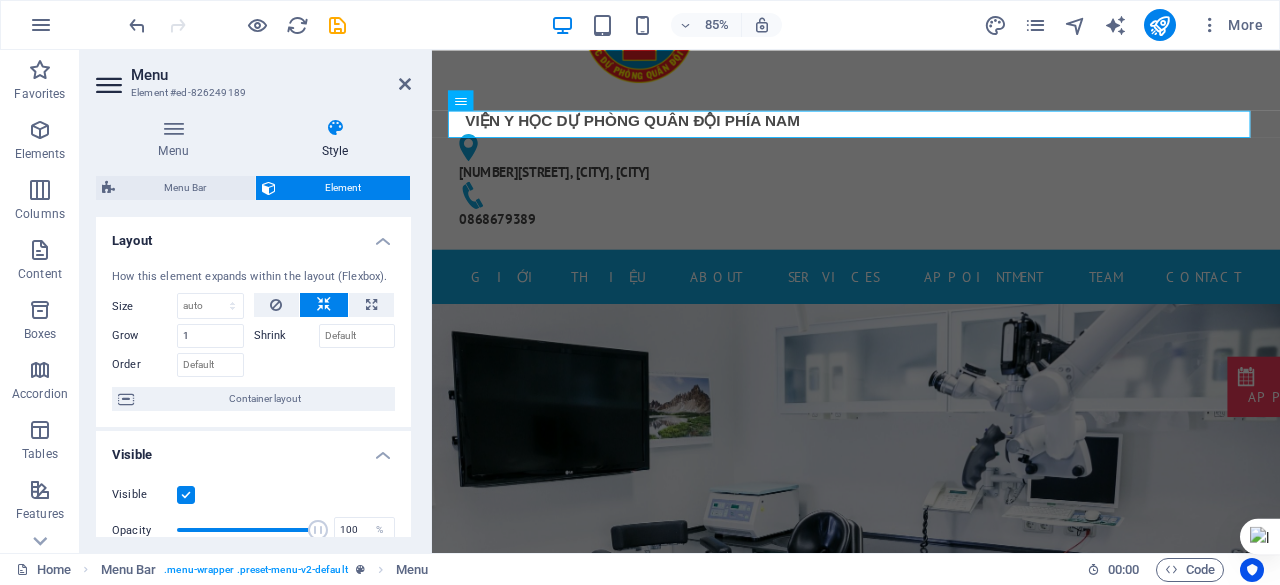 click on "Shrink" at bounding box center (286, 336) 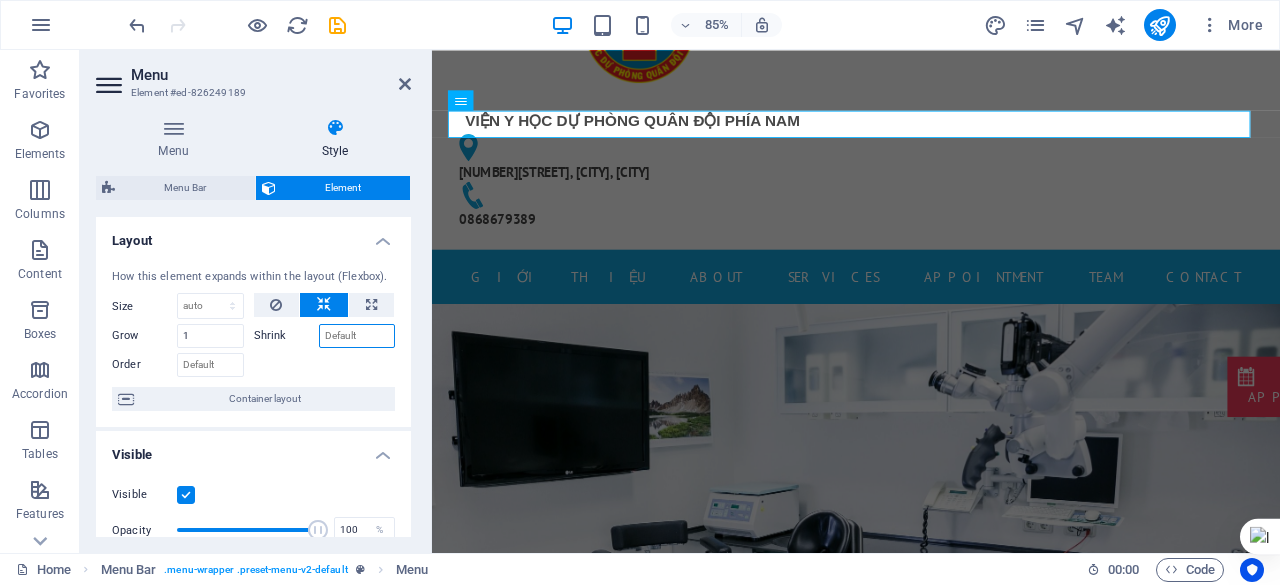click on "Shrink" at bounding box center (357, 336) 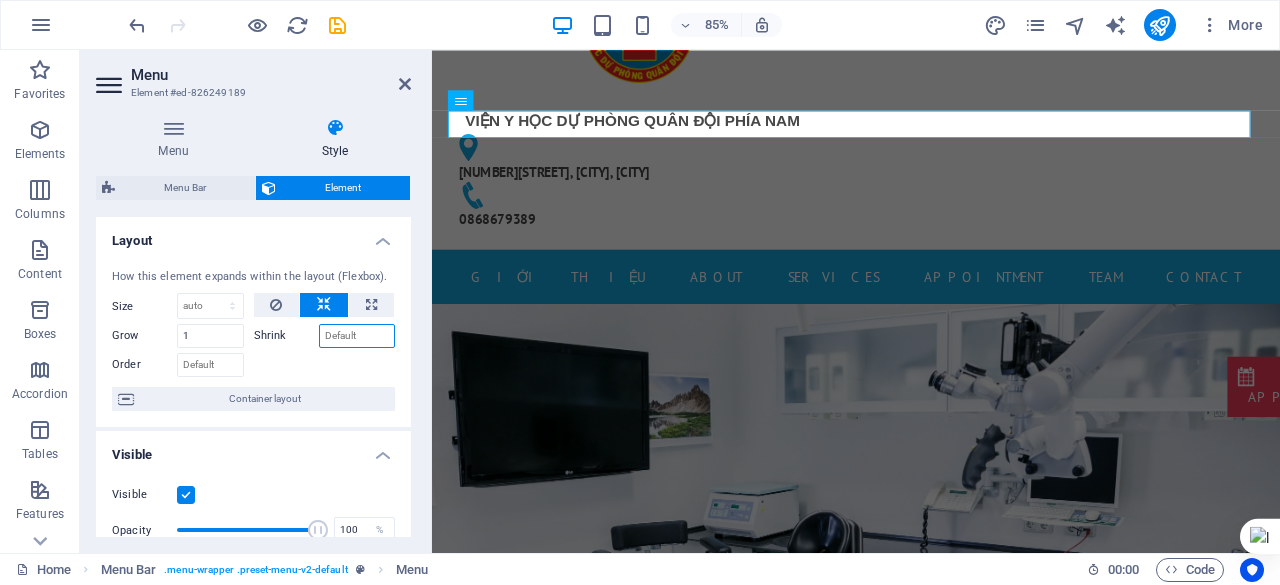 click on "Shrink" at bounding box center (357, 336) 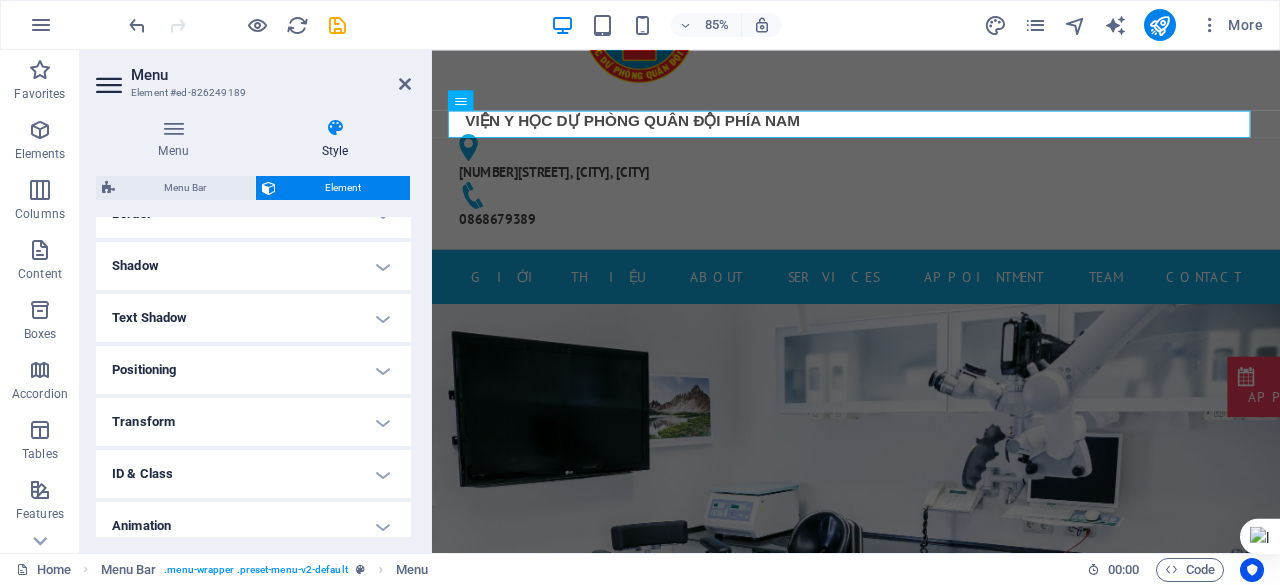 scroll, scrollTop: 524, scrollLeft: 0, axis: vertical 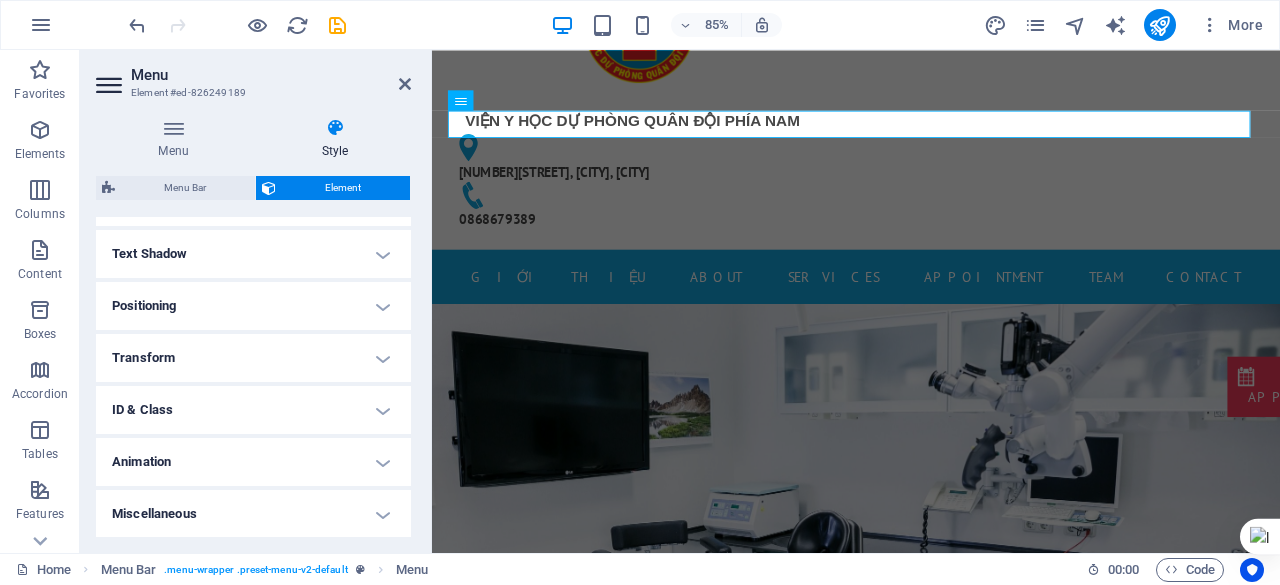 click on "Animation" at bounding box center (253, 462) 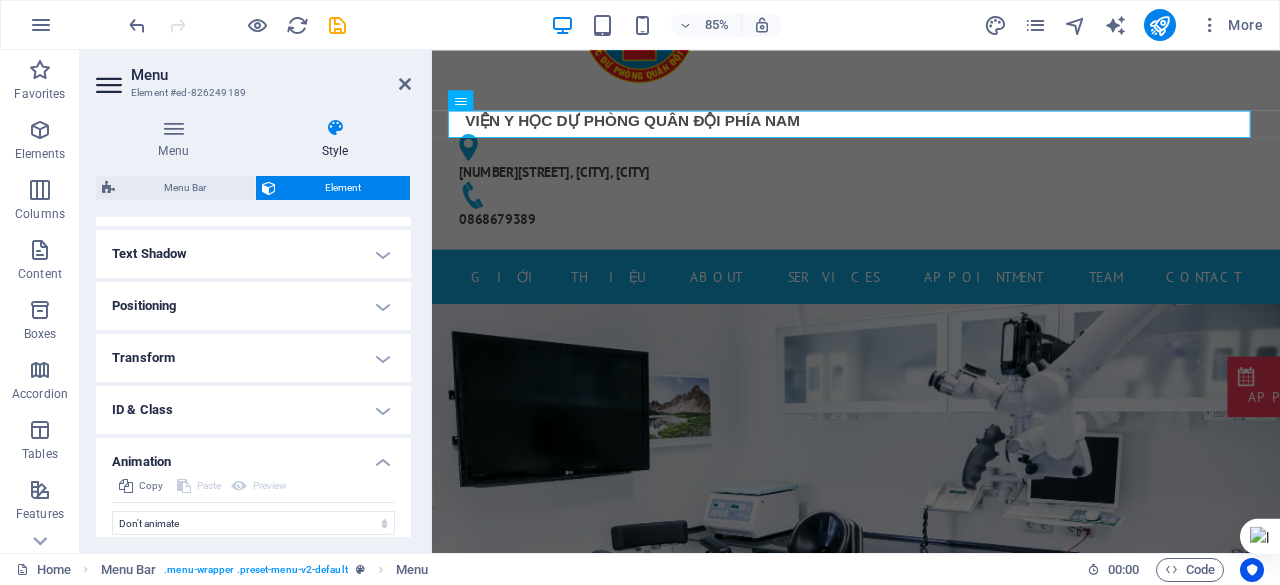 click on "Animation" at bounding box center (253, 456) 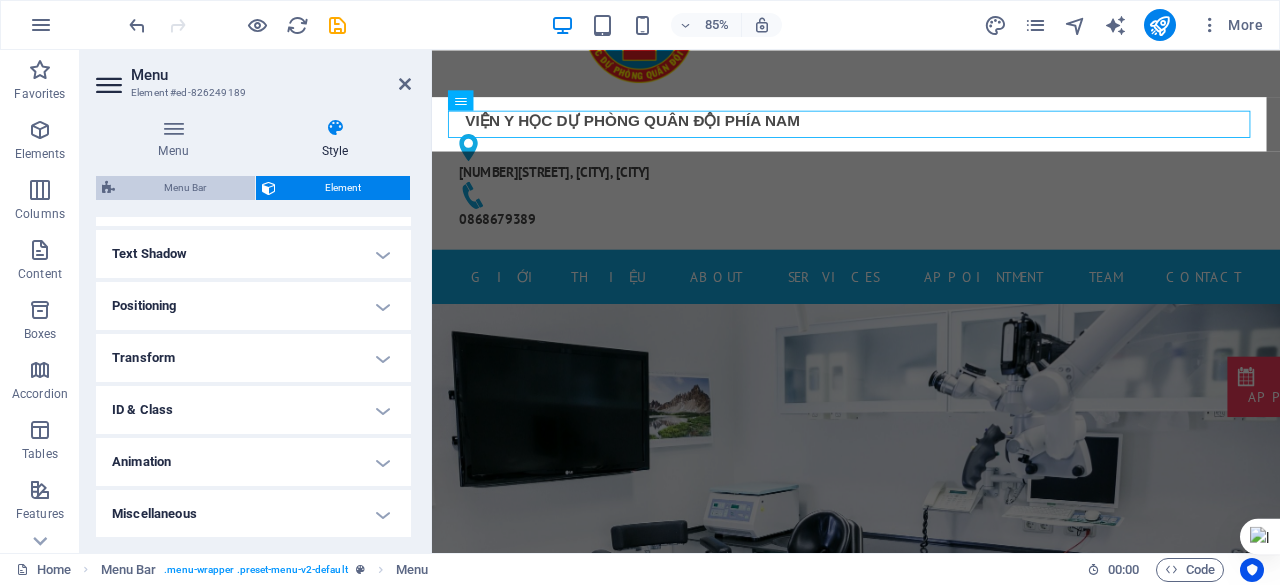 click on "Menu Bar" at bounding box center [185, 188] 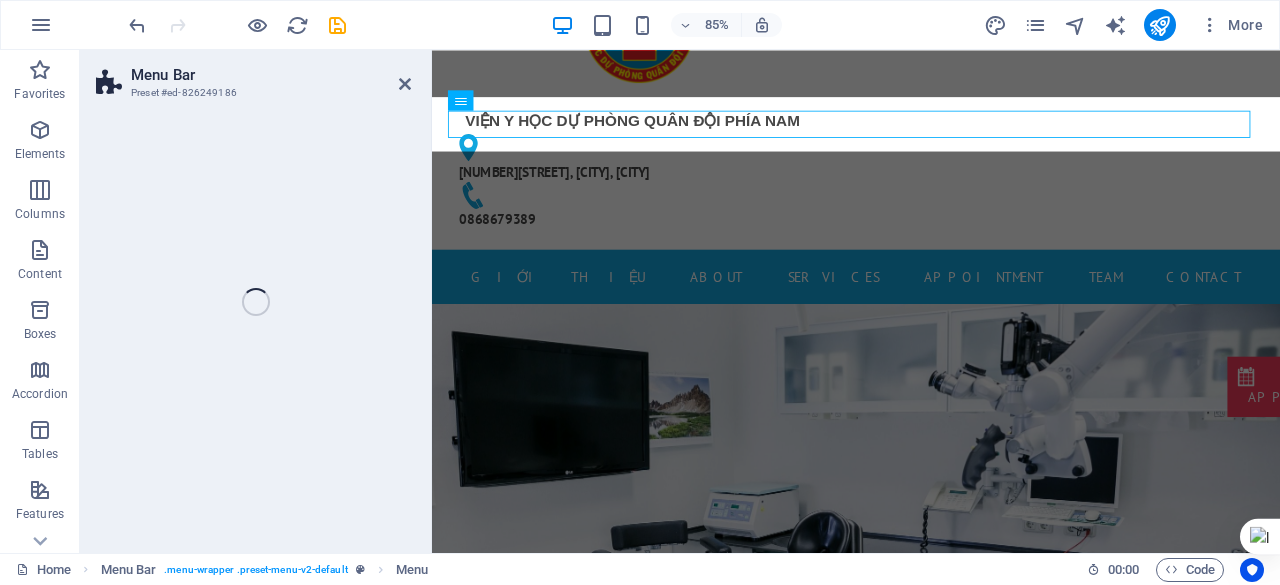 select on "rem" 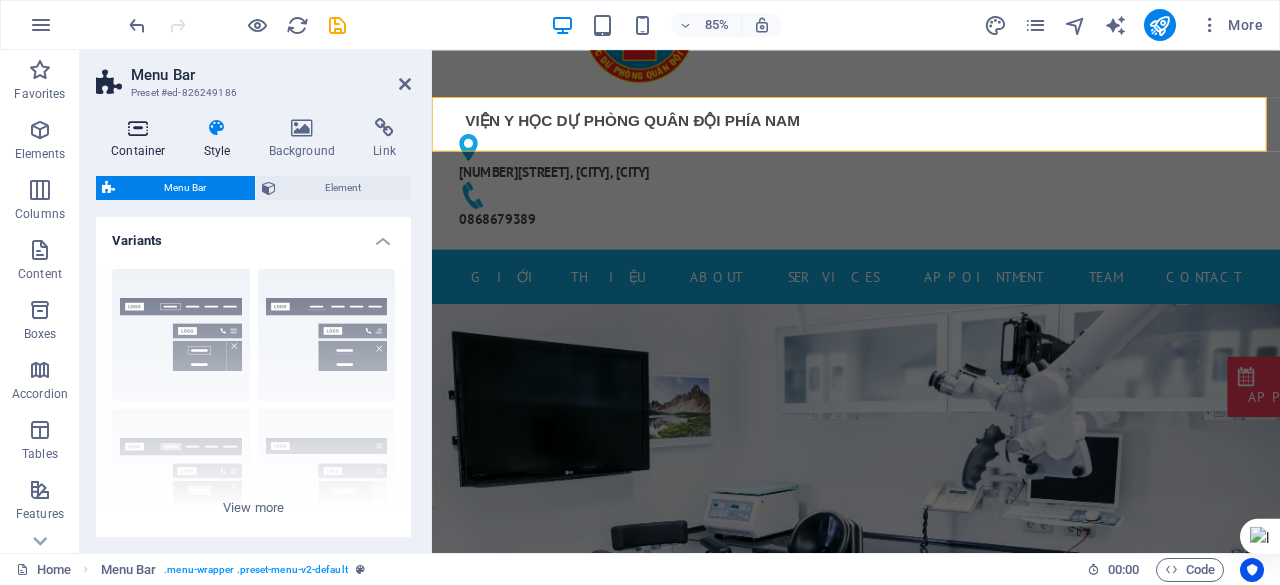click at bounding box center [138, 128] 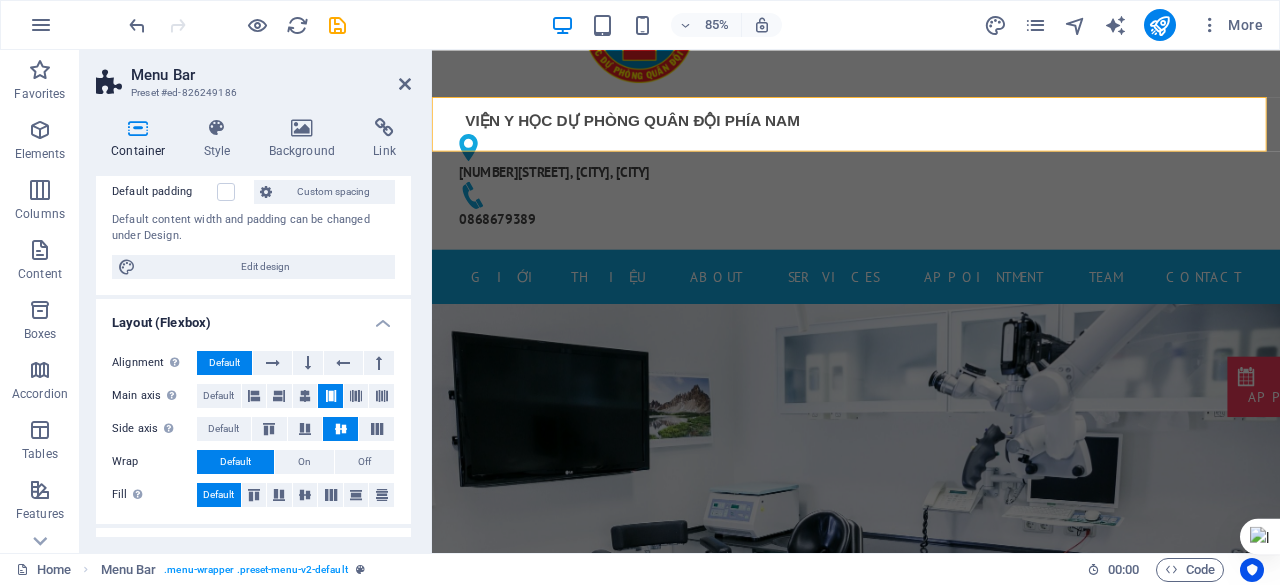 scroll, scrollTop: 149, scrollLeft: 0, axis: vertical 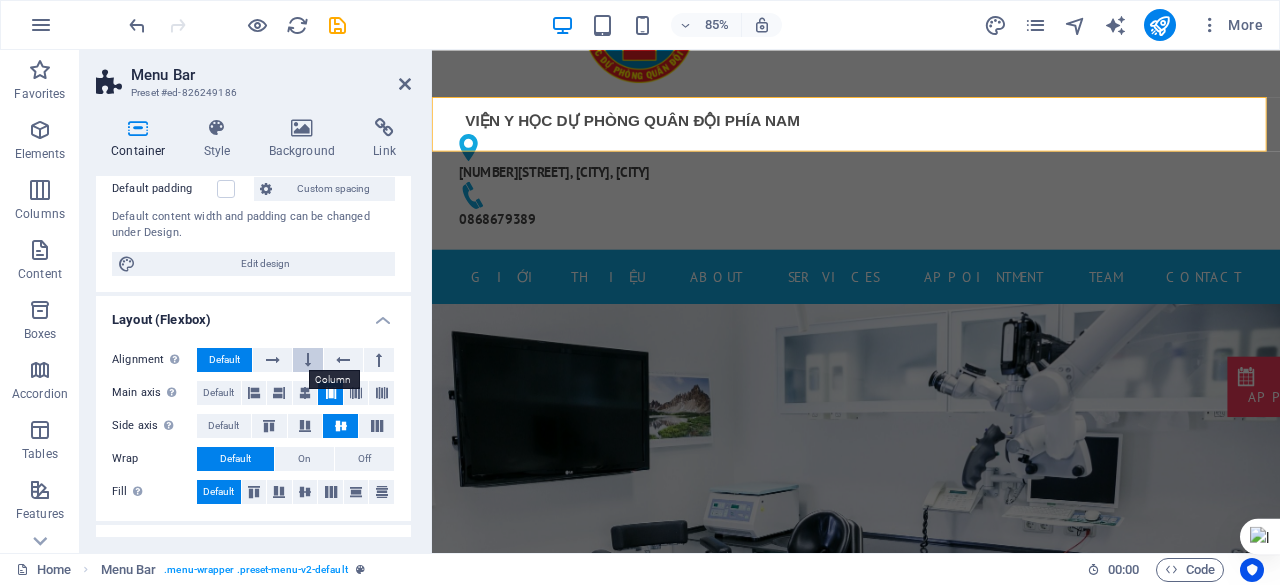 click at bounding box center (308, 360) 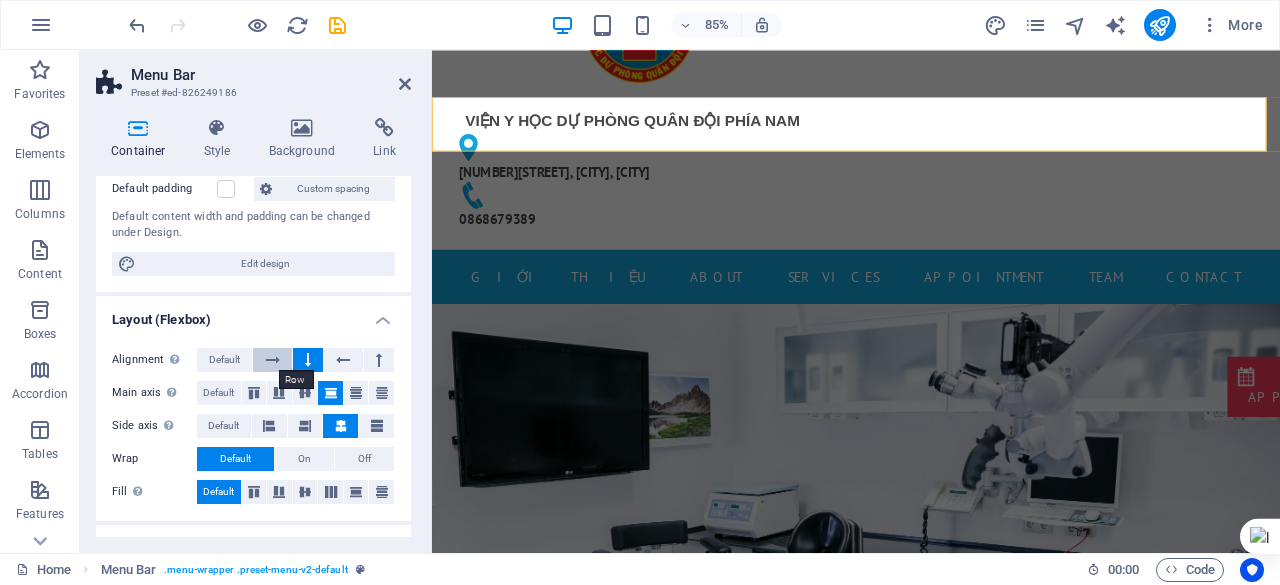 click at bounding box center [273, 360] 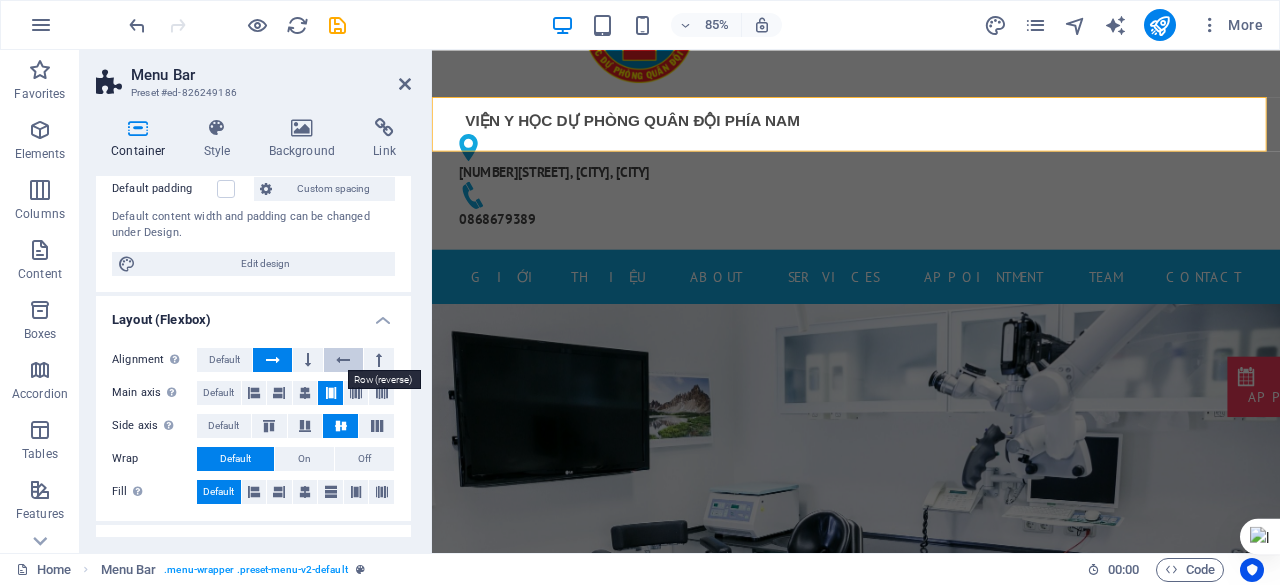 click at bounding box center [343, 360] 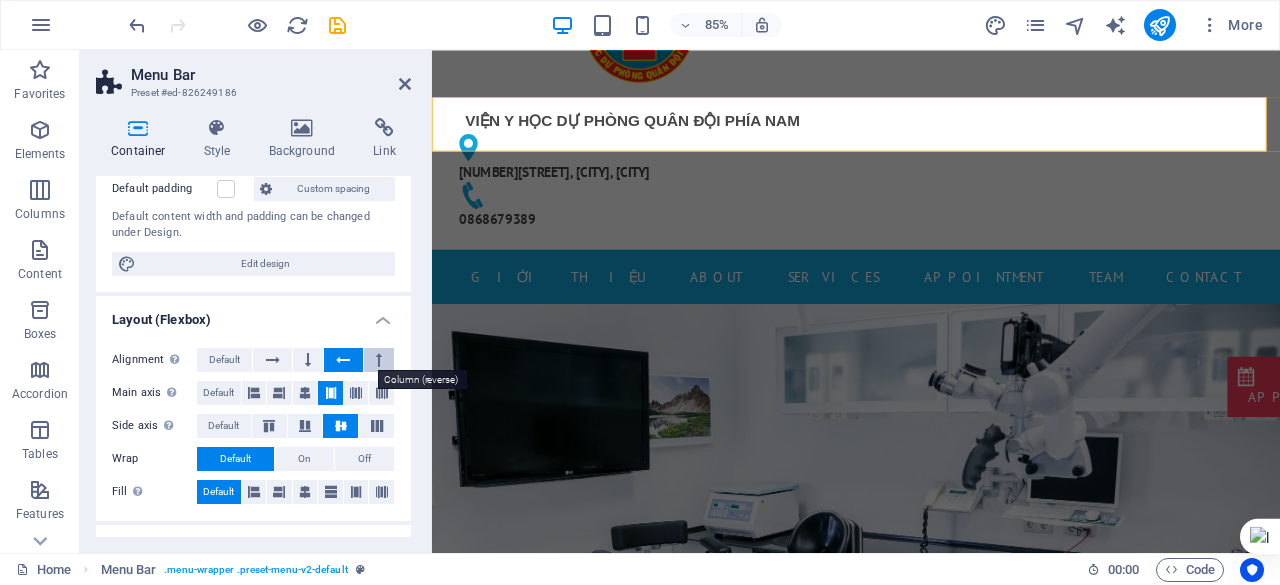 click at bounding box center (379, 360) 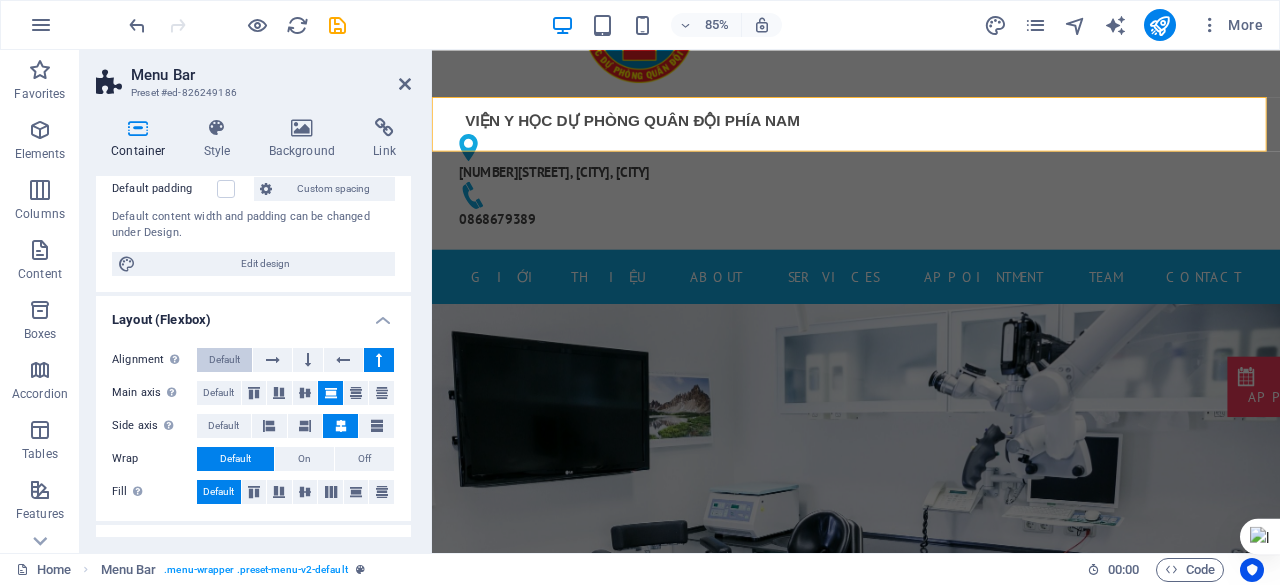 click on "Default" at bounding box center (224, 360) 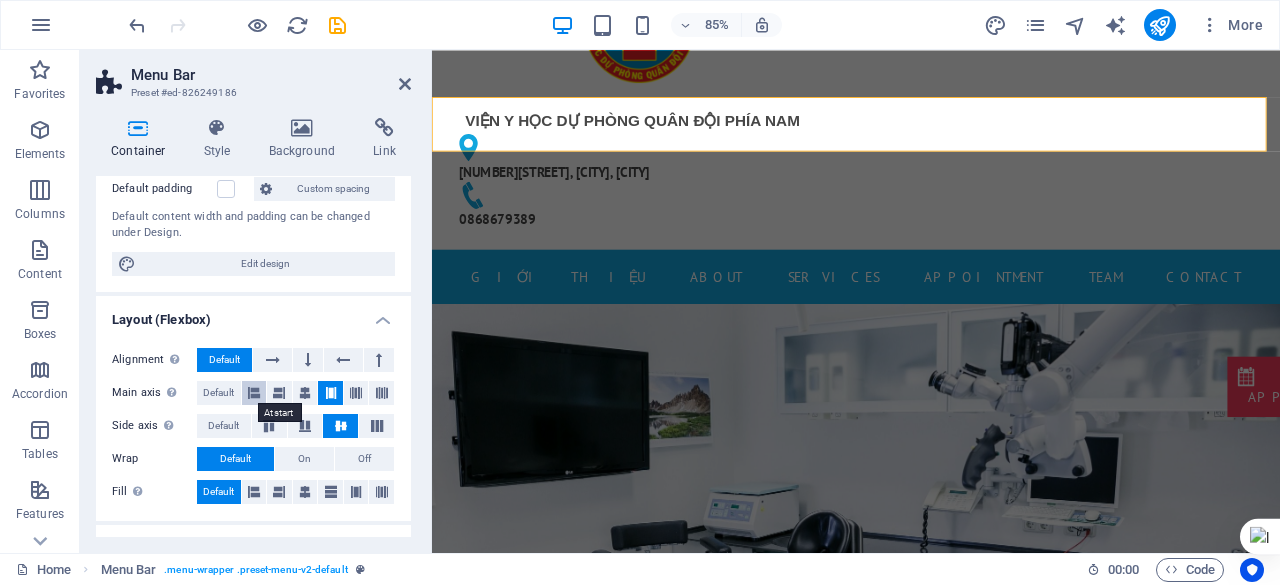 click at bounding box center [254, 393] 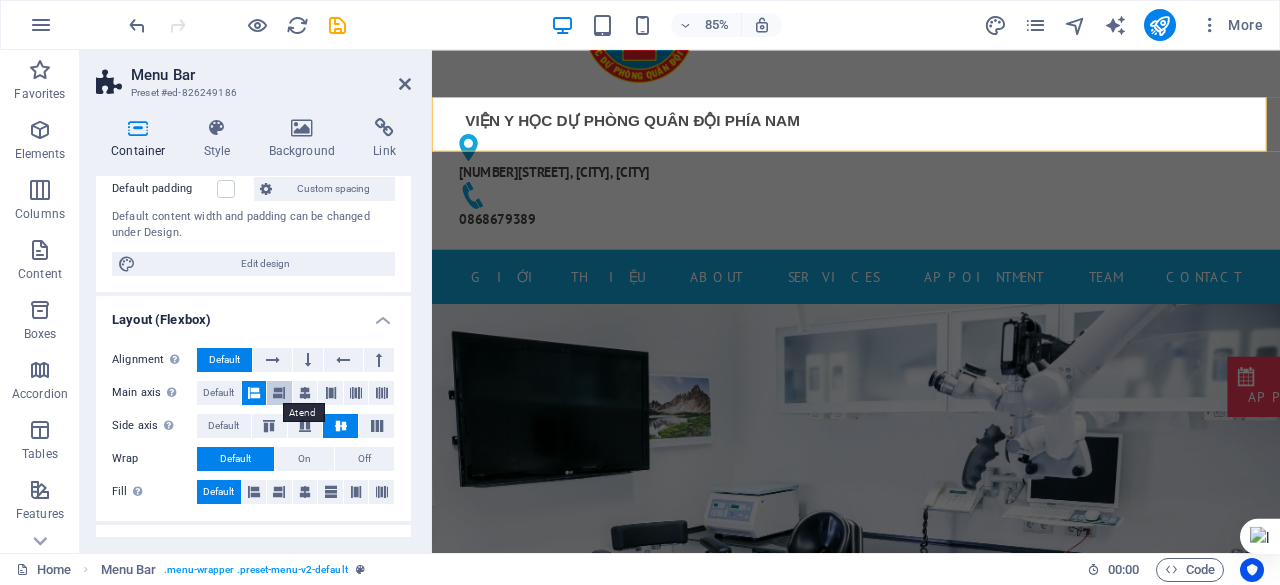 click at bounding box center [279, 393] 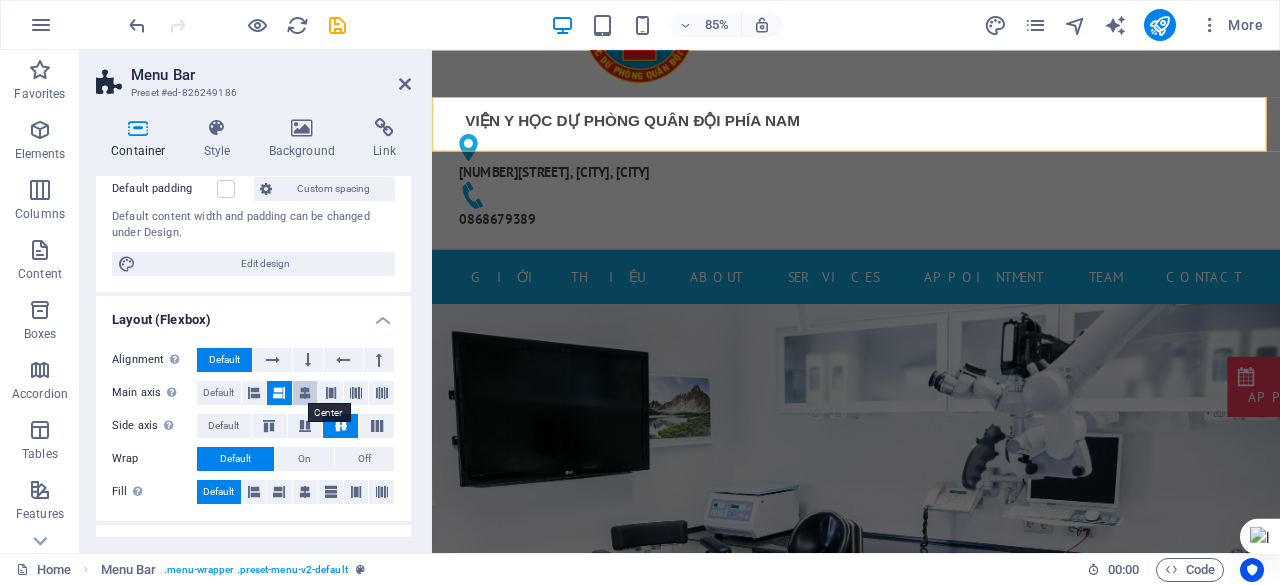 click at bounding box center [305, 393] 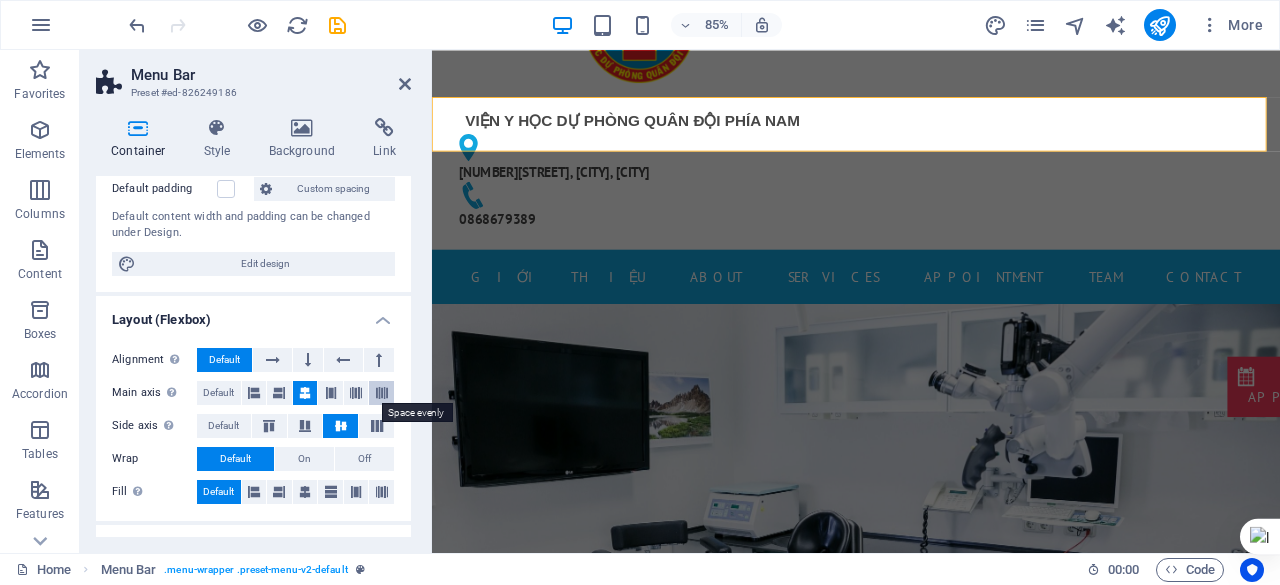 click at bounding box center (382, 393) 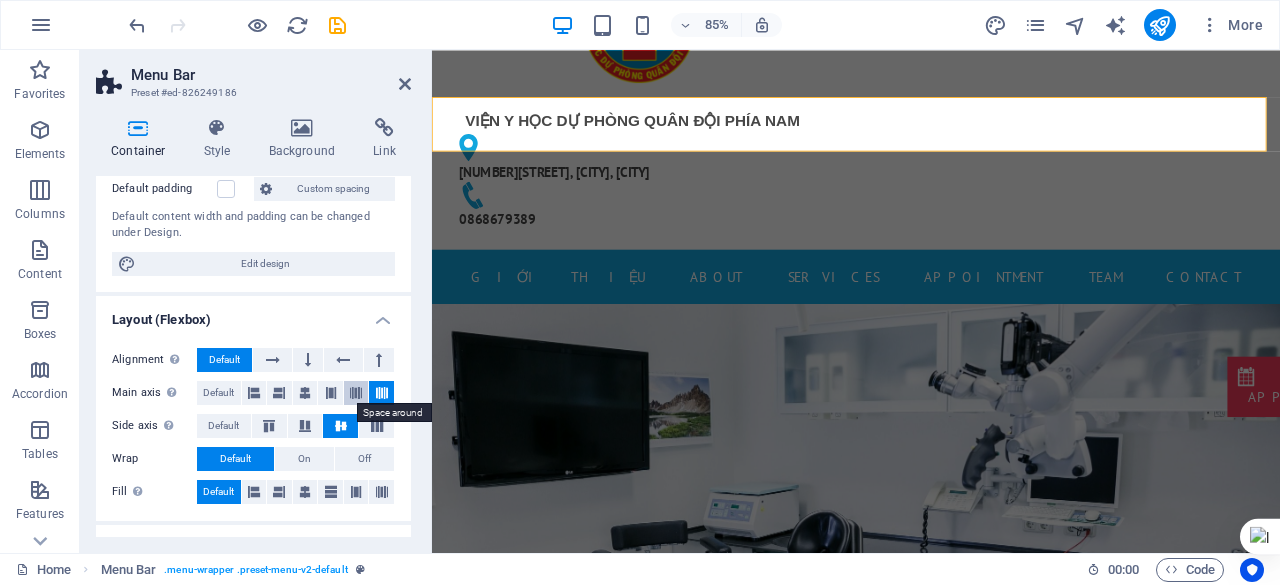click at bounding box center [356, 393] 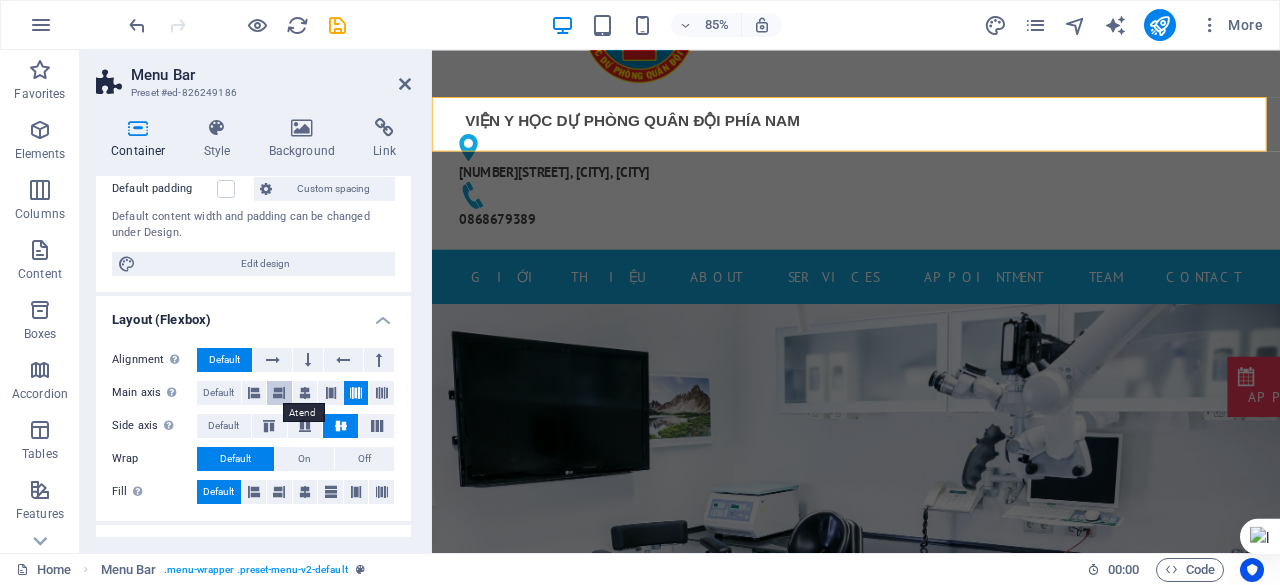 click at bounding box center (279, 393) 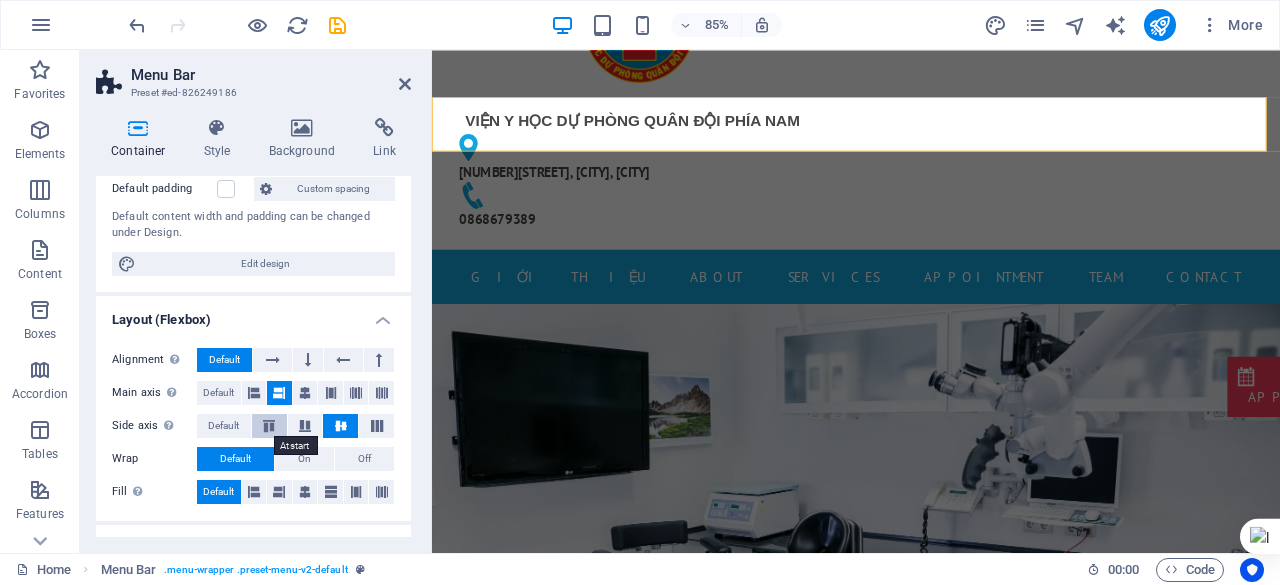 click at bounding box center (269, 426) 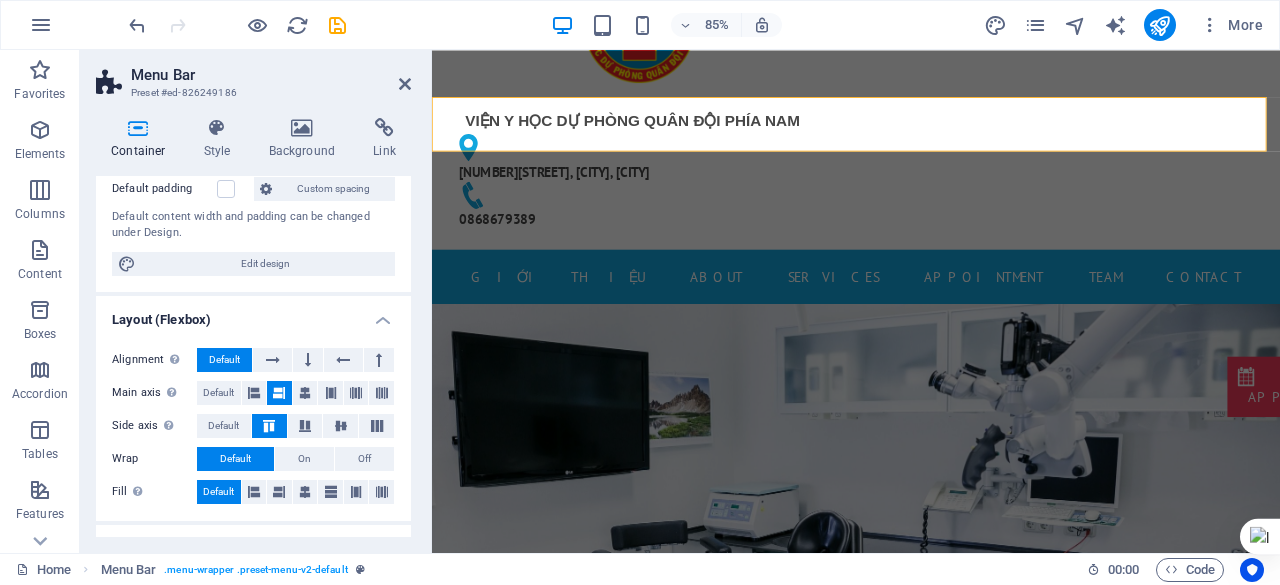 click at bounding box center [269, 426] 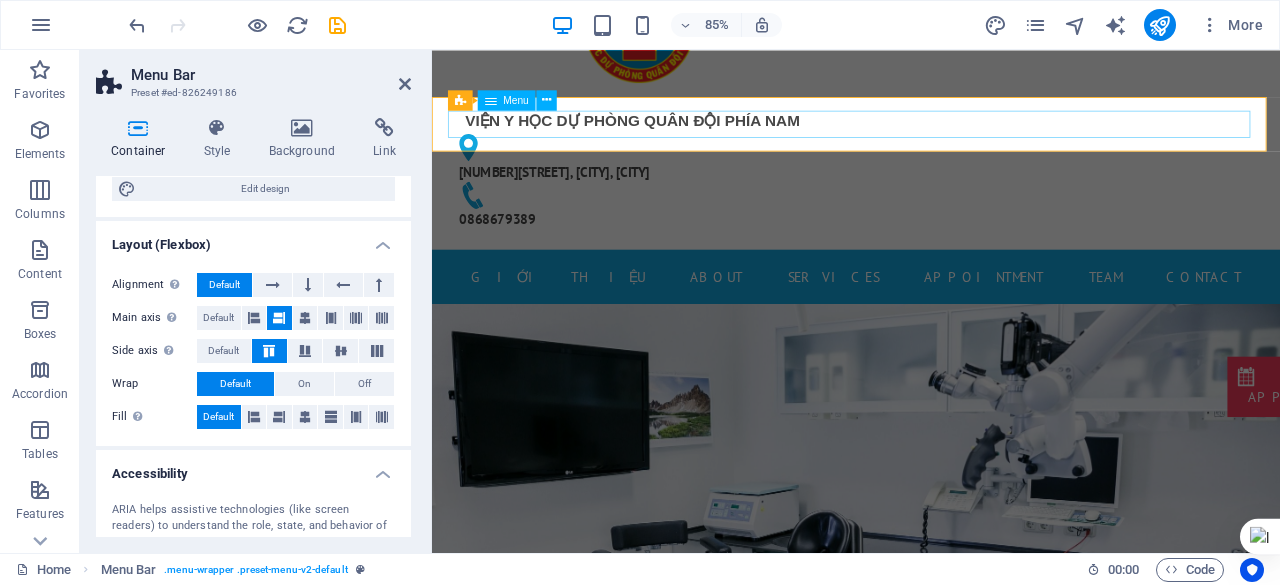 click on "Giới thiệu About Services Appointment Team Contact" at bounding box center [931, 317] 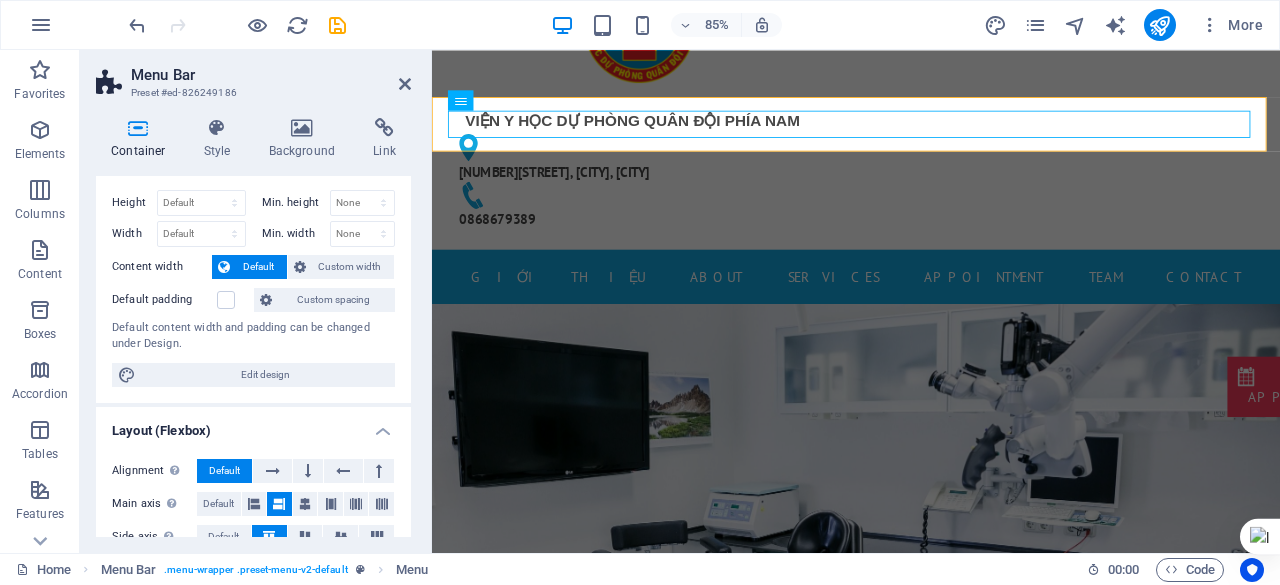 scroll, scrollTop: 0, scrollLeft: 0, axis: both 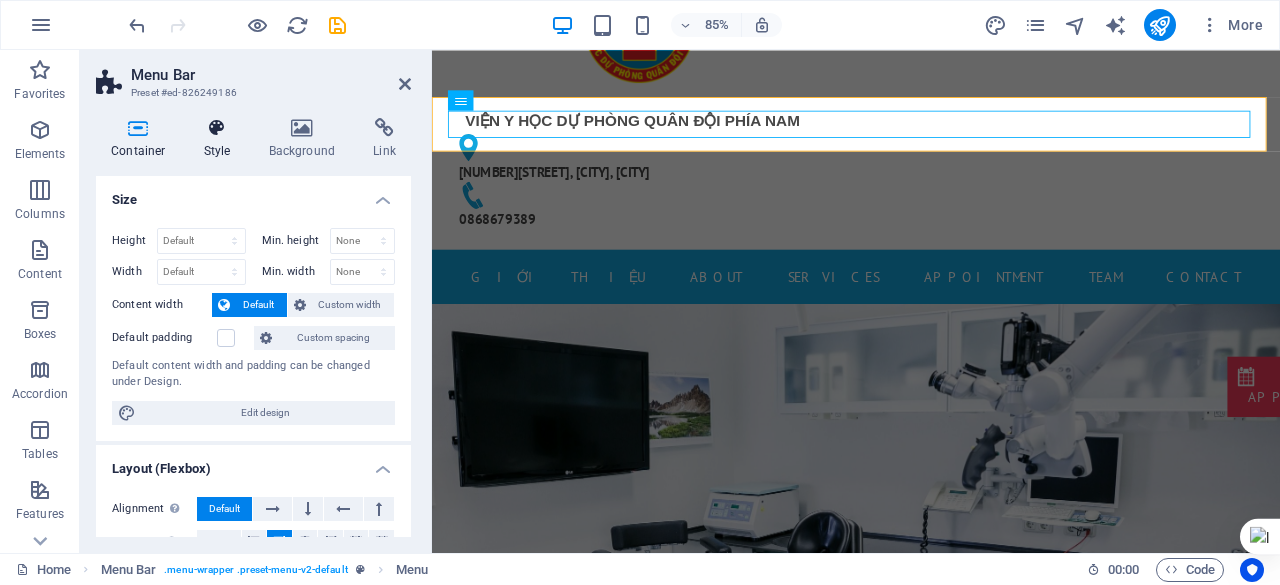 click at bounding box center [217, 128] 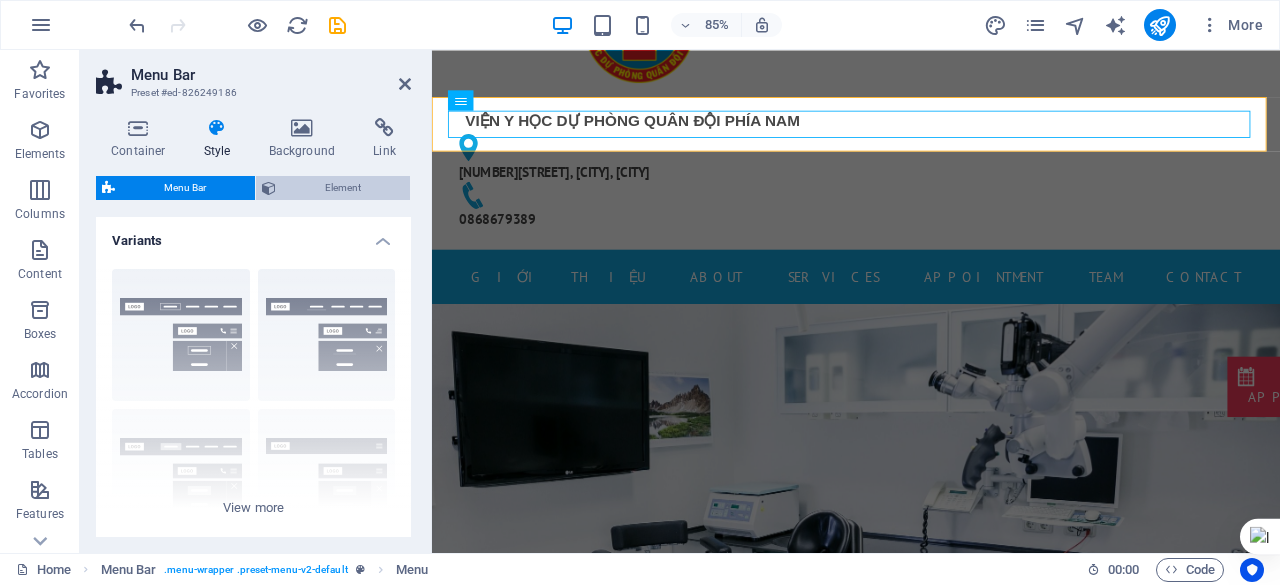 click on "Element" at bounding box center (343, 188) 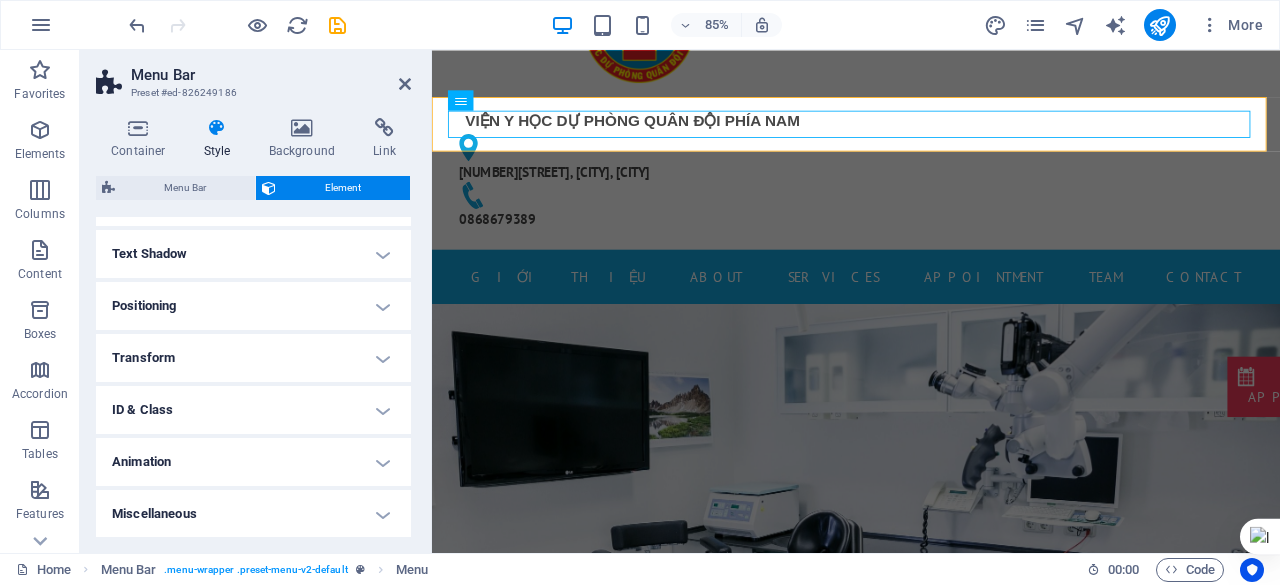 scroll, scrollTop: 0, scrollLeft: 0, axis: both 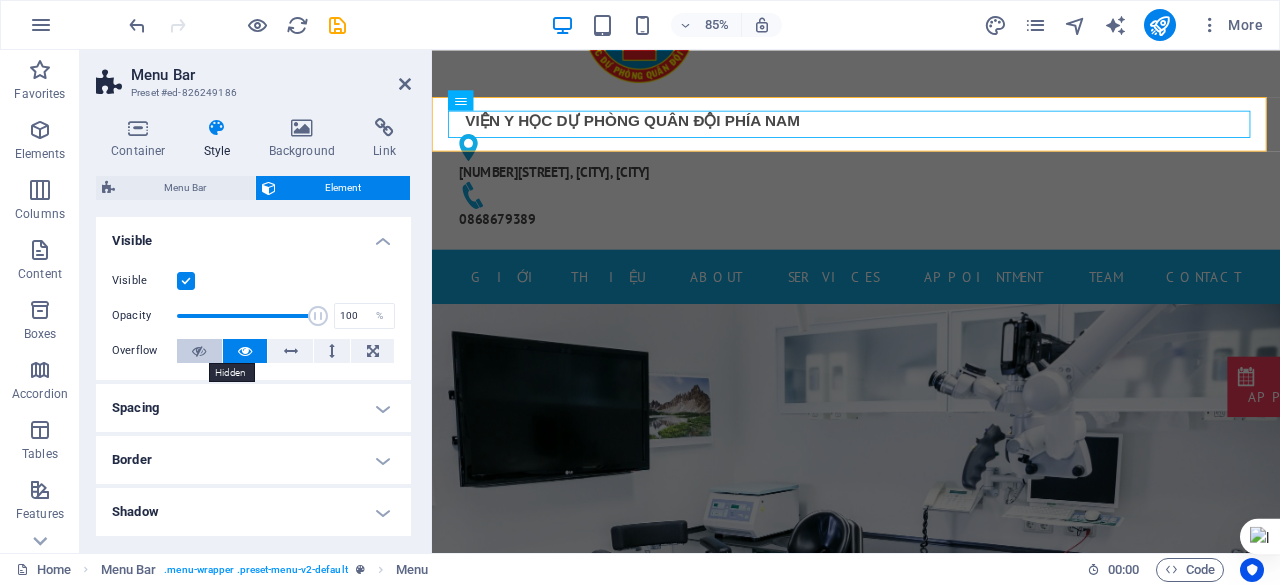 click at bounding box center [199, 351] 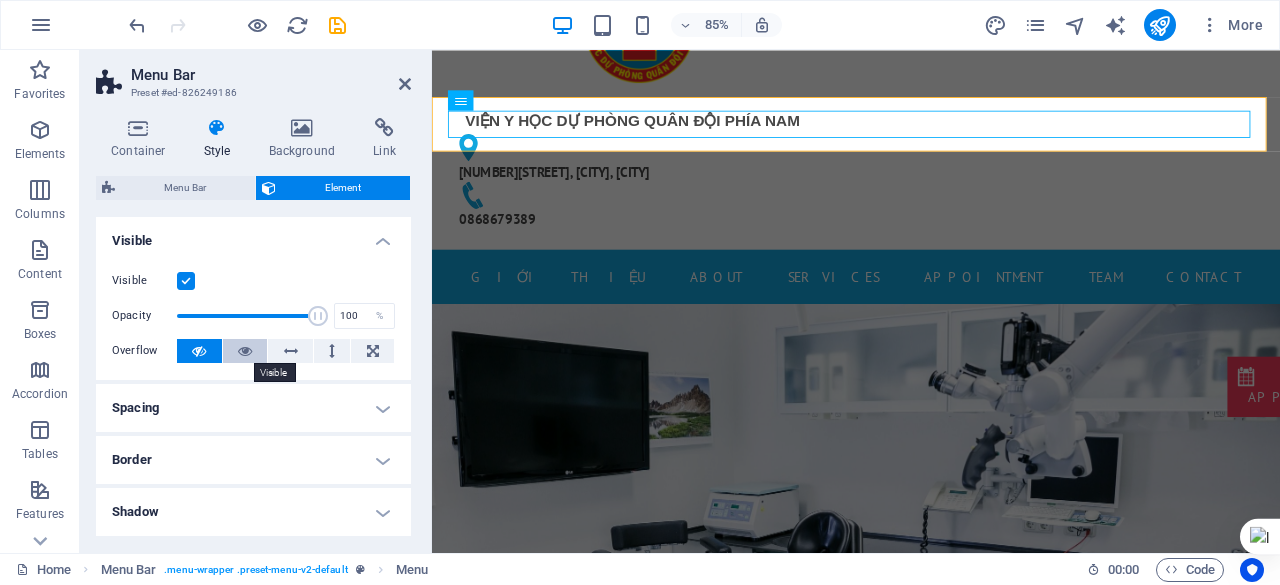 click at bounding box center (245, 351) 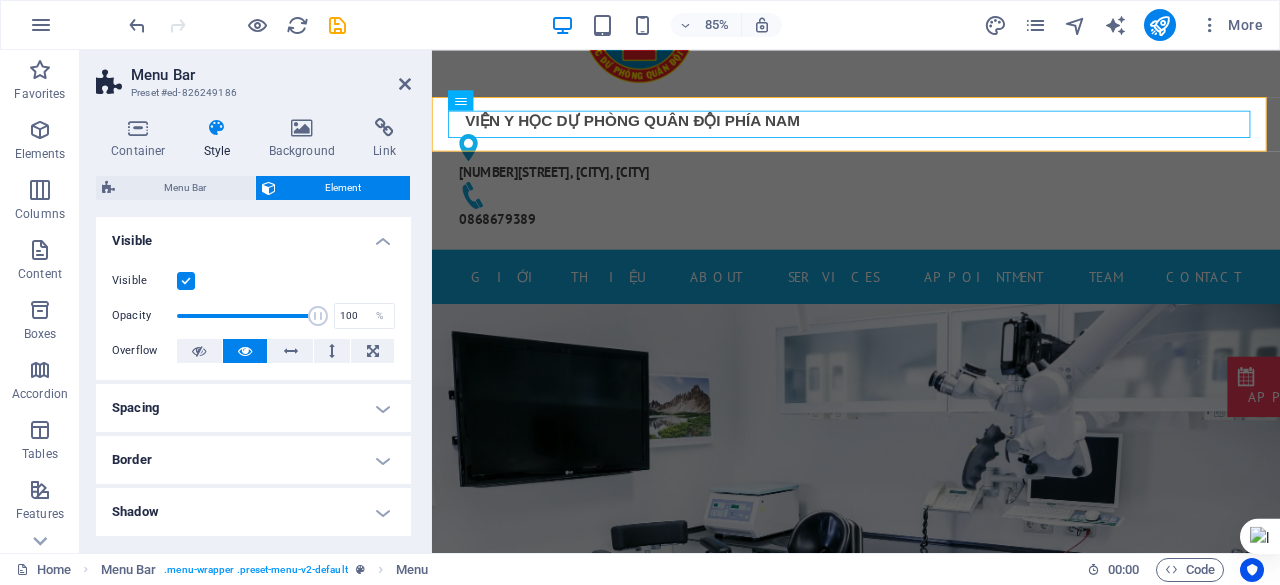 click on "Spacing" at bounding box center (253, 408) 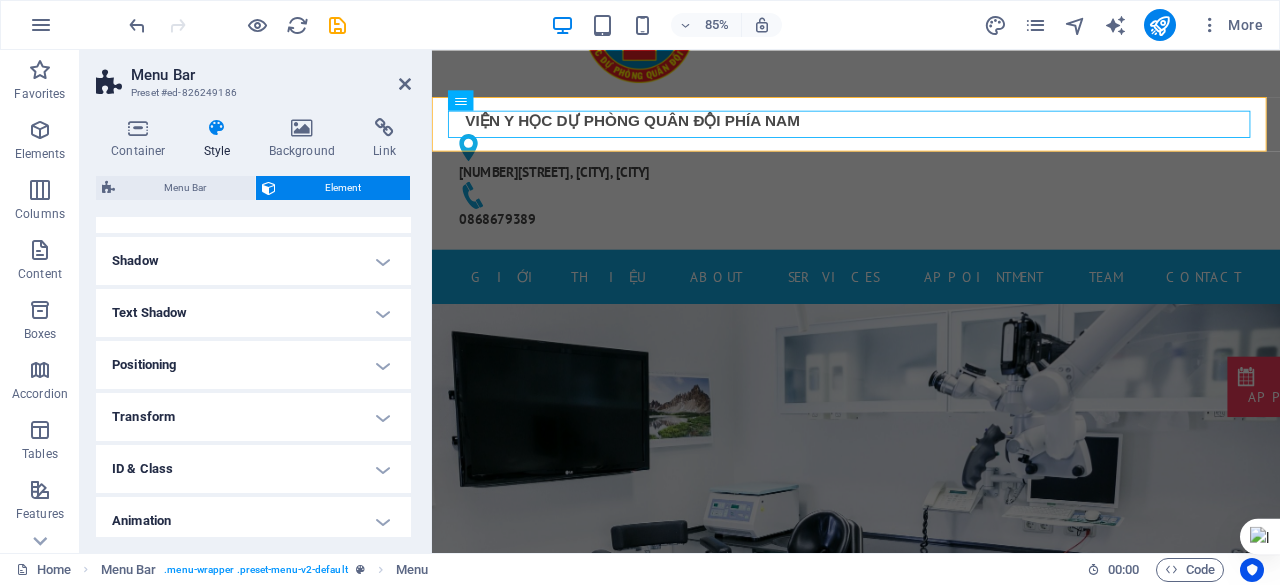 scroll, scrollTop: 350, scrollLeft: 0, axis: vertical 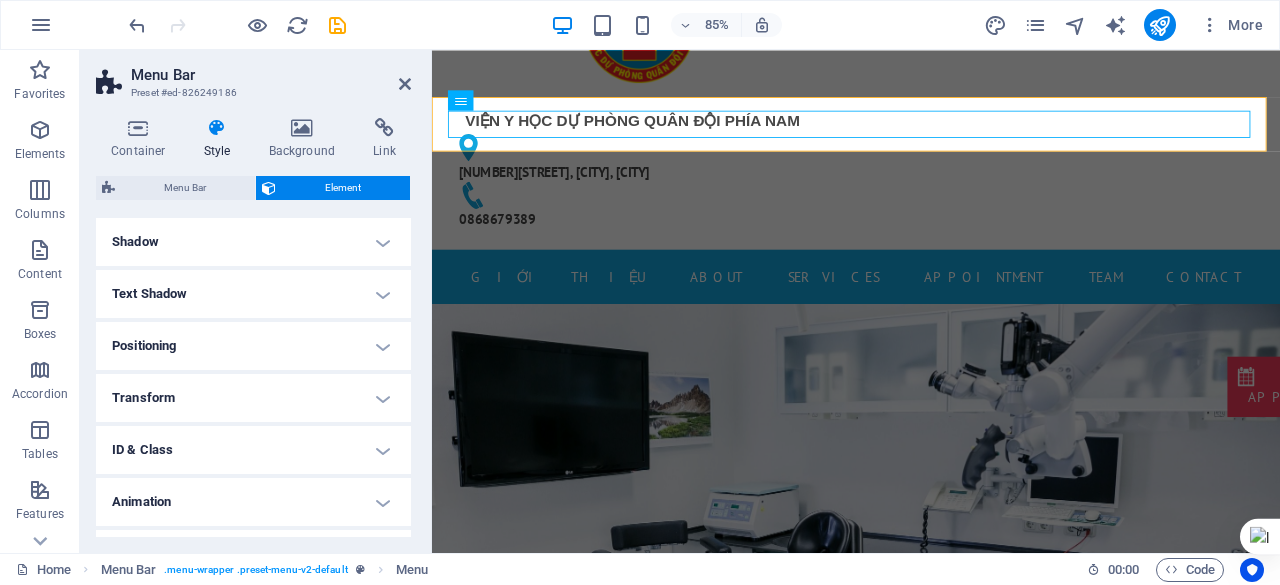 click on "Positioning" at bounding box center [253, 346] 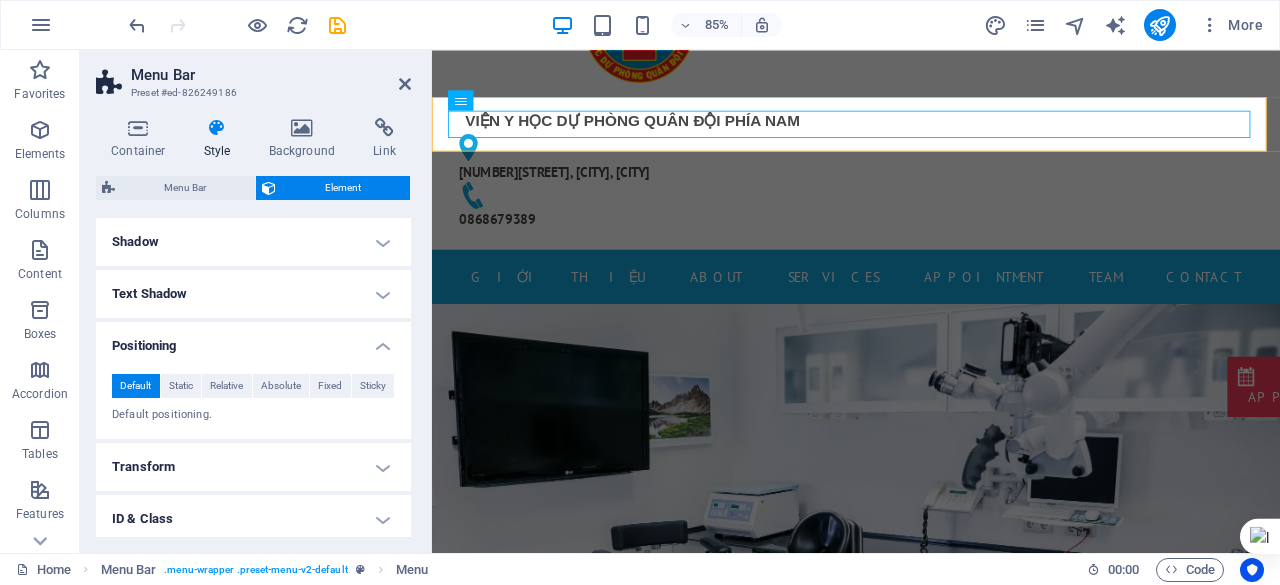 click on "Text Shadow" at bounding box center [253, 294] 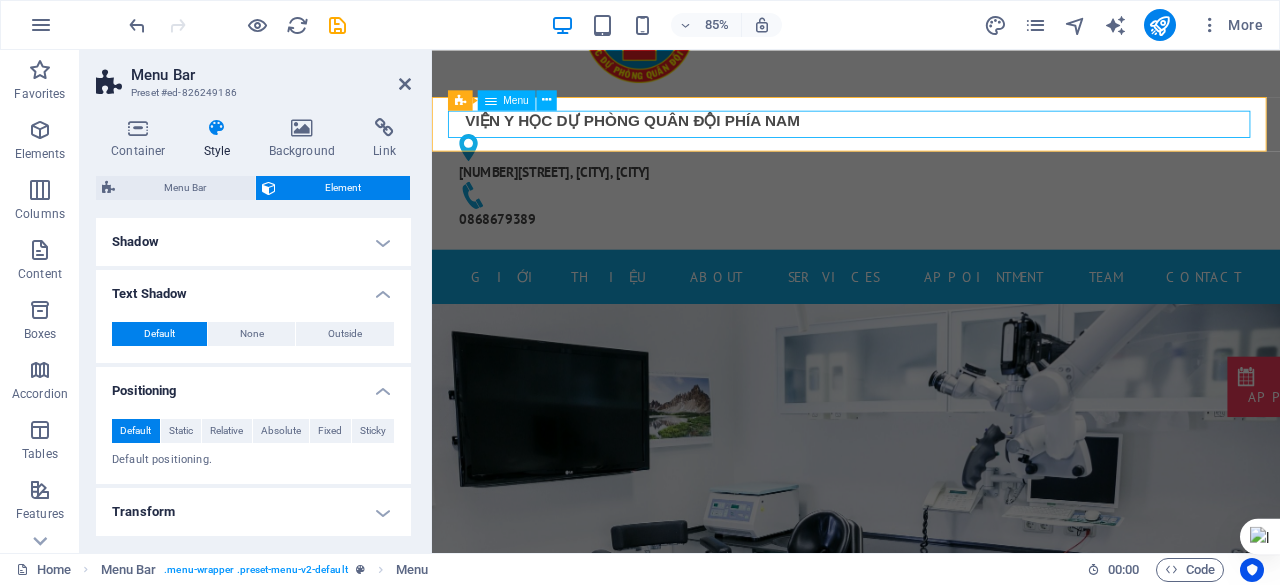 click on "Giới thiệu About Services Appointment Team Contact" at bounding box center (931, 317) 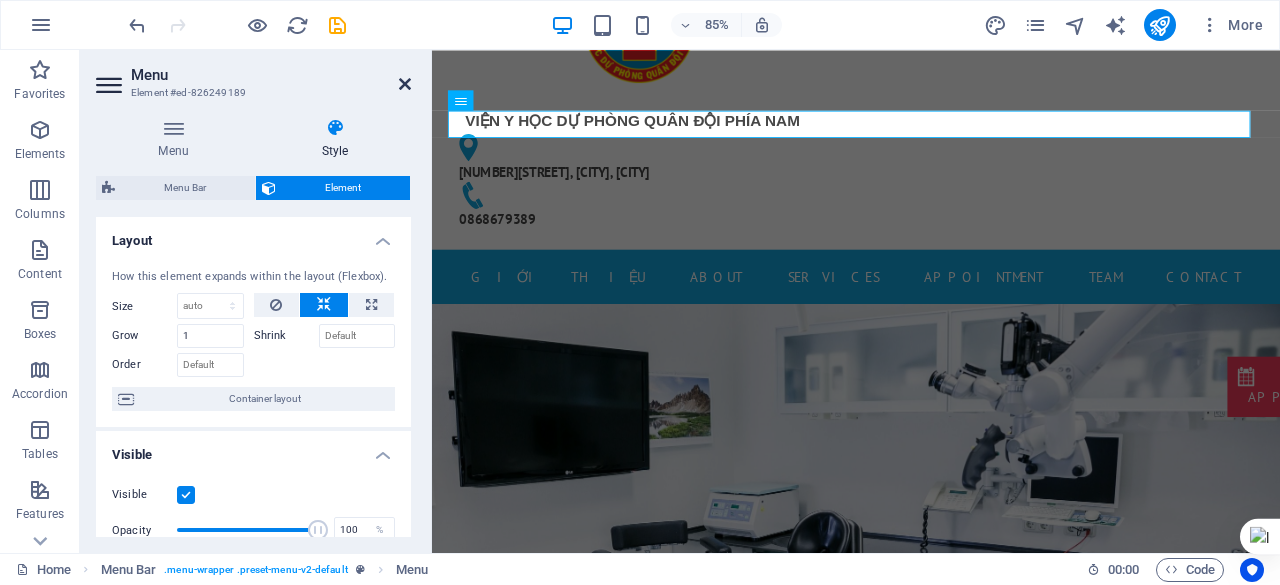 click at bounding box center (405, 84) 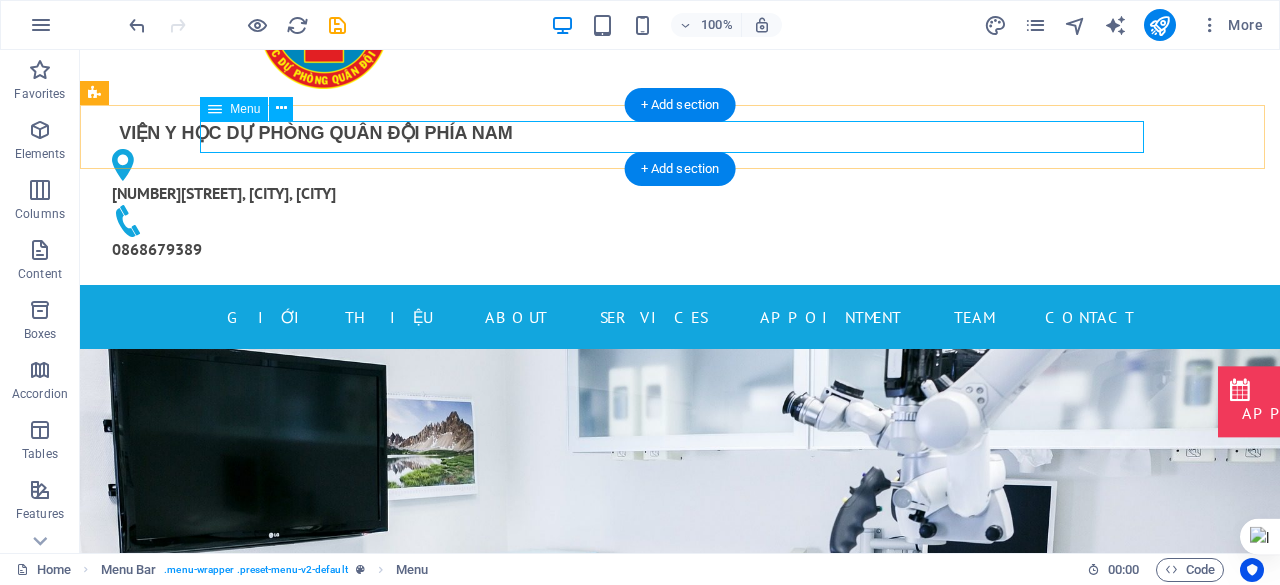 click on "Giới thiệu About Services Appointment Team Contact" at bounding box center [680, 317] 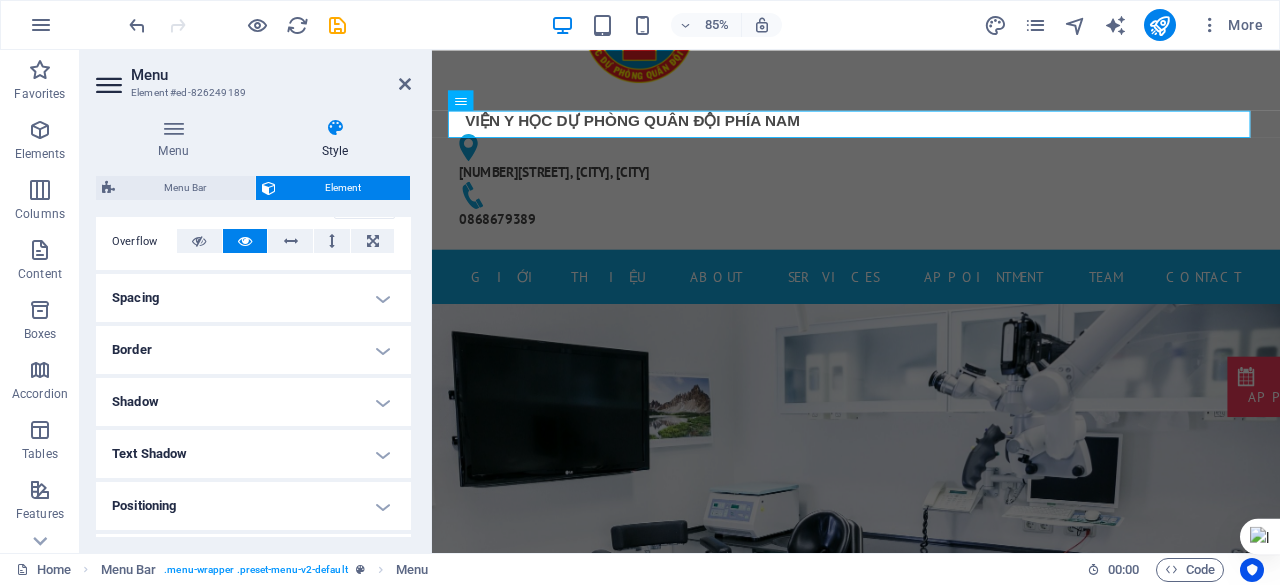 scroll, scrollTop: 339, scrollLeft: 0, axis: vertical 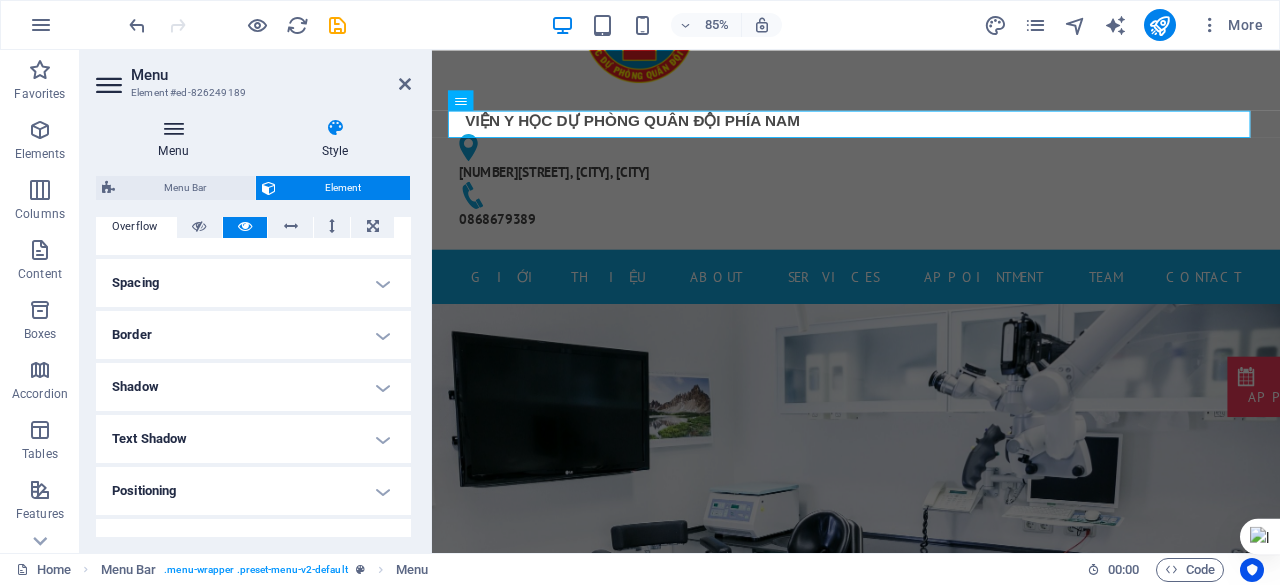 click at bounding box center (173, 128) 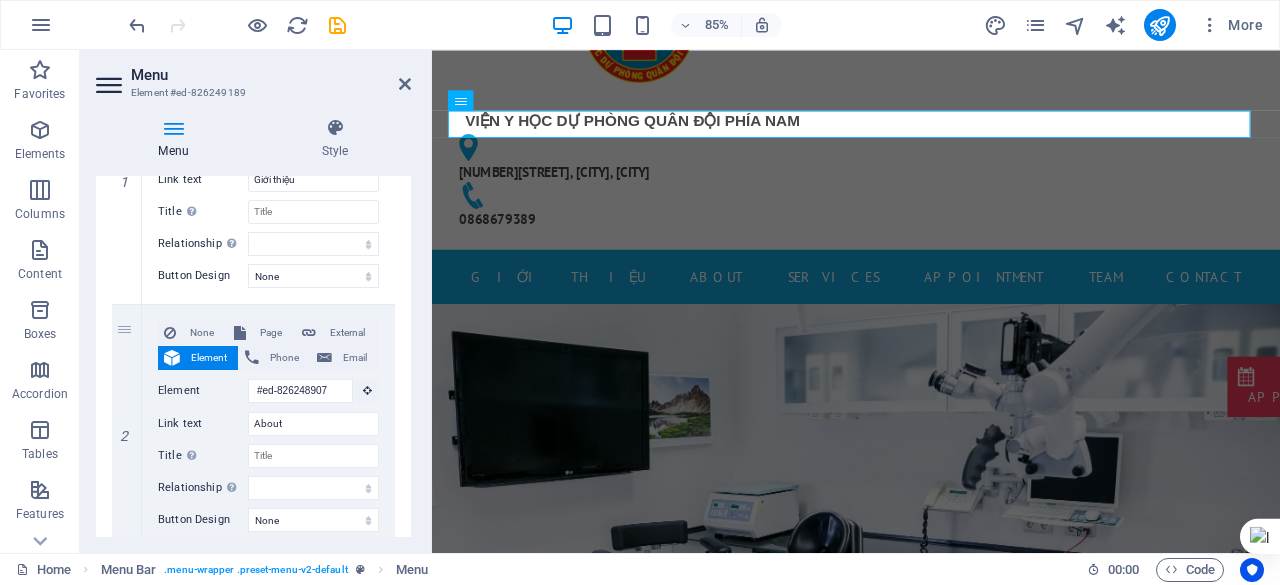 scroll, scrollTop: 309, scrollLeft: 0, axis: vertical 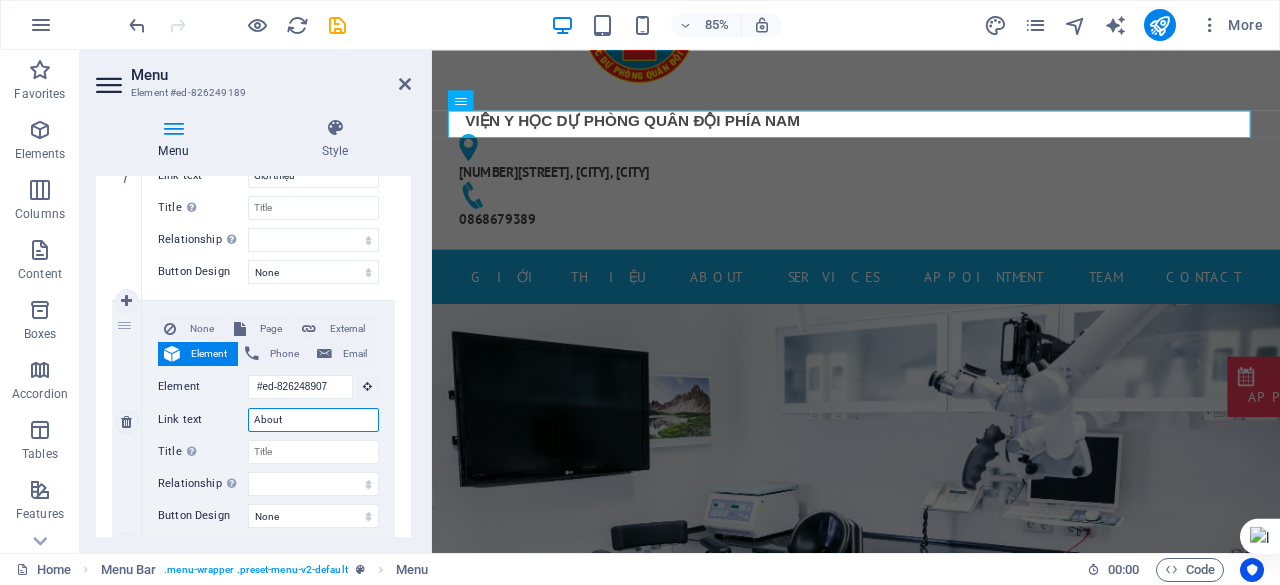 drag, startPoint x: 296, startPoint y: 423, endPoint x: 240, endPoint y: 422, distance: 56.008926 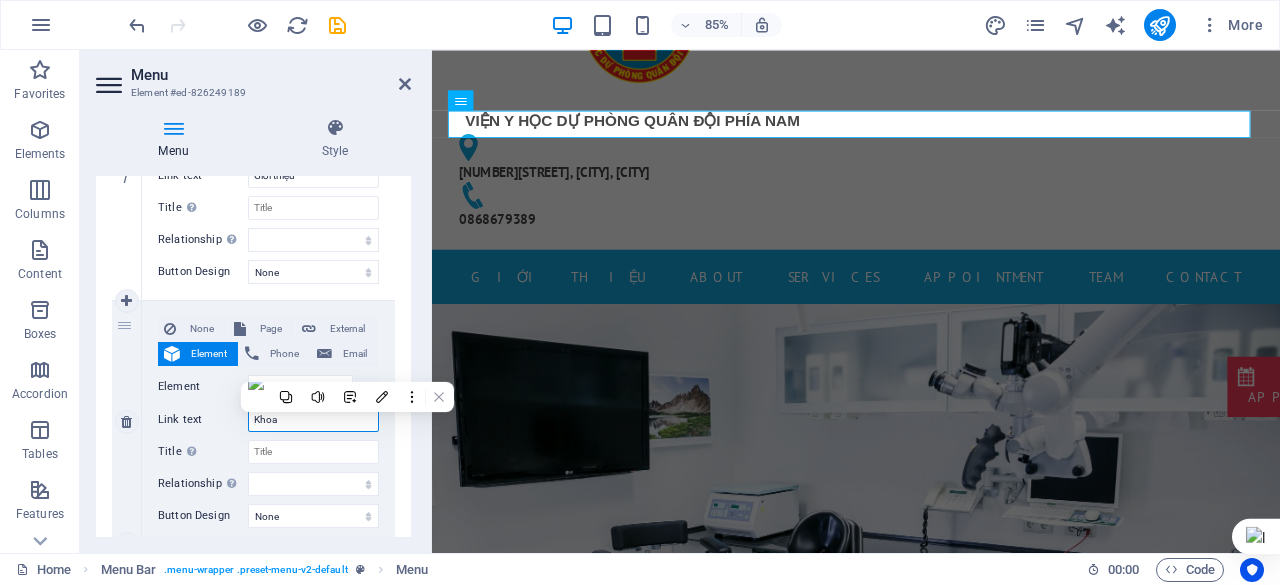 type on "Khoa" 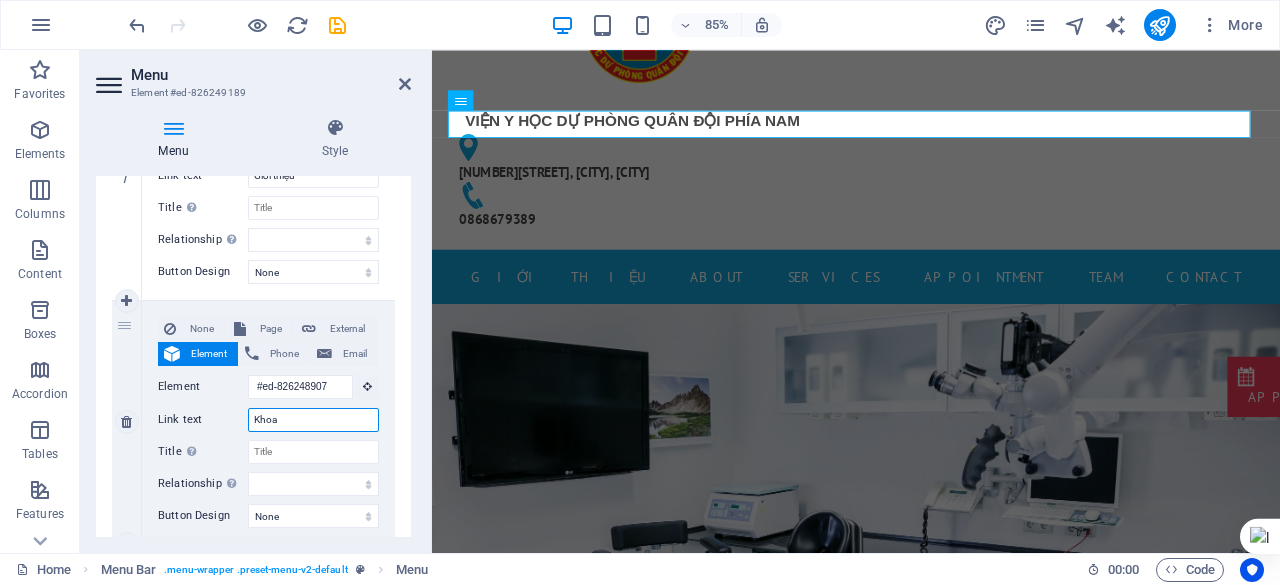 select 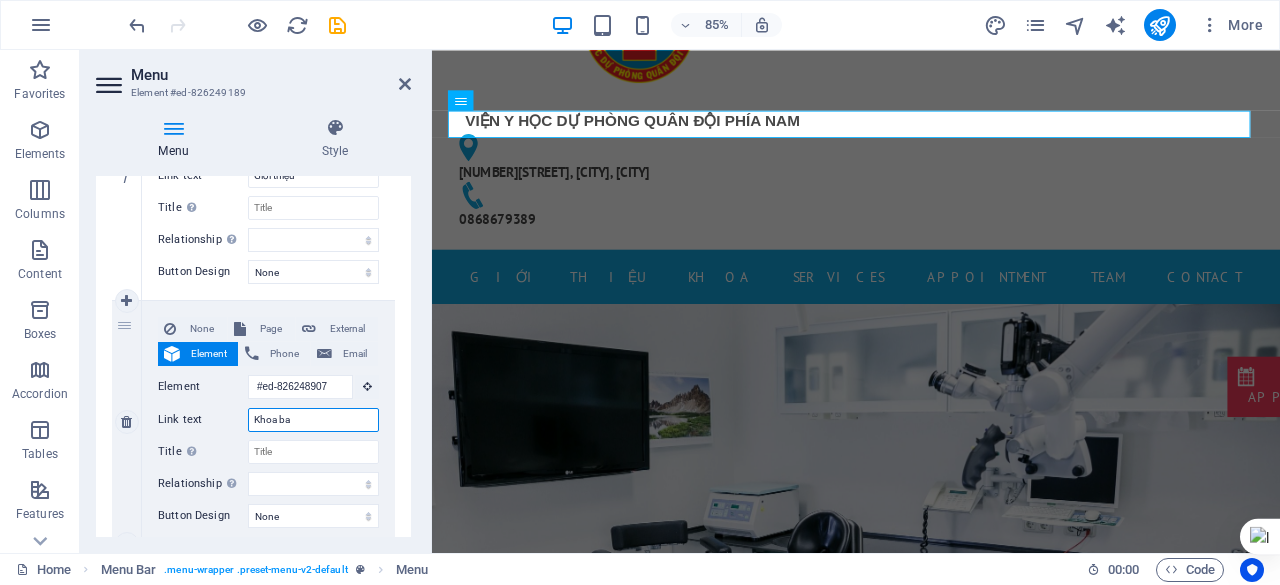 type on "Khoa ban" 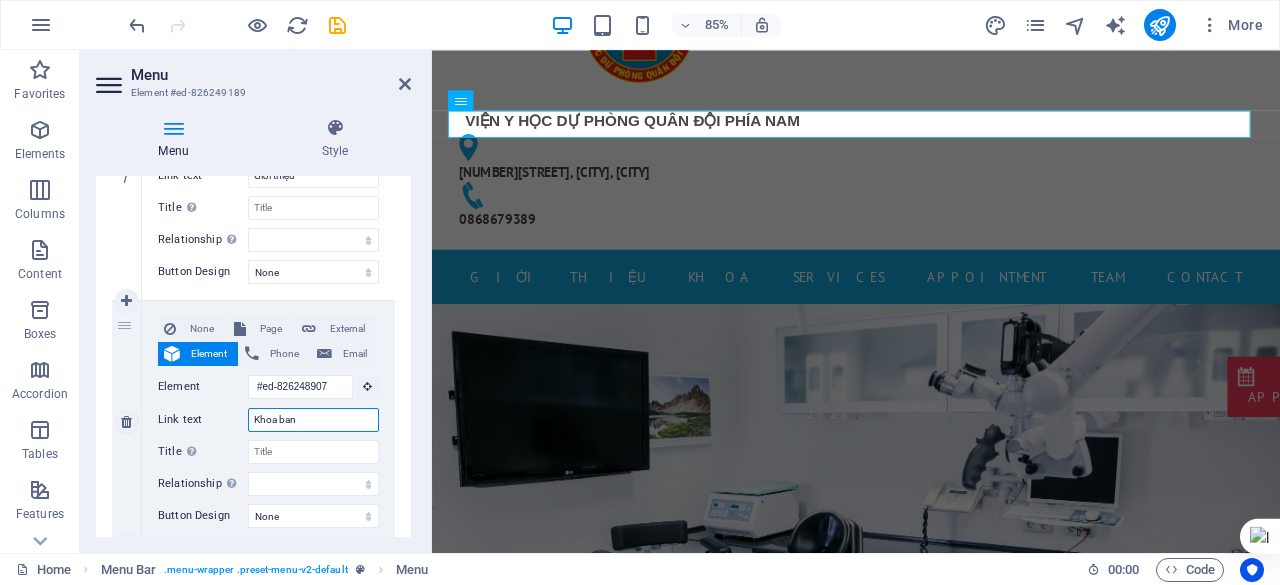 select 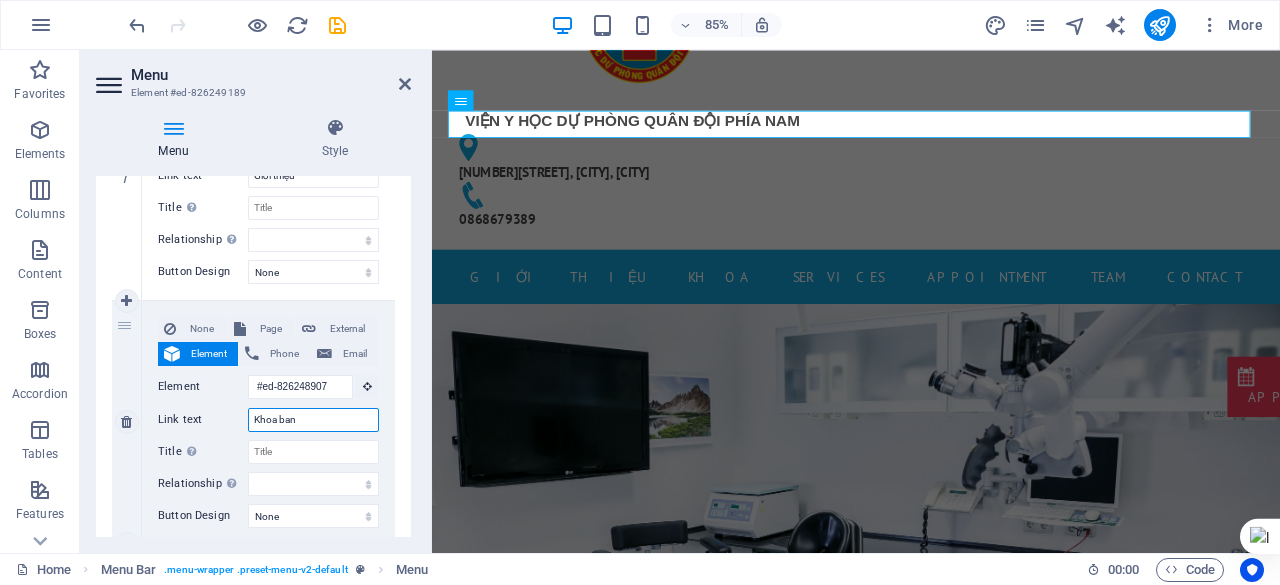 select 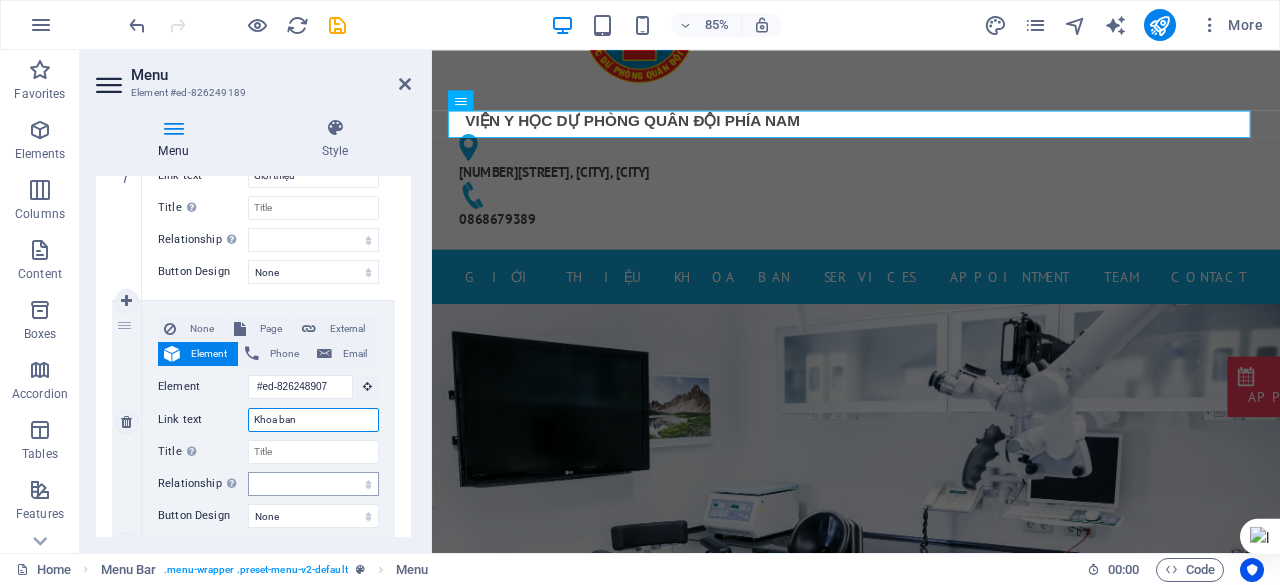 type on "Khoa ban" 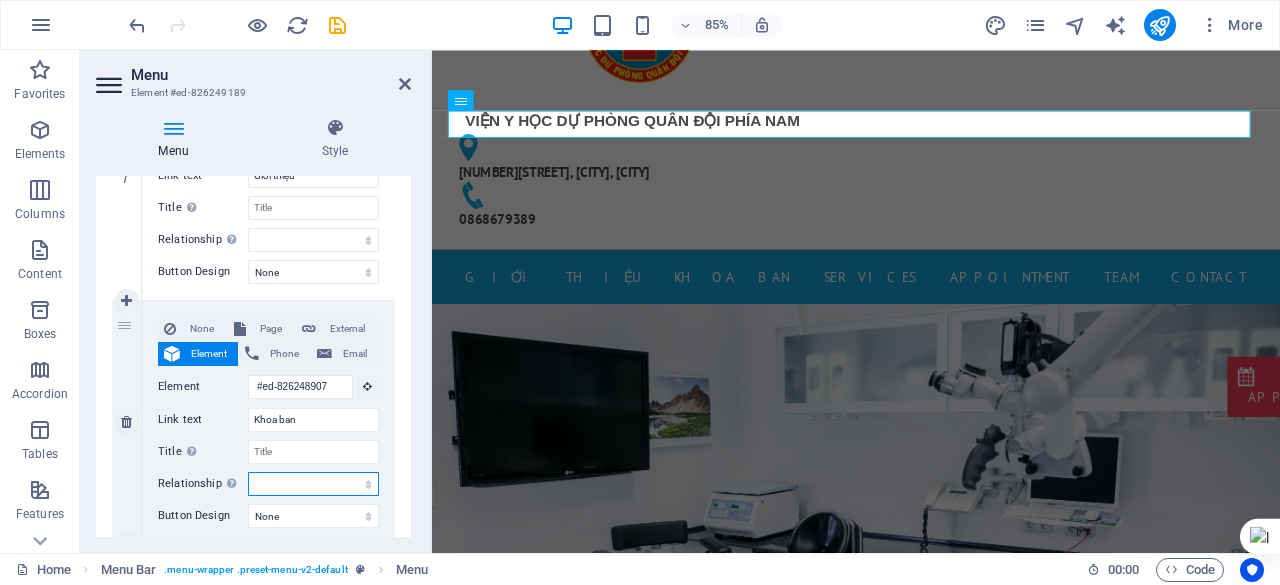 click on "alternate author bookmark external help license next nofollow noreferrer noopener prev search tag" at bounding box center (313, 484) 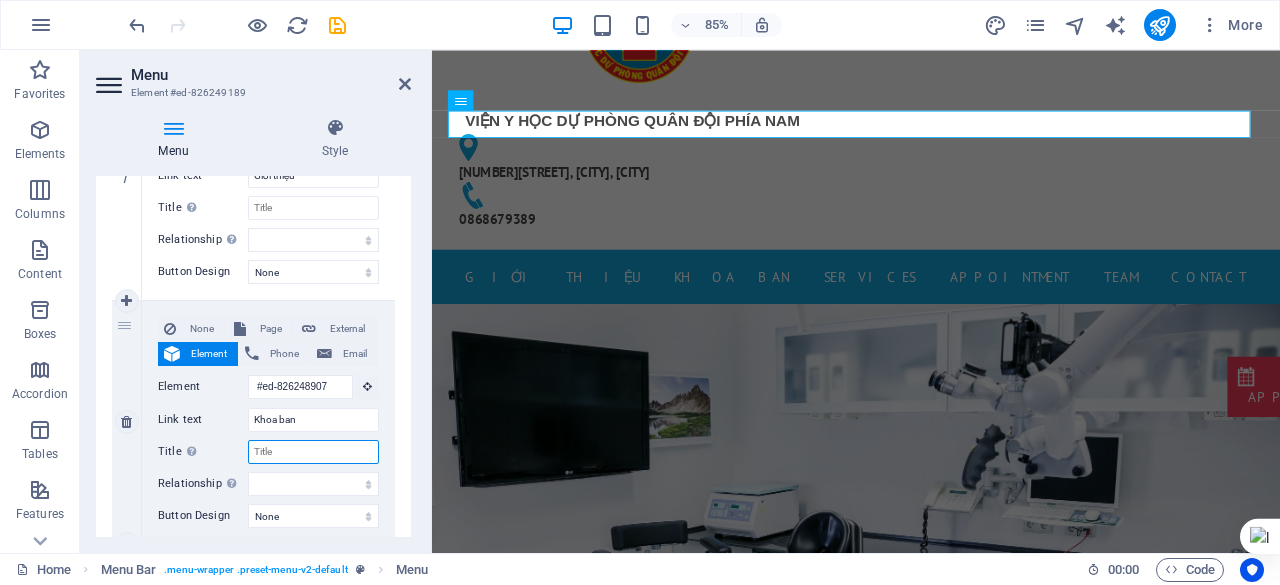 drag, startPoint x: 334, startPoint y: 485, endPoint x: 313, endPoint y: 456, distance: 35.805027 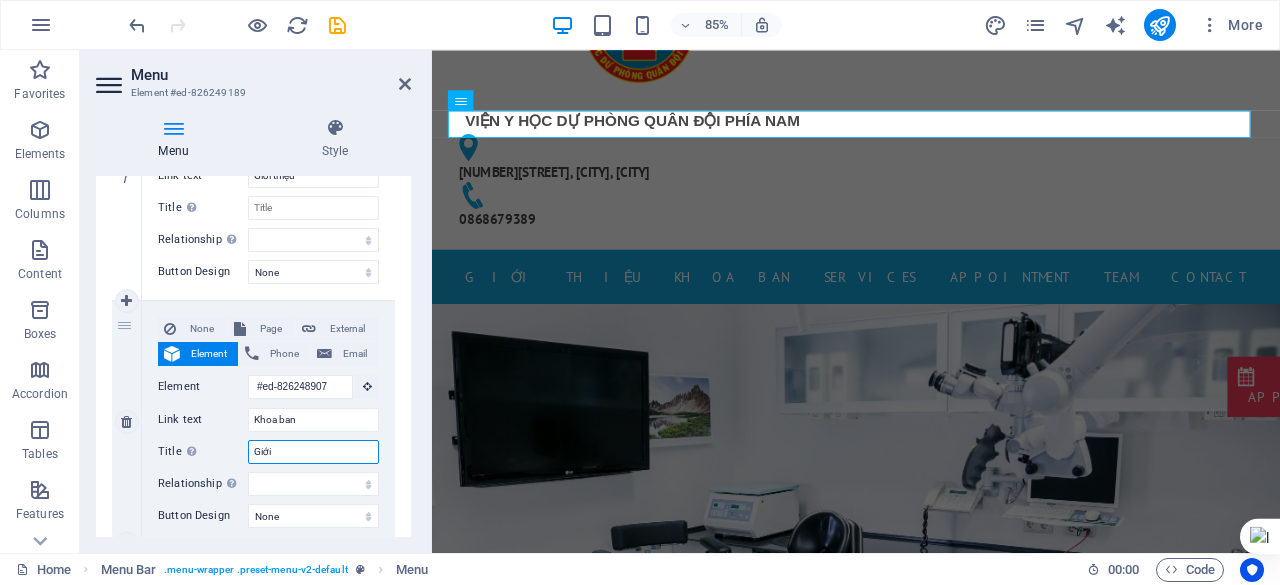 type on "Giới" 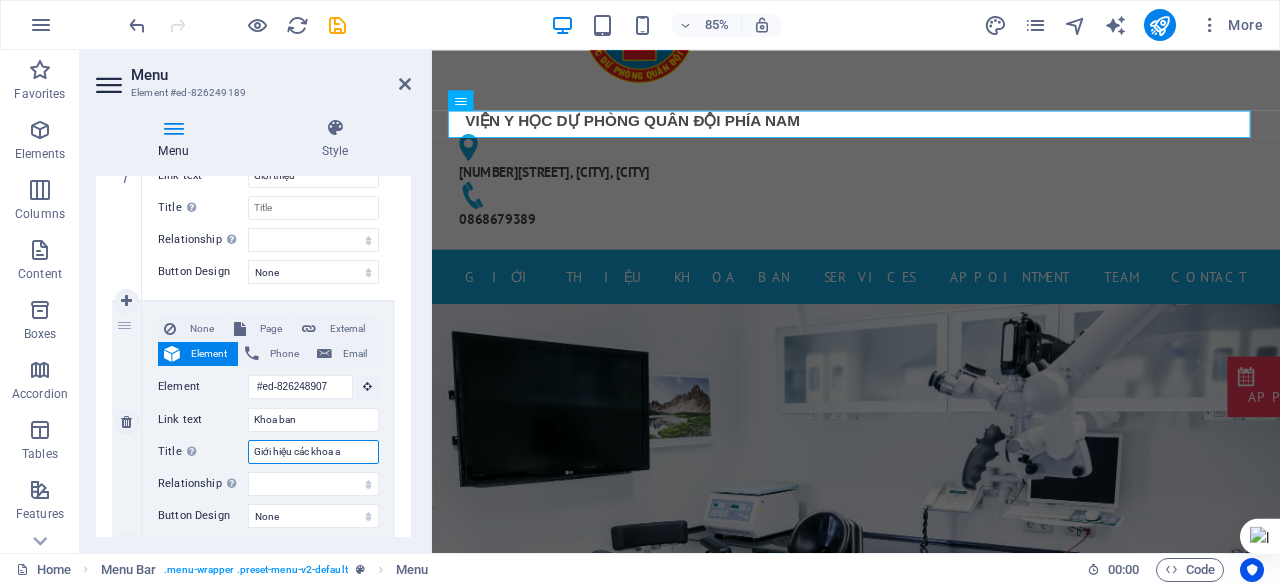 type on "Giới hiệu các khoa an" 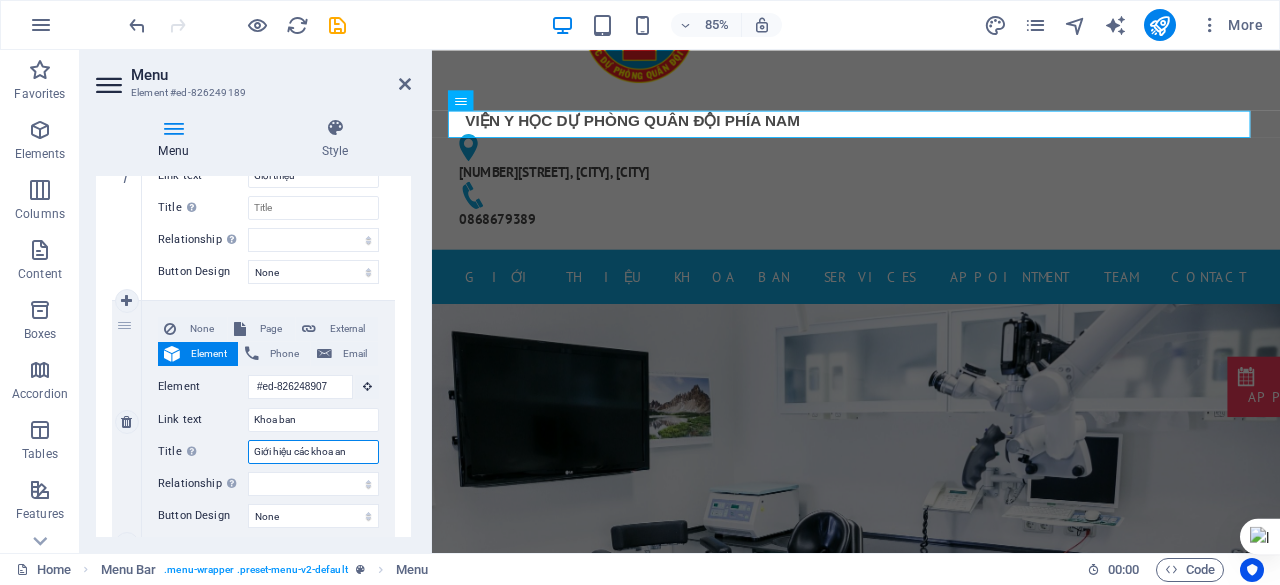 select 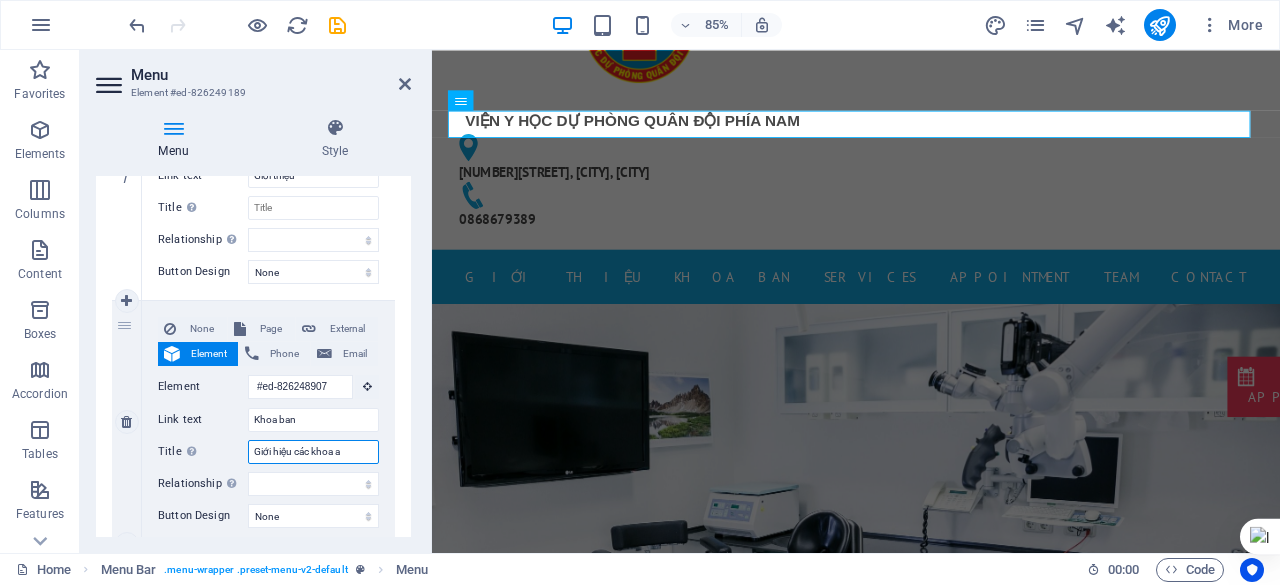 type on "Giới hiệu các khoa" 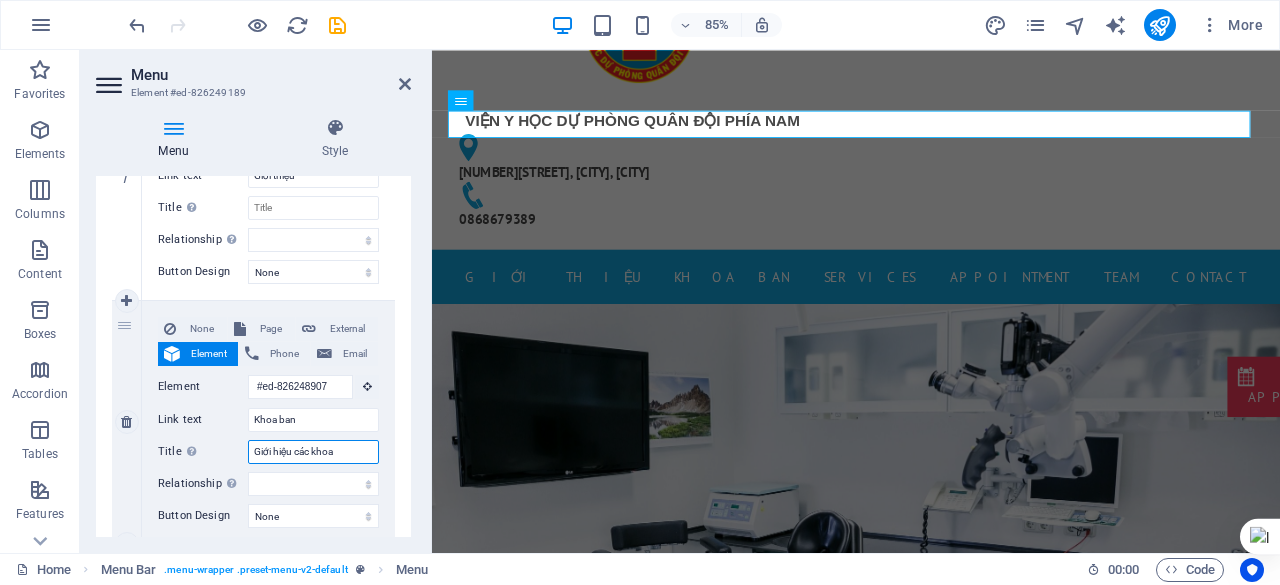 select 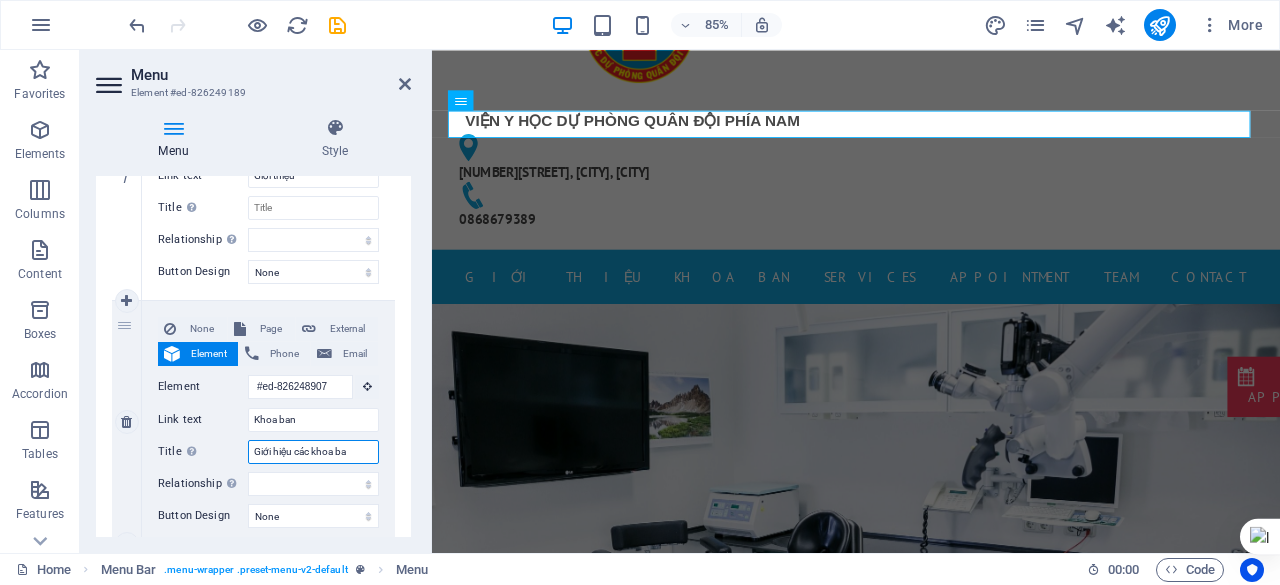type on "Giới hiệu các khoa ban" 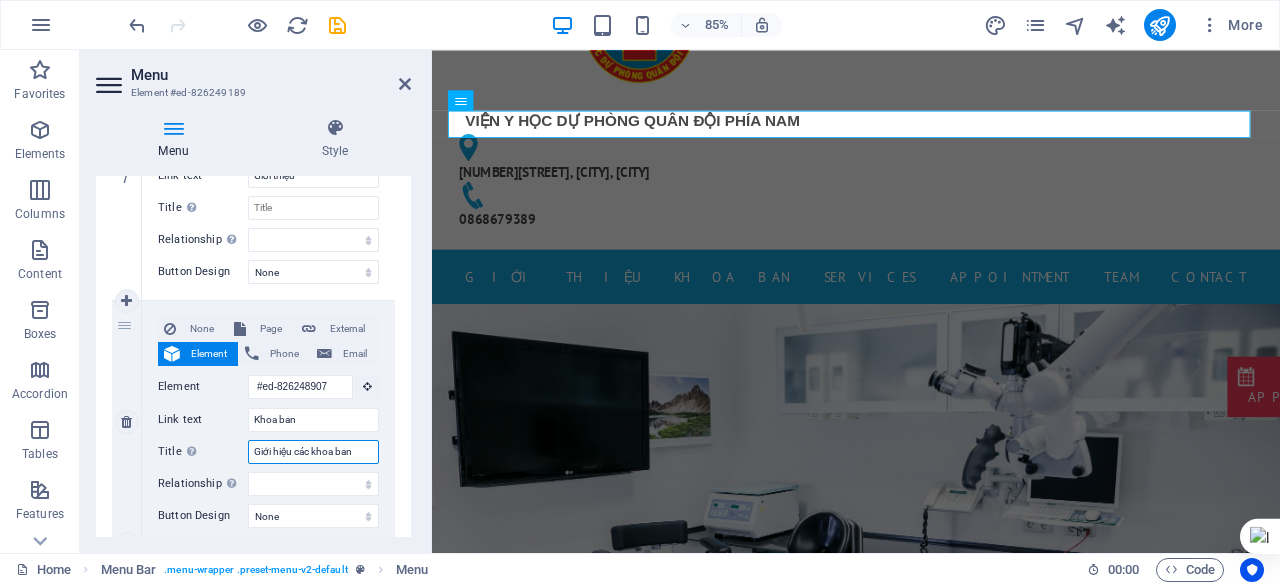 select 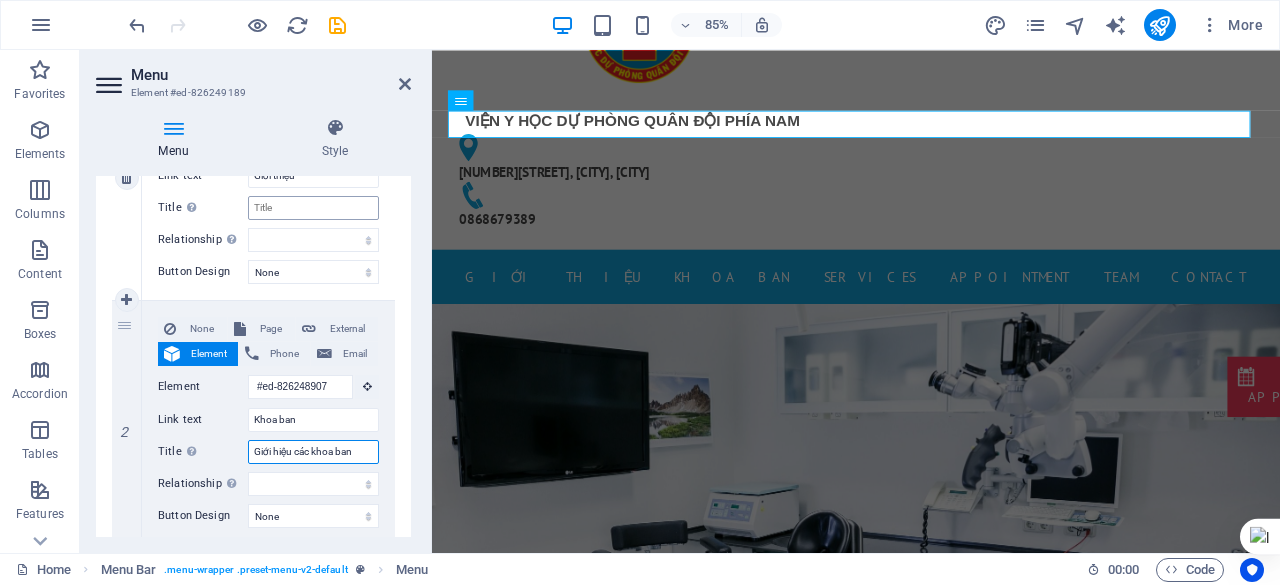 type on "Giới hiệu các khoa ban" 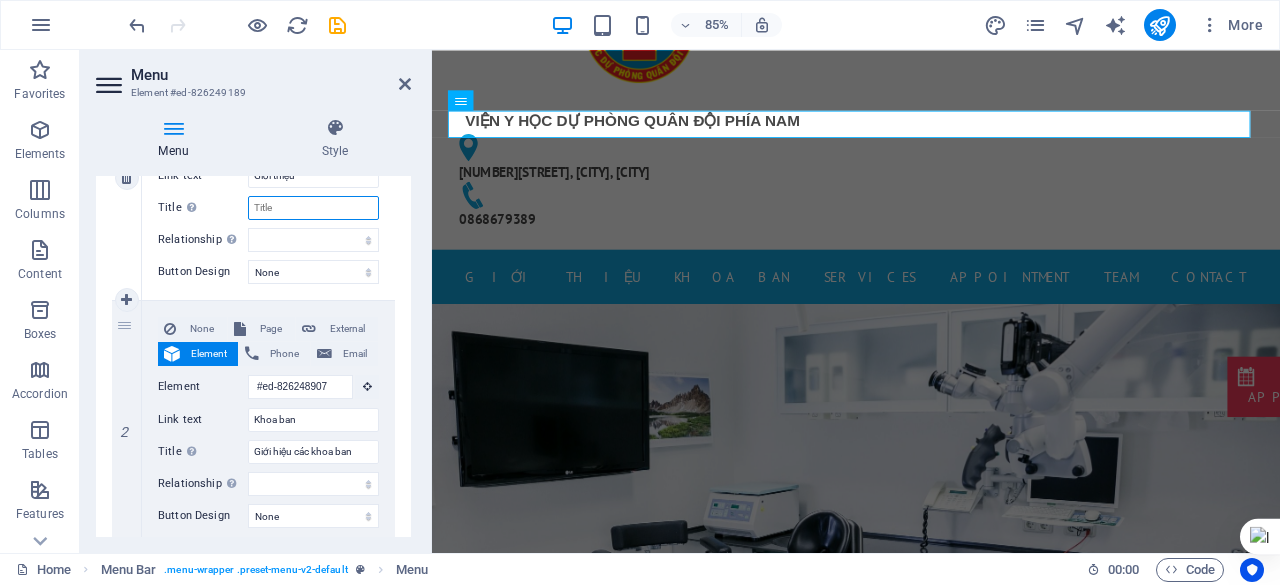 click on "Title Additional link description, should not be the same as the link text. The title is most often shown as a tooltip text when the mouse moves over the element. Leave empty if uncertain." at bounding box center [313, 208] 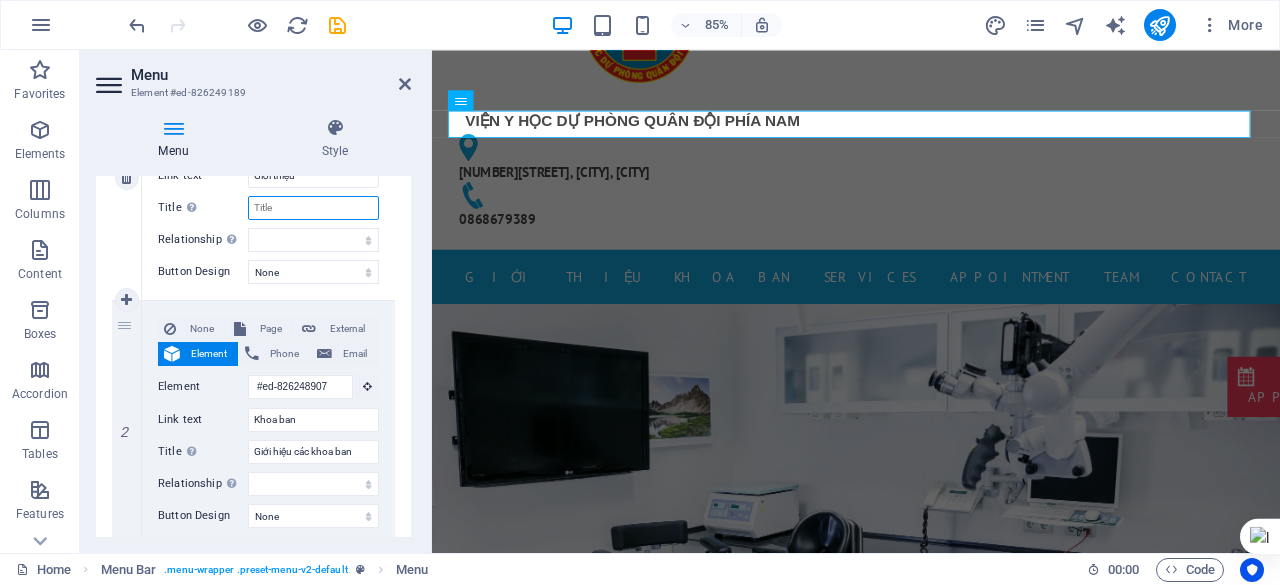 drag, startPoint x: 309, startPoint y: 213, endPoint x: 286, endPoint y: 205, distance: 24.351591 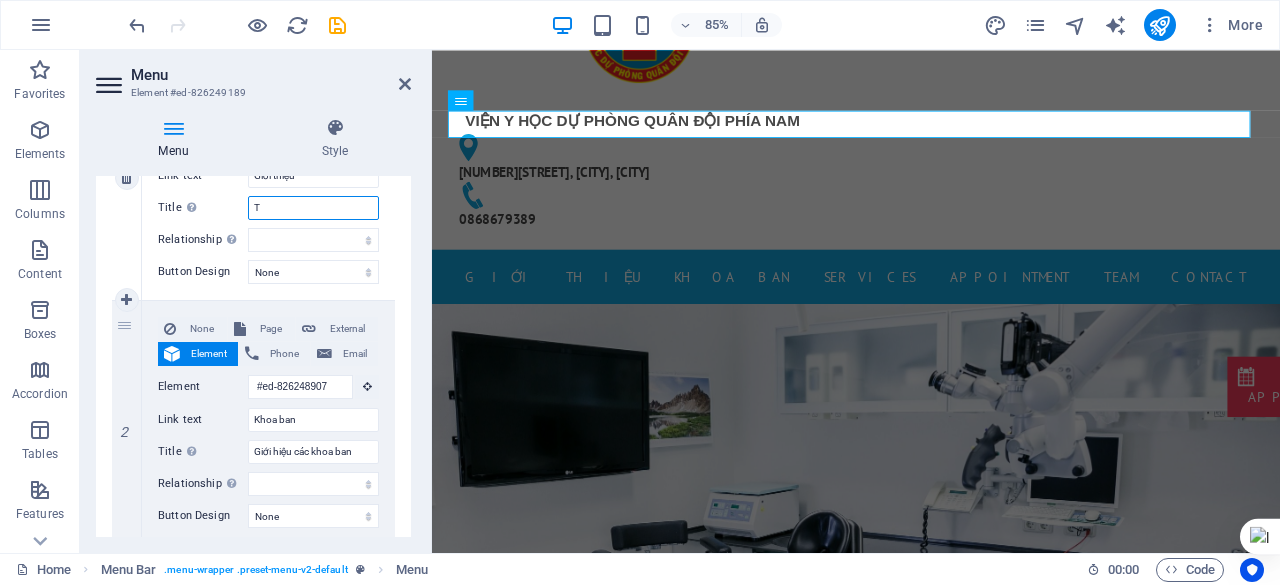 select 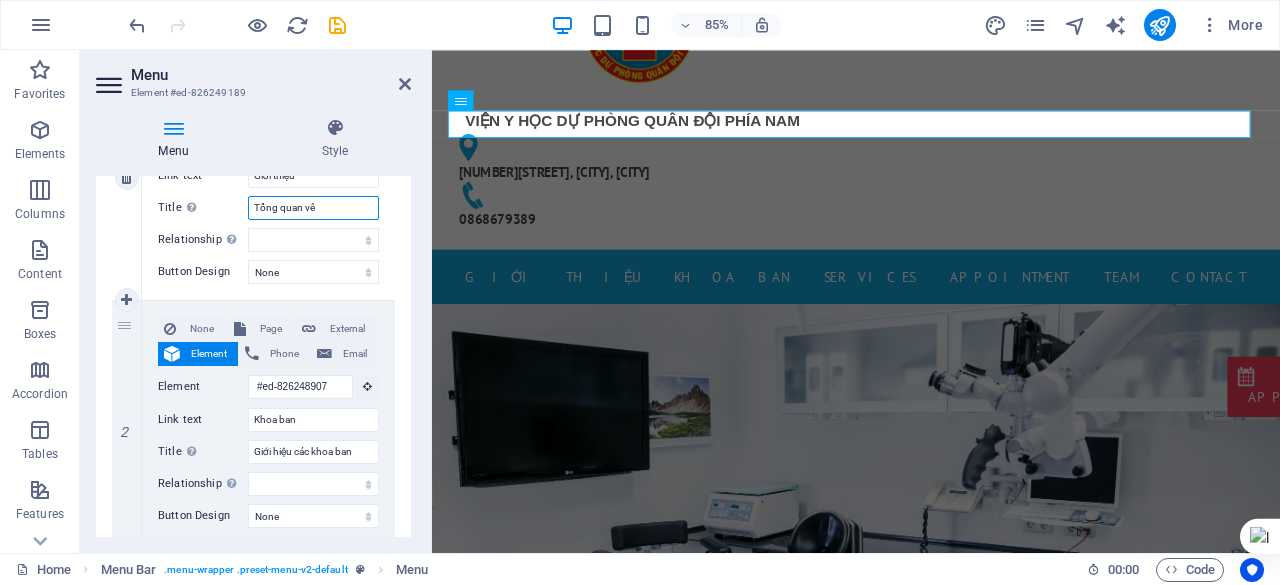type on "Tổng quan về" 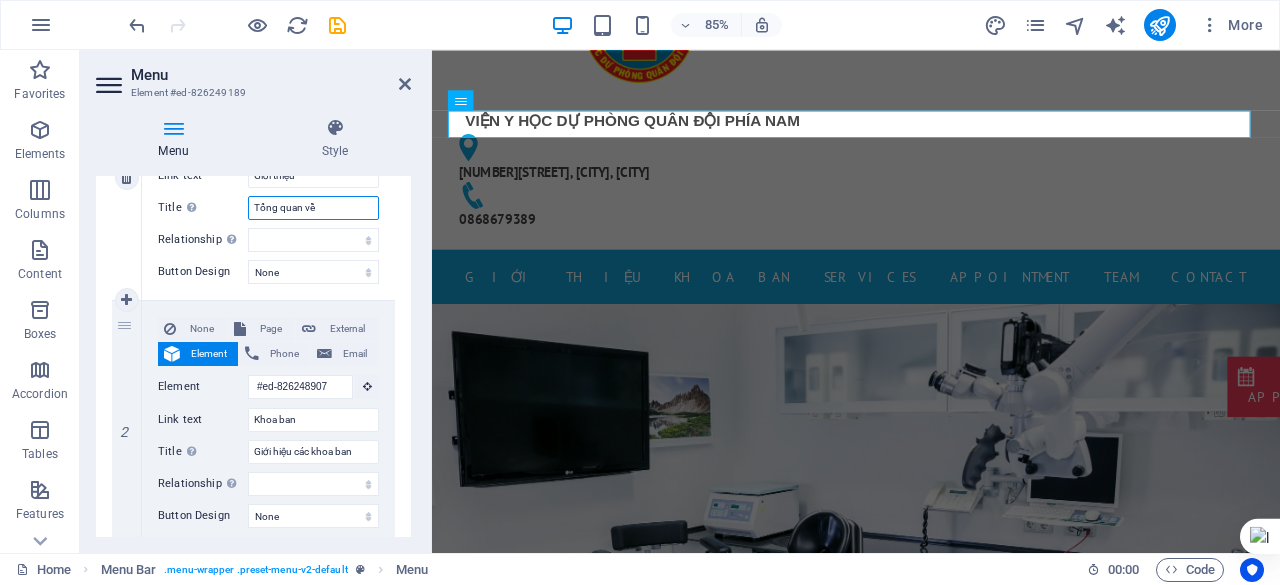 select 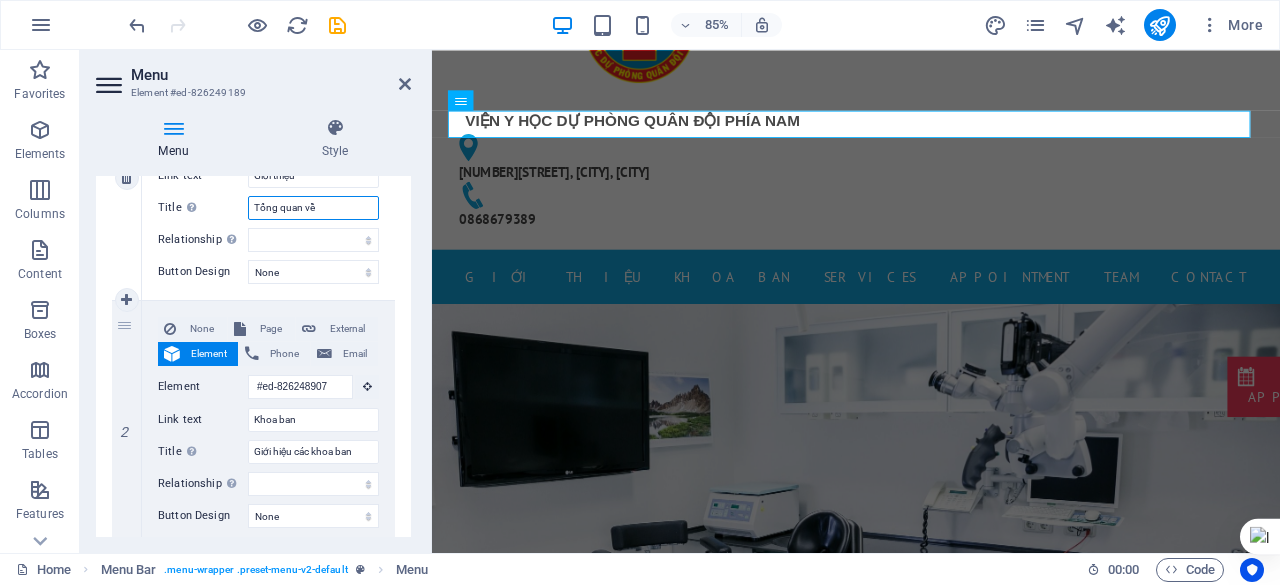 type on "Tổng quan về v" 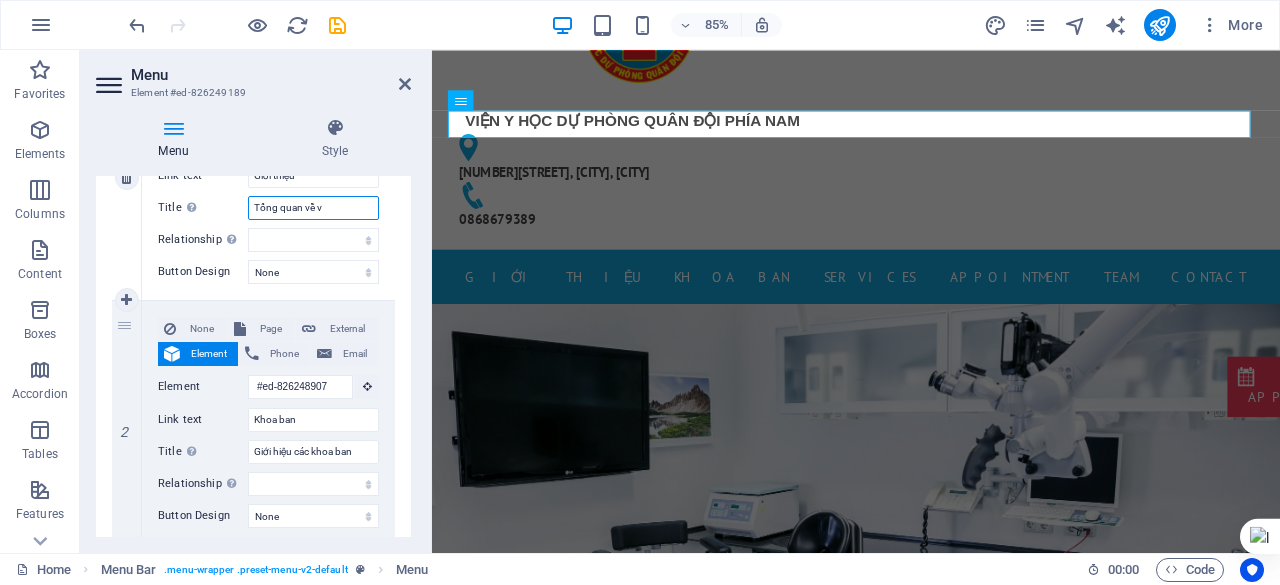 select 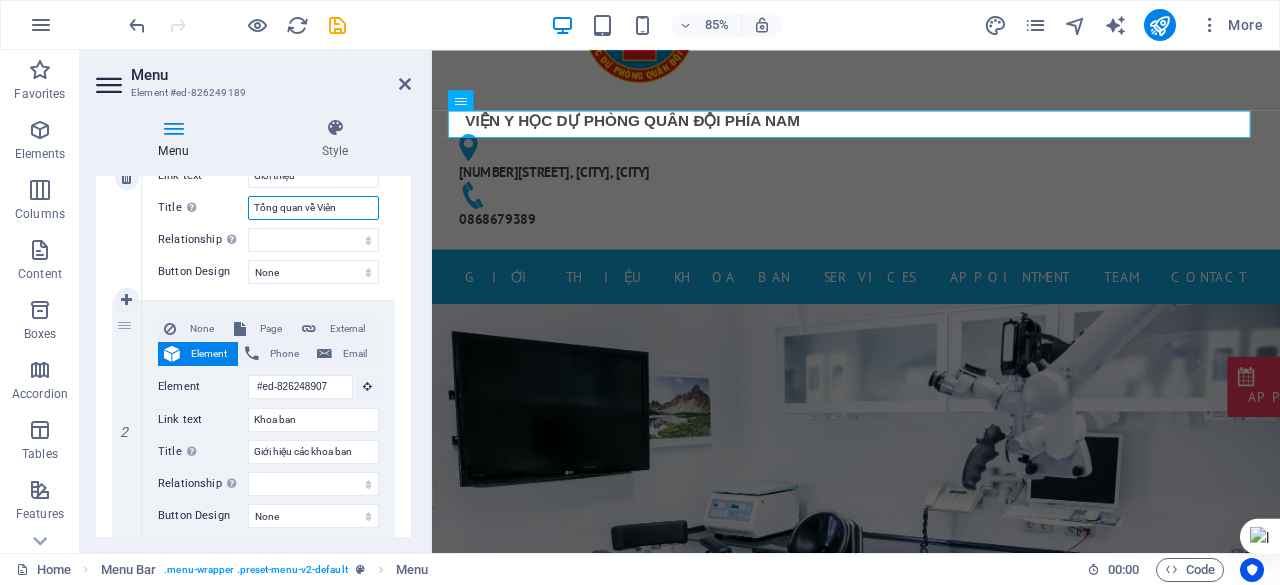 type on "Tổng quan về Viện" 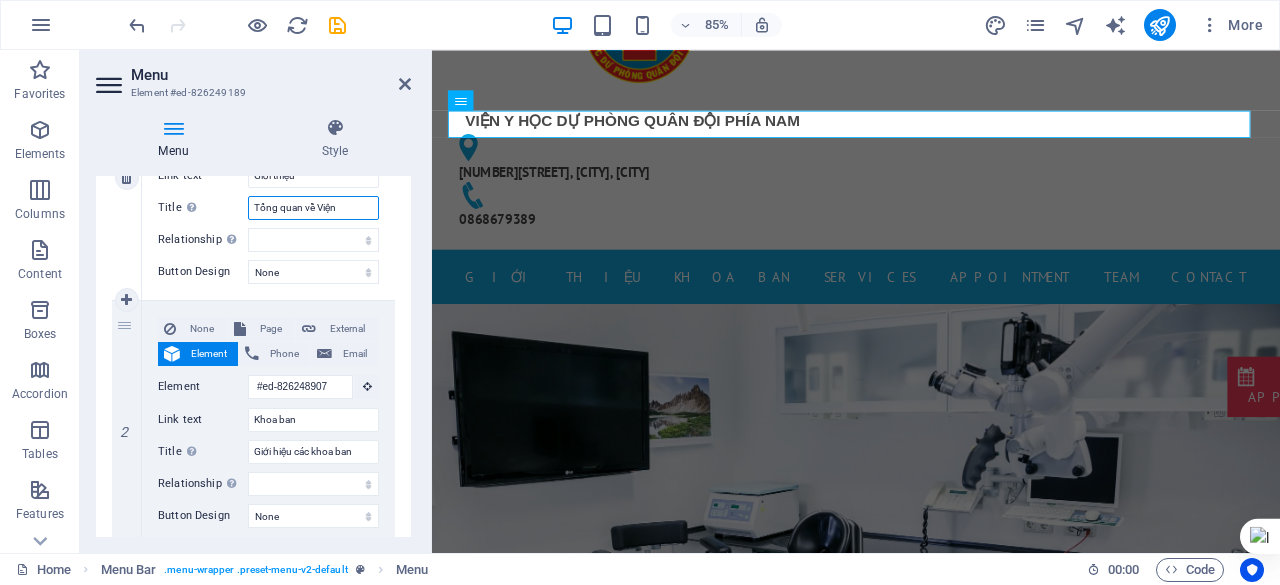 select 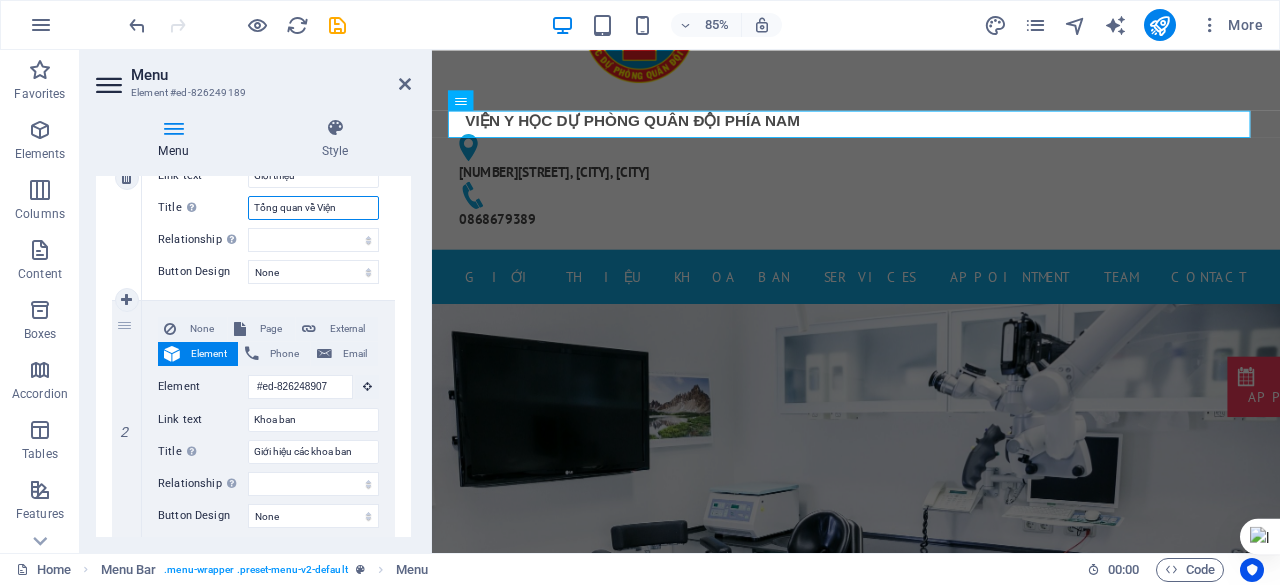 select 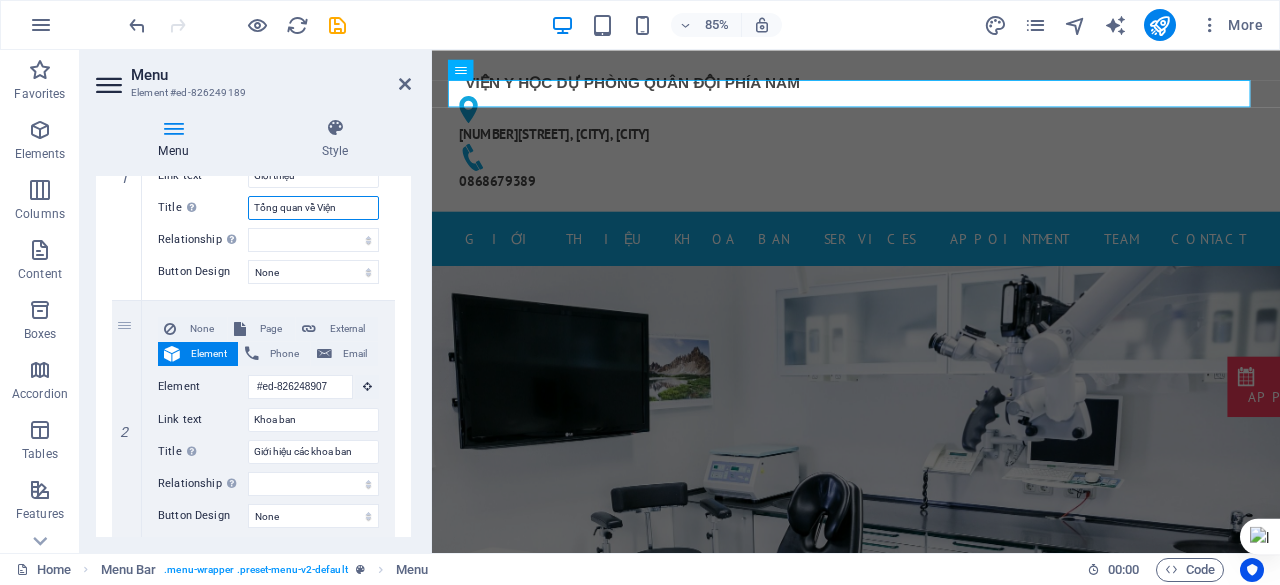 scroll, scrollTop: 107, scrollLeft: 0, axis: vertical 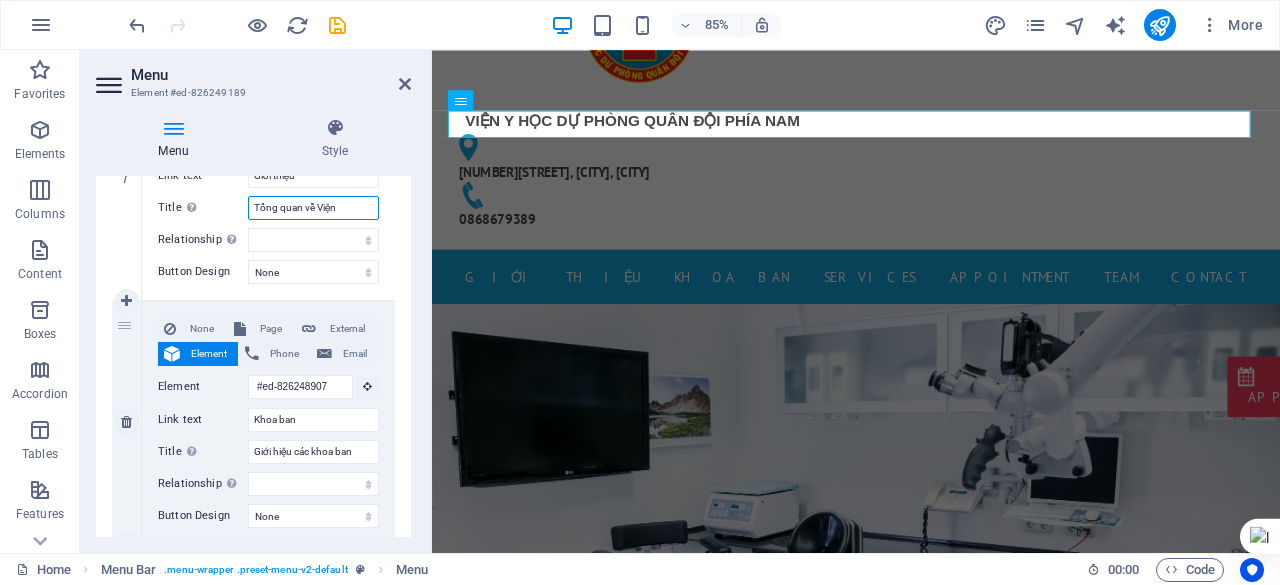 type on "Tổng quan về Viện" 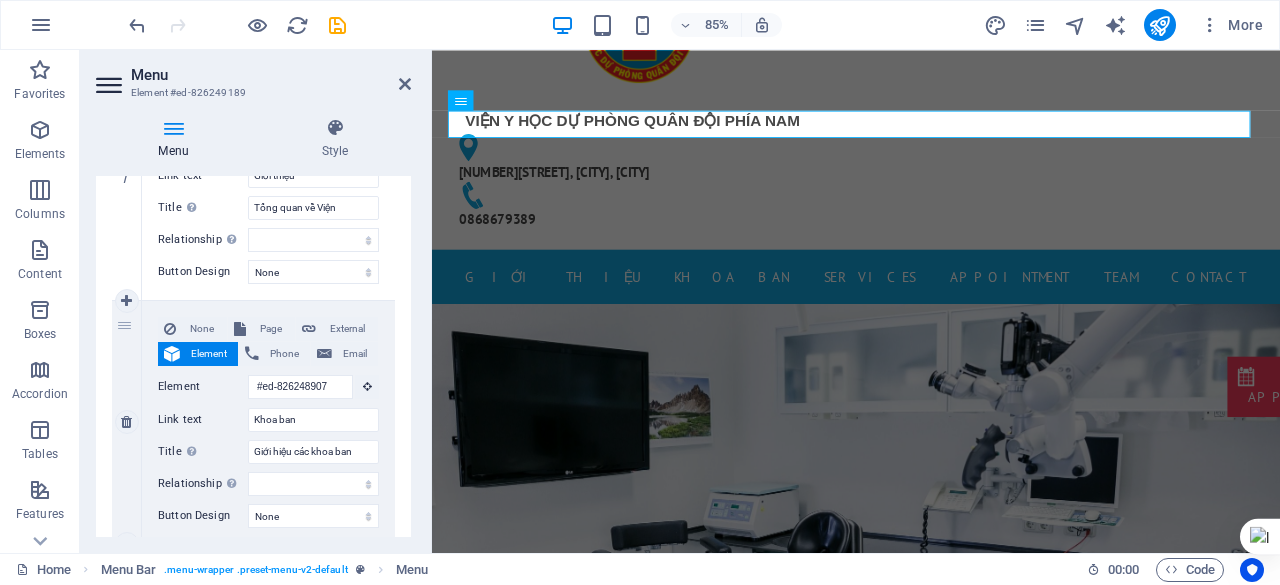 click on "Title Additional link description, should not be the same as the link text. The title is most often shown as a tooltip text when the mouse moves over the element. Leave empty if uncertain." at bounding box center (203, 452) 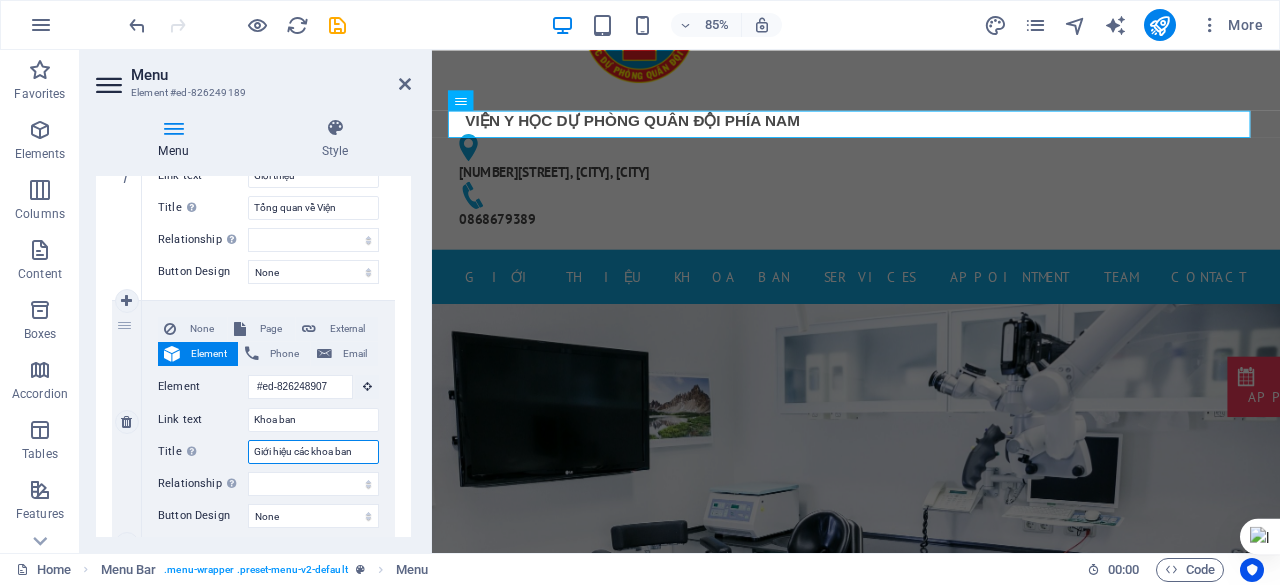 click on "Giới hiệu các khoa ban" at bounding box center (313, 452) 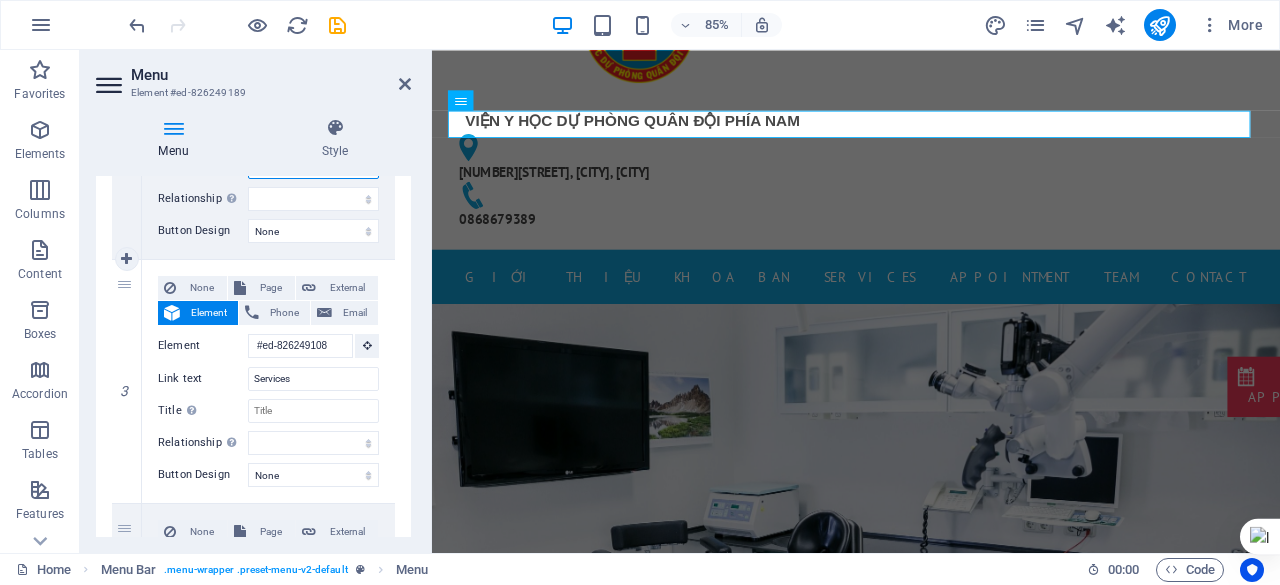 scroll, scrollTop: 602, scrollLeft: 0, axis: vertical 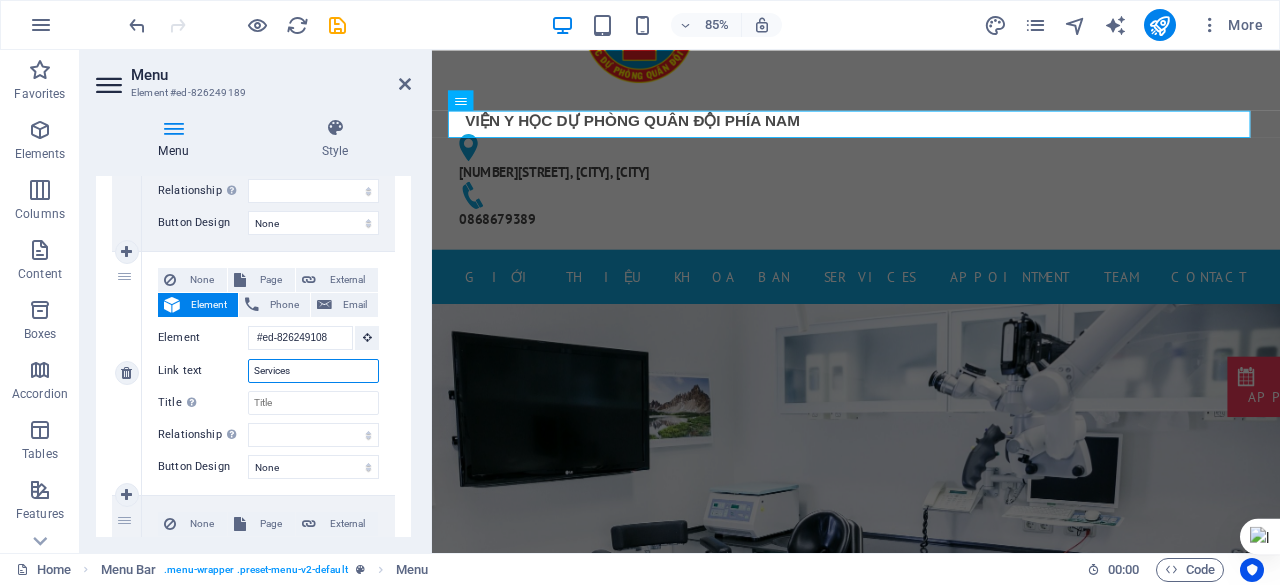 drag, startPoint x: 317, startPoint y: 363, endPoint x: 247, endPoint y: 367, distance: 70.11419 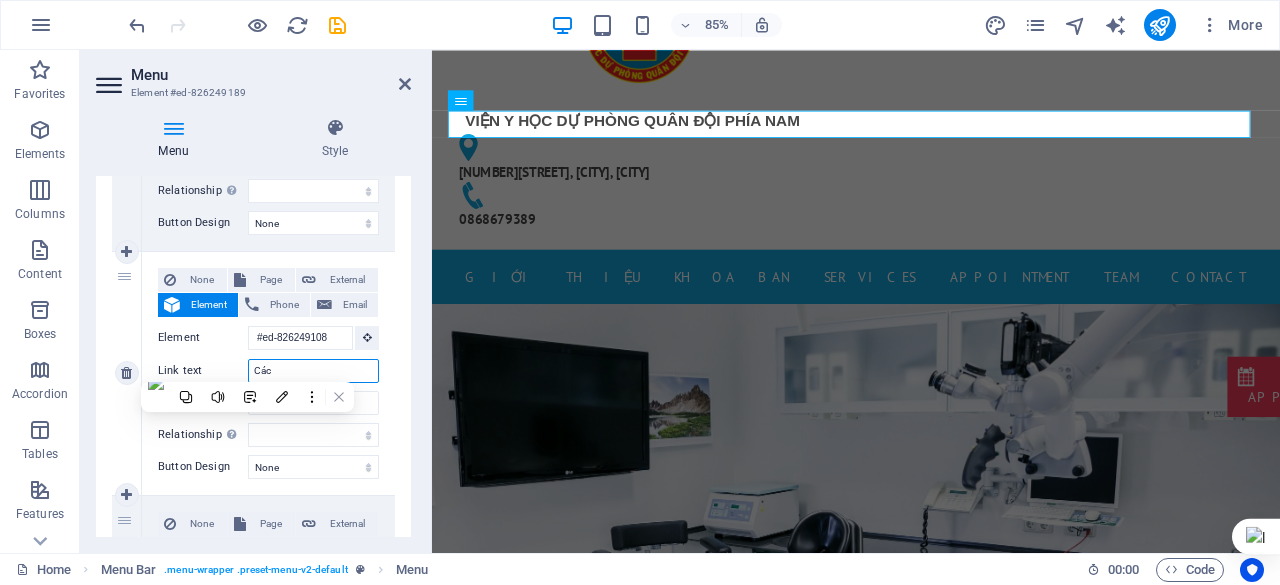 type on "Các" 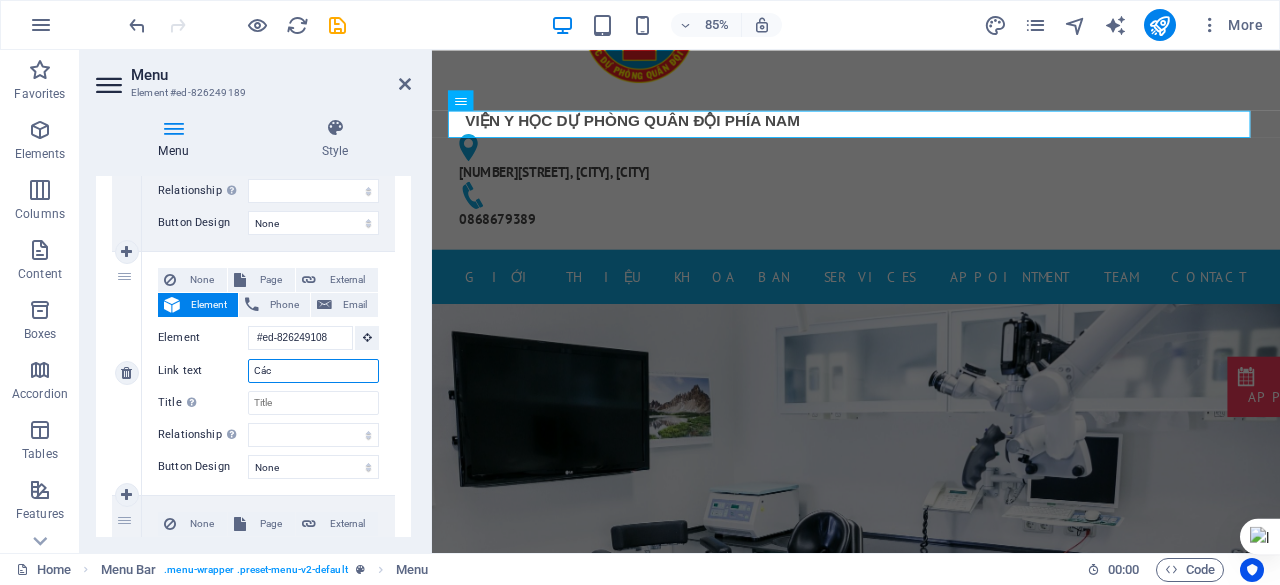 select 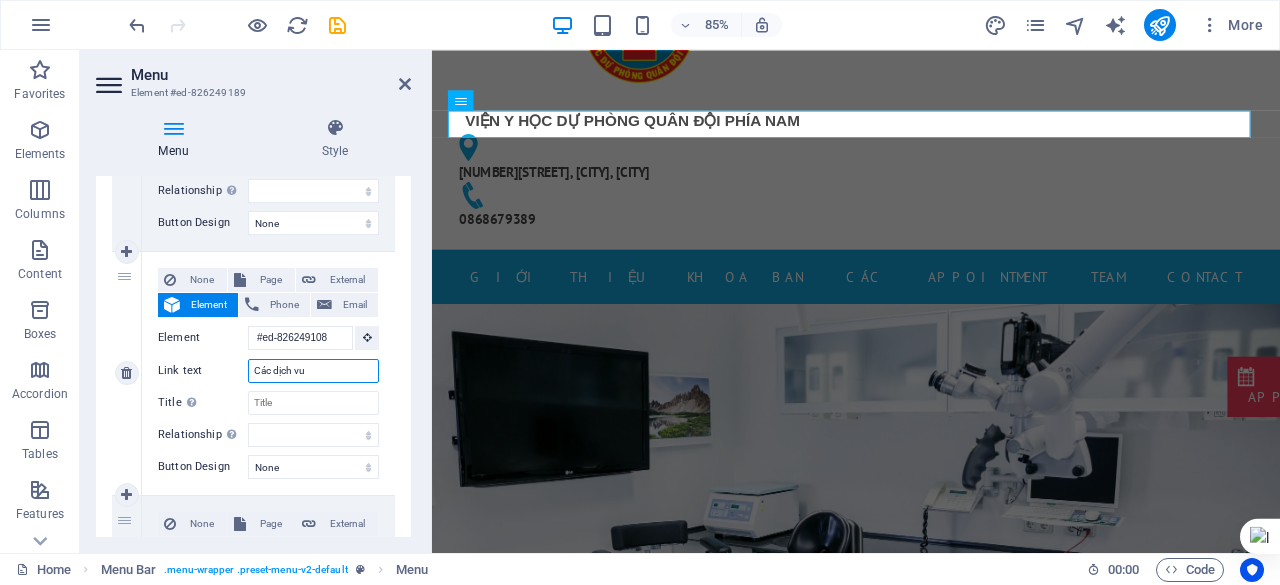 type on "Các dịch vụ" 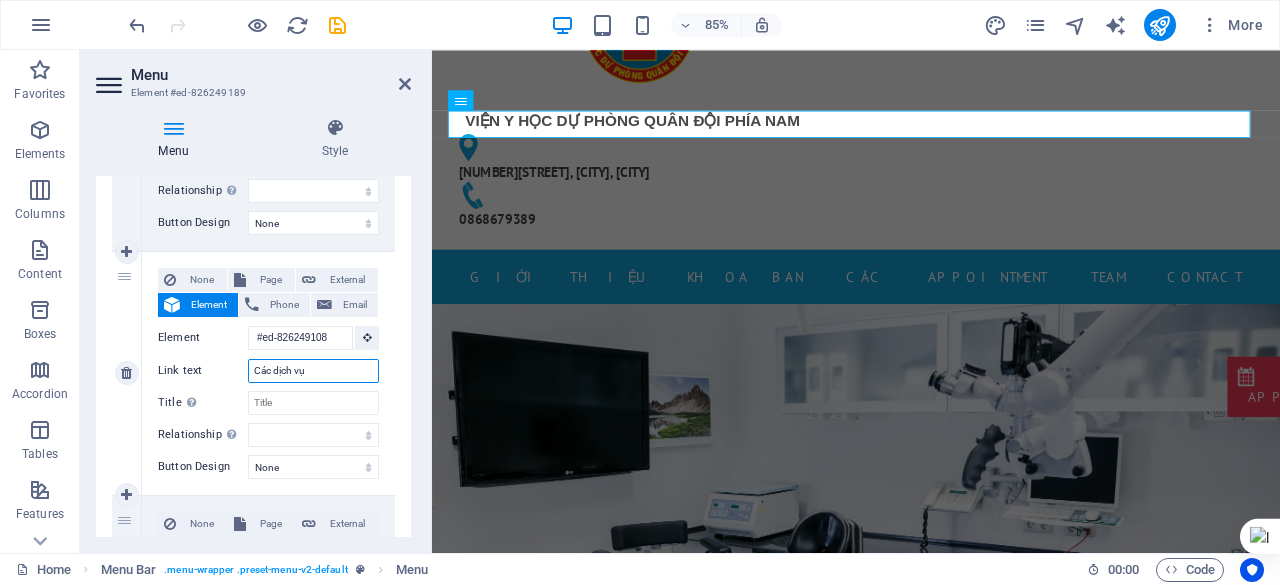 select 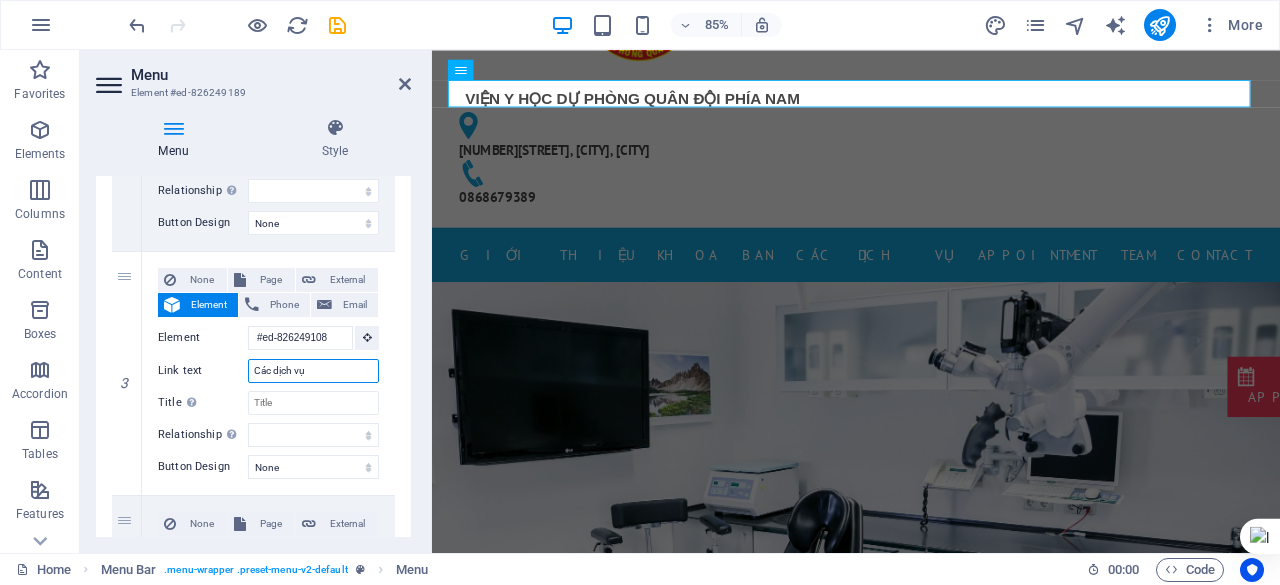 scroll, scrollTop: 107, scrollLeft: 0, axis: vertical 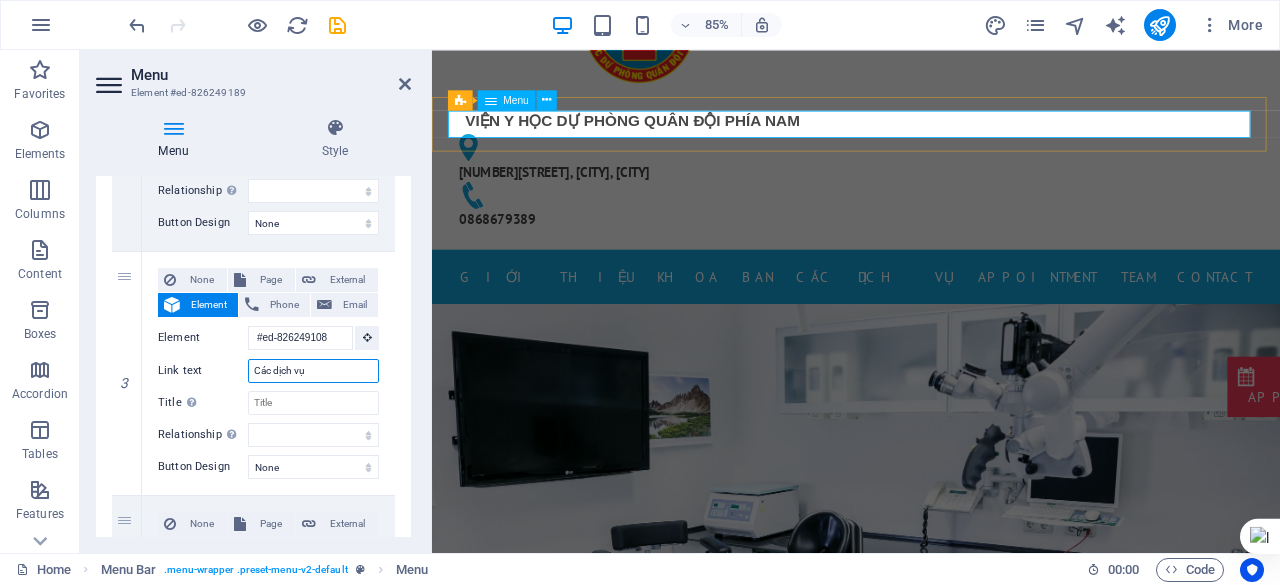 type on "Các dịch vụ" 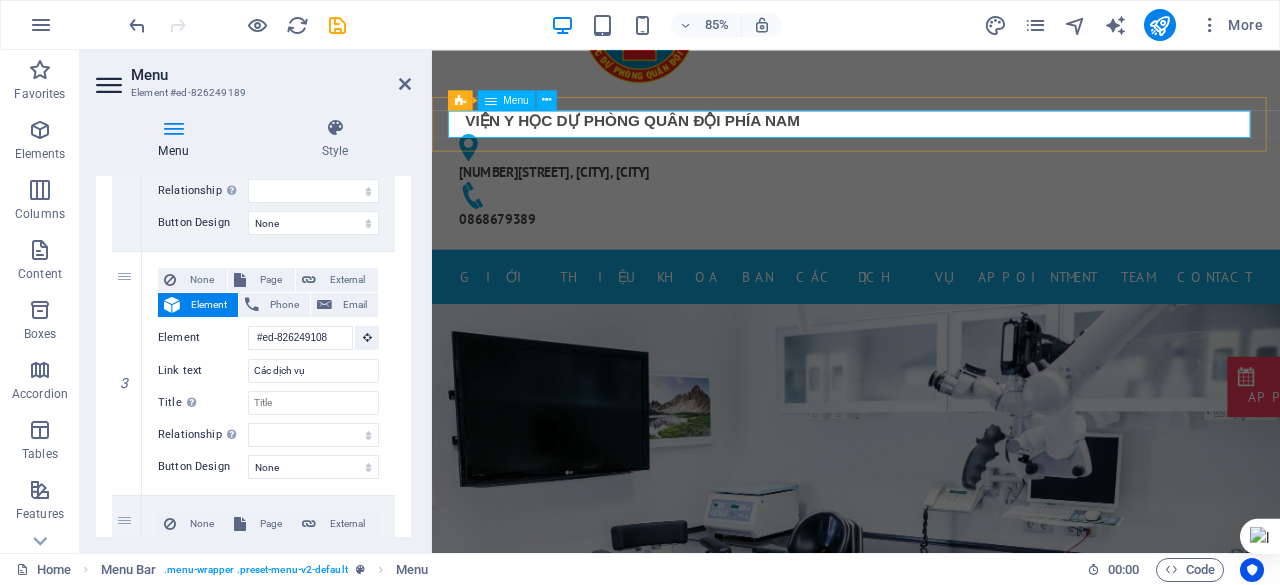 click on "Giới thiệu Khoa ban Các dịch vụ Appointment Team Contact" at bounding box center [931, 317] 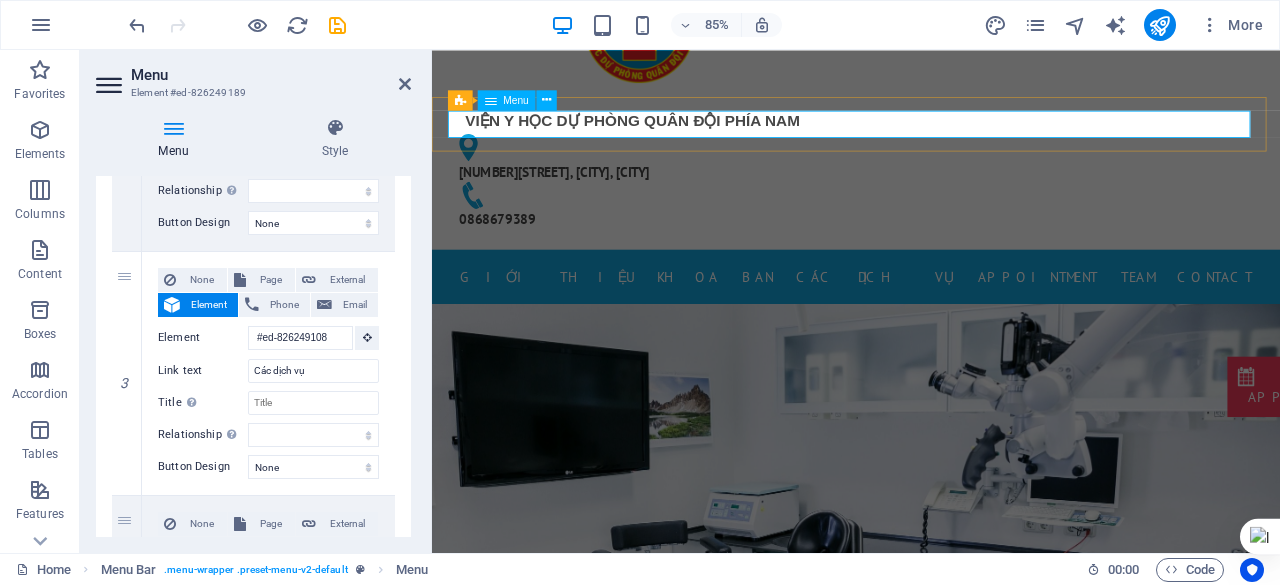 click on "Giới thiệu Khoa ban Các dịch vụ Appointment Team Contact" at bounding box center (931, 317) 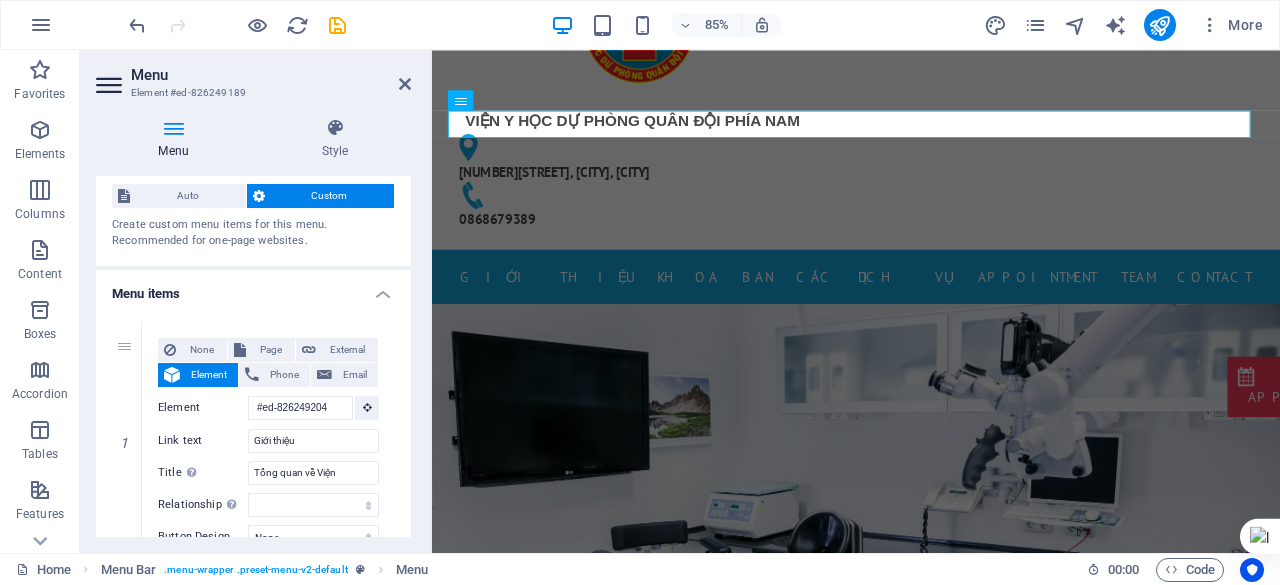 scroll, scrollTop: 0, scrollLeft: 0, axis: both 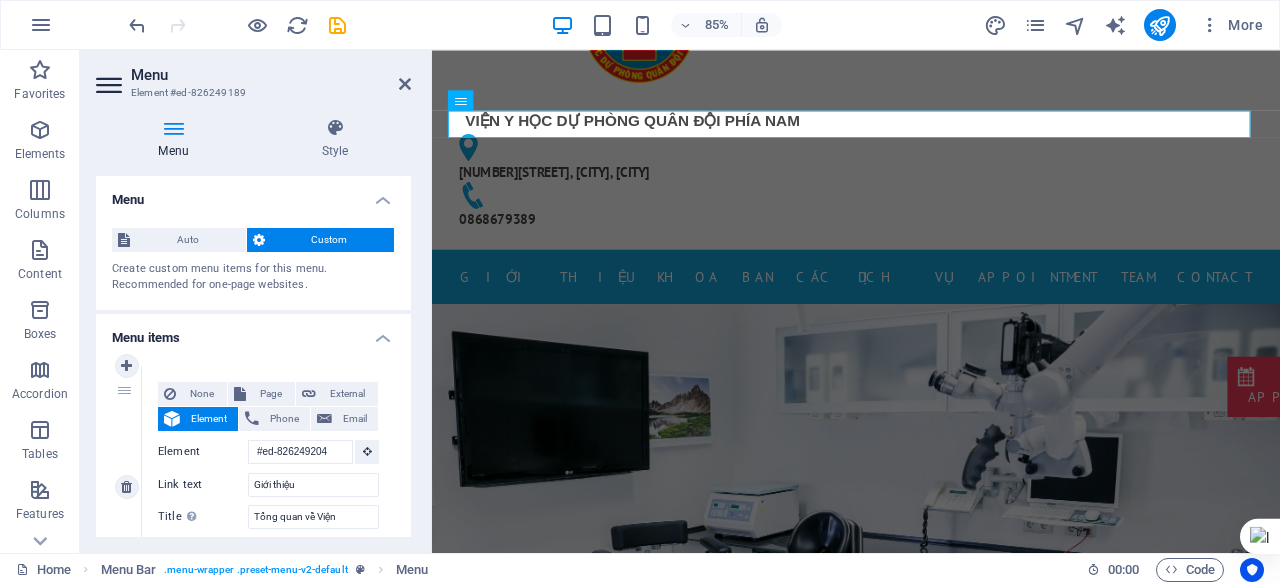 click on "1" at bounding box center (127, 487) 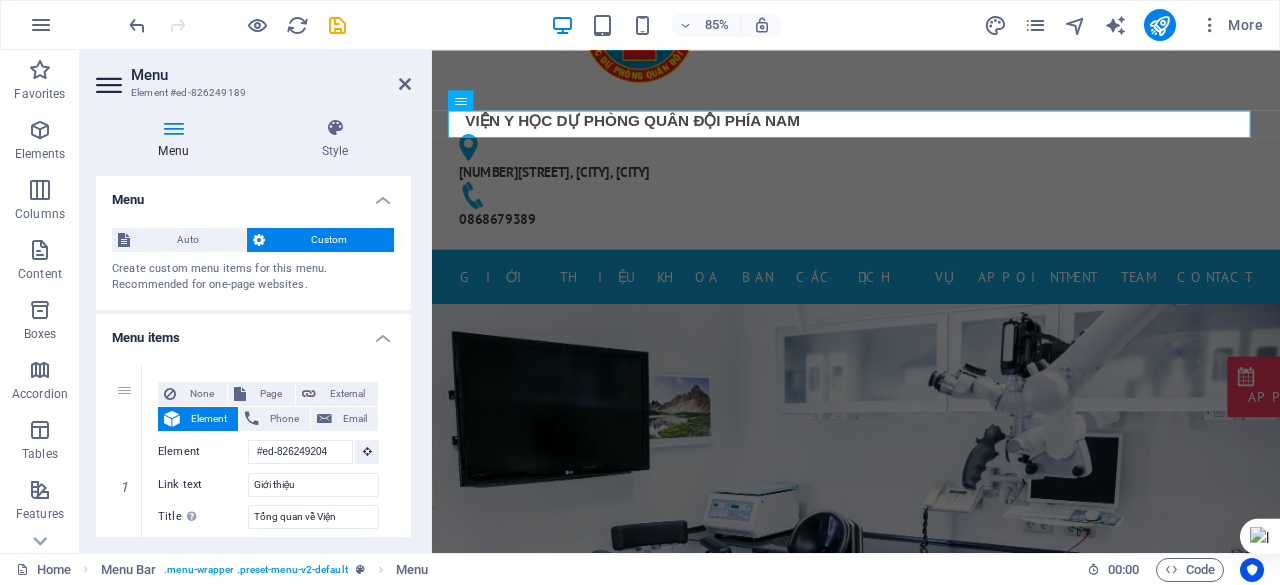 scroll, scrollTop: 32, scrollLeft: 0, axis: vertical 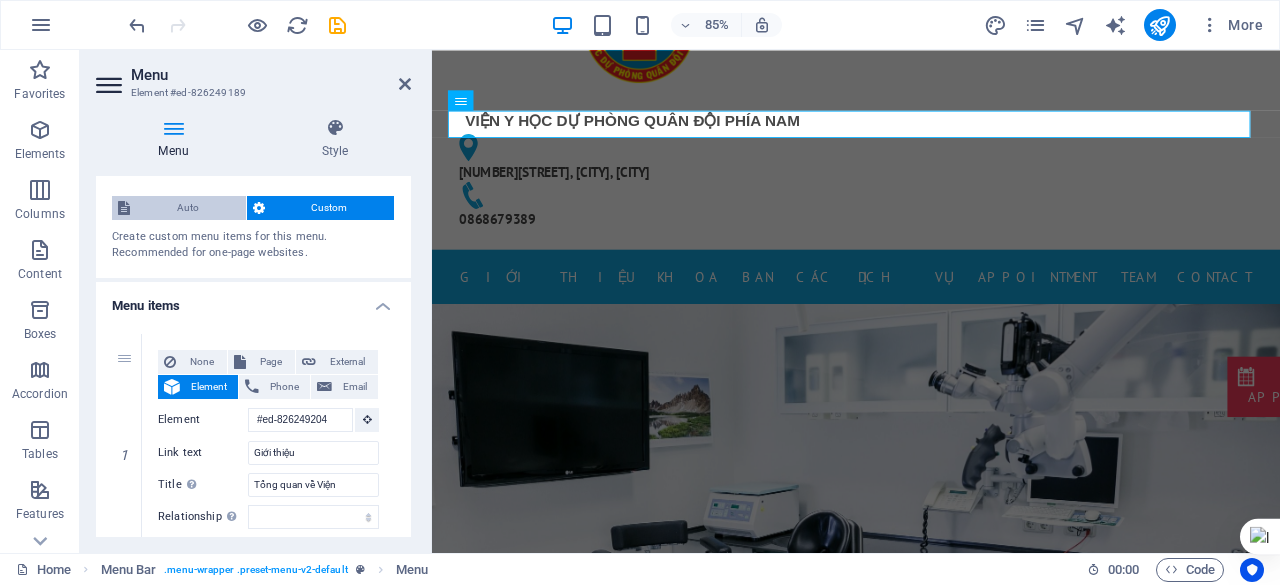 click on "Auto" at bounding box center (188, 208) 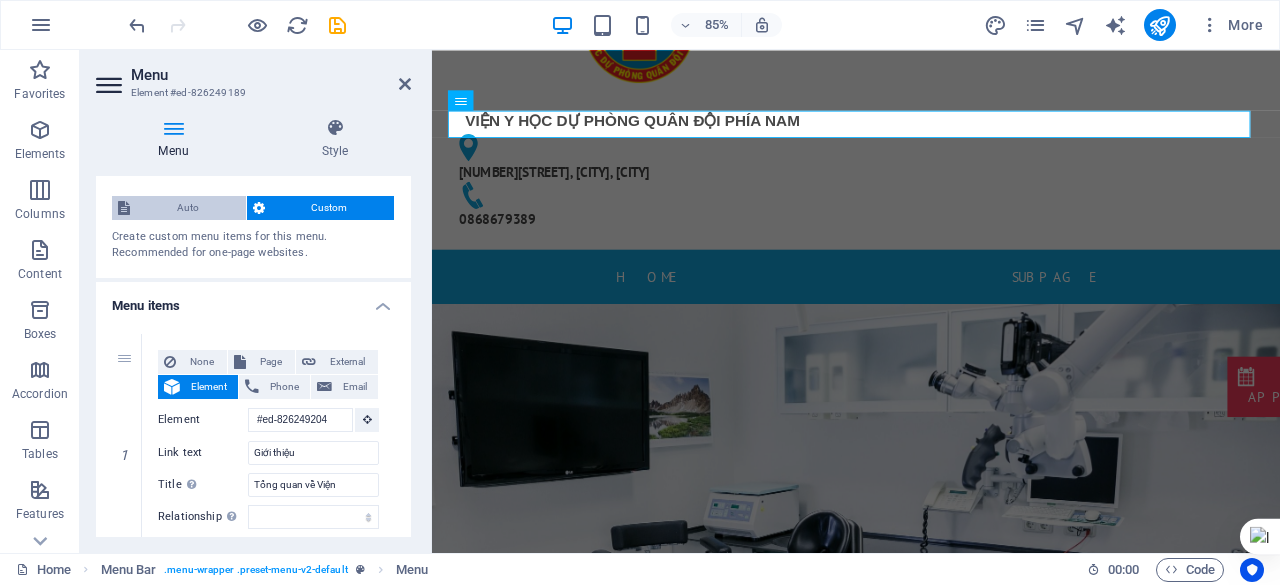 scroll, scrollTop: 0, scrollLeft: 0, axis: both 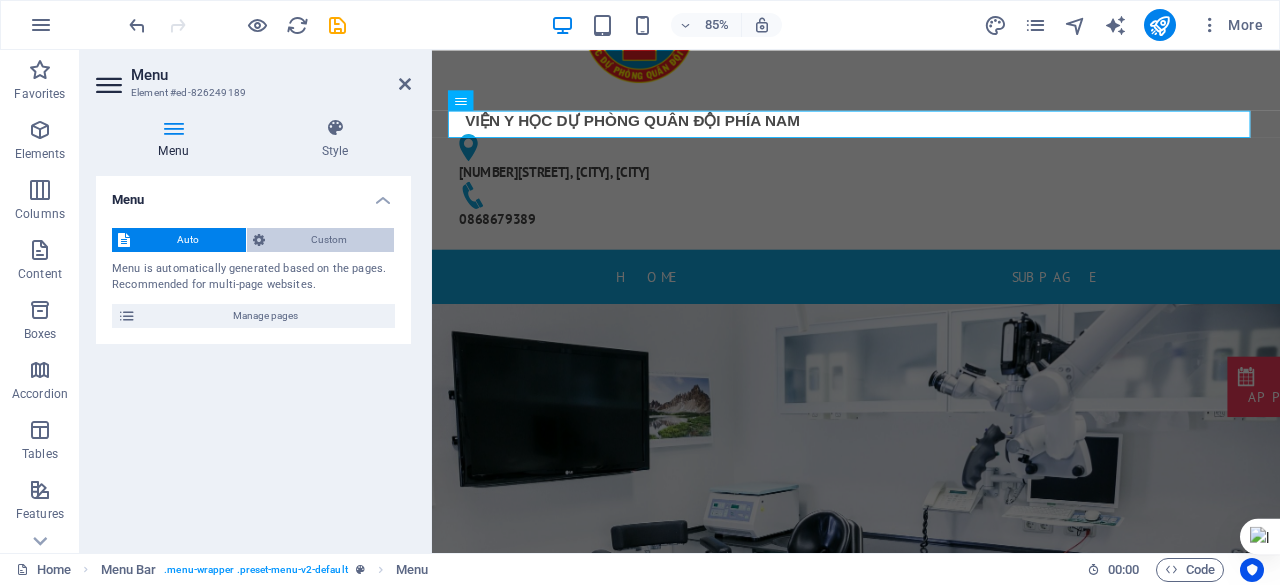 click on "Custom" at bounding box center [330, 240] 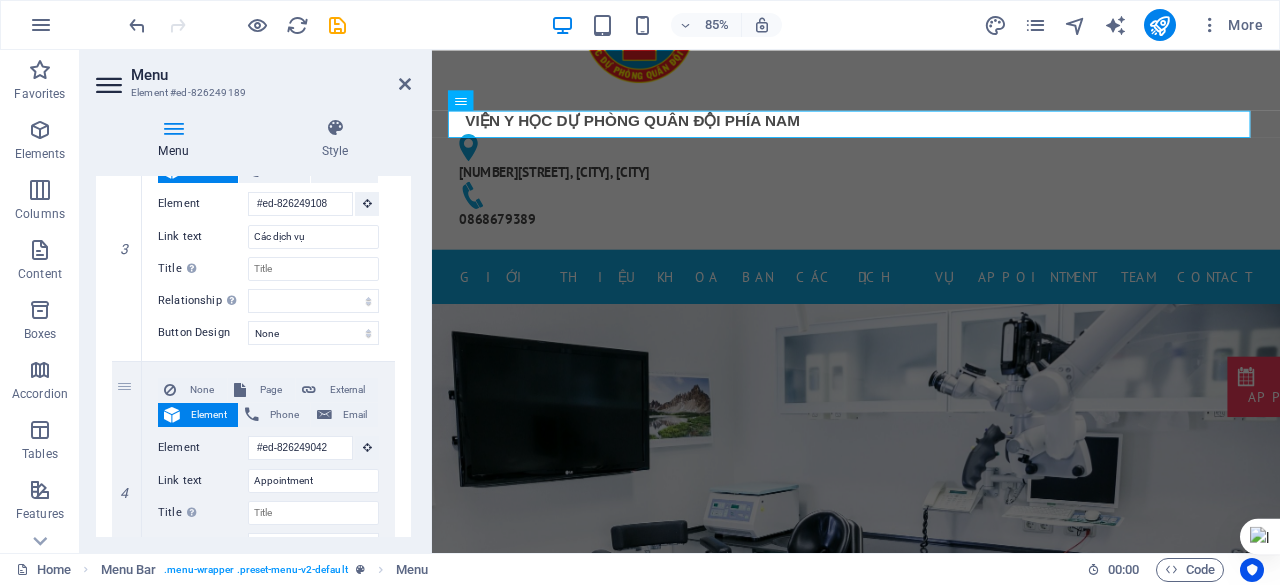 scroll, scrollTop: 743, scrollLeft: 0, axis: vertical 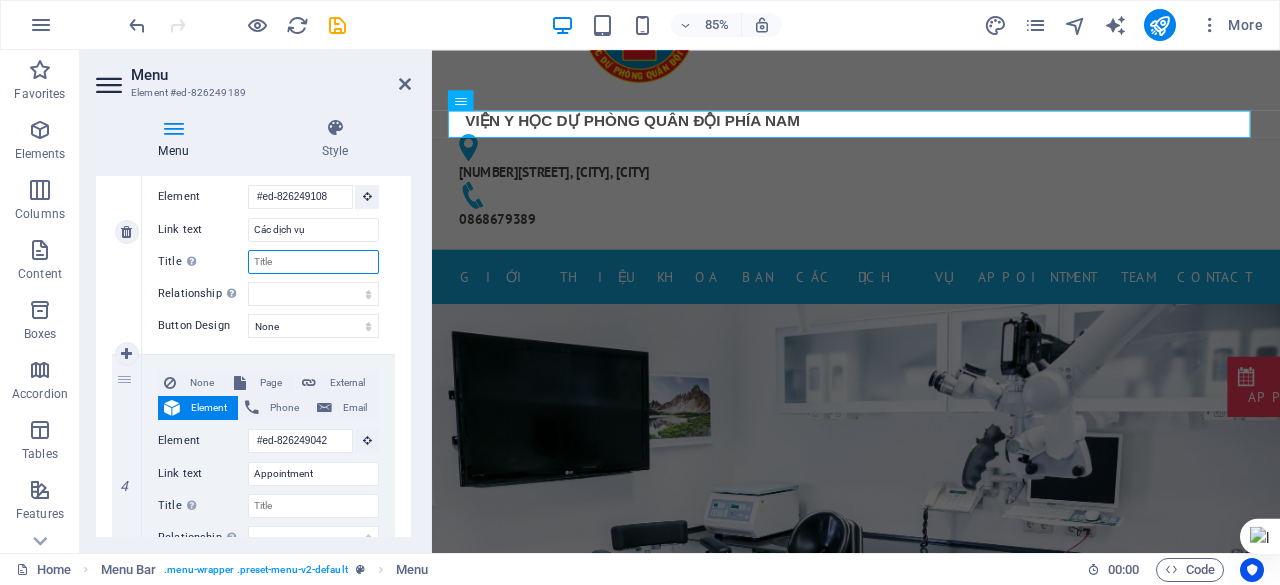 click on "Title Additional link description, should not be the same as the link text. The title is most often shown as a tooltip text when the mouse moves over the element. Leave empty if uncertain." at bounding box center (313, 262) 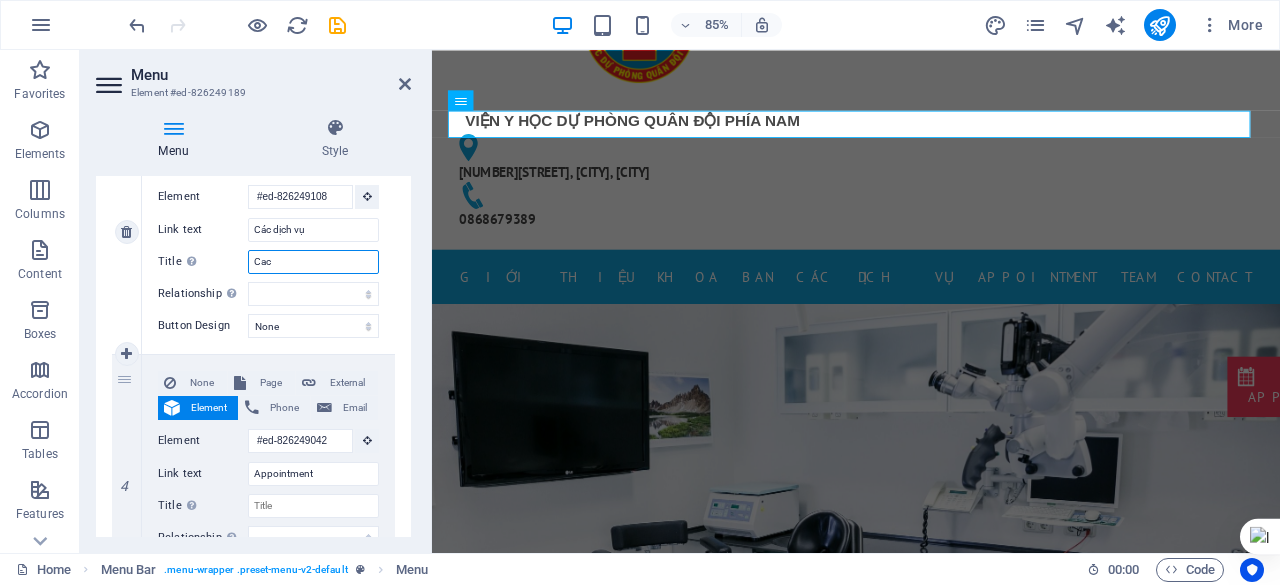 type on "Các" 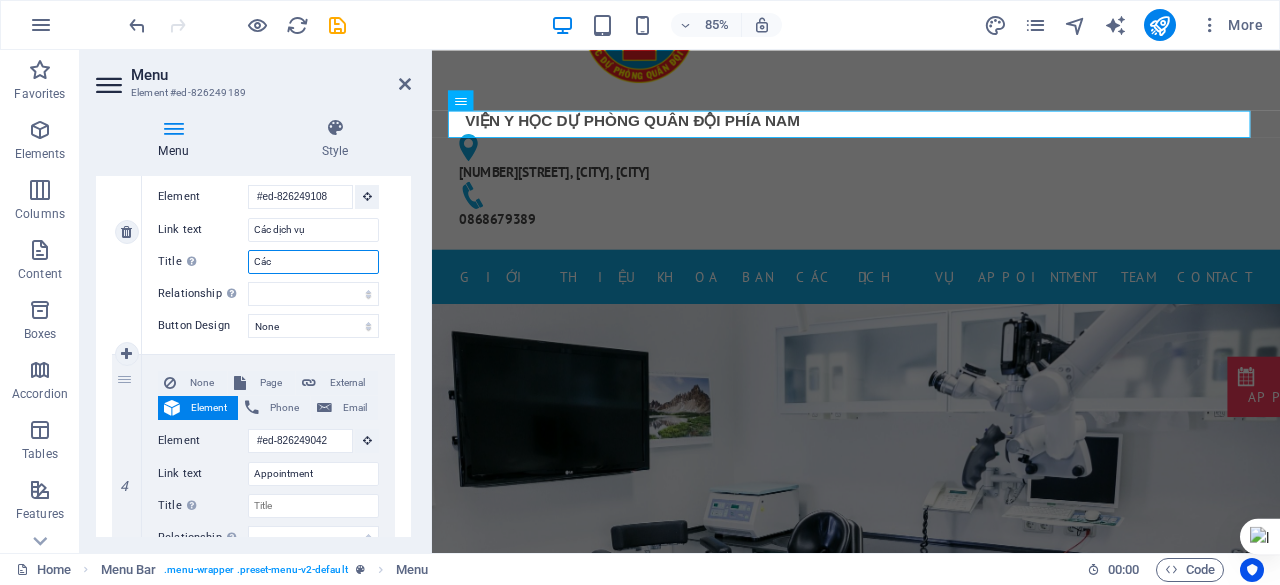 select 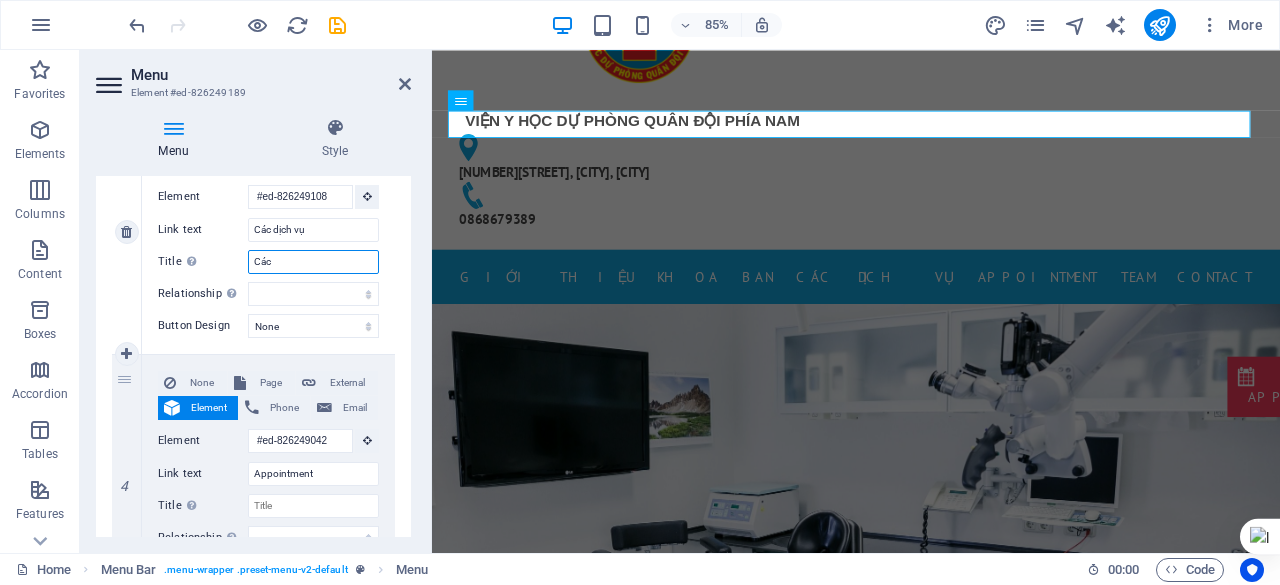 type on "Các" 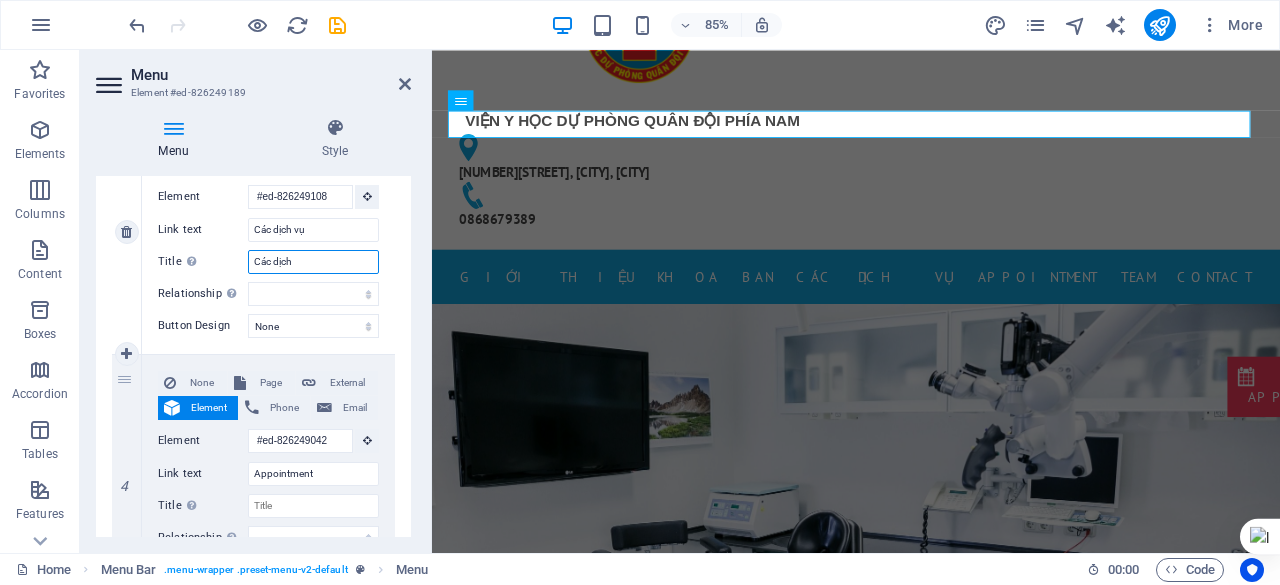 type on "Các dịch v" 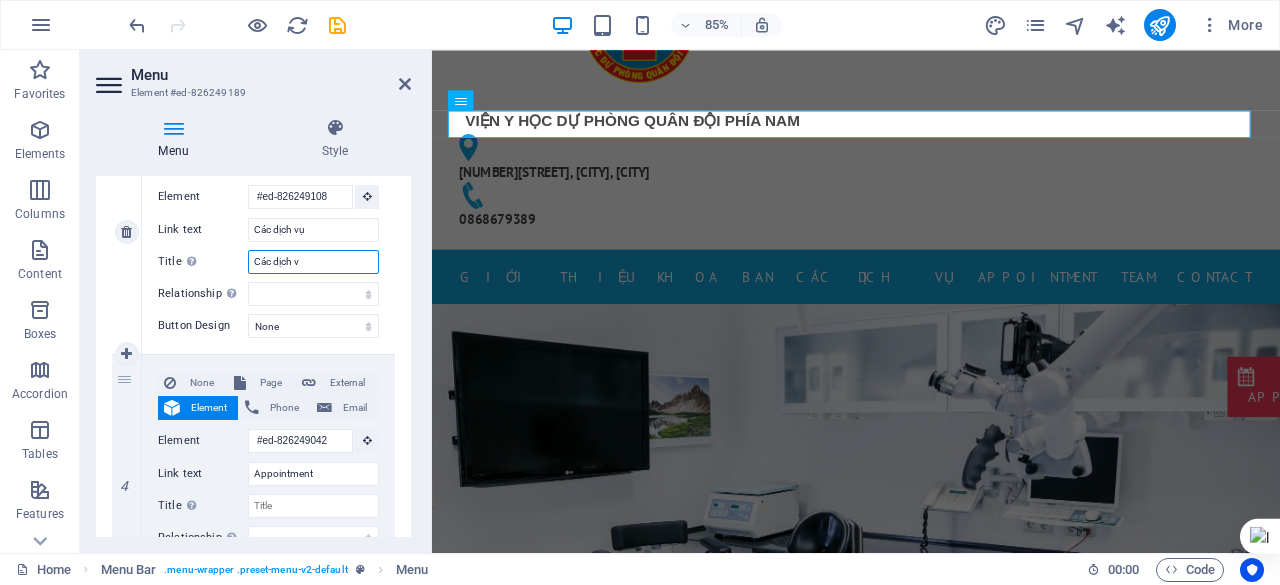 select 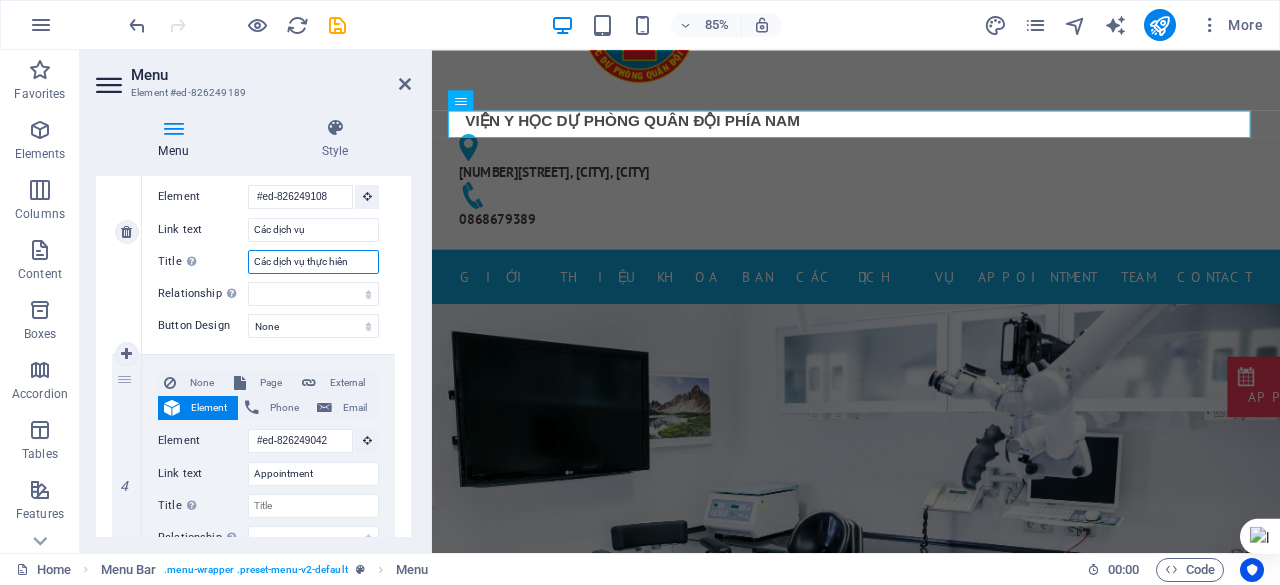 type on "Các dịch vụ thực hiện" 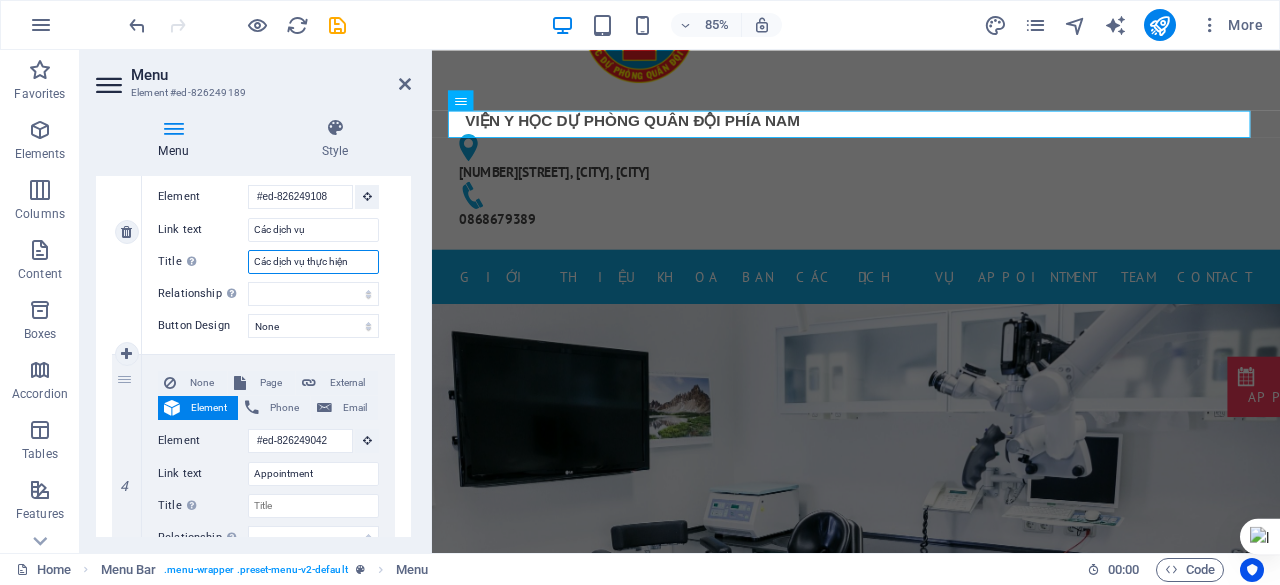 select 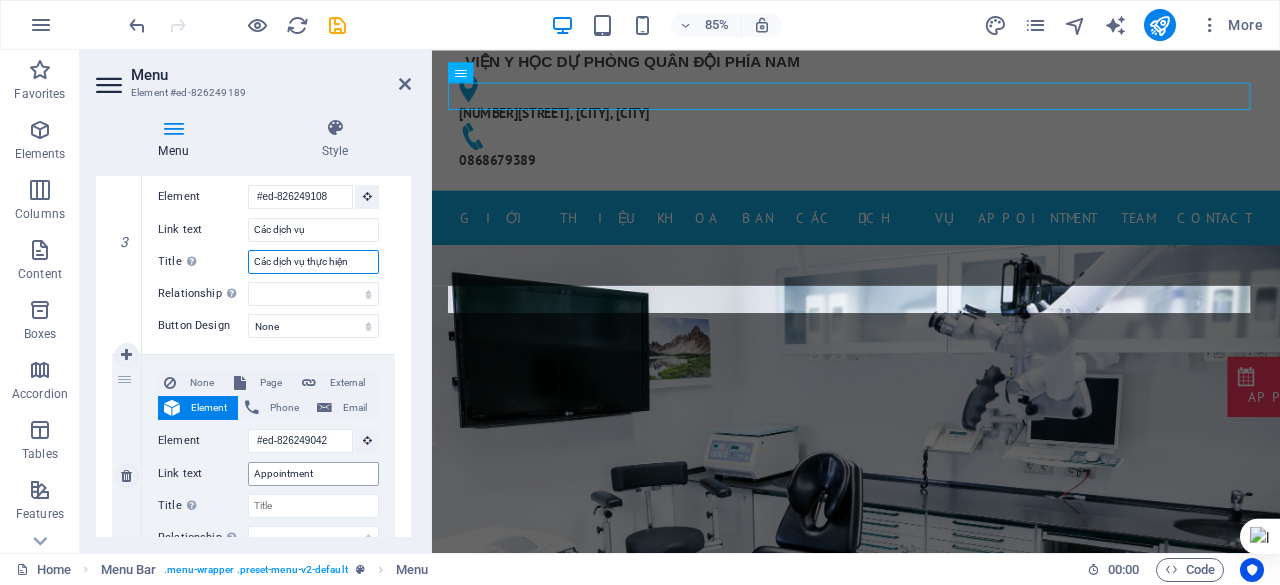 scroll, scrollTop: 107, scrollLeft: 0, axis: vertical 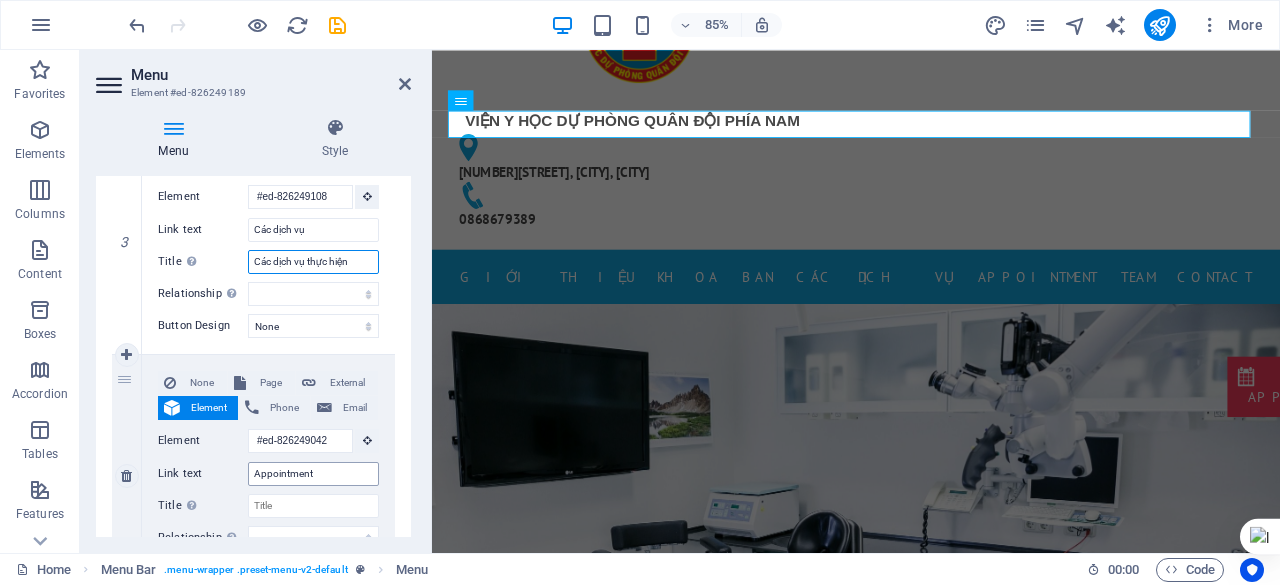 type on "Các dịch vụ thực hiện" 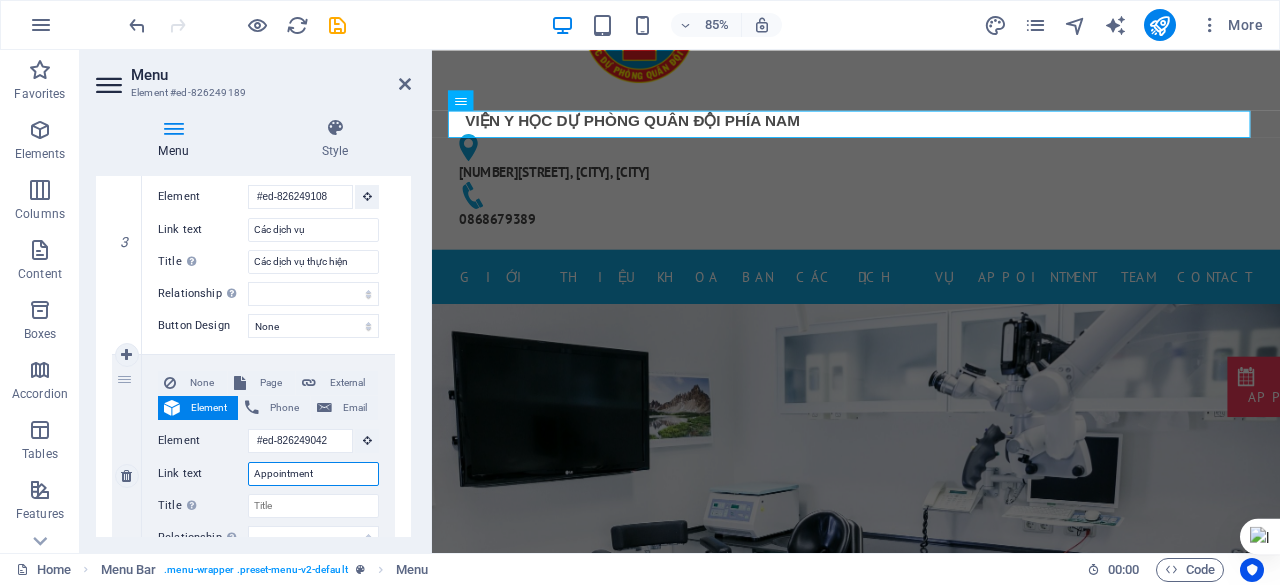 click on "Appointment" at bounding box center [313, 474] 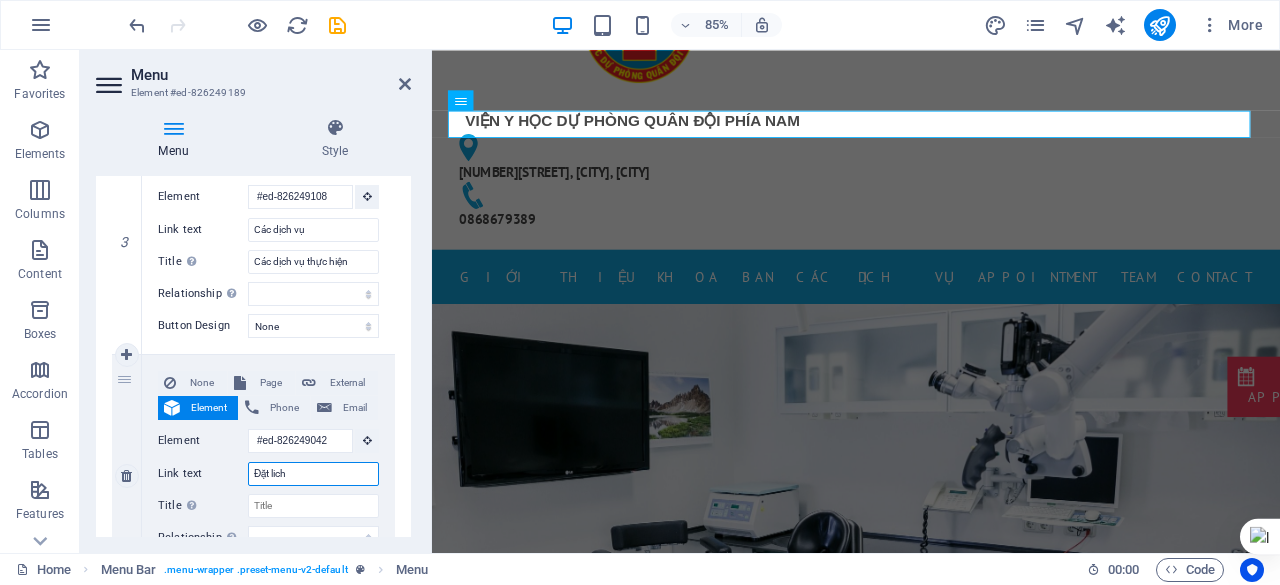 type on "Đặt lịch" 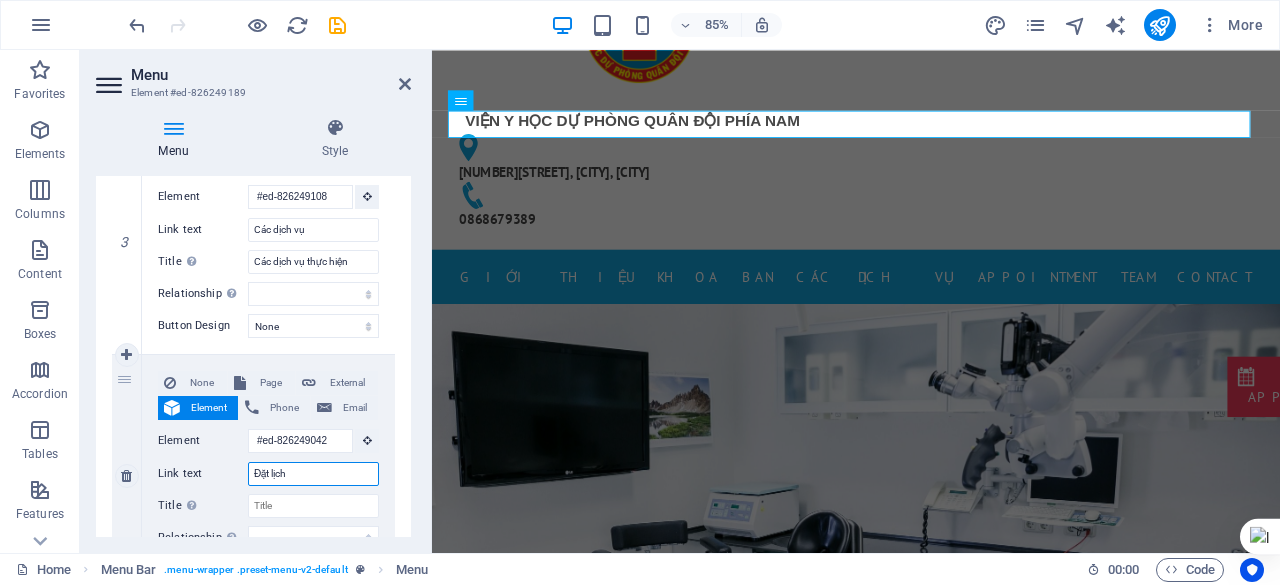 select 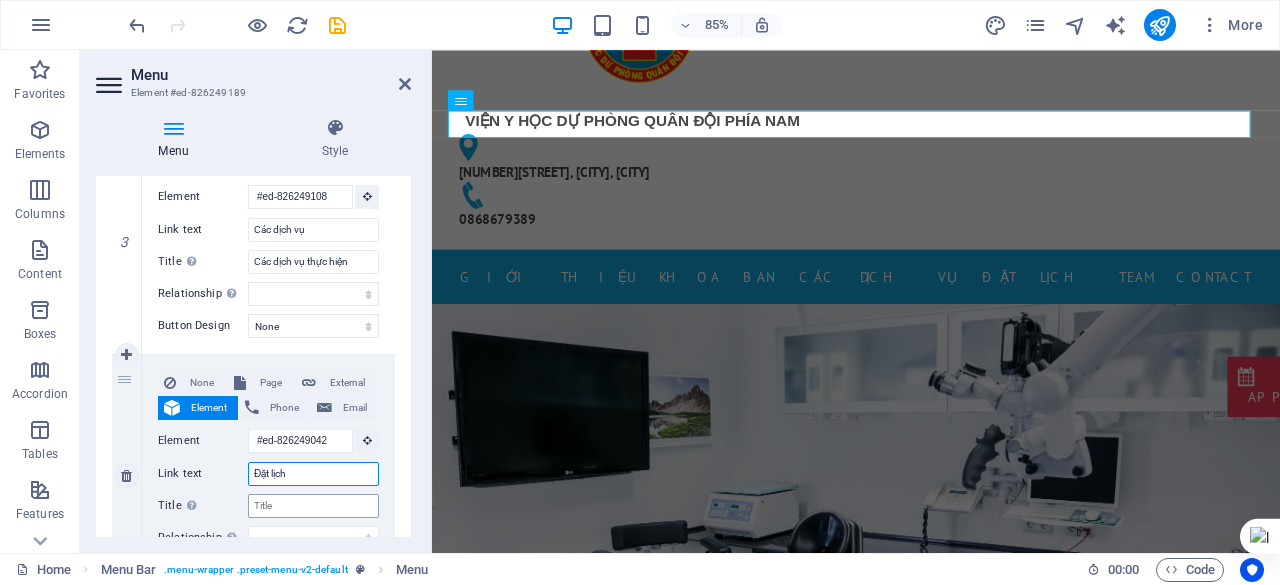 type on "Đặt lịch" 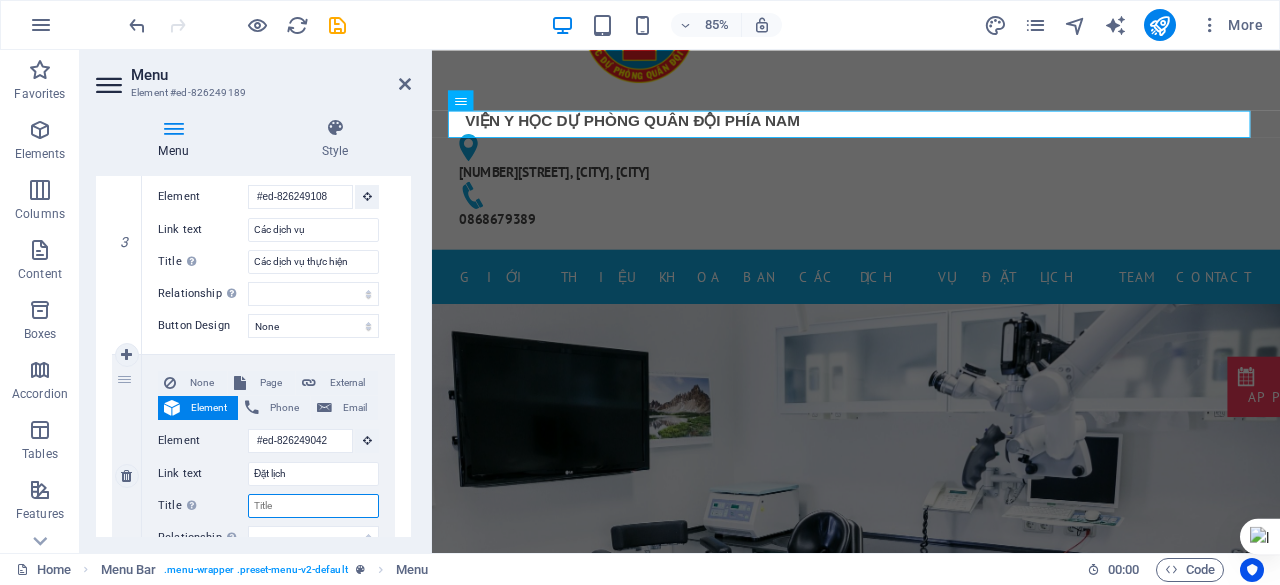 click on "Title Additional link description, should not be the same as the link text. The title is most often shown as a tooltip text when the mouse moves over the element. Leave empty if uncertain." at bounding box center (313, 506) 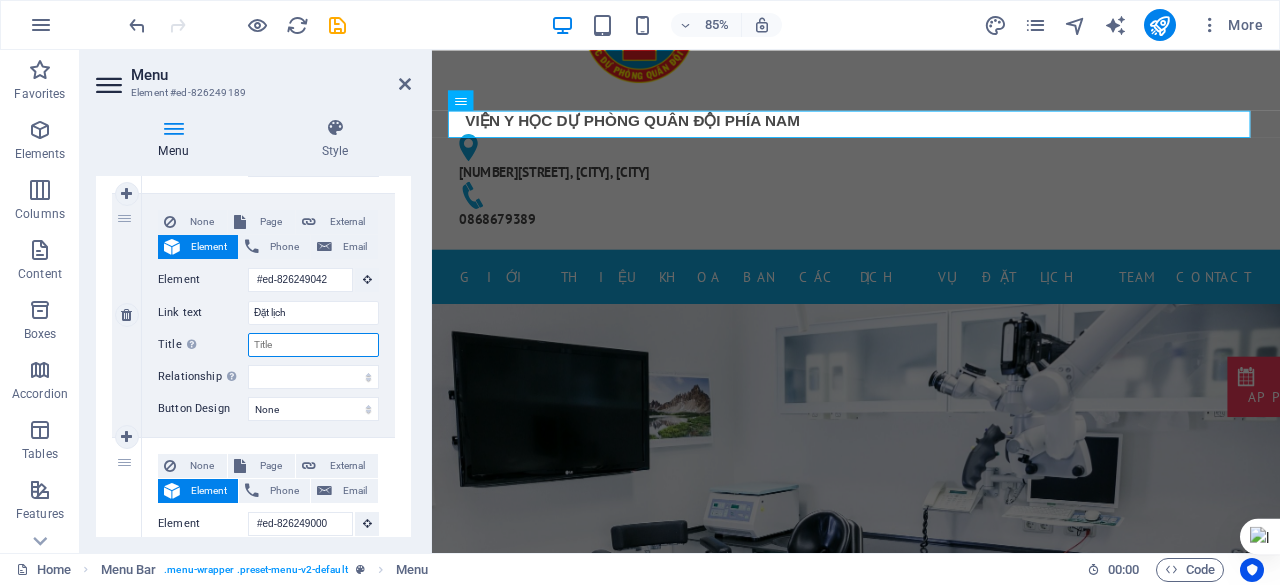 scroll, scrollTop: 924, scrollLeft: 0, axis: vertical 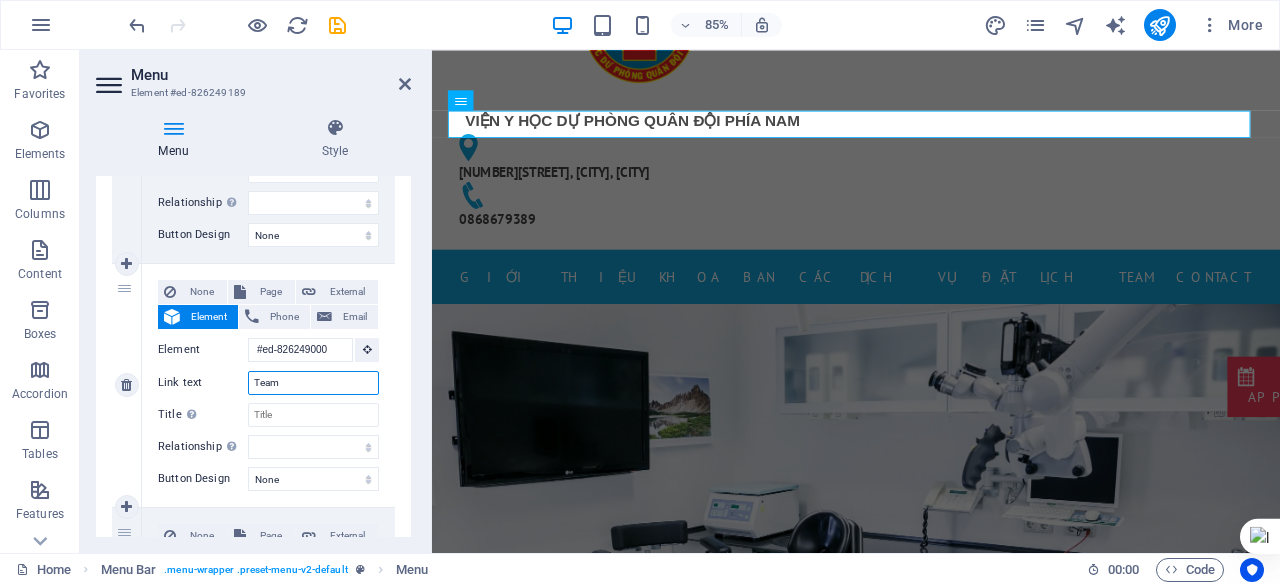 click on "Team" at bounding box center (313, 383) 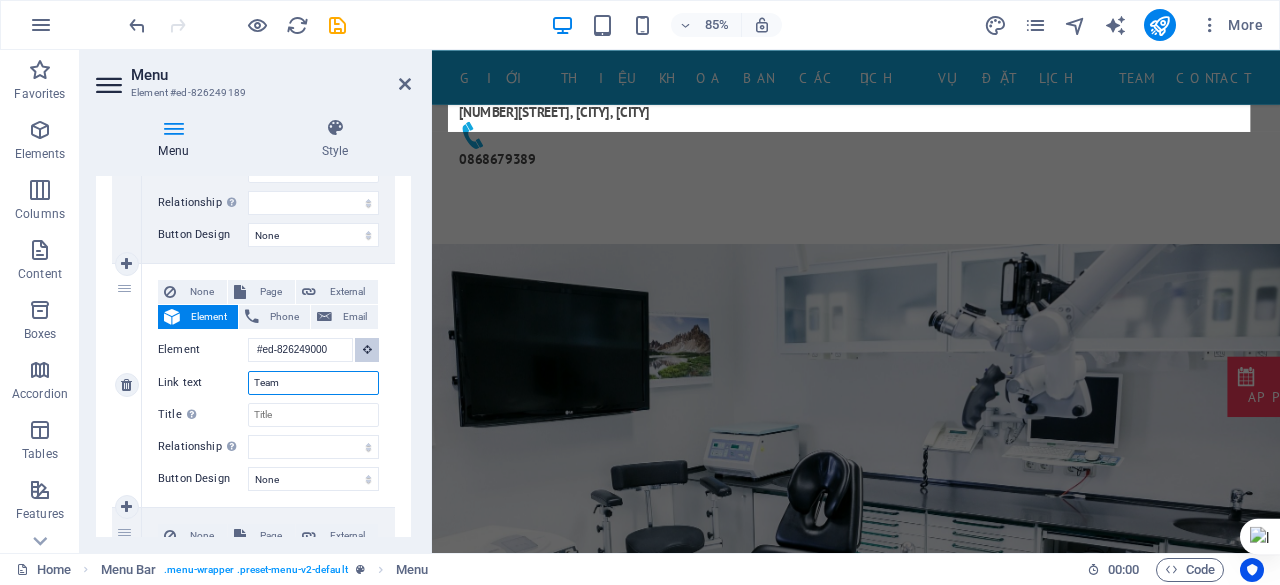 scroll, scrollTop: 107, scrollLeft: 0, axis: vertical 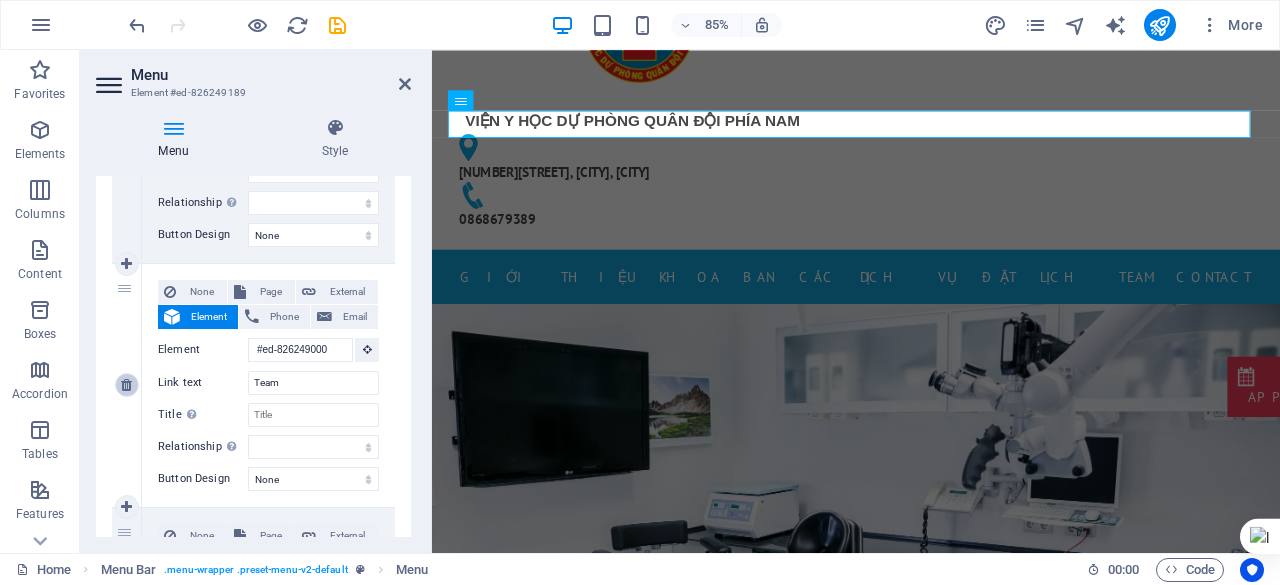 click at bounding box center [126, 385] 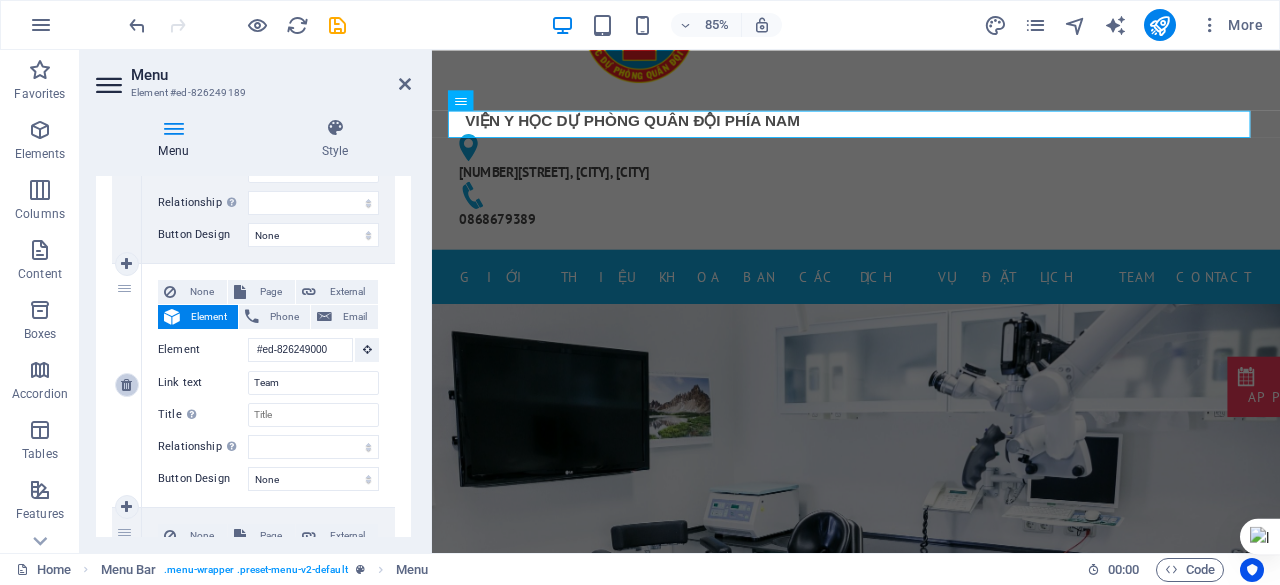 select 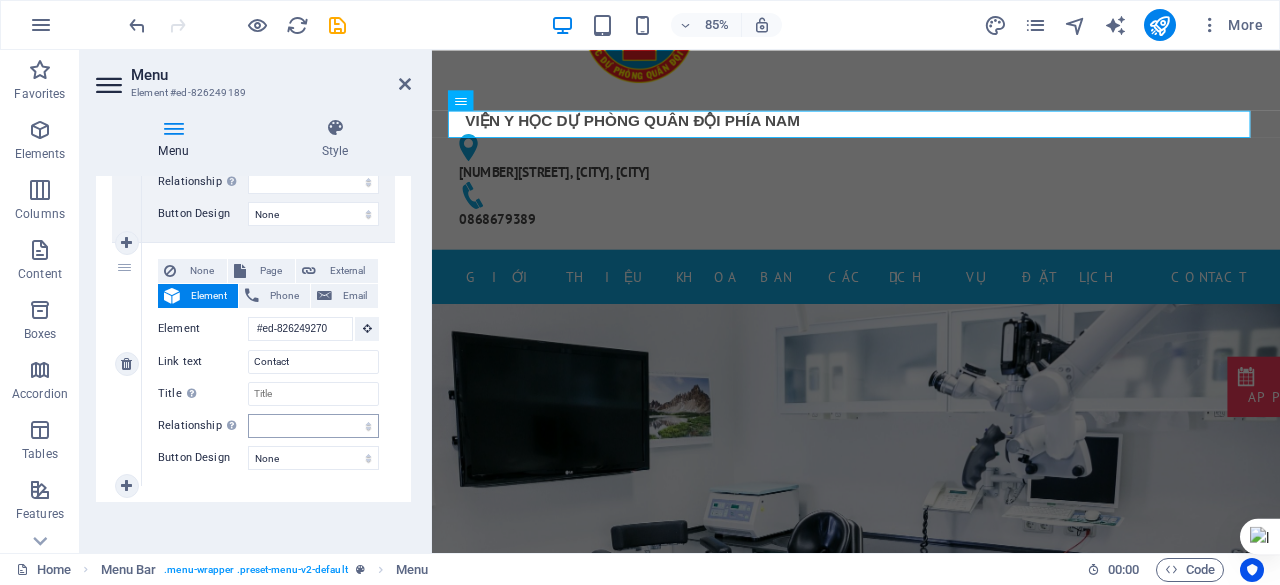 scroll, scrollTop: 1100, scrollLeft: 0, axis: vertical 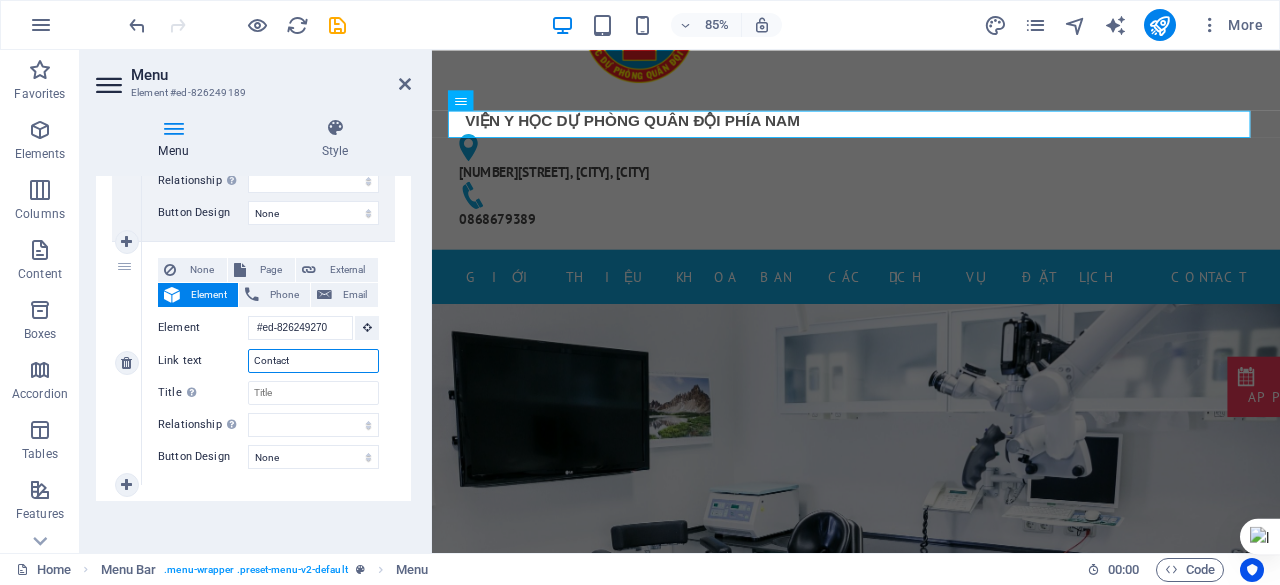 drag, startPoint x: 316, startPoint y: 360, endPoint x: 216, endPoint y: 360, distance: 100 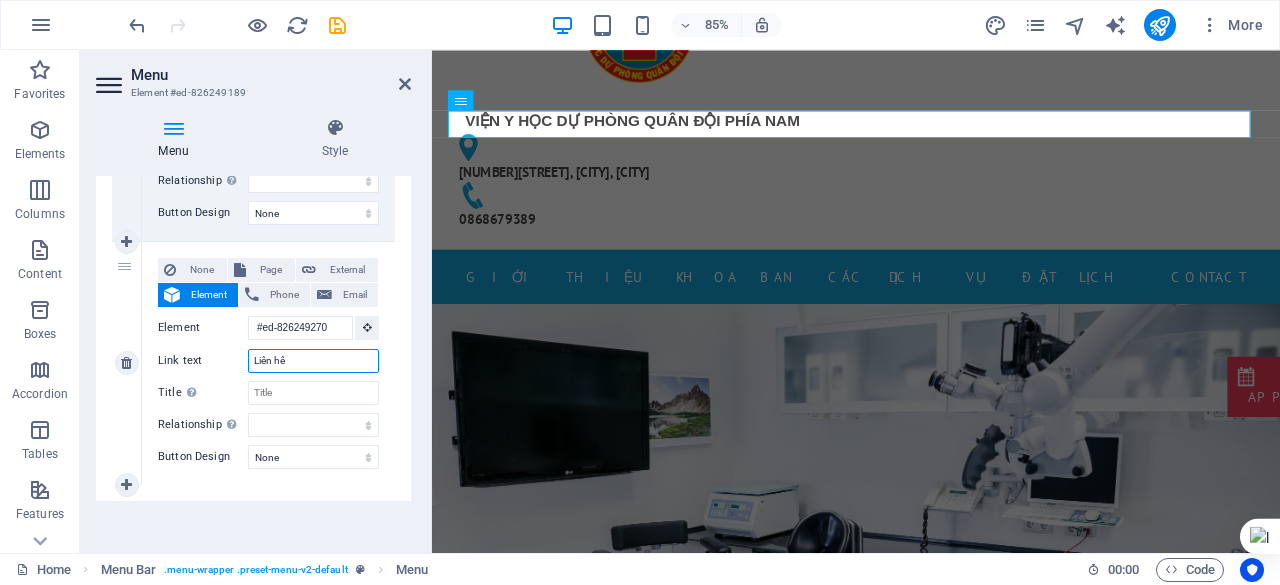 type on "Liên hệ" 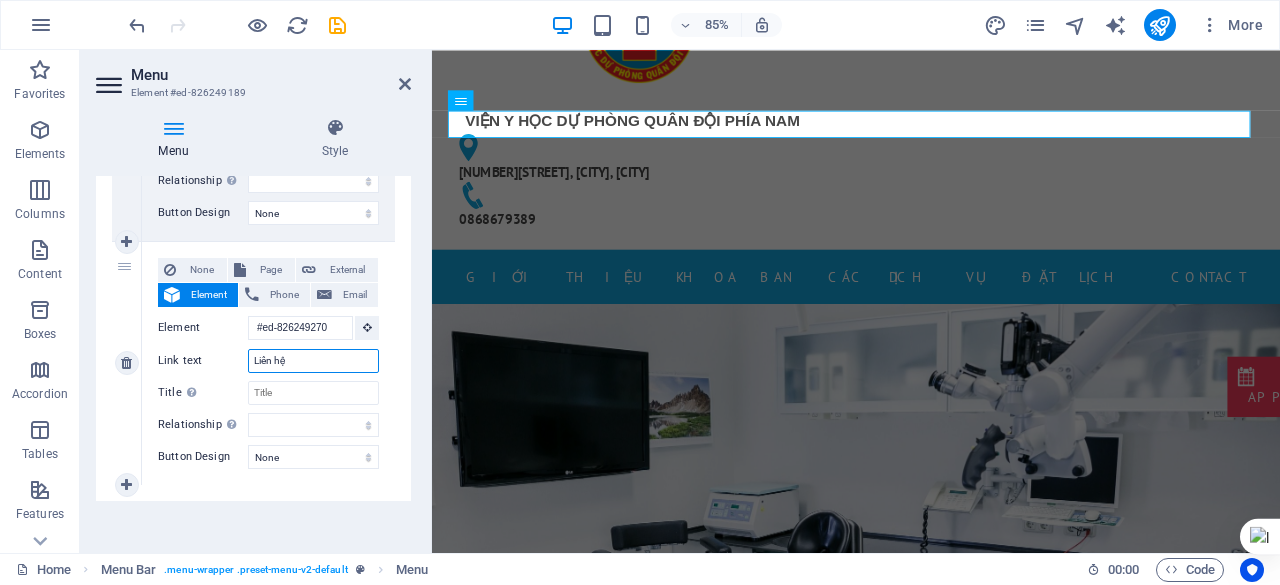 select 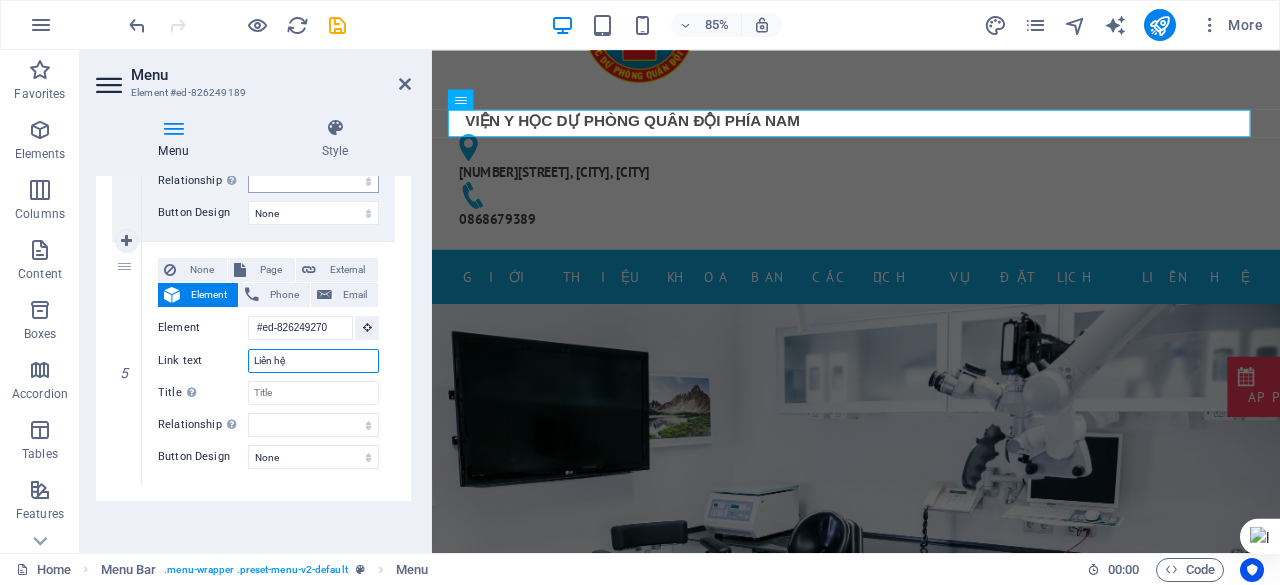 scroll, scrollTop: 107, scrollLeft: 0, axis: vertical 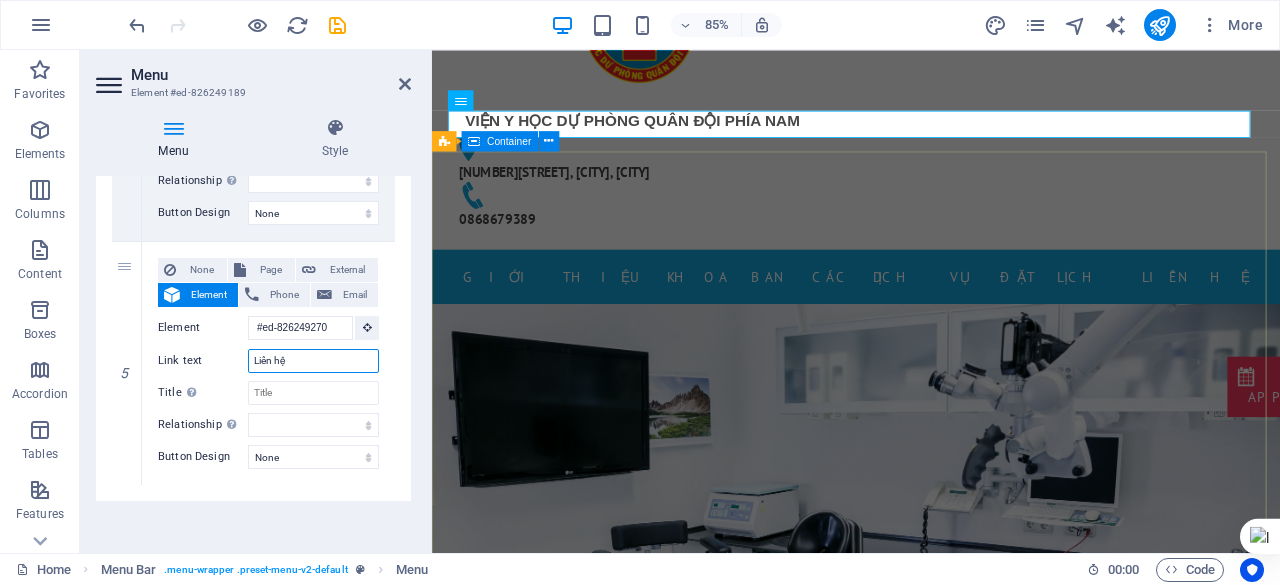 type on "Liên hệ" 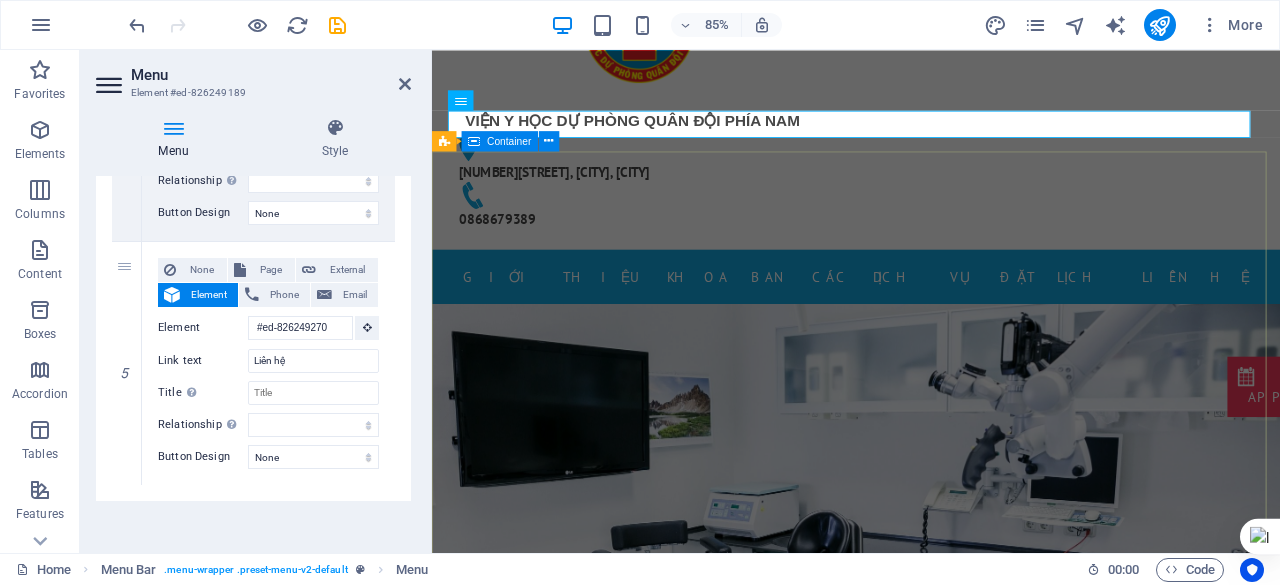 click on "Modern clinic & professional doctors Our best services for you Learn more" at bounding box center (931, 1119) 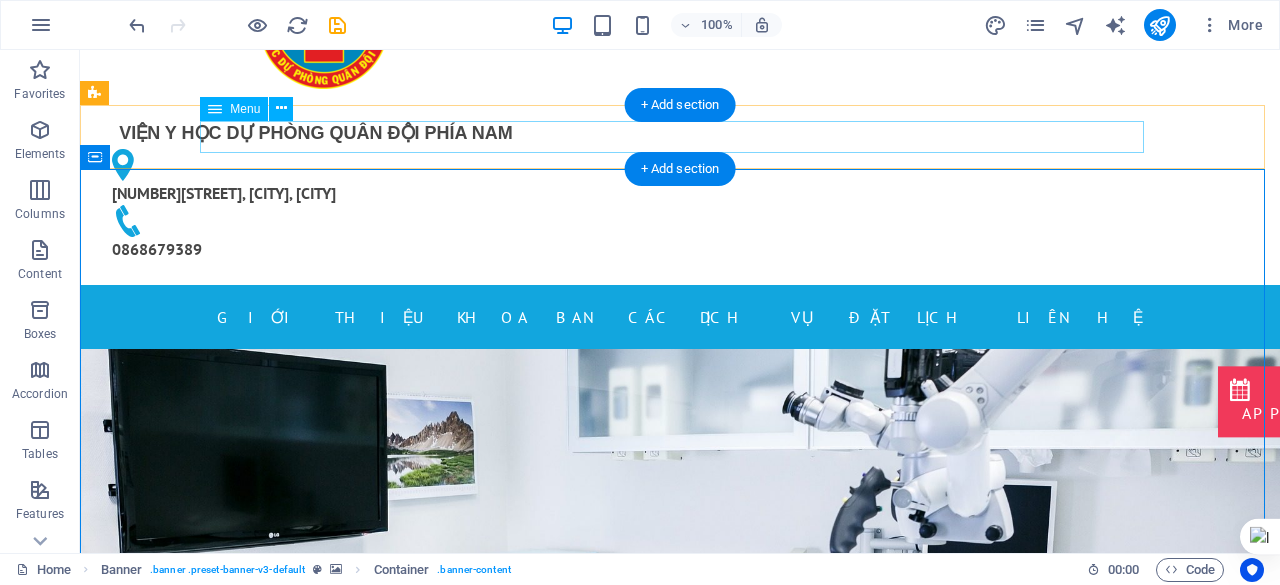 click on "Giới thiệu Khoa ban Các dịch vụ Đặt lịch Liên hệ" at bounding box center [680, 317] 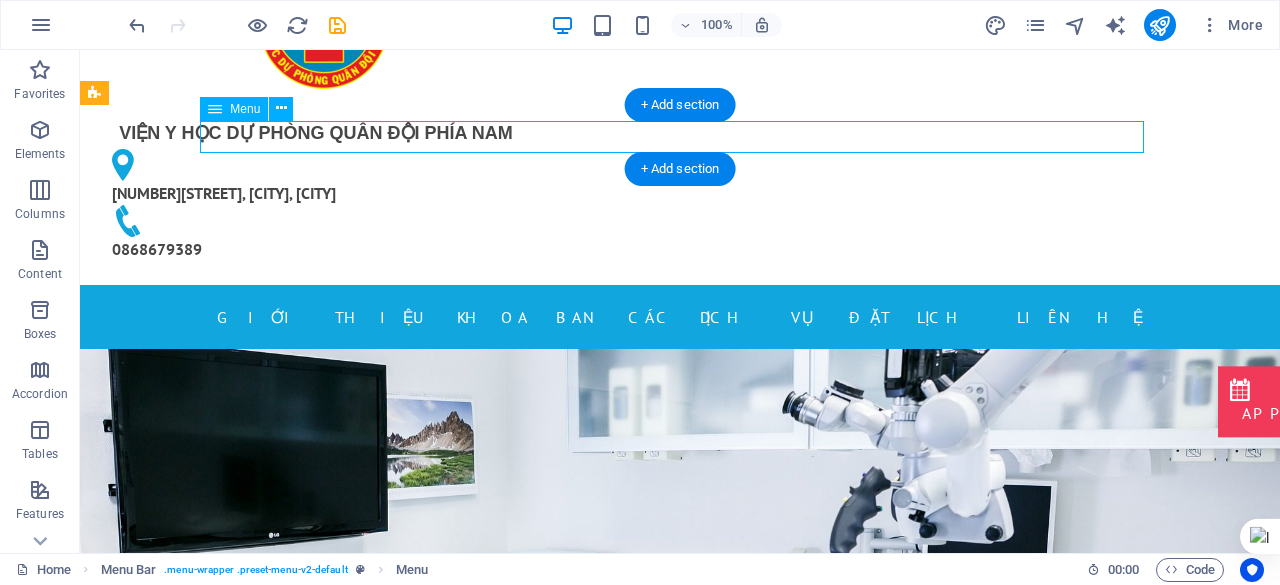 click on "Giới thiệu Khoa ban Các dịch vụ Đặt lịch Liên hệ" at bounding box center (680, 317) 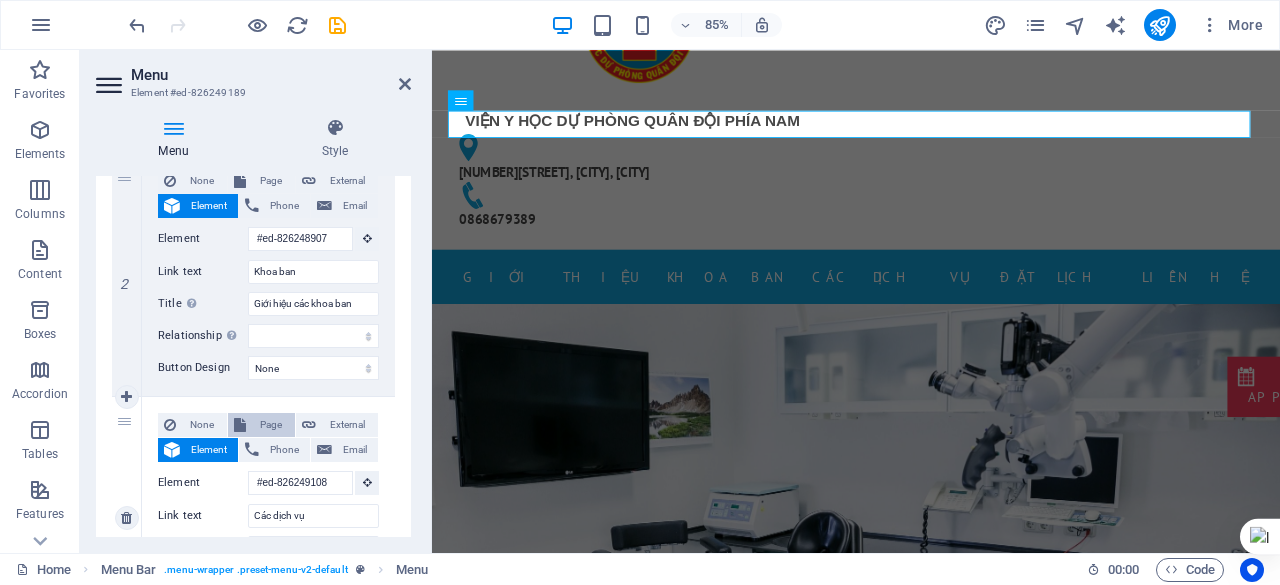 scroll, scrollTop: 458, scrollLeft: 0, axis: vertical 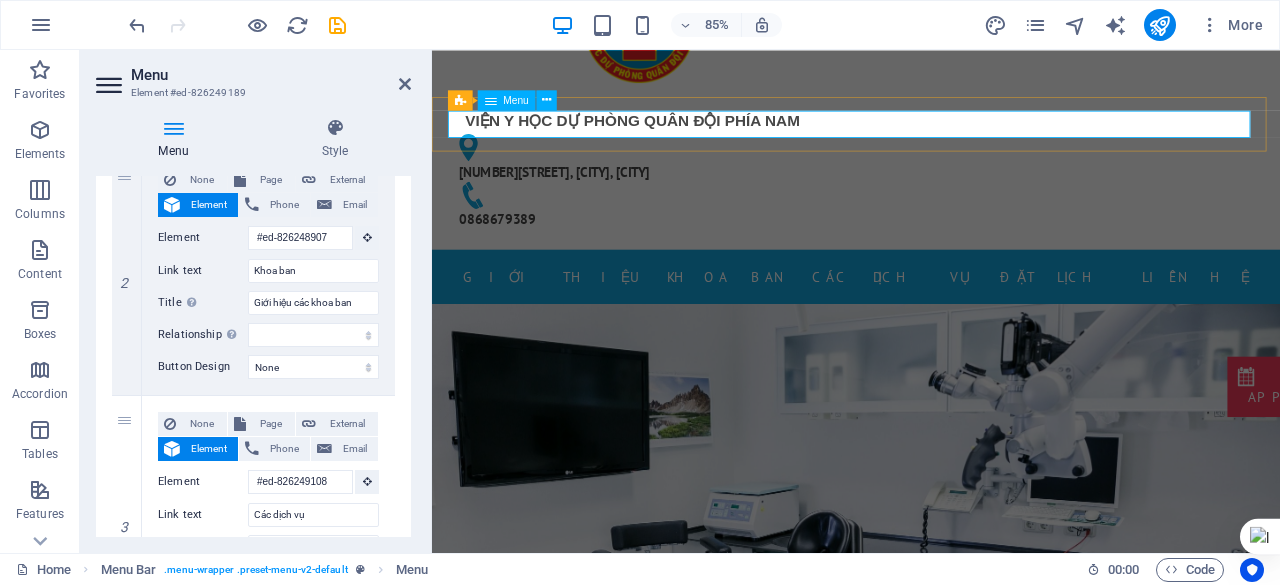 click on "Giới thiệu Khoa ban Các dịch vụ Đặt lịch Liên hệ" at bounding box center (931, 317) 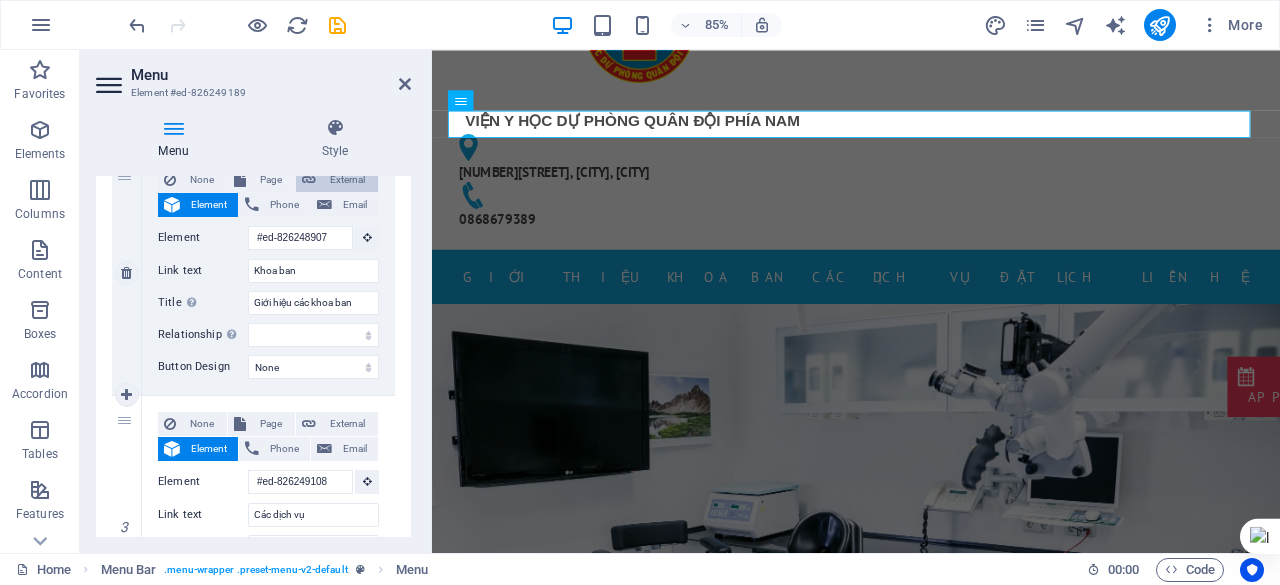 click on "External" at bounding box center [347, 180] 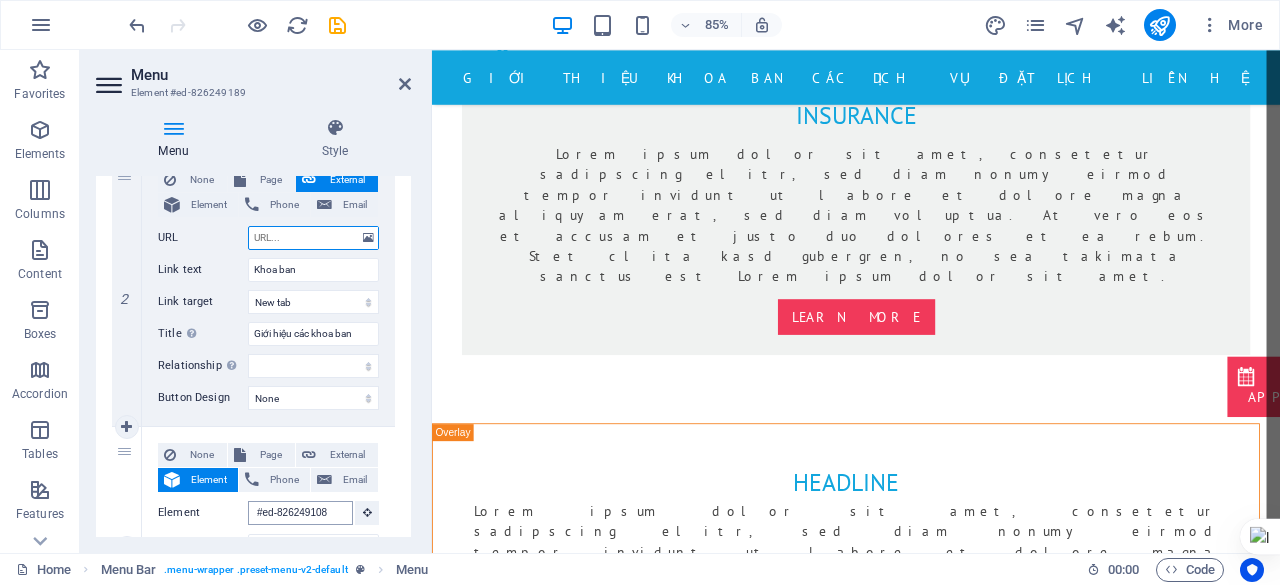 scroll, scrollTop: 2382, scrollLeft: 0, axis: vertical 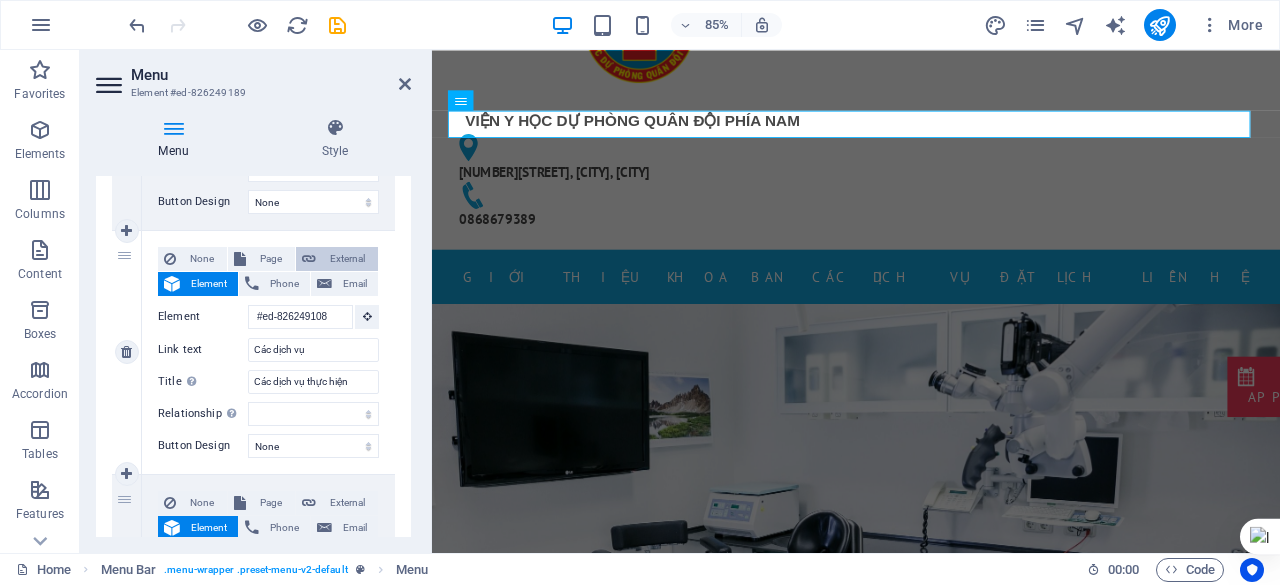 click on "External" at bounding box center (347, 259) 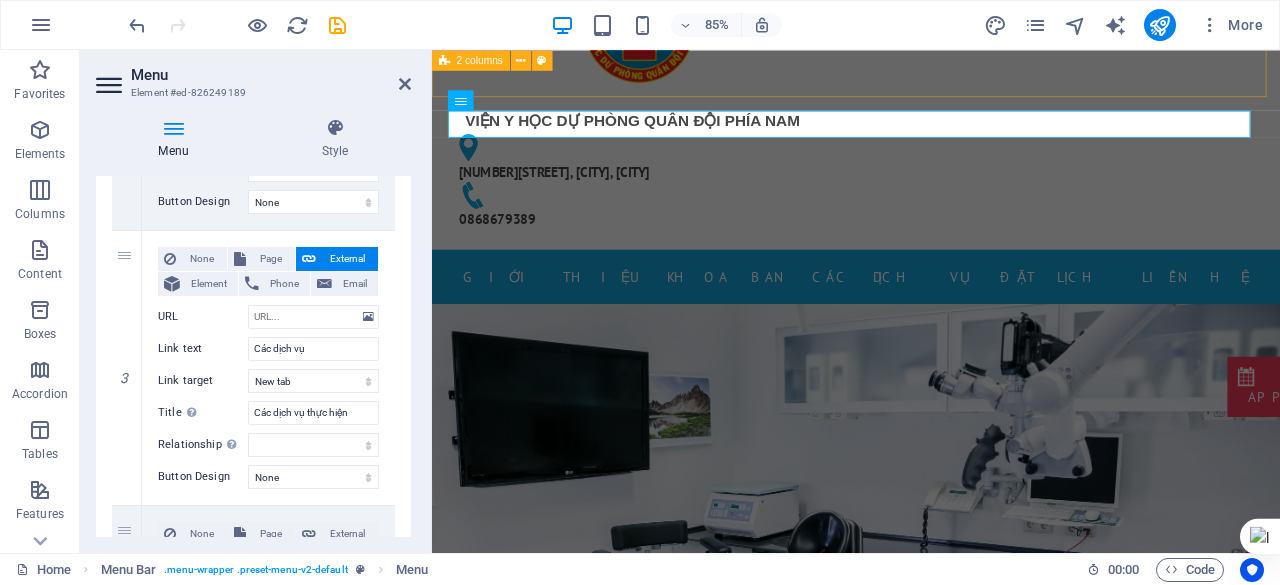 click on "VIỆN Y HỌC DỰ PHÒNG QUÂN ĐỘI PHÍA NAM 168Bis Phan Văn Trị, Phường An Nhơn, TP. Hồ Chí Minh 0868679389" at bounding box center (931, 114) 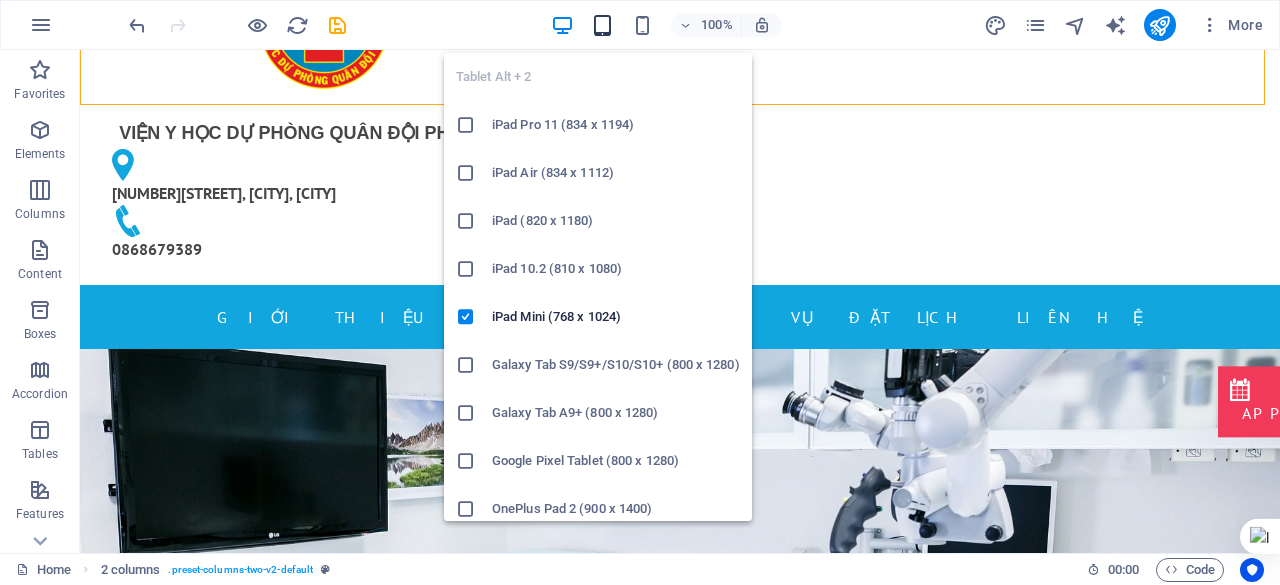 click at bounding box center [602, 25] 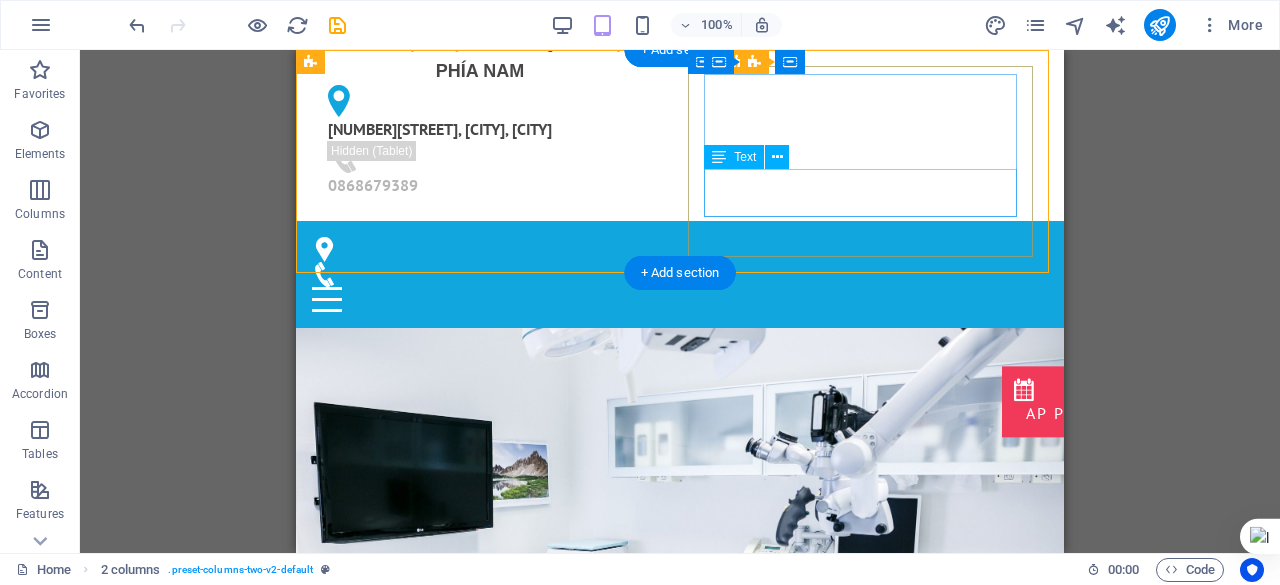 scroll, scrollTop: 0, scrollLeft: 0, axis: both 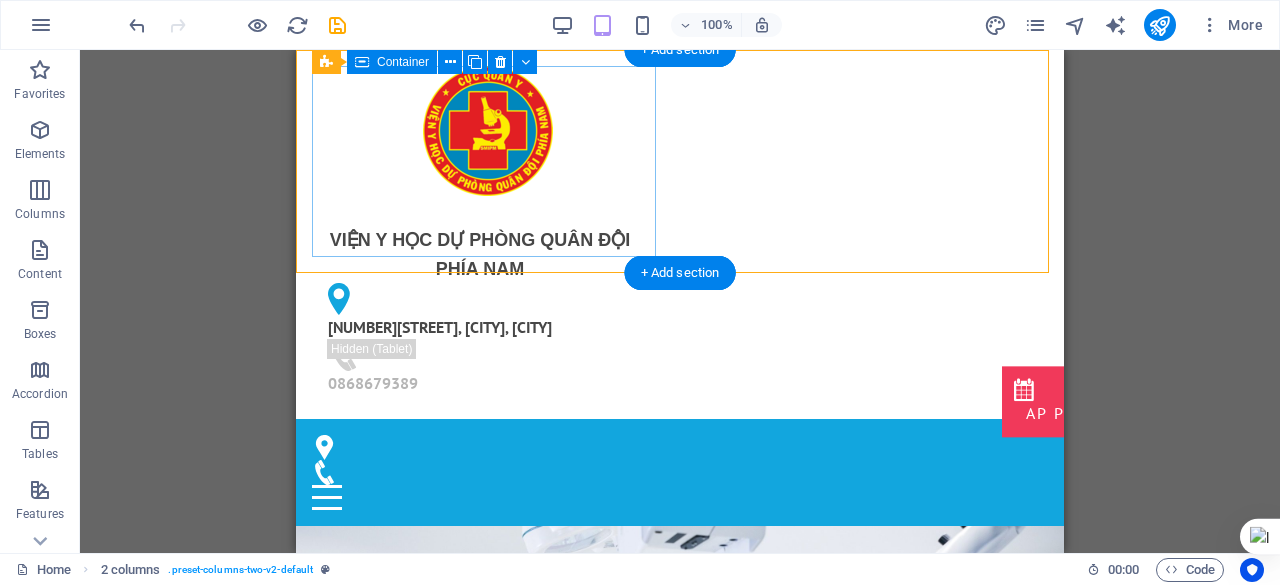 click at bounding box center (488, 131) 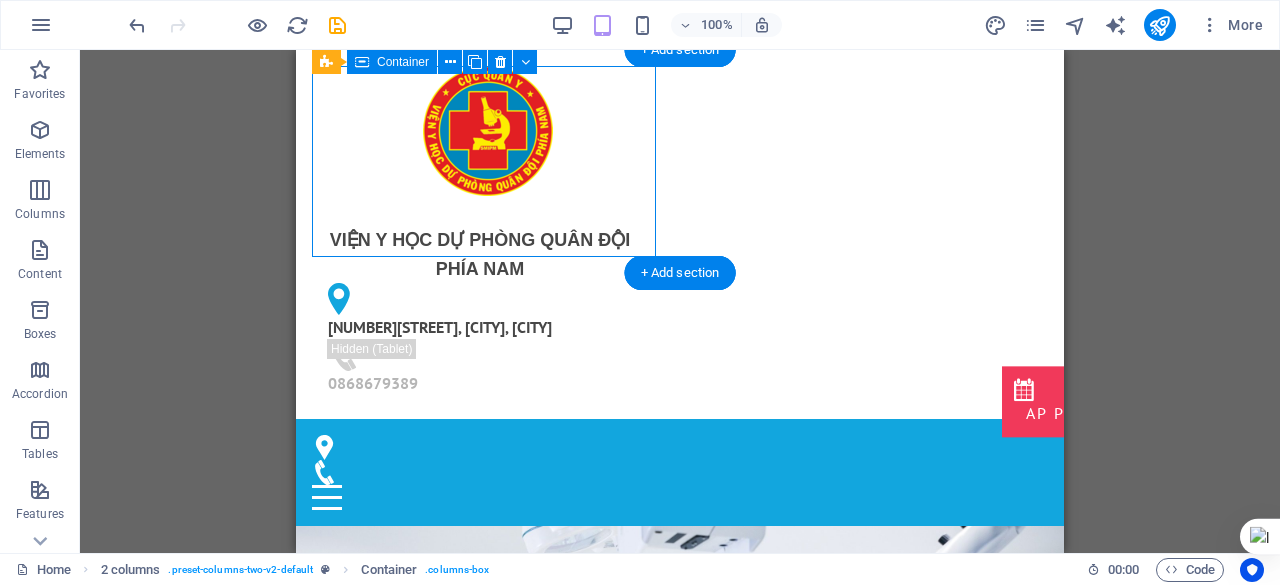 drag, startPoint x: 654, startPoint y: 137, endPoint x: 533, endPoint y: 140, distance: 121.037186 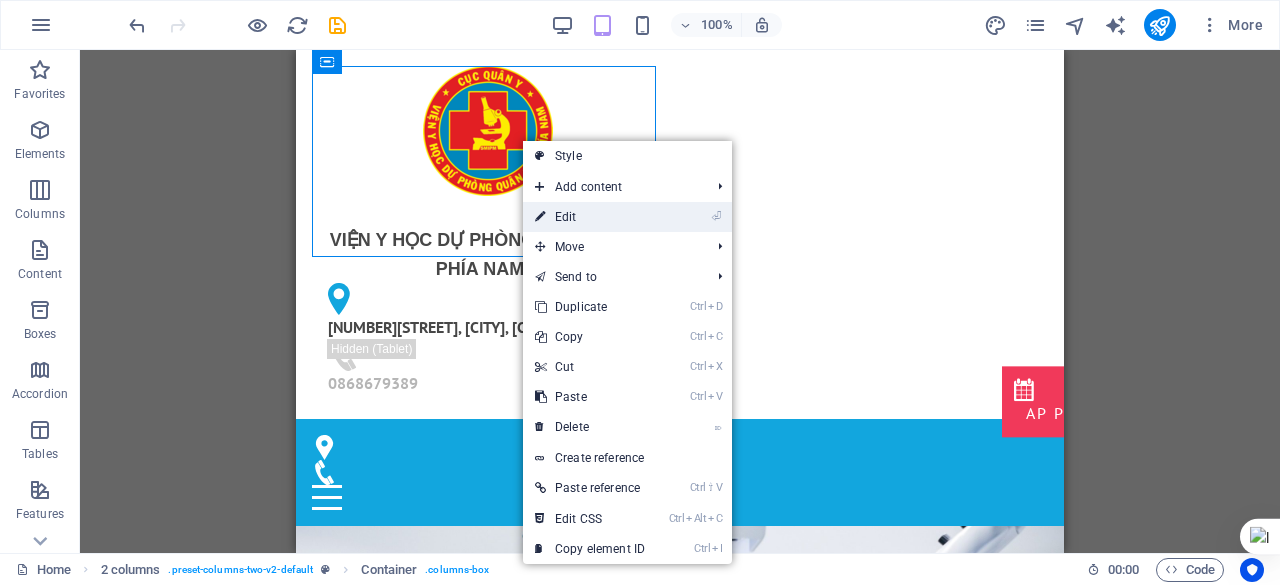 click on "⏎  Edit" at bounding box center [590, 217] 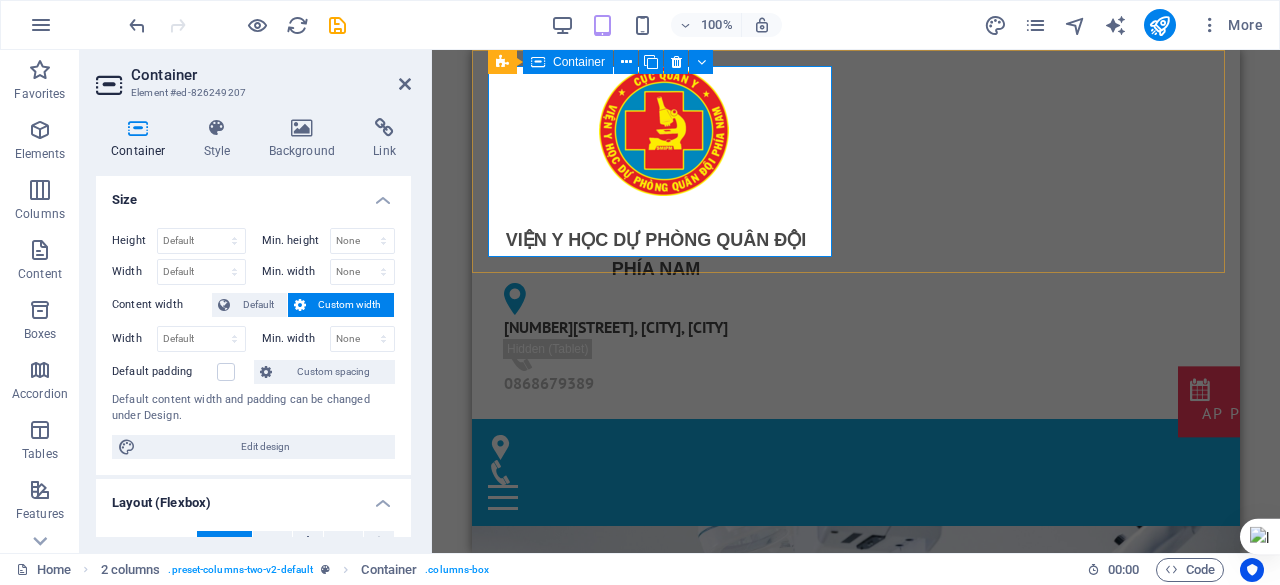 click at bounding box center [664, 131] 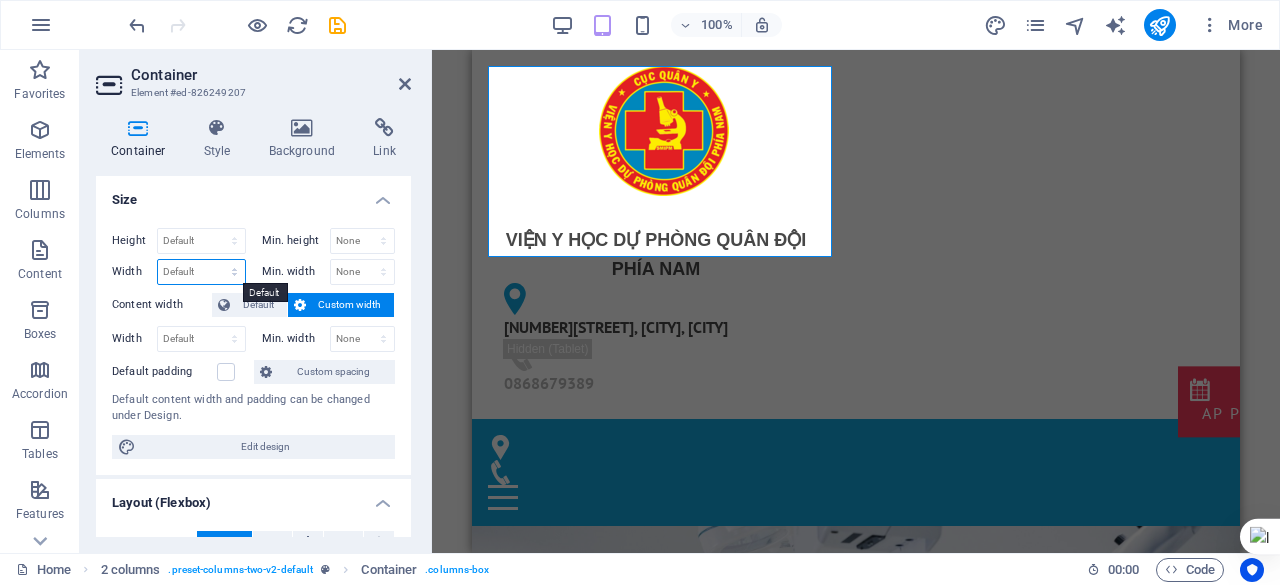 click on "Default px rem % em vh vw" at bounding box center (201, 272) 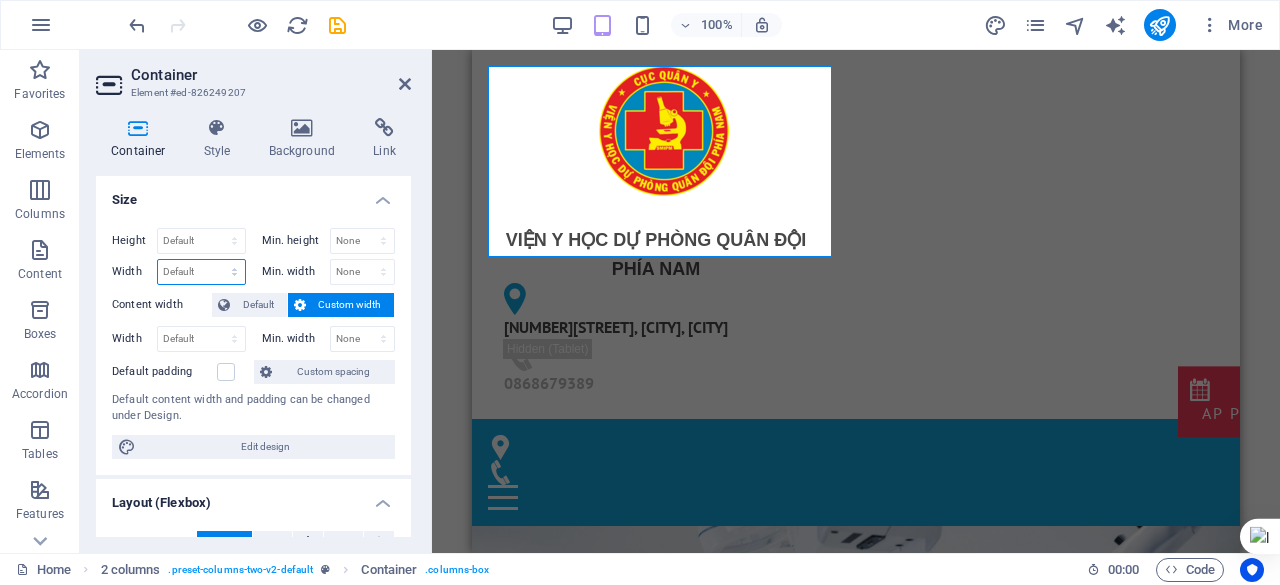 select on "rem" 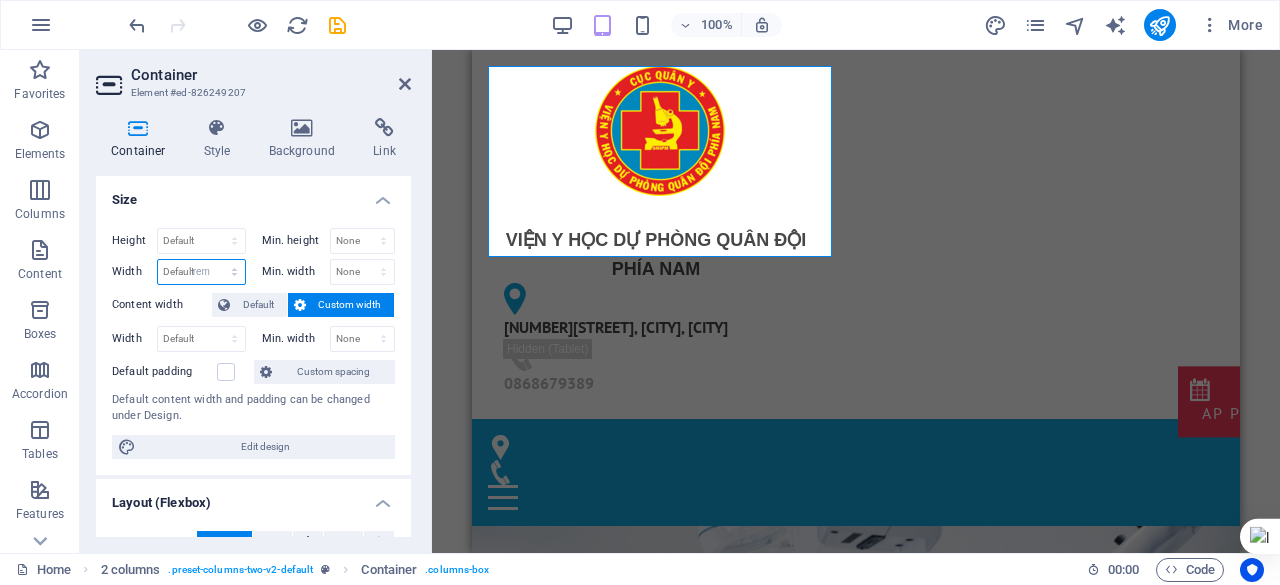 click on "Default px rem % em vh vw" at bounding box center (201, 272) 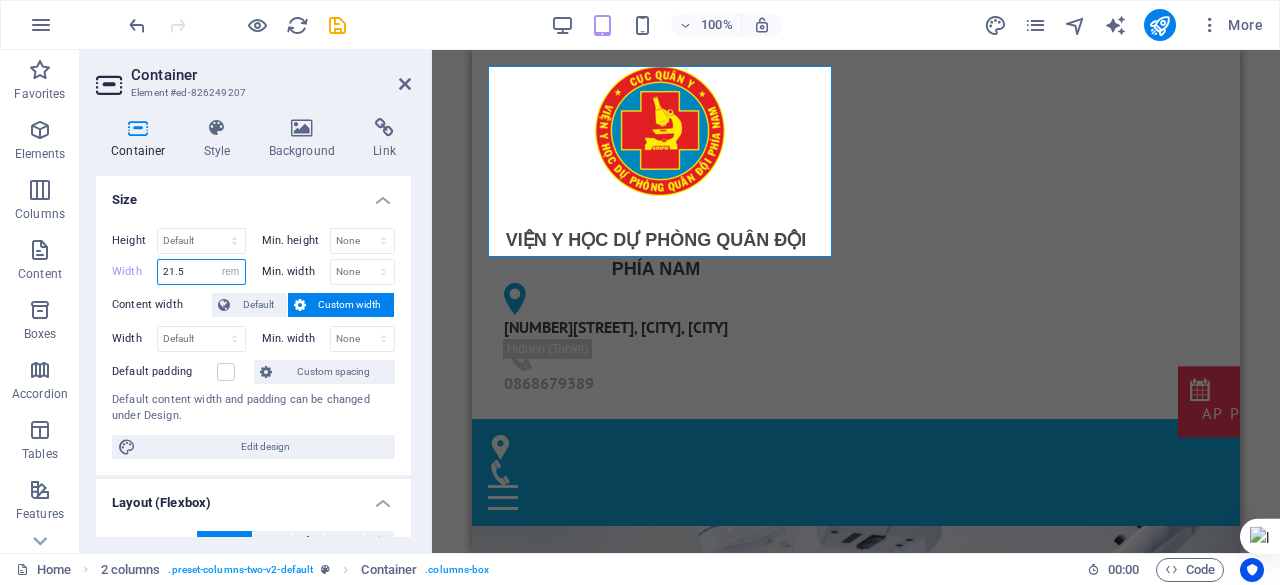 click on "21.5" at bounding box center [201, 272] 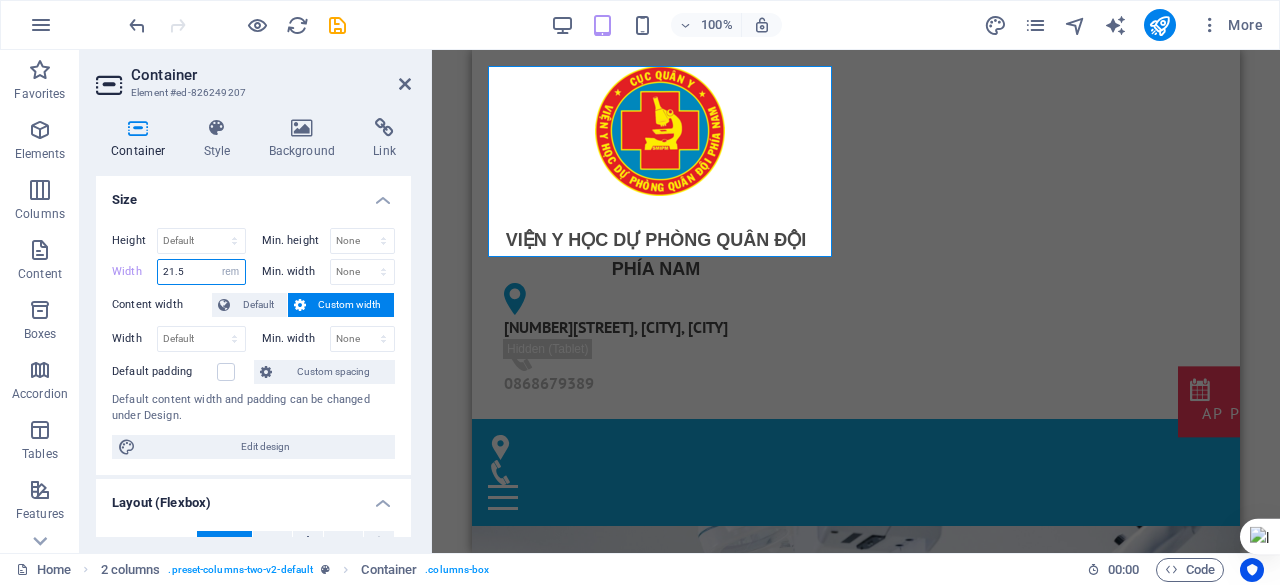 click on "21.5" at bounding box center (201, 272) 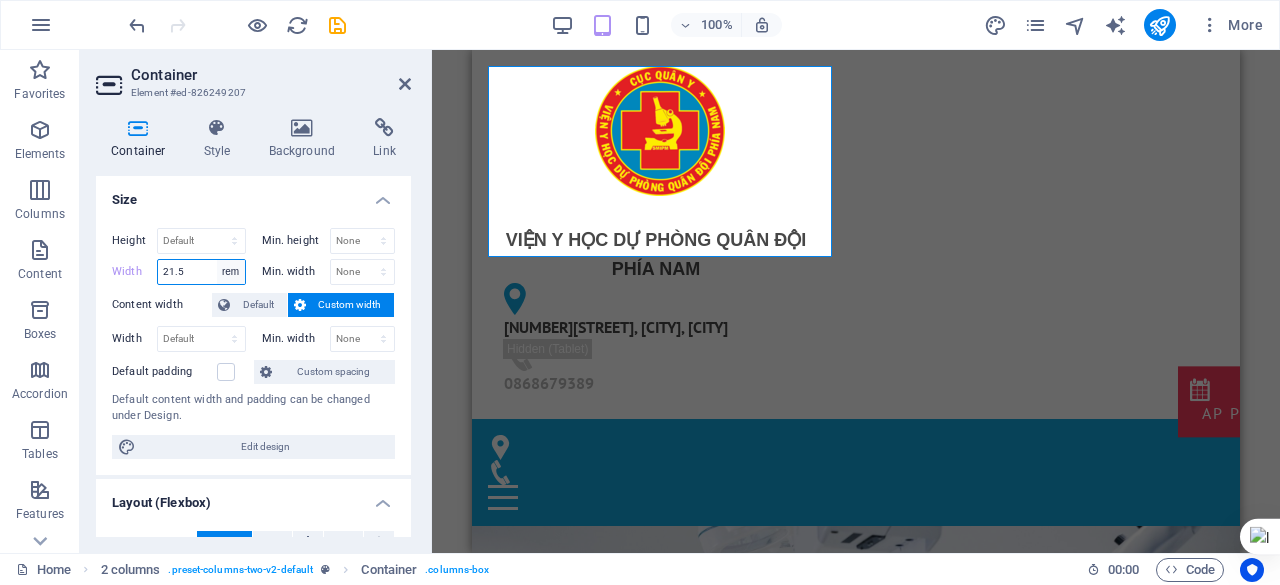 click on "Default px rem % em vh vw" at bounding box center [231, 272] 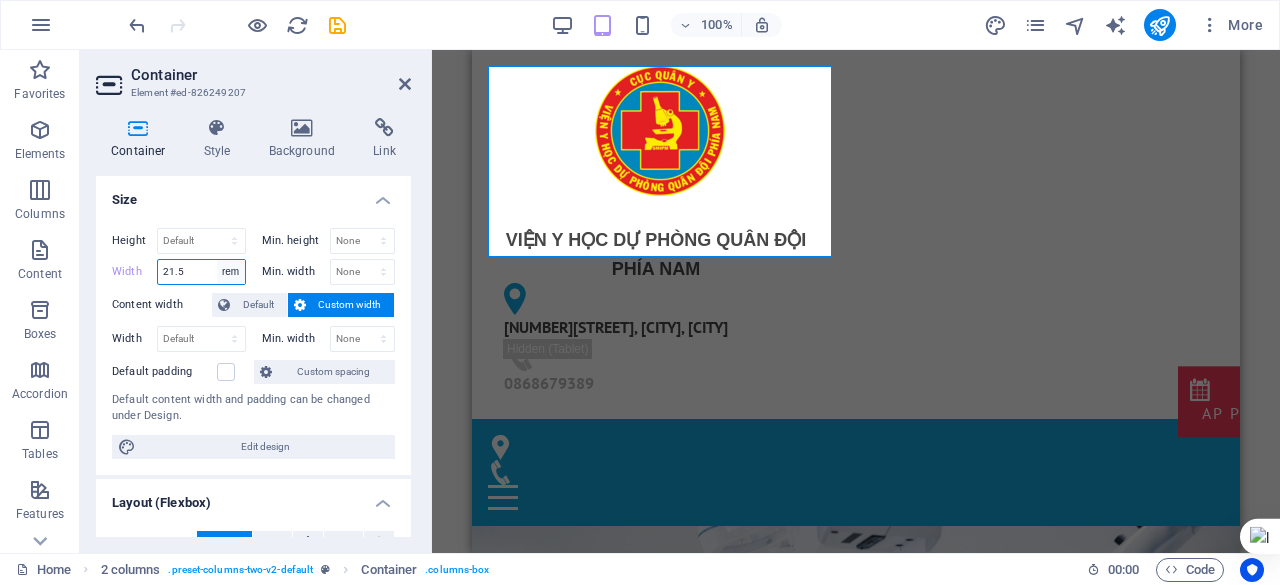 select on "px" 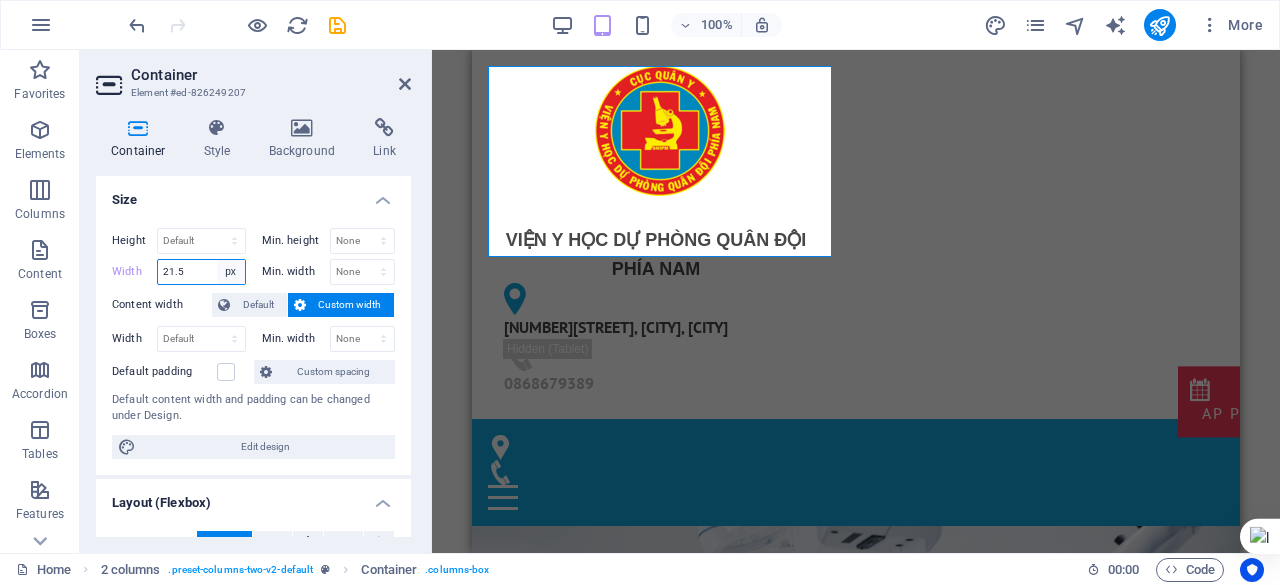 click on "Default px rem % em vh vw" at bounding box center (231, 272) 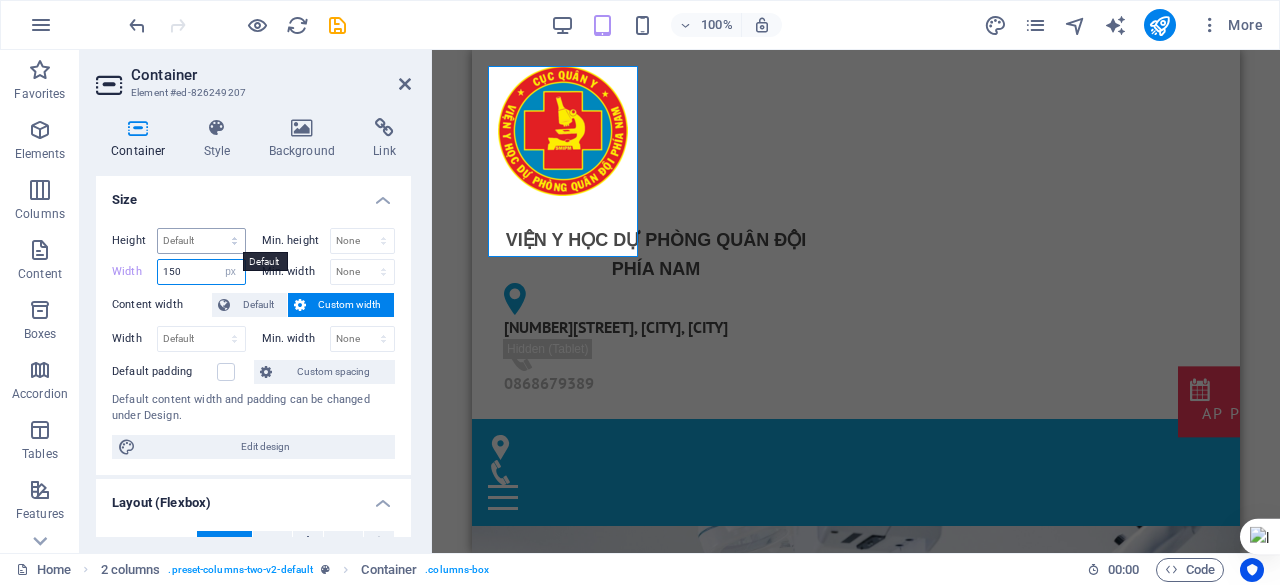 type on "150" 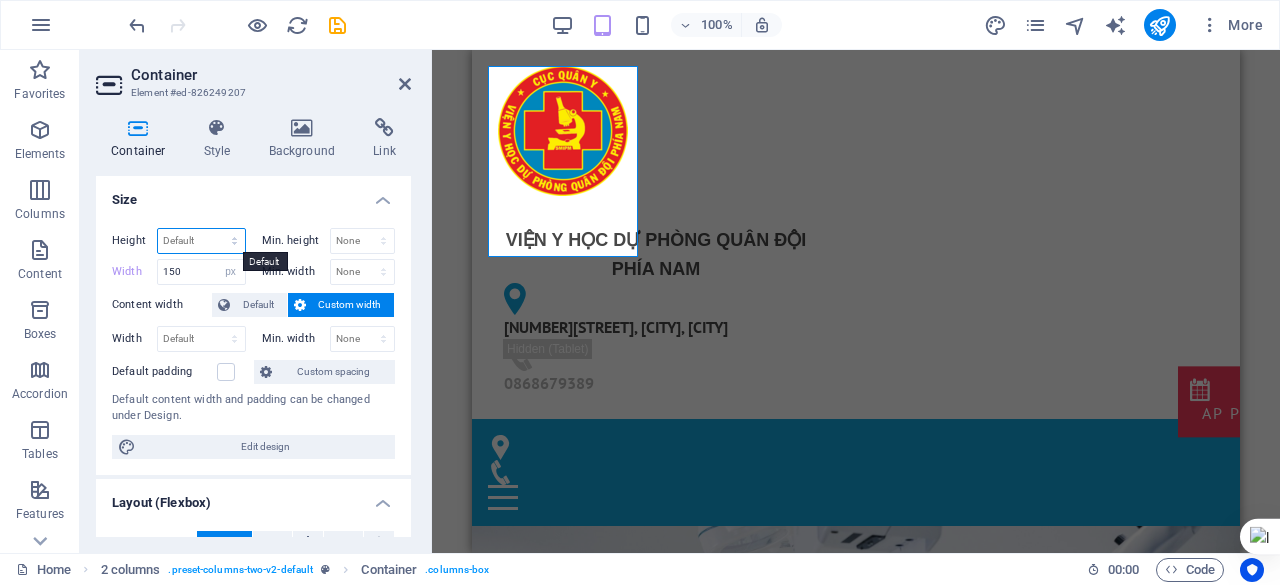 click on "Default px rem % vh vw" at bounding box center [201, 241] 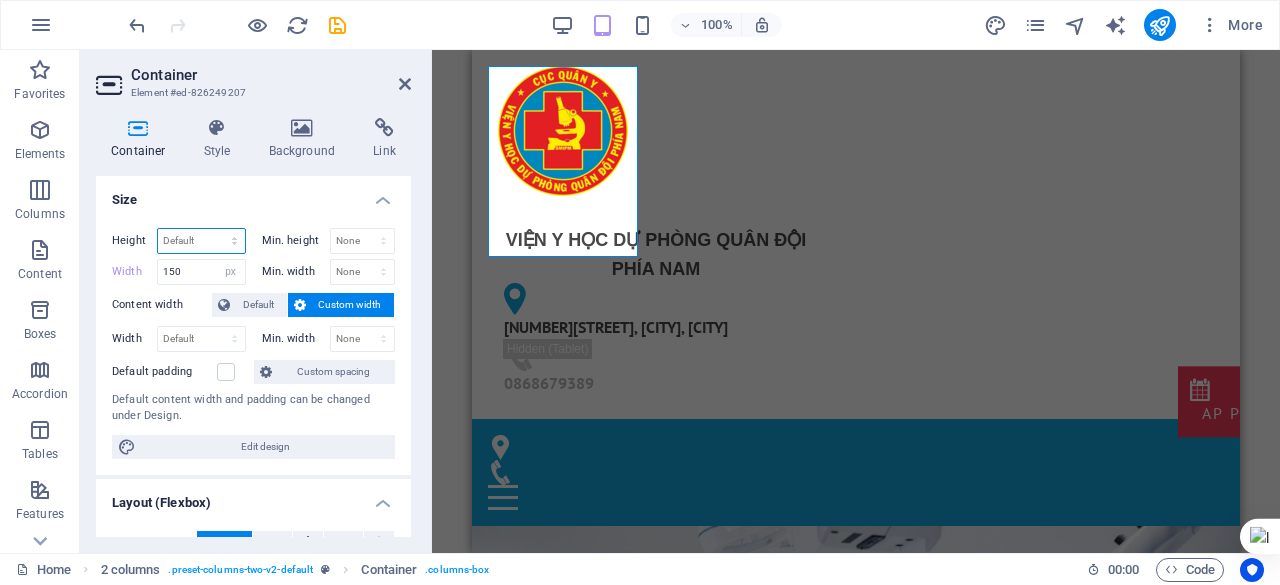 select on "px" 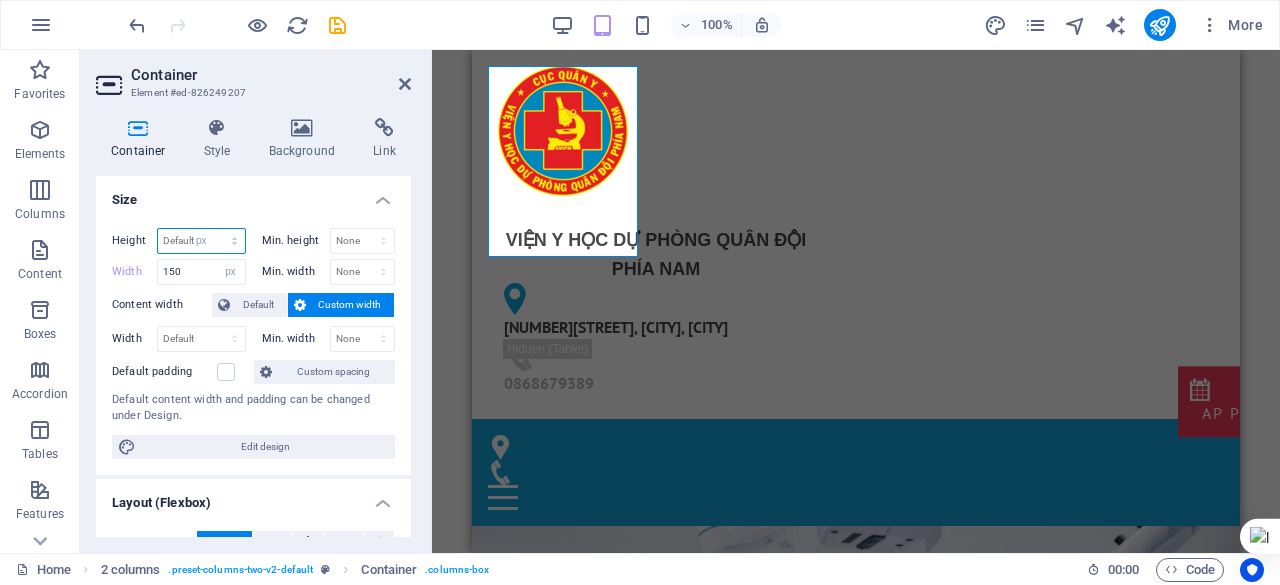 click on "Default px rem % vh vw" at bounding box center [201, 241] 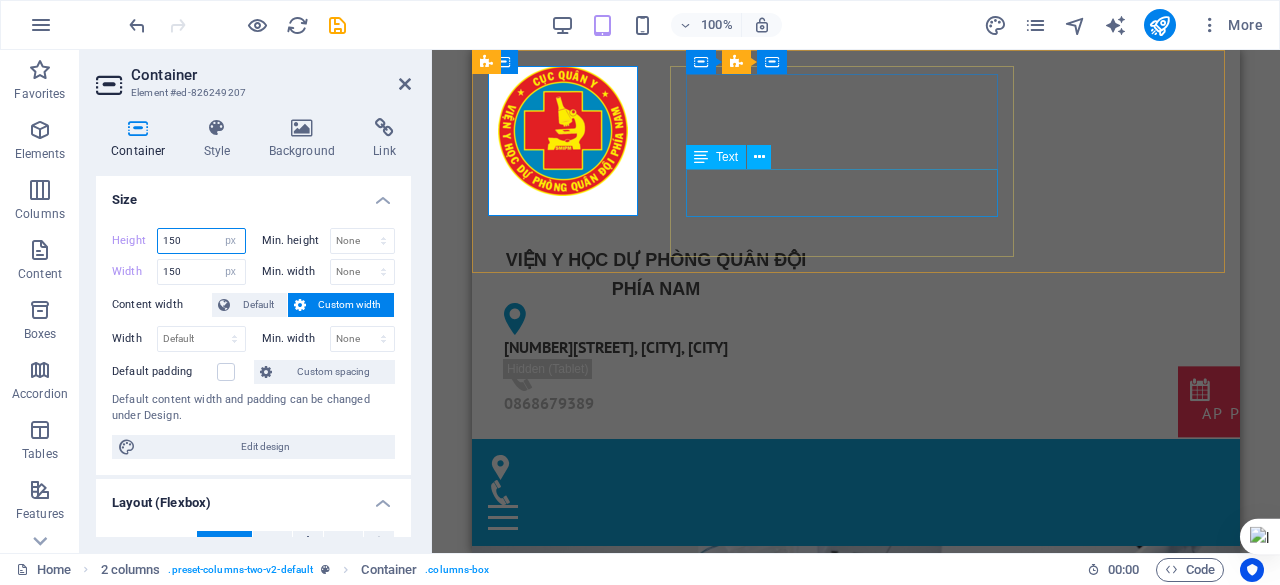 type on "150" 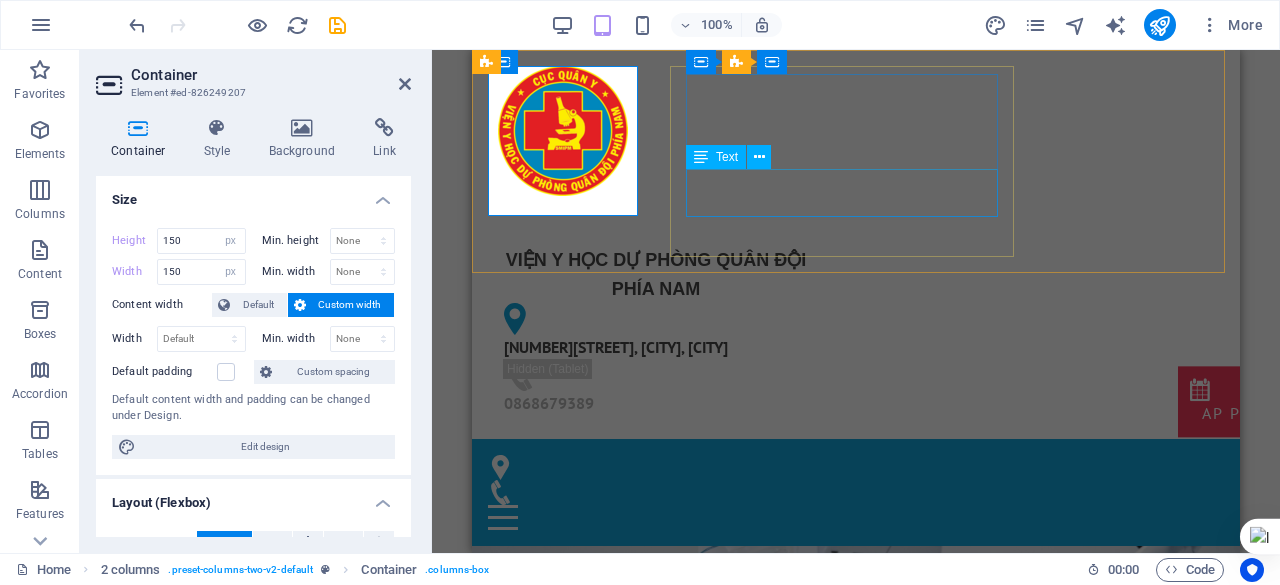 click on "[NUMBER] [STREET], [DISTRICT], [CITY]" at bounding box center [656, 347] 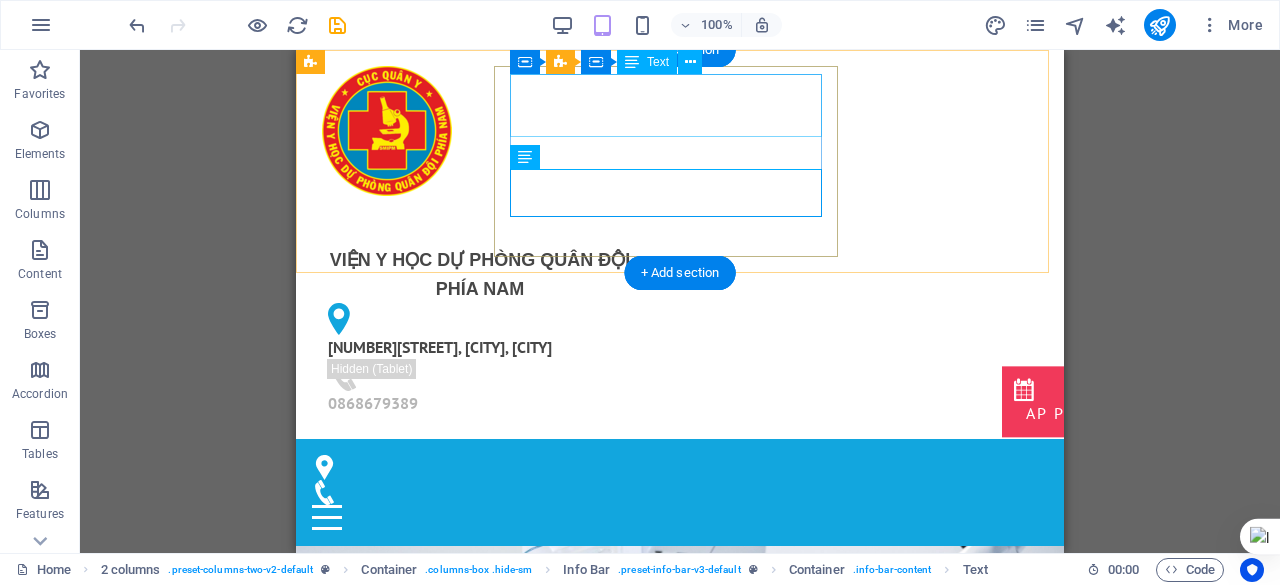 click on "VIỆN Y HỌC DỰ PHÒNG QUÂN ĐỘI PHÍA NAM" at bounding box center [480, 271] 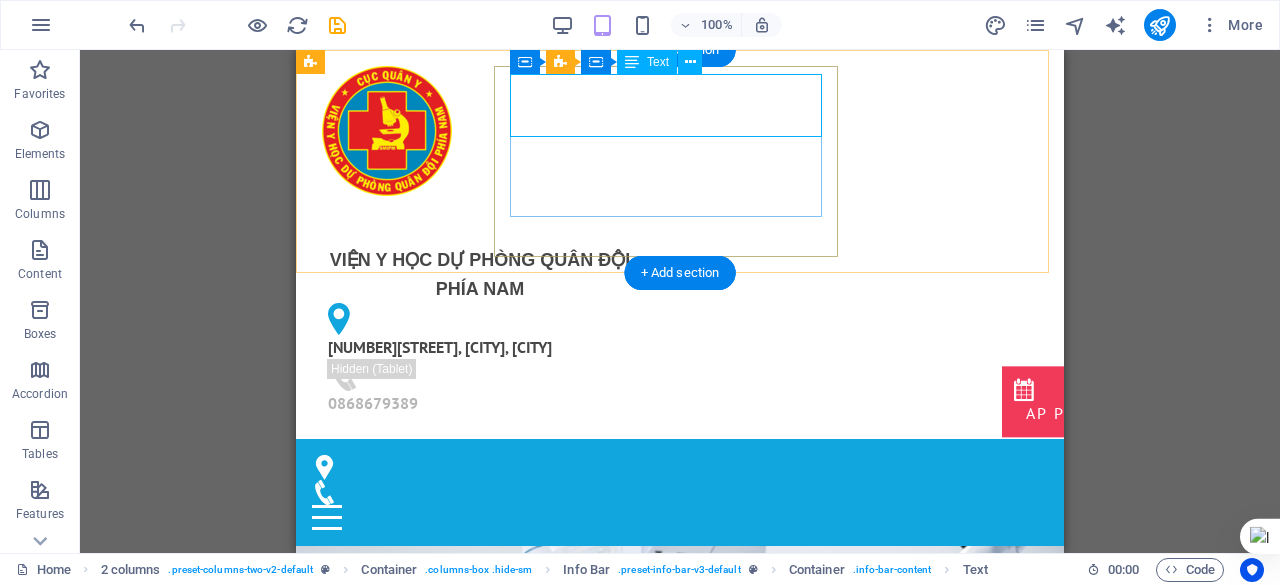 click on "VIỆN Y HỌC DỰ PHÒNG QUÂN ĐỘI PHÍA NAM" at bounding box center (480, 271) 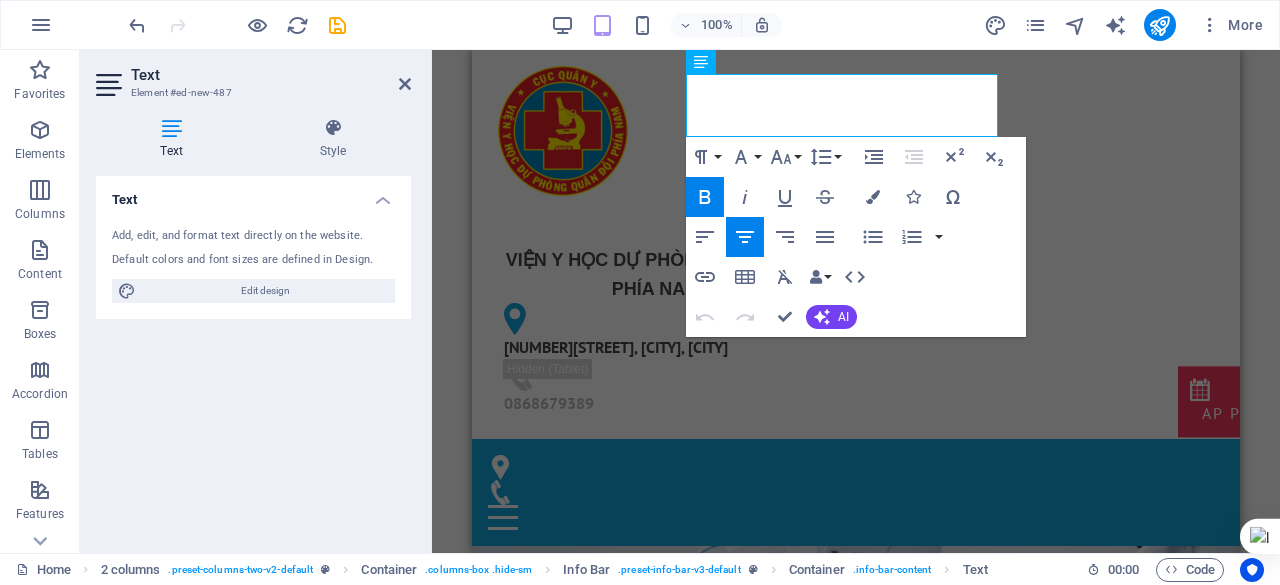 click on "Text" at bounding box center (175, 139) 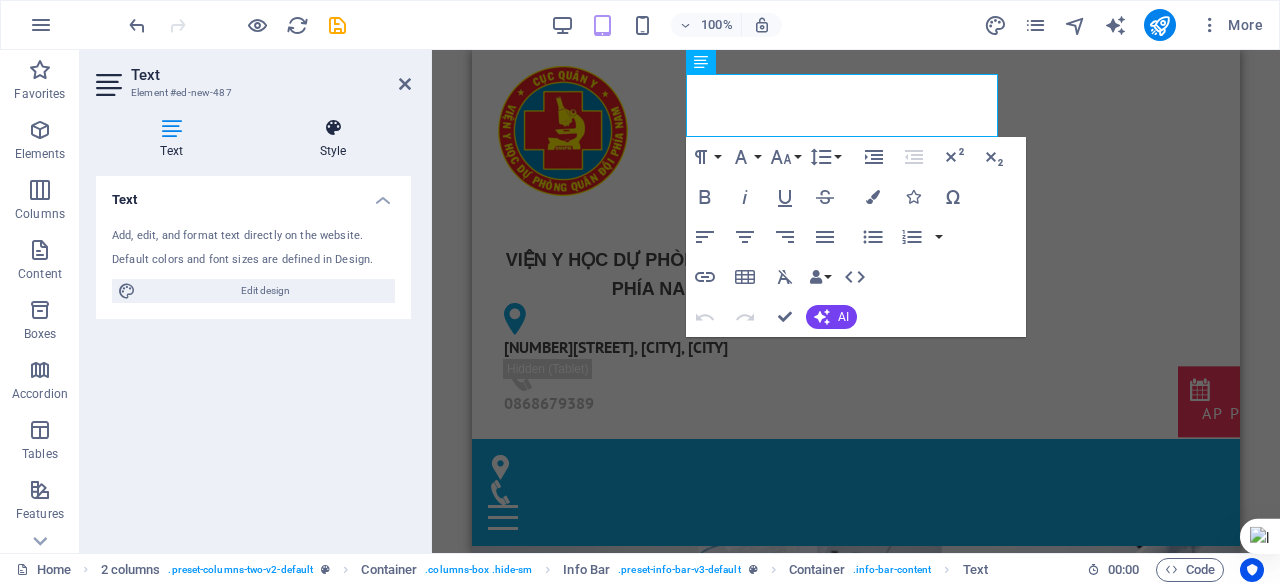 click at bounding box center (333, 128) 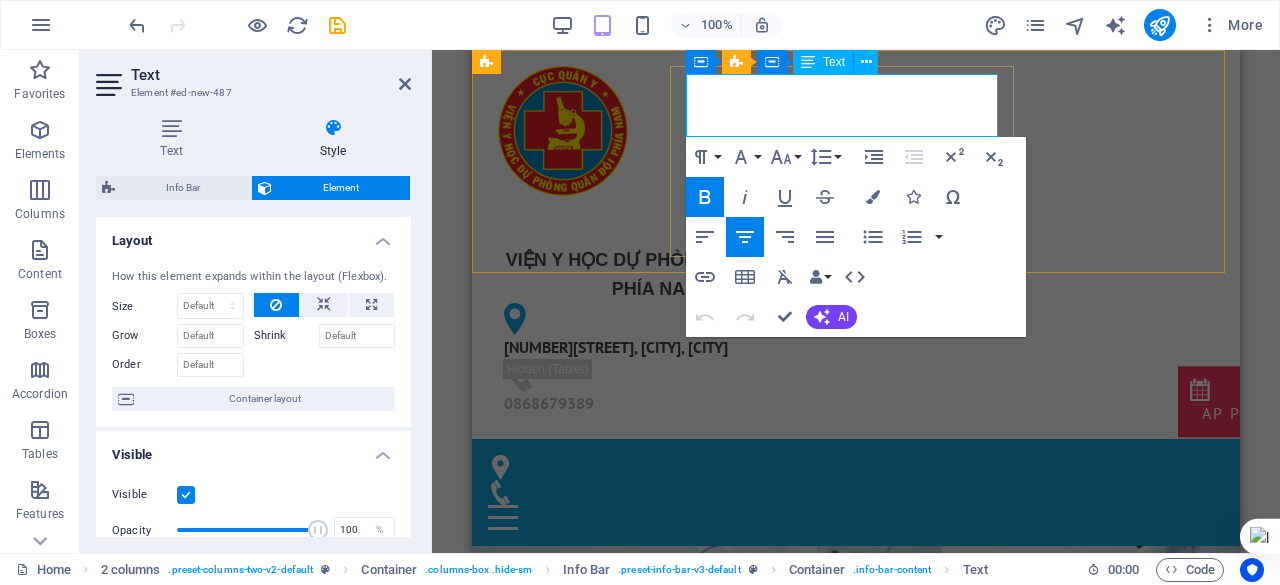 click on "VIỆN Y HỌC DỰ PHÒNG QUÂN ĐỘI PHÍA NAM" at bounding box center (656, 274) 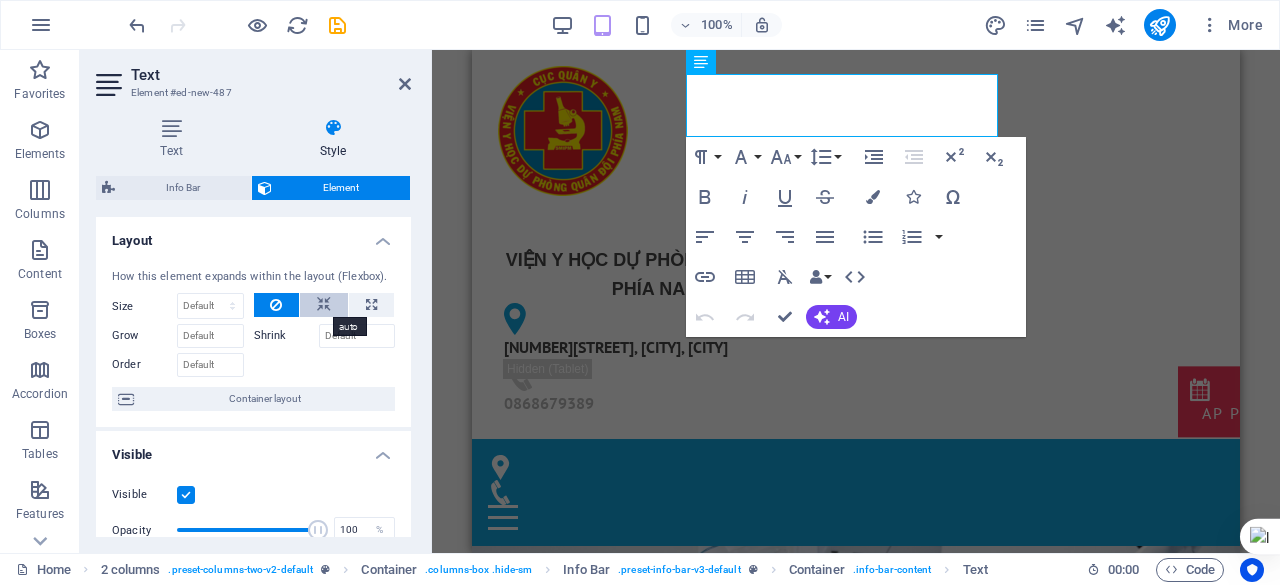 click at bounding box center [324, 305] 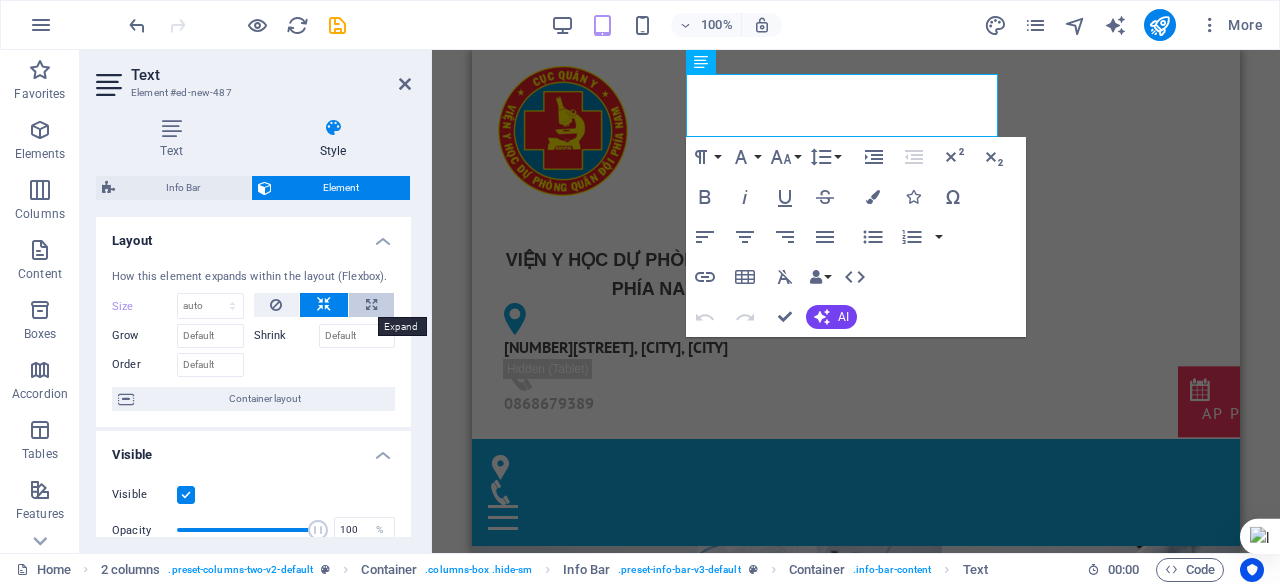click at bounding box center [371, 305] 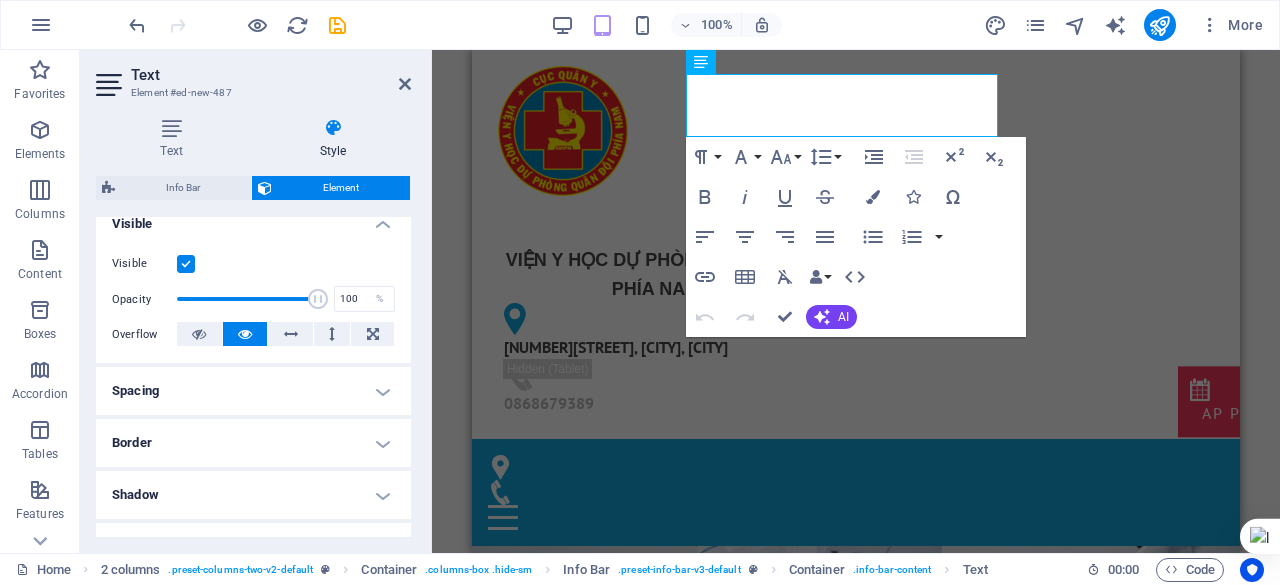 scroll, scrollTop: 232, scrollLeft: 0, axis: vertical 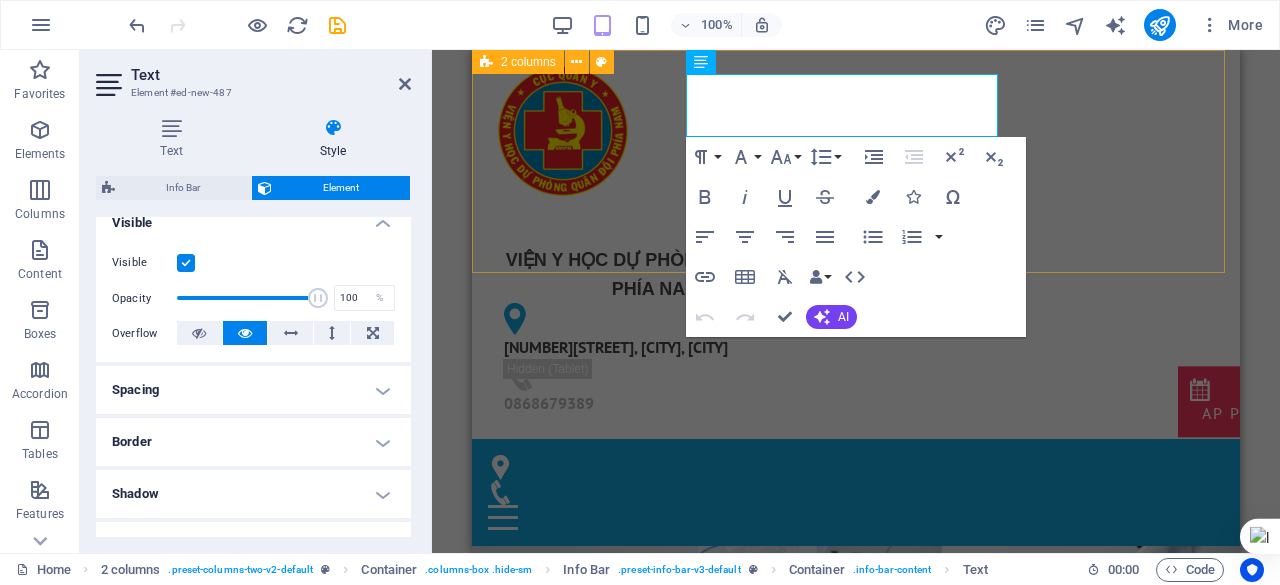 click on "VIỆN Y HỌC DỰ PHÒNG QUÂN ĐỘI PHÍA NAM 168Bis Phan Văn Trị, Phường An Nhơn, TP. Hồ Chí Minh 0868679389" at bounding box center (856, 244) 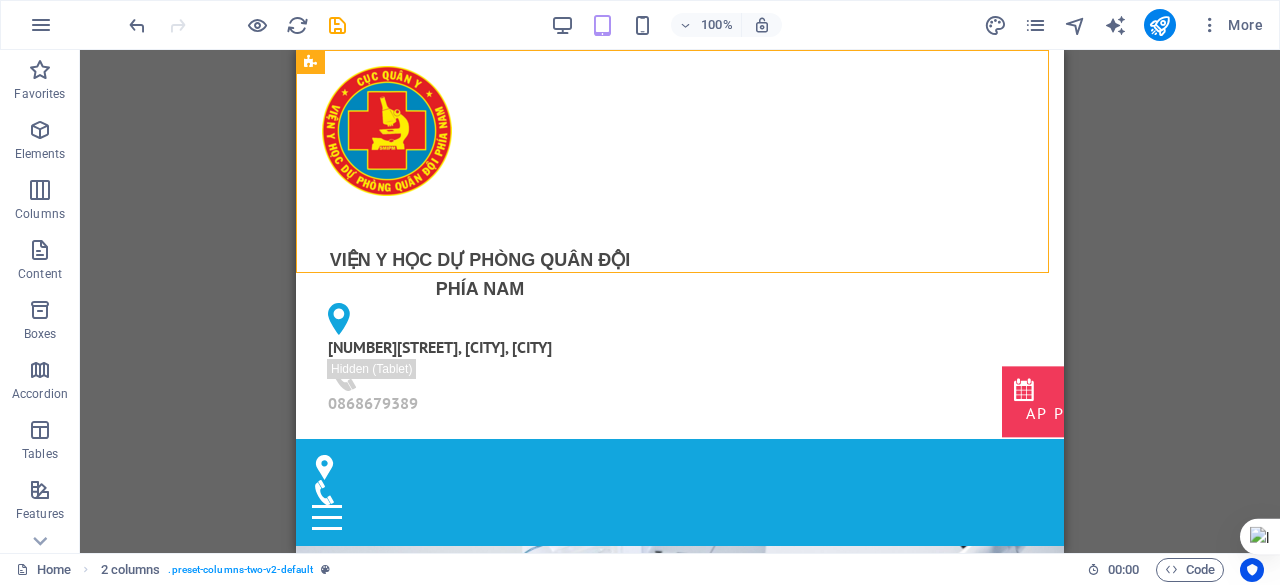 click on "100% More" at bounding box center [698, 25] 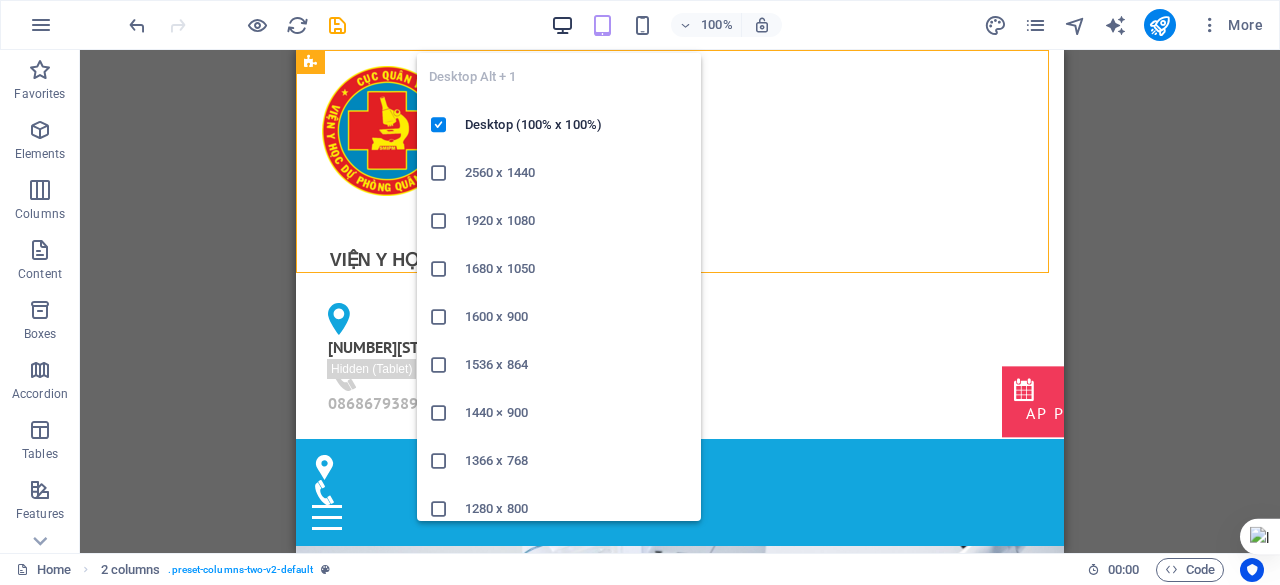 click at bounding box center [562, 25] 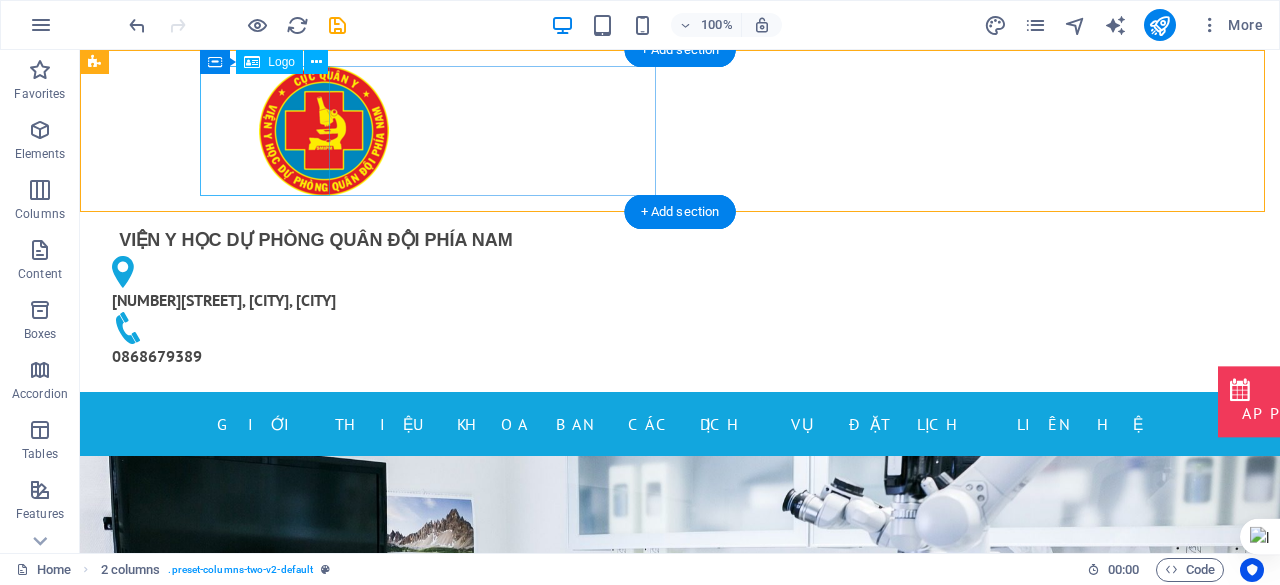 click at bounding box center [324, 131] 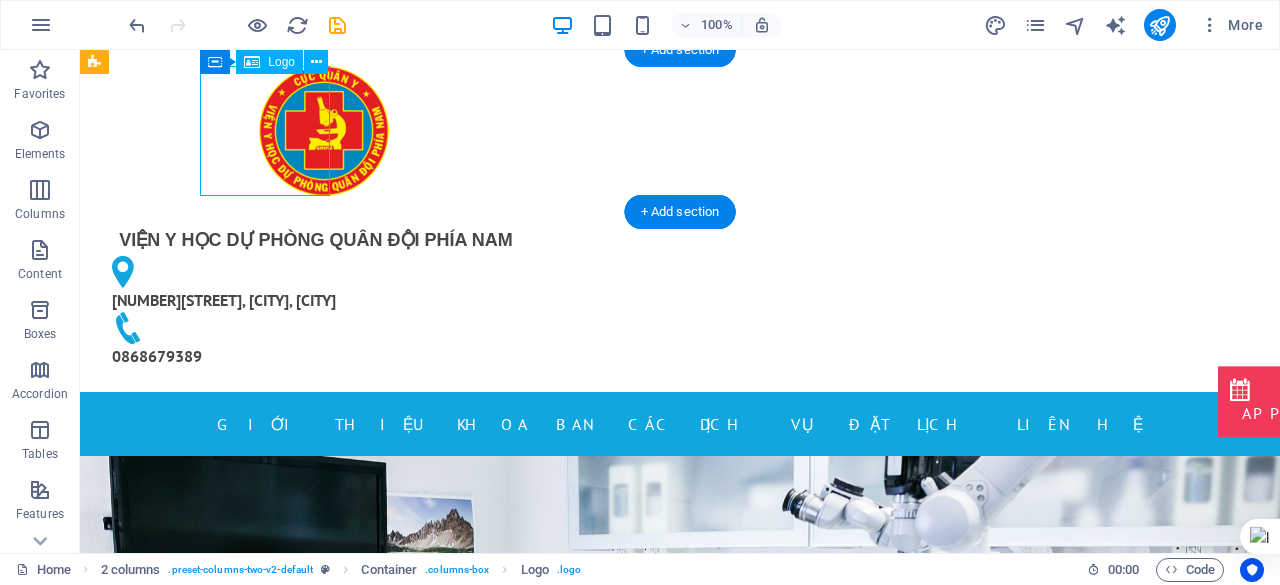 click at bounding box center (324, 131) 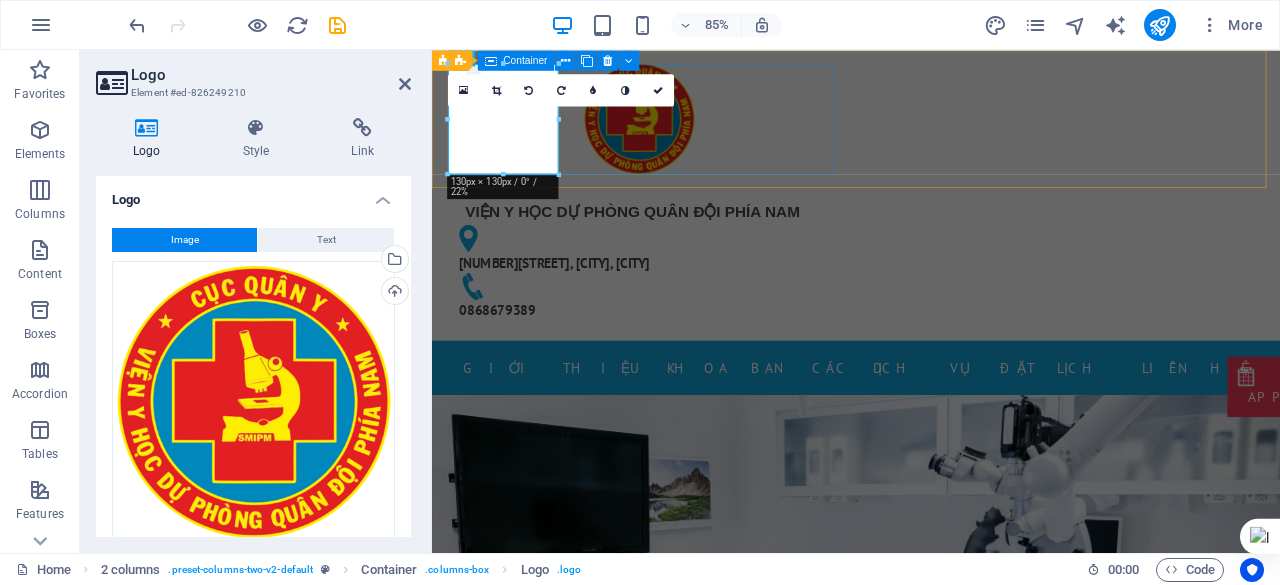 click at bounding box center [676, 131] 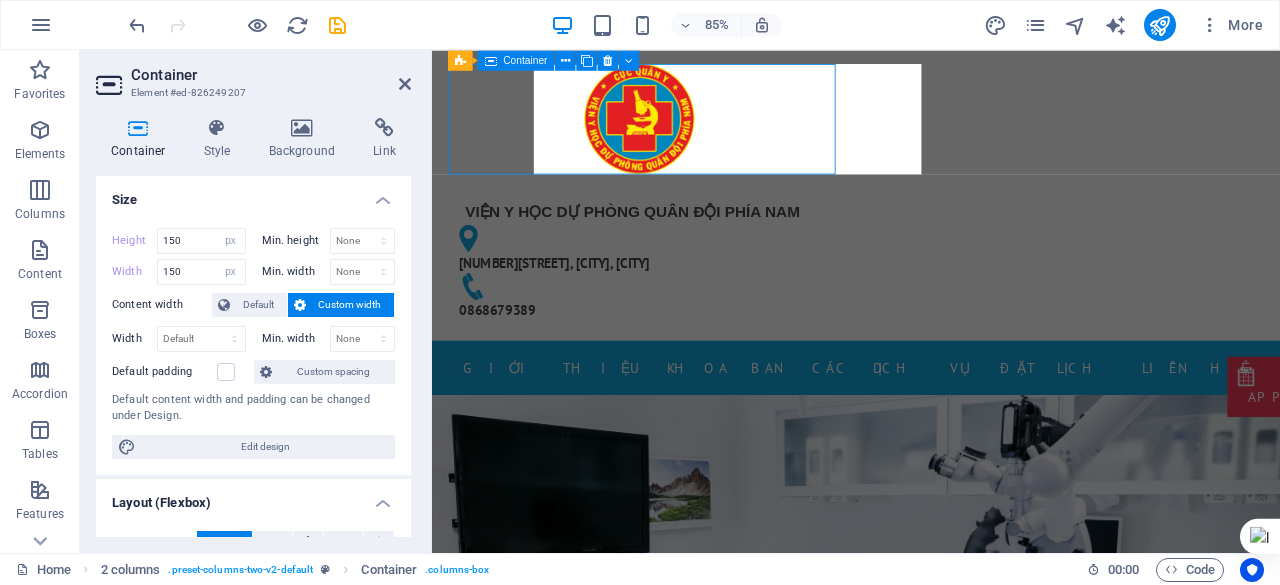 type 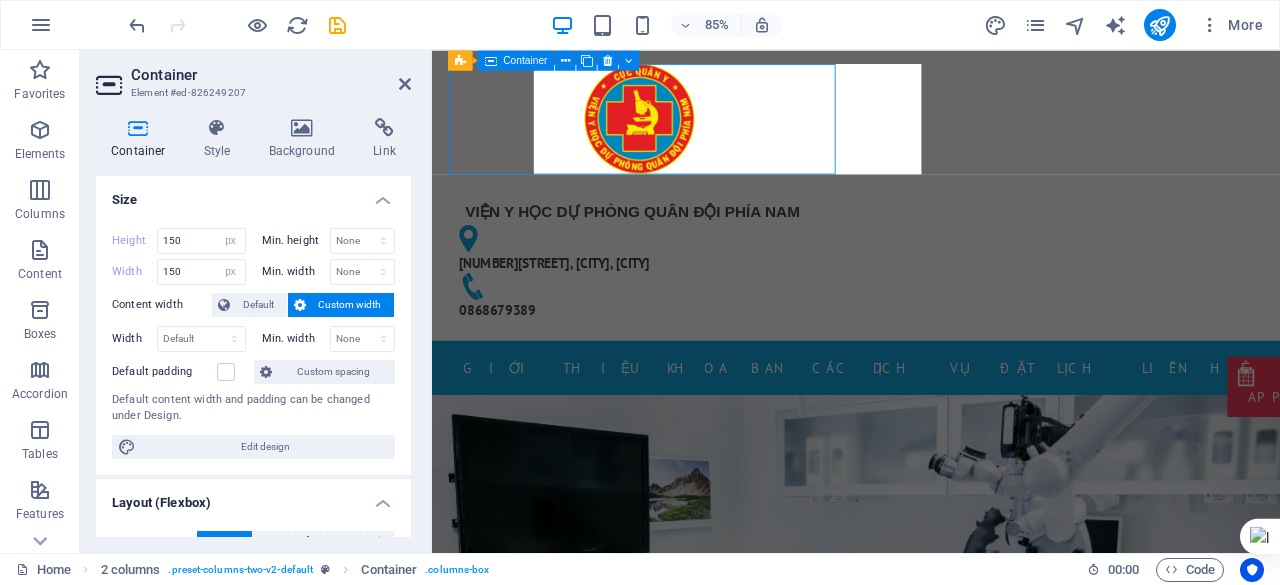 select on "DISABLED_OPTION_VALUE" 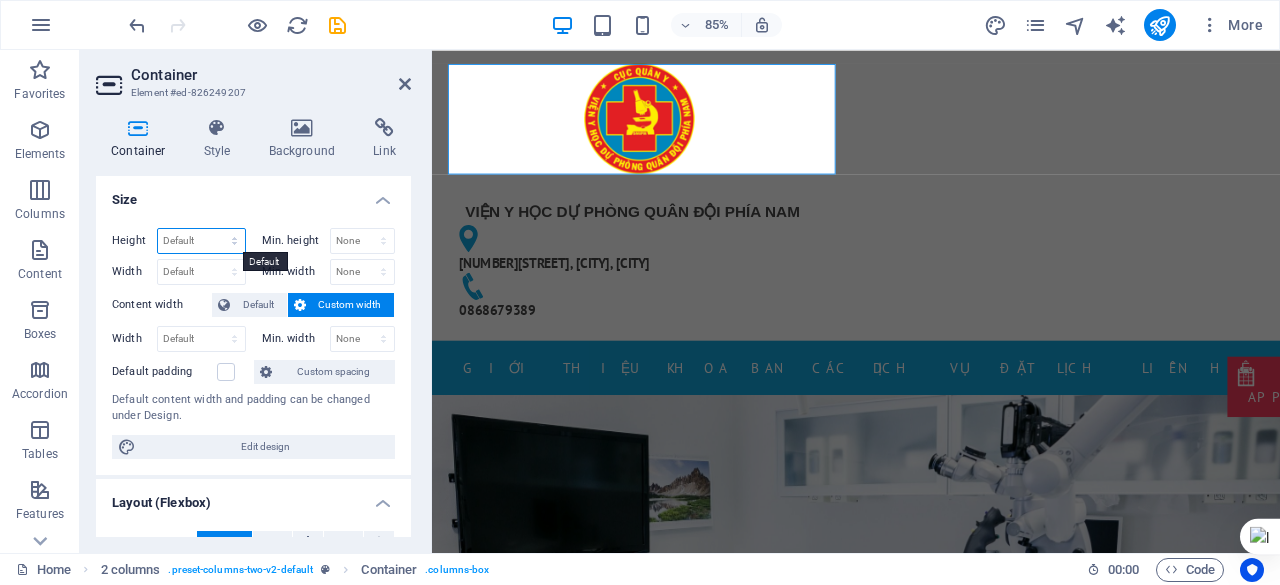 click on "Default px rem % vh vw" at bounding box center [201, 241] 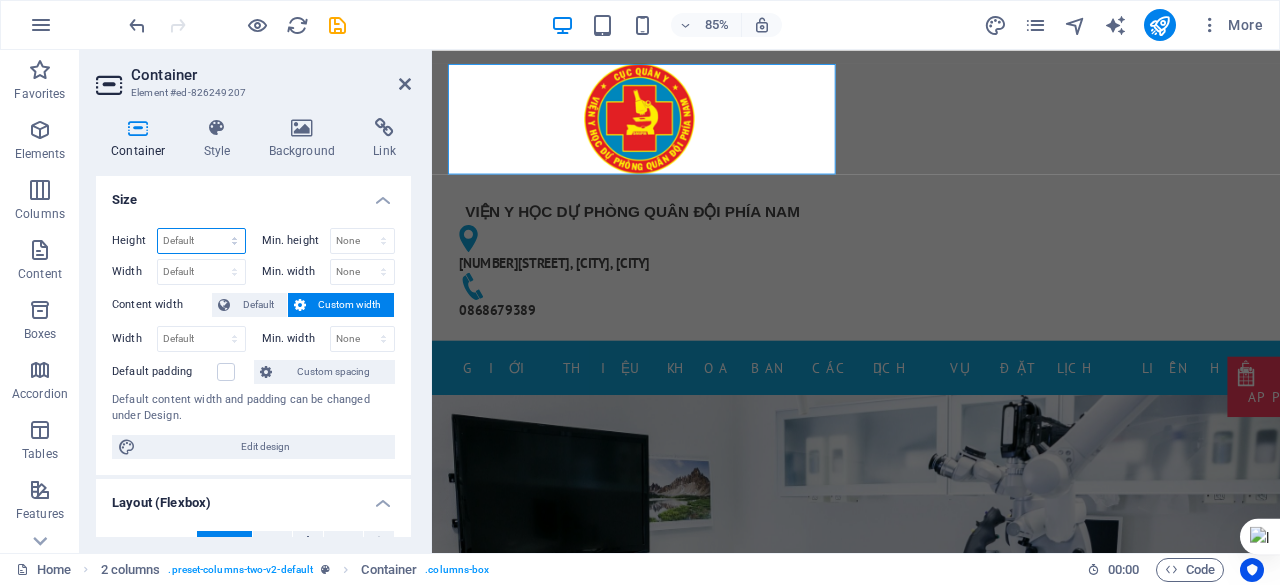 select on "px" 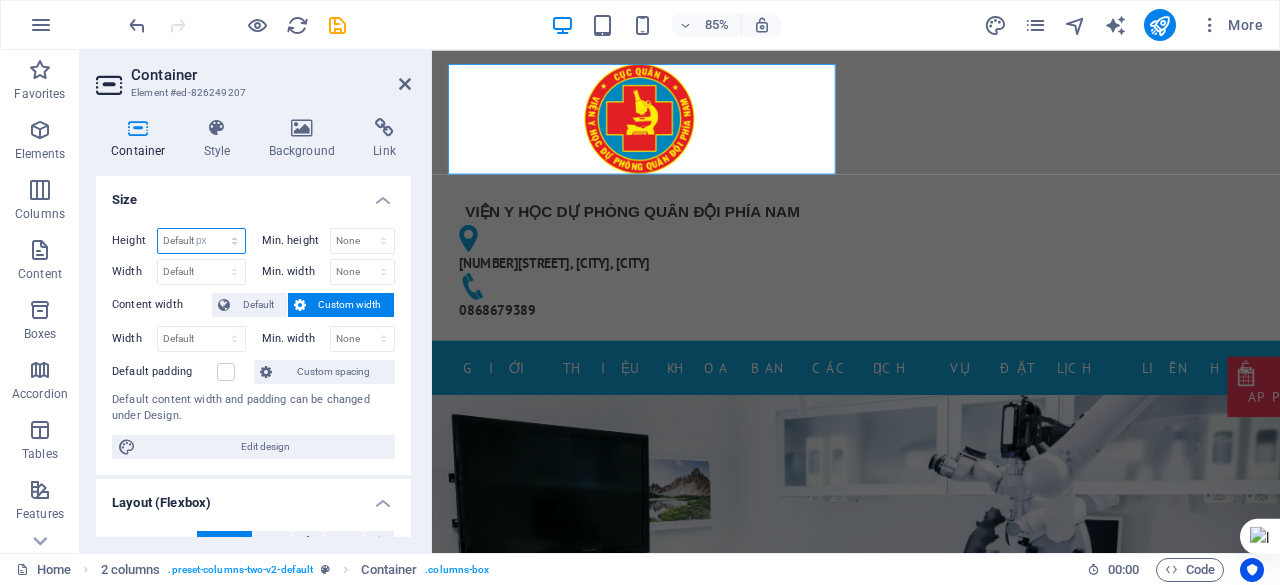 click on "Default px rem % vh vw" at bounding box center [201, 241] 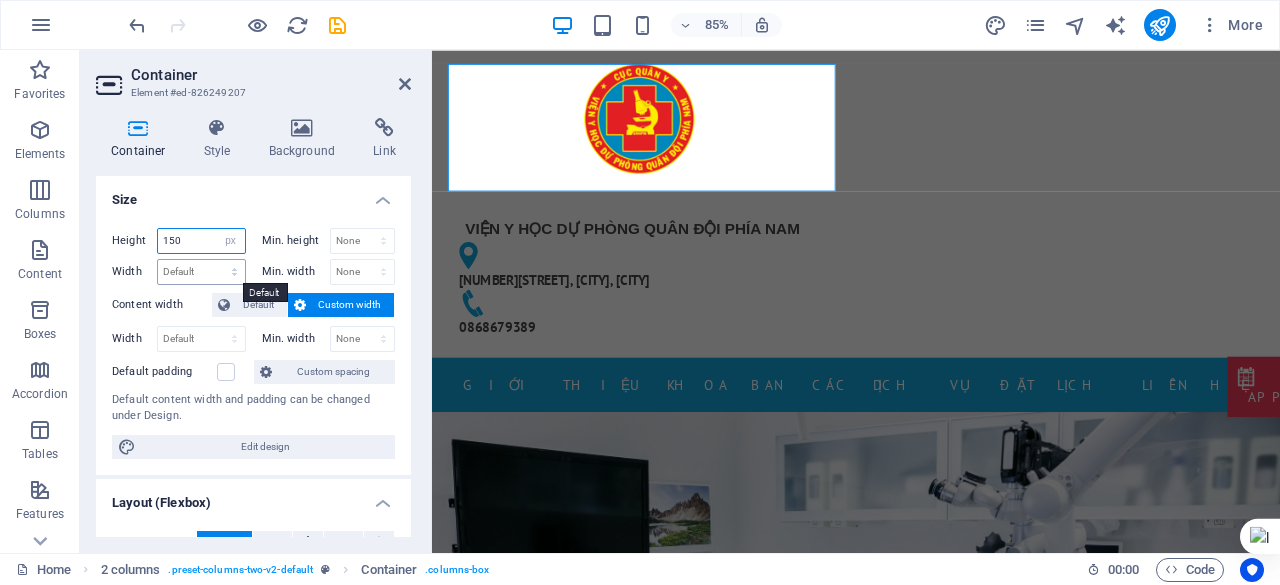 type on "150" 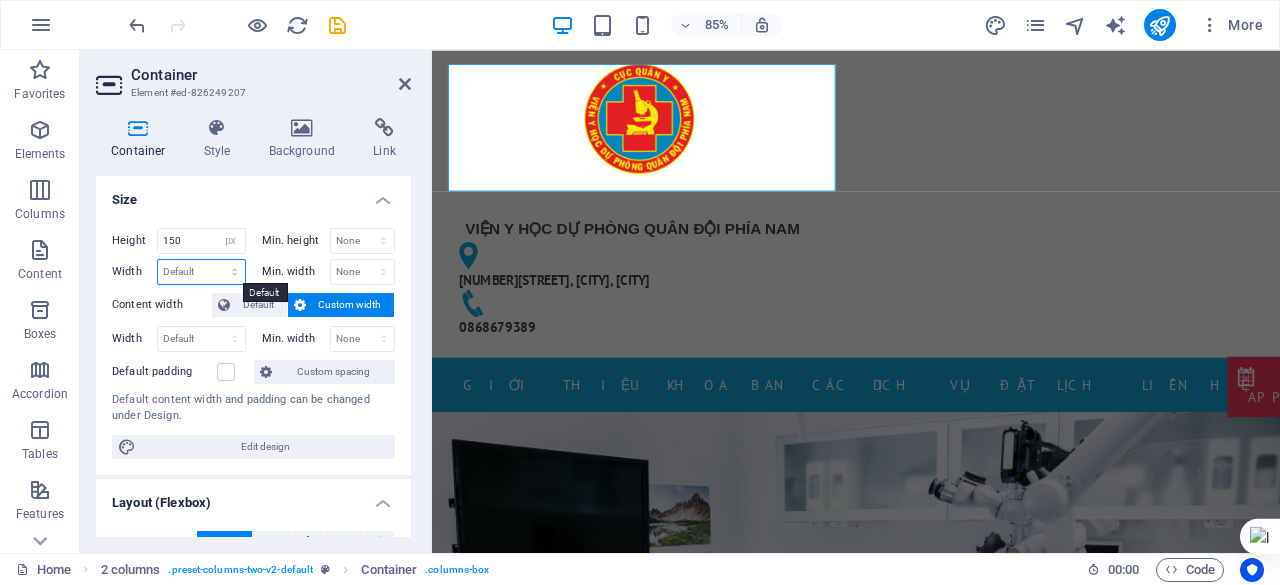 click on "Default px rem % em vh vw" at bounding box center [201, 272] 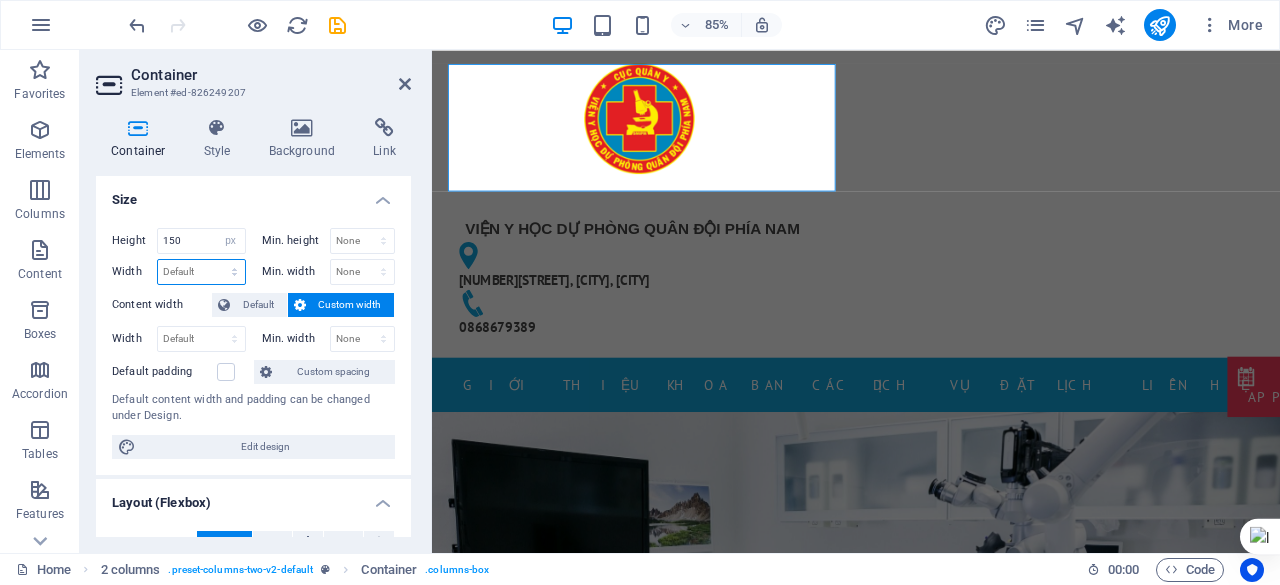 select on "px" 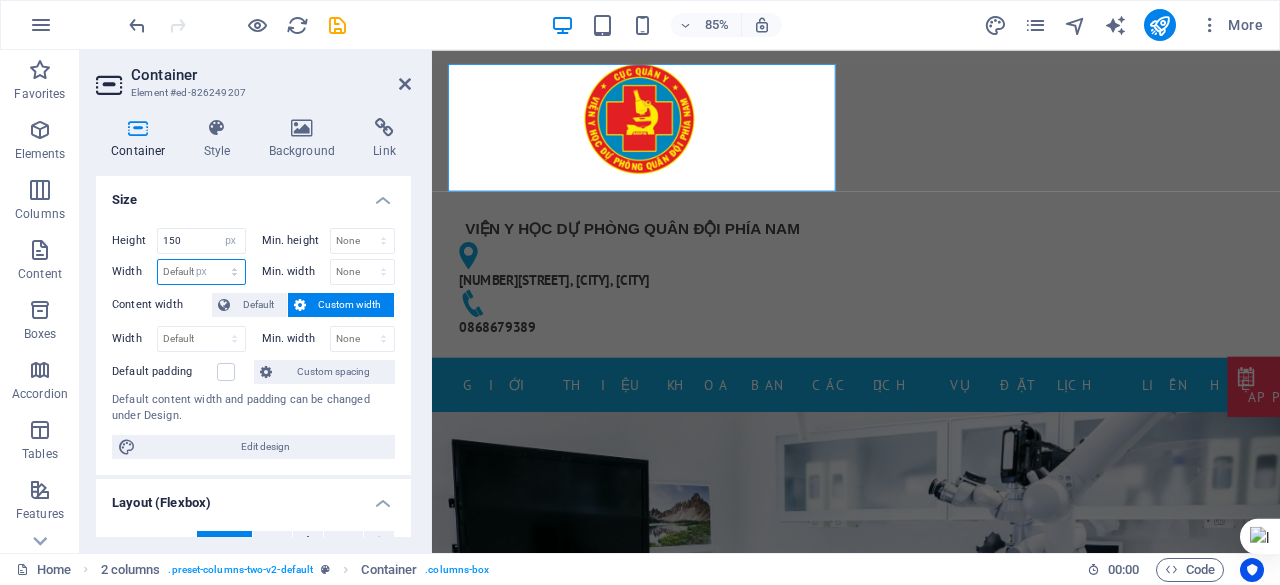 click on "Default px rem % em vh vw" at bounding box center [201, 272] 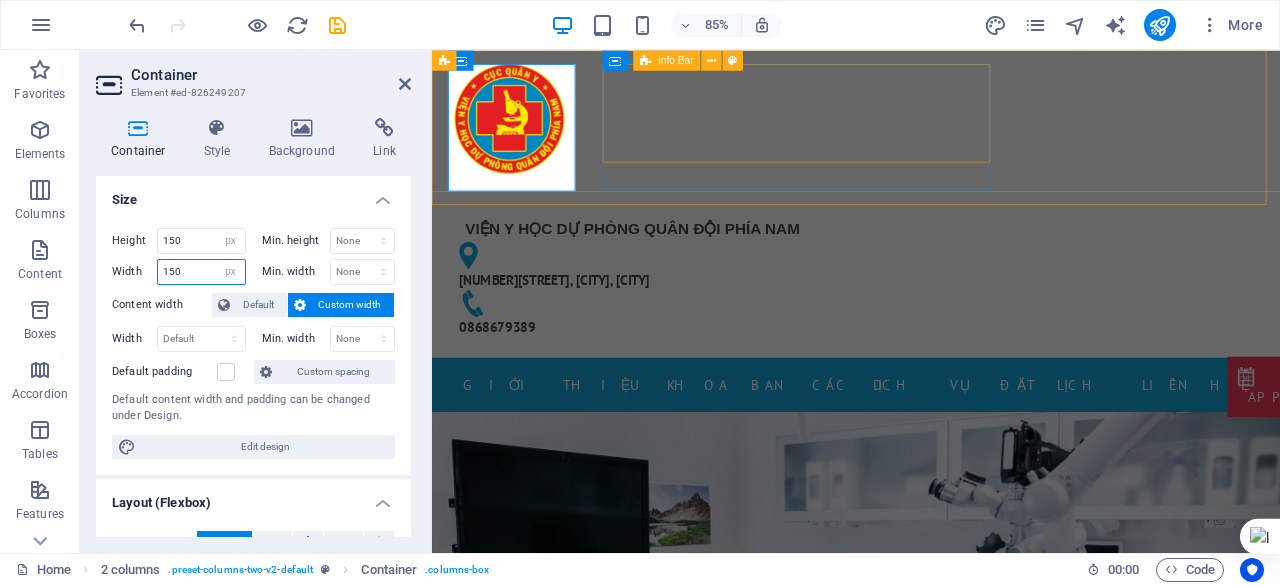 type on "150" 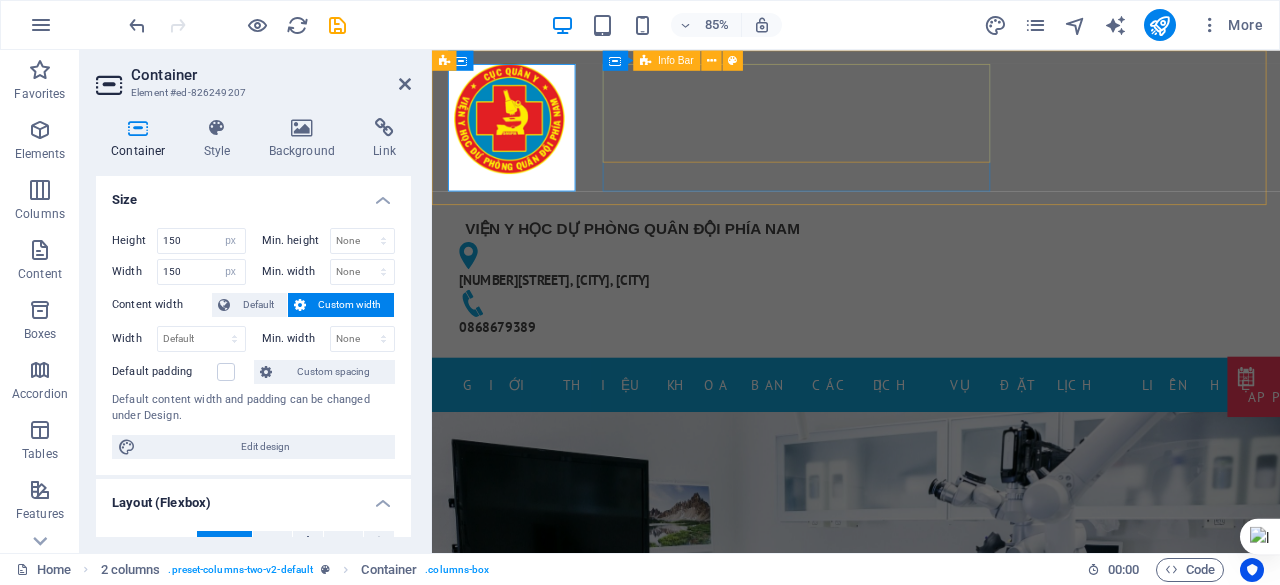click on "VIỆN Y HỌC DỰ PHÒNG QUÂN ĐỘI PHÍA NAM 168Bis Phan Văn Trị, Phường An Nhơn, TP. Hồ Chí Minh 0868679389" at bounding box center (676, 314) 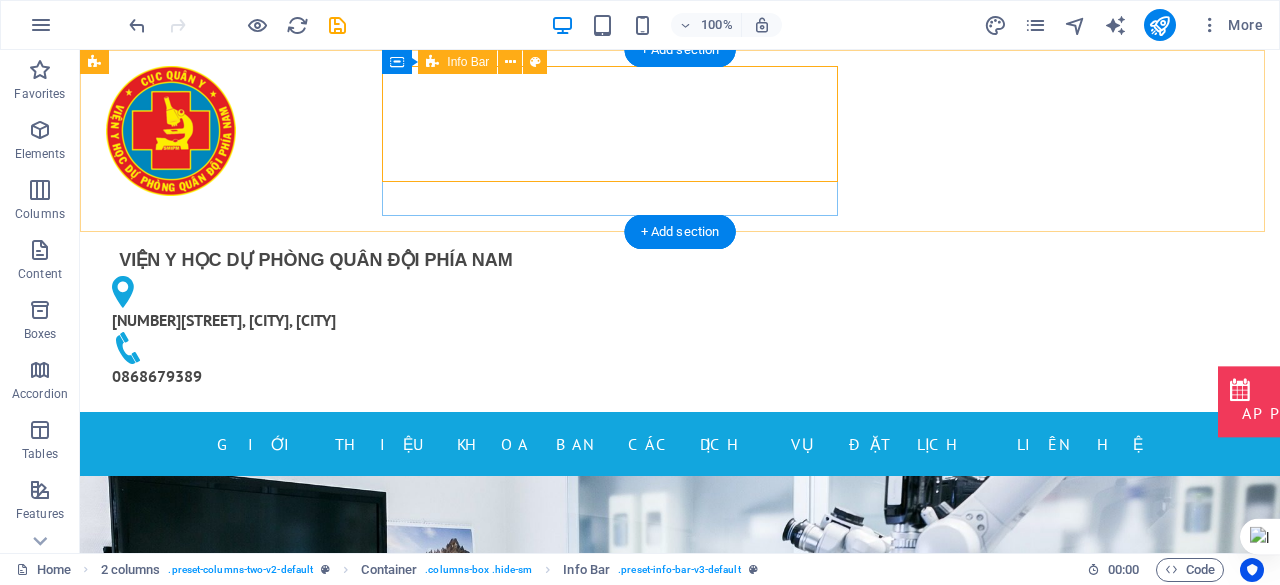 click on "VIỆN Y HỌC DỰ PHÒNG QUÂN ĐỘI PHÍA NAM 168Bis Phan Văn Trị, Phường An Nhơn, TP. Hồ Chí Minh 0868679389" at bounding box center (324, 314) 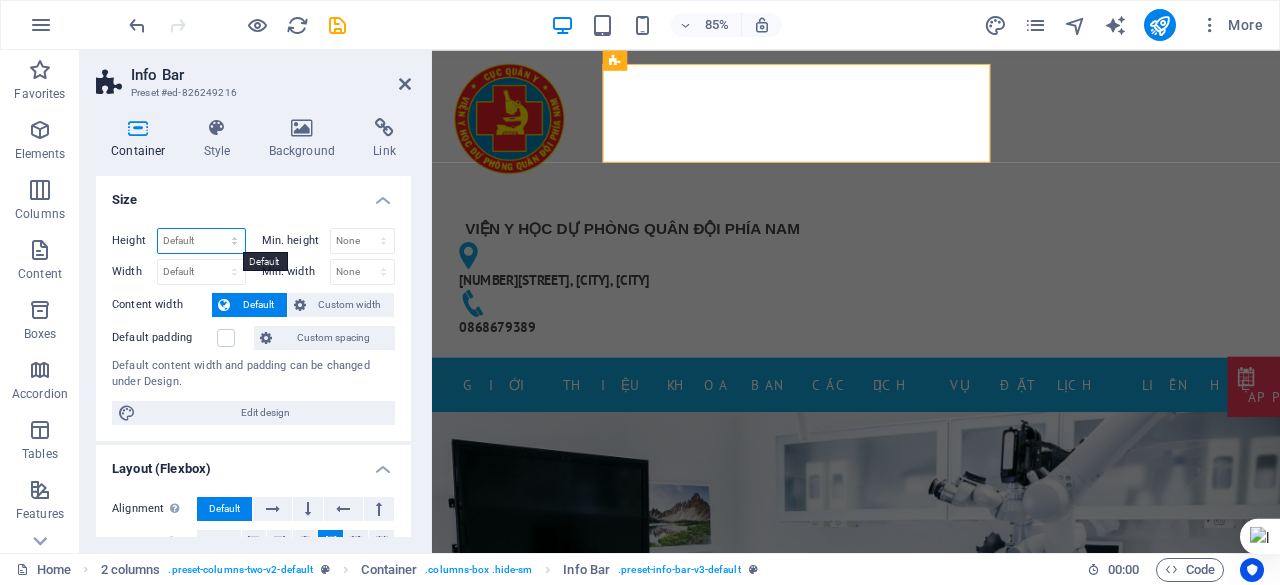click on "Default px rem % vh vw" at bounding box center (201, 241) 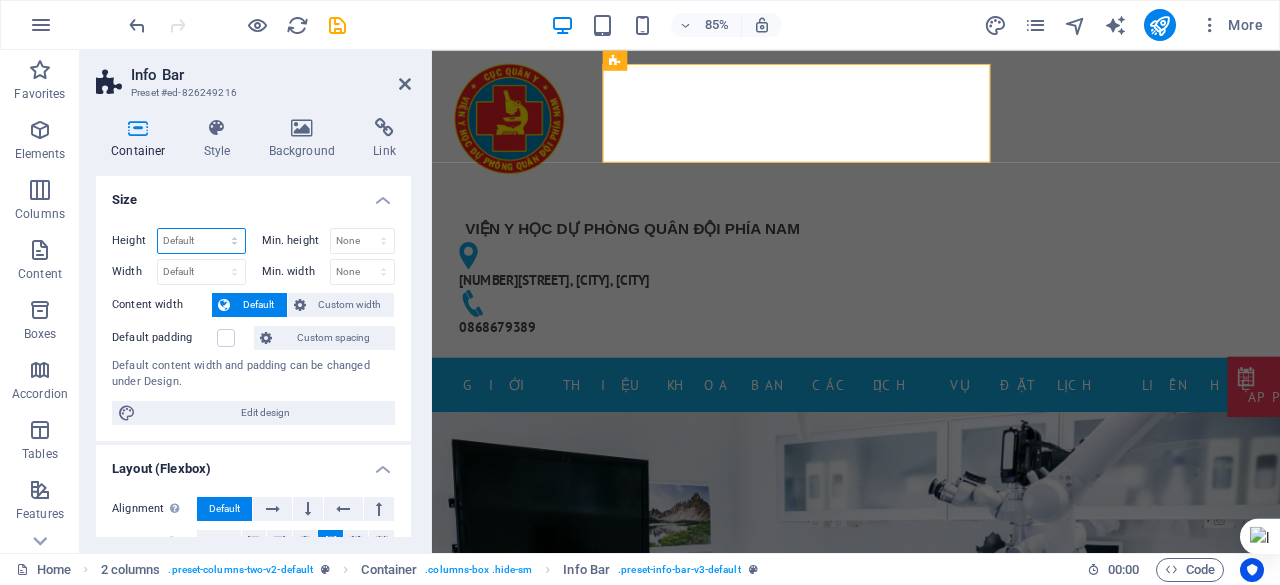 select on "px" 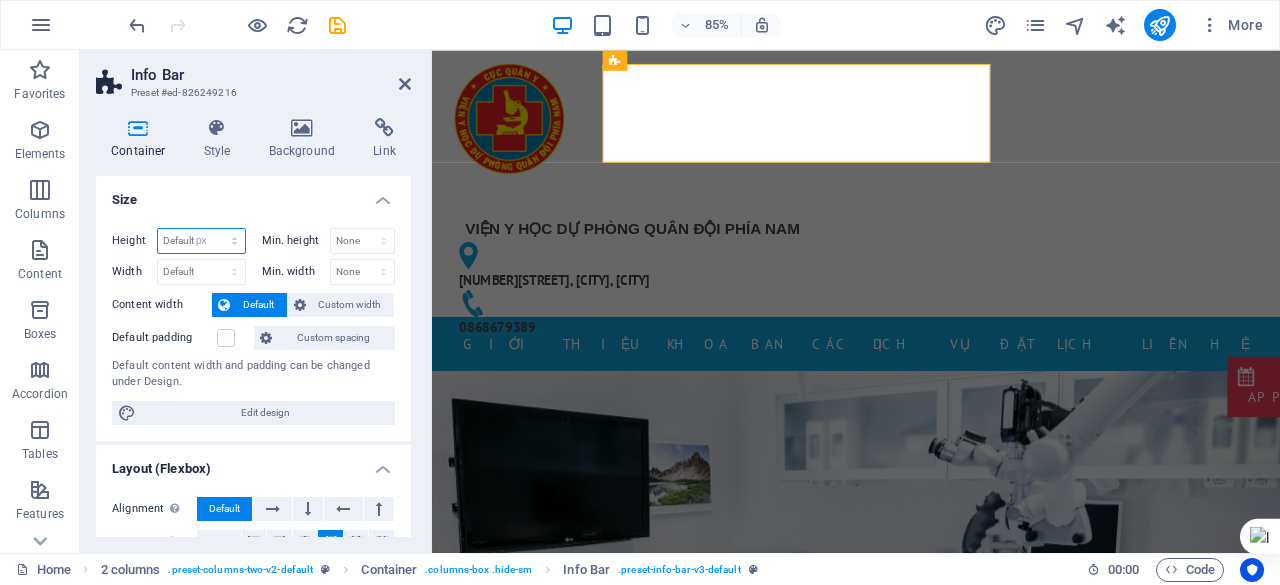 click on "Default px rem % vh vw" at bounding box center [201, 241] 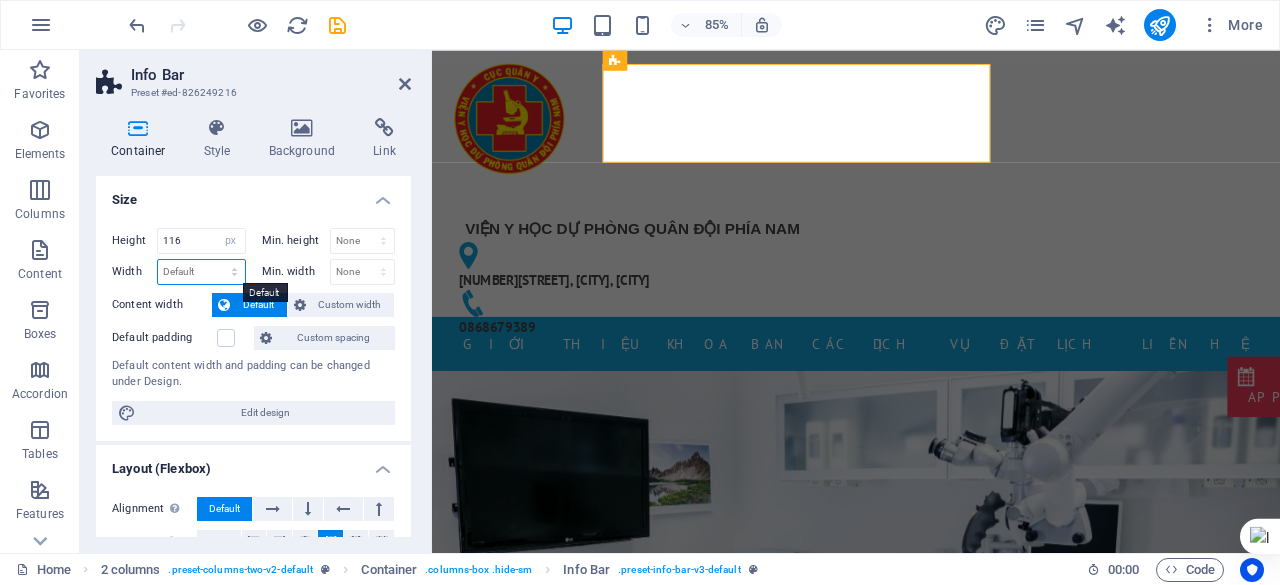 click on "Default px rem % em vh vw" at bounding box center (201, 272) 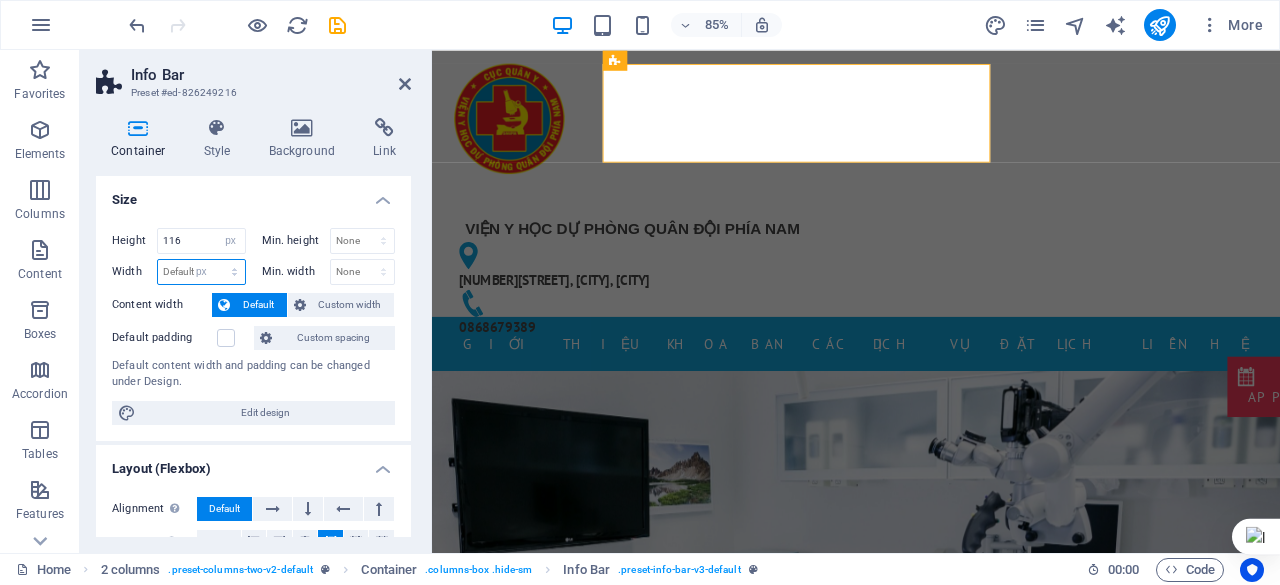 click on "Default px rem % em vh vw" at bounding box center (201, 272) 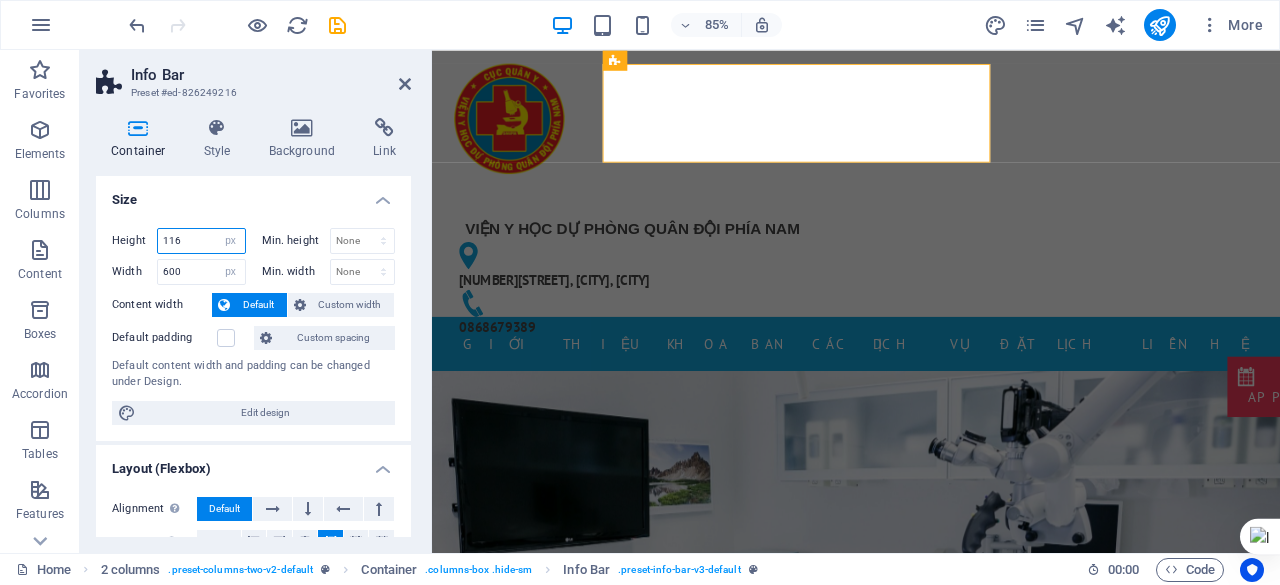 click on "116" at bounding box center (201, 241) 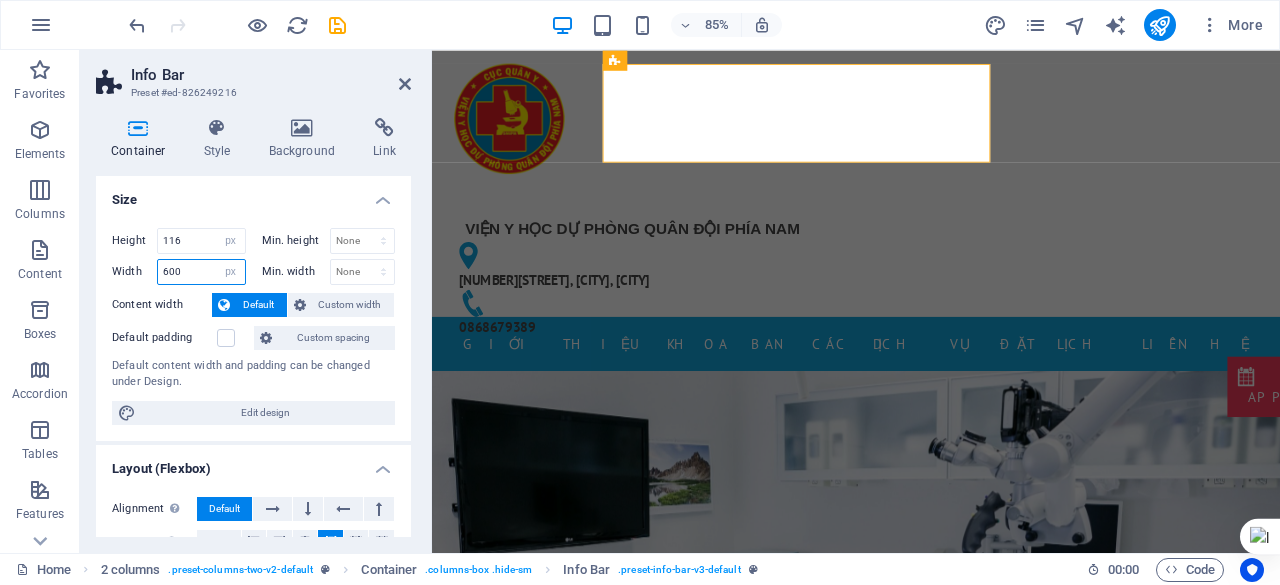 click on "600" at bounding box center (201, 272) 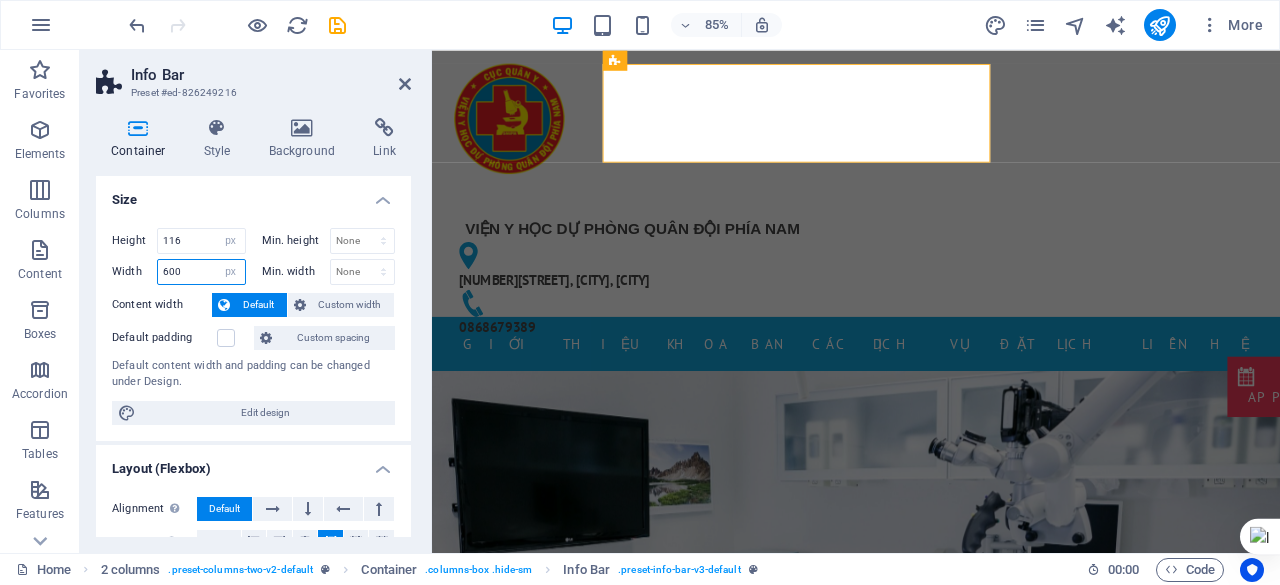 drag, startPoint x: 194, startPoint y: 265, endPoint x: 156, endPoint y: 265, distance: 38 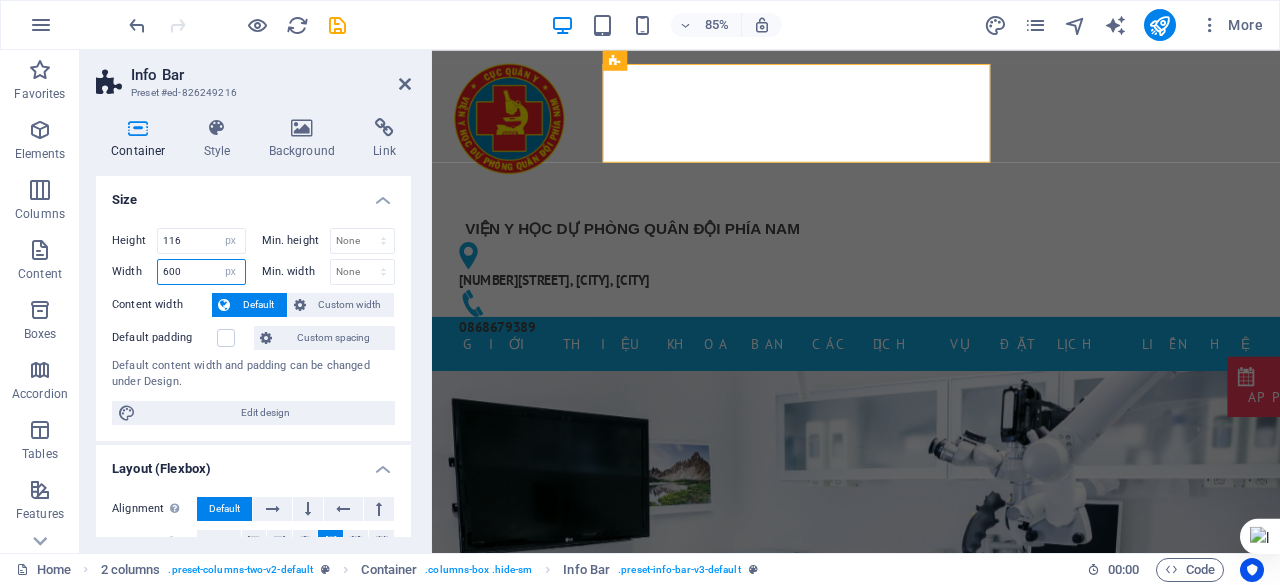 click on "600 Default px rem % em vh vw" at bounding box center [201, 272] 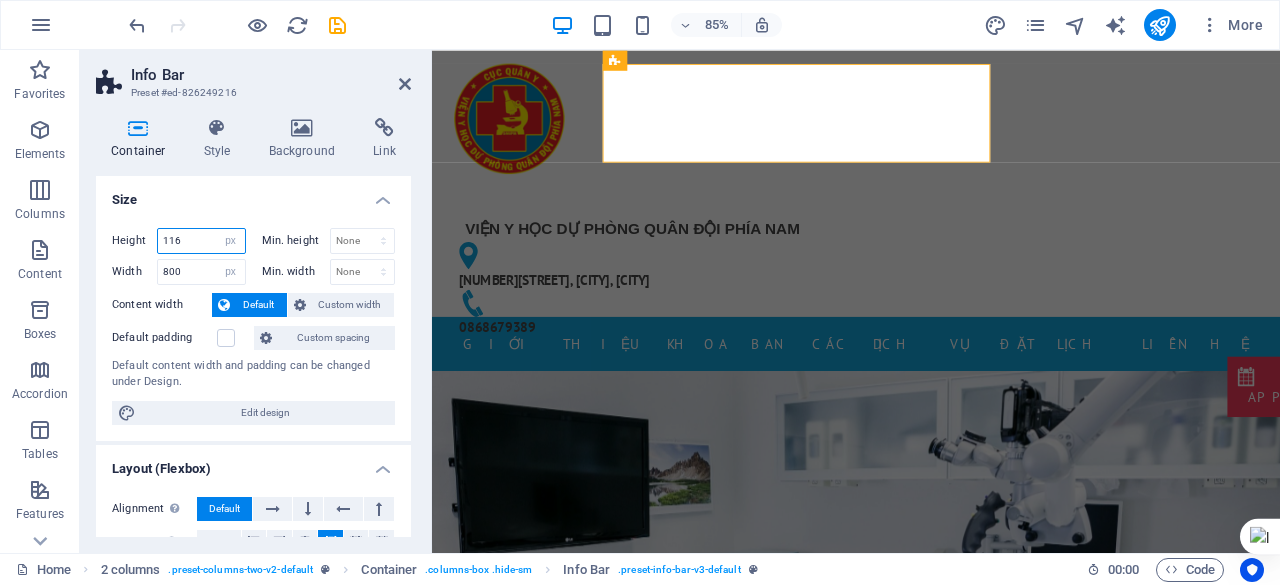 click on "116" at bounding box center [201, 241] 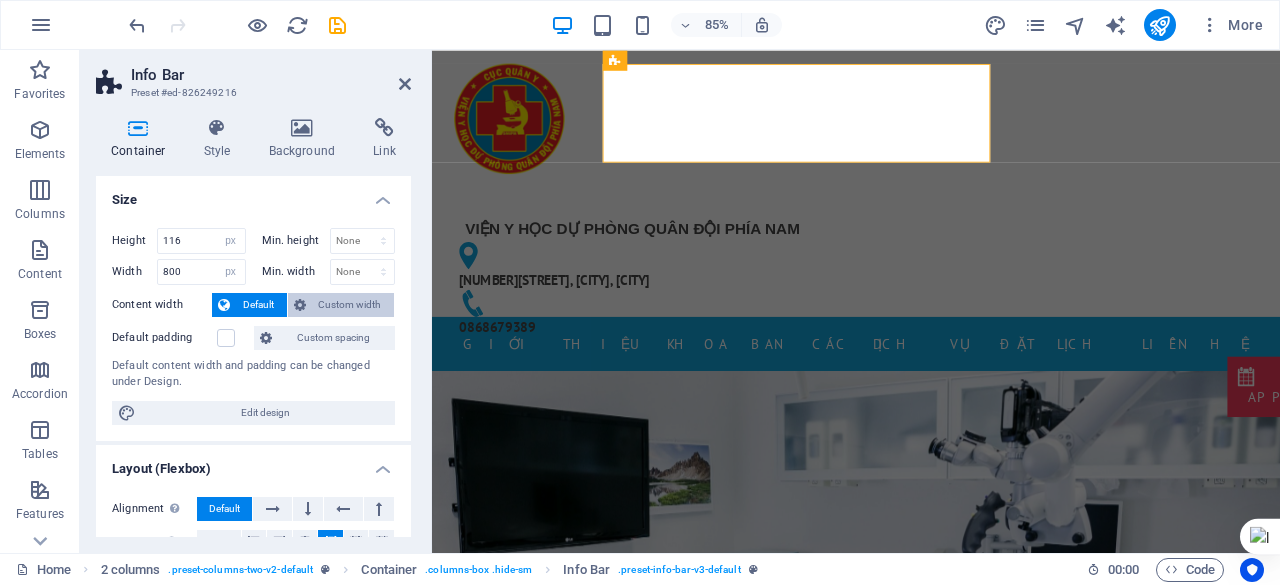 click on "Custom width" at bounding box center (350, 305) 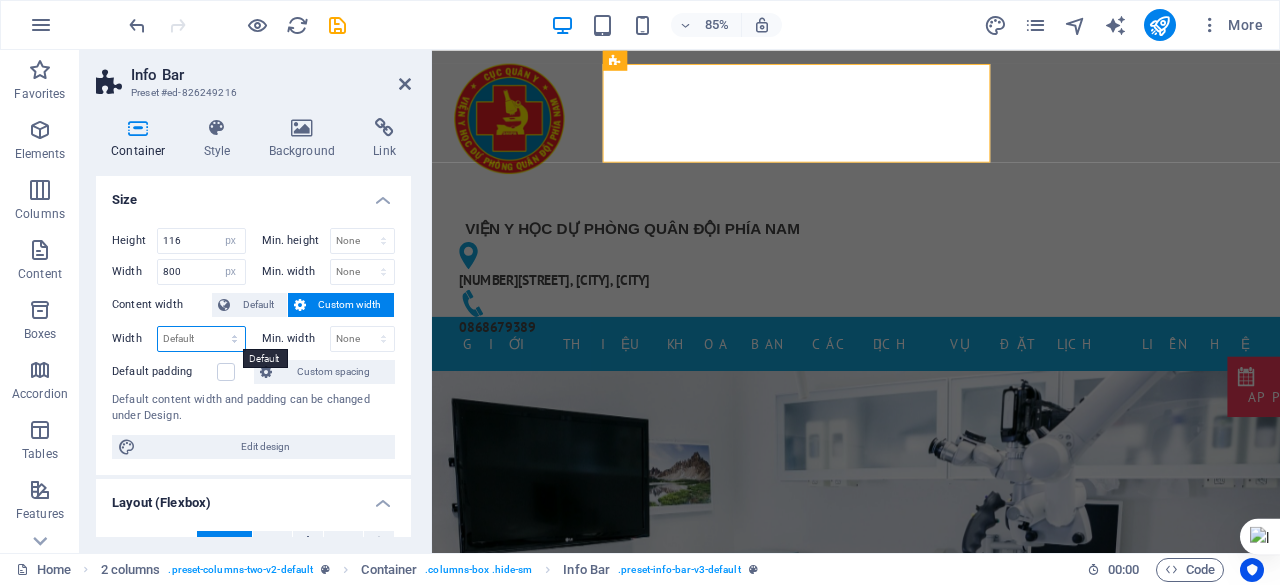 click on "Default px rem % em vh vw" at bounding box center [201, 339] 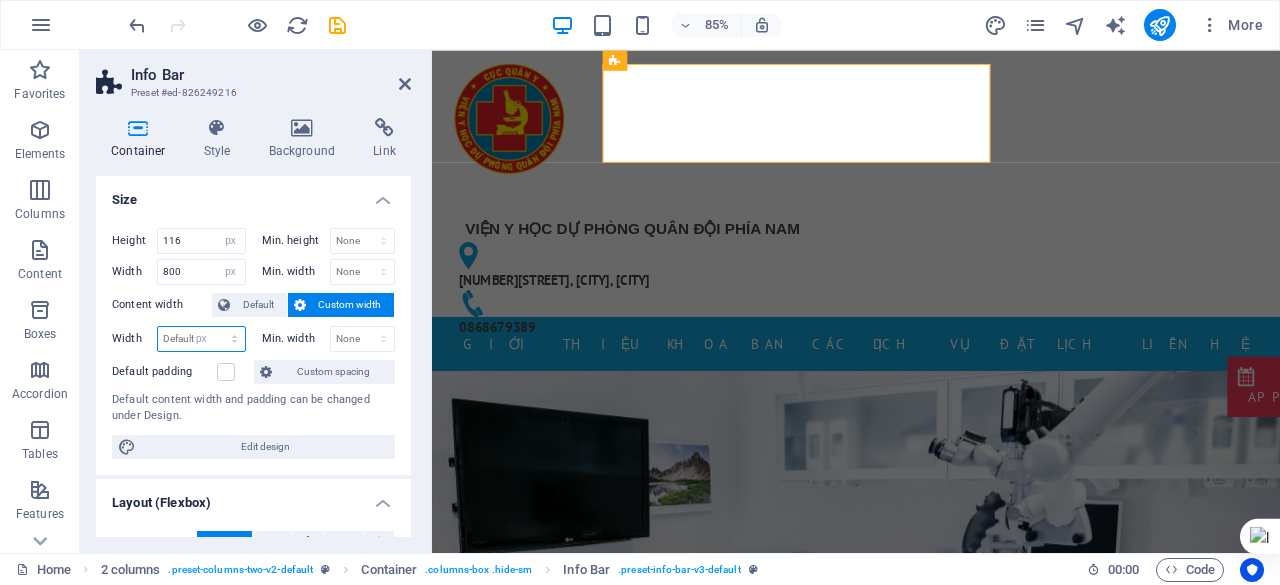 click on "Default px rem % em vh vw" at bounding box center (201, 339) 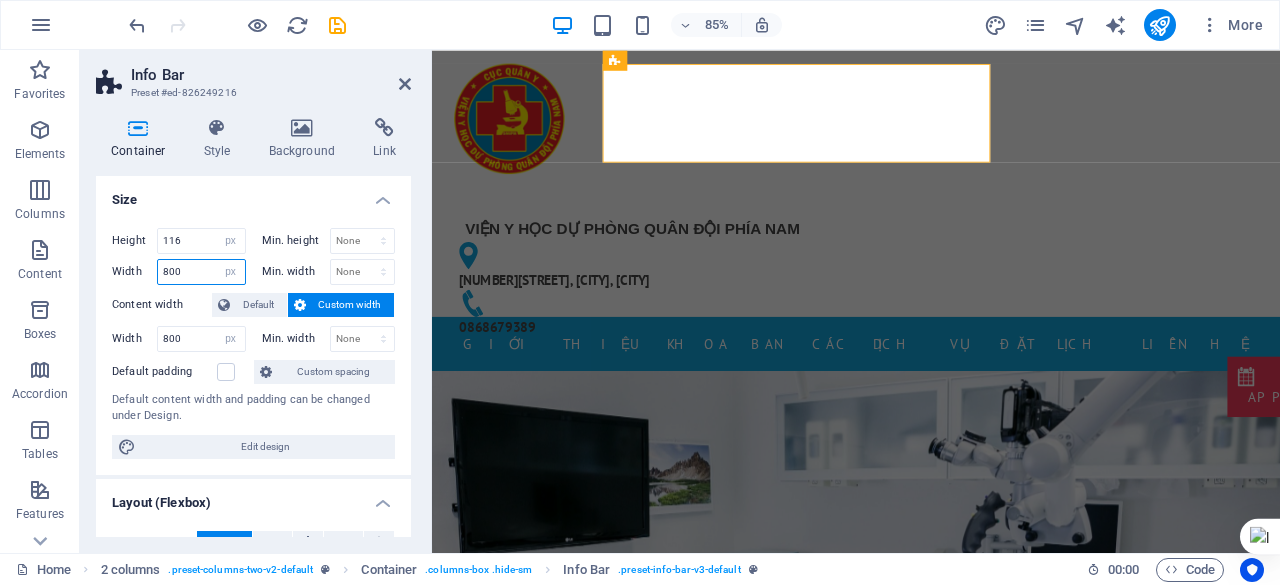 click on "800" at bounding box center [201, 272] 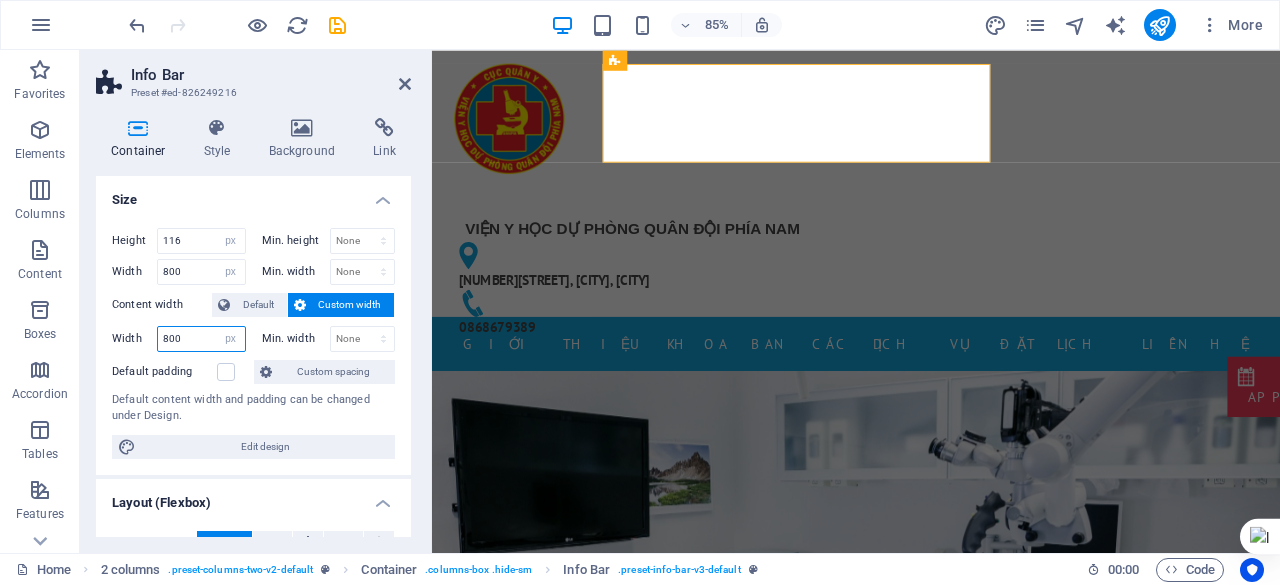 click on "800" at bounding box center [201, 339] 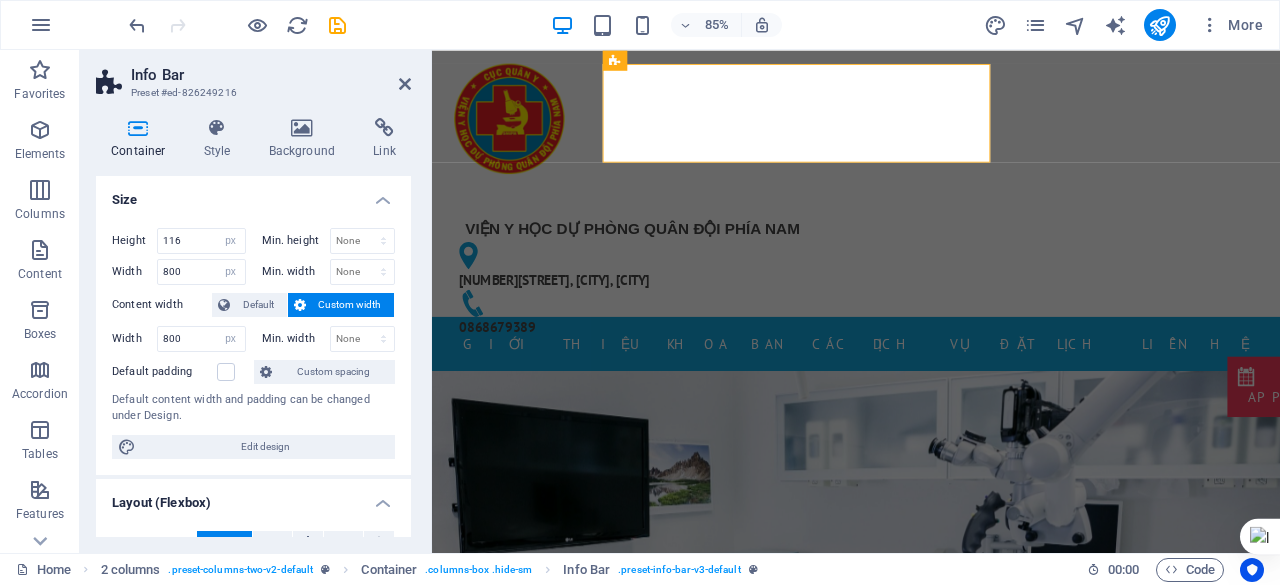click on "Custom width" at bounding box center [350, 305] 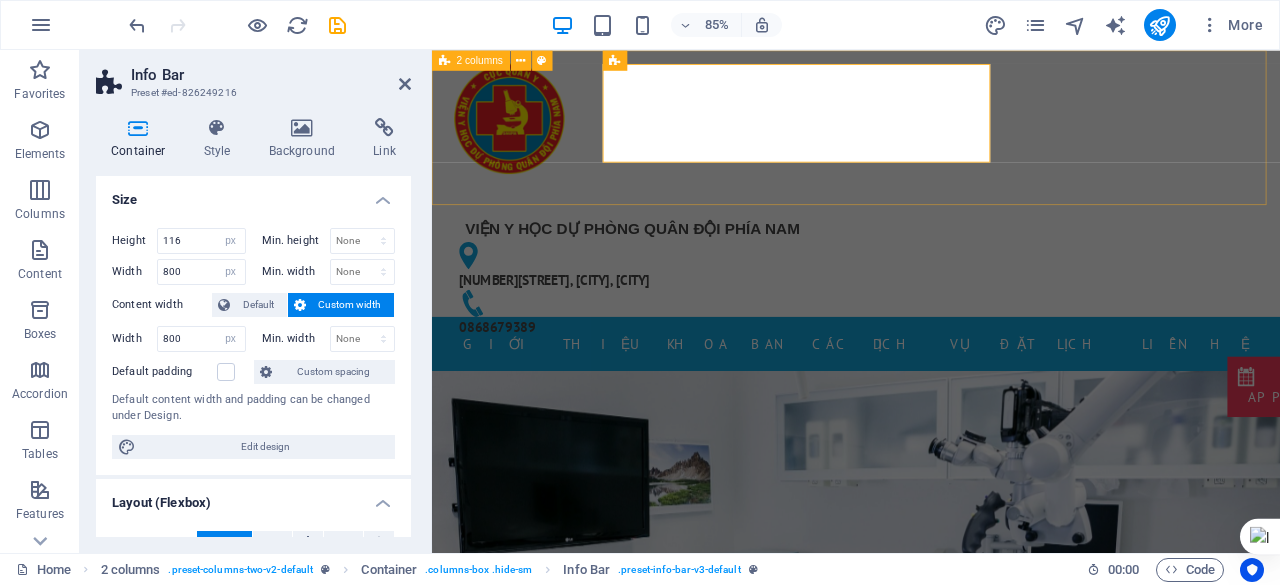 click on "VIỆN Y HỌC DỰ PHÒNG QUÂN ĐỘI PHÍA NAM 168Bis Phan Văn Trị, Phường An Nhơn, TP. Hồ Chí Minh 0868679389" at bounding box center (931, 207) 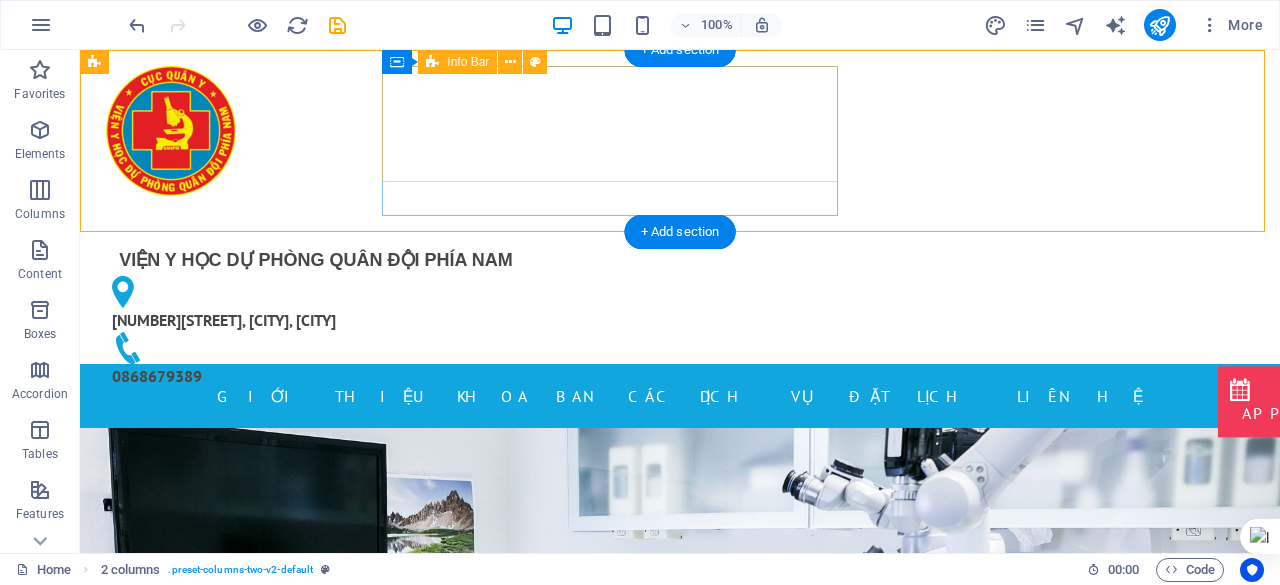click on "VIỆN Y HỌC DỰ PHÒNG QUÂN ĐỘI PHÍA NAM 168Bis Phan Văn Trị, Phường An Nhơn, TP. Hồ Chí Minh 0868679389" at bounding box center [324, 290] 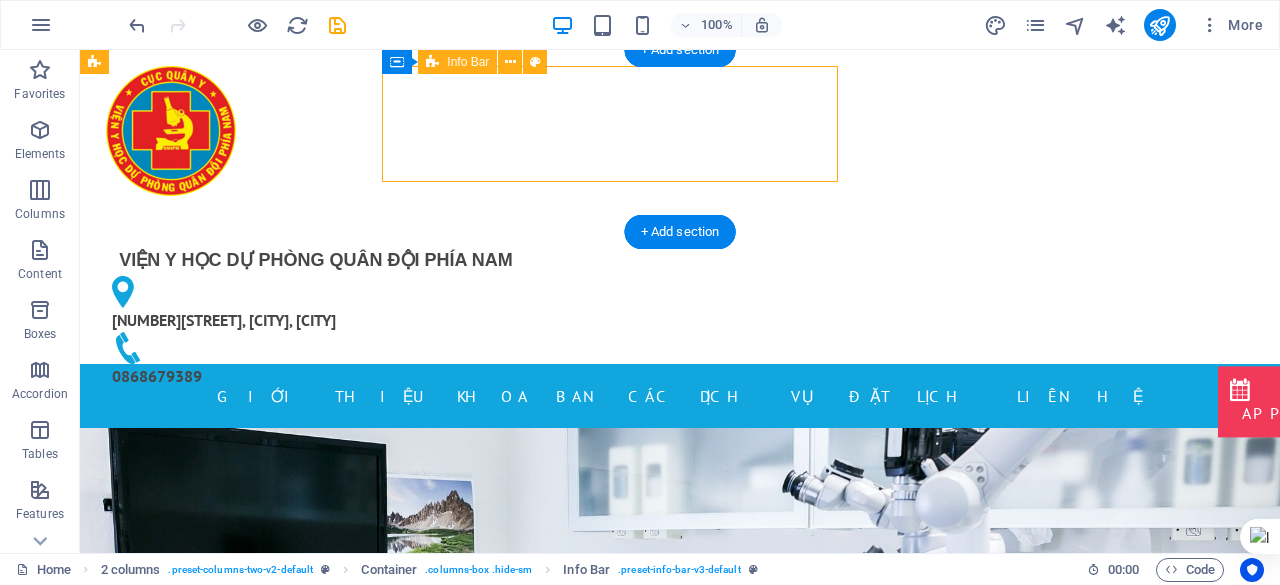click on "VIỆN Y HỌC DỰ PHÒNG QUÂN ĐỘI PHÍA NAM 168Bis Phan Văn Trị, Phường An Nhơn, TP. Hồ Chí Minh 0868679389" at bounding box center [324, 290] 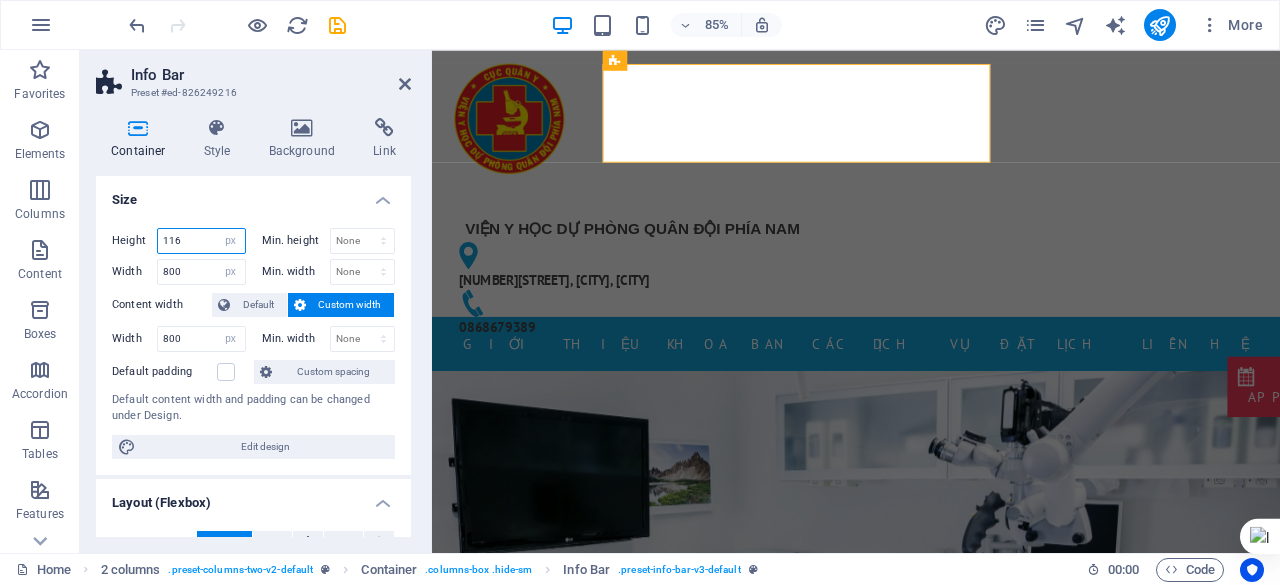 drag, startPoint x: 198, startPoint y: 242, endPoint x: 132, endPoint y: 247, distance: 66.189125 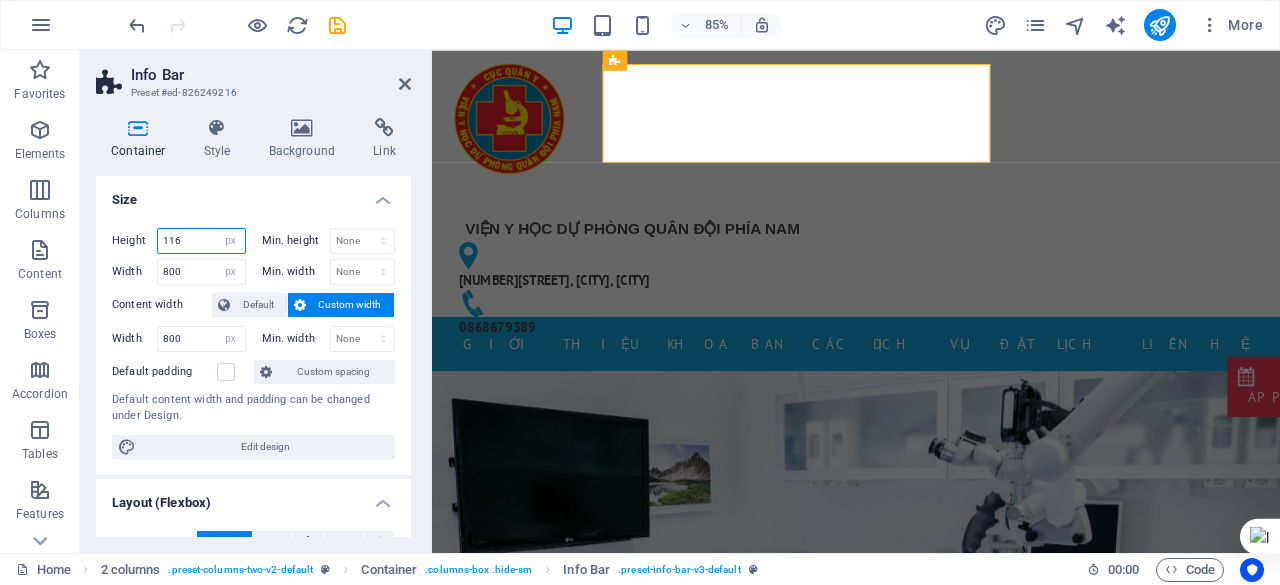 click on "Height 116 Default px rem % vh vw" at bounding box center (179, 241) 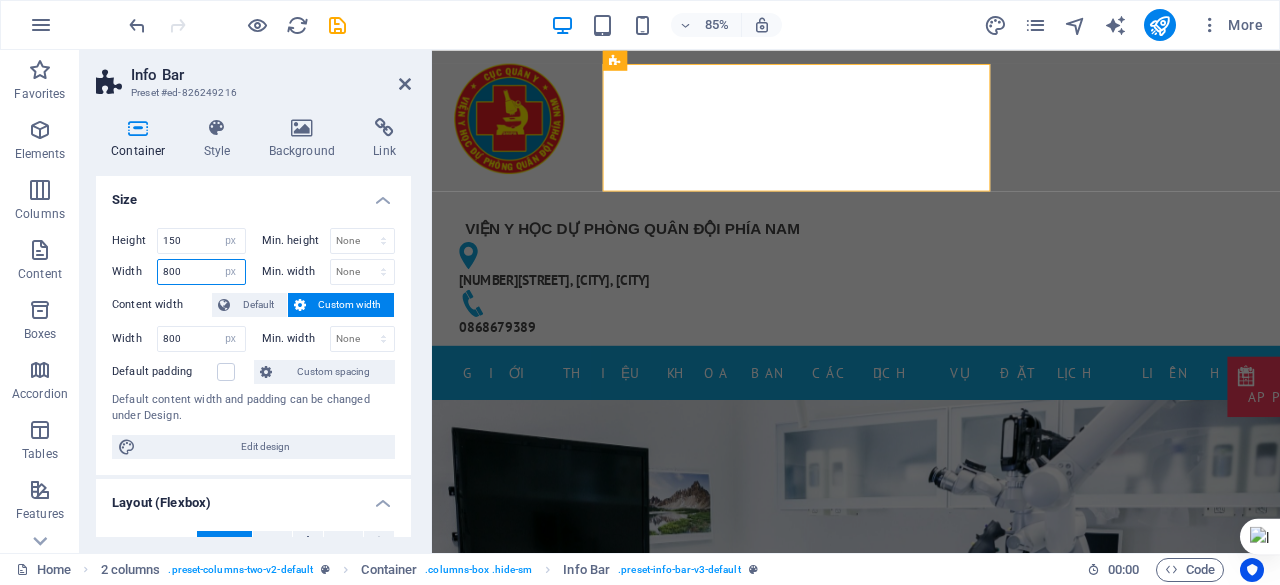 click on "800" at bounding box center (201, 272) 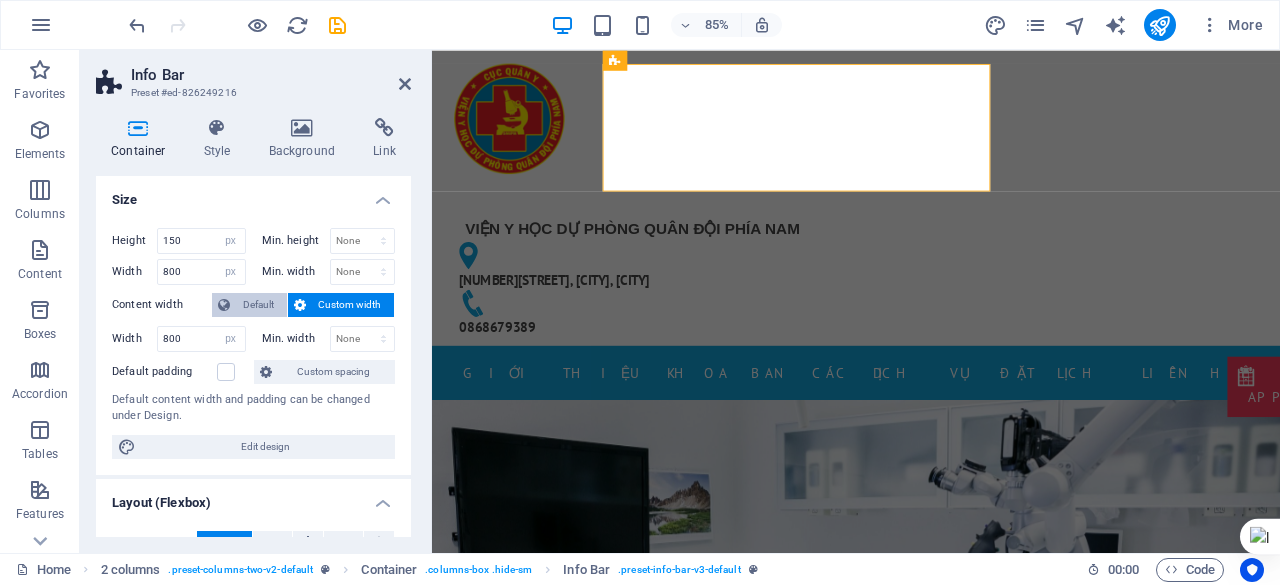 click on "Default" at bounding box center (258, 305) 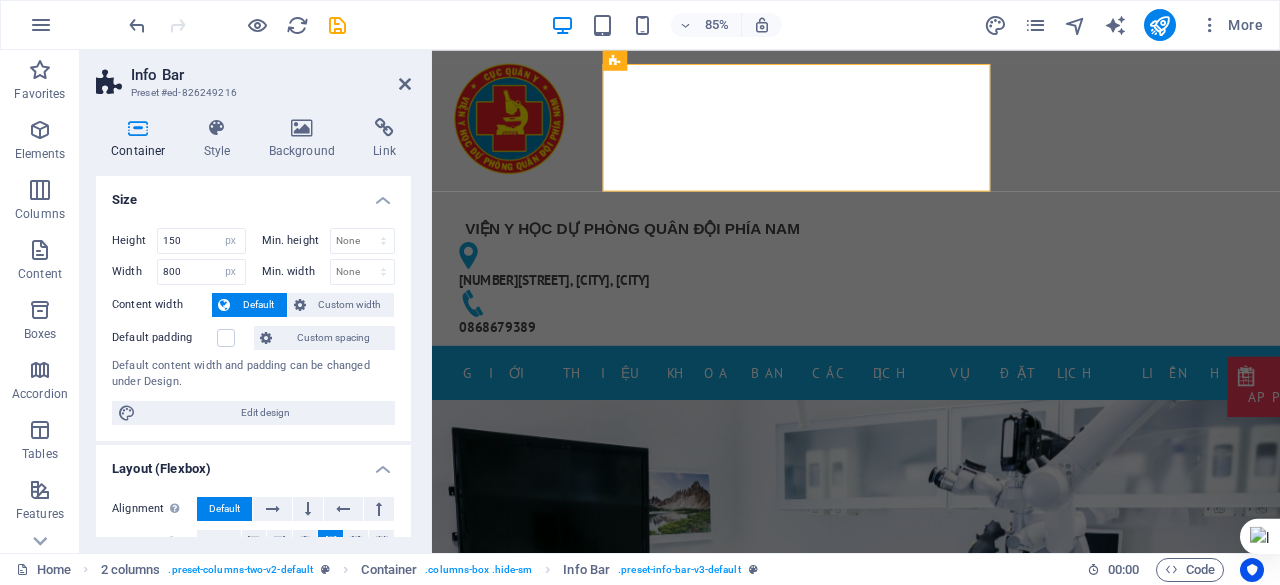click on "Default" at bounding box center [258, 305] 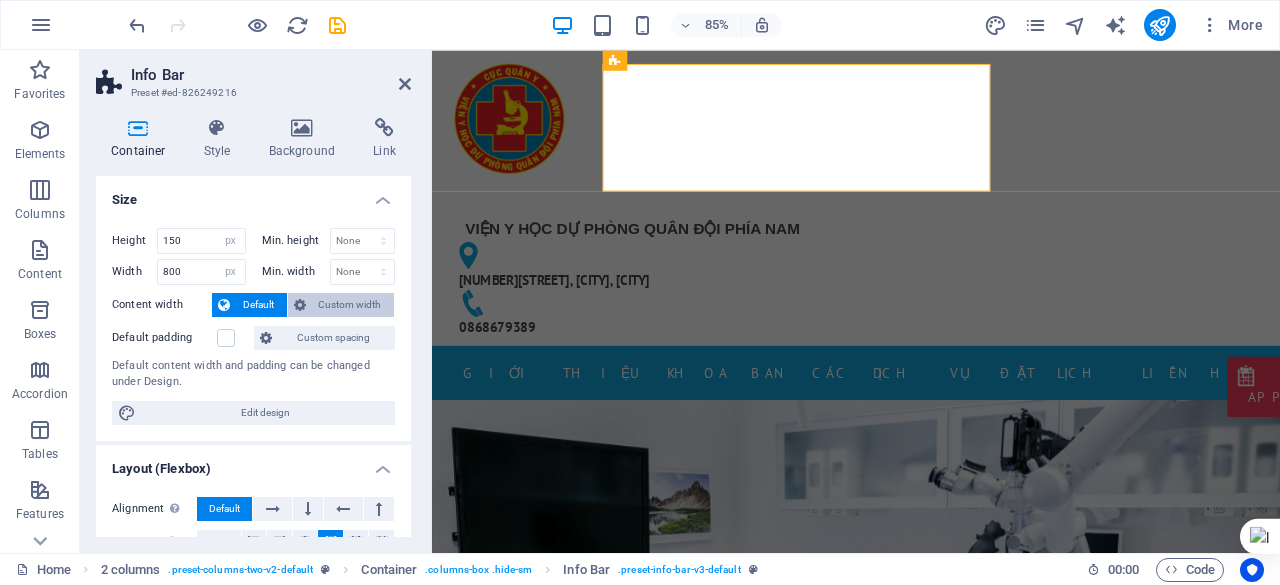 click on "Custom width" at bounding box center [350, 305] 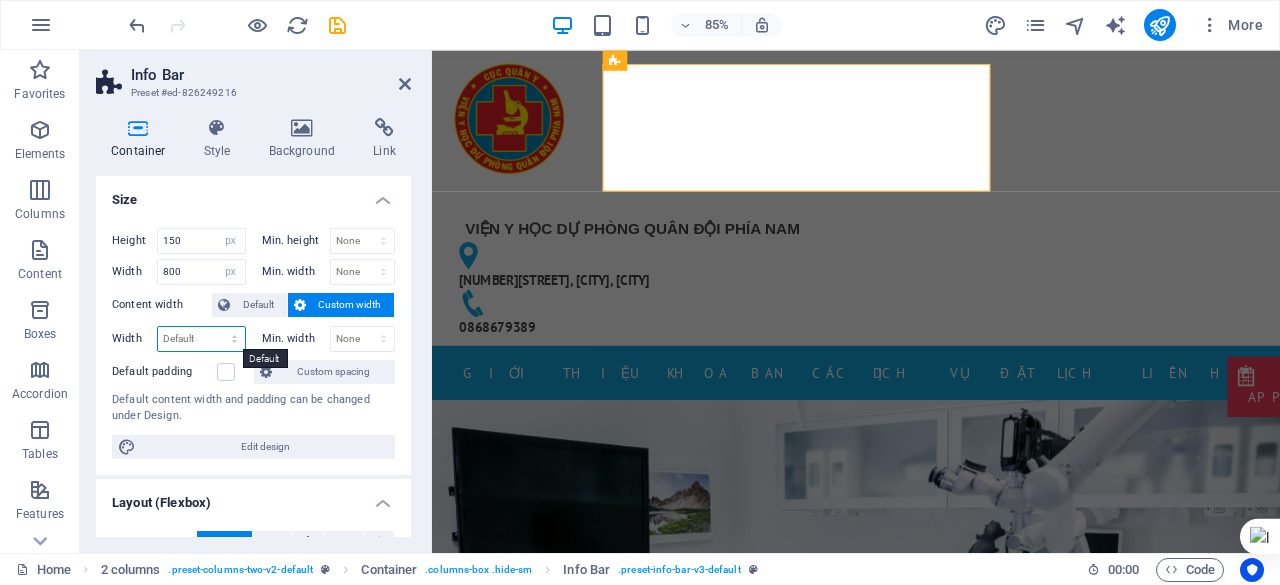 click on "Default px rem % em vh vw" at bounding box center (201, 339) 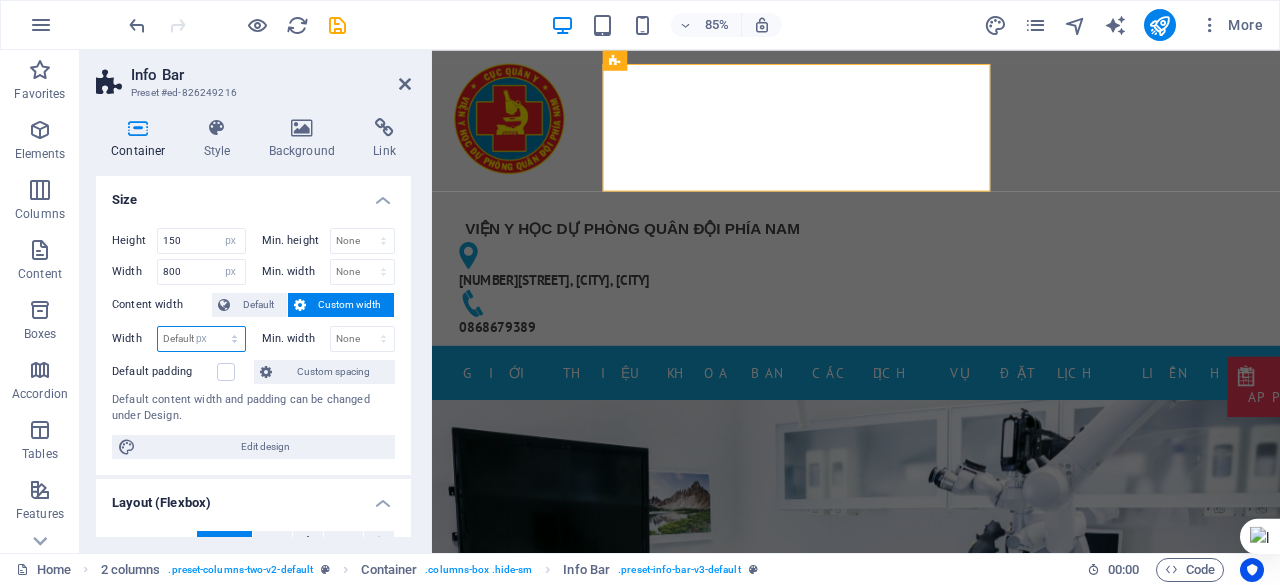 click on "Default px rem % em vh vw" at bounding box center (201, 339) 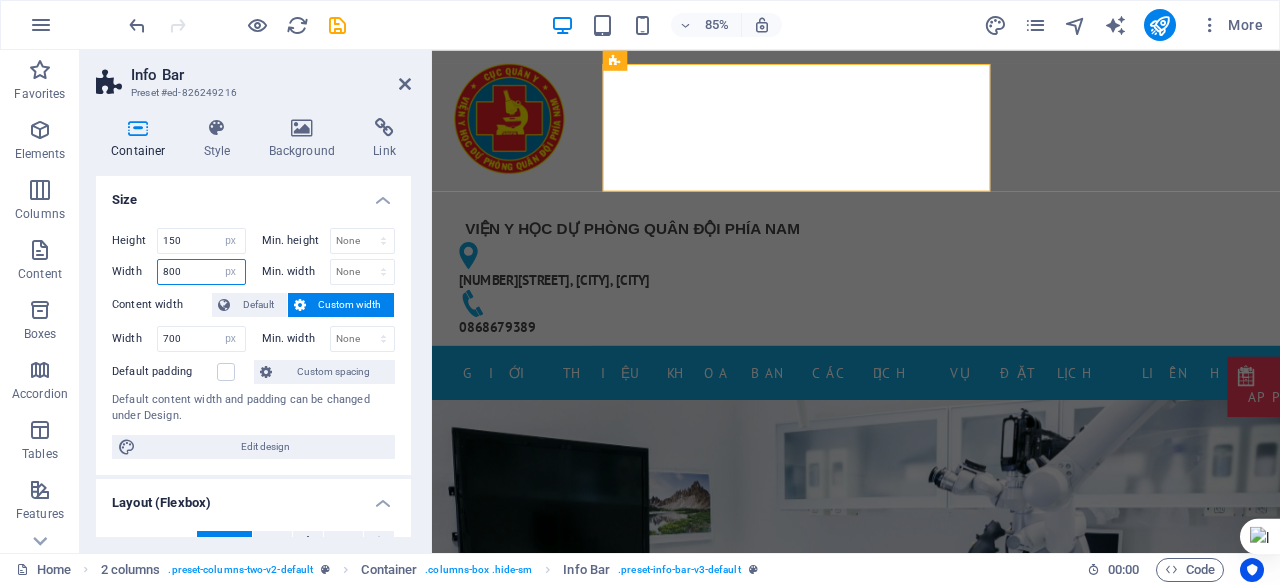 drag, startPoint x: 206, startPoint y: 269, endPoint x: 151, endPoint y: 269, distance: 55 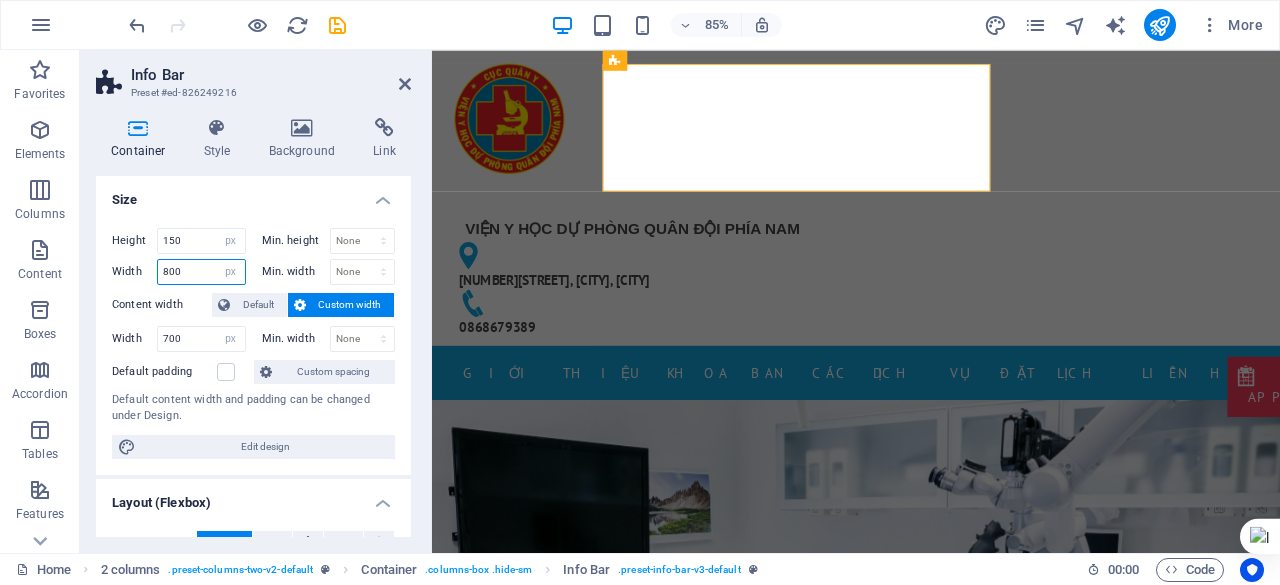 click on "Width 800 Default px rem % em vh vw" at bounding box center [179, 272] 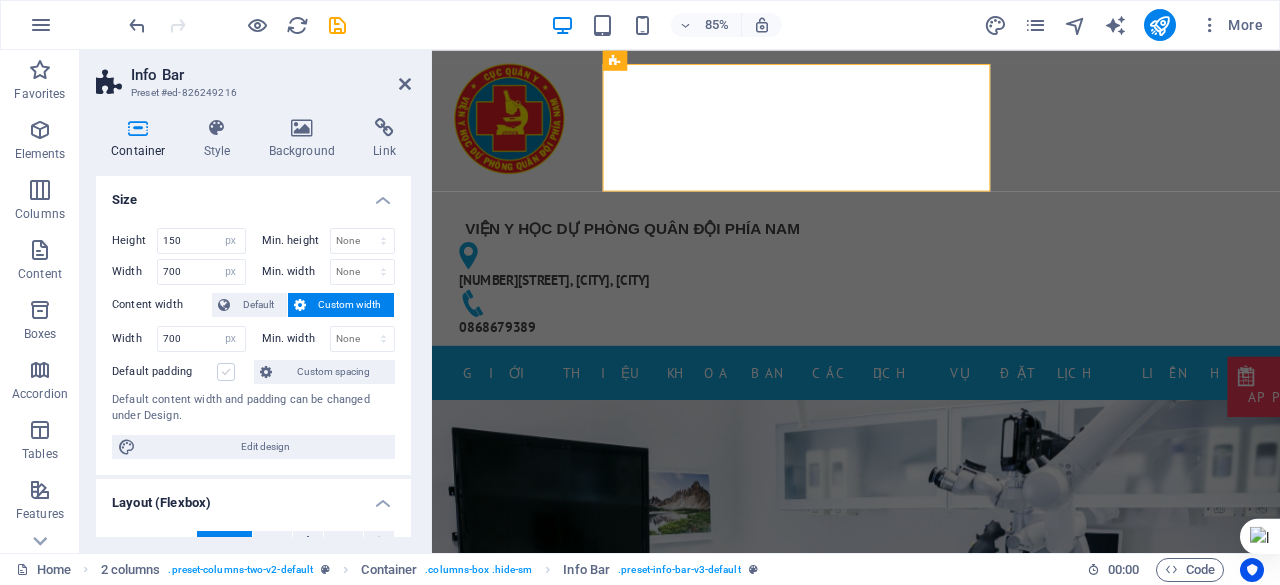 scroll, scrollTop: 33, scrollLeft: 0, axis: vertical 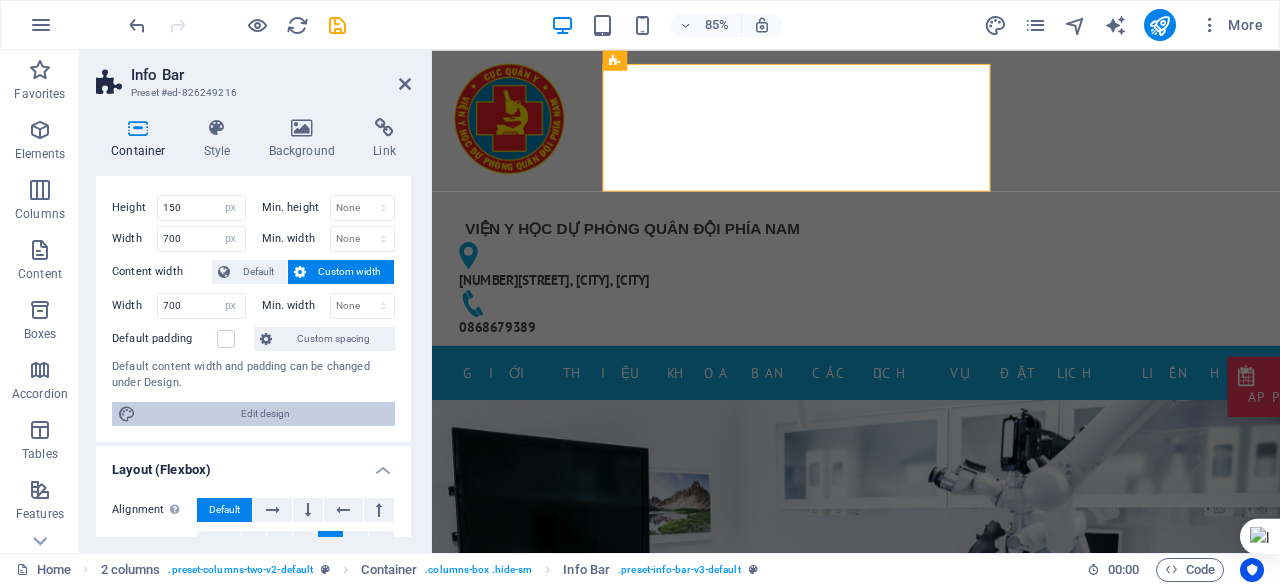 click on "Edit design" at bounding box center (265, 414) 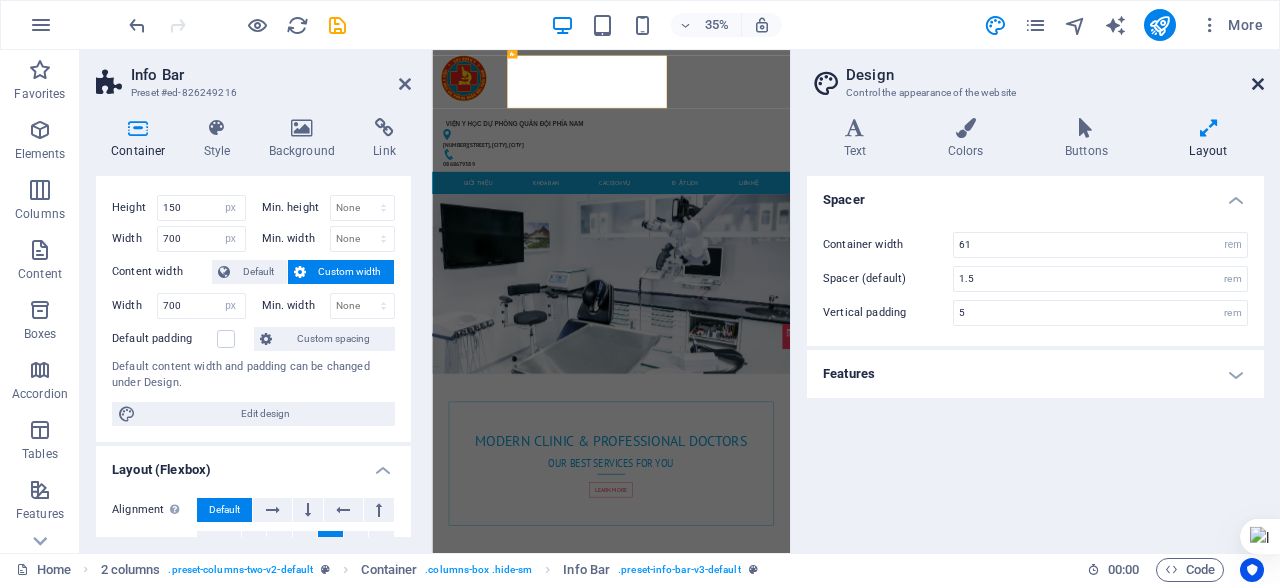 click at bounding box center (1258, 84) 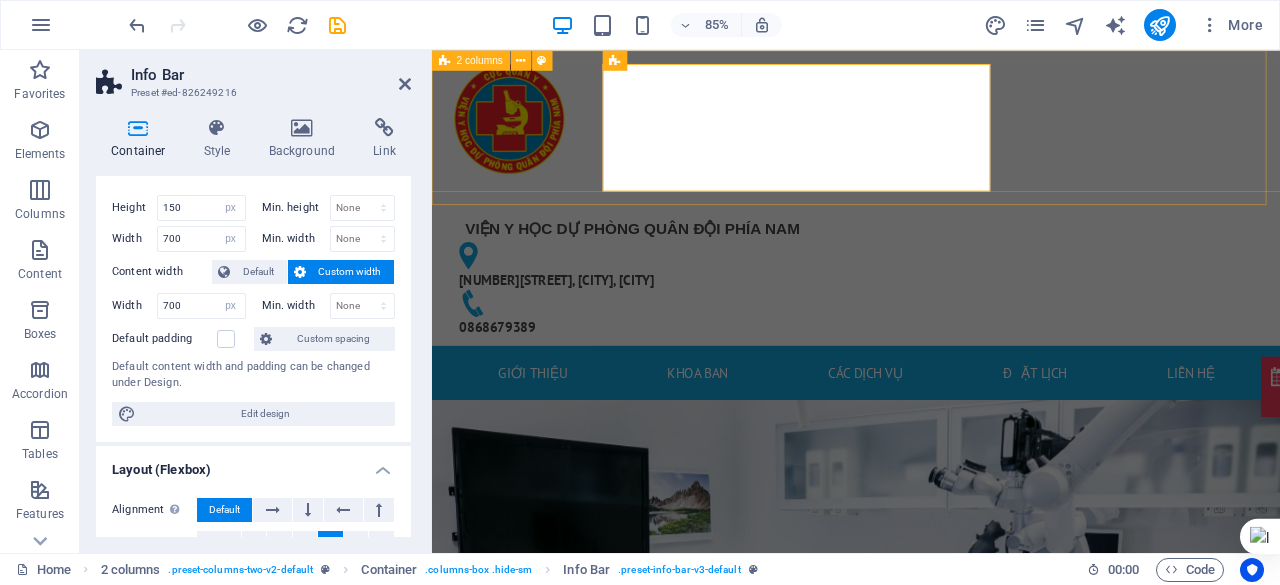 click on "VIỆN Y HỌC DỰ PHÒNG QUÂN ĐỘI PHÍA NAM 168Bis Phan Văn Trị, Phường An Nhơn, TP. Hồ Chí Minh 0868679389" at bounding box center [931, 224] 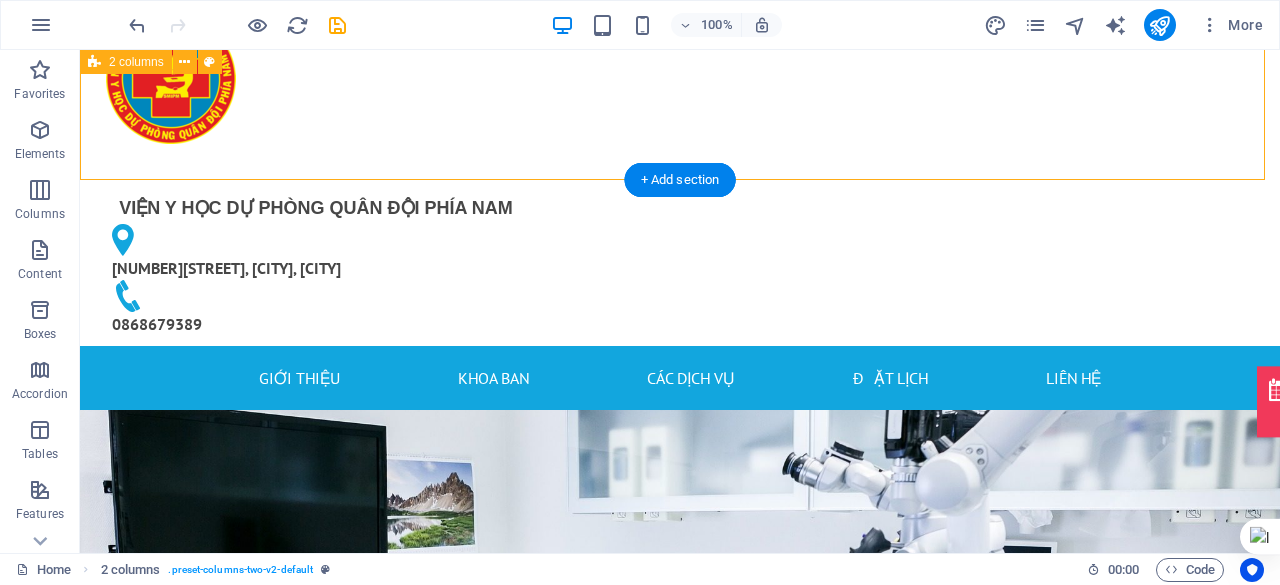 scroll, scrollTop: 0, scrollLeft: 0, axis: both 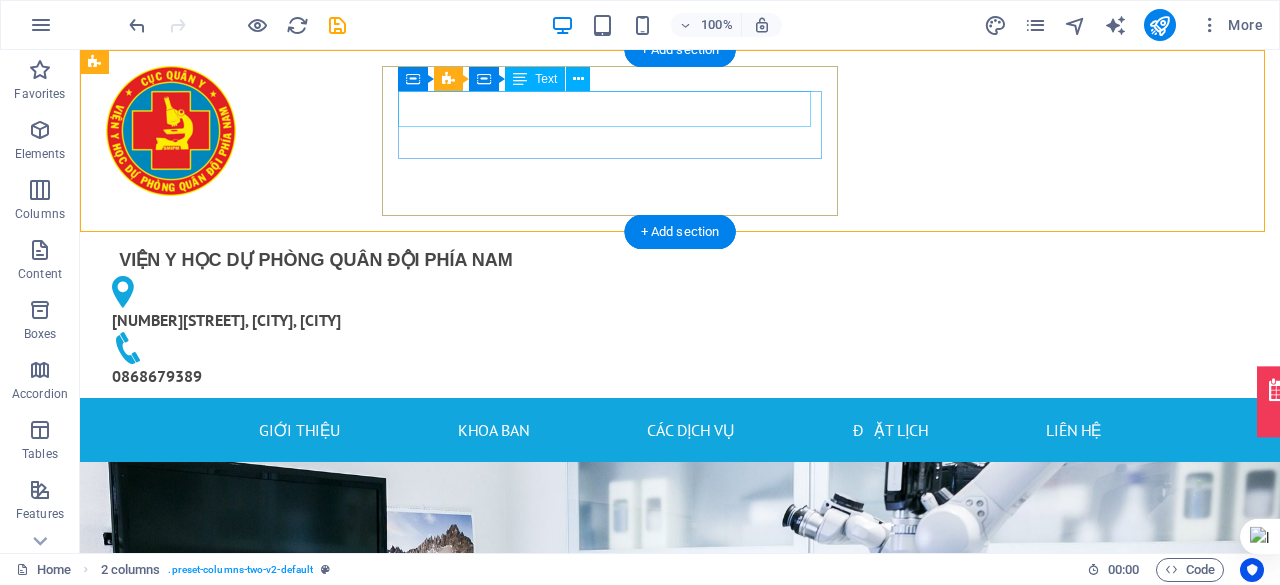 click on "VIỆN Y HỌC DỰ PHÒNG QUÂN ĐỘI PHÍA NAM" at bounding box center (316, 258) 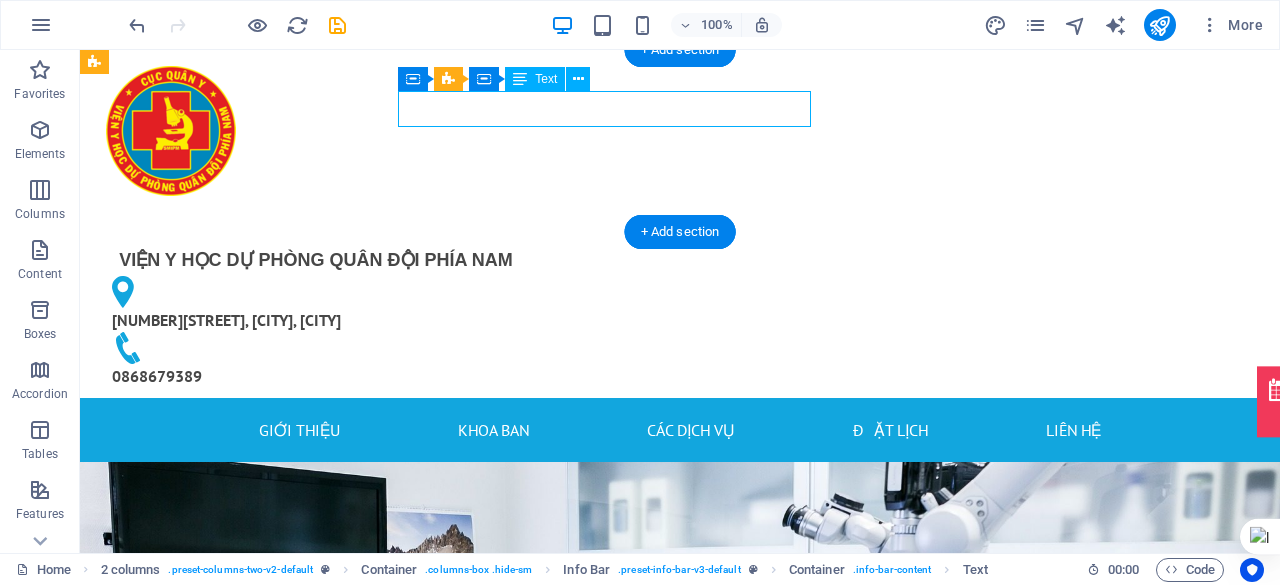 click on "VIỆN Y HỌC DỰ PHÒNG QUÂN ĐỘI PHÍA NAM" at bounding box center (316, 258) 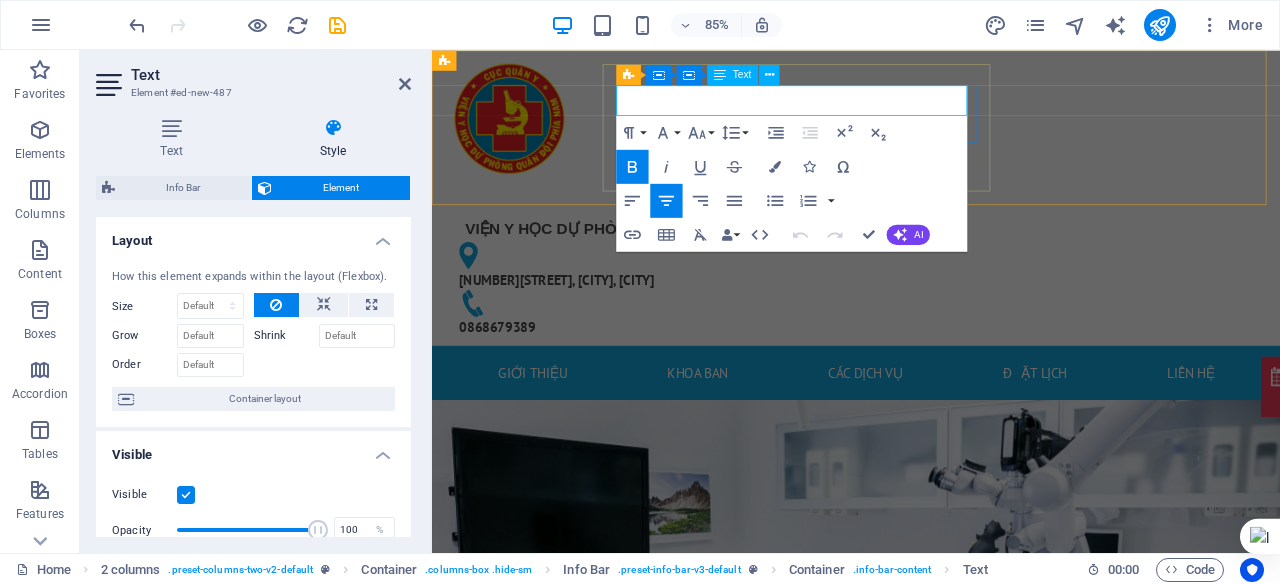 click on "VIỆN Y HỌC DỰ PHÒNG QUÂN ĐỘI PHÍA NAM" at bounding box center [668, 260] 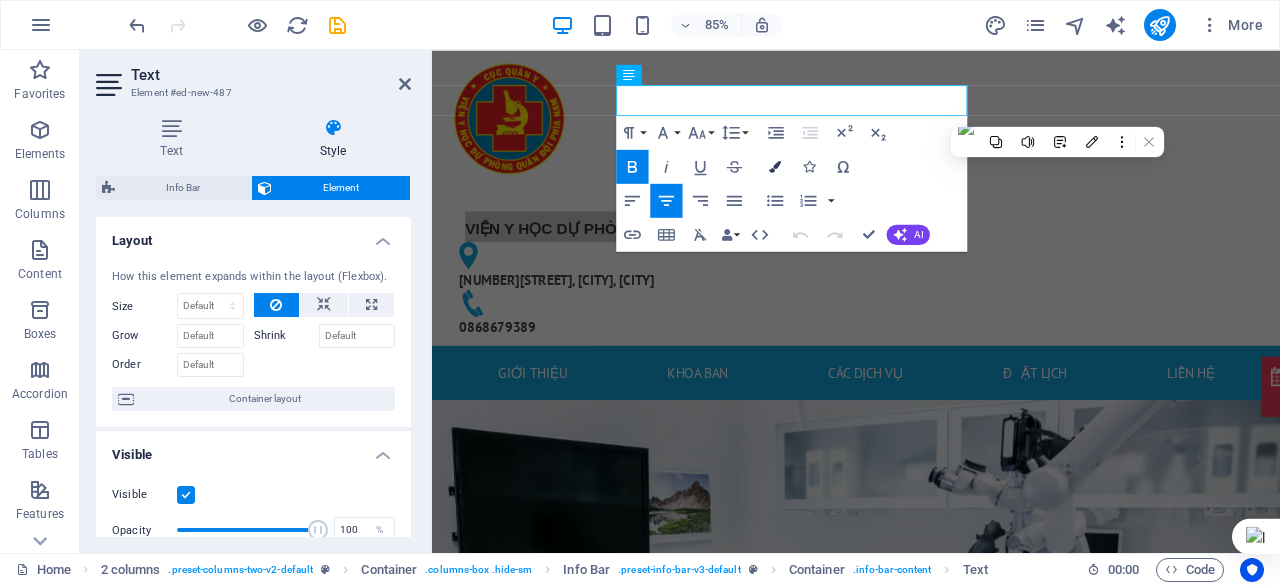 click at bounding box center [775, 167] 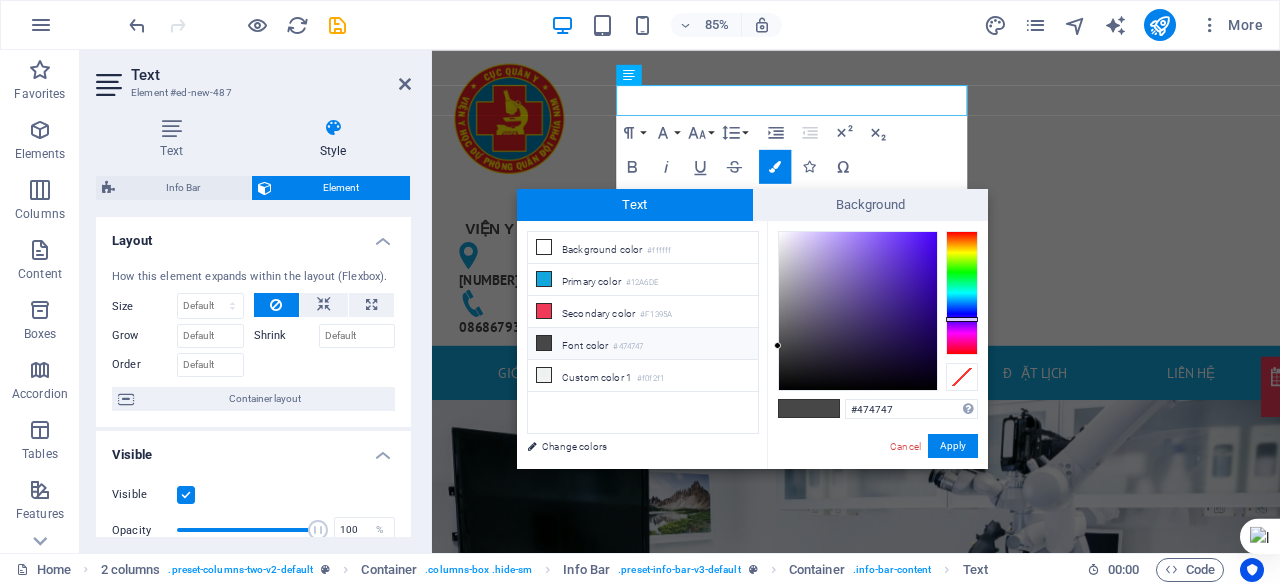 click at bounding box center [962, 293] 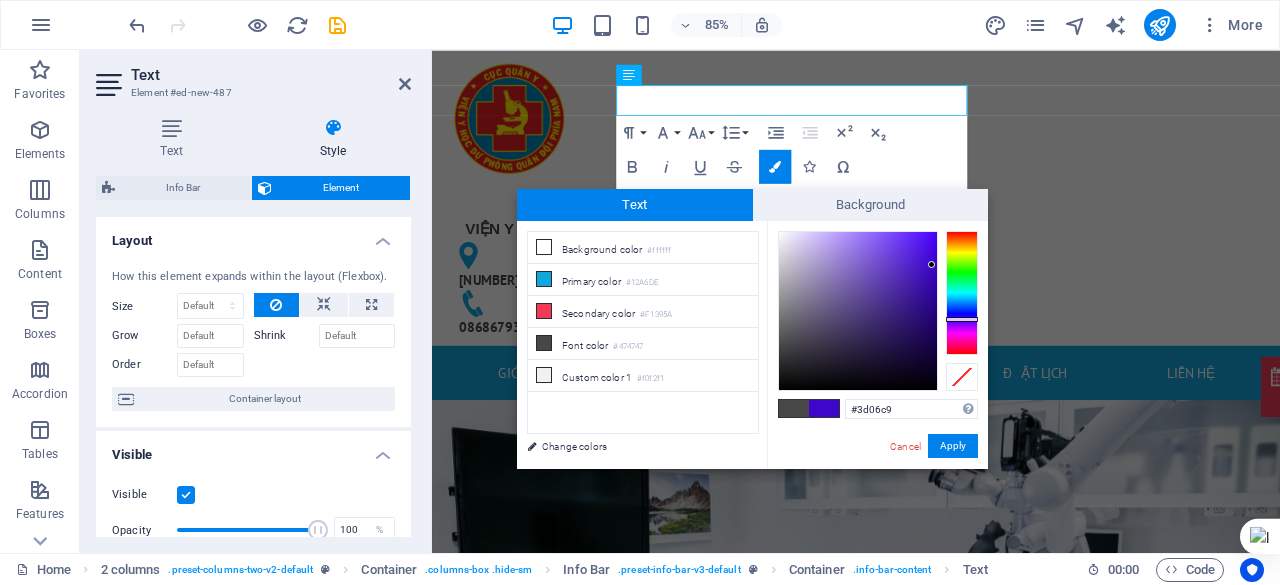 click at bounding box center (858, 311) 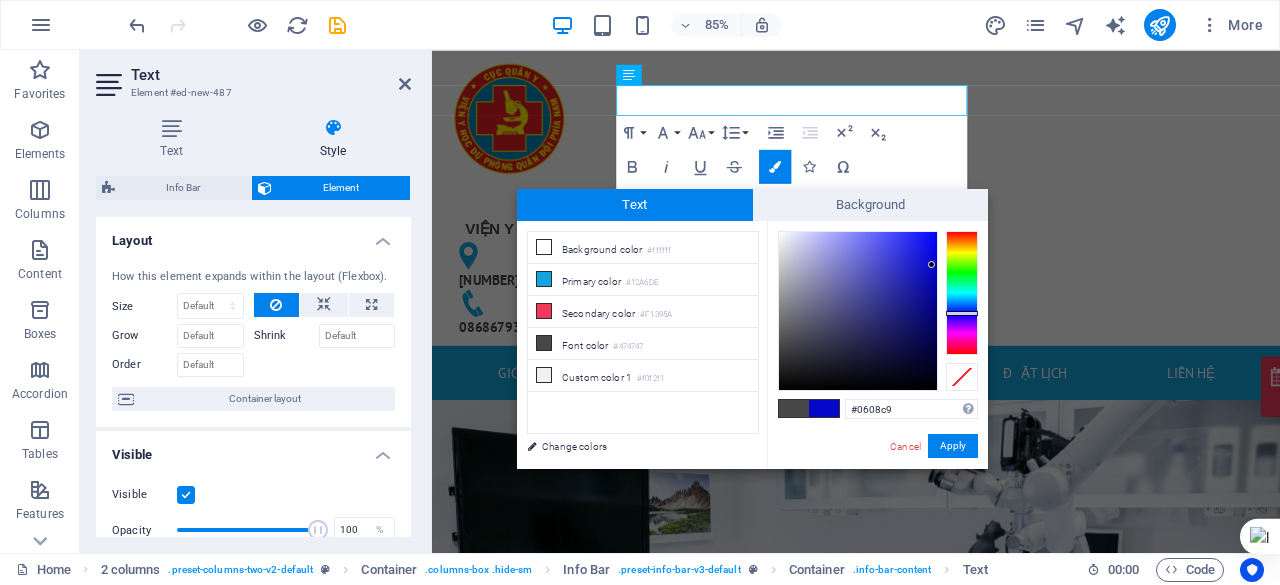 click at bounding box center [962, 293] 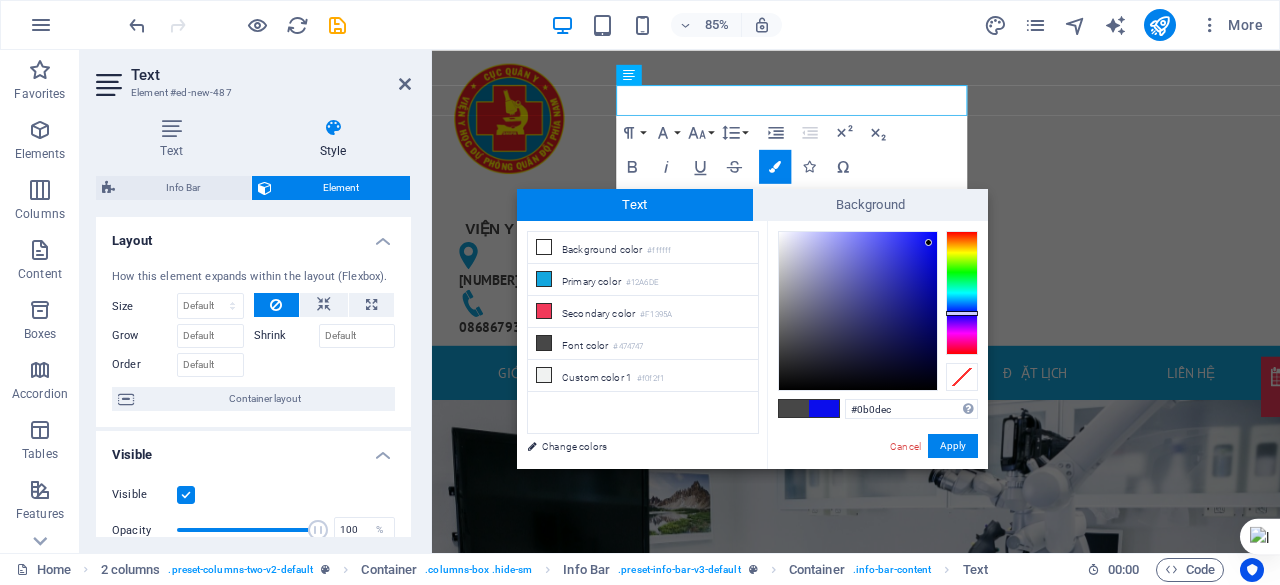 click at bounding box center (858, 311) 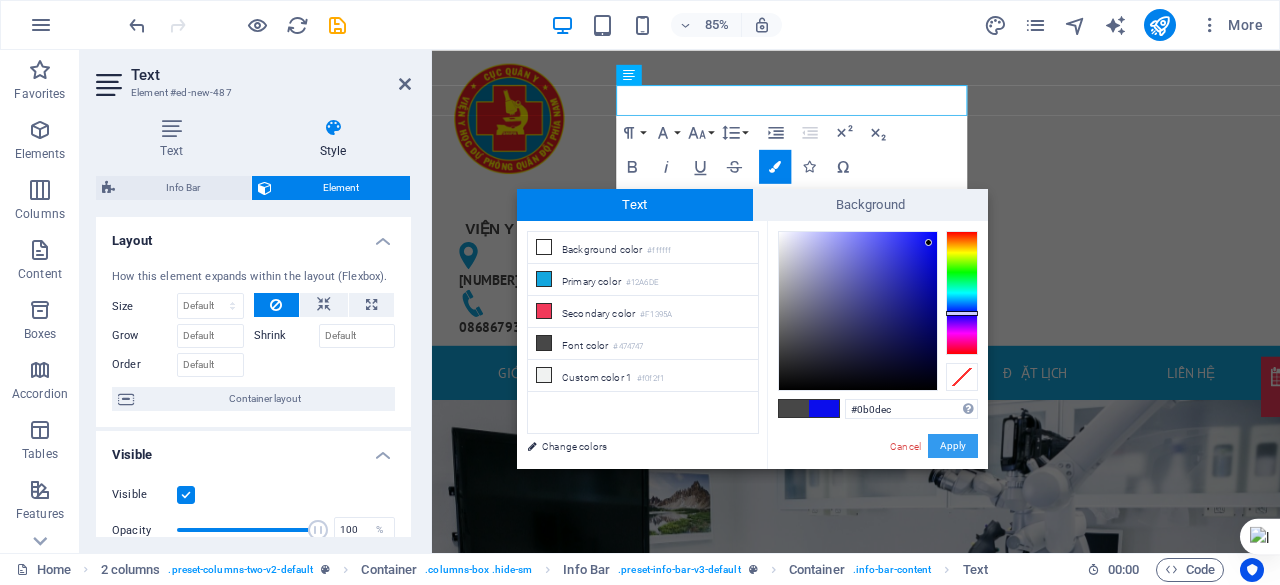 click on "Apply" at bounding box center [953, 446] 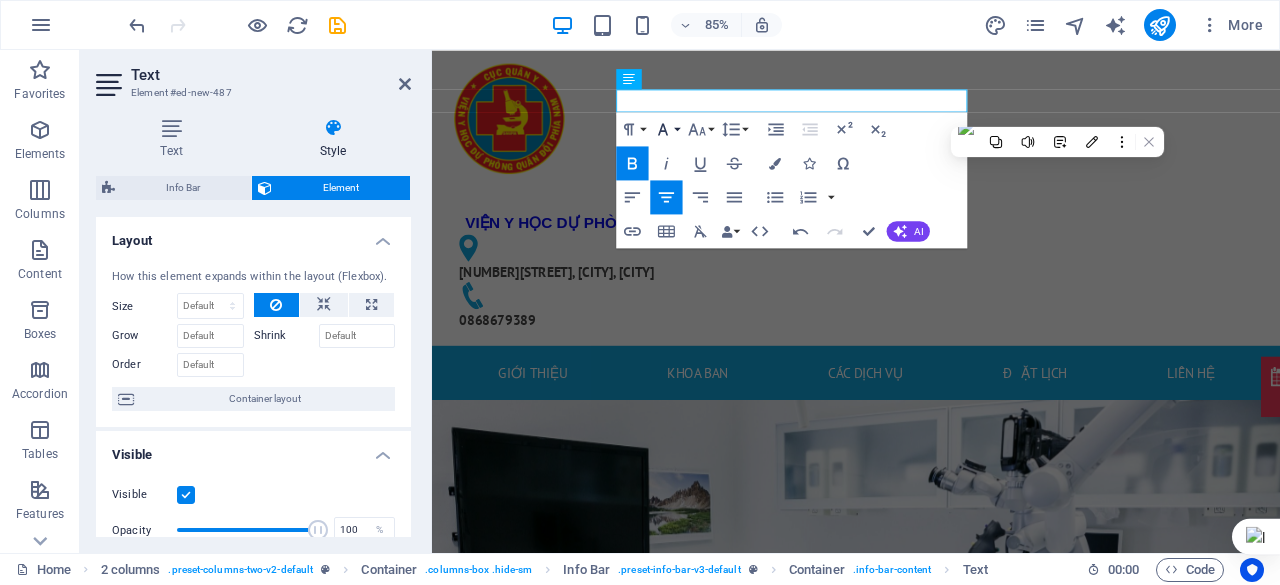 click on "Font Family" at bounding box center [666, 129] 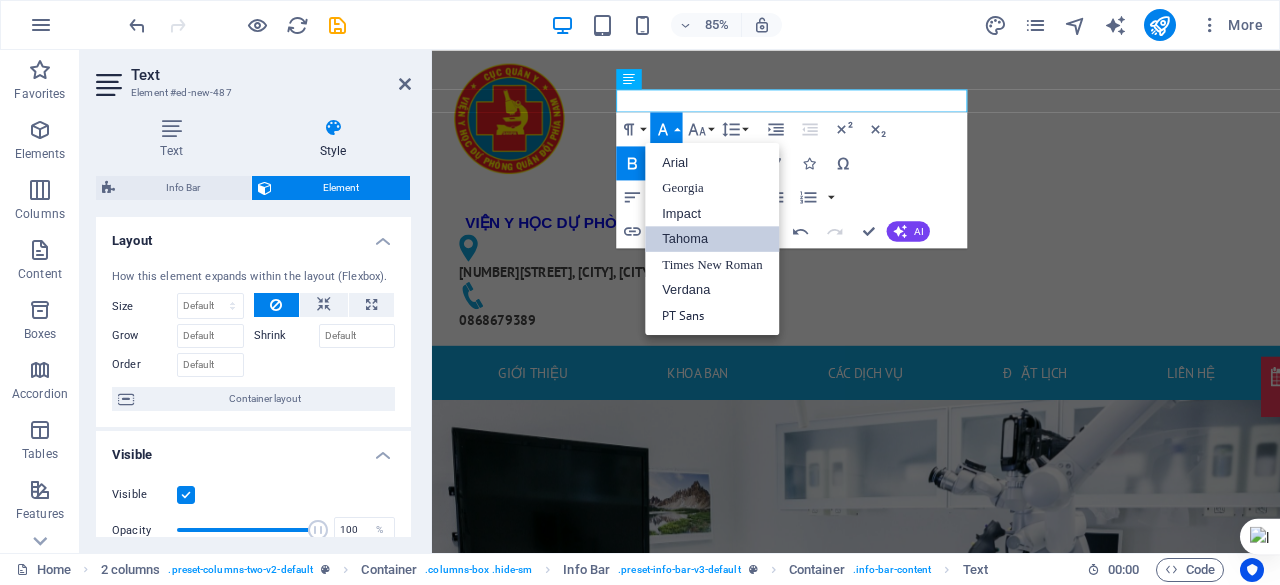 scroll, scrollTop: 0, scrollLeft: 0, axis: both 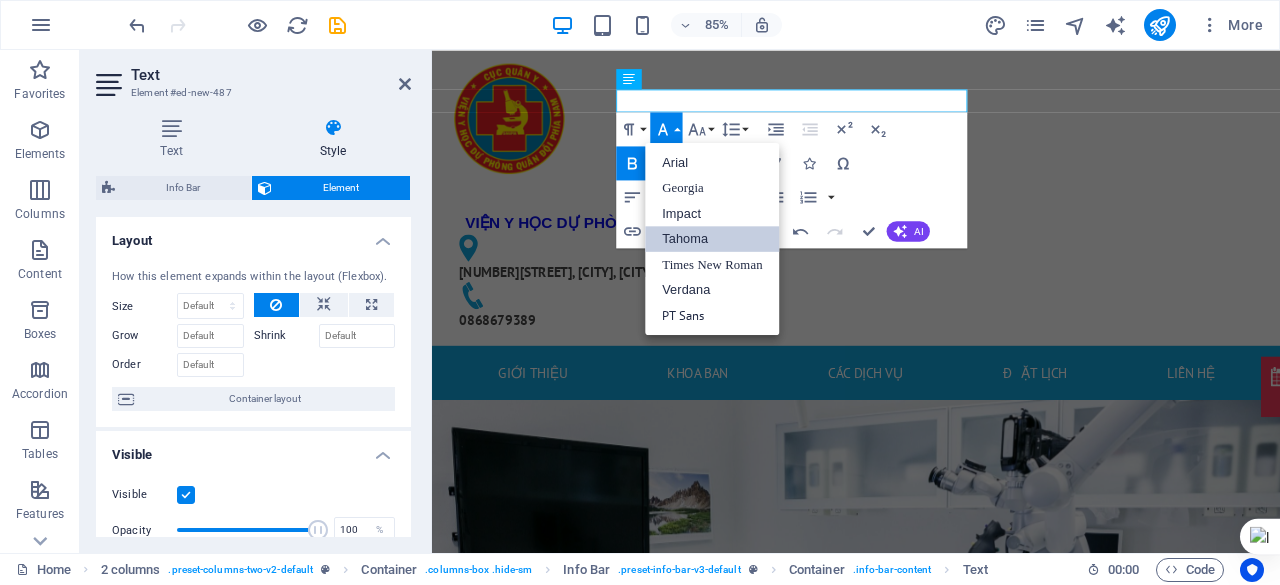 click on "Tahoma" at bounding box center (712, 239) 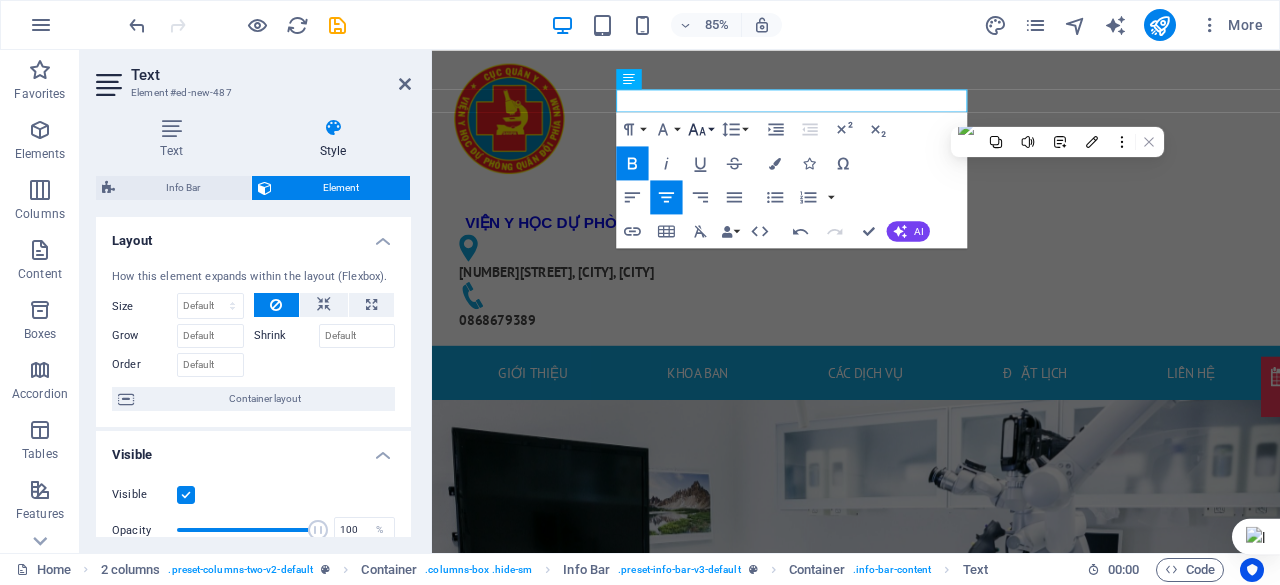 click 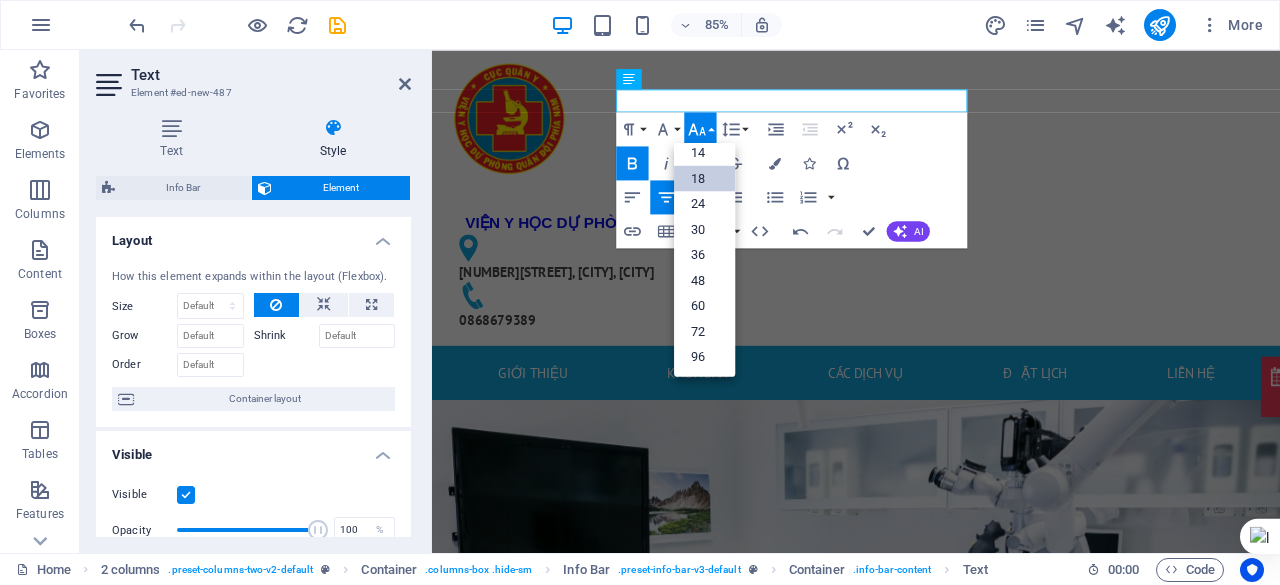 scroll, scrollTop: 160, scrollLeft: 0, axis: vertical 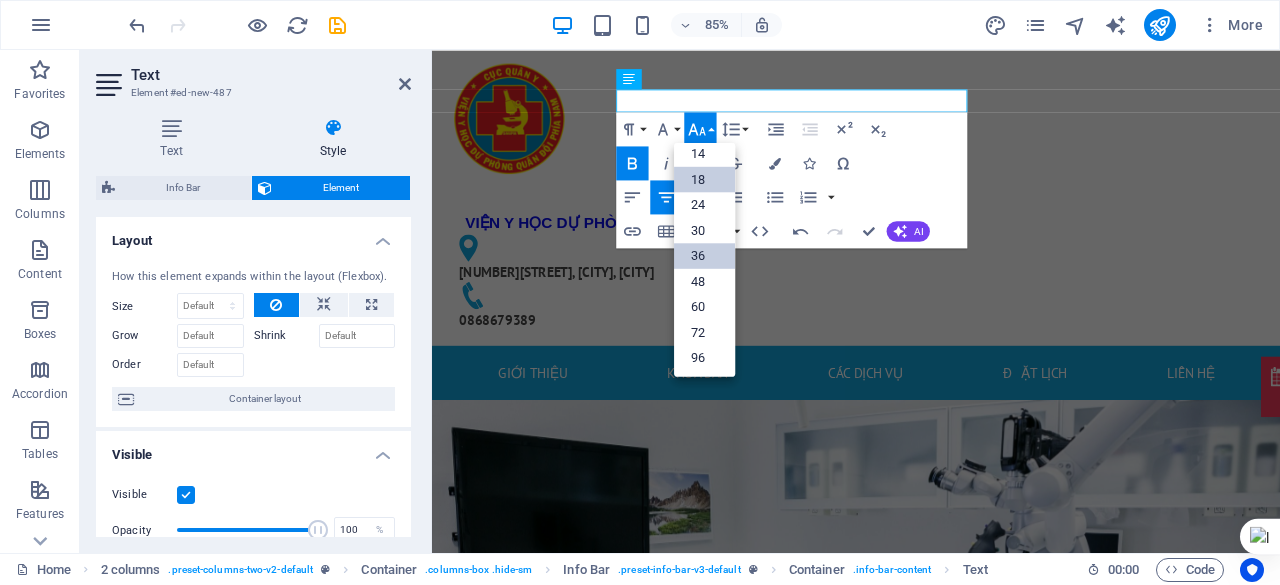 click on "36" at bounding box center [704, 256] 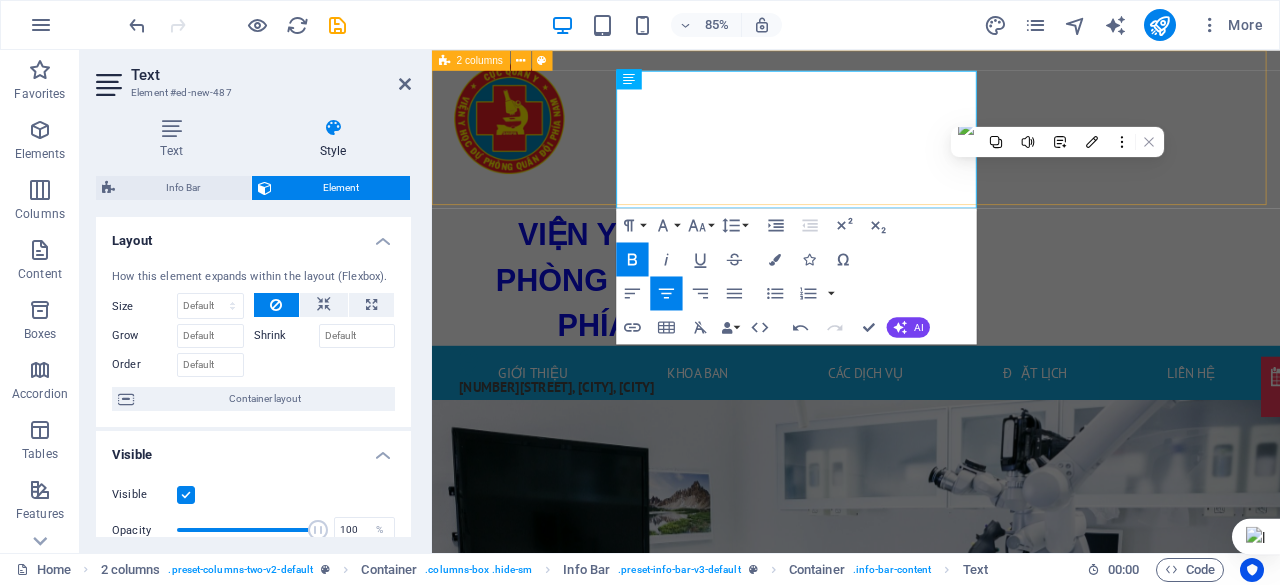 click on "VIỆN Y HỌC DỰ PHÒNG QUÂN ĐỘI PHÍA NAM 168Bis Phan Văn Trị, Phường An Nhơn, TP. Hồ Chí Minh 0868679389" at bounding box center [931, 224] 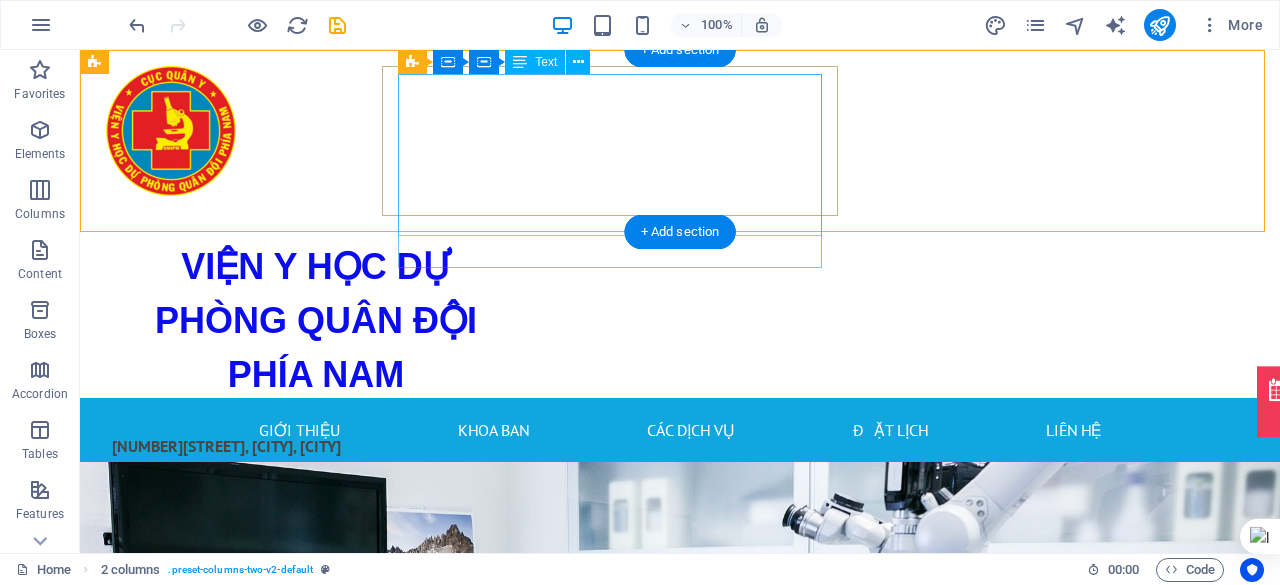 click on "VIỆN Y HỌC DỰ PHÒNG QUÂN ĐỘI PHÍA NAM" at bounding box center [316, 321] 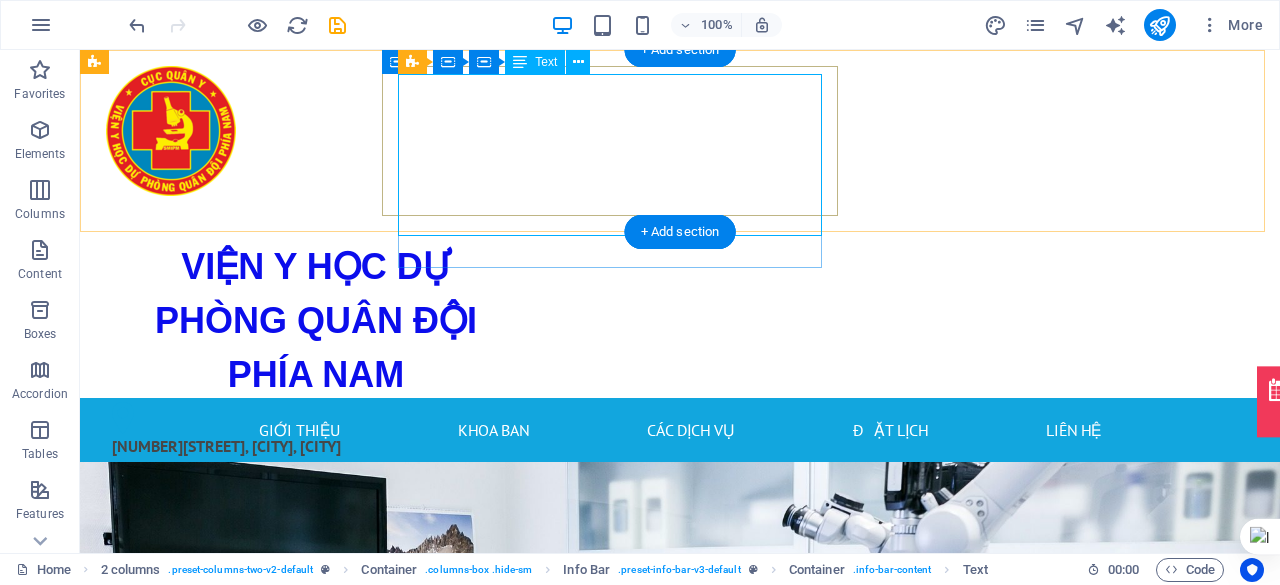 click on "VIỆN Y HỌC DỰ PHÒNG QUÂN ĐỘI PHÍA NAM" at bounding box center (316, 321) 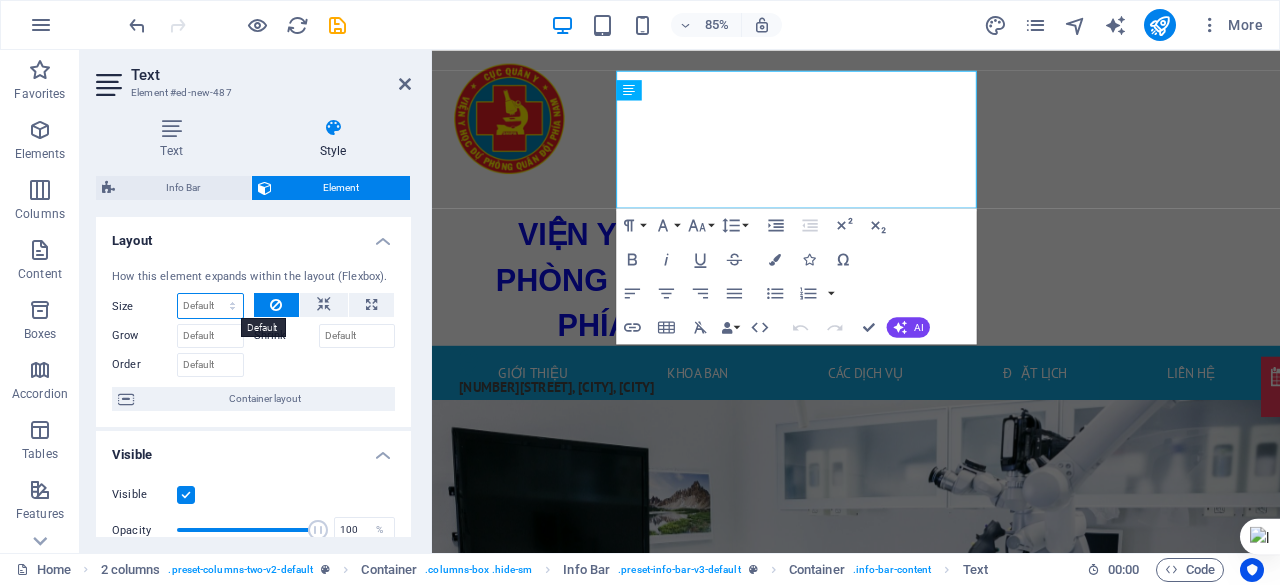 click on "Default auto px % 1/1 1/2 1/3 1/4 1/5 1/6 1/7 1/8 1/9 1/10" at bounding box center (210, 306) 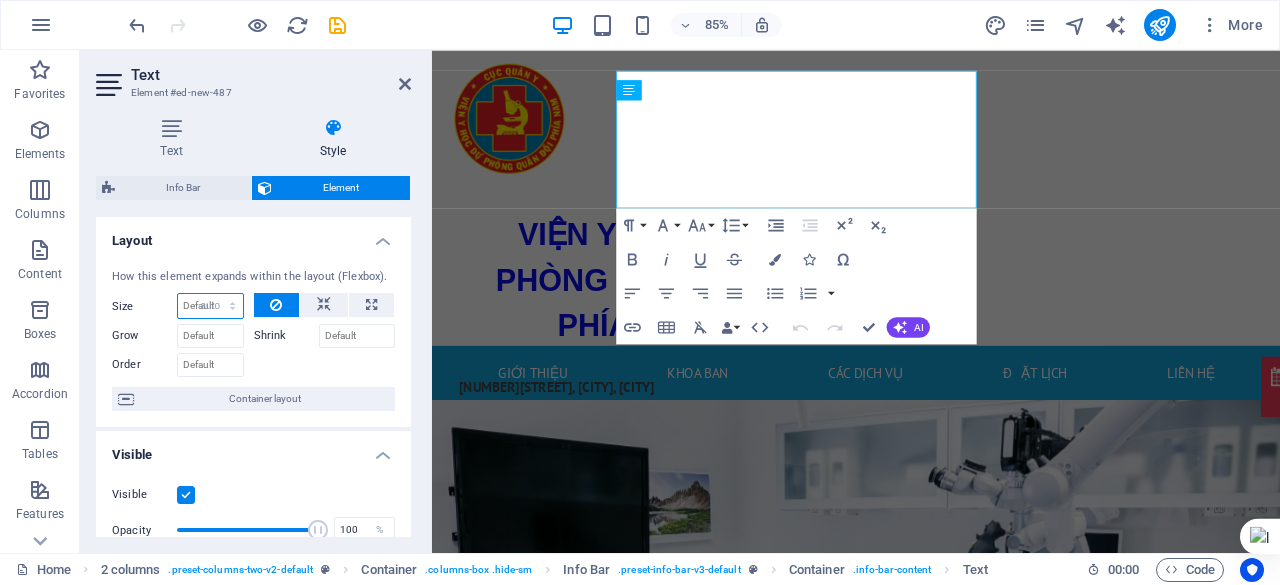 click on "Default auto px % 1/1 1/2 1/3 1/4 1/5 1/6 1/7 1/8 1/9 1/10" at bounding box center [210, 306] 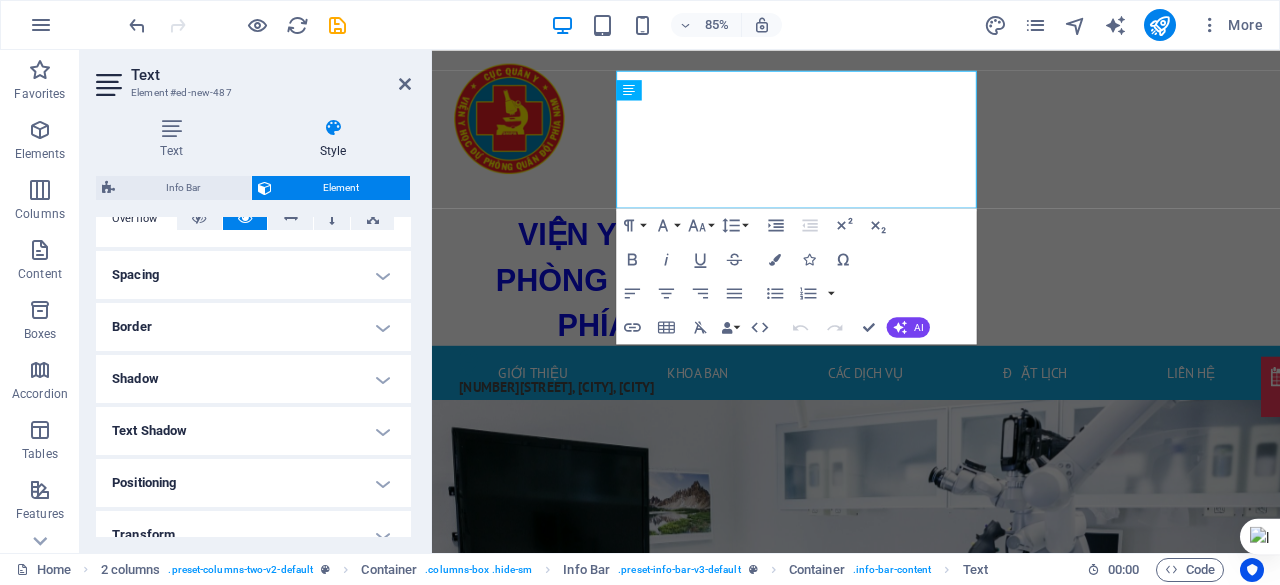scroll, scrollTop: 343, scrollLeft: 0, axis: vertical 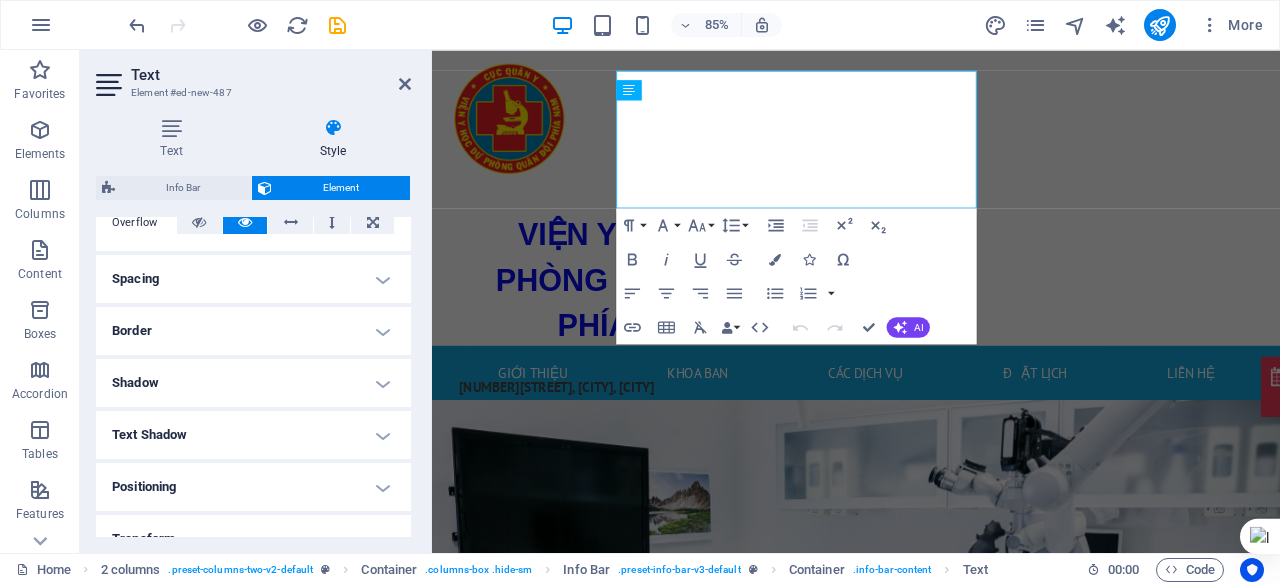 click on "Spacing" at bounding box center (253, 279) 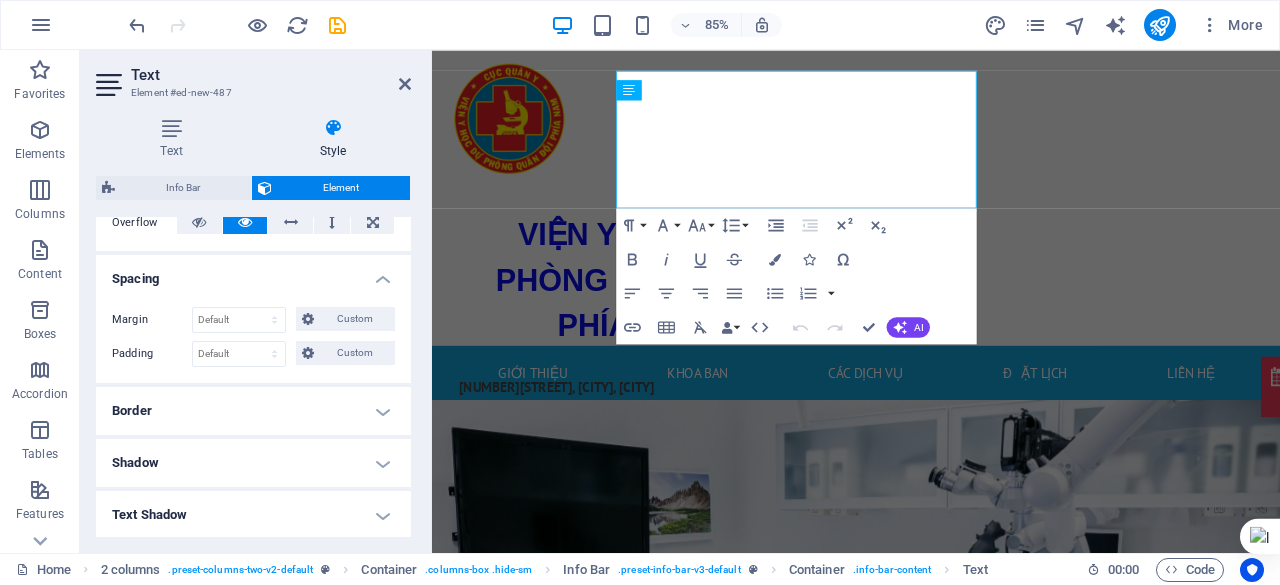 click on "Spacing" at bounding box center (253, 273) 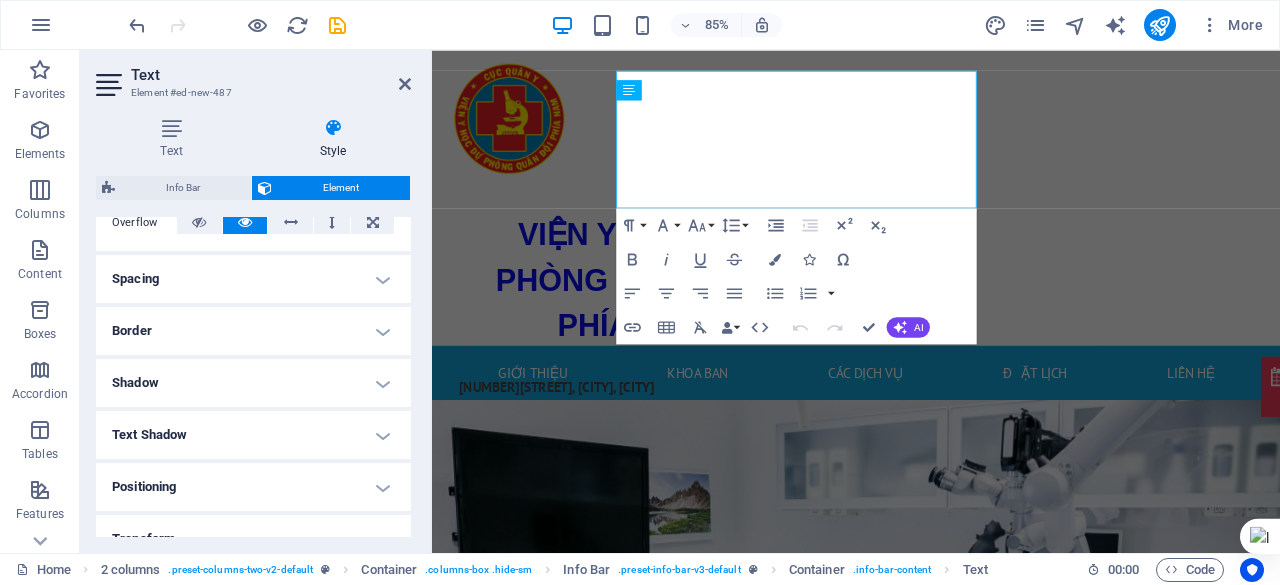 click on "Border" at bounding box center [253, 331] 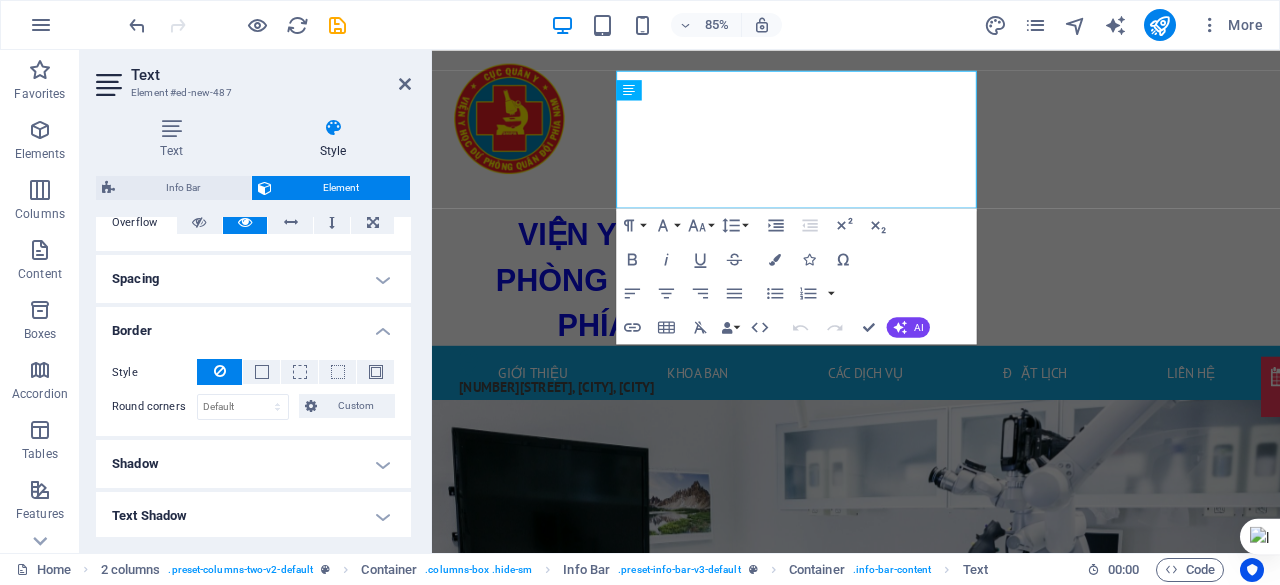 click on "Border" at bounding box center (253, 325) 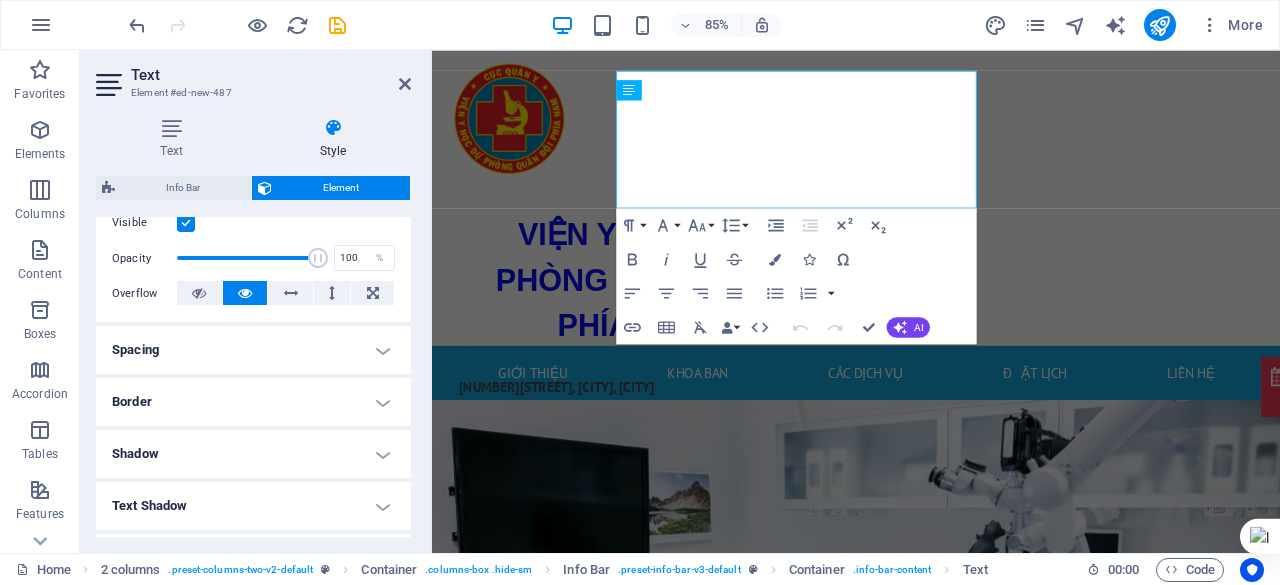 scroll, scrollTop: 524, scrollLeft: 0, axis: vertical 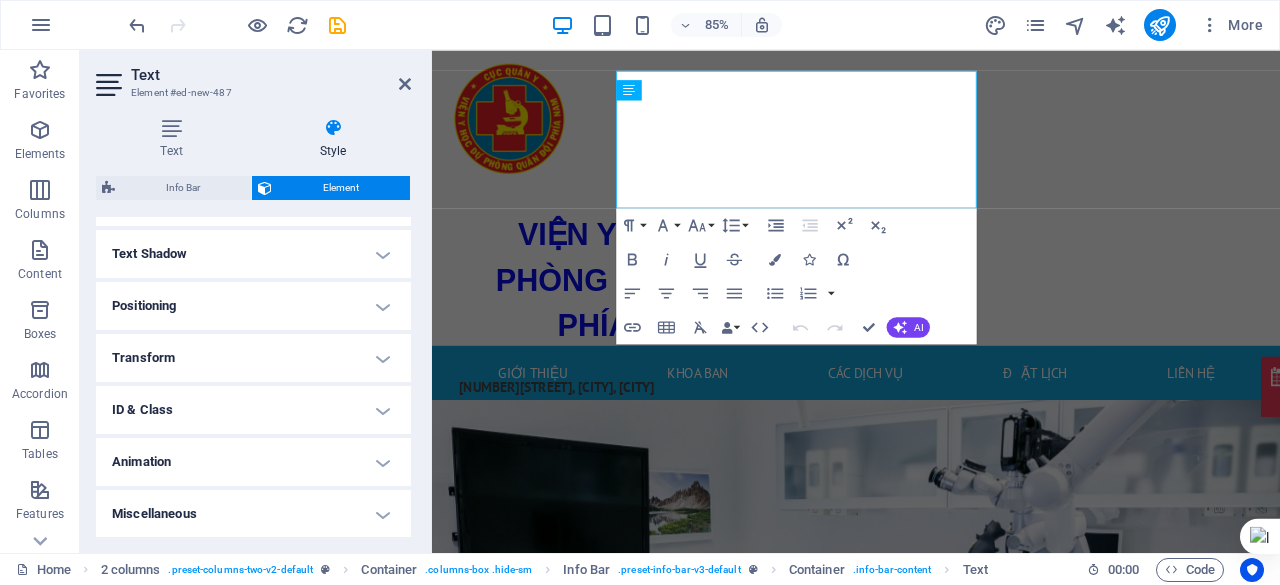 click on "Miscellaneous" at bounding box center (253, 514) 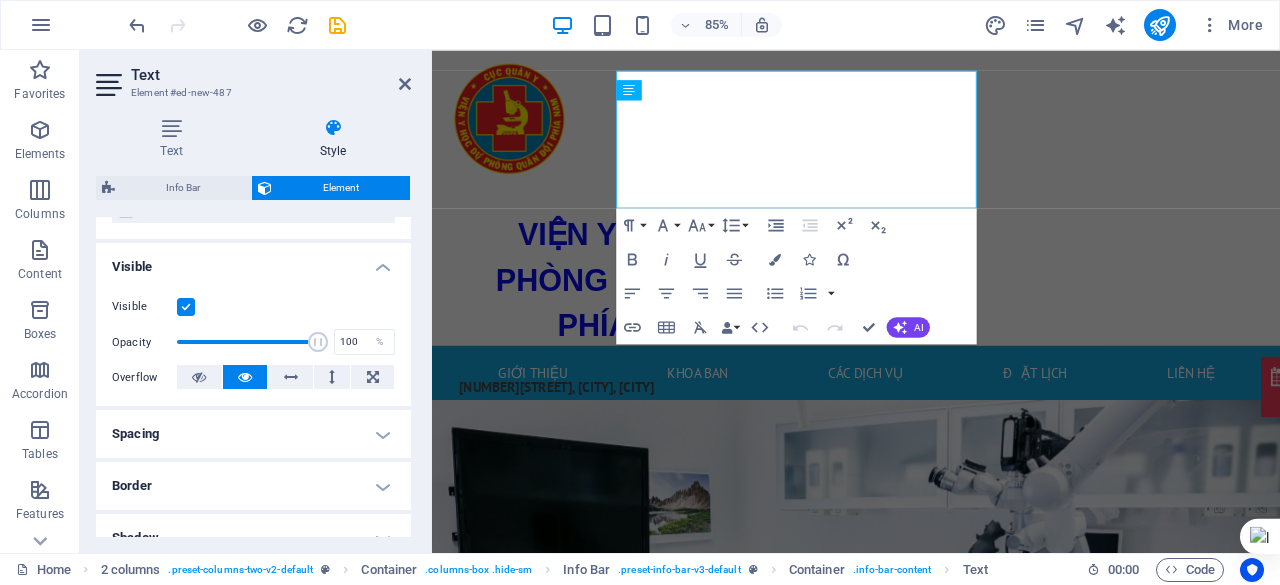 scroll, scrollTop: 0, scrollLeft: 0, axis: both 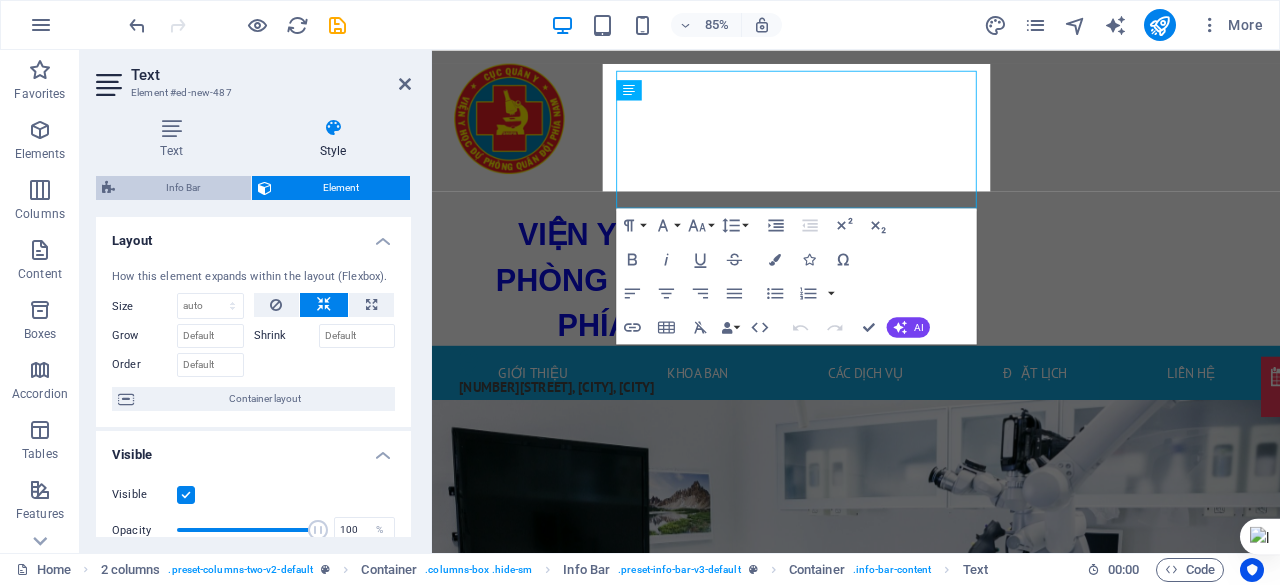 click on "Info Bar" at bounding box center (183, 188) 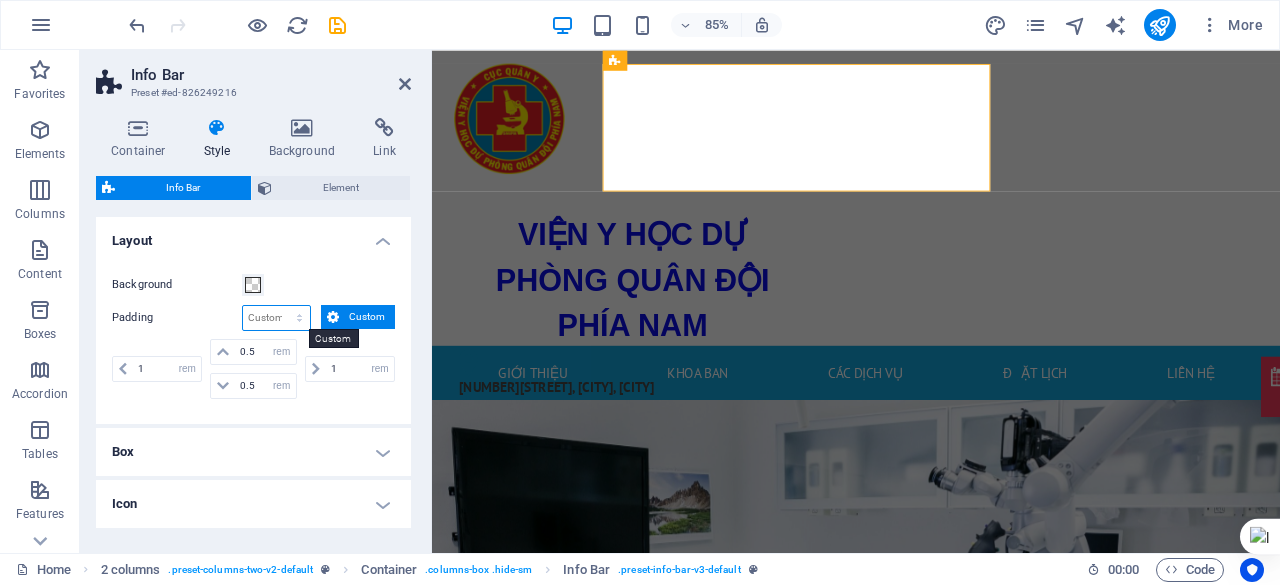 click on "px rem % vh vw Custom" at bounding box center (276, 318) 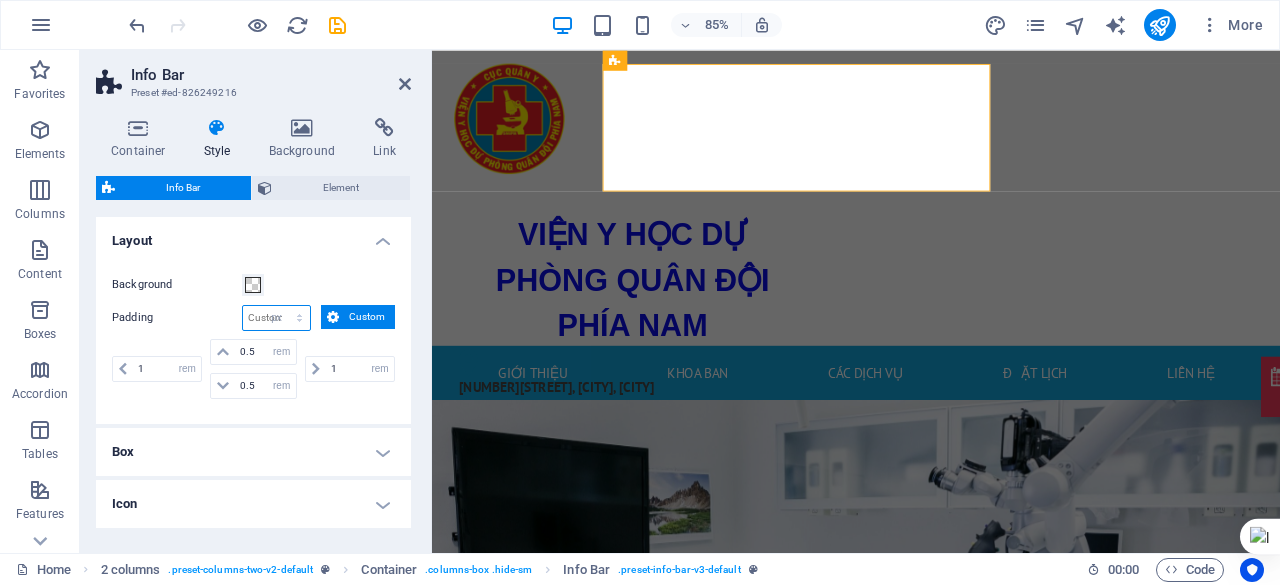 click on "px rem % vh vw Custom" at bounding box center [276, 318] 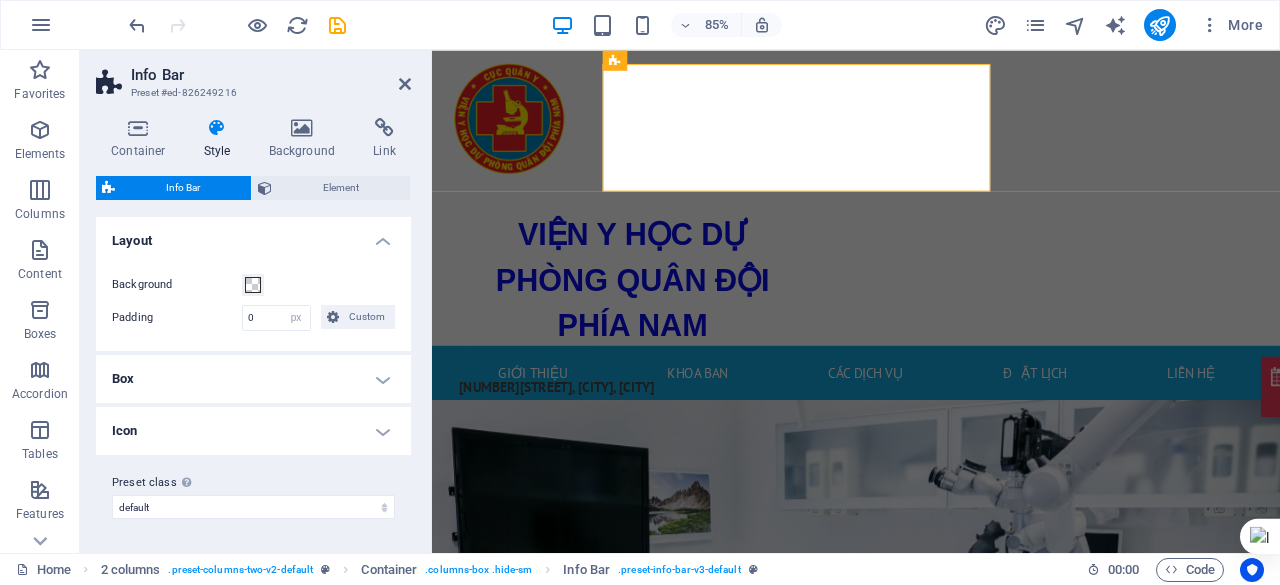 click on "Box" at bounding box center (253, 379) 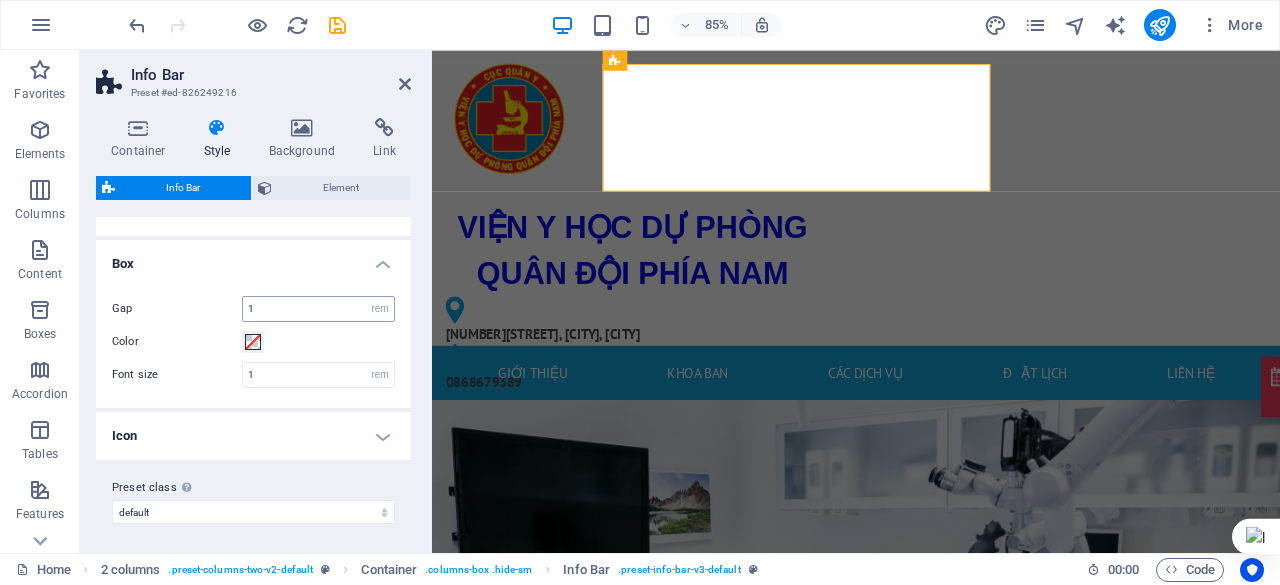 scroll, scrollTop: 0, scrollLeft: 0, axis: both 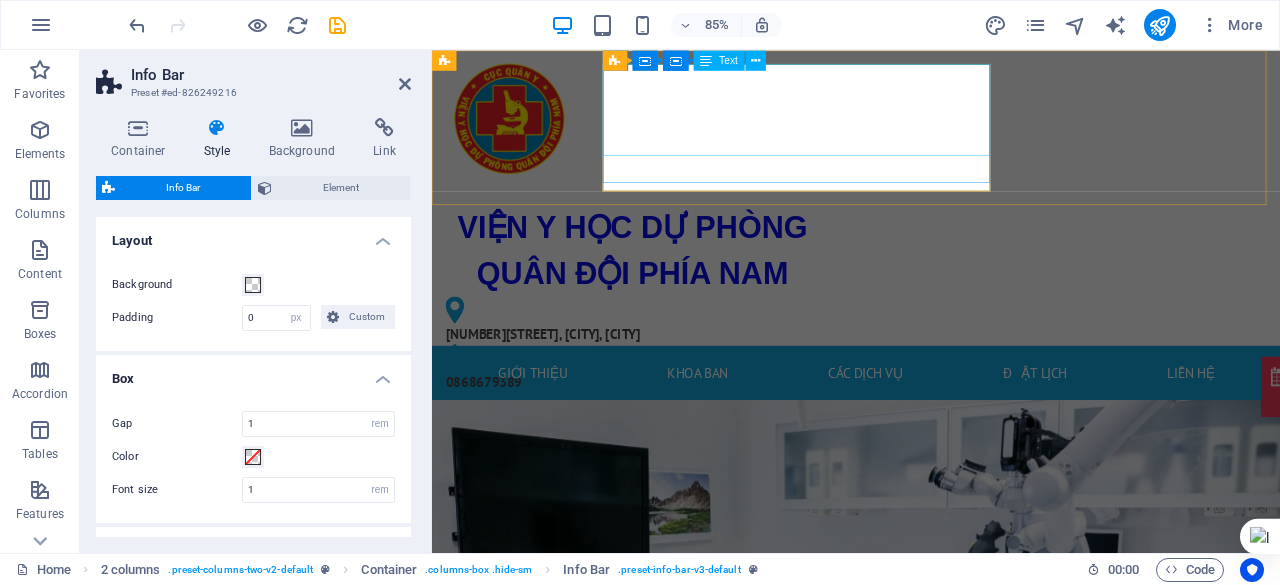 click on "VIỆN Y HỌC DỰ PHÒNG QUÂN ĐỘI PHÍA NAM" at bounding box center [668, 286] 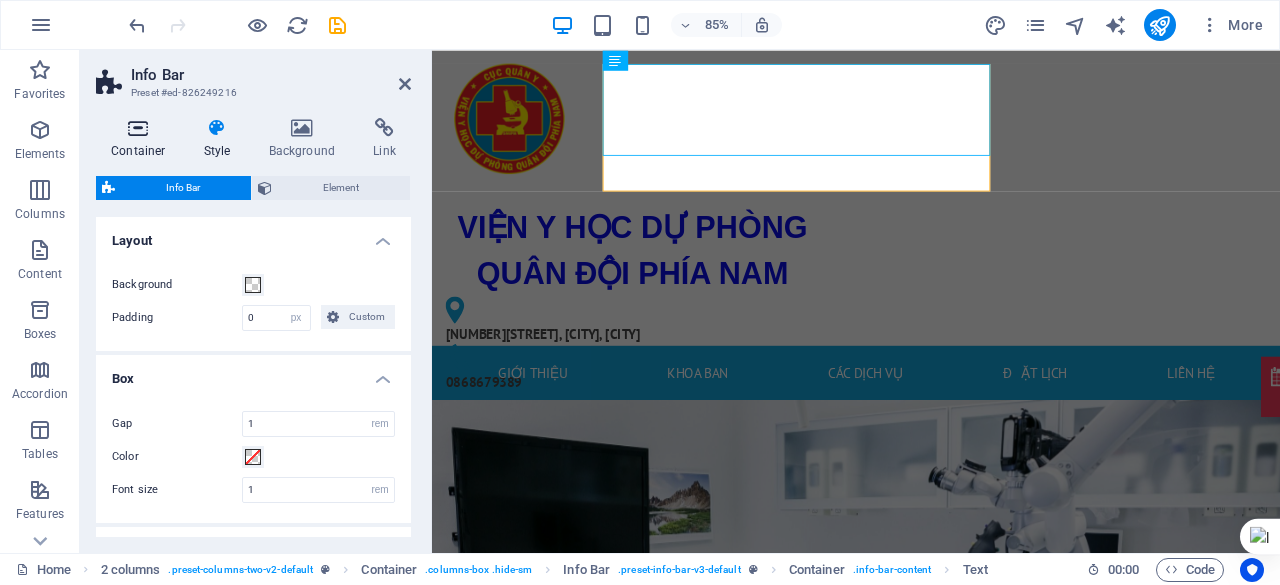 click at bounding box center [138, 128] 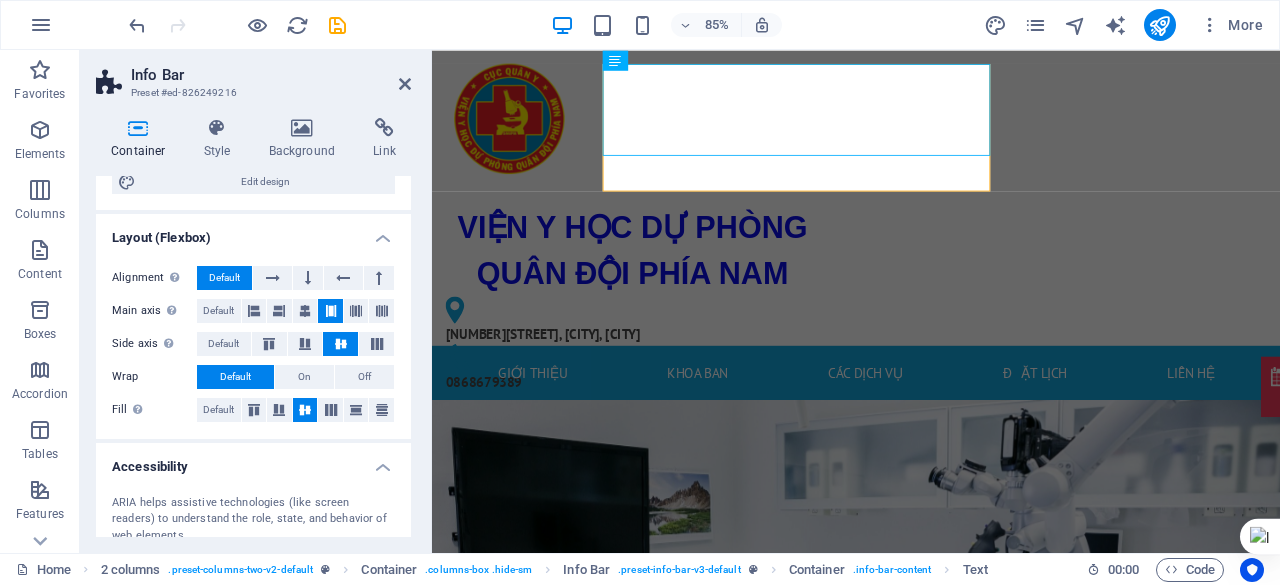 scroll, scrollTop: 267, scrollLeft: 0, axis: vertical 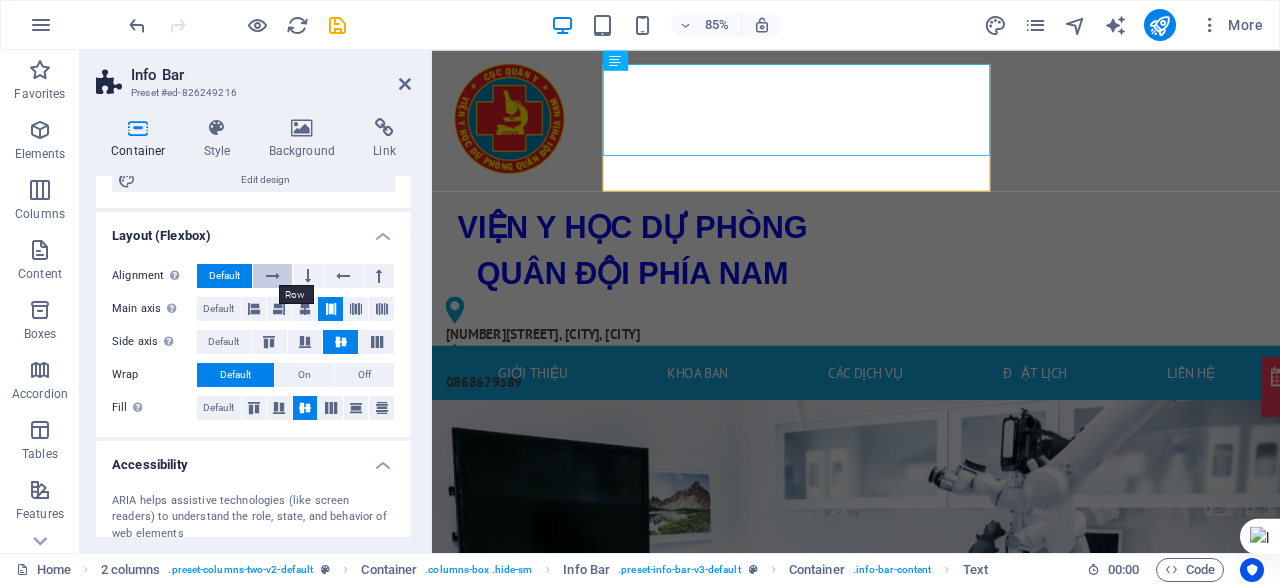click at bounding box center [273, 276] 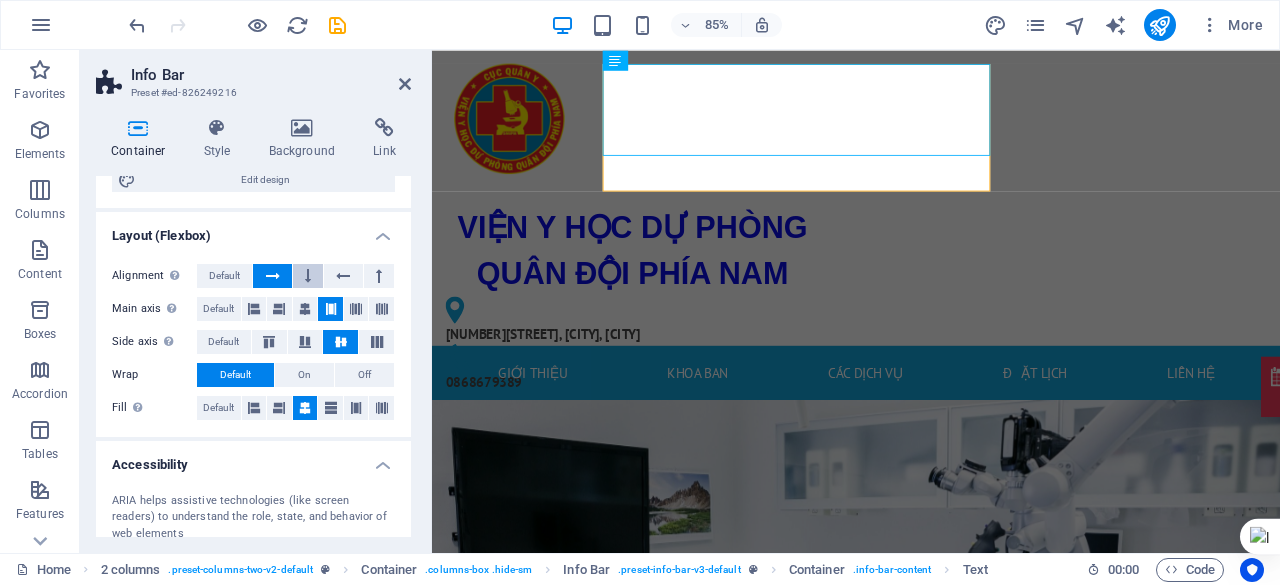 drag, startPoint x: 339, startPoint y: 276, endPoint x: 312, endPoint y: 273, distance: 27.166155 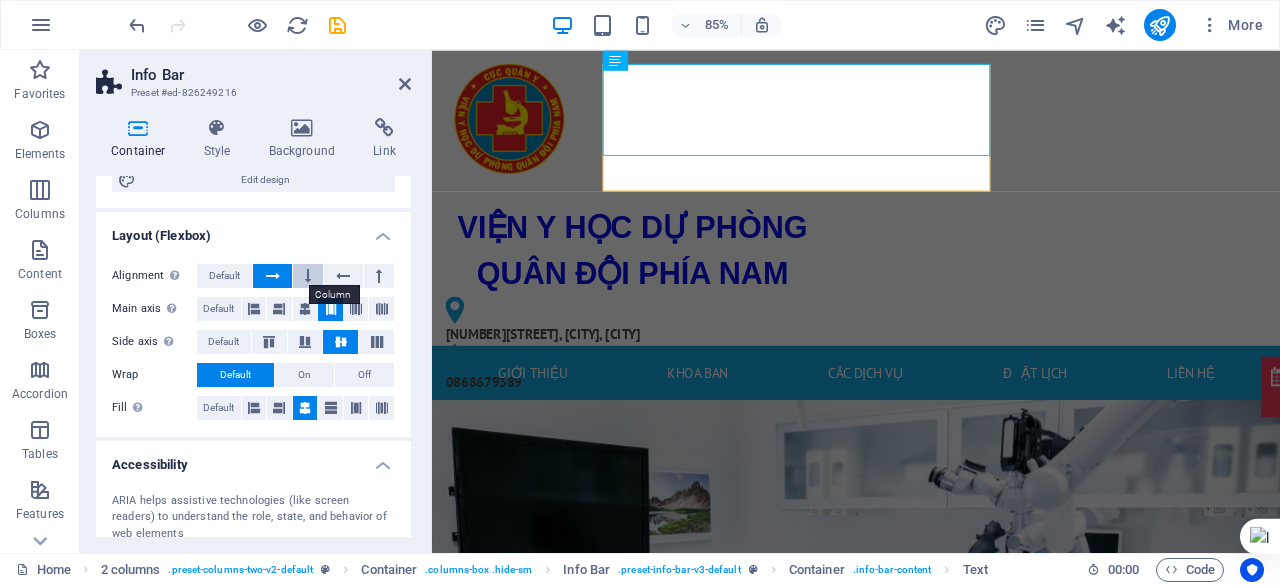 click at bounding box center (308, 276) 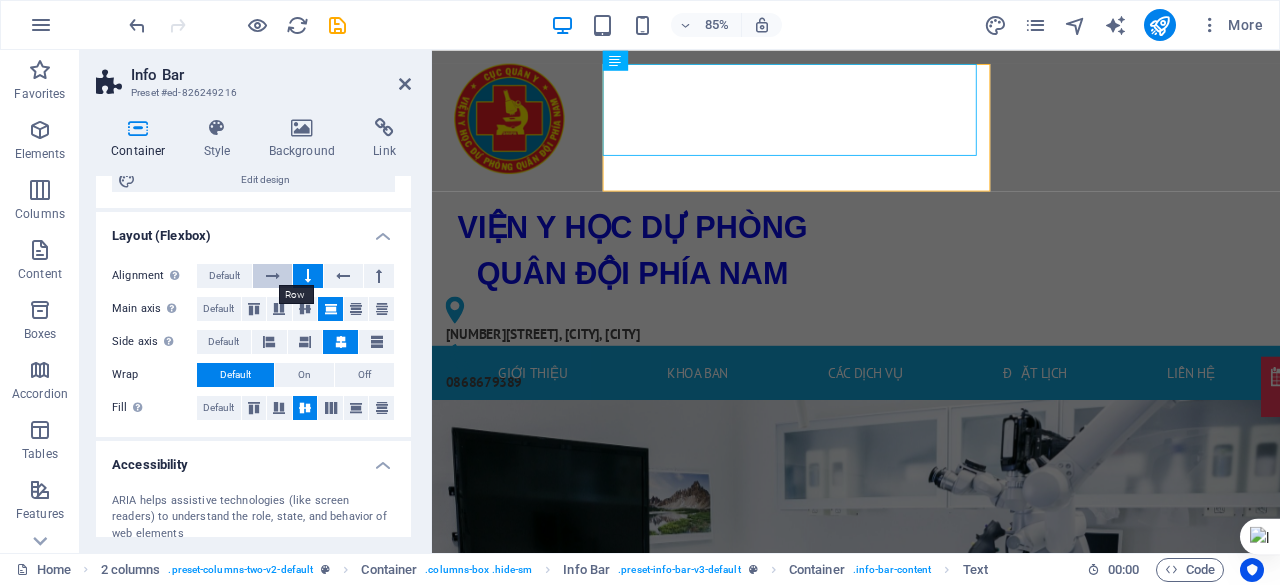 click at bounding box center [273, 276] 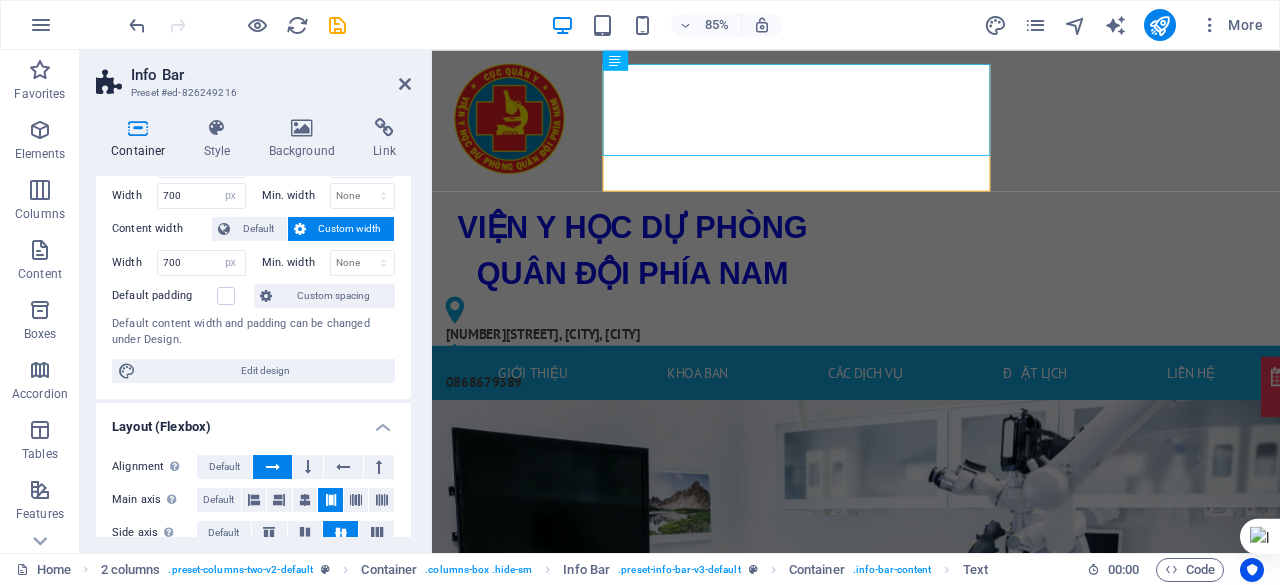 scroll, scrollTop: 64, scrollLeft: 0, axis: vertical 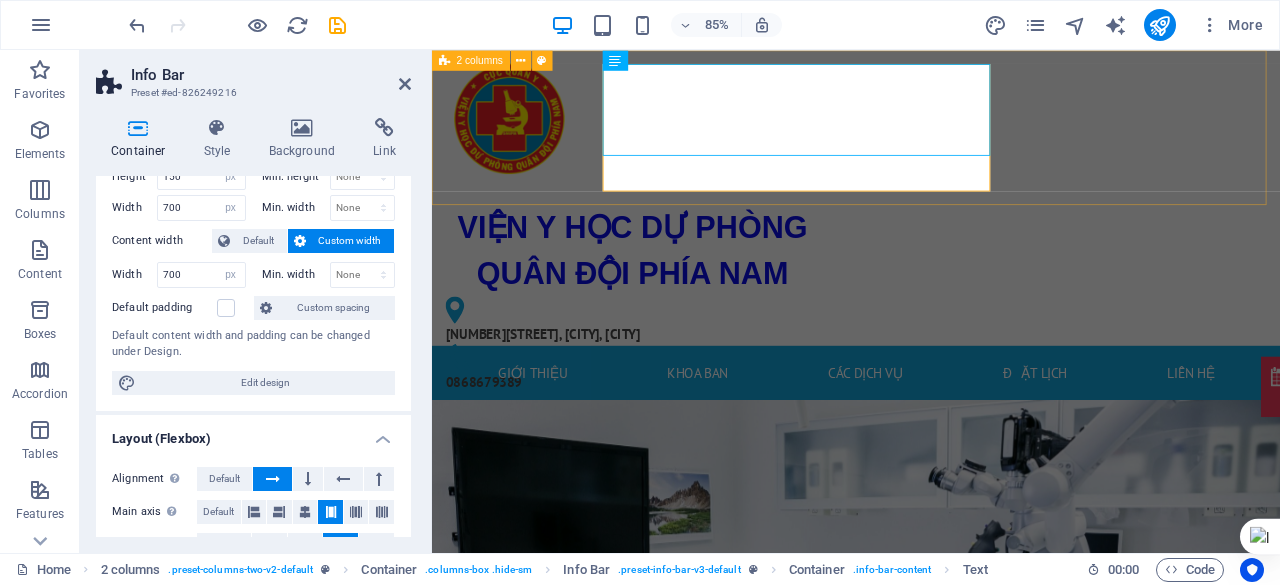 click on "VIỆN Y HỌC DỰ PHÒNG QUÂN ĐỘI PHÍA NAM 168Bis Phan Văn Trị, Phường An Nhơn, TP. Hồ Chí Minh 0868679389" at bounding box center [931, 224] 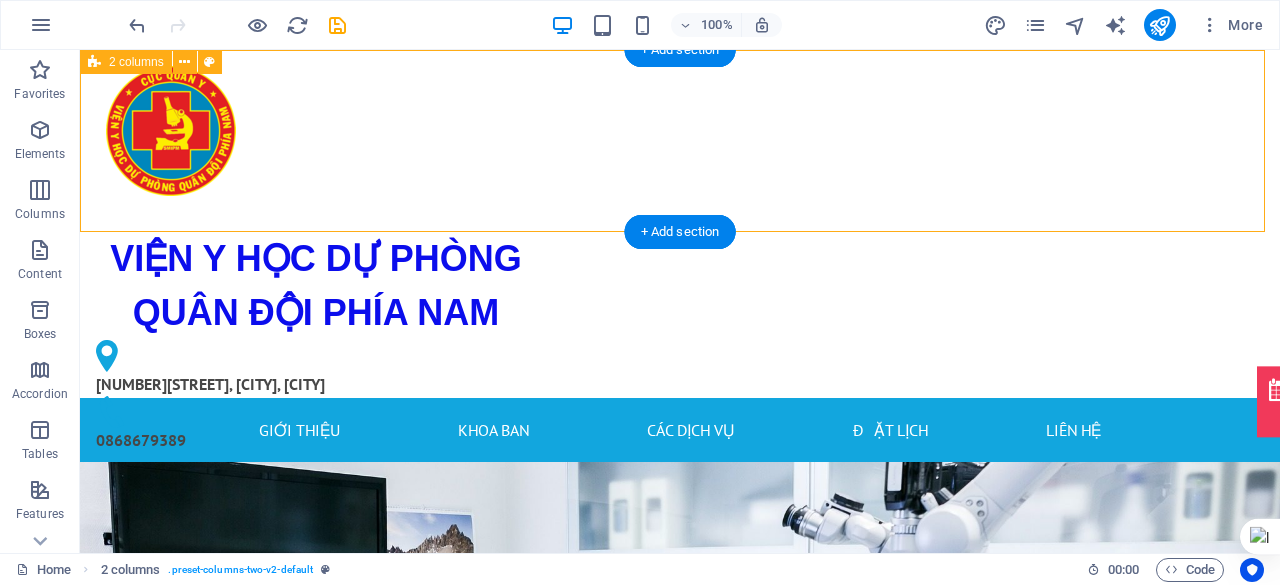 click on "VIỆN Y HỌC DỰ PHÒNG QUÂN ĐỘI PHÍA NAM 168Bis Phan Văn Trị, Phường An Nhơn, TP. Hồ Chí Minh 0868679389" at bounding box center [680, 224] 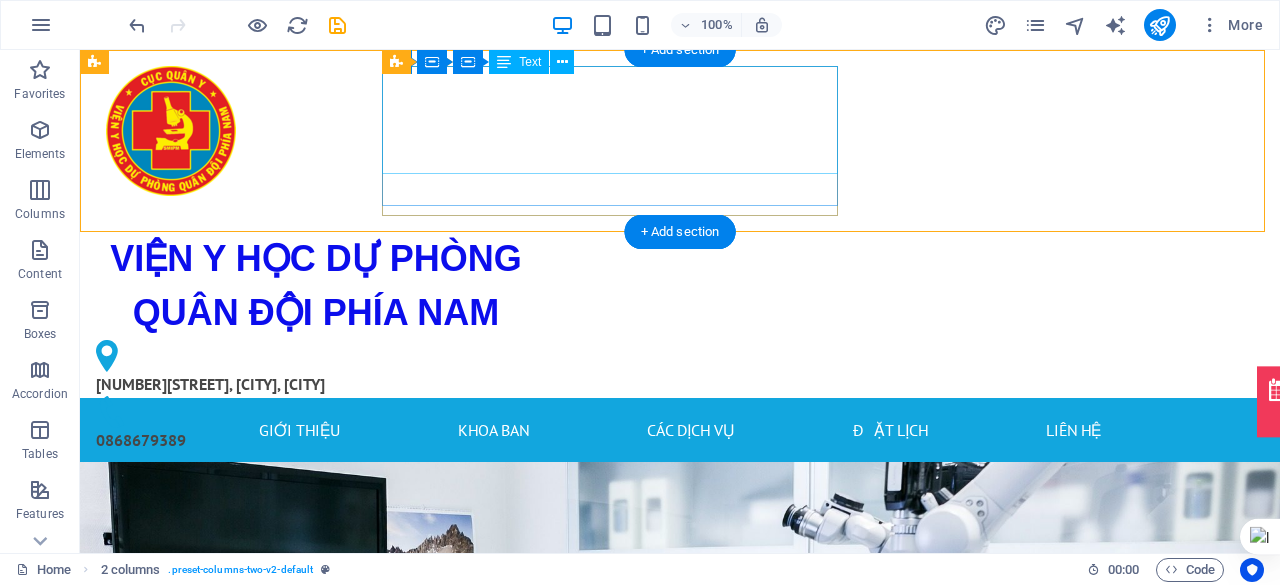 click on "VIỆN Y HỌC DỰ PHÒNG QUÂN ĐỘI PHÍA NAM" at bounding box center [316, 286] 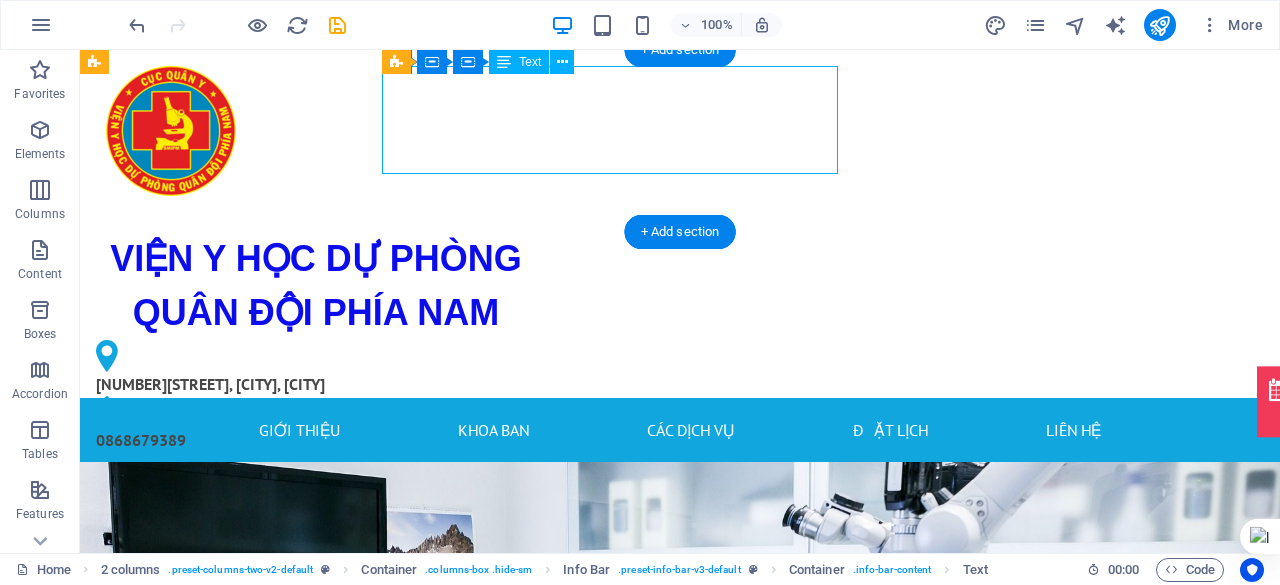 click on "VIỆN Y HỌC DỰ PHÒNG QUÂN ĐỘI PHÍA NAM" at bounding box center [316, 286] 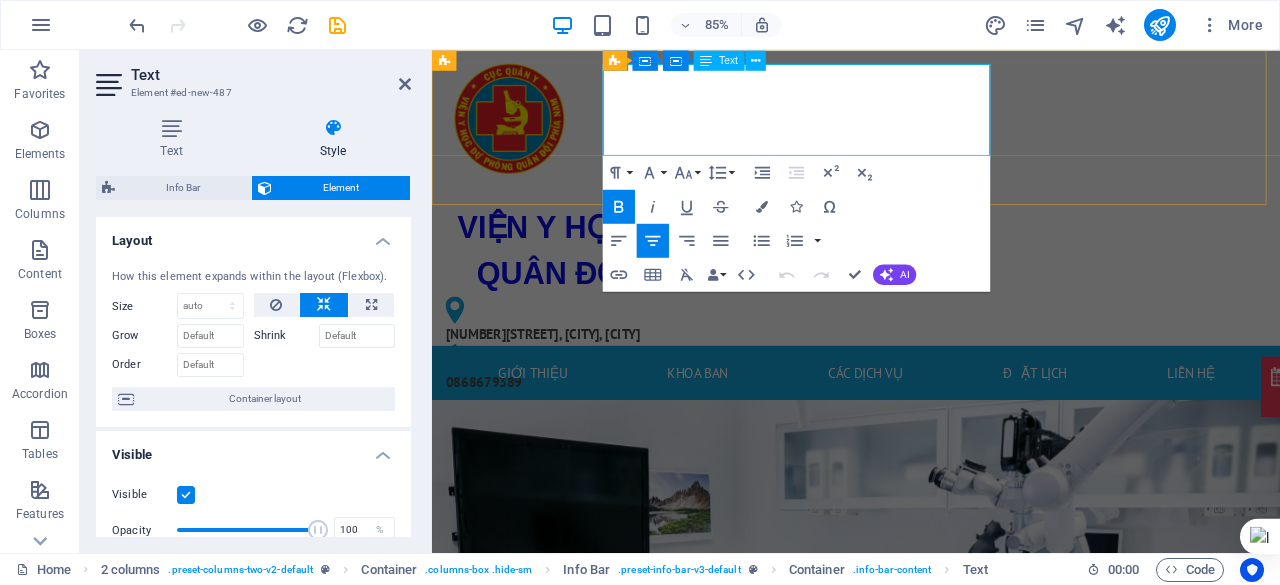 click on "VIỆN Y HỌC DỰ PHÒNG QUÂN ĐỘI PHÍA NAM" at bounding box center (668, 285) 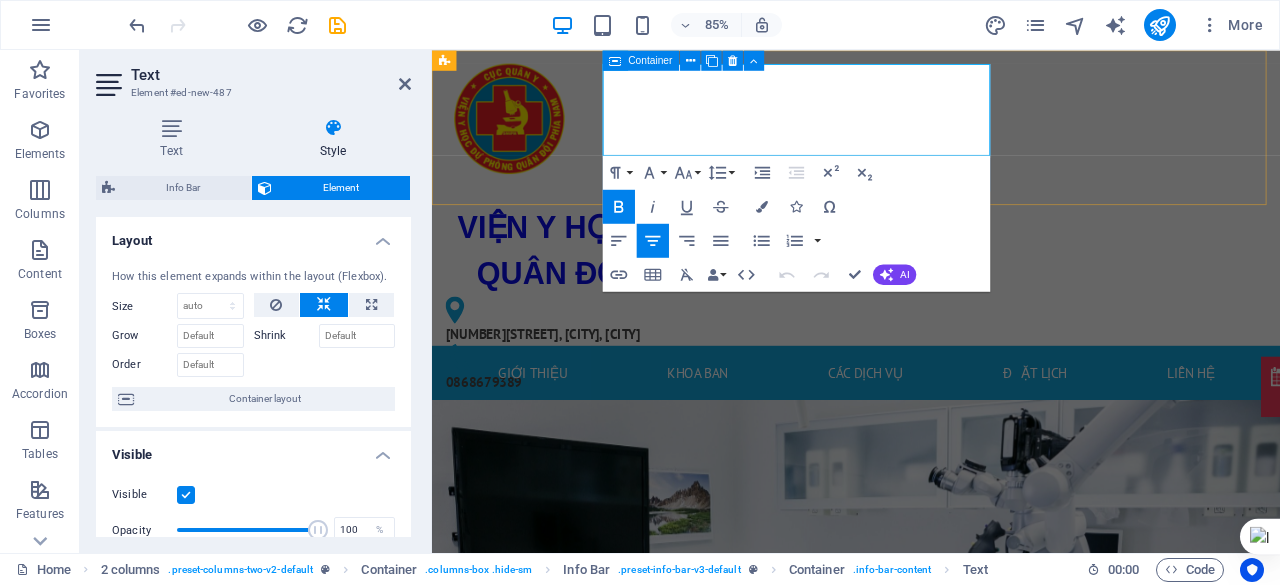click at bounding box center (616, 60) 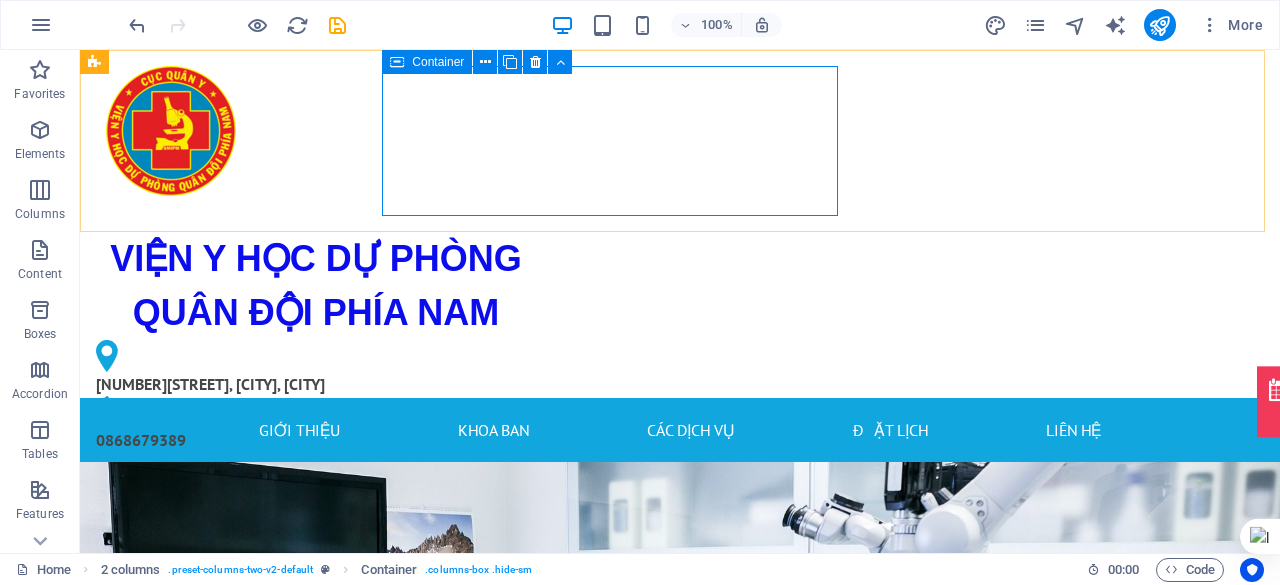 click at bounding box center [397, 62] 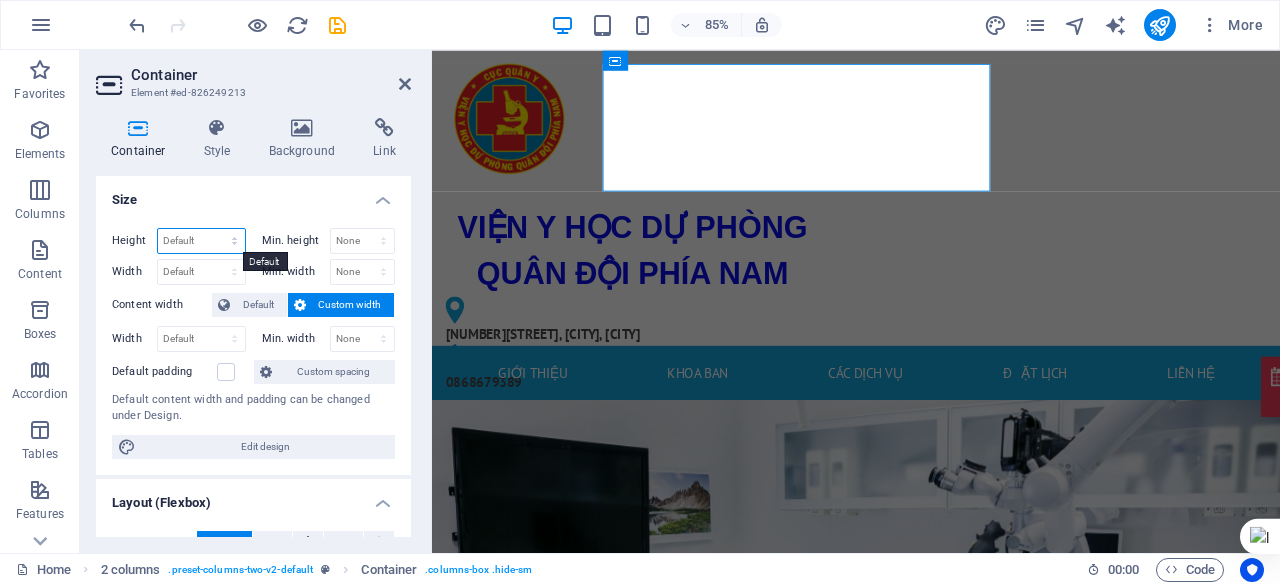 click on "Default px rem % vh vw" at bounding box center [201, 241] 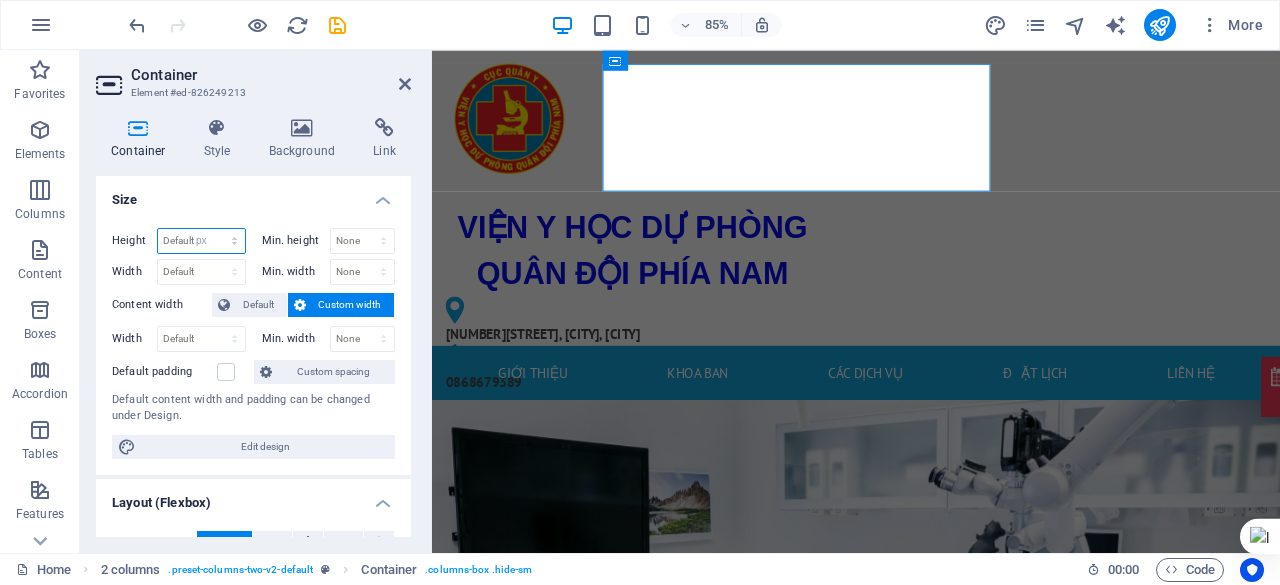 click on "Default px rem % vh vw" at bounding box center [201, 241] 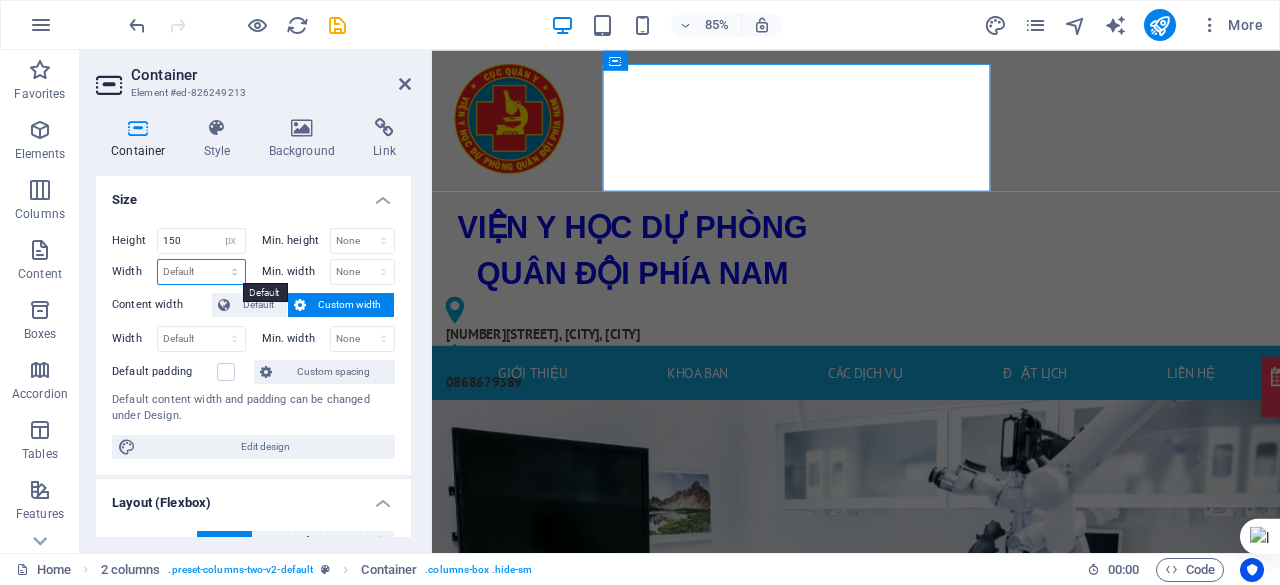 click on "Default px rem % em vh vw" at bounding box center [201, 272] 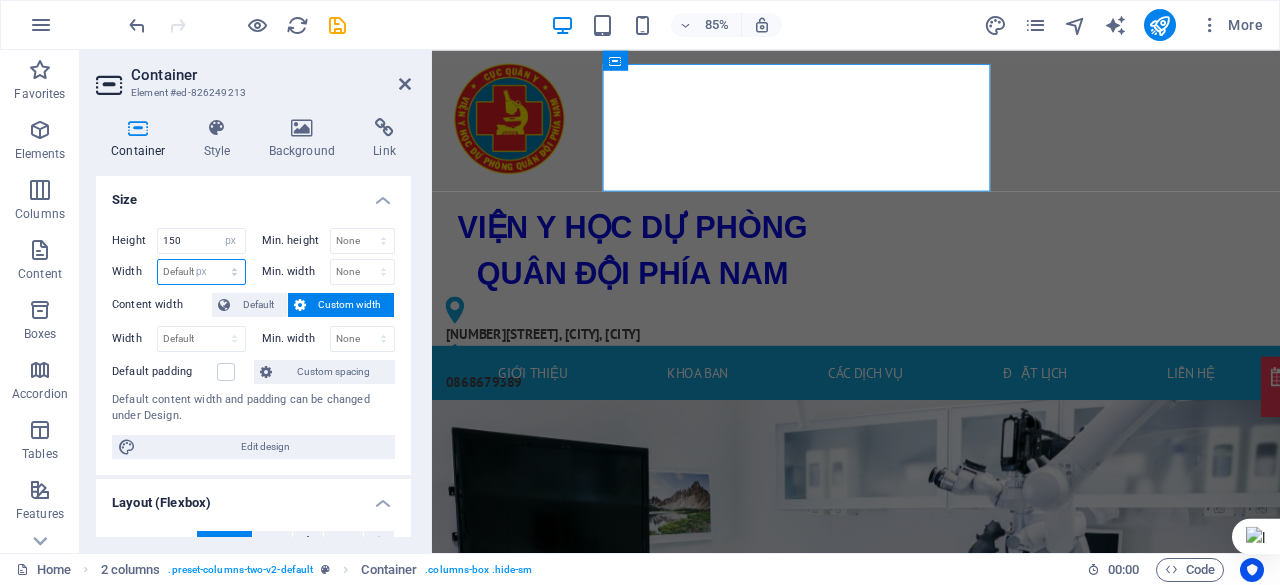 click on "Default px rem % em vh vw" at bounding box center (201, 272) 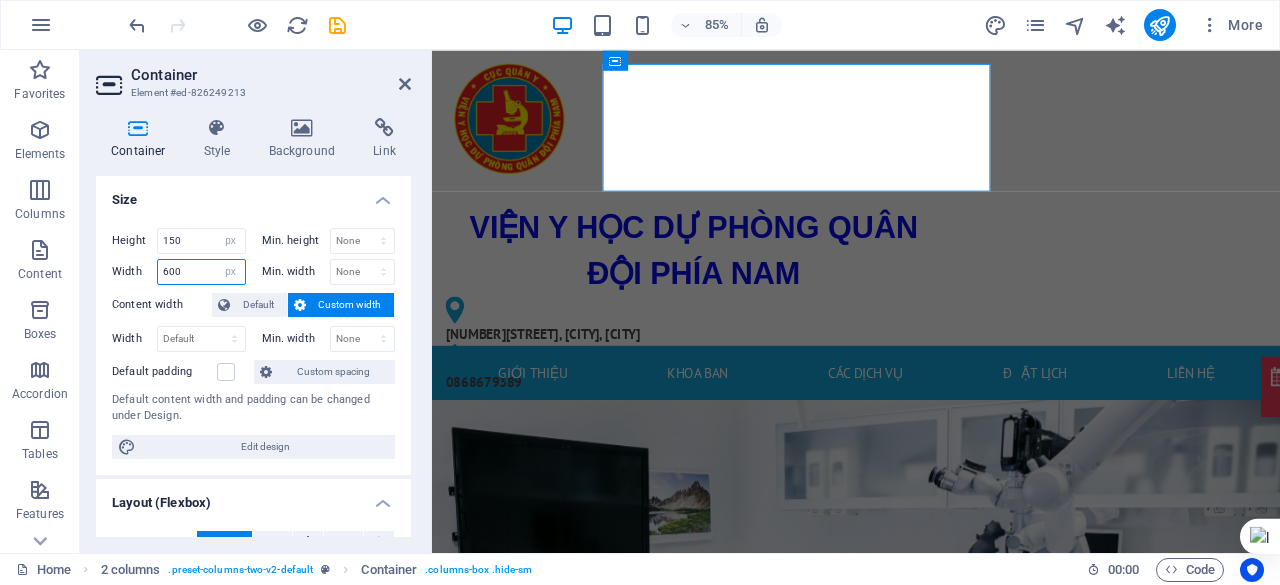 drag, startPoint x: 201, startPoint y: 268, endPoint x: 160, endPoint y: 266, distance: 41.04875 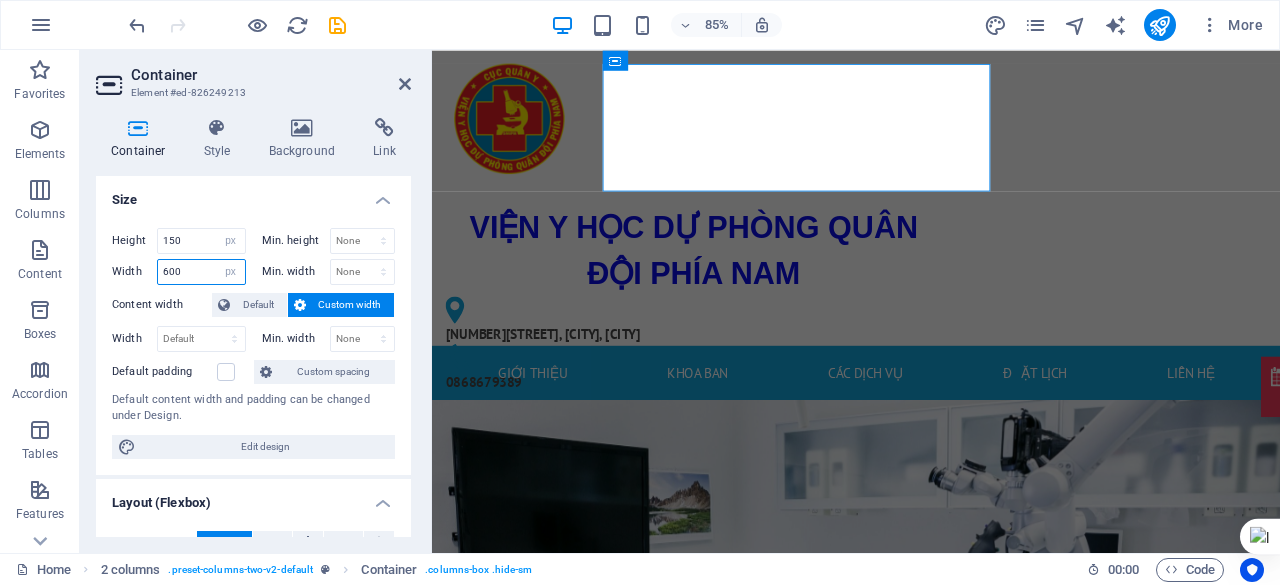 click on "600" at bounding box center [201, 272] 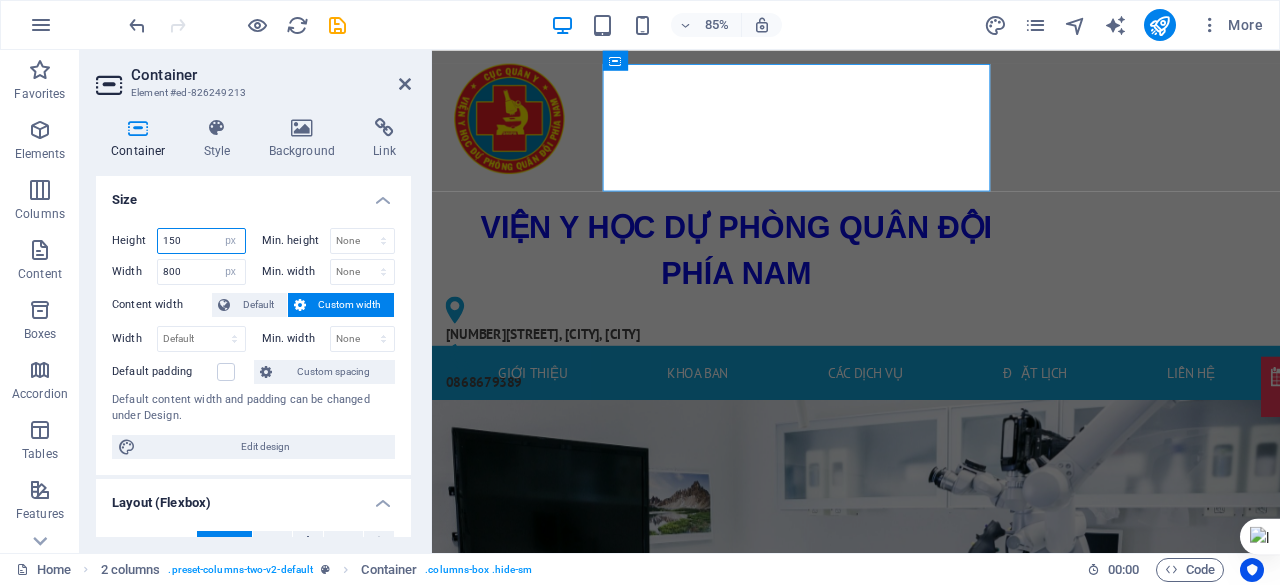 click on "150" at bounding box center (201, 241) 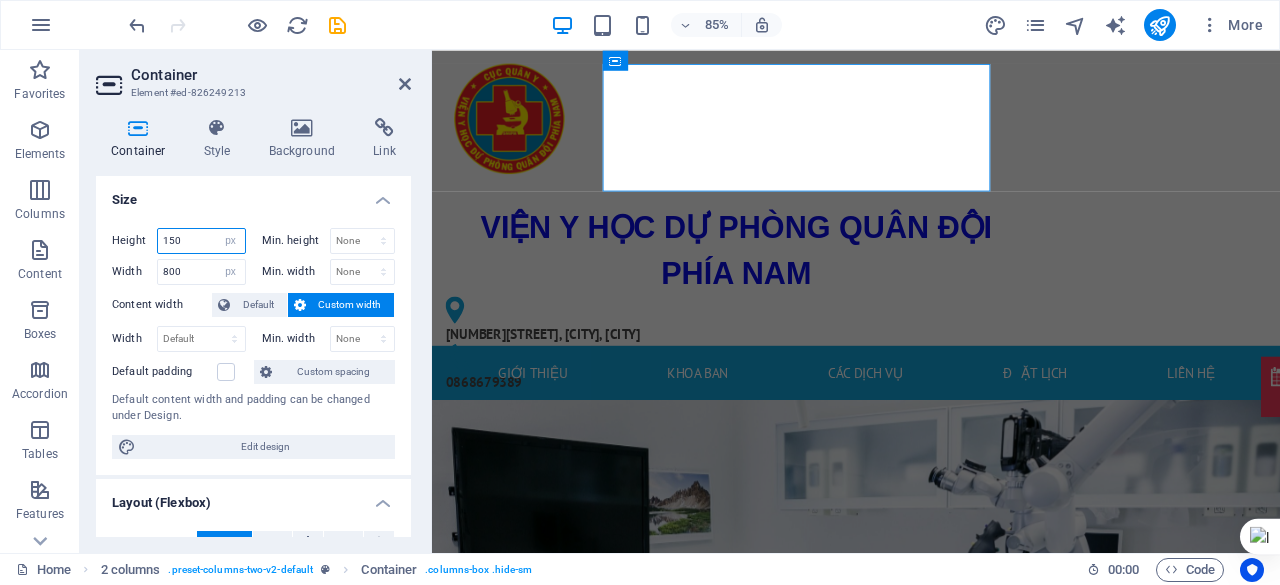 click on "150" at bounding box center (201, 241) 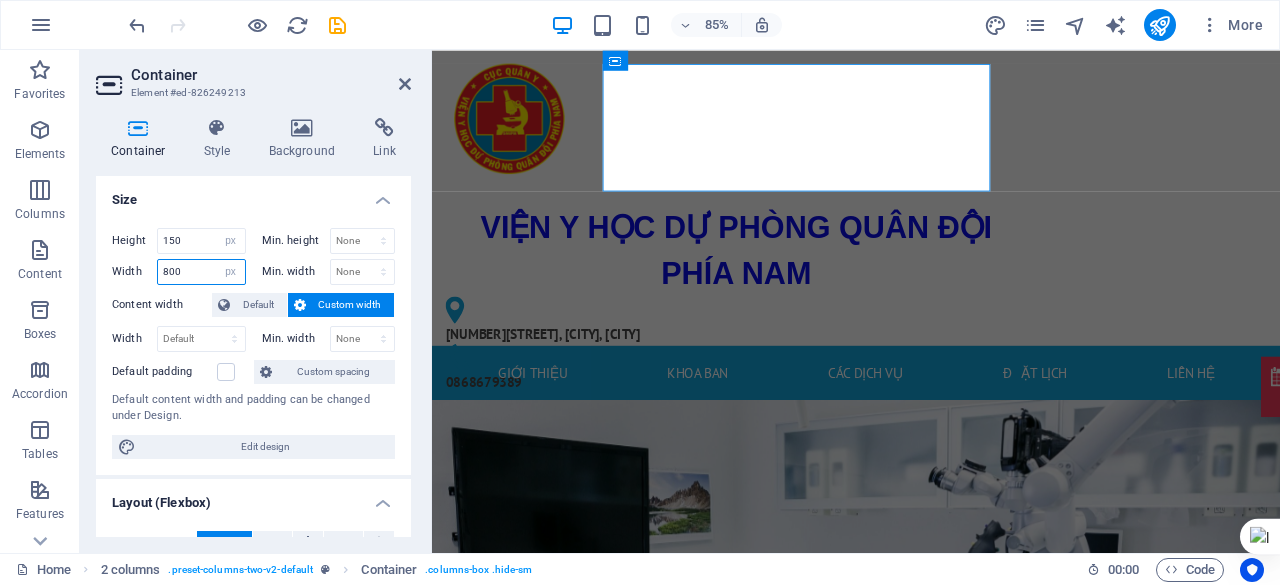 click on "800" at bounding box center [201, 272] 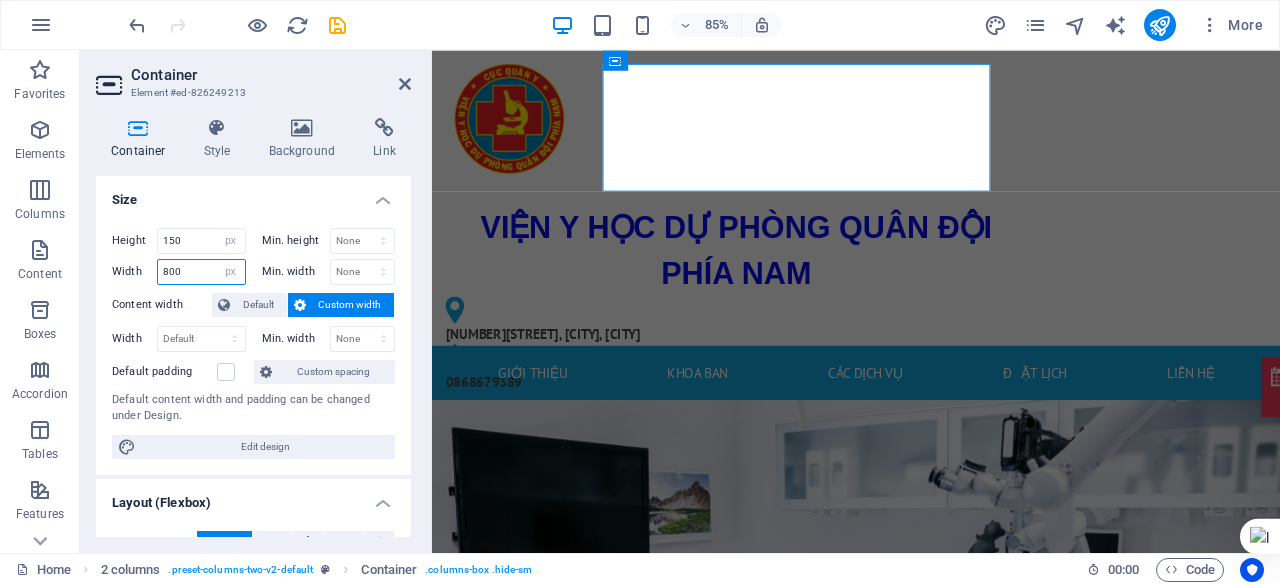 click on "Width 800 Default px rem % em vh vw" at bounding box center (179, 272) 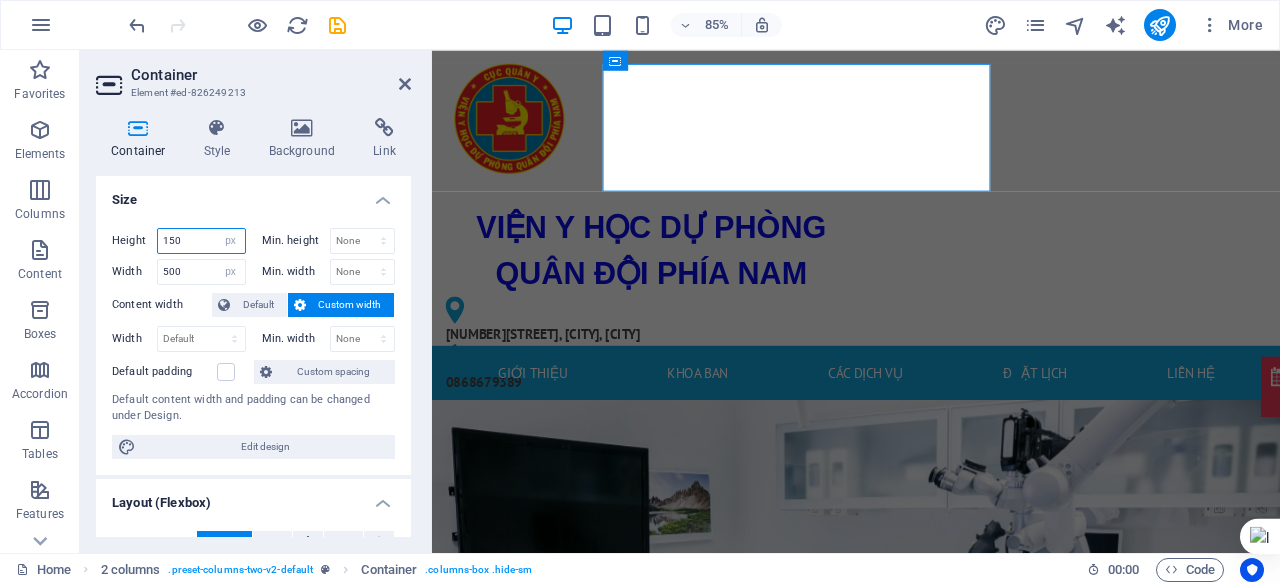 click on "150" at bounding box center (201, 241) 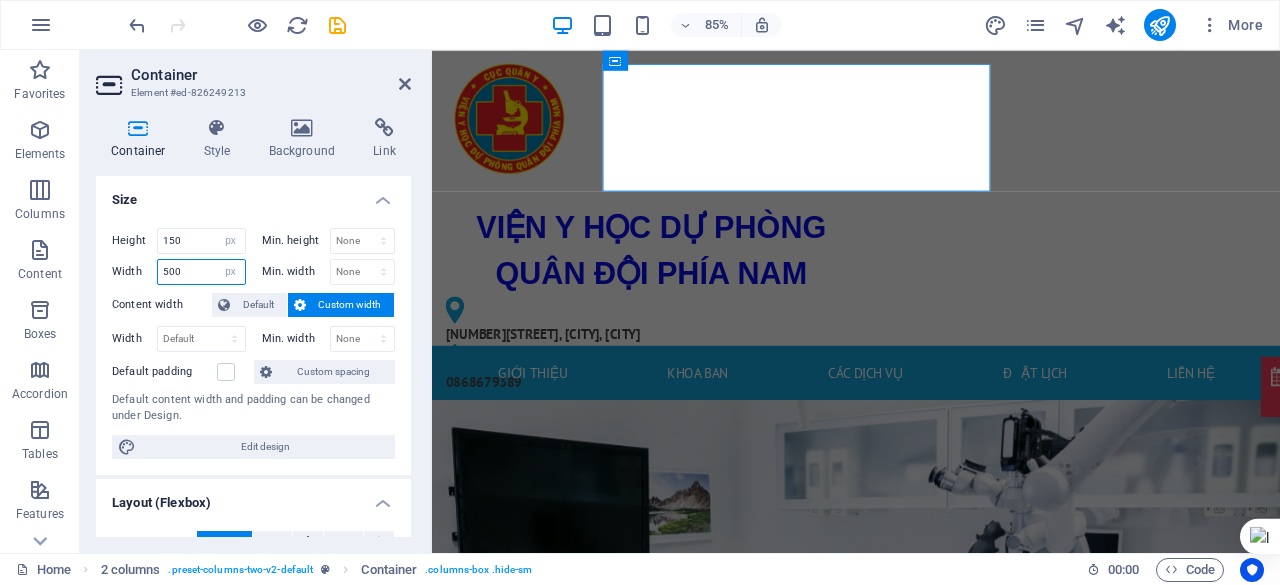 drag, startPoint x: 201, startPoint y: 271, endPoint x: 106, endPoint y: 267, distance: 95.084175 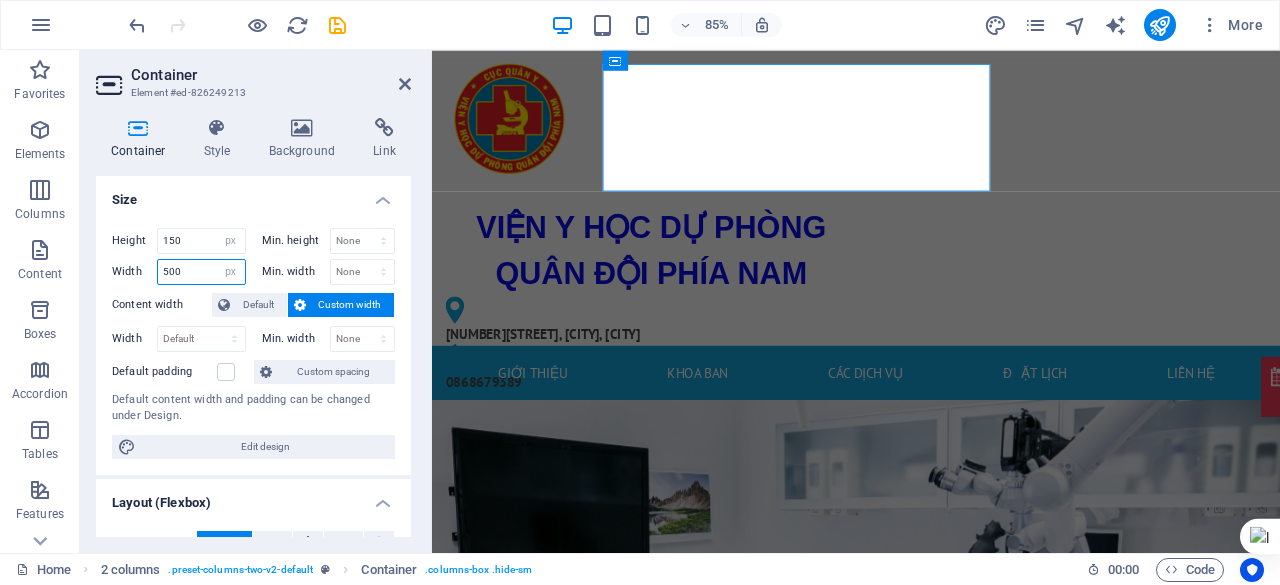 click on "Height 150 Default px rem % vh vw Min. height None px rem % vh vw Width 500 Default px rem % em vh vw Min. width None px rem % vh vw Content width Default Custom width Width Default px rem % em vh vw Min. width None px rem % vh vw Default padding Custom spacing Default content width and padding can be changed under Design. Edit design" at bounding box center (253, 343) 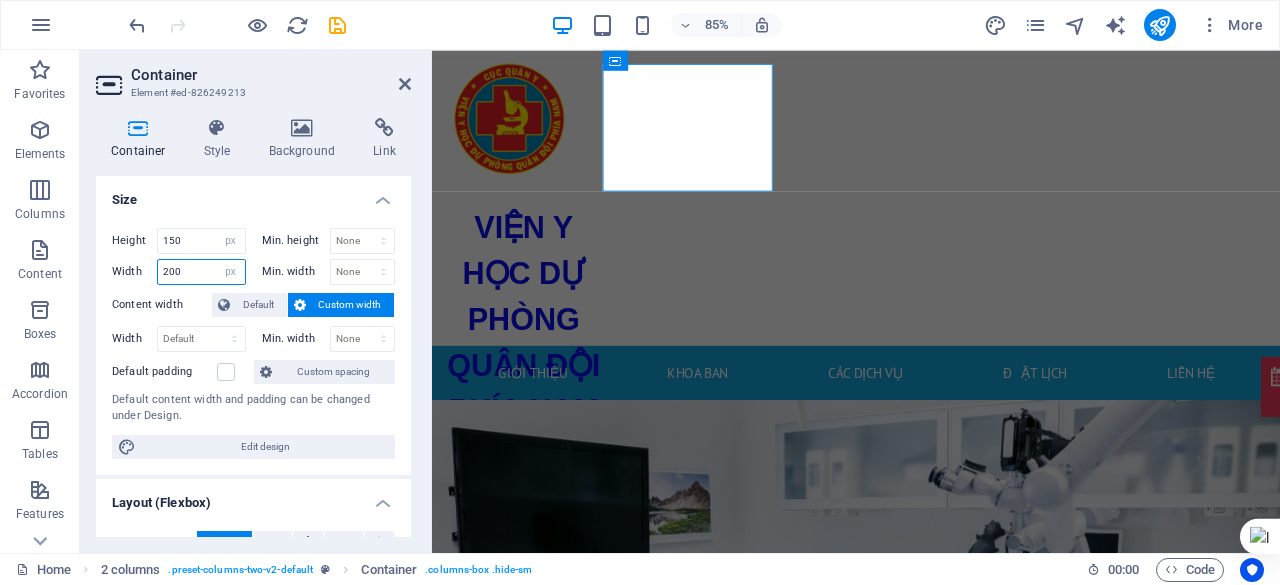drag, startPoint x: 187, startPoint y: 276, endPoint x: 152, endPoint y: 261, distance: 38.078865 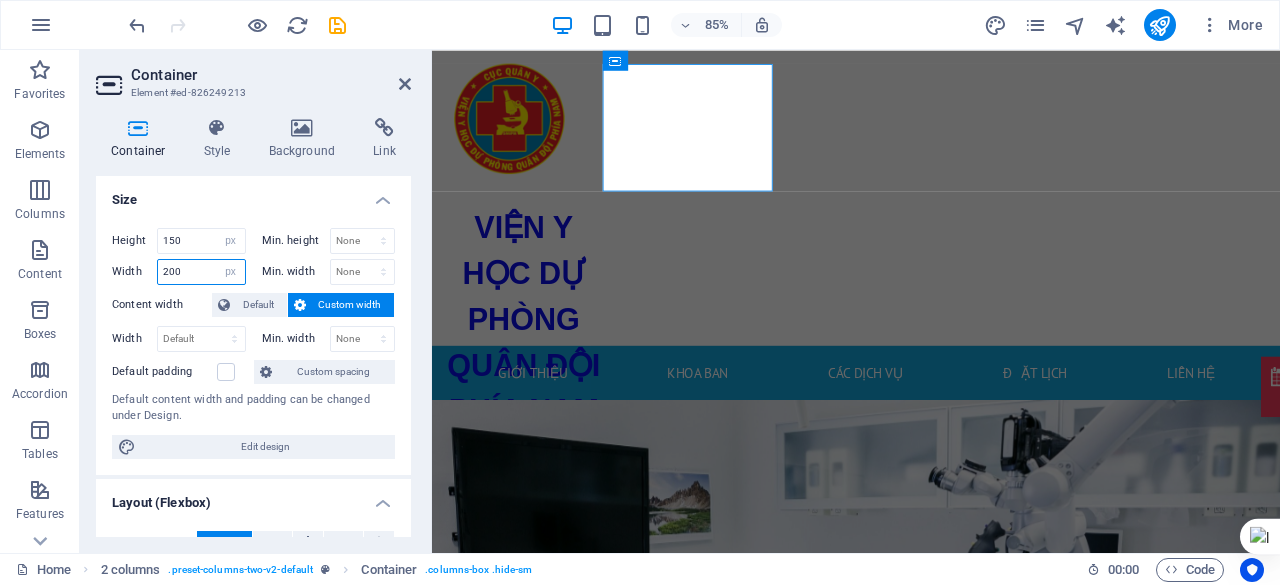 click on "Width 200 Default px rem % em vh vw" at bounding box center (179, 272) 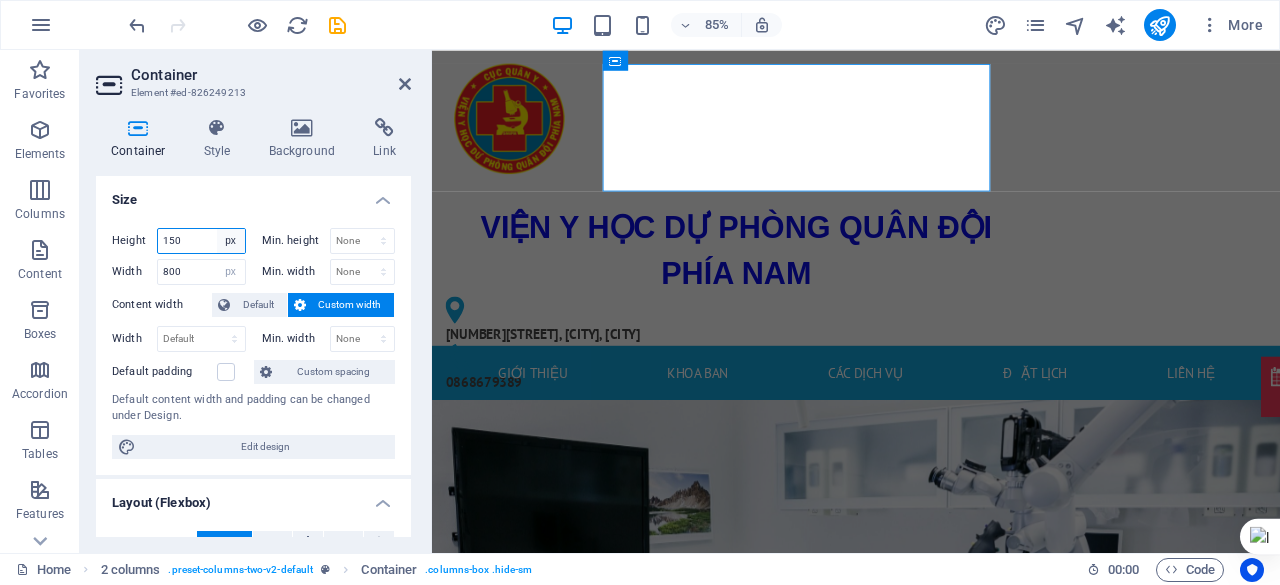 click on "Default px rem % vh vw" at bounding box center [231, 241] 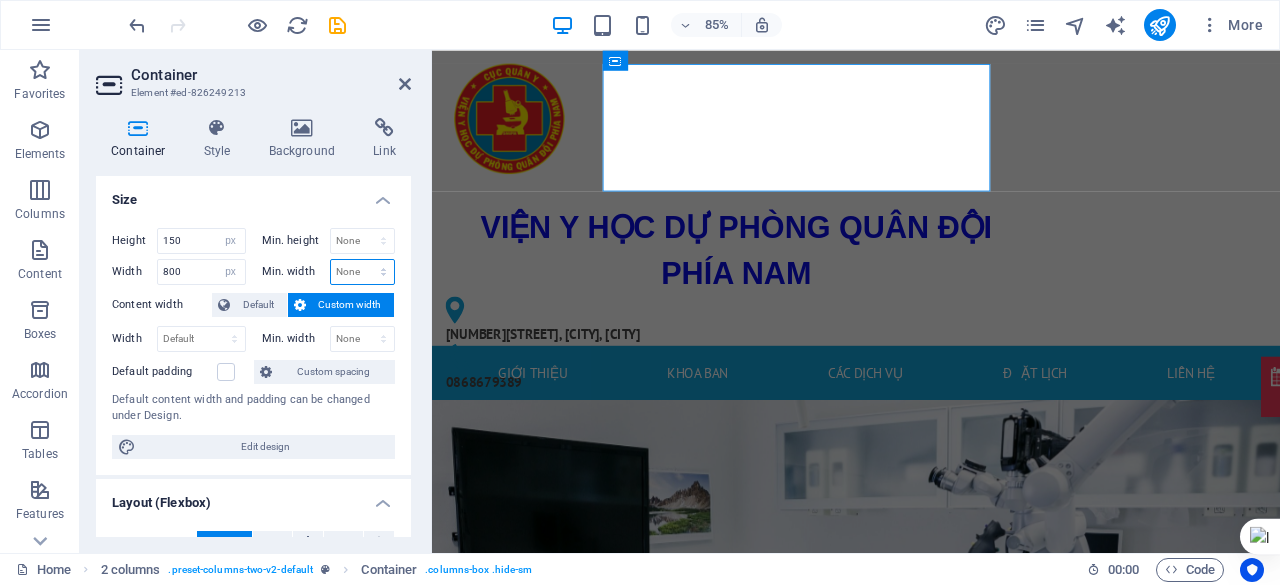 click on "None px rem % vh vw" at bounding box center (363, 272) 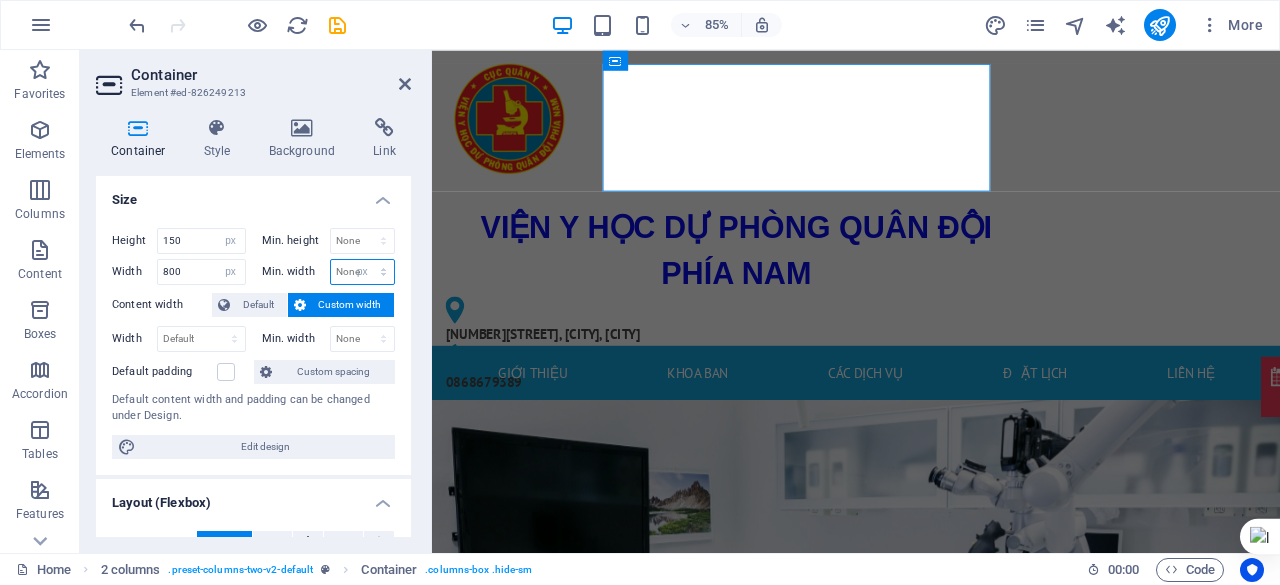 click on "None px rem % vh vw" at bounding box center (363, 272) 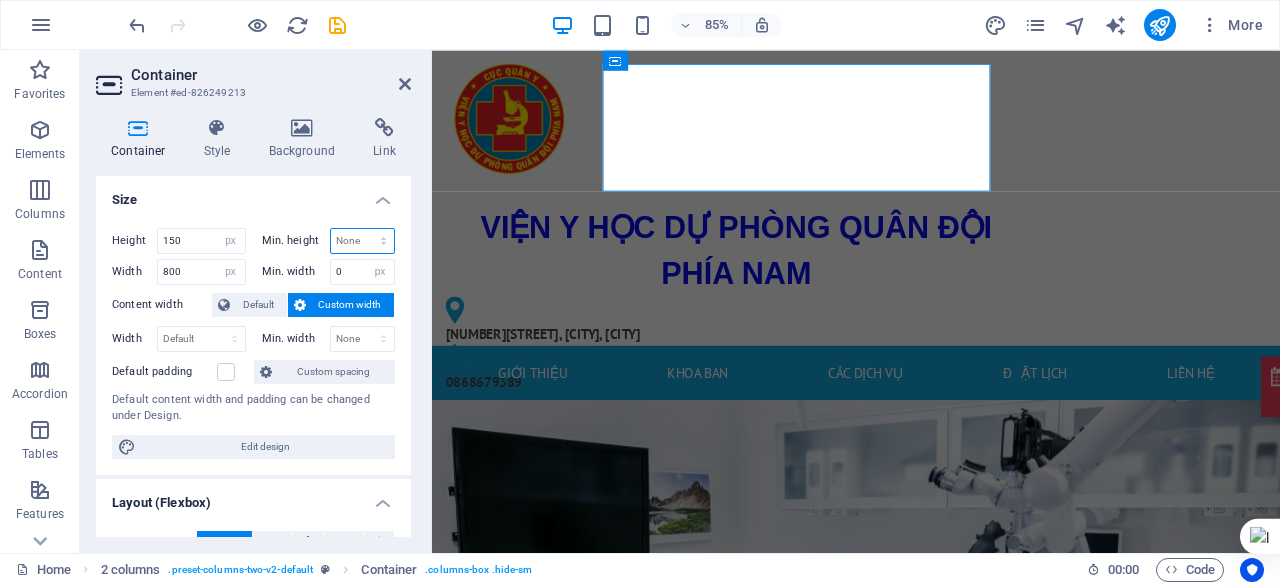 click on "None px rem % vh vw" at bounding box center (363, 241) 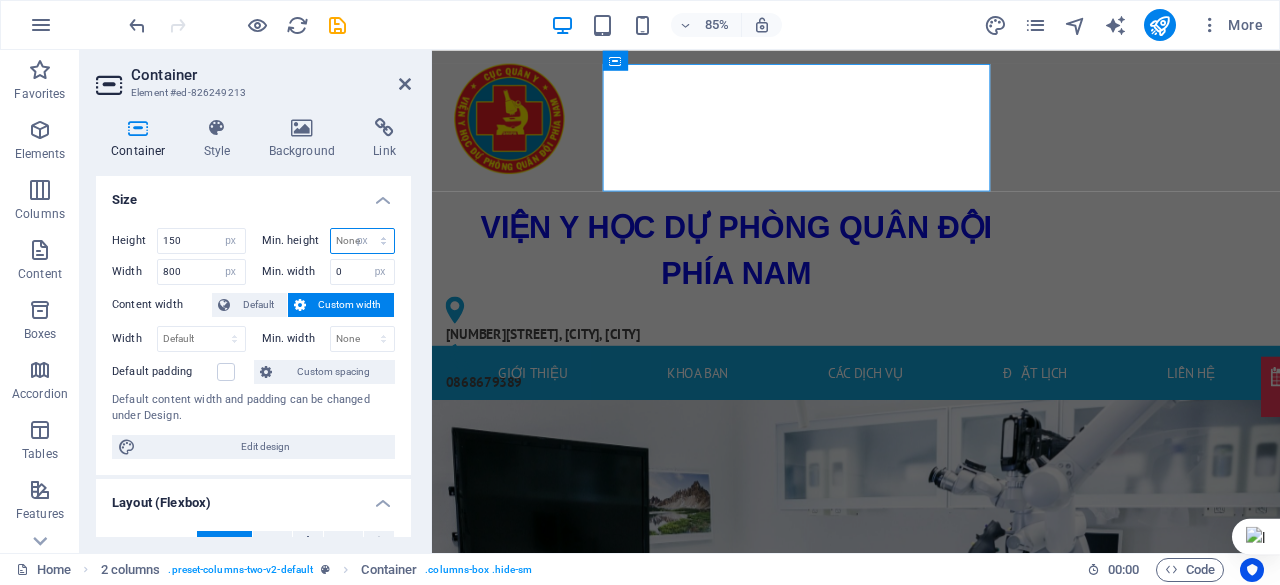 click on "None px rem % vh vw" at bounding box center (363, 241) 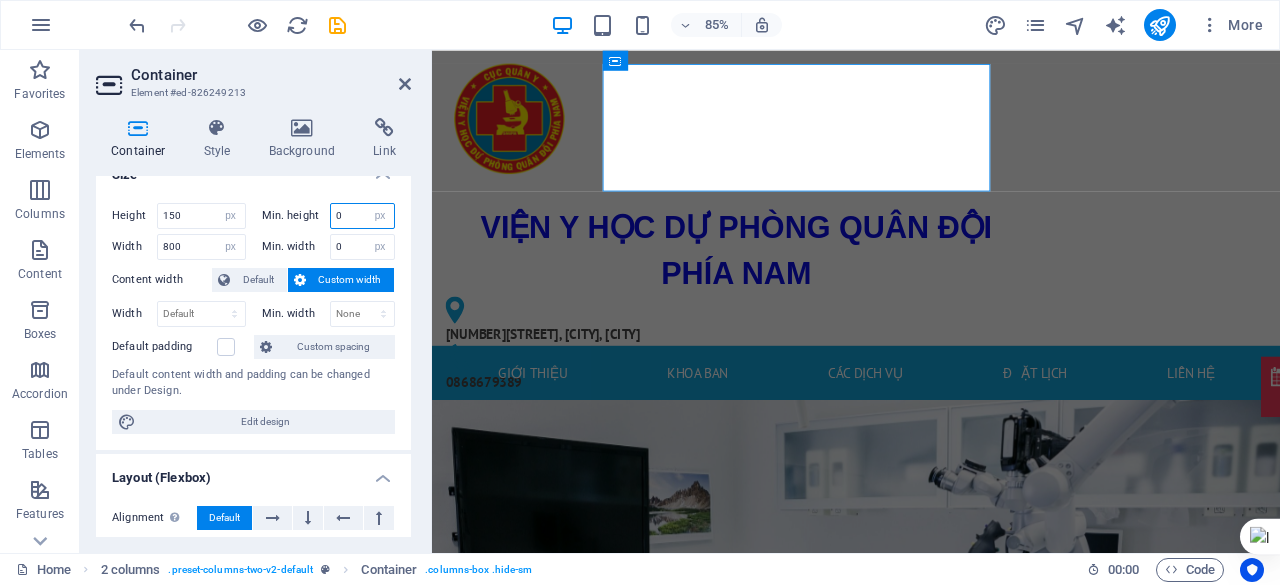 scroll, scrollTop: 34, scrollLeft: 0, axis: vertical 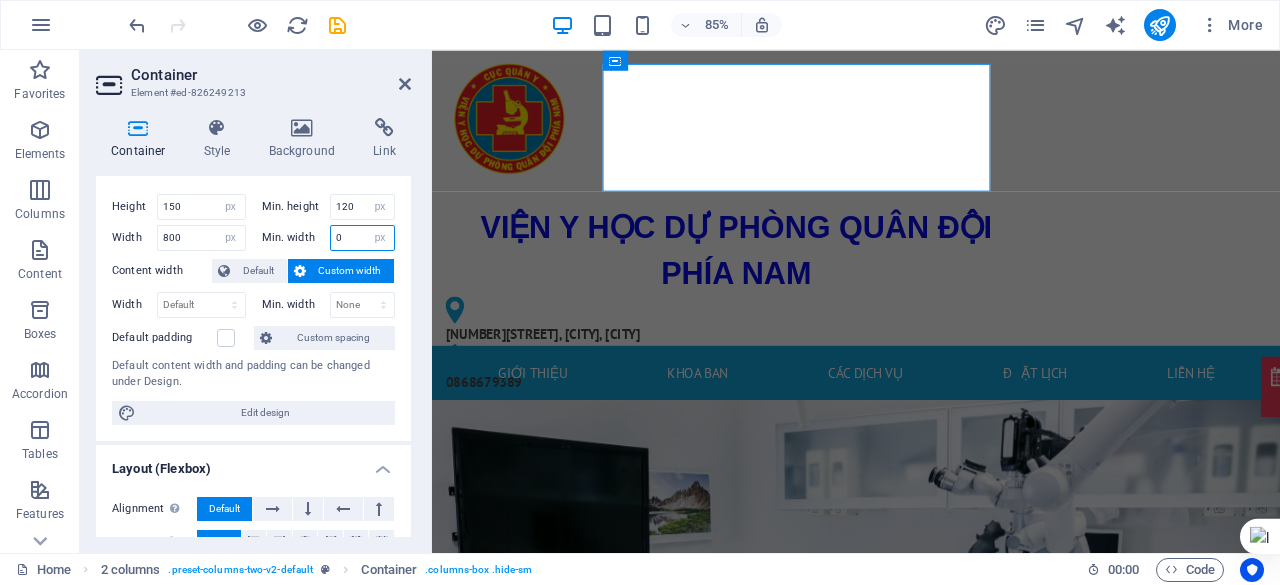 click on "0" at bounding box center (363, 238) 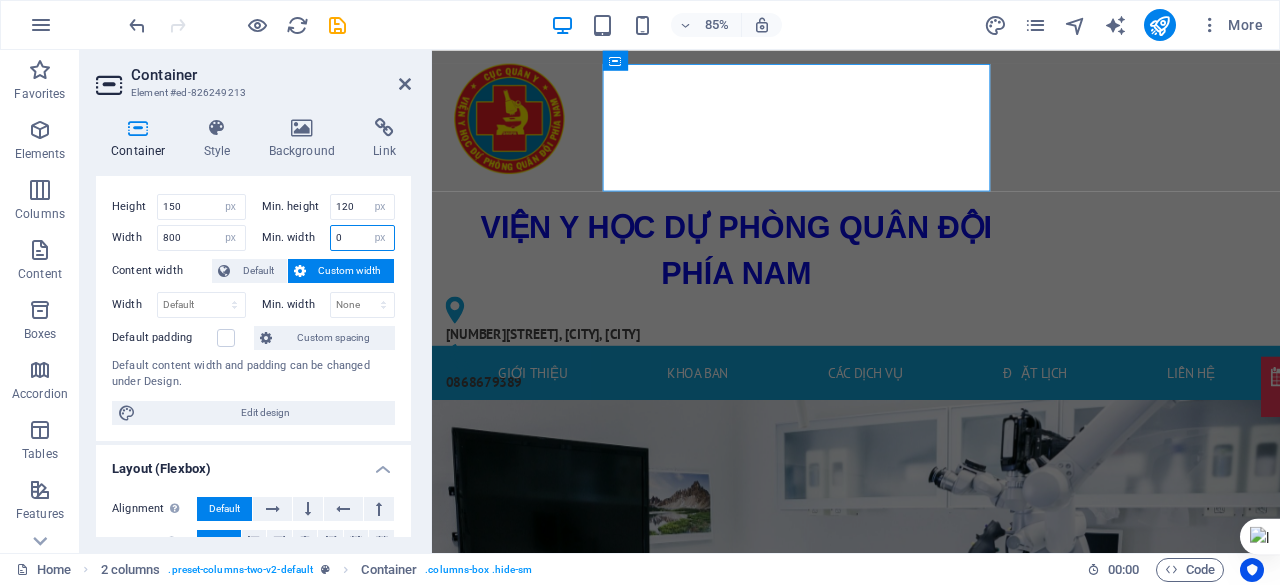 drag, startPoint x: 357, startPoint y: 242, endPoint x: 316, endPoint y: 239, distance: 41.109608 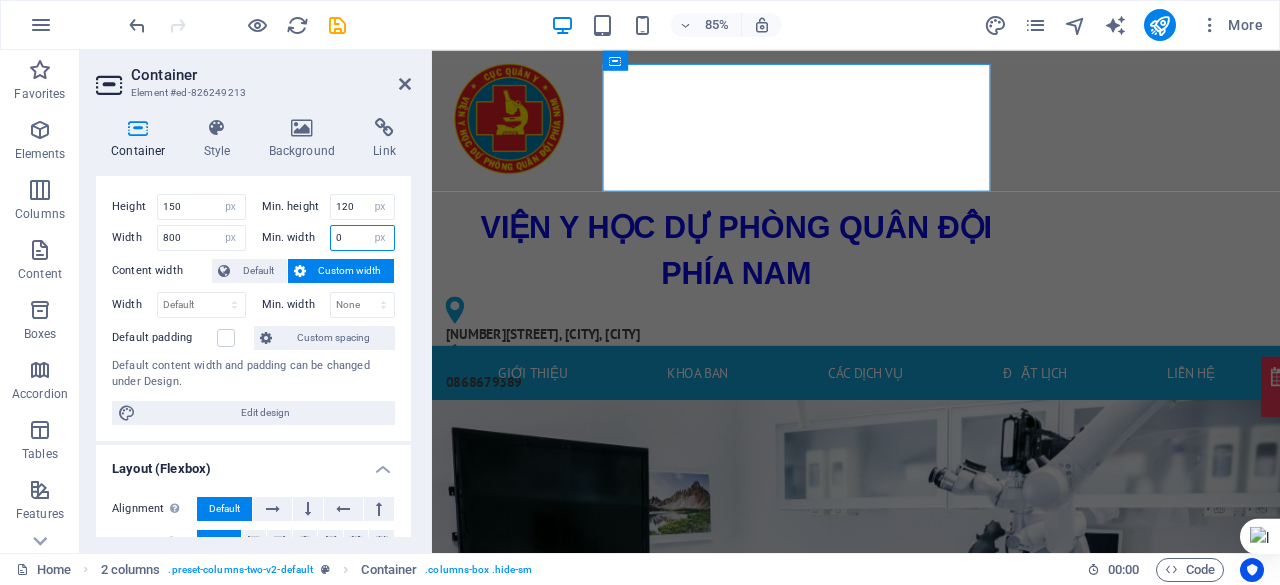 click on "Min. width 0 None px rem % vh vw" at bounding box center [329, 238] 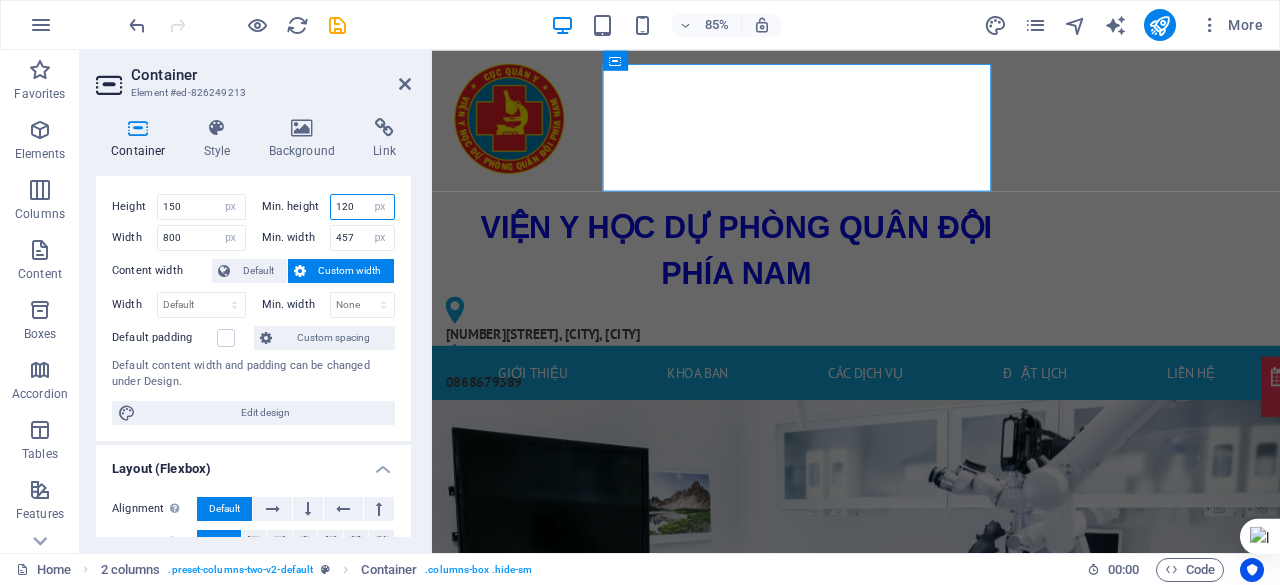 click on "120" at bounding box center (363, 207) 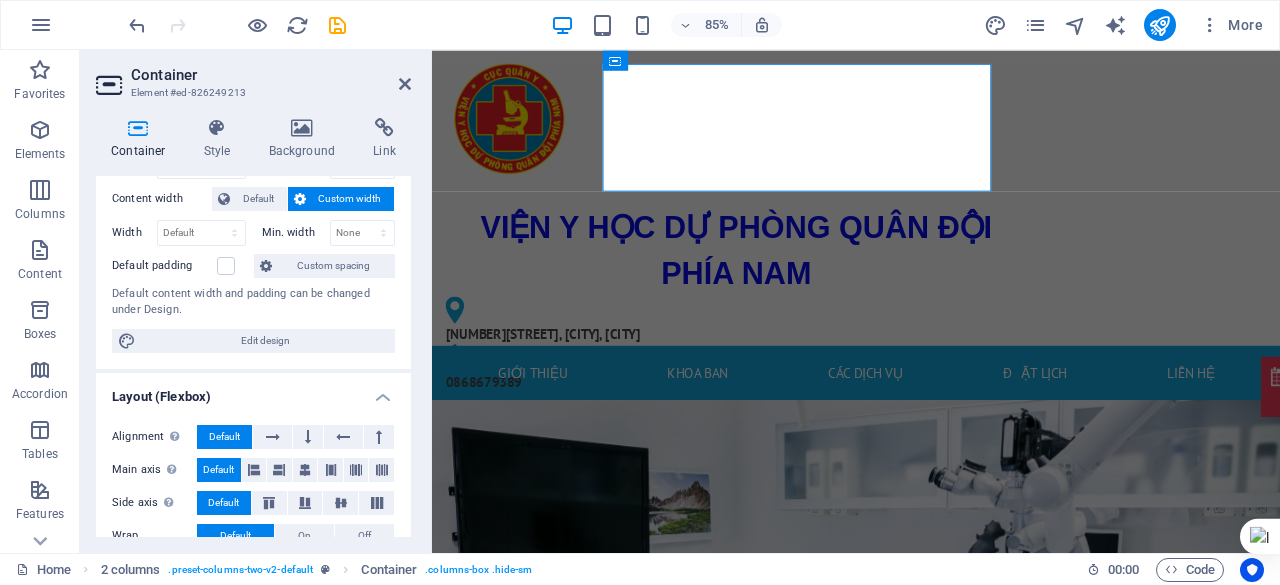 scroll, scrollTop: 445, scrollLeft: 0, axis: vertical 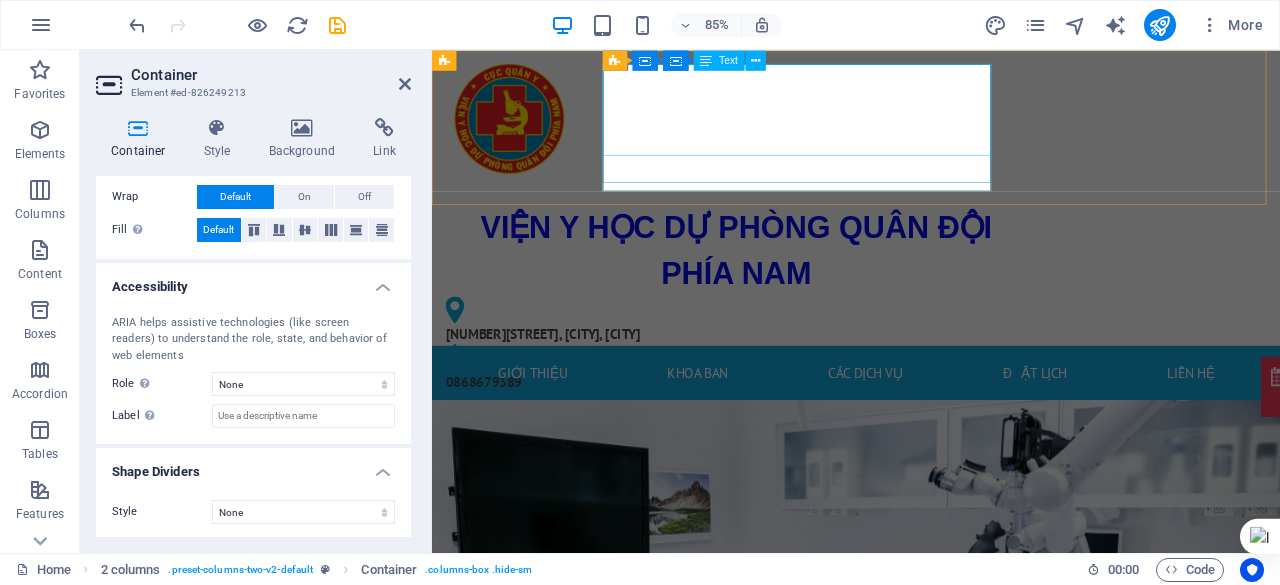 click on "VIỆN Y HỌC DỰ PHÒNG QUÂN ĐỘI PHÍA NAM" at bounding box center (790, 286) 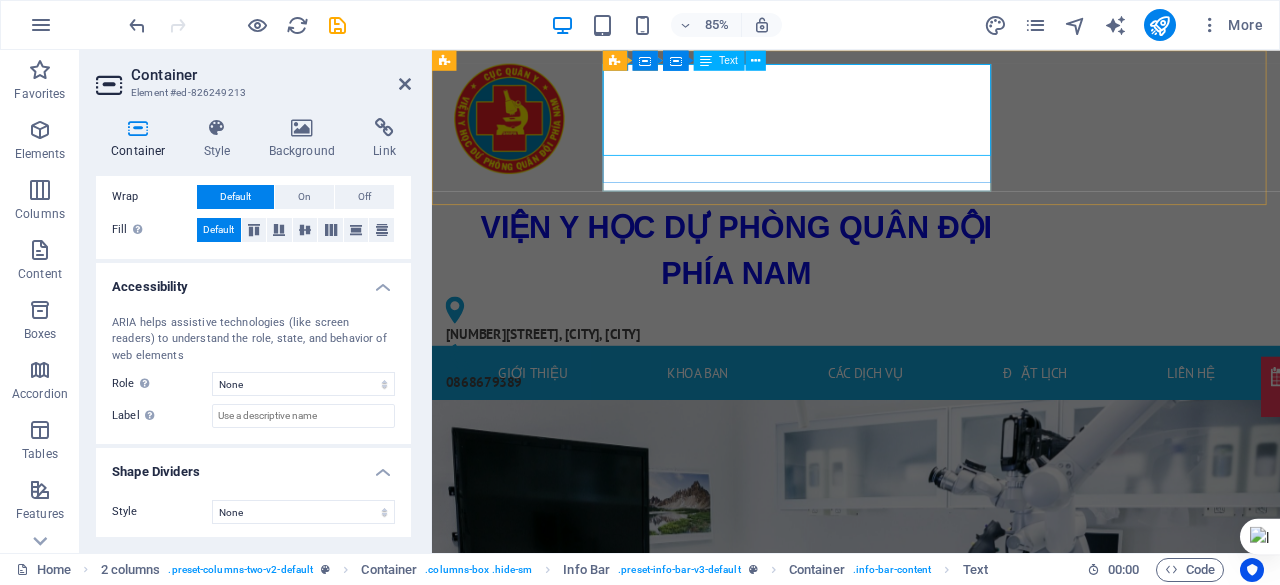 click on "VIỆN Y HỌC DỰ PHÒNG QUÂN ĐỘI PHÍA NAM" at bounding box center (790, 286) 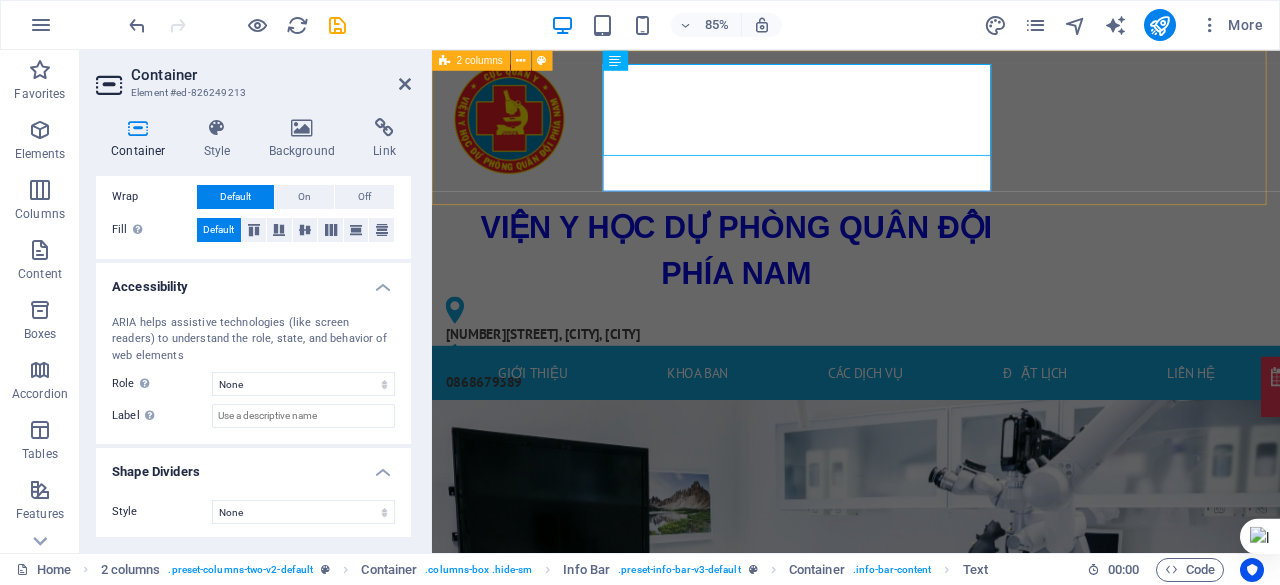 click on "VIỆN Y HỌC DỰ PHÒNG QUÂN ĐỘI PHÍA NAM 168Bis Phan Văn Trị, Phường An Nhơn, TP. Hồ Chí Minh 0868679389" at bounding box center [931, 224] 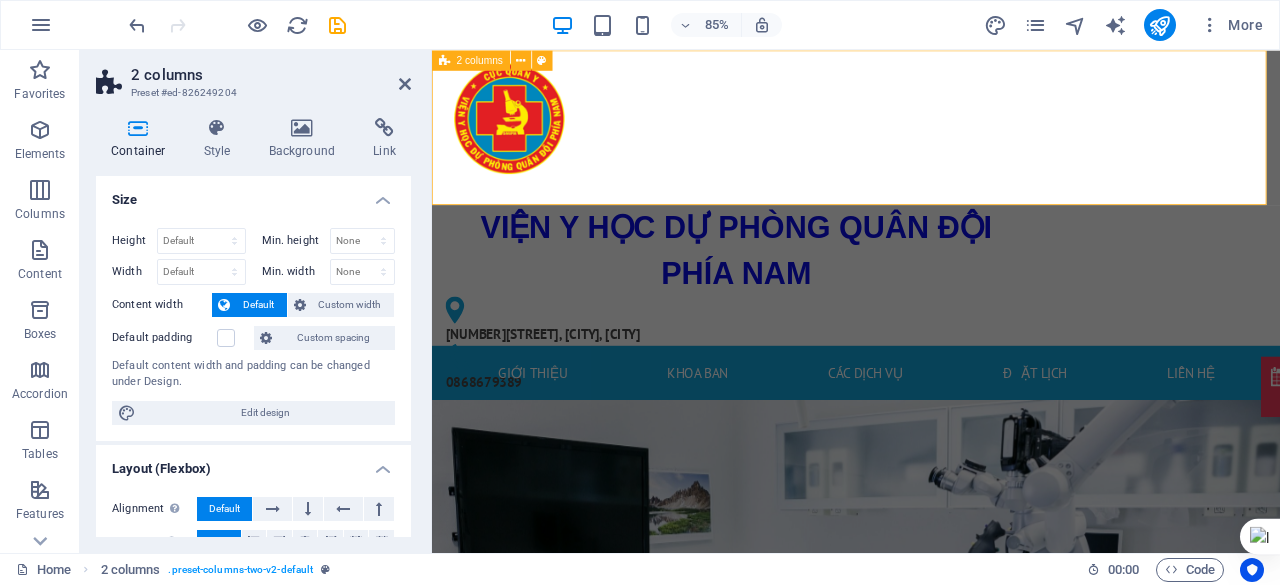 click on "VIỆN Y HỌC DỰ PHÒNG QUÂN ĐỘI PHÍA NAM 168Bis Phan Văn Trị, Phường An Nhơn, TP. Hồ Chí Minh 0868679389" at bounding box center (931, 224) 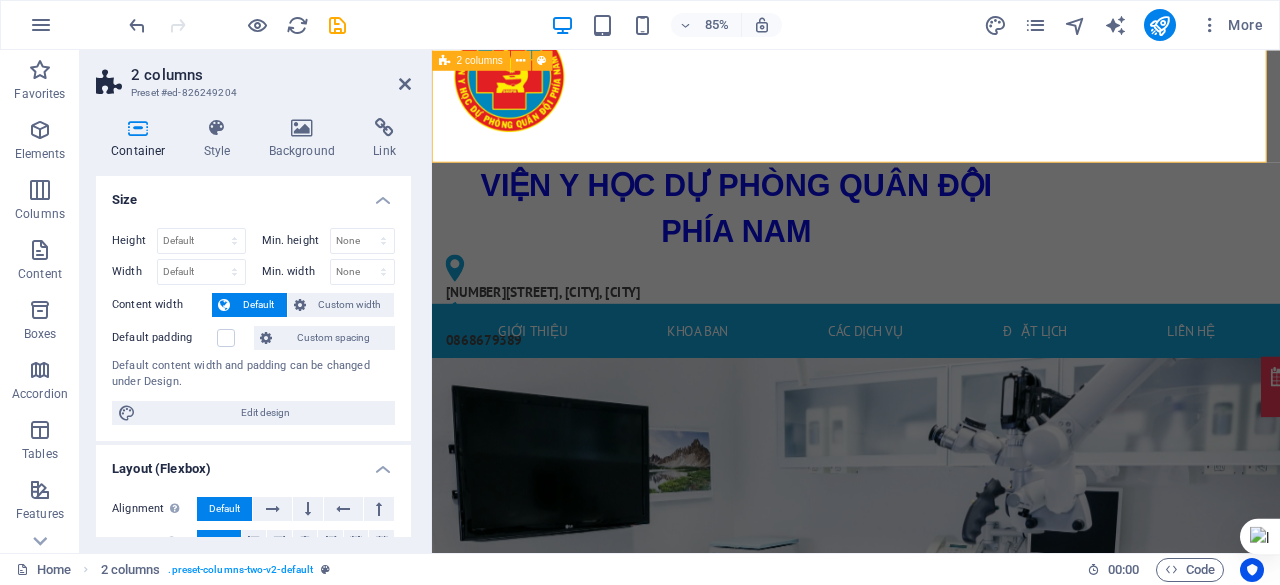 scroll, scrollTop: 48, scrollLeft: 0, axis: vertical 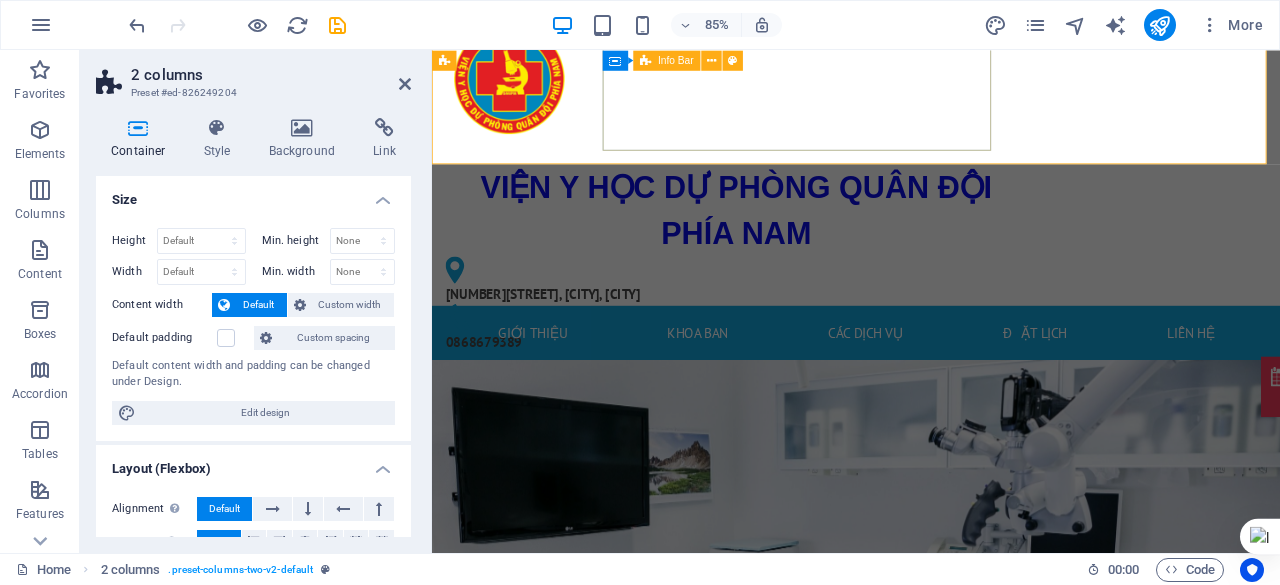 click on "VIỆN Y HỌC DỰ PHÒNG QUÂN ĐỘI PHÍA NAM 168Bis Phan Văn Trị, Phường An Nhơn, TP. Hồ Chí Minh 0868679389" at bounding box center [798, 259] 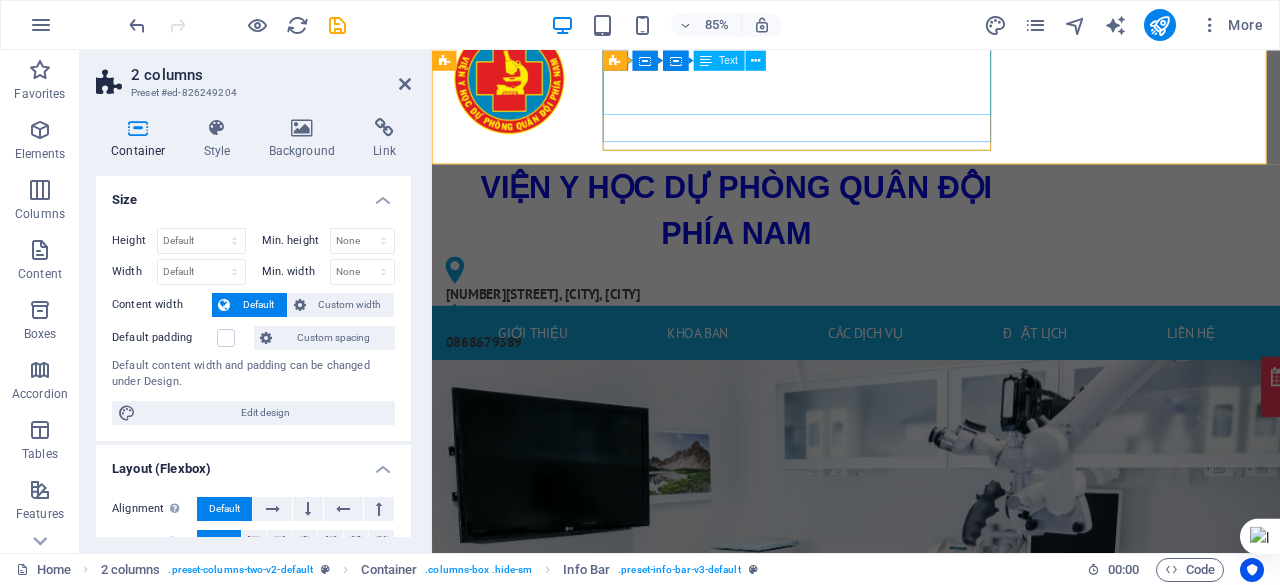 click on "VIỆN Y HỌC DỰ PHÒNG QUÂN ĐỘI PHÍA NAM" at bounding box center (790, 238) 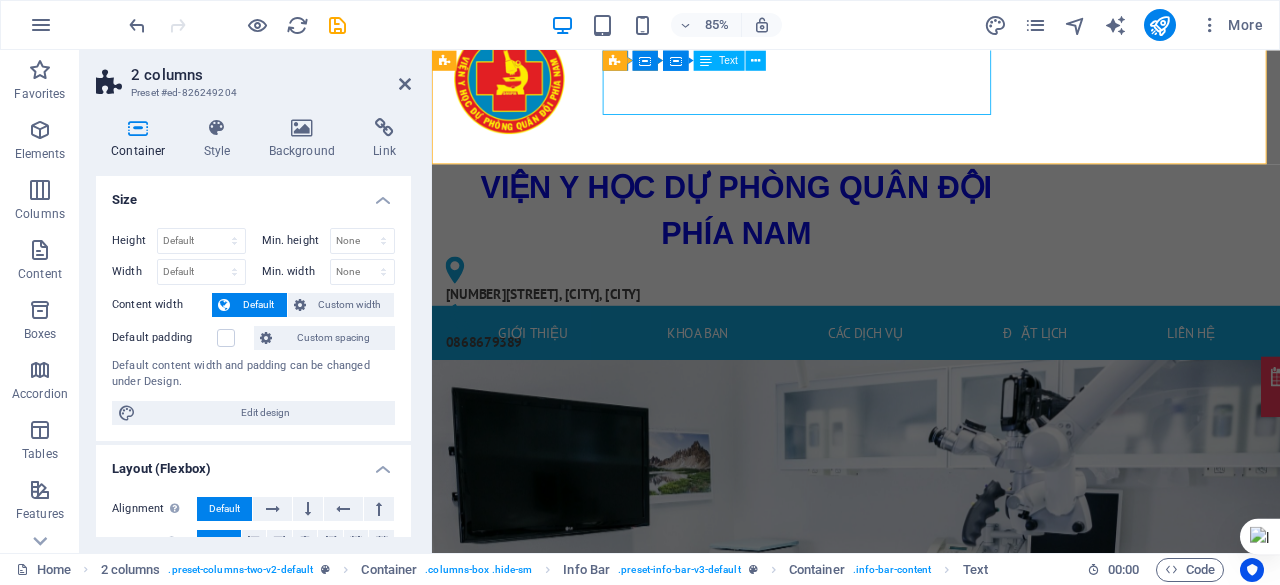 click on "VIỆN Y HỌC DỰ PHÒNG QUÂN ĐỘI PHÍA NAM" at bounding box center (790, 238) 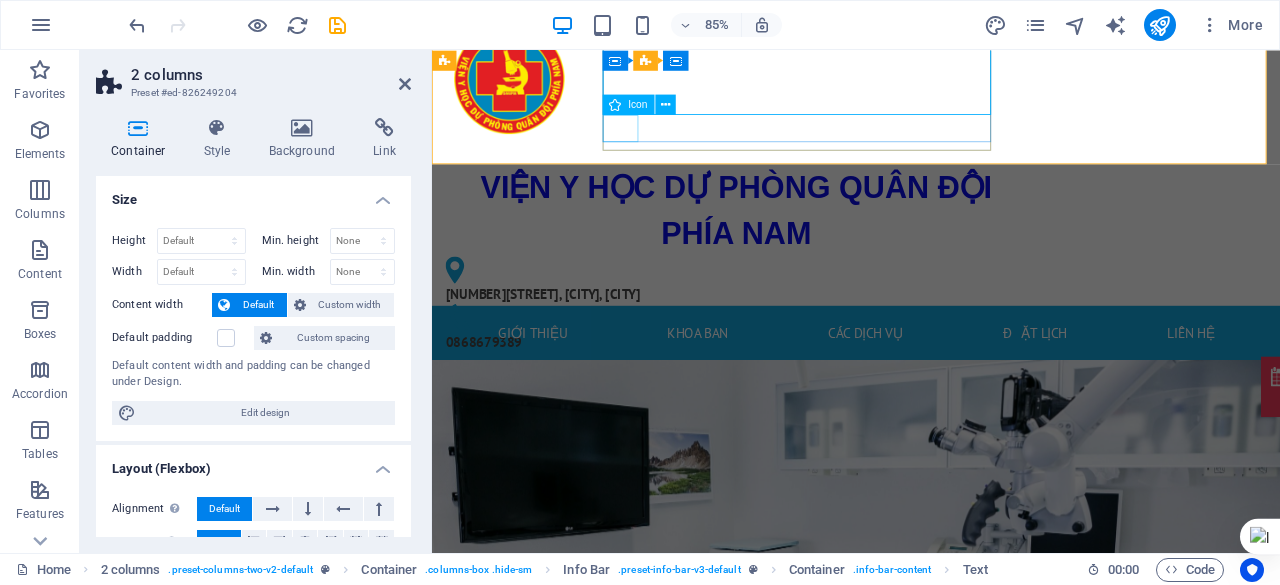 click at bounding box center [790, 308] 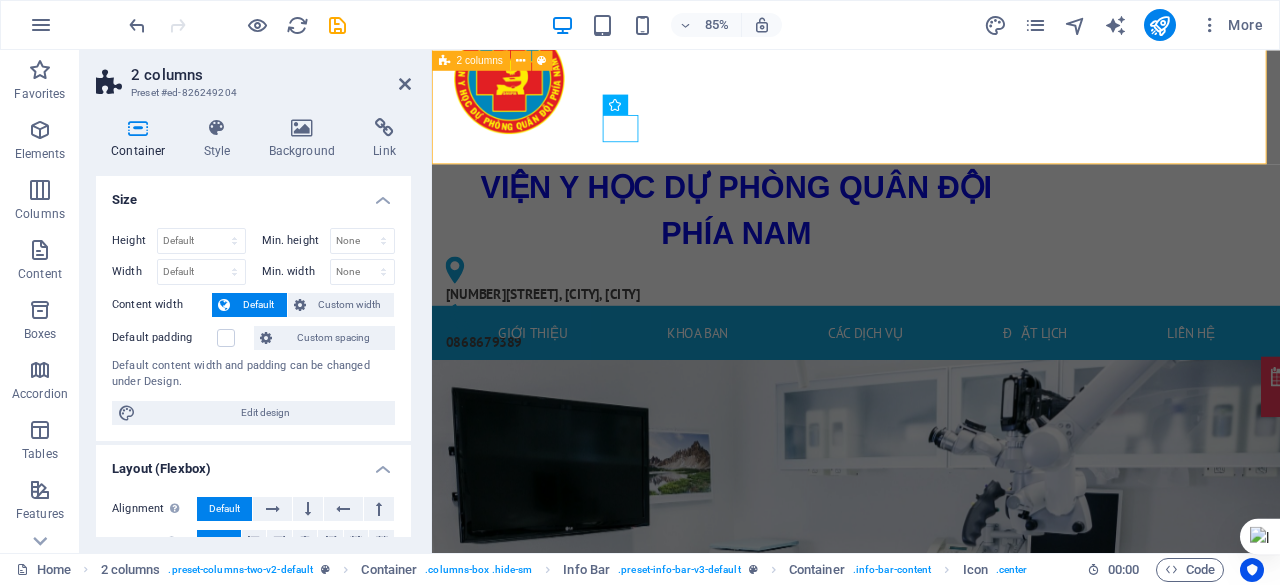 click on "VIỆN Y HỌC DỰ PHÒNG QUÂN ĐỘI PHÍA NAM 168Bis Phan Văn Trị, Phường An Nhơn, TP. Hồ Chí Minh 0868679389" at bounding box center [931, 176] 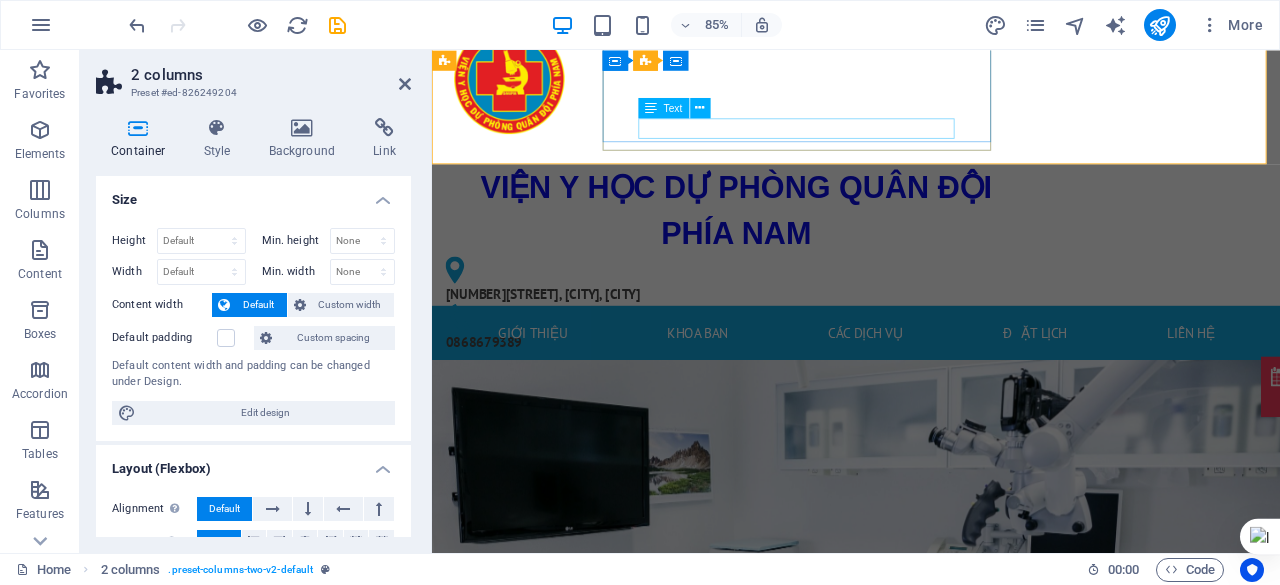 click on "[NUMBER] [STREET], [DISTRICT], [CITY]" at bounding box center [790, 336] 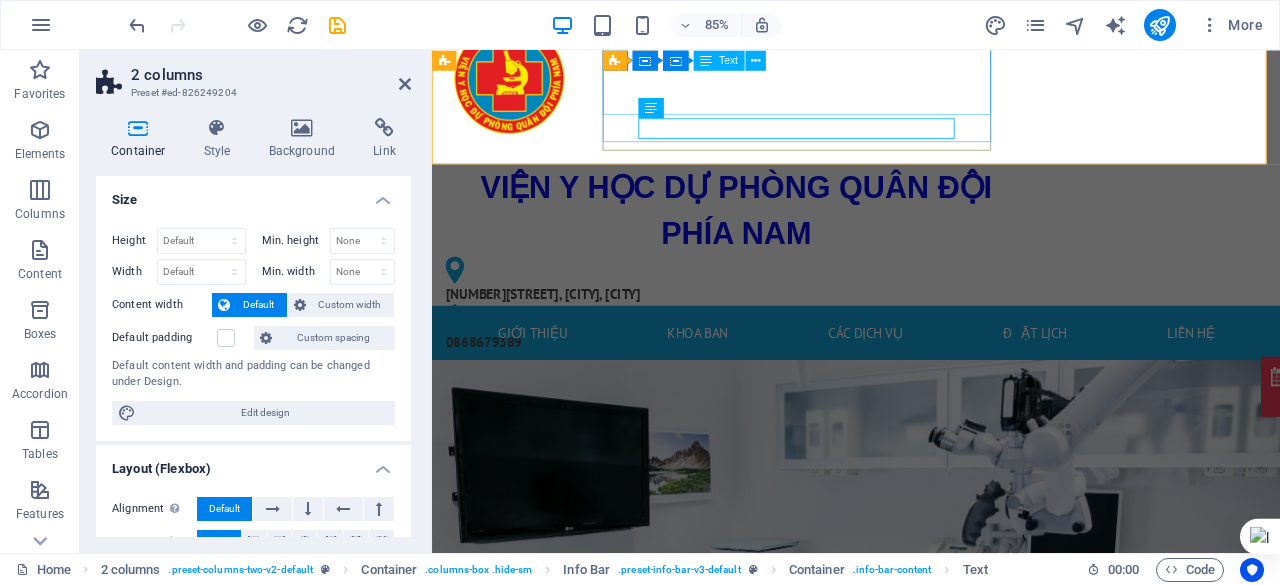 click on "VIỆN Y HỌC DỰ PHÒNG QUÂN ĐỘI PHÍA NAM" at bounding box center [790, 238] 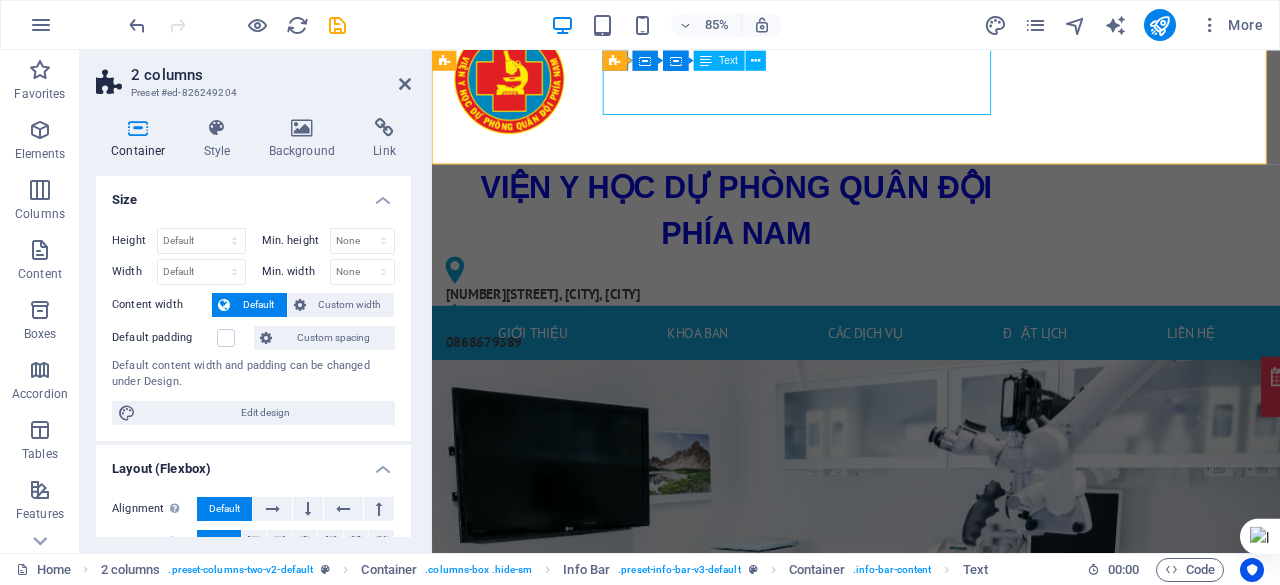click on "VIỆN Y HỌC DỰ PHÒNG QUÂN ĐỘI PHÍA NAM" at bounding box center (790, 238) 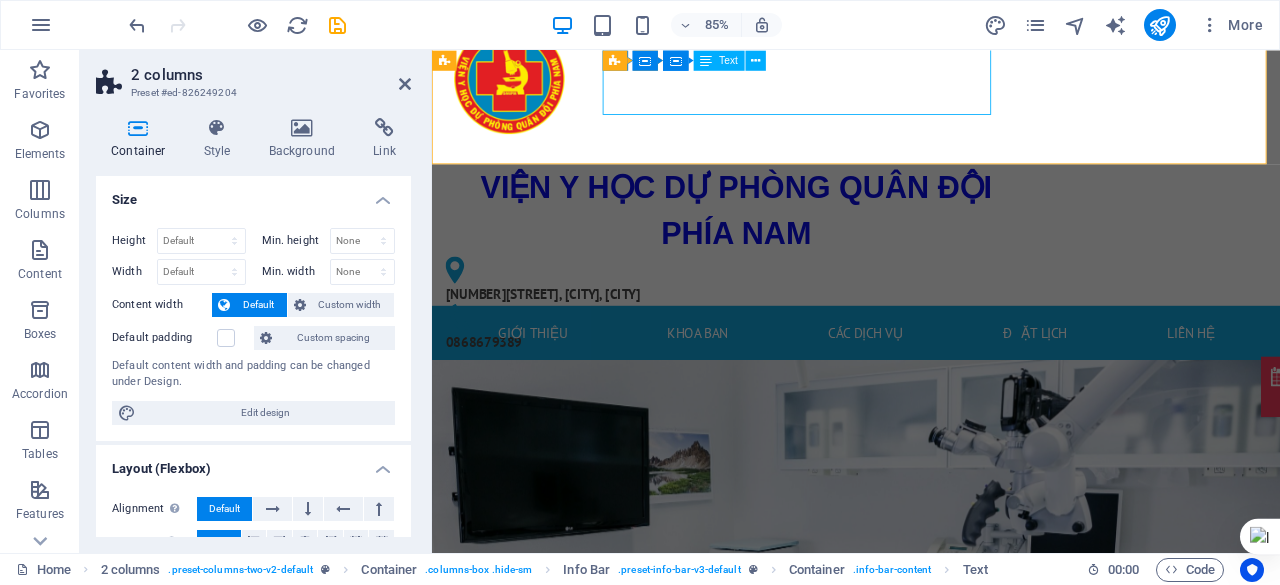 click on "VIỆN Y HỌC DỰ PHÒNG QUÂN ĐỘI PHÍA NAM" at bounding box center (790, 238) 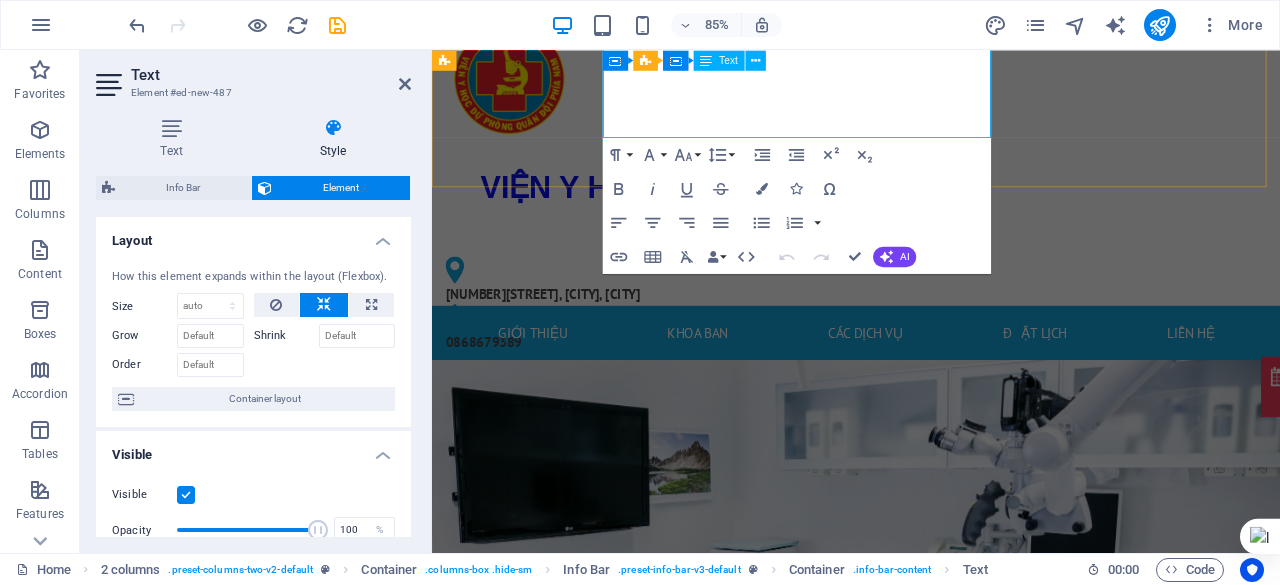 scroll, scrollTop: 21, scrollLeft: 0, axis: vertical 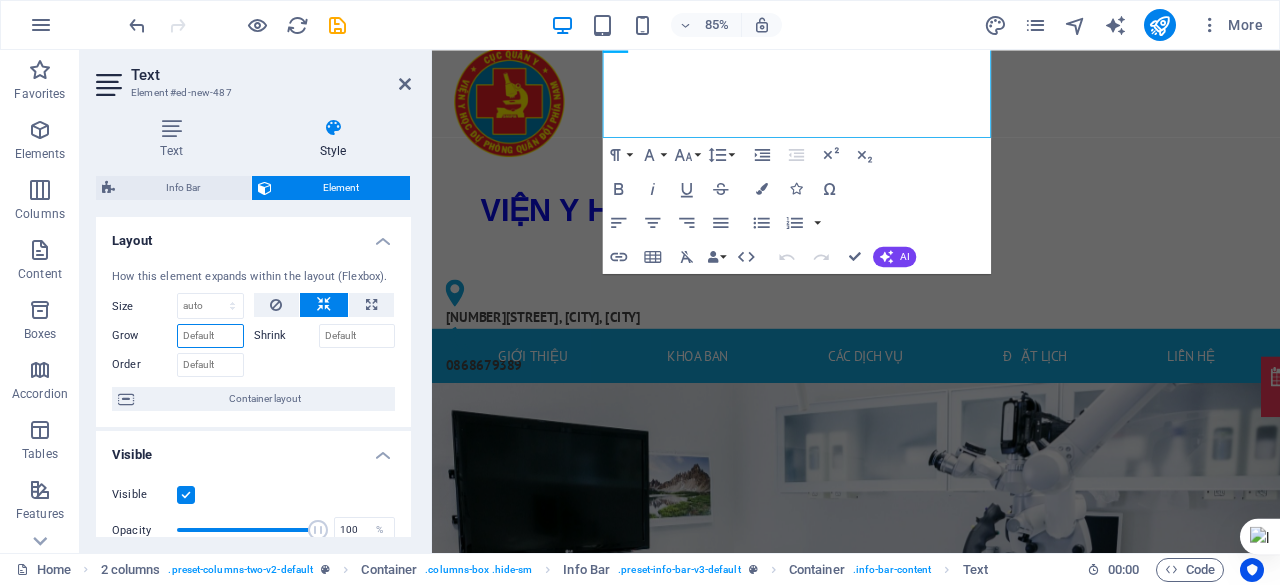 click on "Grow" at bounding box center (210, 336) 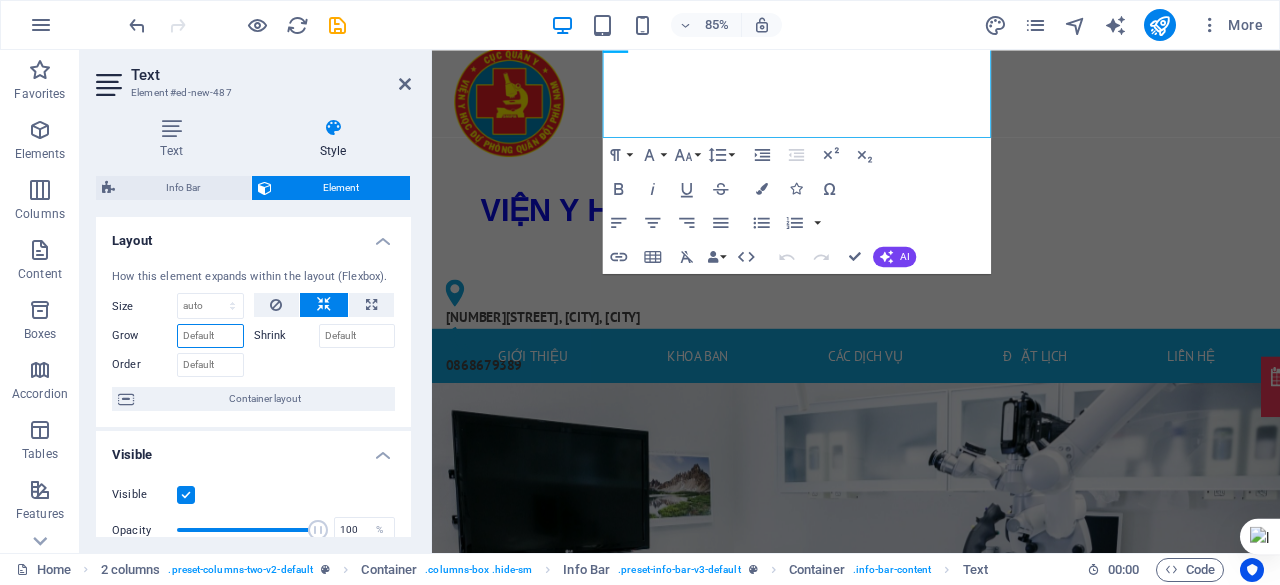 click on "Grow" at bounding box center (210, 336) 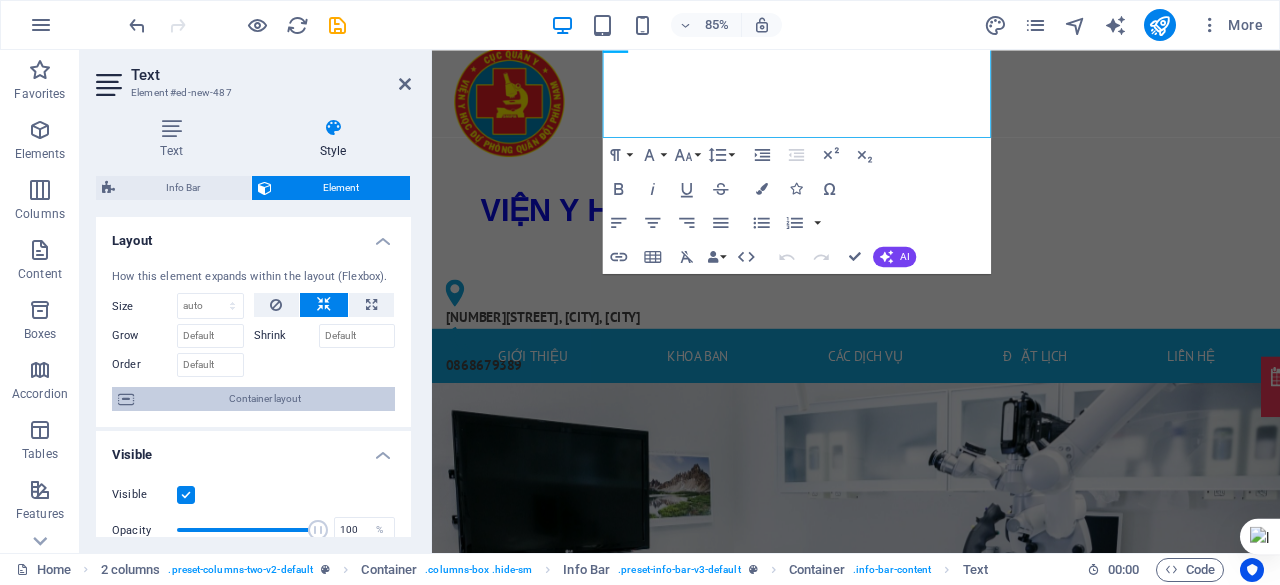click on "Container layout" at bounding box center (264, 399) 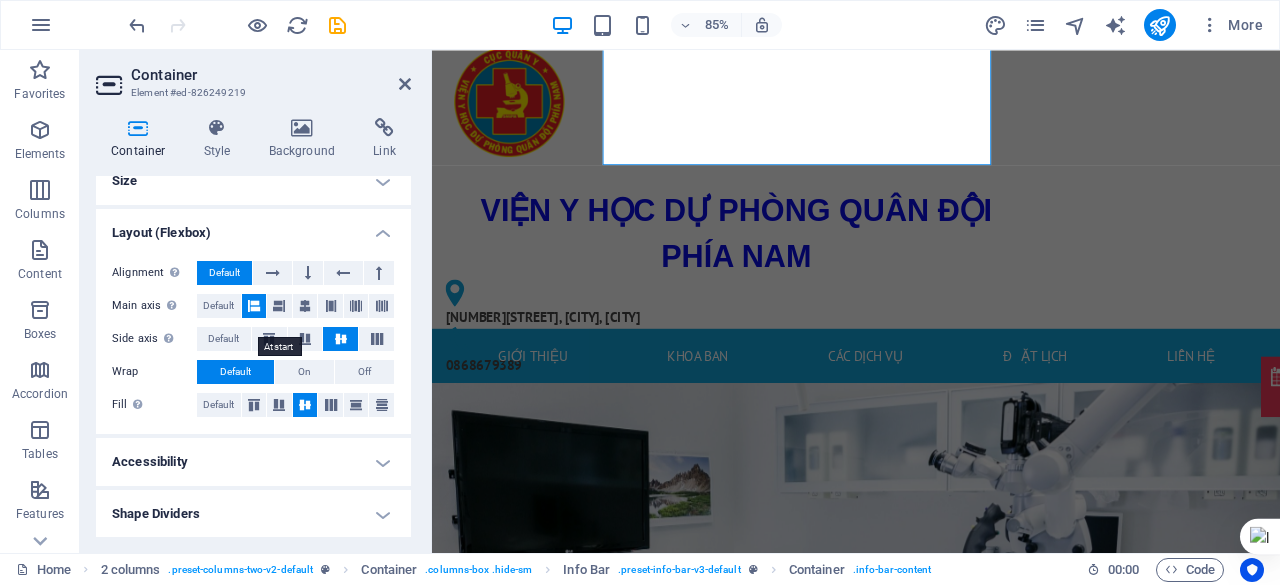 scroll, scrollTop: 0, scrollLeft: 0, axis: both 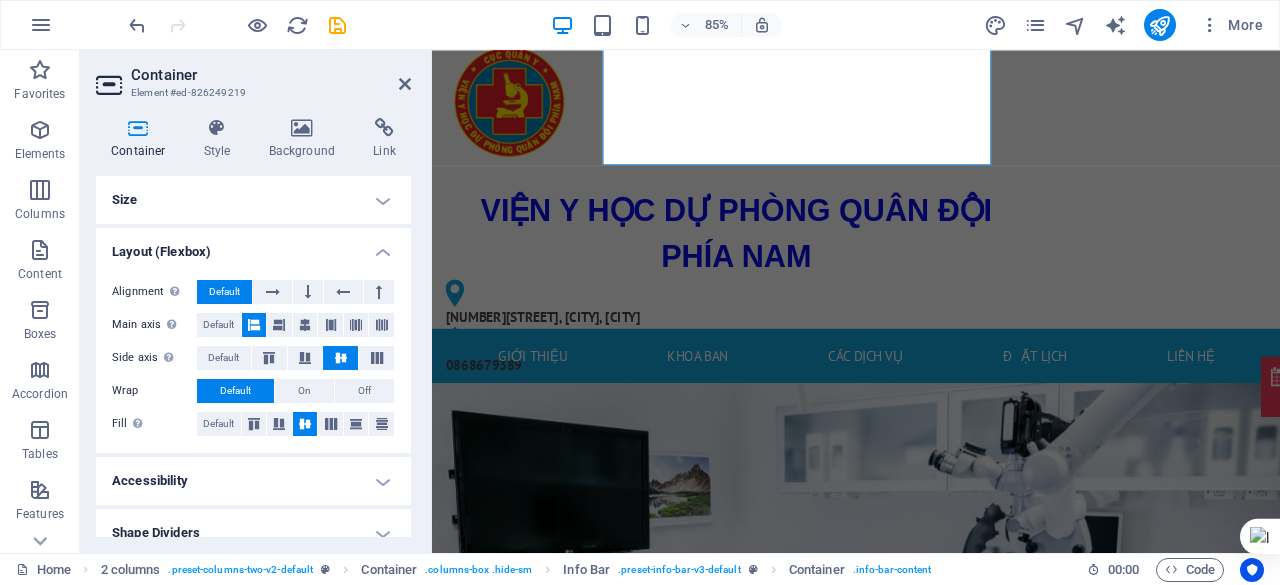 click on "Size" at bounding box center [253, 200] 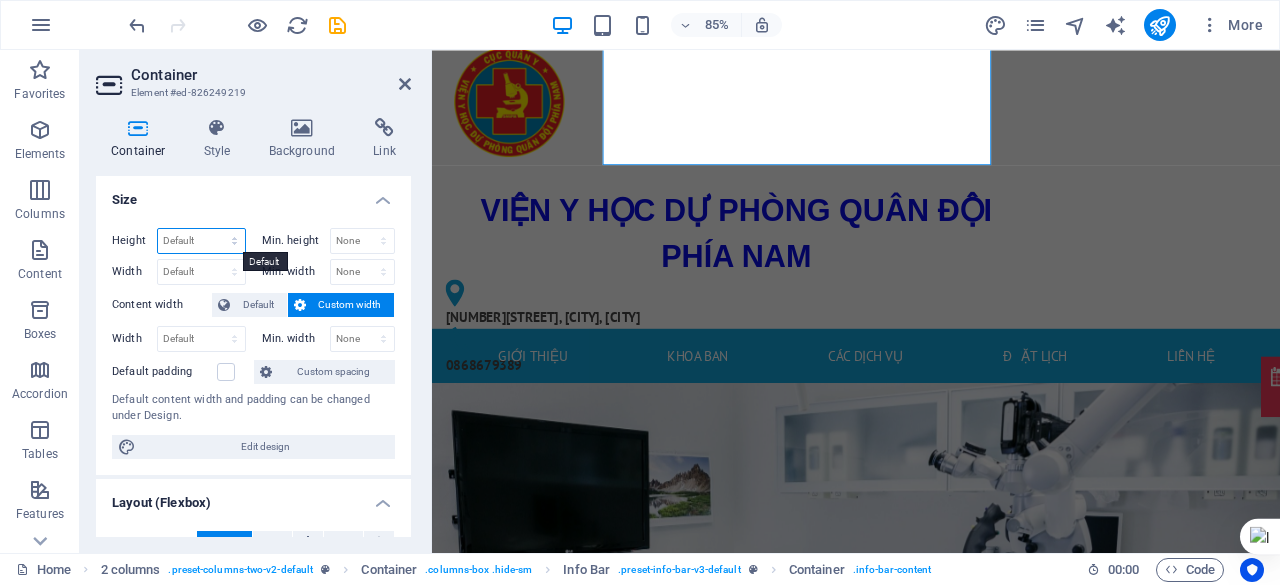 click on "Default px rem % vh vw" at bounding box center (201, 241) 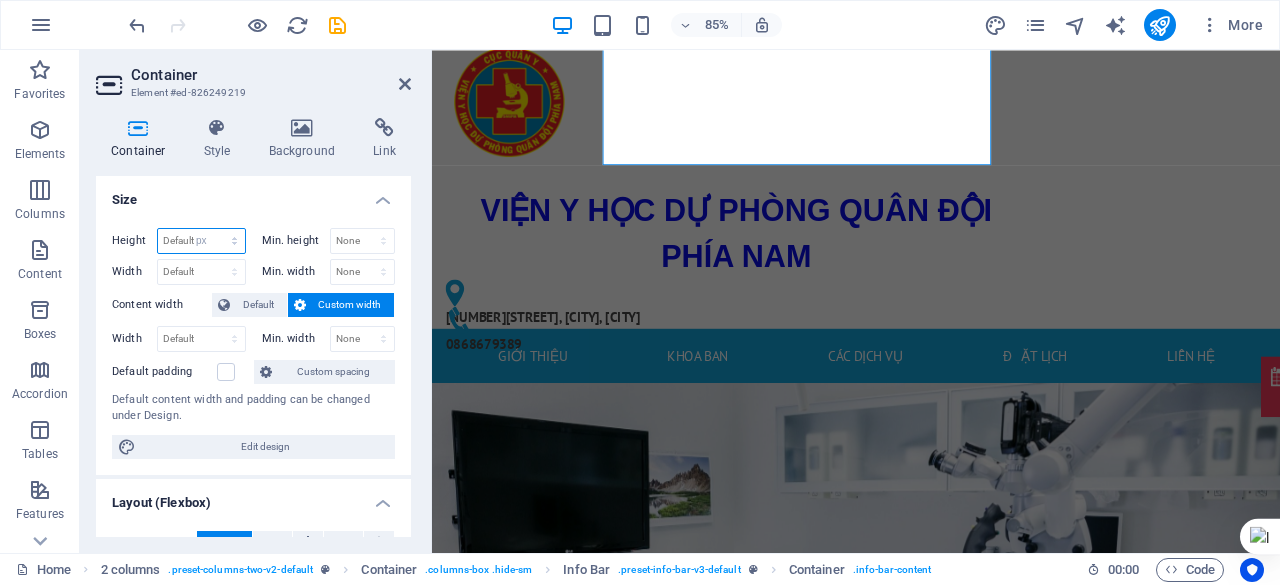 click on "Default px rem % vh vw" at bounding box center [201, 241] 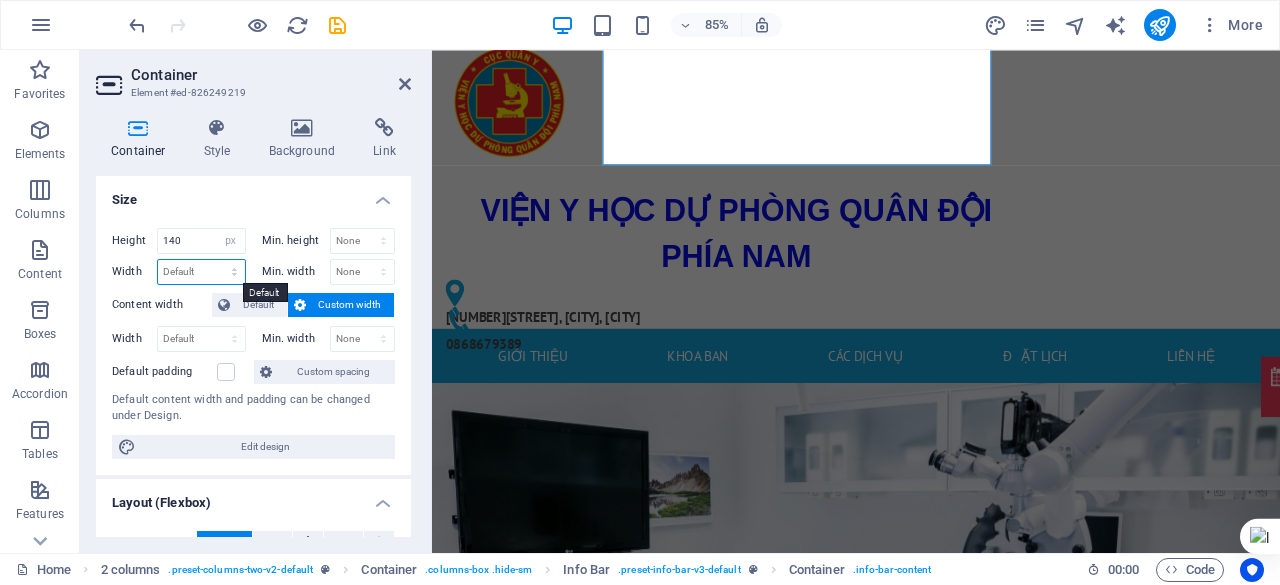 click on "Default px rem % em vh vw" at bounding box center [201, 272] 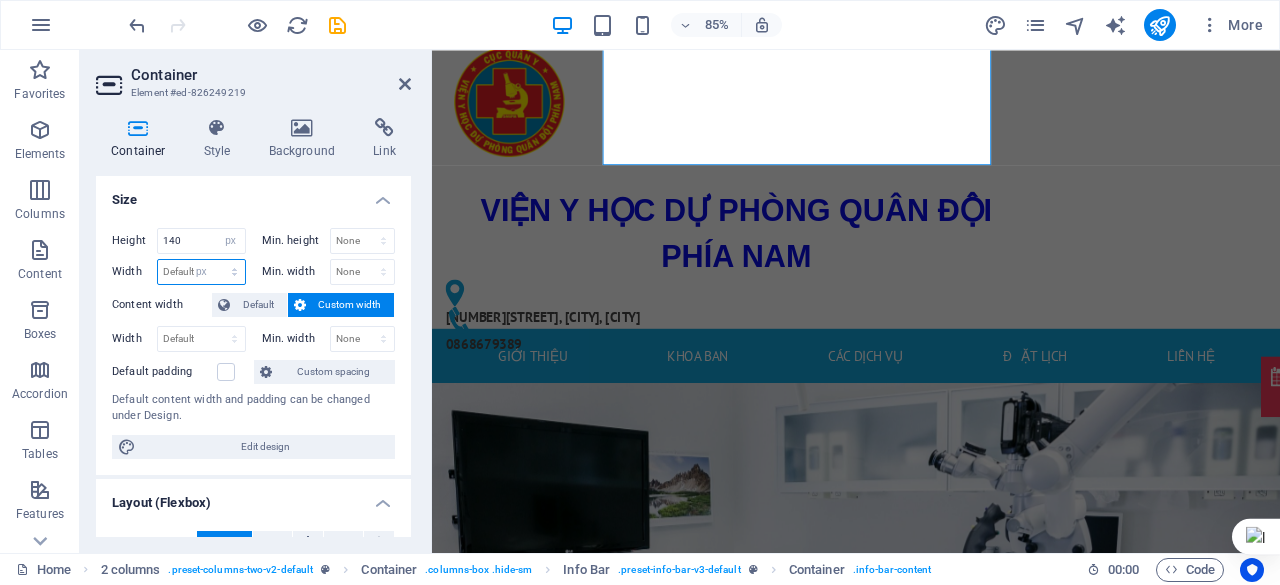 click on "Default px rem % em vh vw" at bounding box center (201, 272) 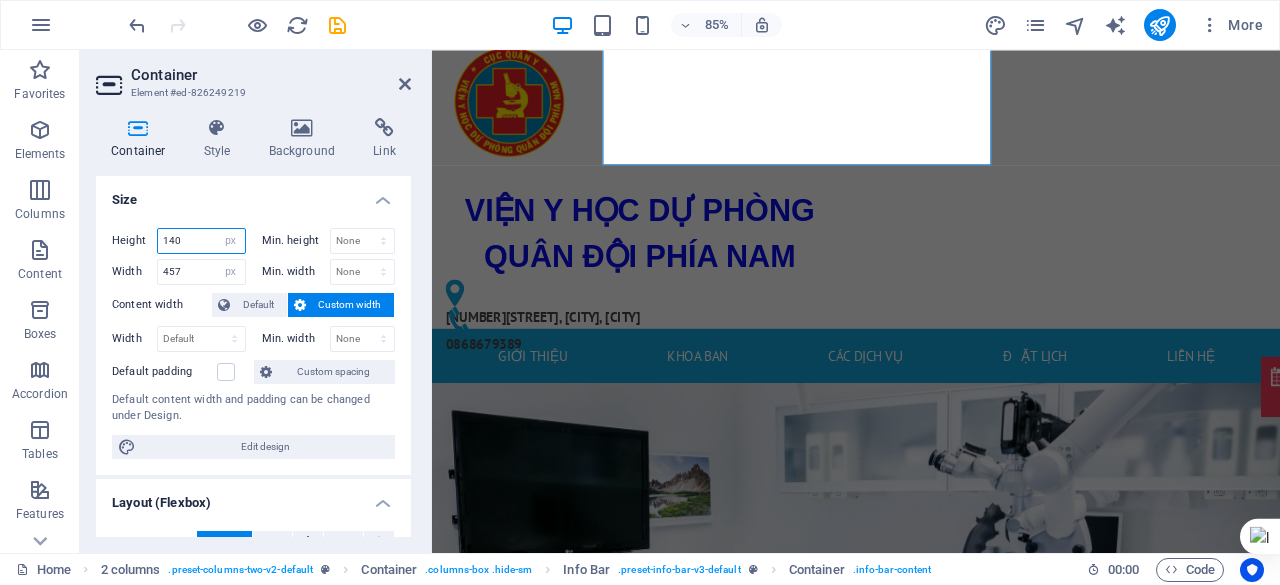 drag, startPoint x: 195, startPoint y: 237, endPoint x: 143, endPoint y: 237, distance: 52 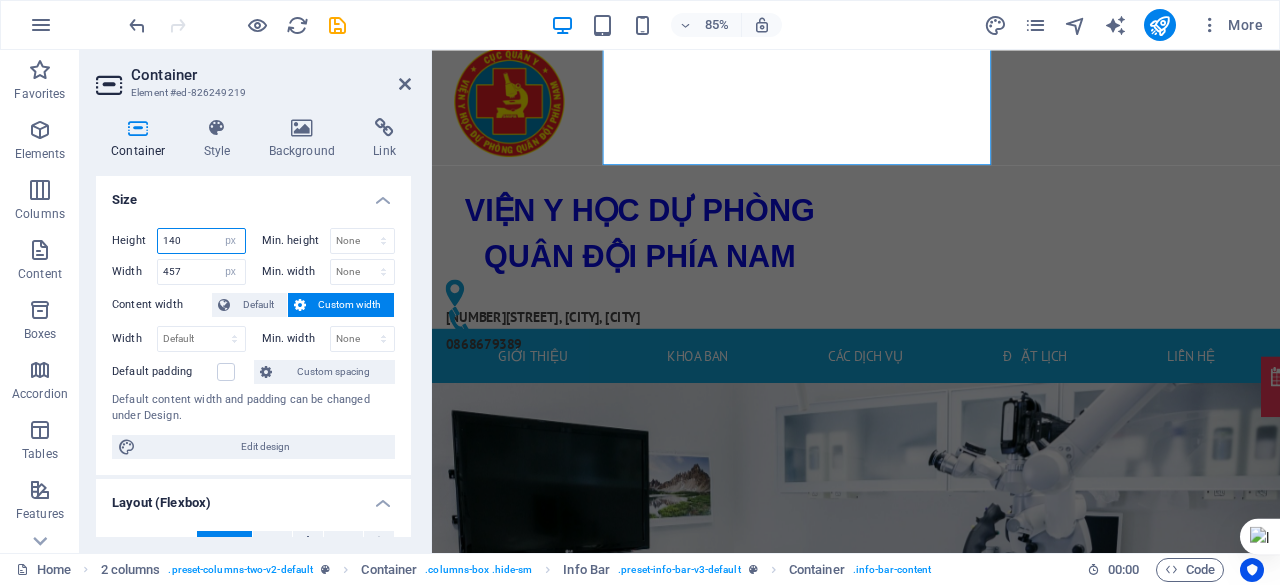 click on "Height 140 Default px rem % vh vw" at bounding box center [179, 241] 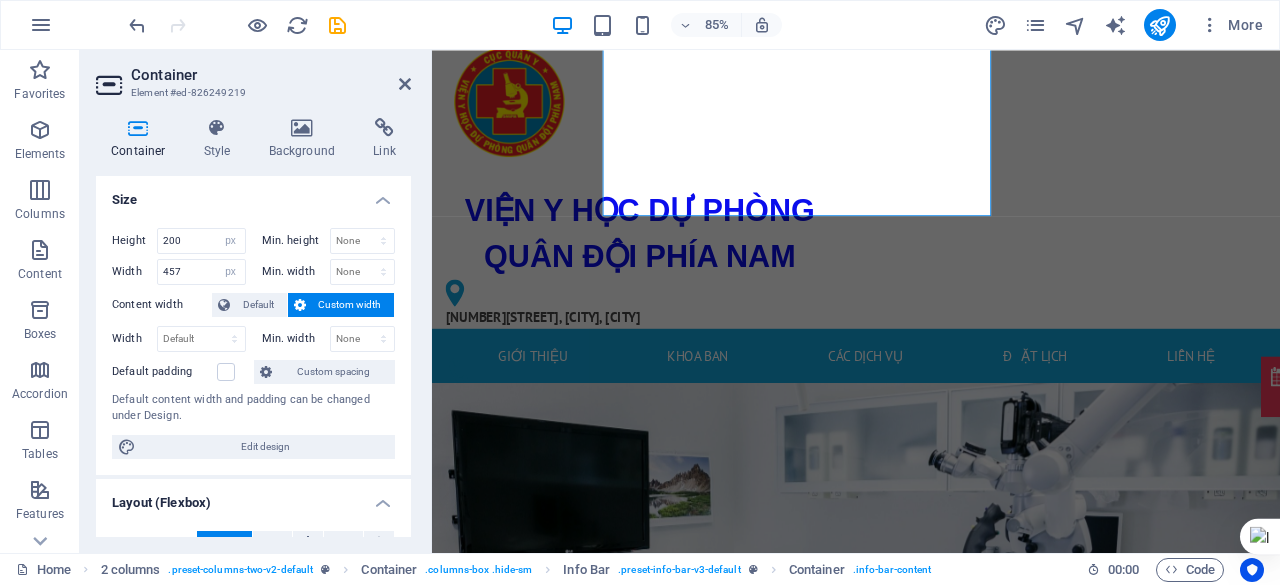 click on "Height 200 Default px rem % vh vw" at bounding box center [183, 243] 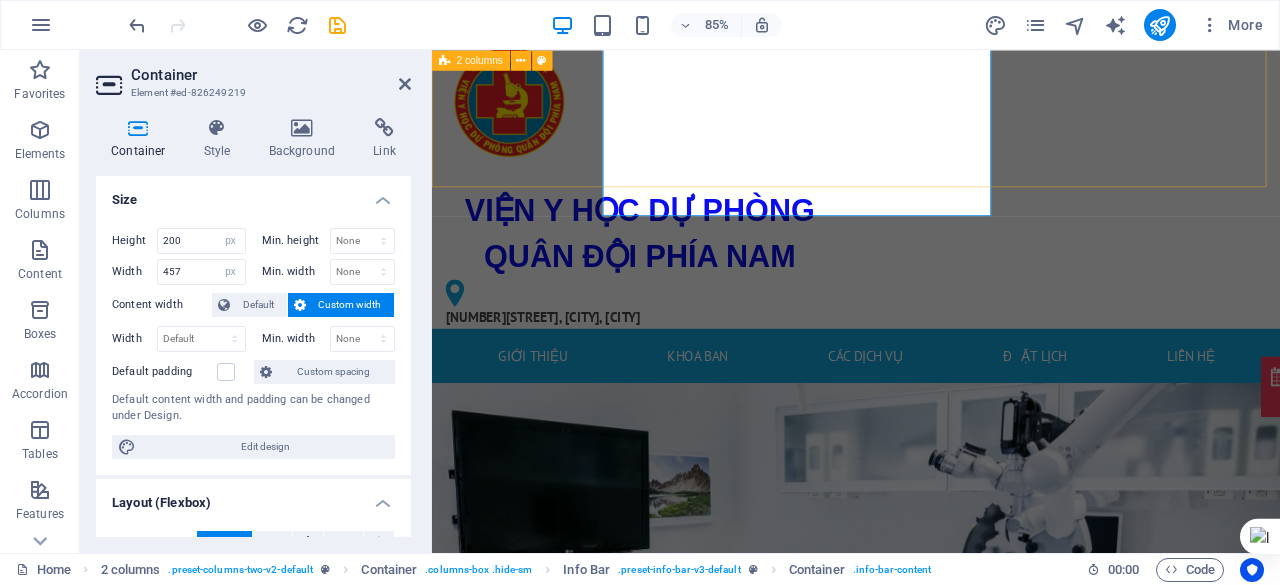click on "VIỆN Y HỌC DỰ PHÒNG QUÂN ĐỘI PHÍA NAM 168Bis Phan Văn Trị, Phường An Nhơn, TP. Hồ Chí Minh 0868679389" at bounding box center [931, 203] 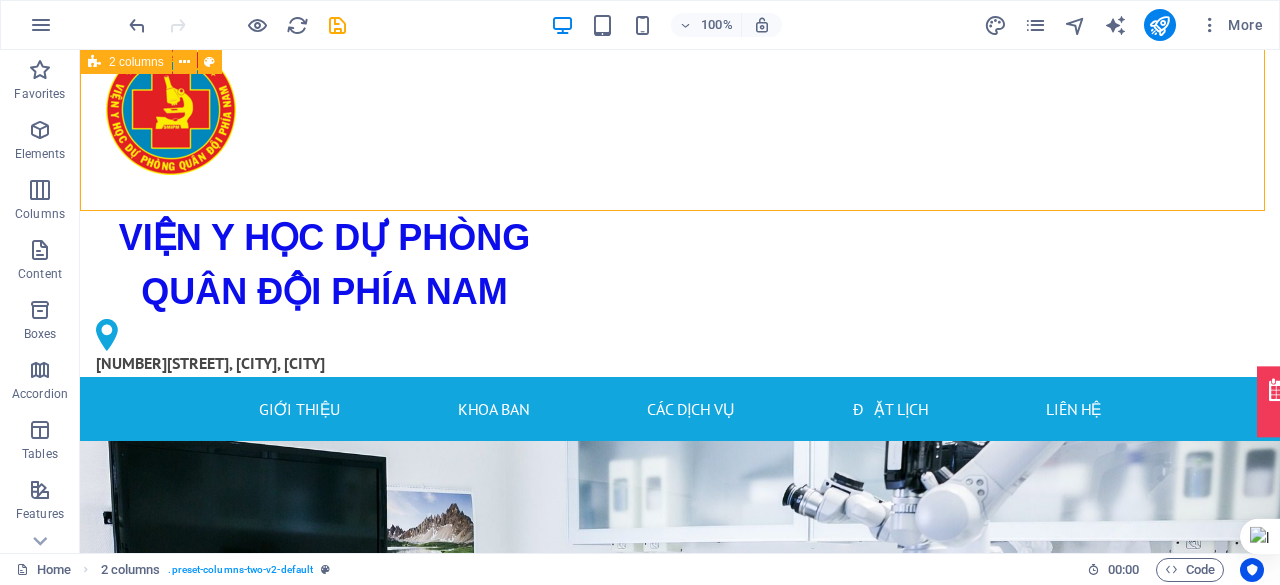 click on "VIỆN Y HỌC DỰ PHÒNG QUÂN ĐỘI PHÍA NAM 168Bis Phan Văn Trị, Phường An Nhơn, TP. Hồ Chí Minh 0868679389" at bounding box center [680, 203] 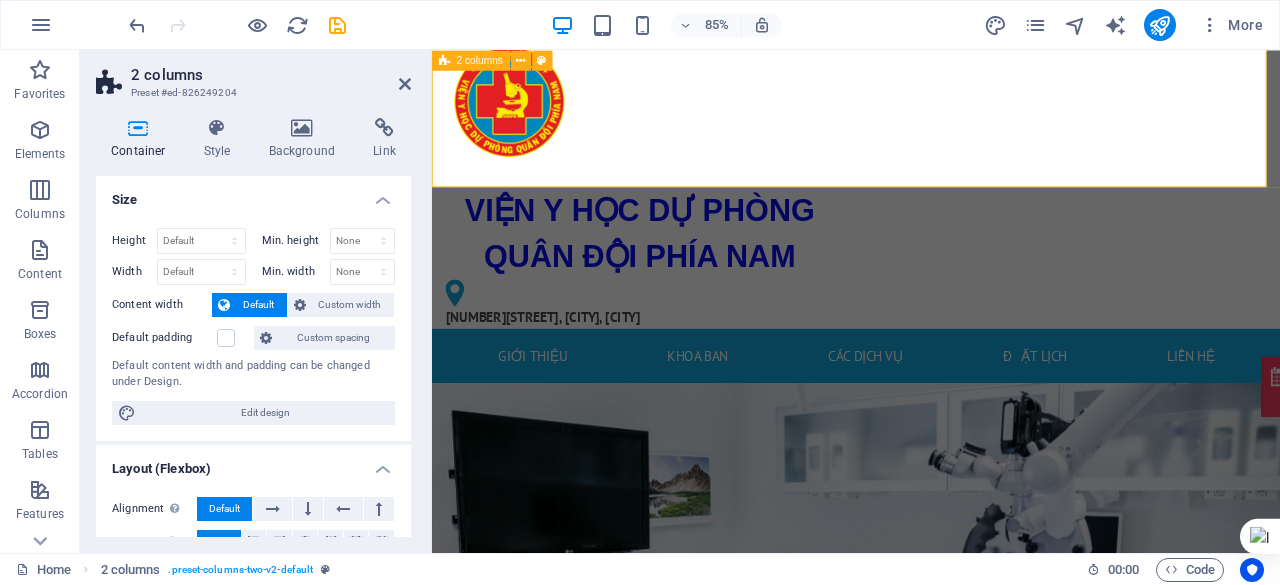 click on "VIỆN Y HỌC DỰ PHÒNG QUÂN ĐỘI PHÍA NAM 168Bis Phan Văn Trị, Phường An Nhơn, TP. Hồ Chí Minh 0868679389" at bounding box center (931, 203) 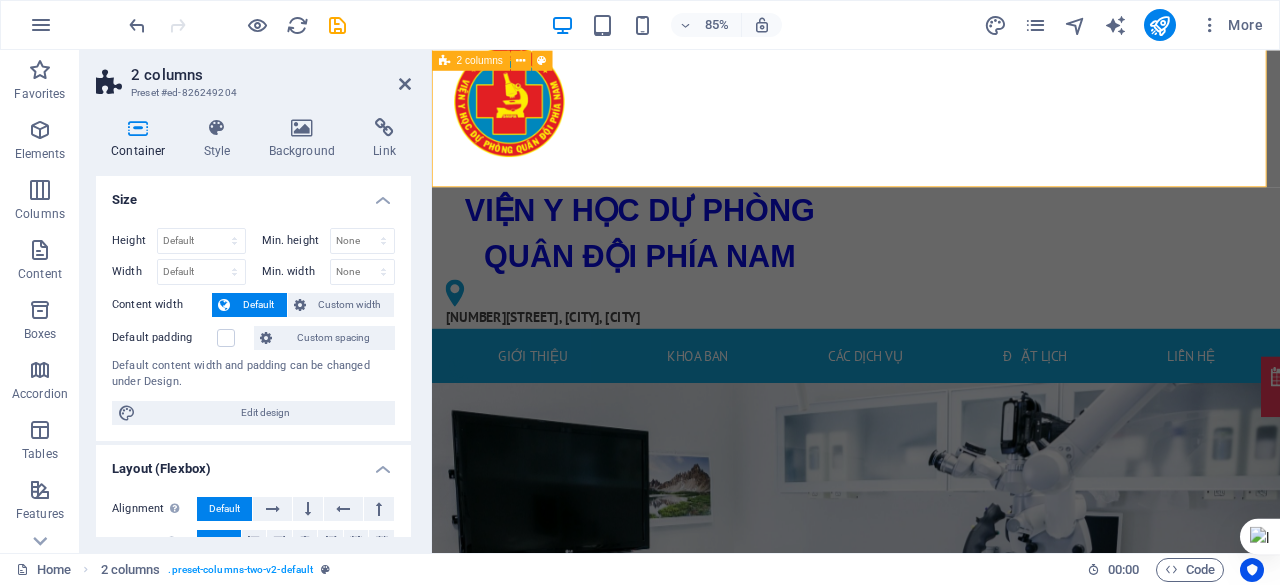 click on "VIỆN Y HỌC DỰ PHÒNG QUÂN ĐỘI PHÍA NAM 168Bis Phan Văn Trị, Phường An Nhơn, TP. Hồ Chí Minh 0868679389" at bounding box center (931, 203) 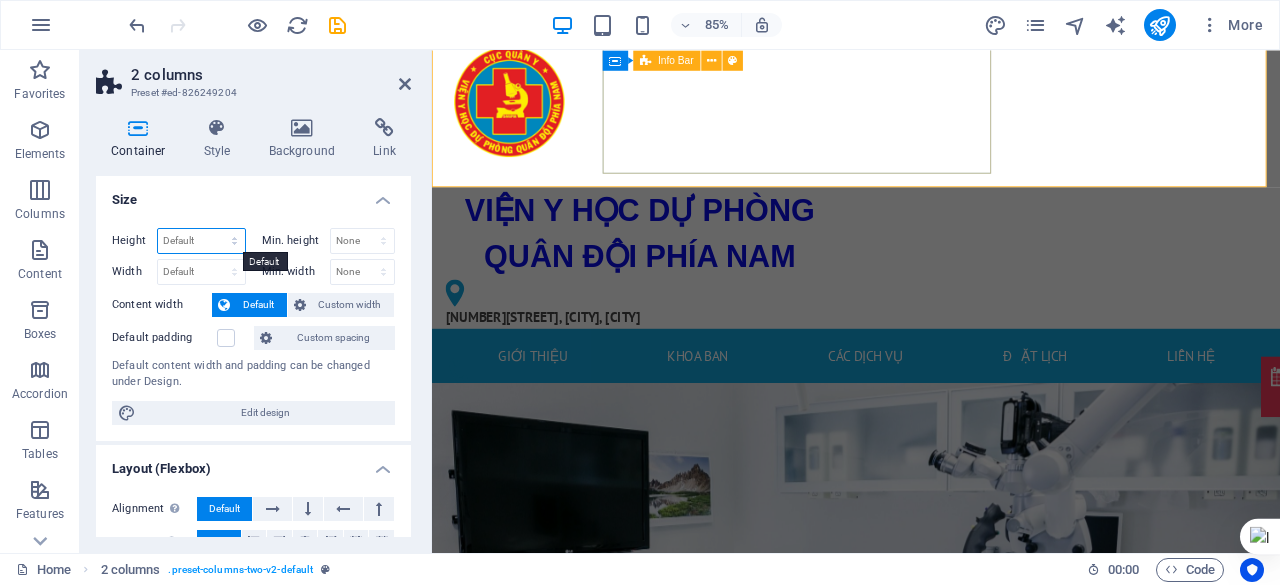 click on "Default px rem % vh vw" at bounding box center (201, 241) 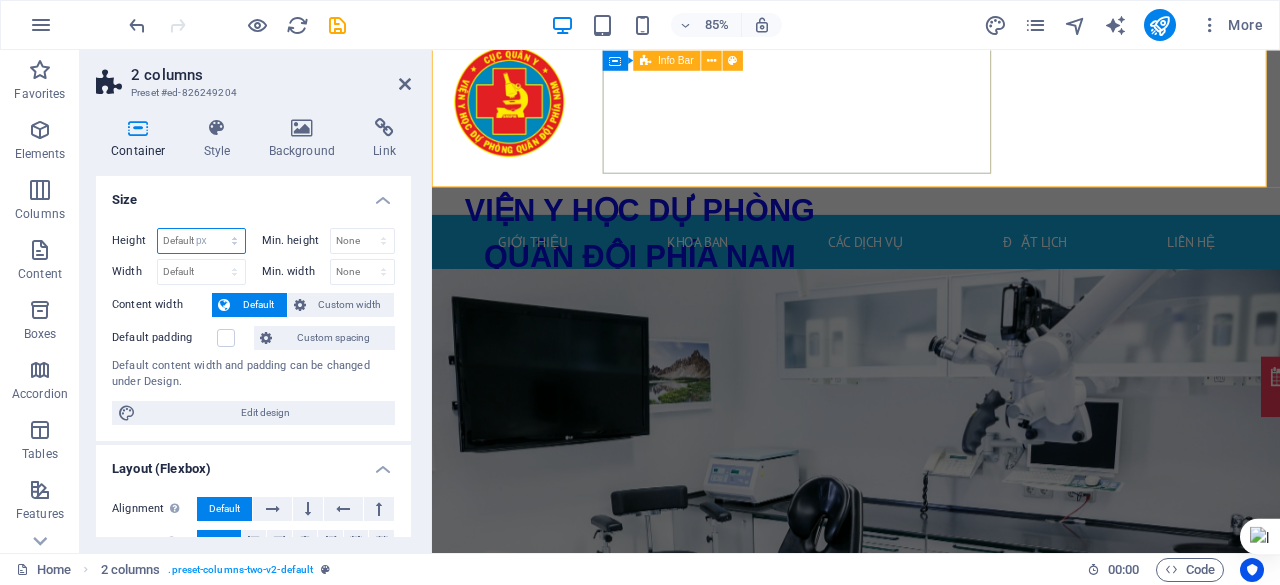 click on "Default px rem % vh vw" at bounding box center (201, 241) 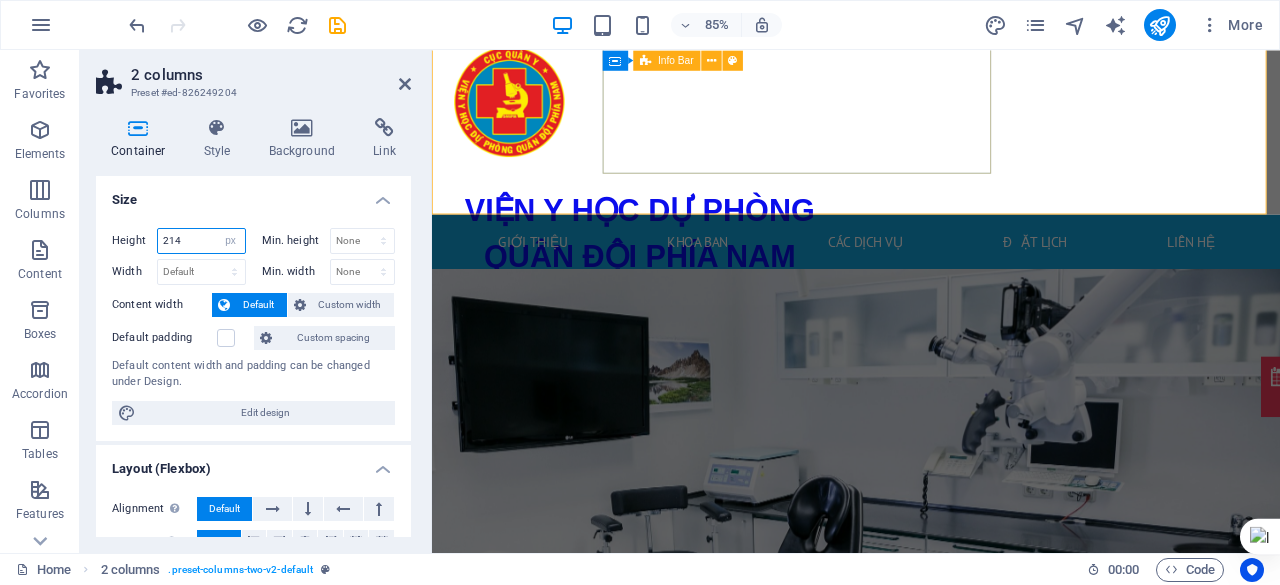click on "214" at bounding box center (201, 241) 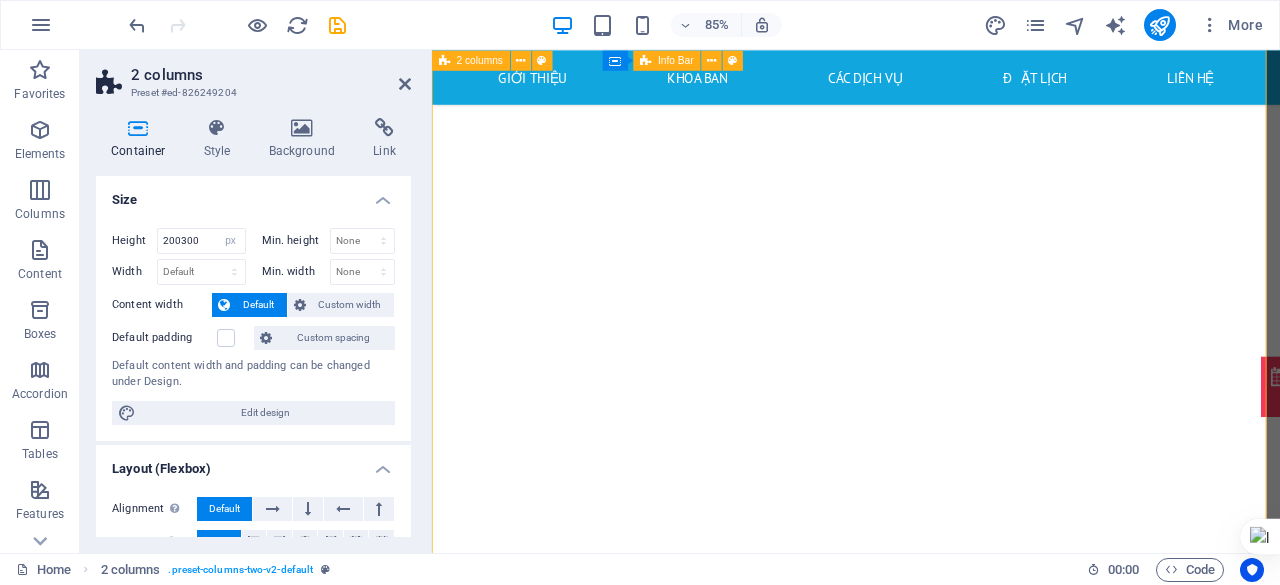 scroll, scrollTop: 431, scrollLeft: 0, axis: vertical 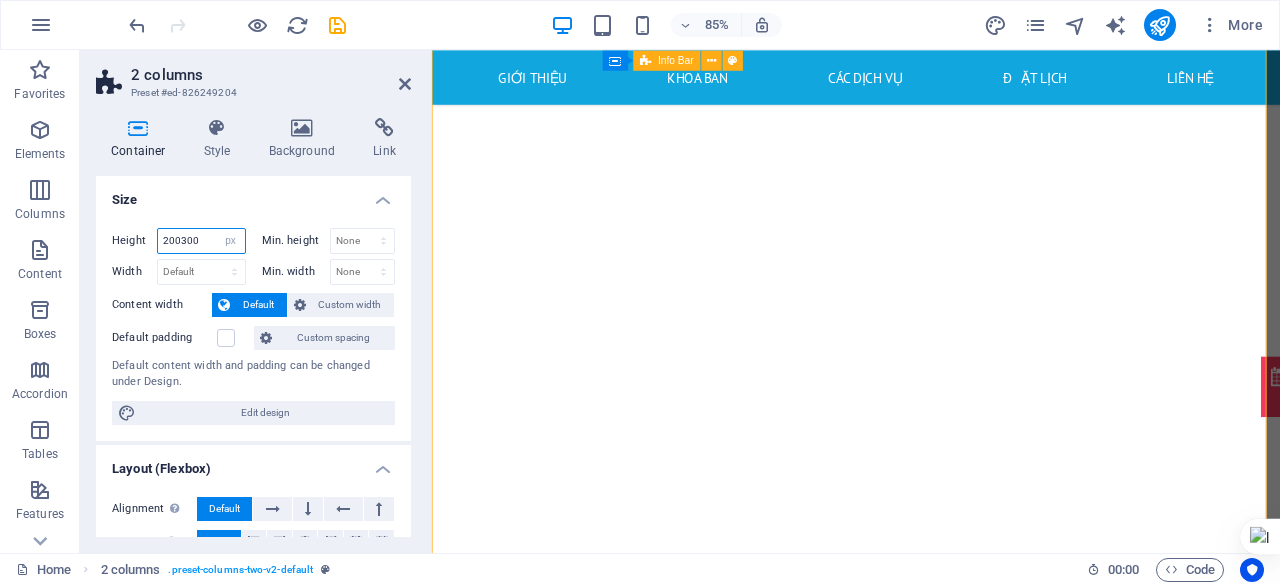 click on "200300" at bounding box center (201, 241) 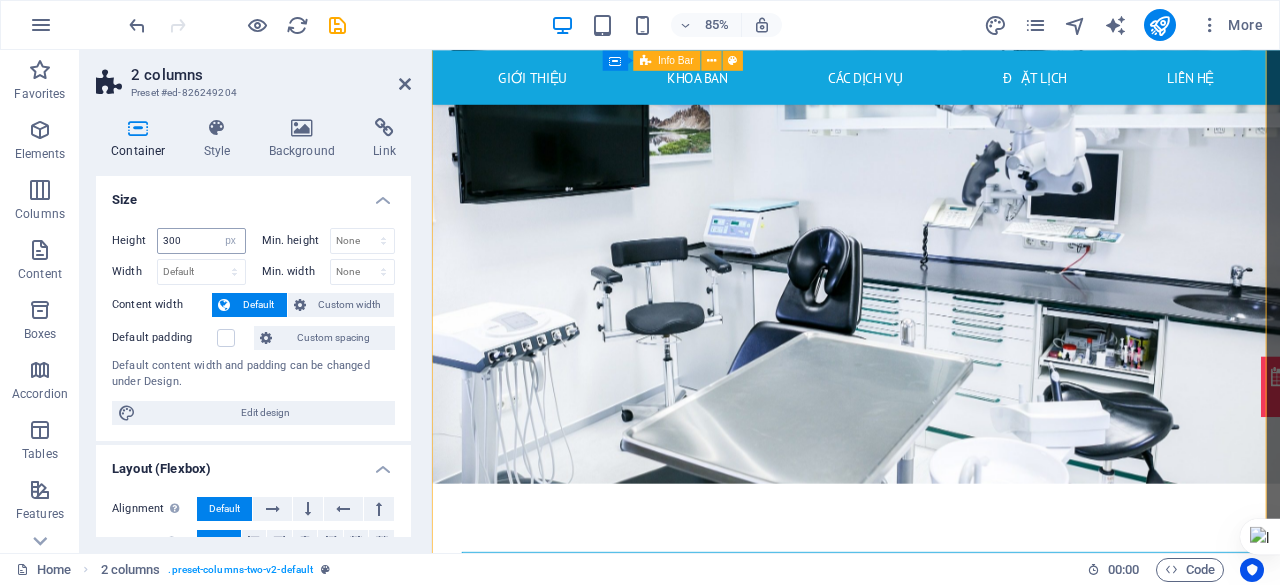 scroll, scrollTop: 0, scrollLeft: 0, axis: both 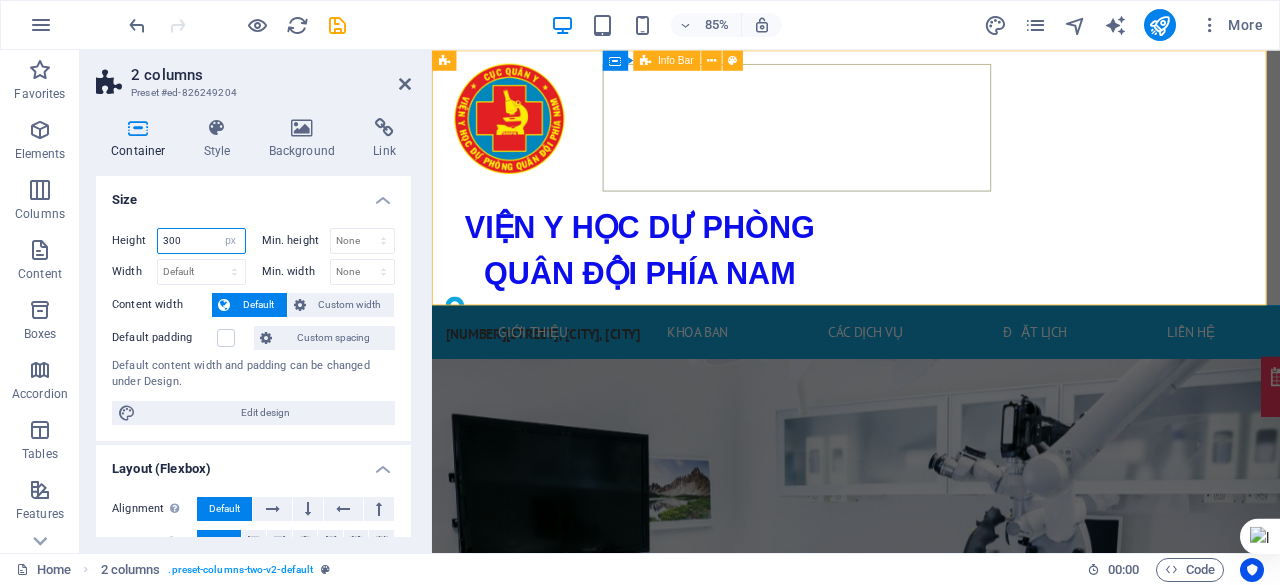 drag, startPoint x: 196, startPoint y: 231, endPoint x: 119, endPoint y: 225, distance: 77.23341 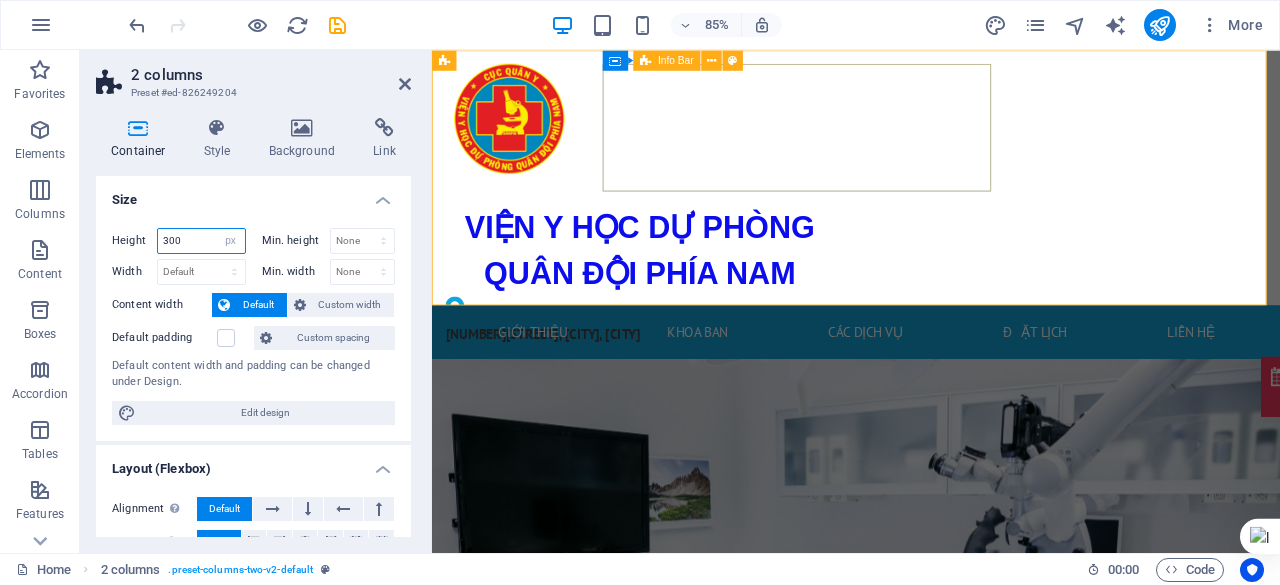 click on "Height 300 Default px rem % vh vw Min. height None px rem % vh vw Width Default px rem % em vh vw Min. width None px rem % vh vw Content width Default Custom width Width Default px rem % em vh vw Min. width None px rem % vh vw Default padding Custom spacing Default content width and padding can be changed under Design. Edit design" at bounding box center [253, 326] 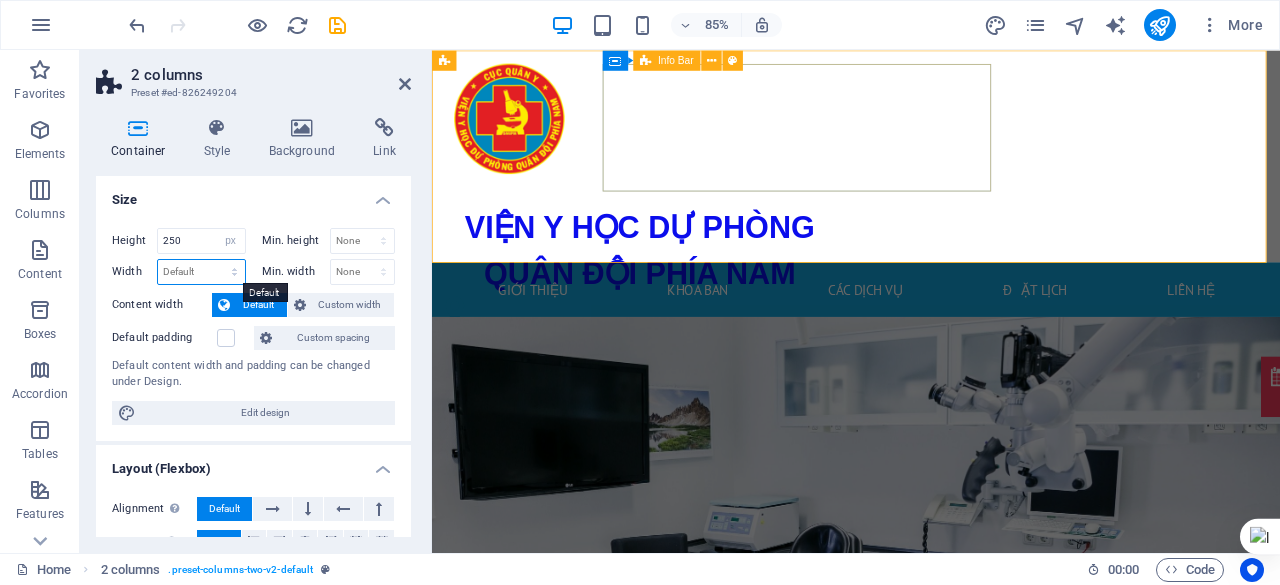 click on "Default px rem % em vh vw" at bounding box center (201, 272) 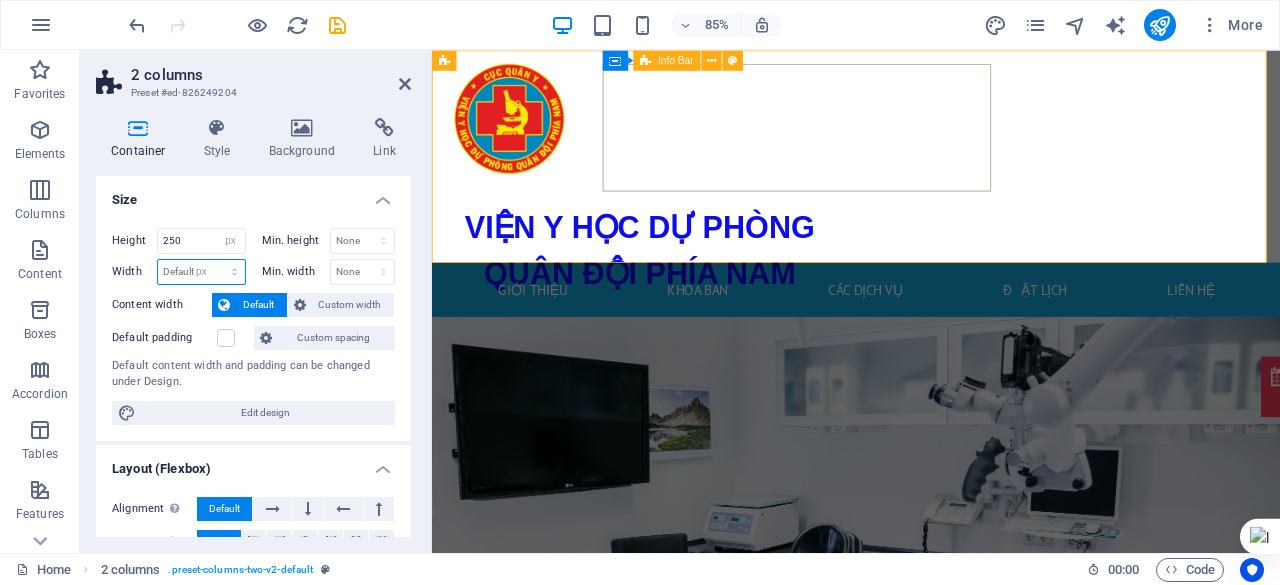 click on "Default px rem % em vh vw" at bounding box center (201, 272) 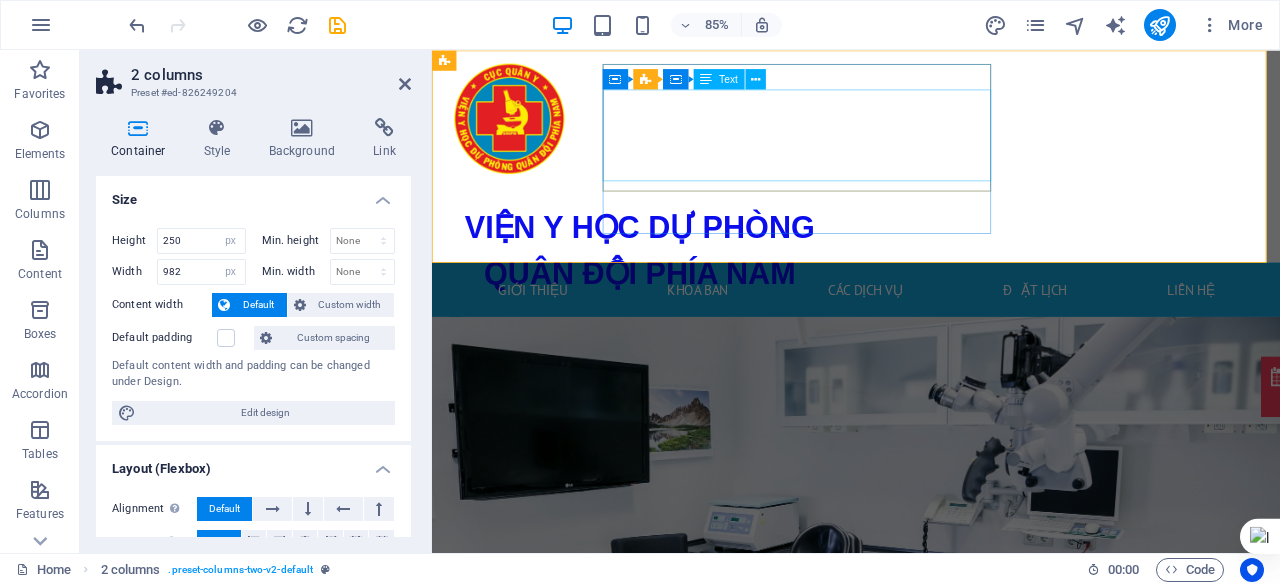 click on "VIỆN Y HỌC DỰ PHÒNG QUÂN ĐỘI PHÍA NAM" at bounding box center [676, 286] 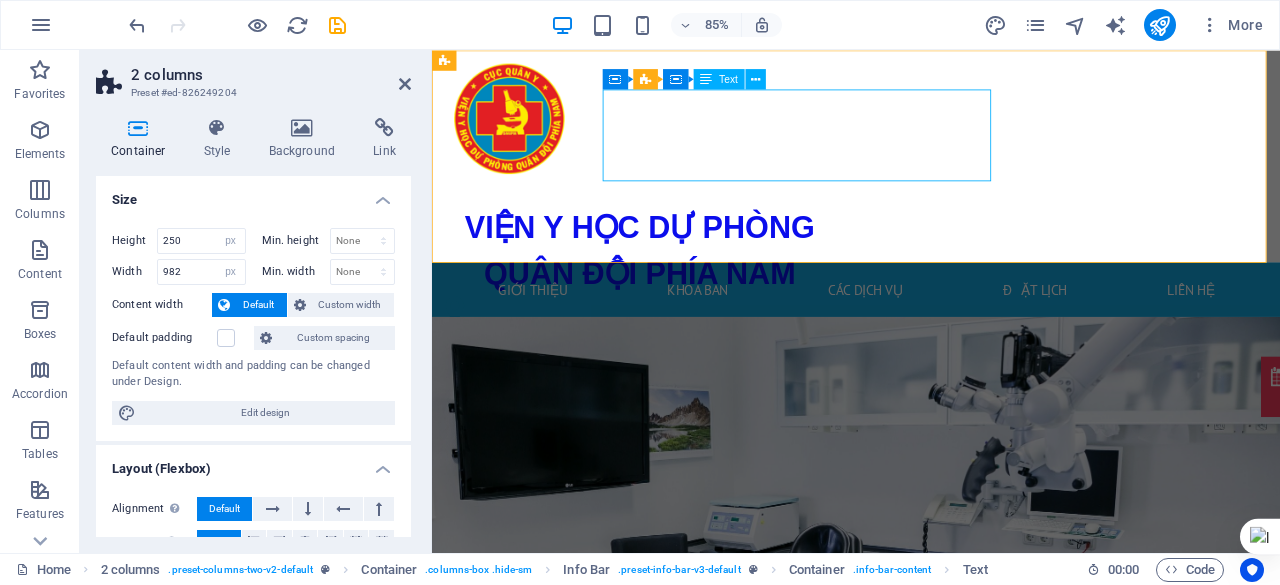 click on "VIỆN Y HỌC DỰ PHÒNG QUÂN ĐỘI PHÍA NAM" at bounding box center (676, 286) 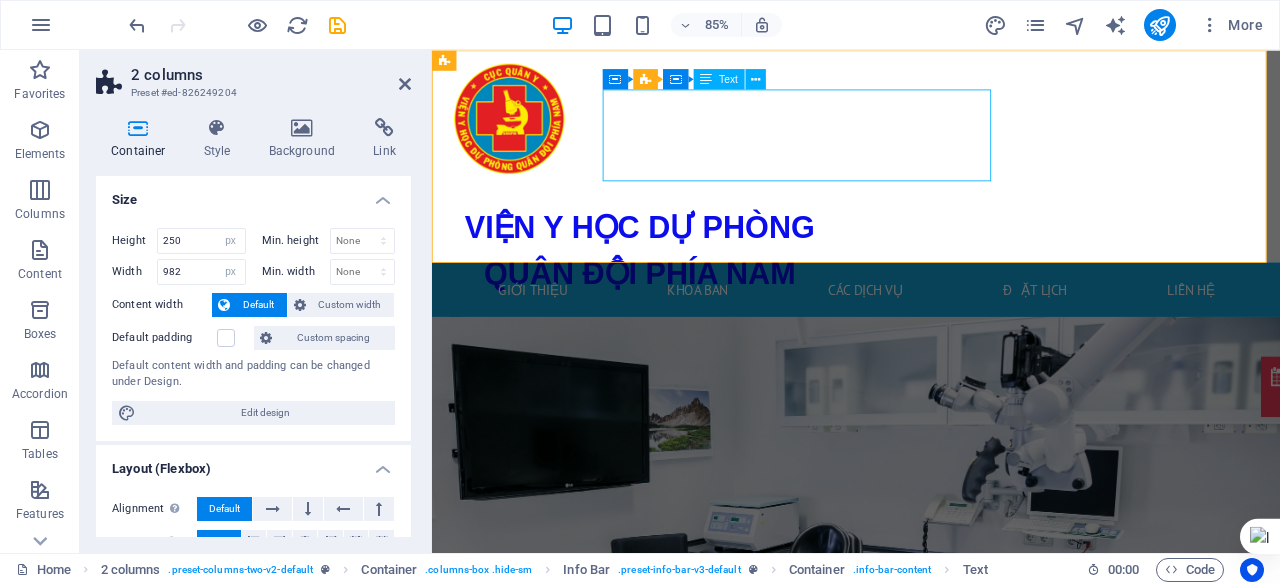 click on "VIỆN Y HỌC DỰ PHÒNG QUÂN ĐỘI PHÍA NAM" at bounding box center [676, 286] 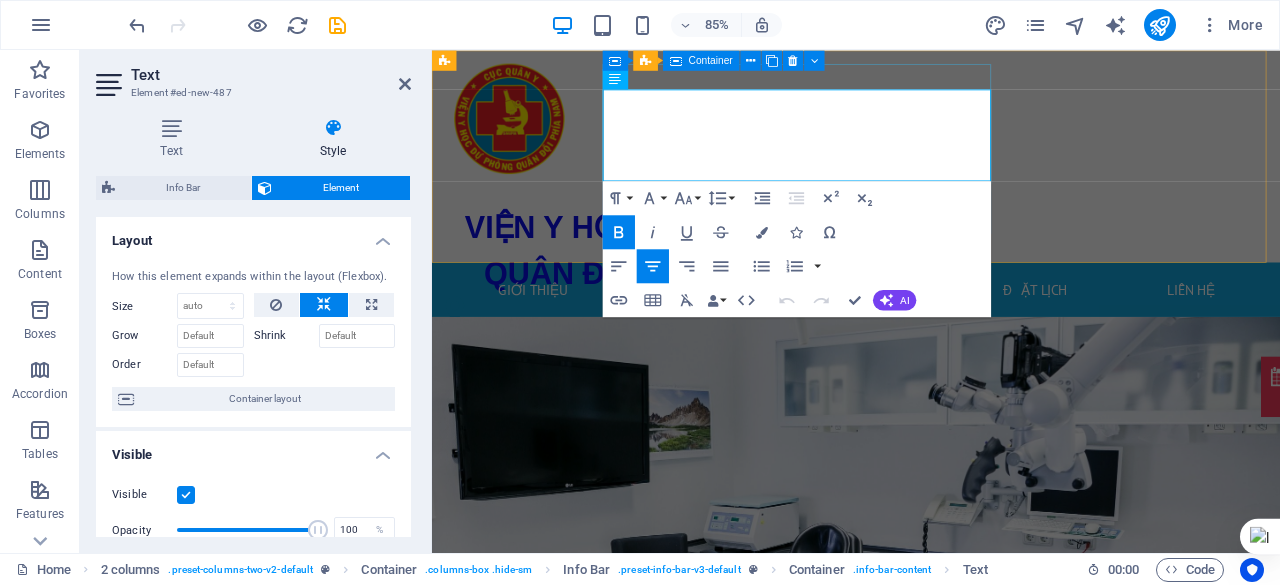 click on "VIỆN Y HỌC DỰ PHÒNG QUÂN ĐỘI PHÍA NAM 168Bis Phan Văn Trị, Phường An Nhơn, TP. Hồ Chí Minh" at bounding box center (676, 332) 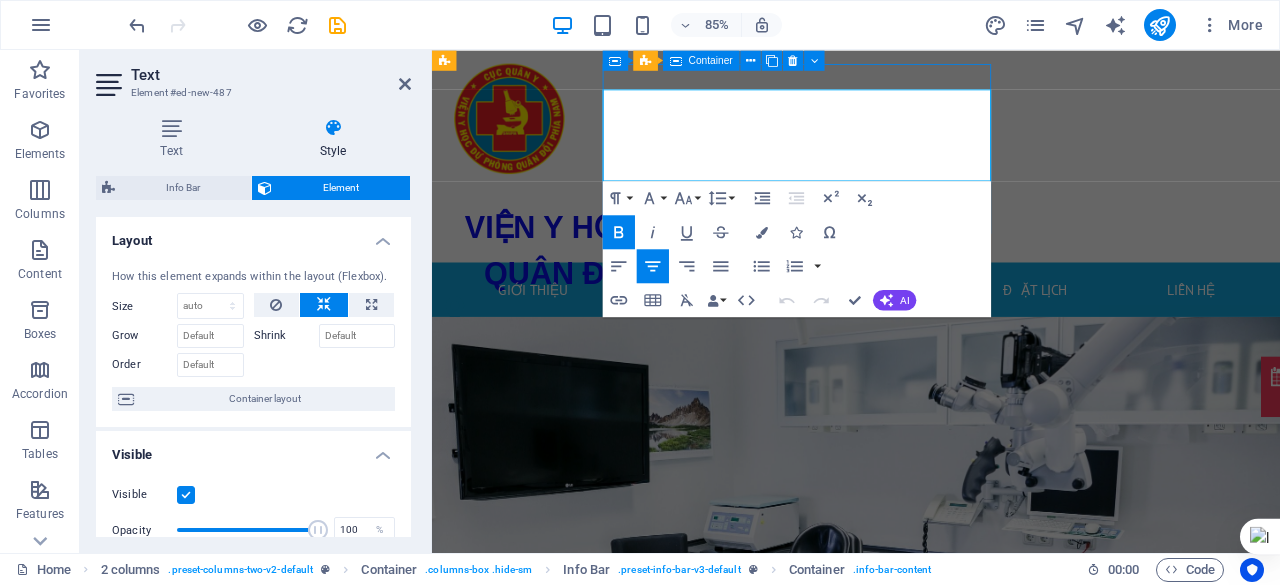 click on "VIỆN Y HỌC DỰ PHÒNG QUÂN ĐỘI PHÍA NAM 168Bis Phan Văn Trị, Phường An Nhơn, TP. Hồ Chí Minh" at bounding box center (676, 332) 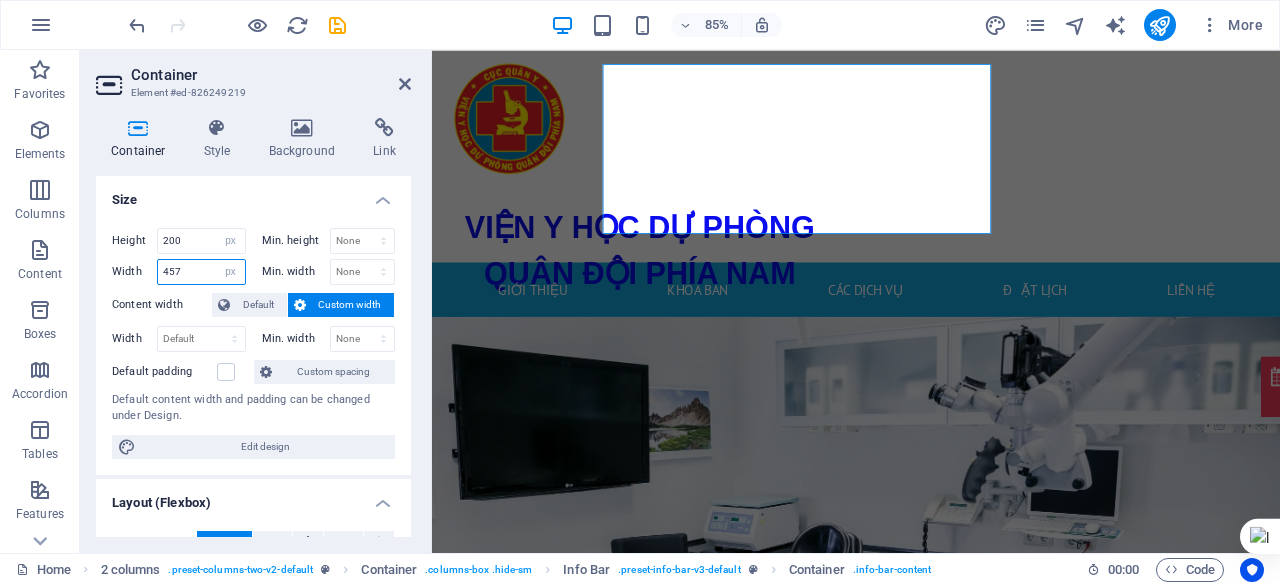 drag, startPoint x: 212, startPoint y: 264, endPoint x: 136, endPoint y: 269, distance: 76.1643 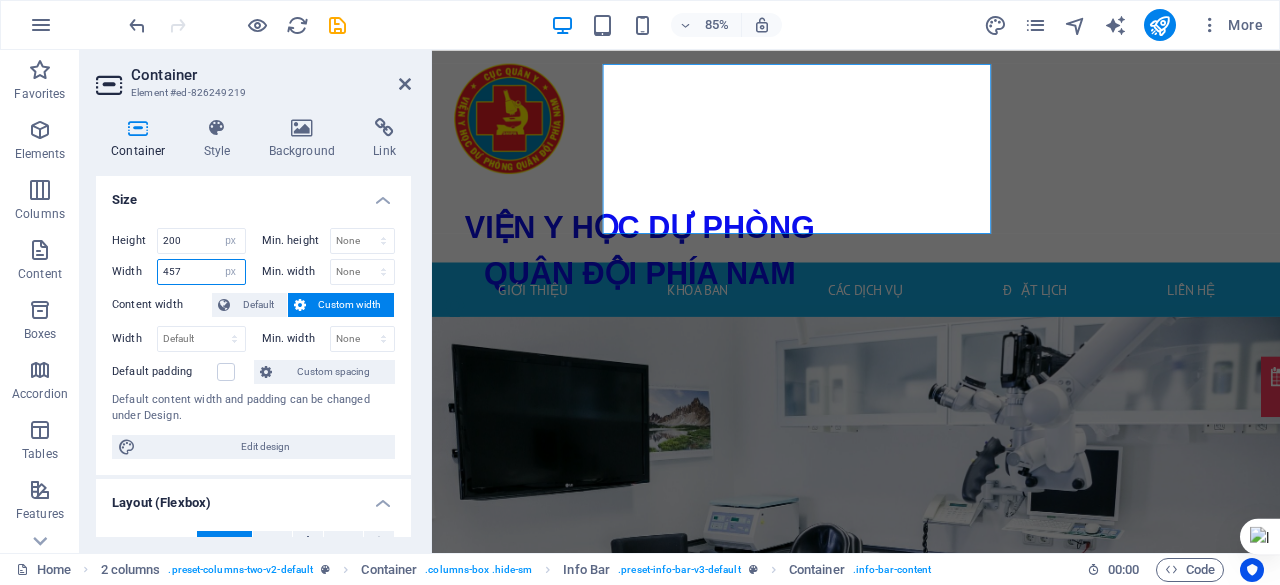click on "Width 457 Default px rem % em vh vw" at bounding box center [179, 272] 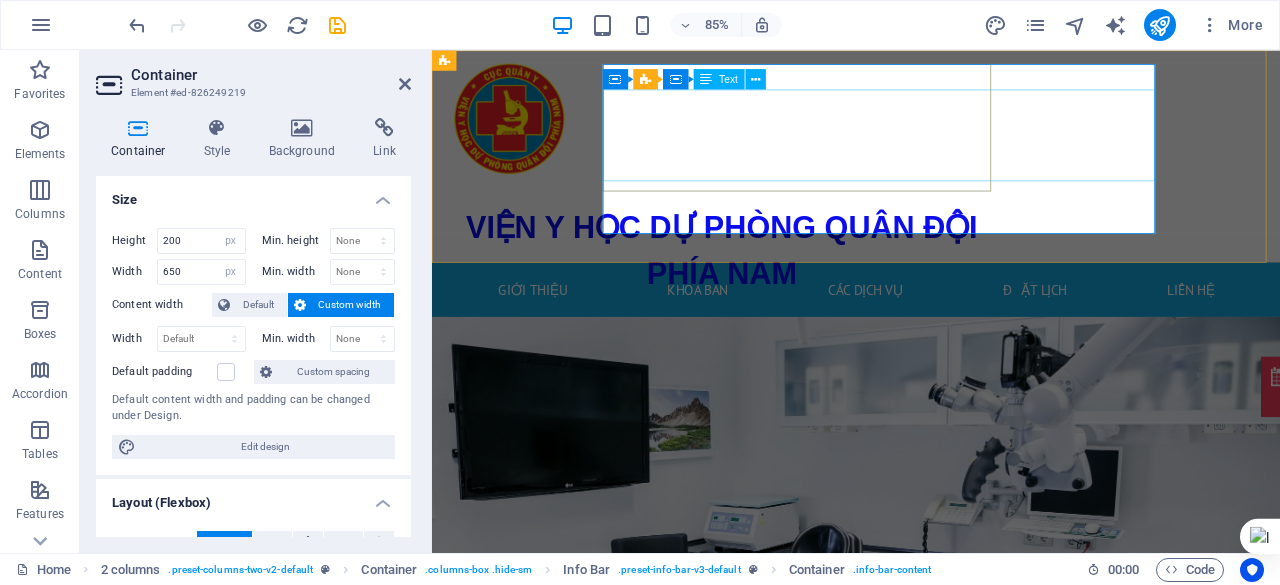 click on "VIỆN Y HỌC DỰ PHÒNG QUÂN ĐỘI PHÍA NAM" at bounding box center (773, 286) 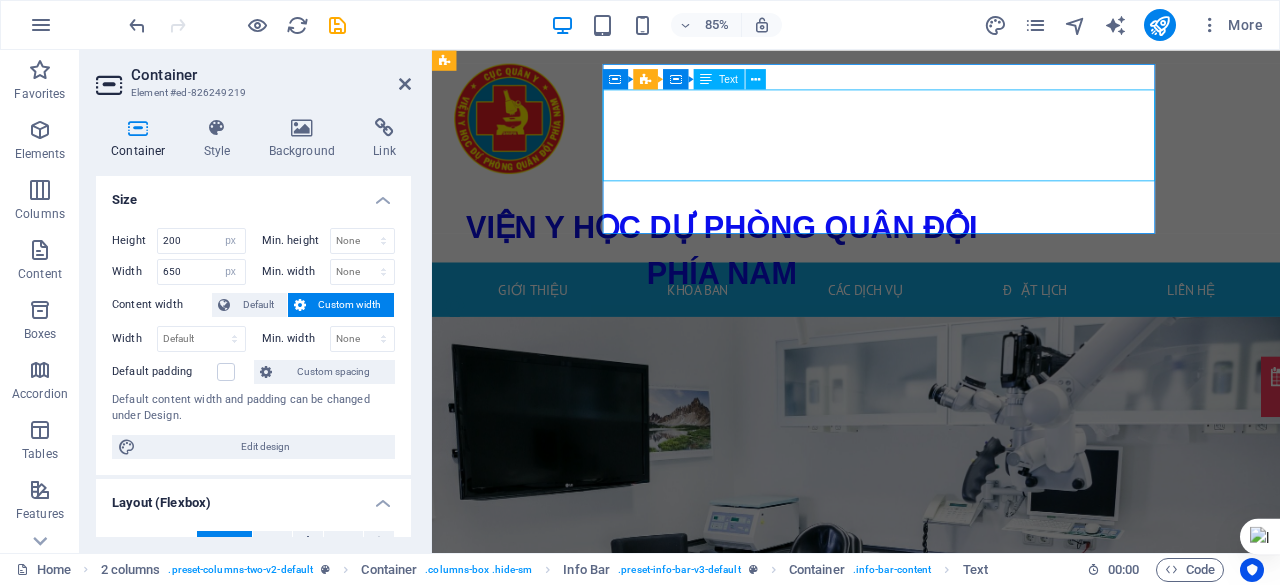 click on "VIỆN Y HỌC DỰ PHÒNG QUÂN ĐỘI PHÍA NAM" at bounding box center (773, 286) 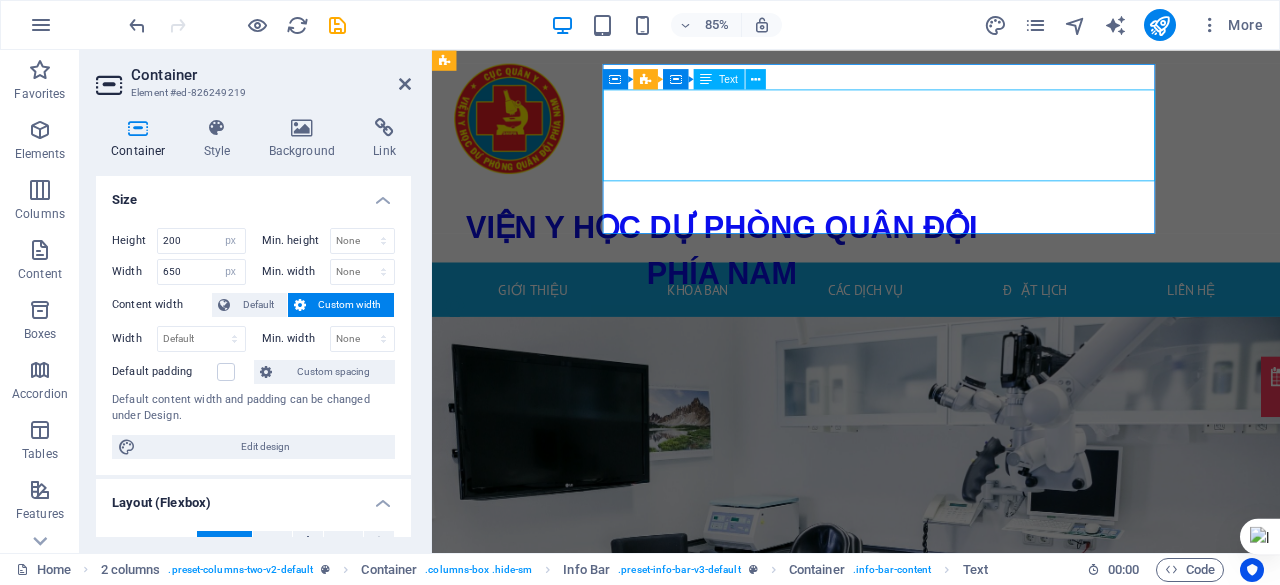 click on "VIỆN Y HỌC DỰ PHÒNG QUÂN ĐỘI PHÍA NAM" at bounding box center (773, 286) 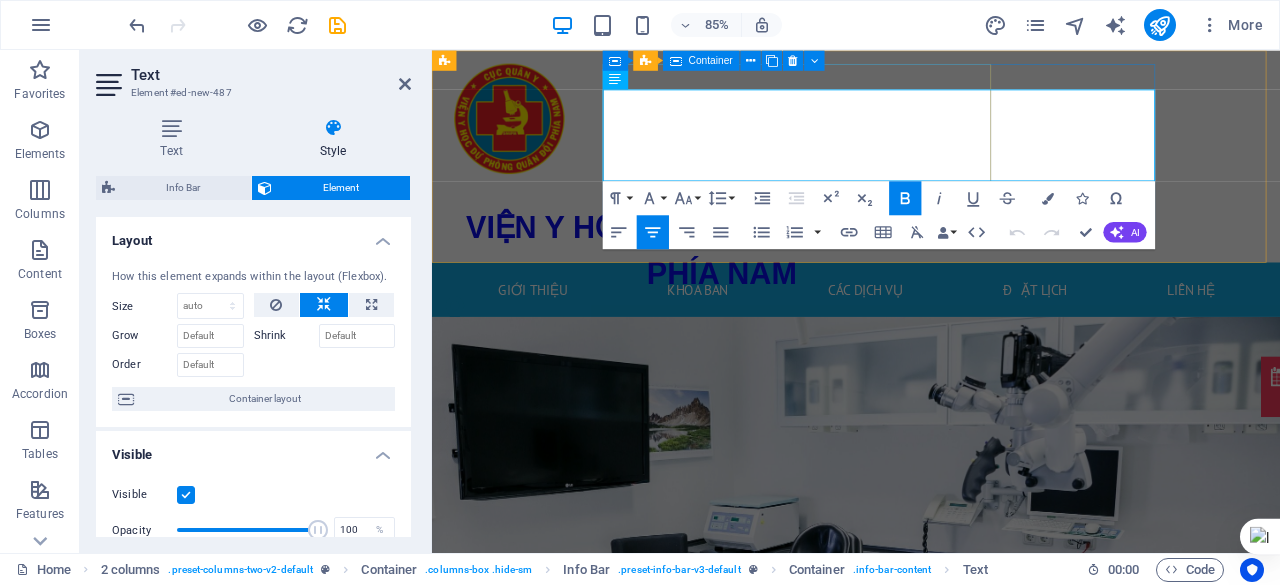 click on "VIỆN Y HỌC DỰ PHÒNG QUÂN ĐỘI PHÍA NAM 168Bis Phan Văn Trị, Phường An Nhơn, TP. Hồ Chí Minh" at bounding box center [773, 332] 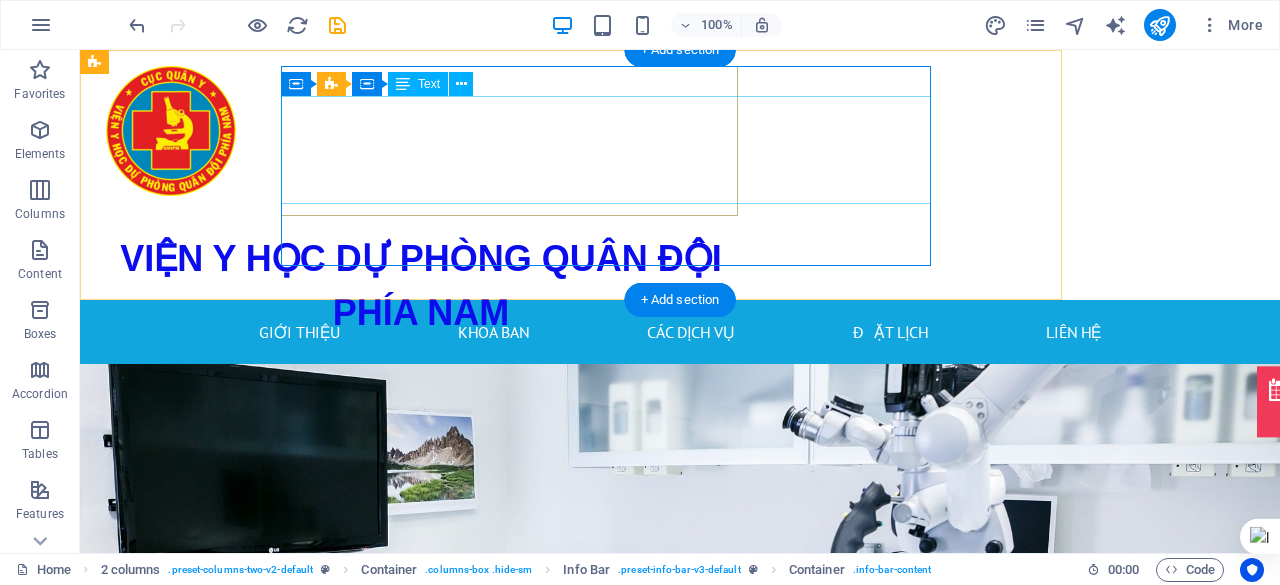 click on "VIỆN Y HỌC DỰ PHÒNG QUÂN ĐỘI PHÍA NAM" at bounding box center (421, 286) 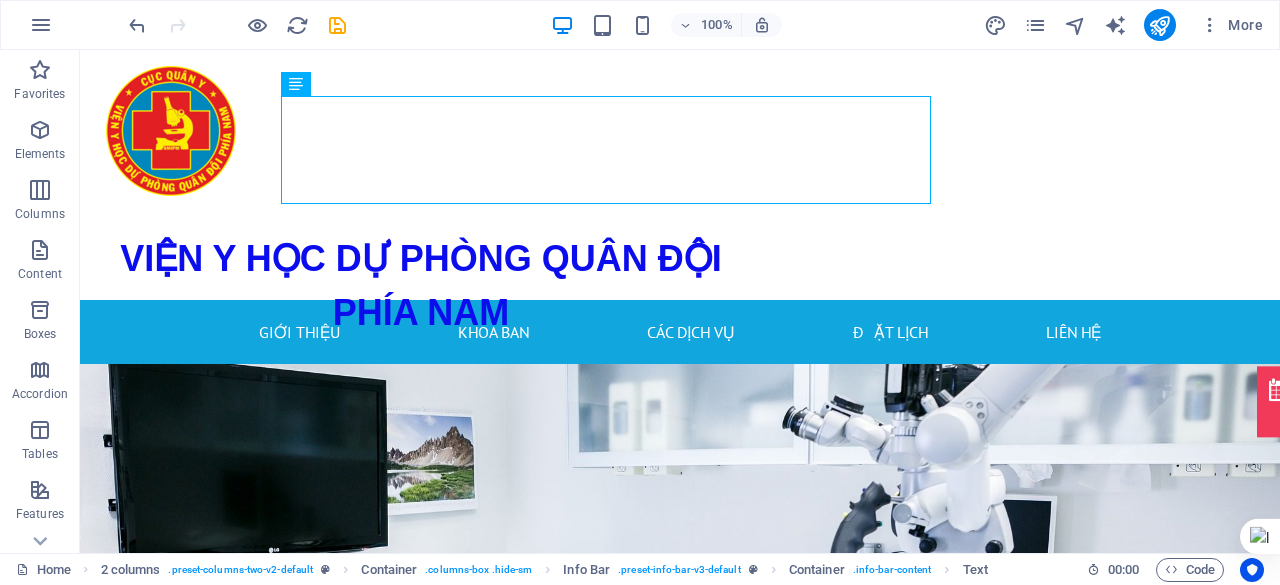 click on "Appointment VIỆN Y HỌC DỰ PHÒNG QUÂN ĐỘI PHÍA NAM 168Bis Phan Văn Trị, Phường An Nhơn, TP. Hồ Chí Minh 0868679389 Giới thiệu Khoa ban Các dịch vụ Đặt lịch Liên hệ Modern clinic & professional doctors Our best services for you Learn more Modern Clinic Lorem ipsum dolor sit amet, consetetur sadipscing elitr, sed diam nonumy eirmod tempor invidunt ut labore et dolore magna aliquyam erat, sed diam voluptua. At vero eos et accusam et justo duo dolores et ea rebum. Stet clita kasd gubergren, no sea takimata sanctus est Lorem ipsum dolor sit amet. Learn more Health Care Lorem ipsum dolor sit amet, consetetur sadipscing elitr, sed diam nonumy eirmod tempor invidunt ut labore et dolore magna aliquyam erat, sed diam voluptua. At vero eos et accusam et justo duo dolores et ea rebum. Stet clita kasd gubergren, no sea takimata sanctus est Lorem ipsum dolor sit amet. Learn more Insurance Learn more Headline Health Care Drop content here or  Add elements  Paste clipboard Health Care" at bounding box center (680, 6094) 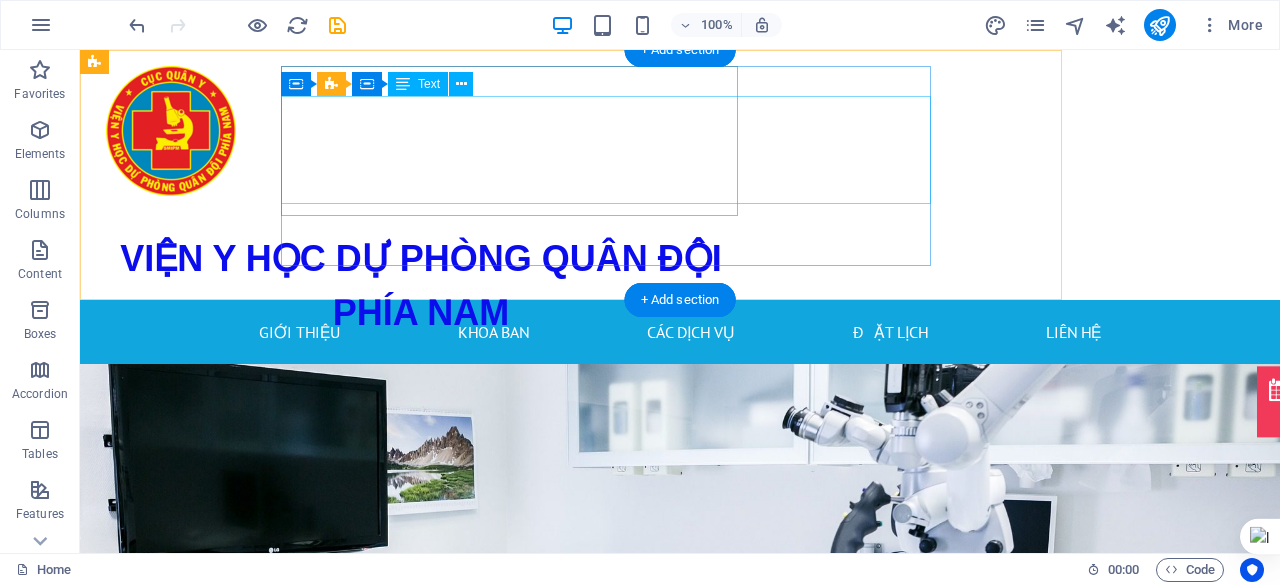 click on "VIỆN Y HỌC DỰ PHÒNG QUÂN ĐỘI PHÍA NAM" at bounding box center [421, 286] 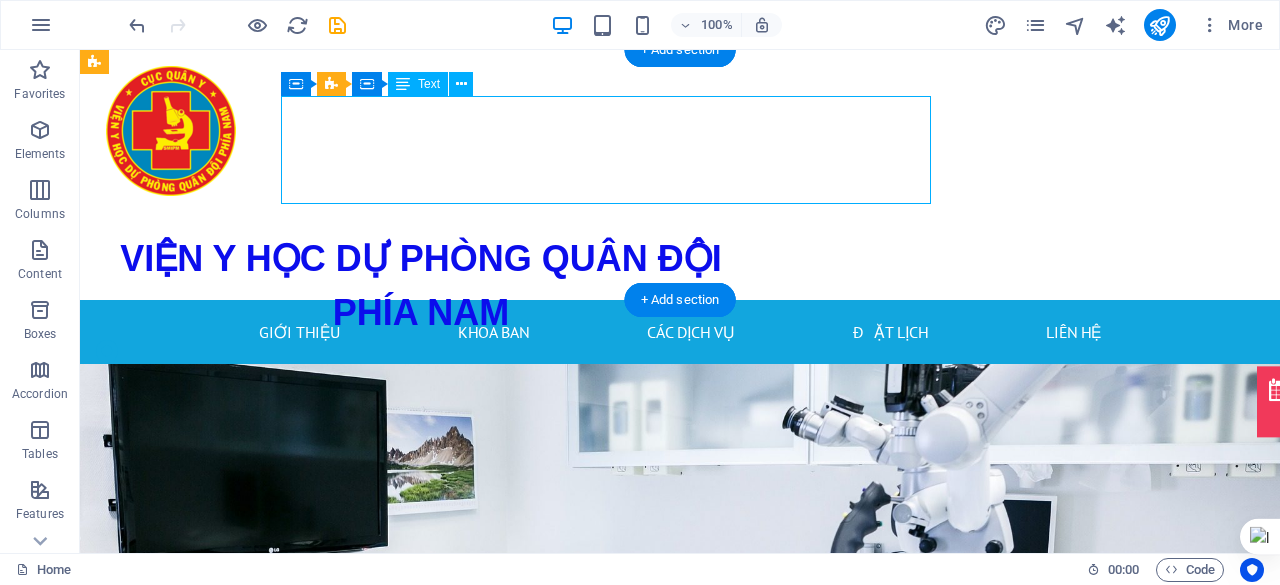 click on "VIỆN Y HỌC DỰ PHÒNG QUÂN ĐỘI PHÍA NAM" at bounding box center [421, 286] 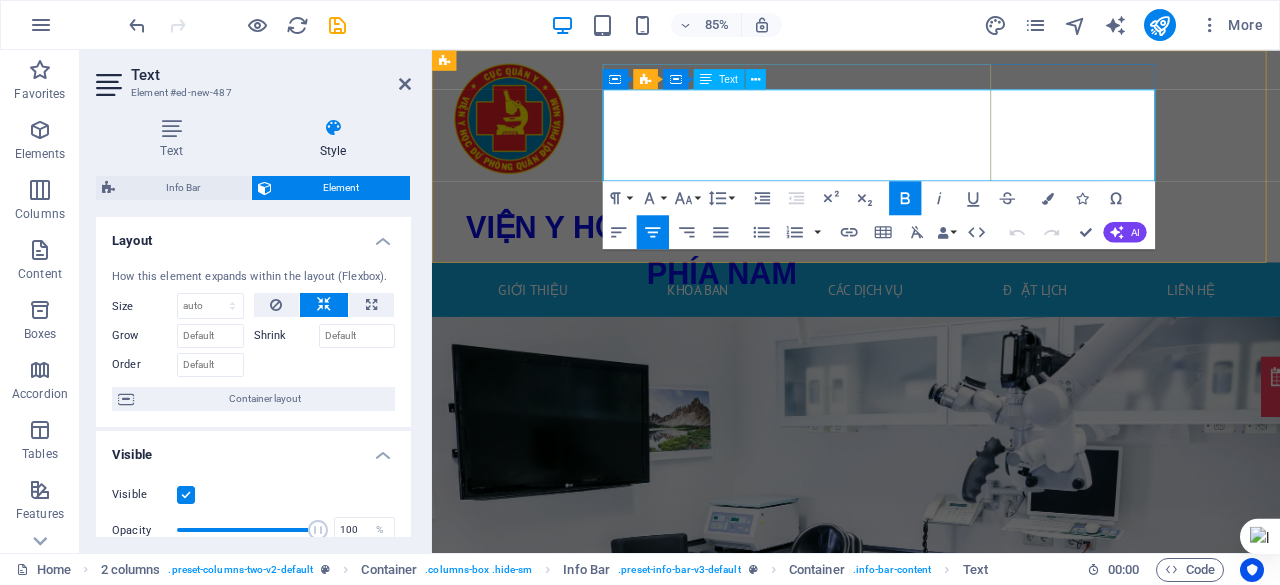 click on "VIỆN Y HỌC DỰ PHÒNG QUÂN ĐỘI PHÍA NAM" at bounding box center [773, 285] 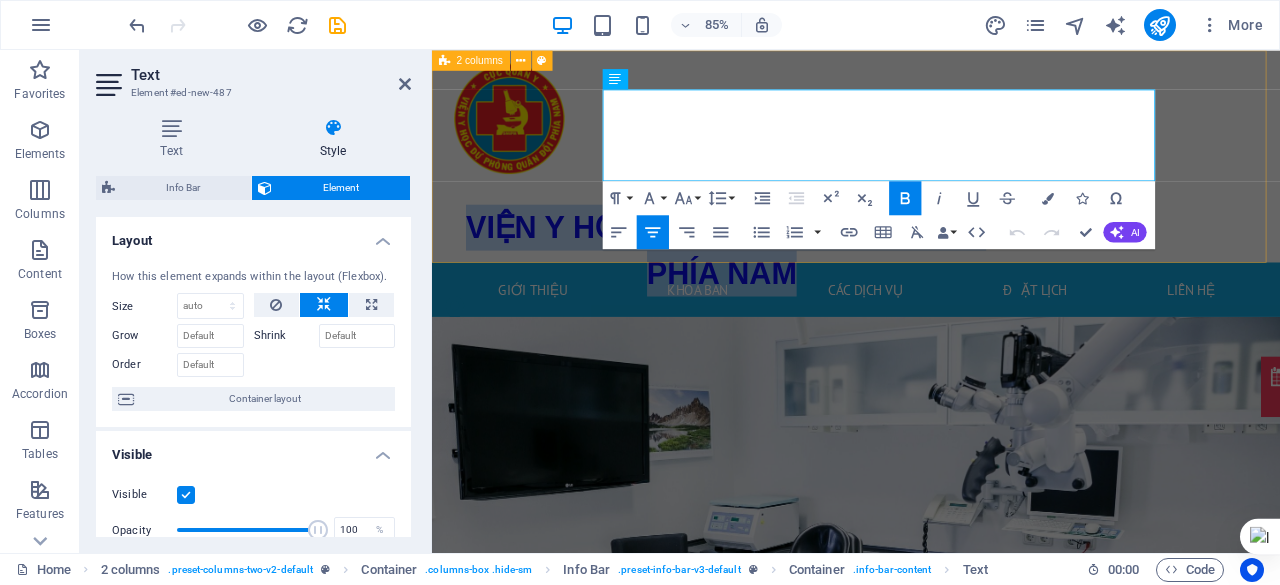 drag, startPoint x: 1056, startPoint y: 178, endPoint x: 613, endPoint y: 106, distance: 448.81287 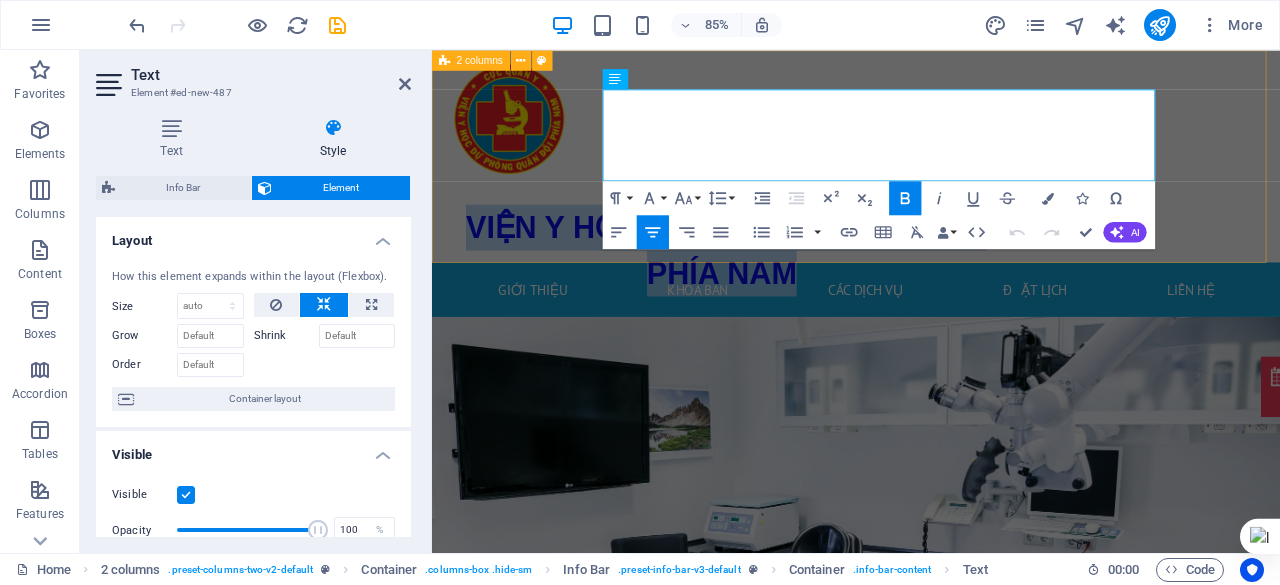 click on "VIỆN Y HỌC DỰ PHÒNG QUÂN ĐỘI PHÍA NAM 168Bis Phan Văn Trị, Phường An Nhơn, TP. Hồ Chí Minh 0868679389" at bounding box center [923, 175] 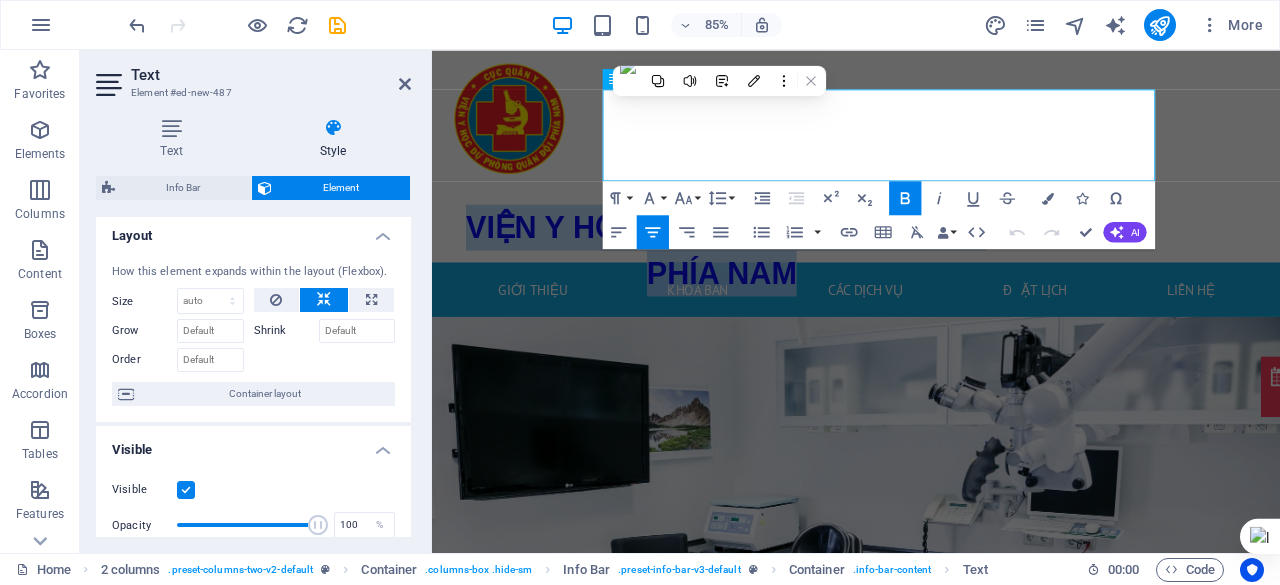 scroll, scrollTop: 0, scrollLeft: 0, axis: both 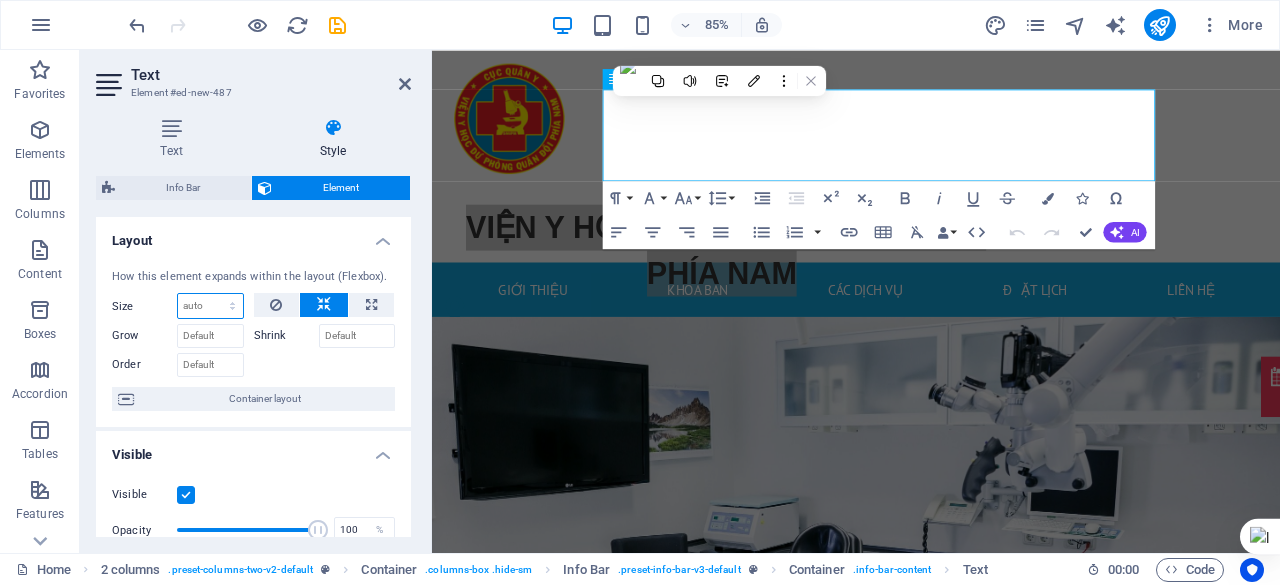 click on "Default auto px % 1/1 1/2 1/3 1/4 1/5 1/6 1/7 1/8 1/9 1/10" at bounding box center (210, 306) 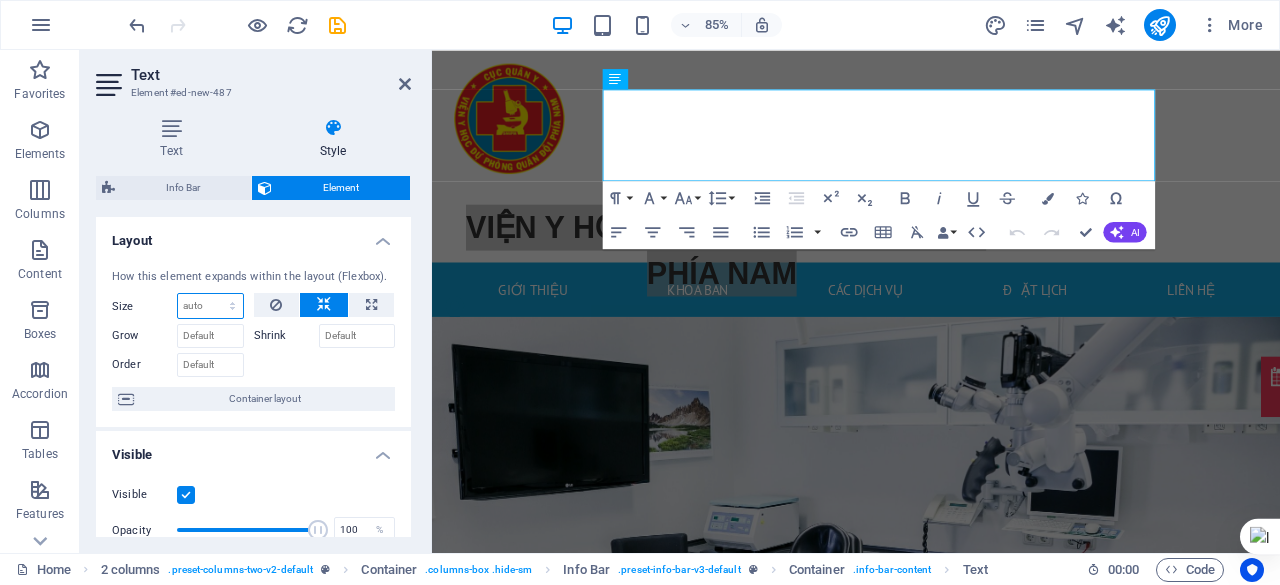 click on "Default auto px % 1/1 1/2 1/3 1/4 1/5 1/6 1/7 1/8 1/9 1/10" at bounding box center (210, 306) 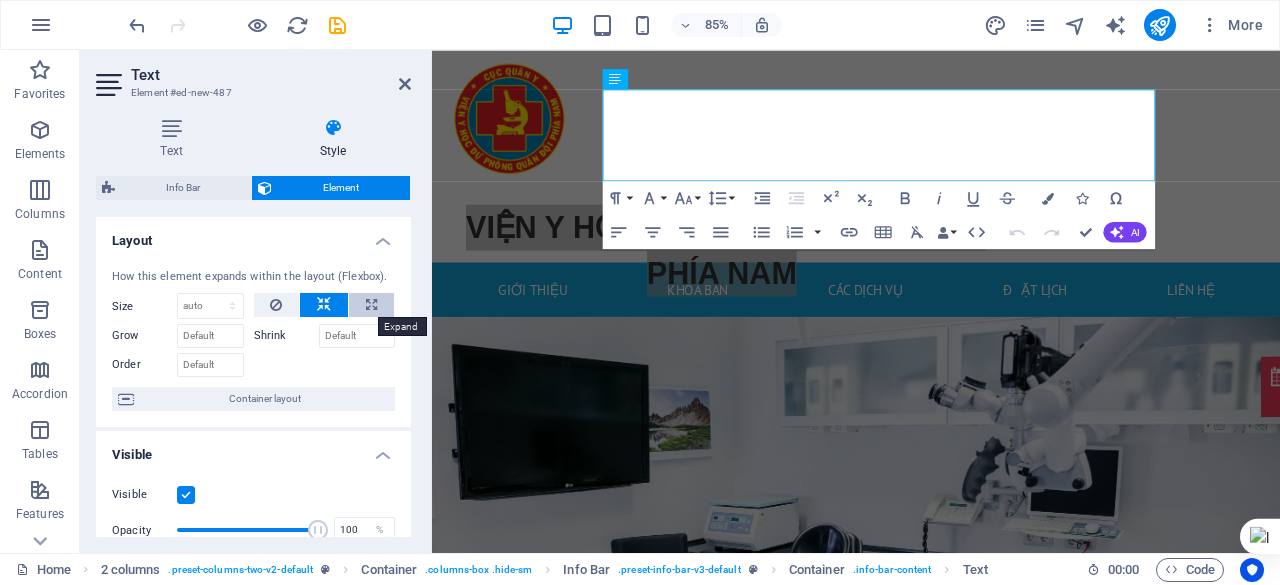 click at bounding box center (371, 305) 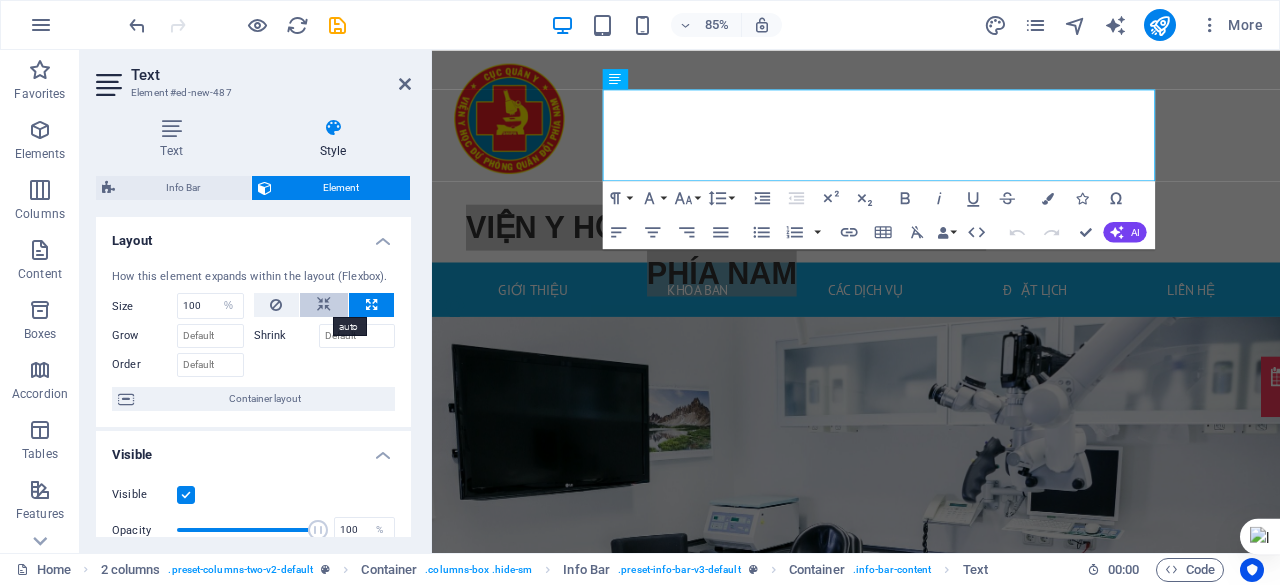 click at bounding box center (324, 305) 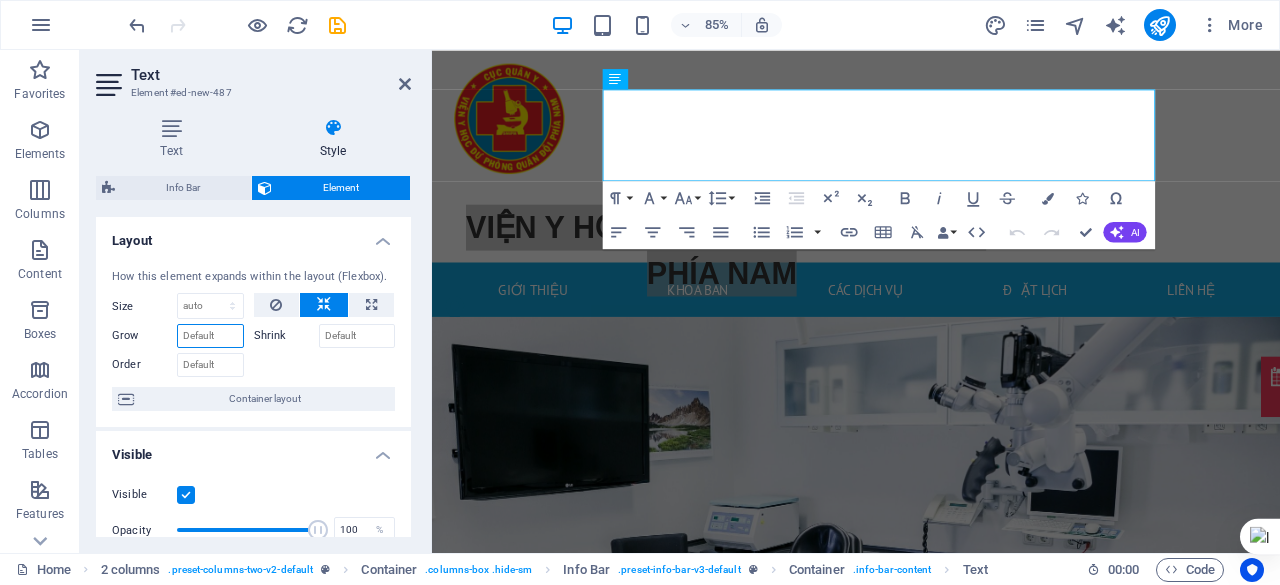 click on "Grow" at bounding box center (210, 336) 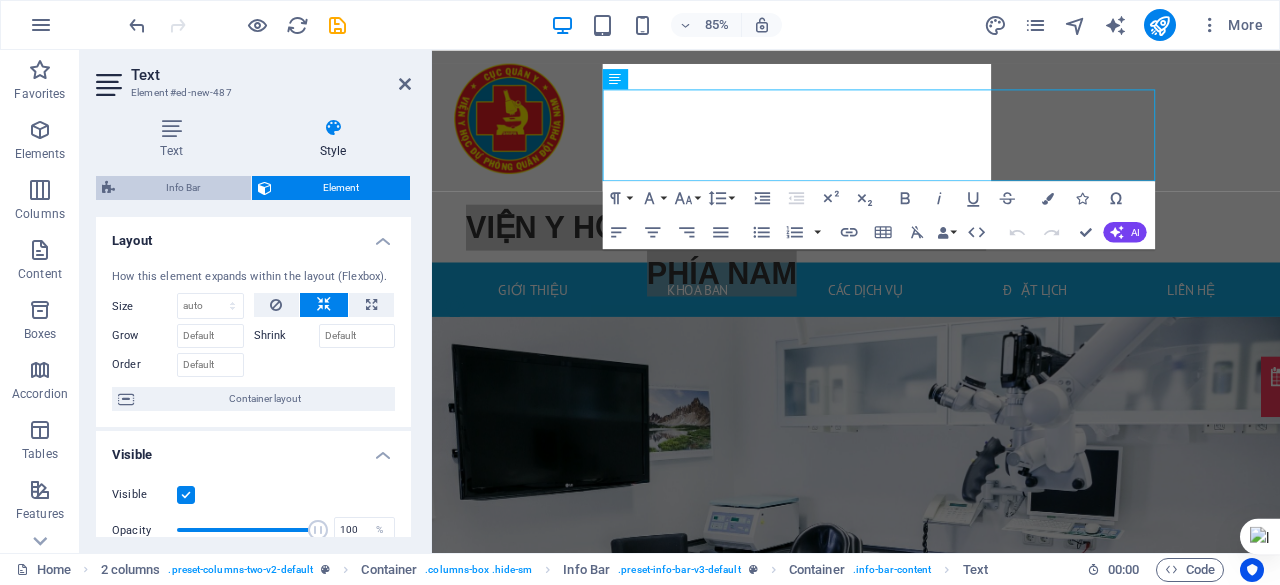 click on "Info Bar" at bounding box center (183, 188) 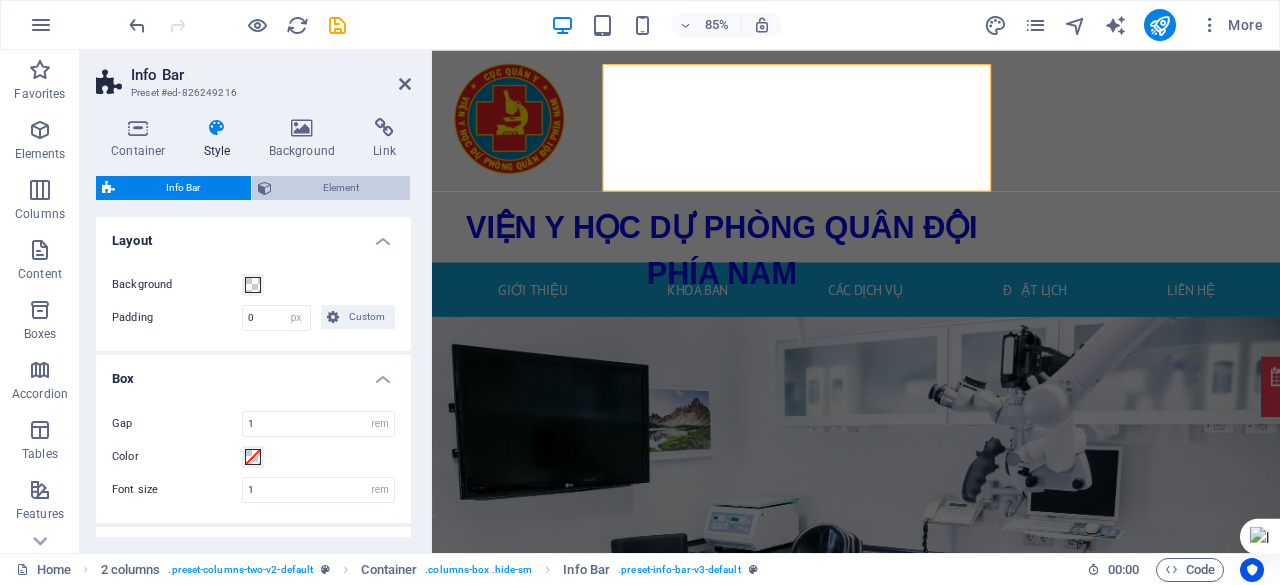 click on "Element" at bounding box center [341, 188] 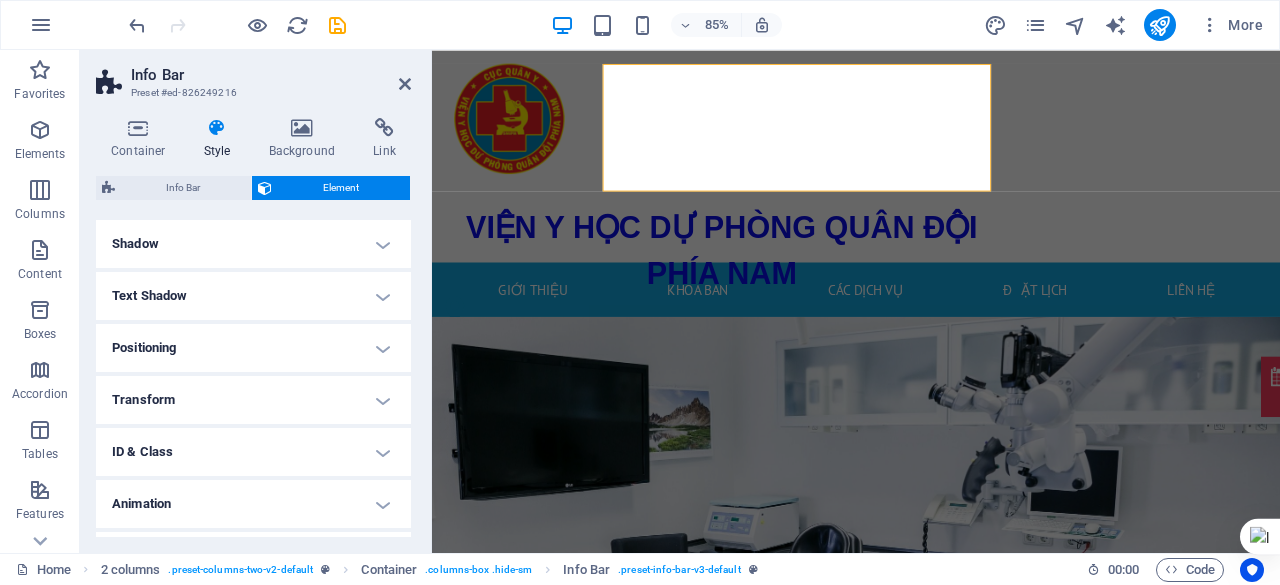 scroll, scrollTop: 524, scrollLeft: 0, axis: vertical 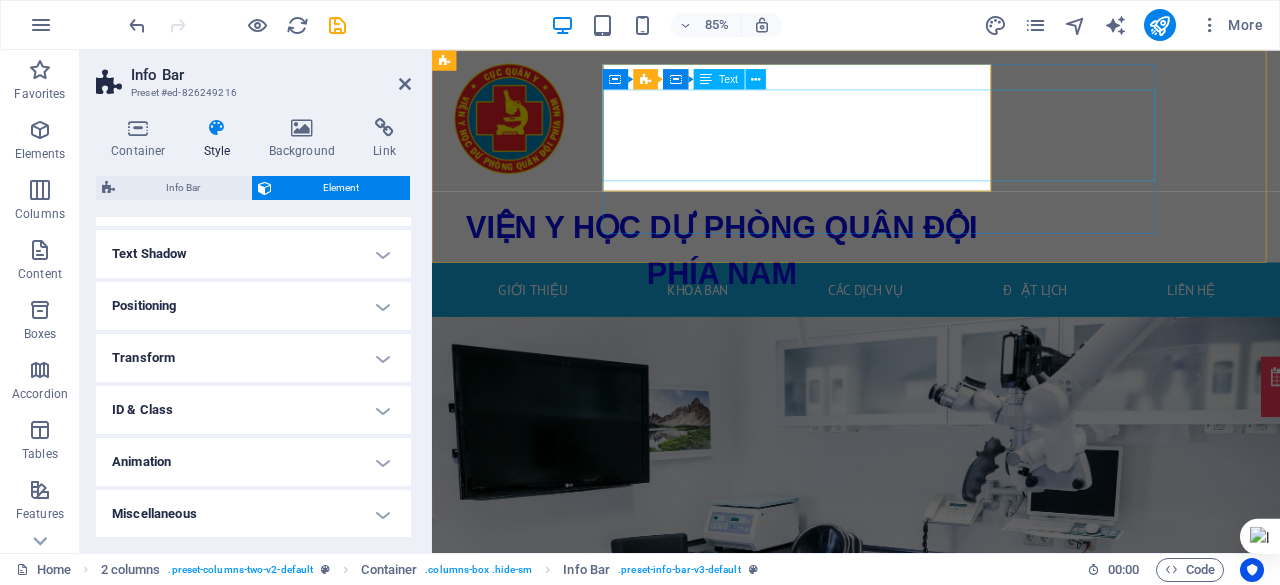 click on "VIỆN Y HỌC DỰ PHÒNG QUÂN ĐỘI PHÍA NAM" at bounding box center [773, 286] 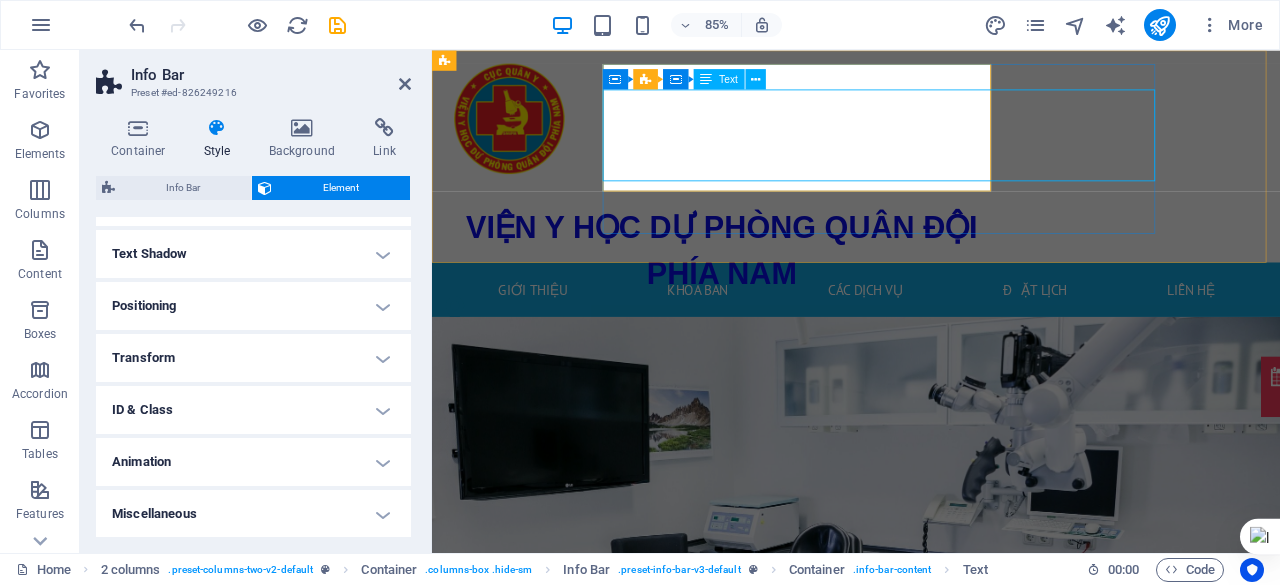 click on "Text" at bounding box center [728, 79] 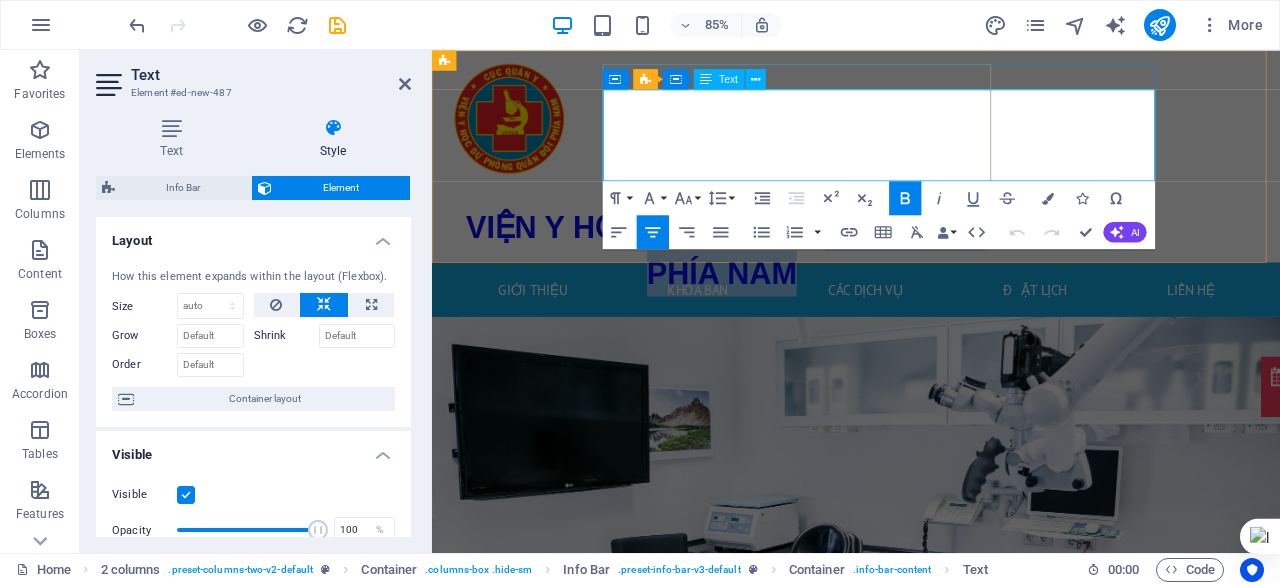 drag, startPoint x: 1086, startPoint y: 146, endPoint x: 1210, endPoint y: 157, distance: 124.486946 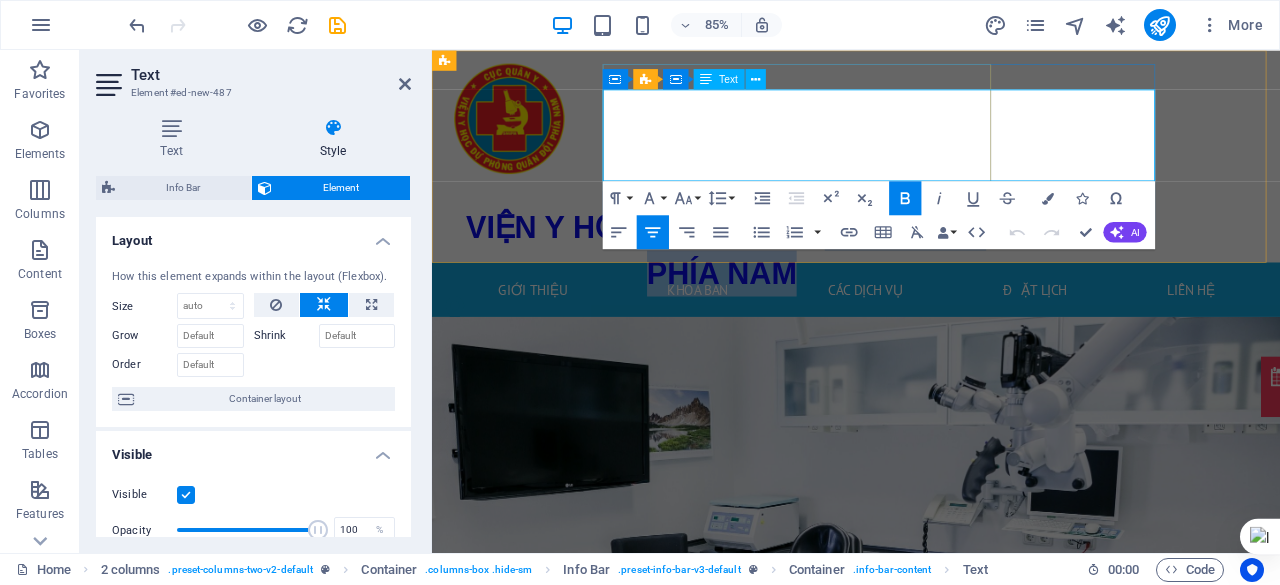 click on "VIỆN Y HỌC DỰ PHÒNG QUÂN ĐỘI PHÍA NAM 168Bis Phan Văn Trị, Phường An Nhơn, TP. Hồ Chí Minh 0868679389" at bounding box center [923, 175] 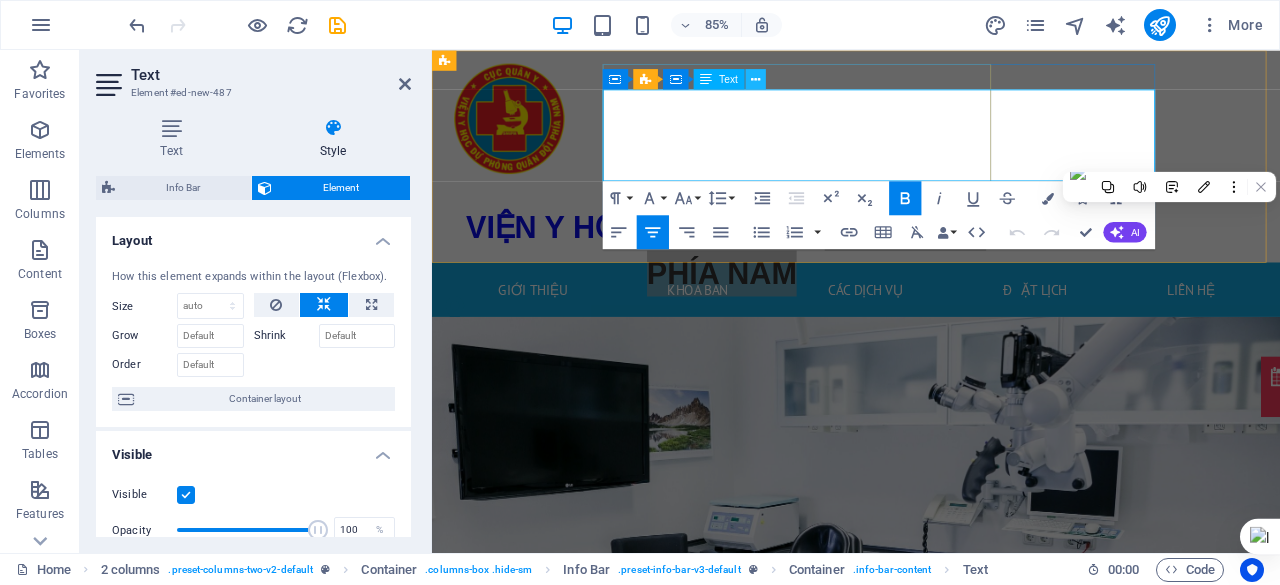 click at bounding box center (755, 79) 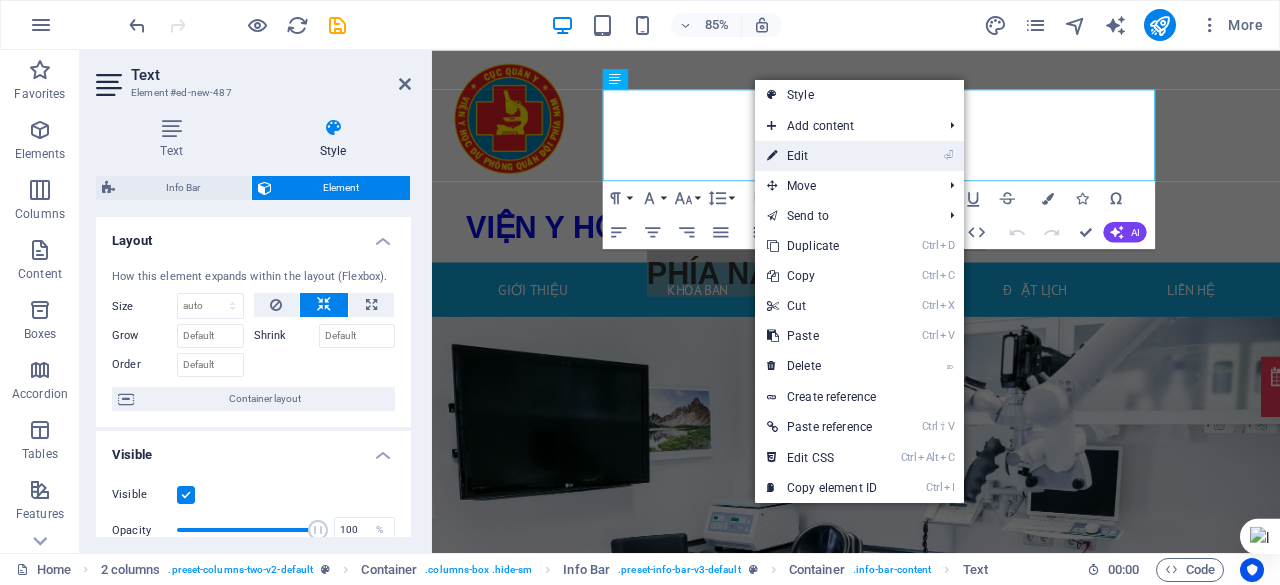 click on "⏎  Edit" at bounding box center [822, 156] 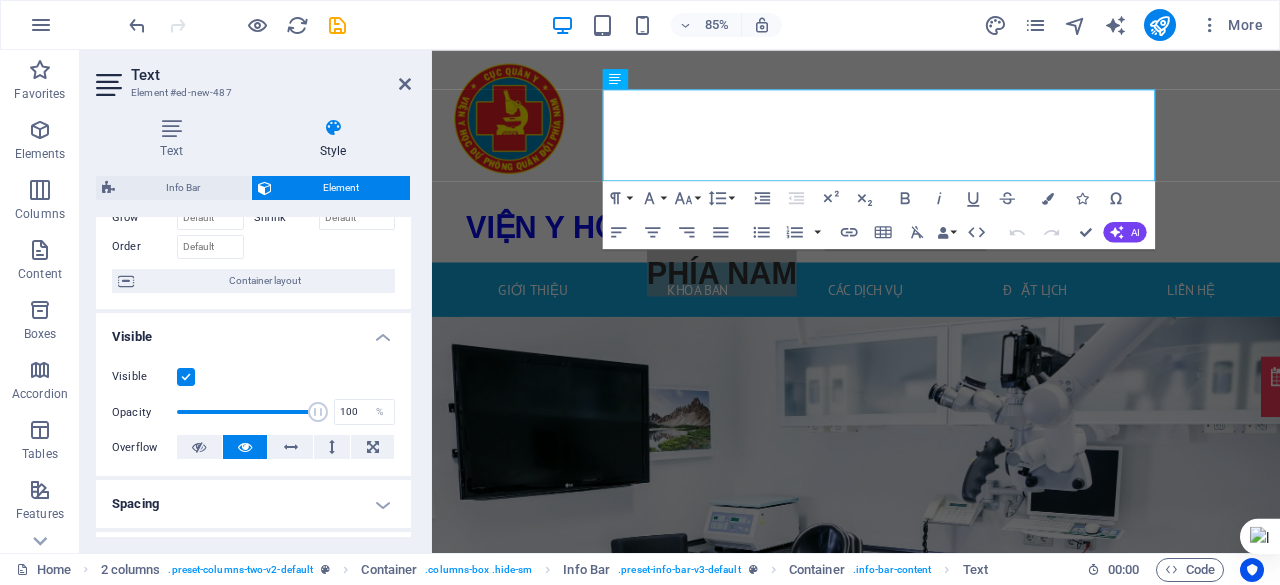 scroll, scrollTop: 121, scrollLeft: 0, axis: vertical 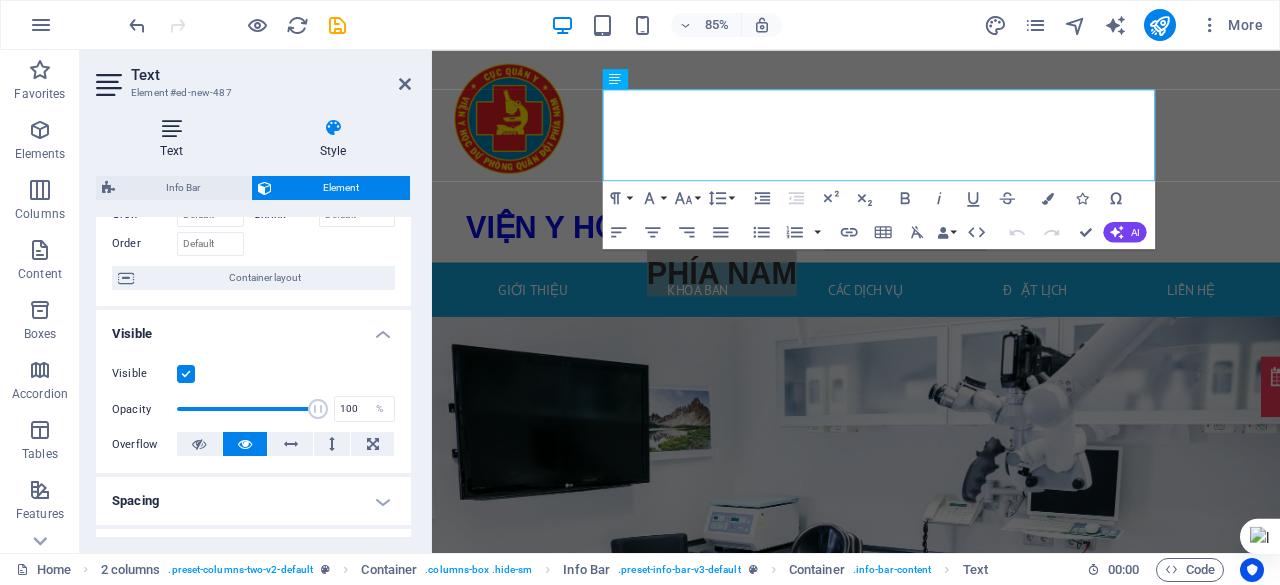 click at bounding box center [171, 128] 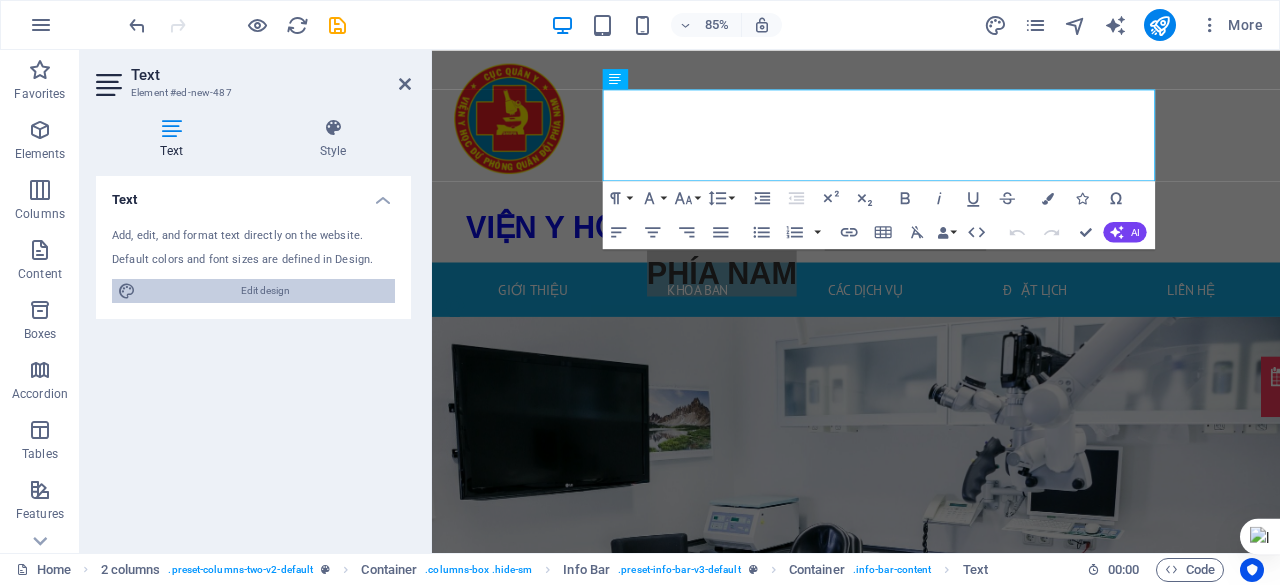 click on "Edit design" at bounding box center [265, 291] 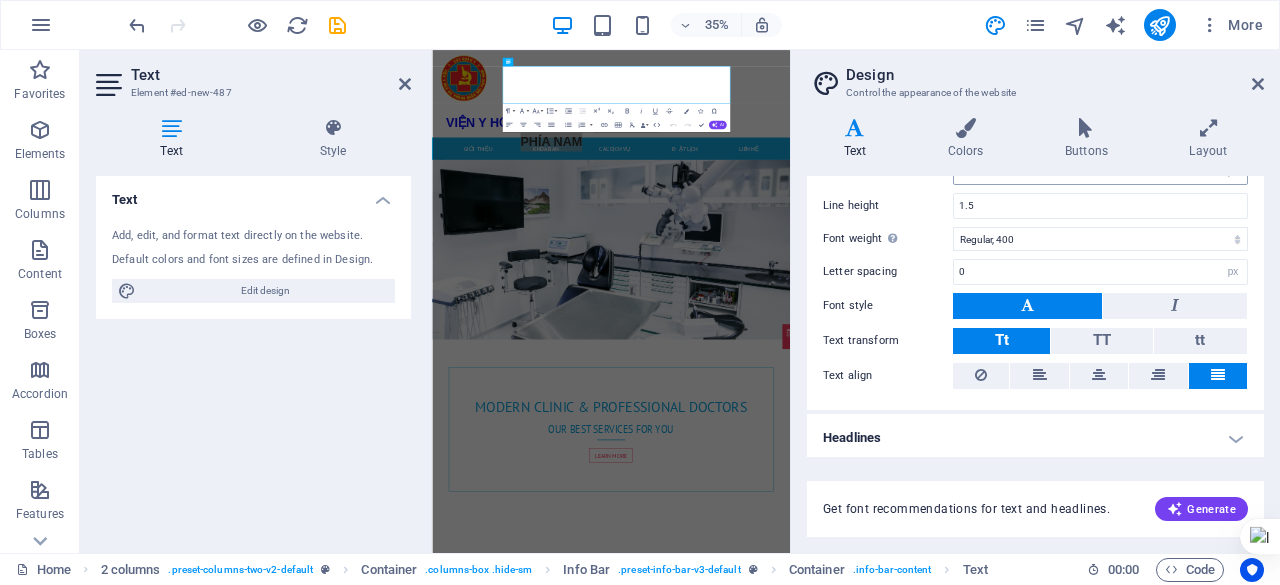 scroll, scrollTop: 157, scrollLeft: 0, axis: vertical 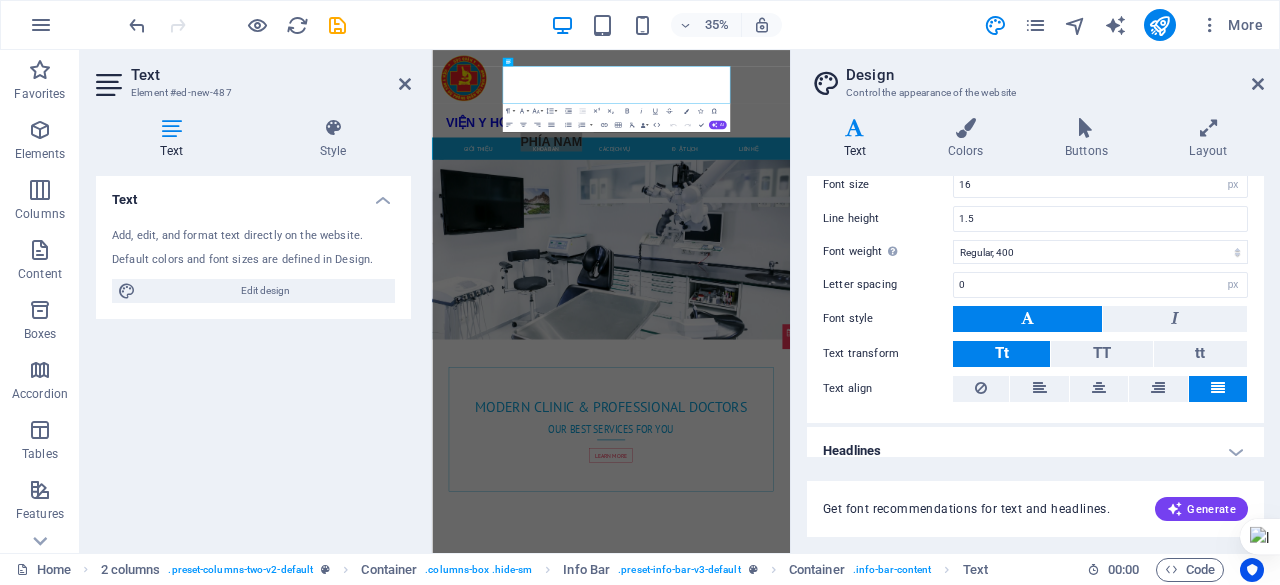 click on "Headlines" at bounding box center [1035, 451] 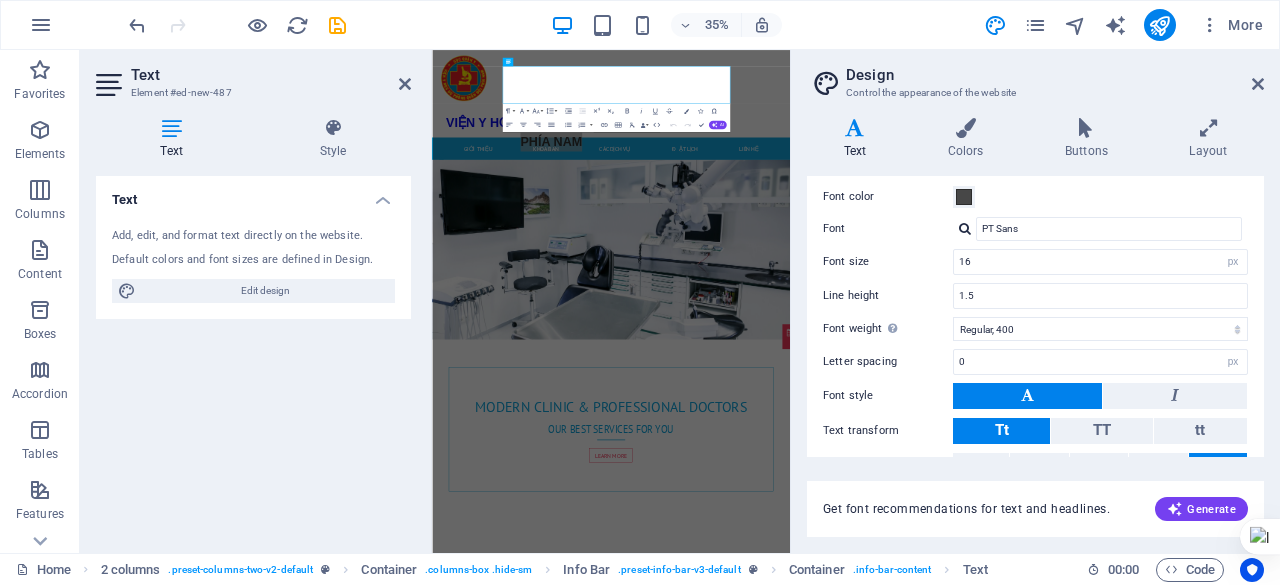 scroll, scrollTop: 0, scrollLeft: 0, axis: both 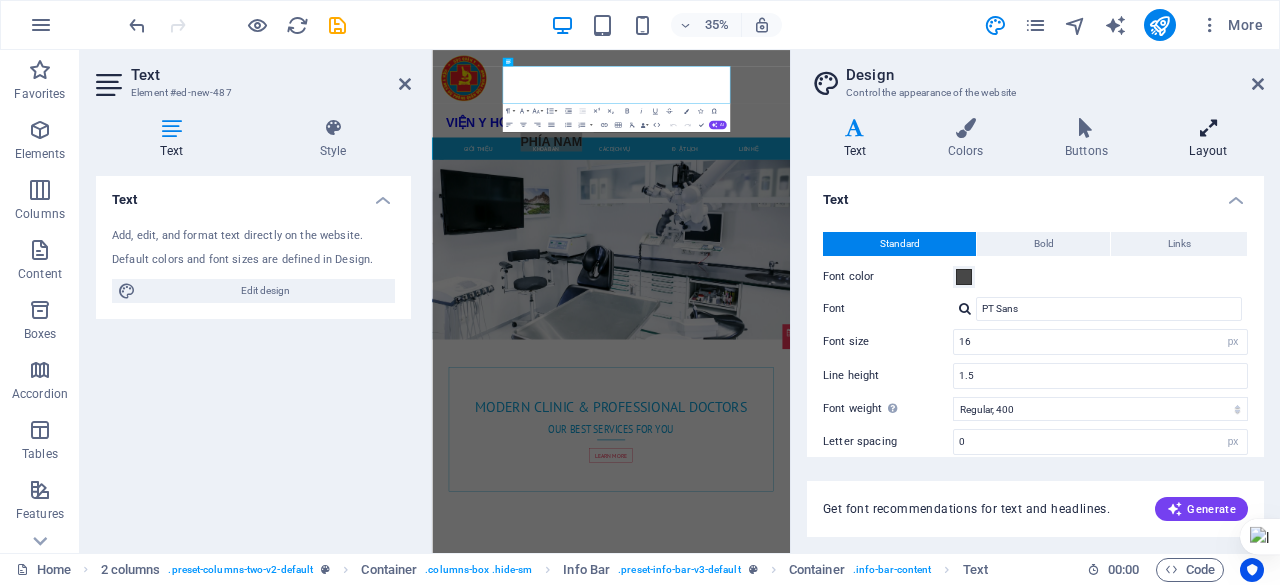 click on "Layout" at bounding box center [1208, 139] 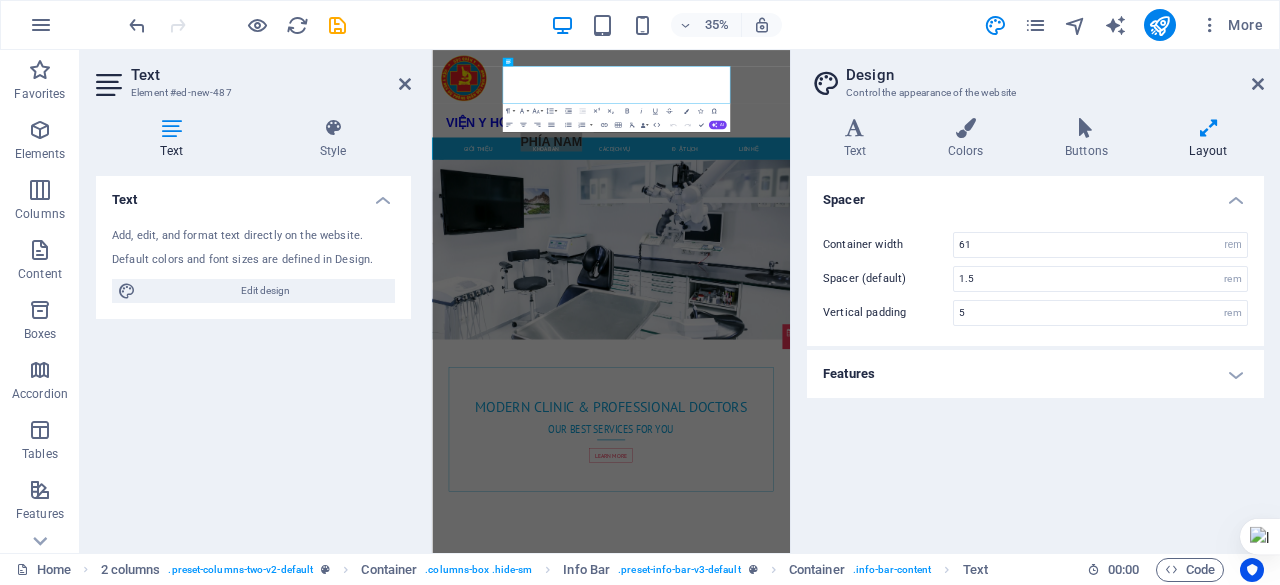 click on "Layout" at bounding box center (1208, 139) 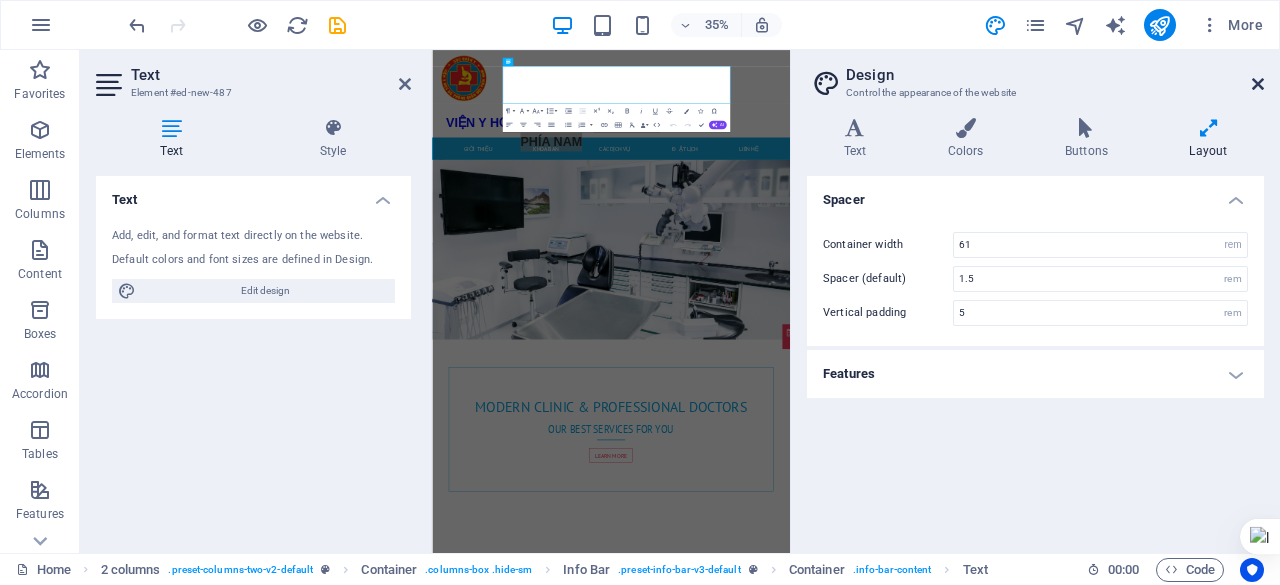 click at bounding box center (1258, 84) 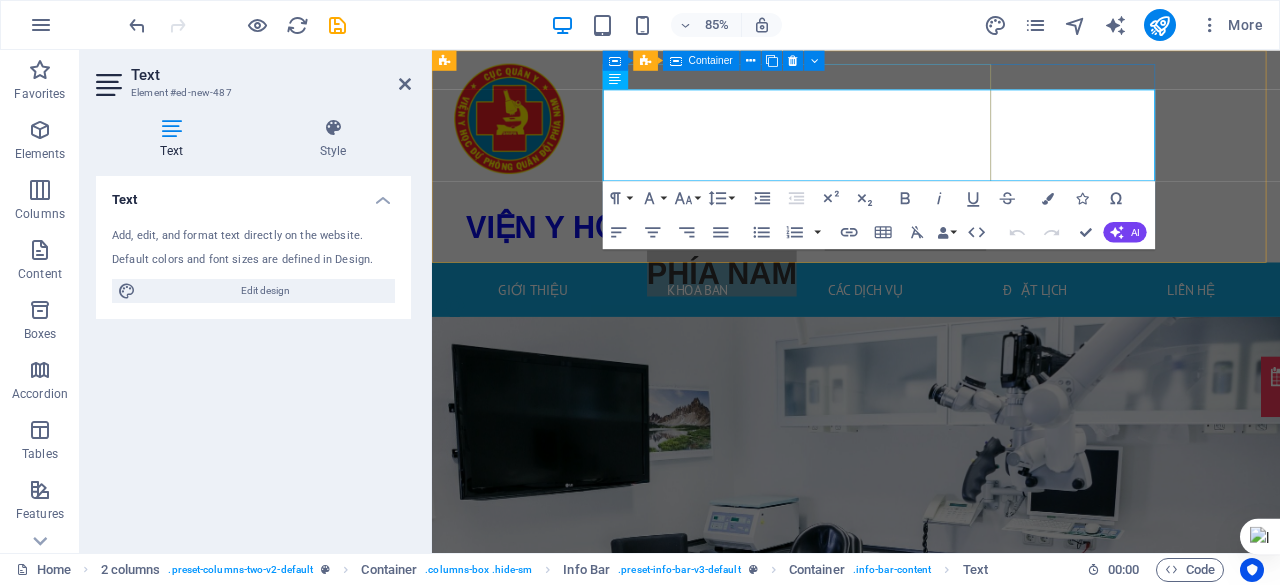click on "VIỆN Y HỌC DỰ PHÒNG QUÂN ĐỘI PHÍA NAM 168Bis Phan Văn Trị, Phường An Nhơn, TP. Hồ Chí Minh" at bounding box center [773, 332] 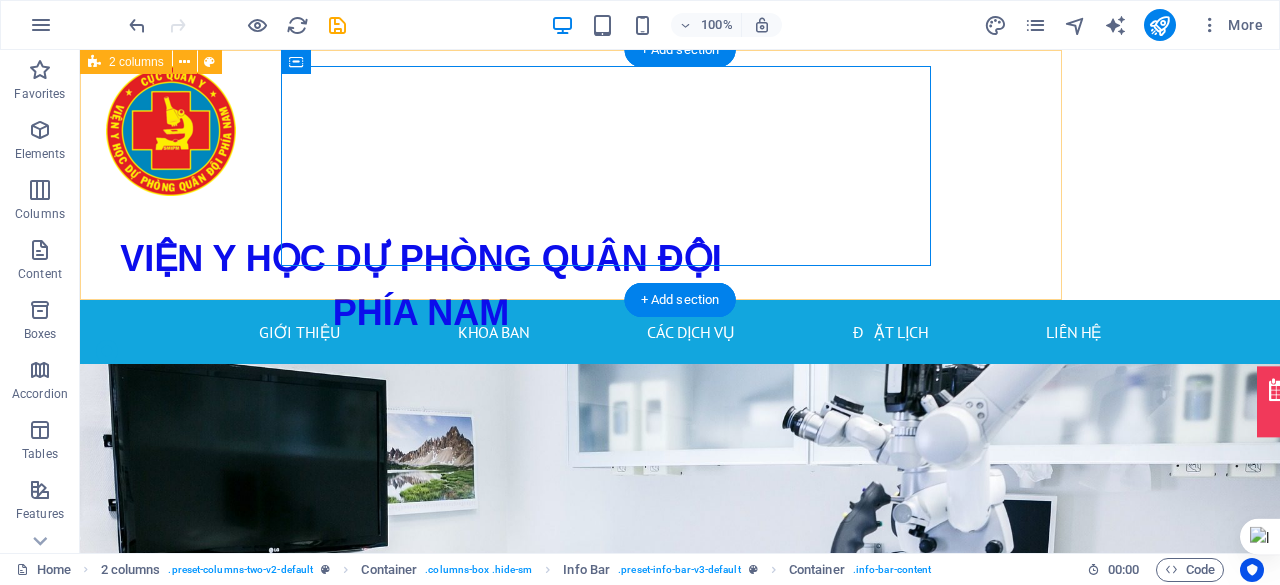 click on "VIỆN Y HỌC DỰ PHÒNG QUÂN ĐỘI PHÍA NAM 168Bis Phan Văn Trị, Phường An Nhơn, TP. Hồ Chí Minh 0868679389" at bounding box center [571, 175] 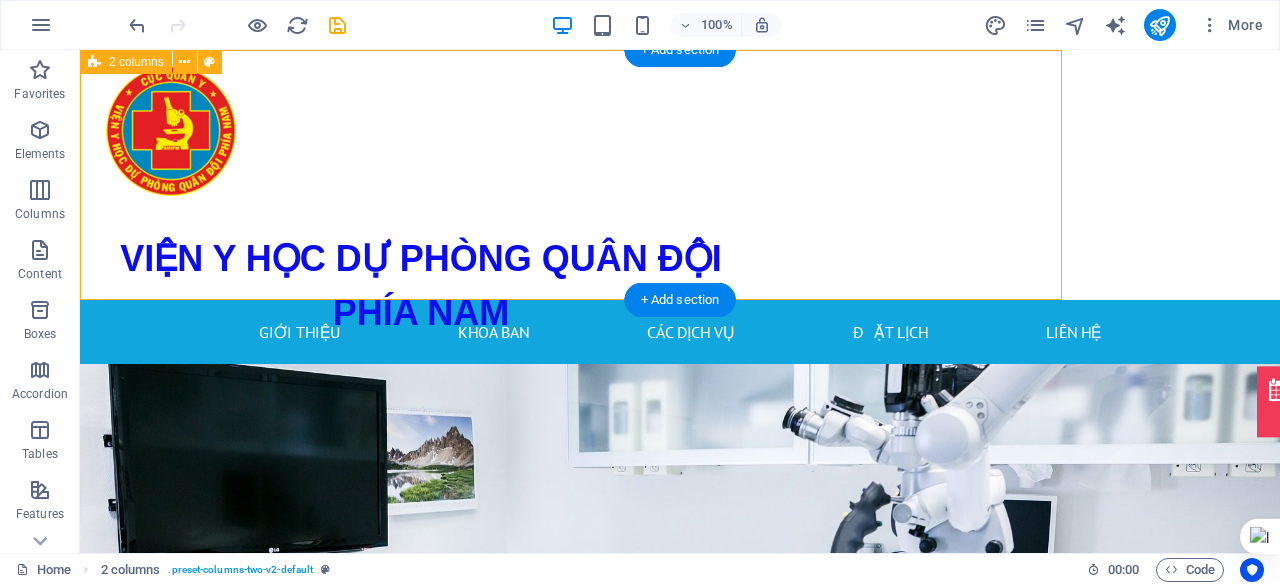 click on "VIỆN Y HỌC DỰ PHÒNG QUÂN ĐỘI PHÍA NAM 168Bis Phan Văn Trị, Phường An Nhơn, TP. Hồ Chí Minh 0868679389" at bounding box center (571, 175) 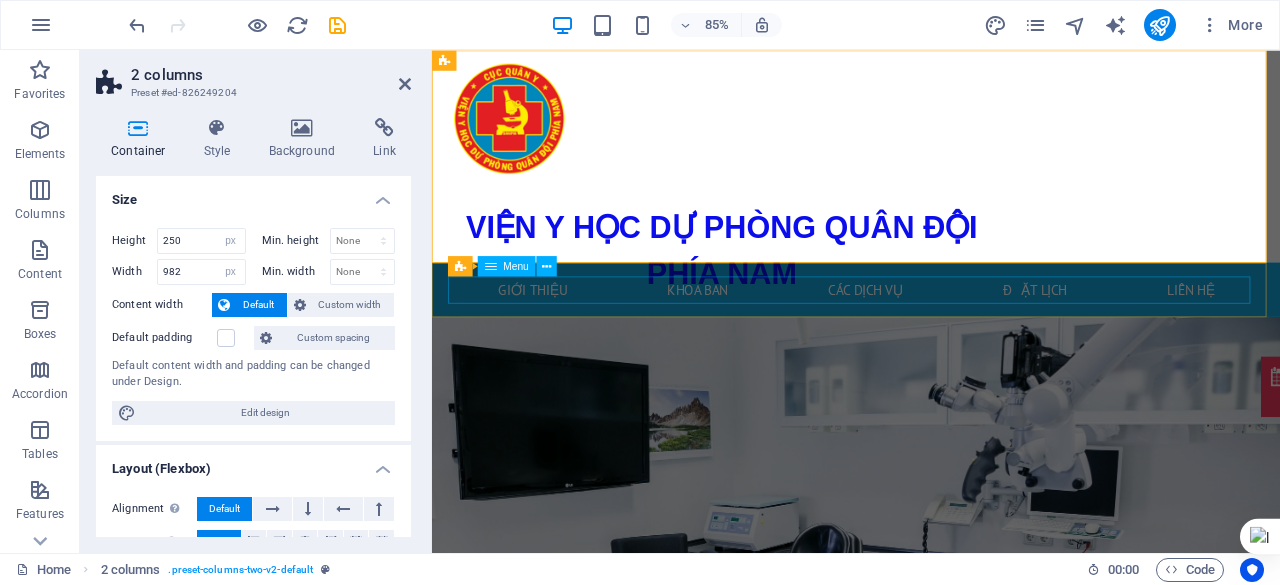 click on "Giới thiệu Khoa ban Các dịch vụ Đặt lịch Liên hệ" at bounding box center [931, 332] 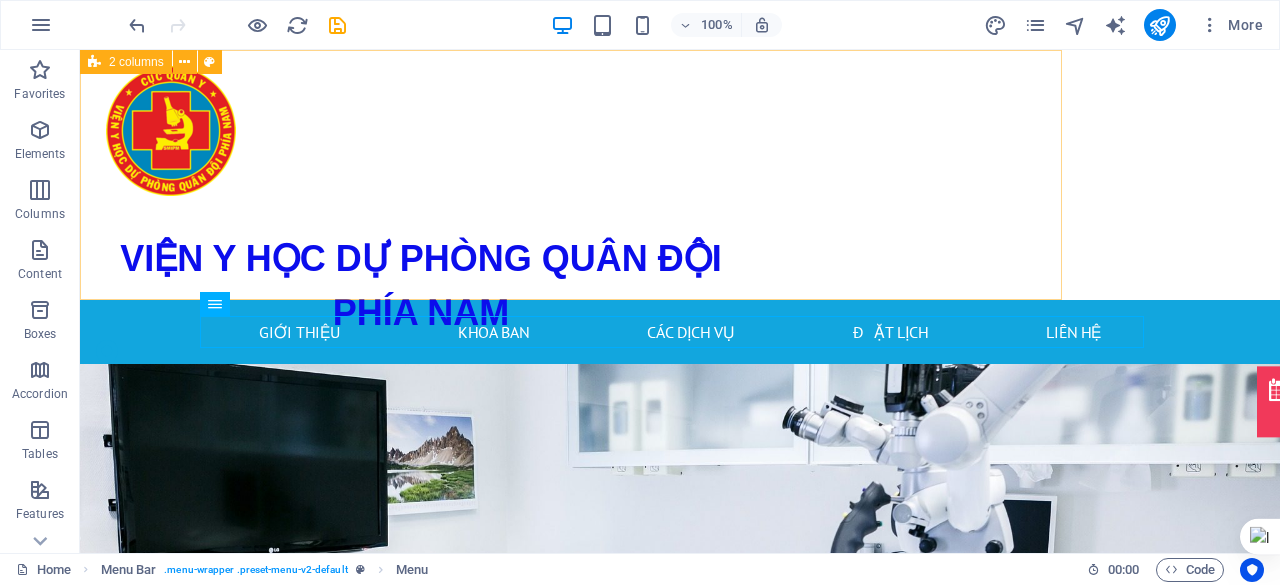 click on "VIỆN Y HỌC DỰ PHÒNG QUÂN ĐỘI PHÍA NAM 168Bis Phan Văn Trị, Phường An Nhơn, TP. Hồ Chí Minh 0868679389" at bounding box center [571, 175] 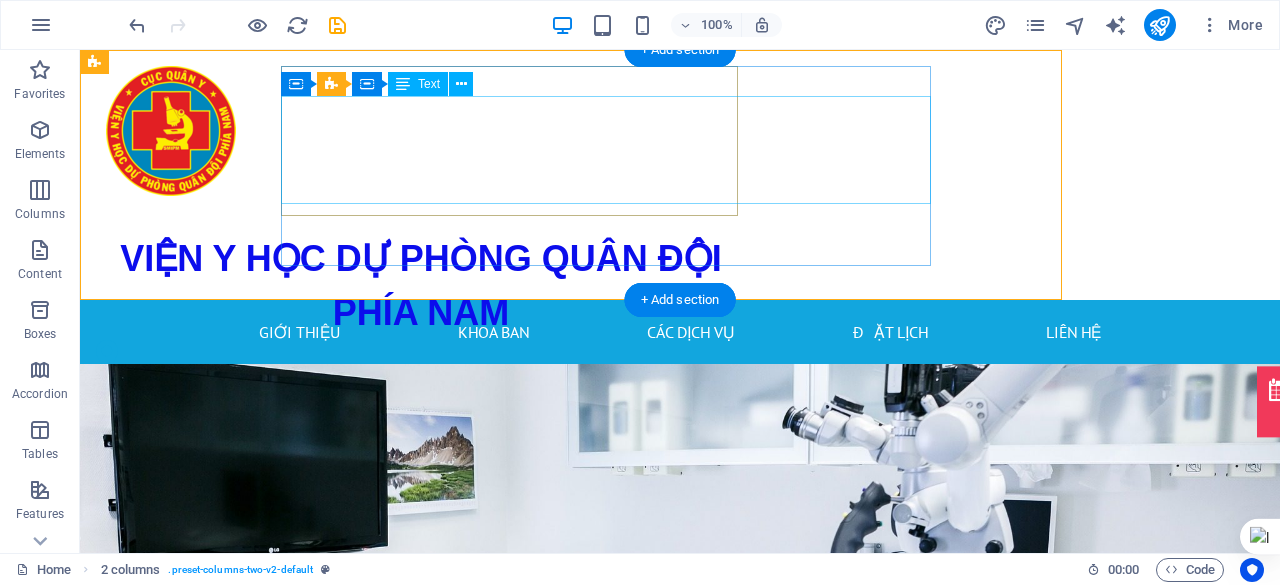 click on "VIỆN Y HỌC DỰ PHÒNG QUÂN ĐỘI PHÍA NAM" at bounding box center [421, 286] 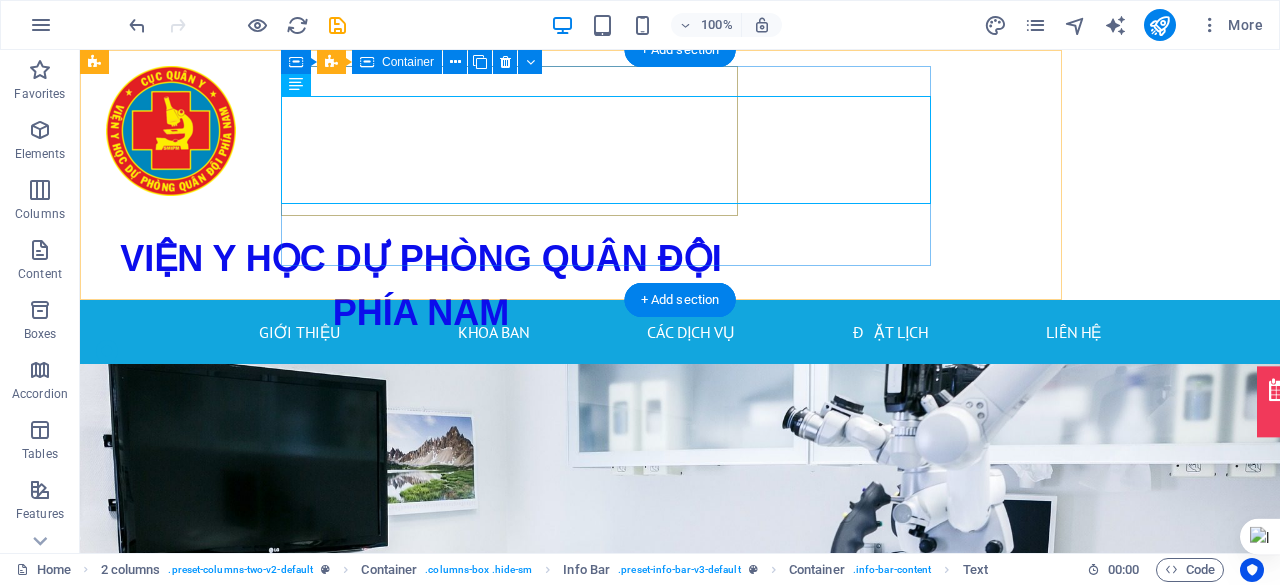 click on "VIỆN Y HỌC DỰ PHÒNG QUÂN ĐỘI PHÍA NAM 168Bis Phan Văn Trị, Phường An Nhơn, TP. Hồ Chí Minh" at bounding box center [421, 332] 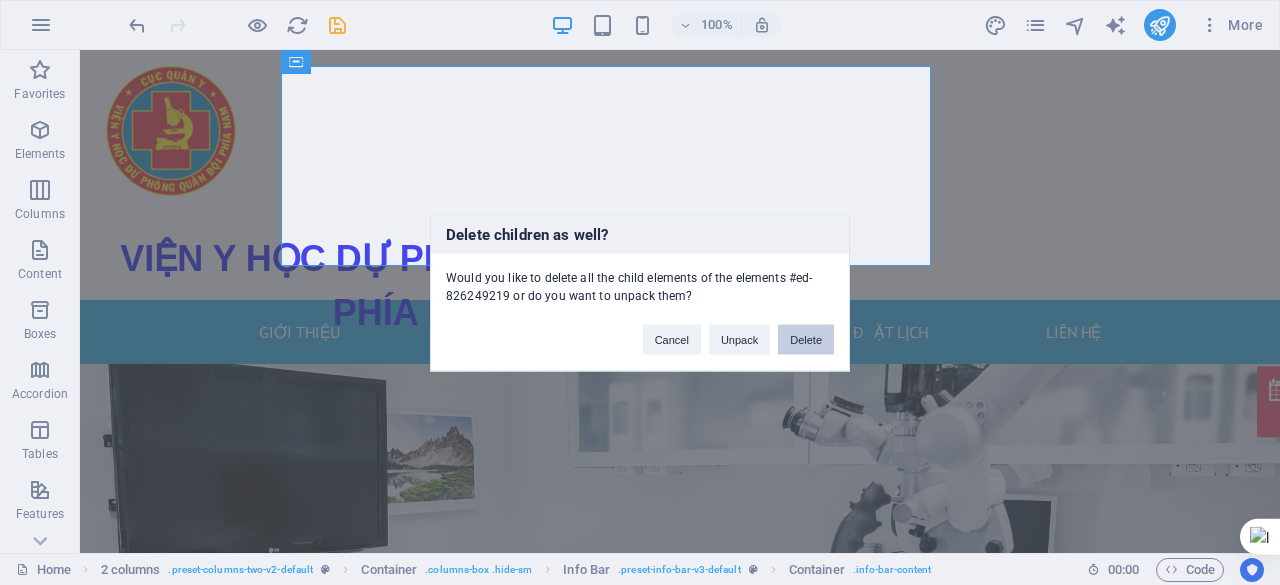 click on "Delete" at bounding box center (806, 339) 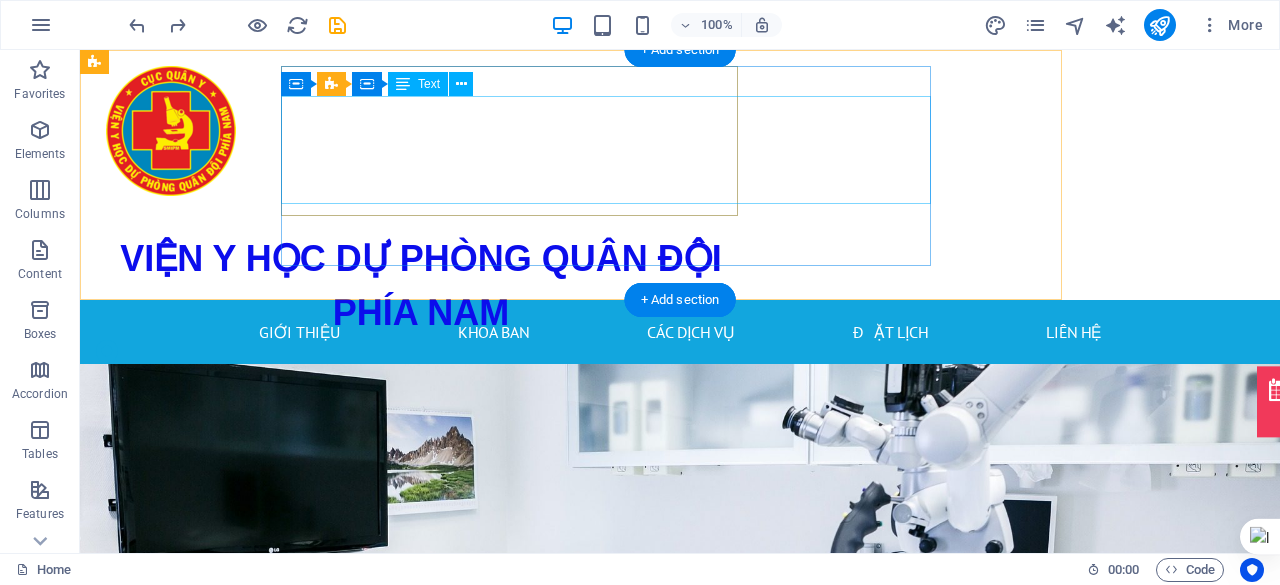 click on "VIỆN Y HỌC DỰ PHÒNG QUÂN ĐỘI PHÍA NAM" at bounding box center (421, 286) 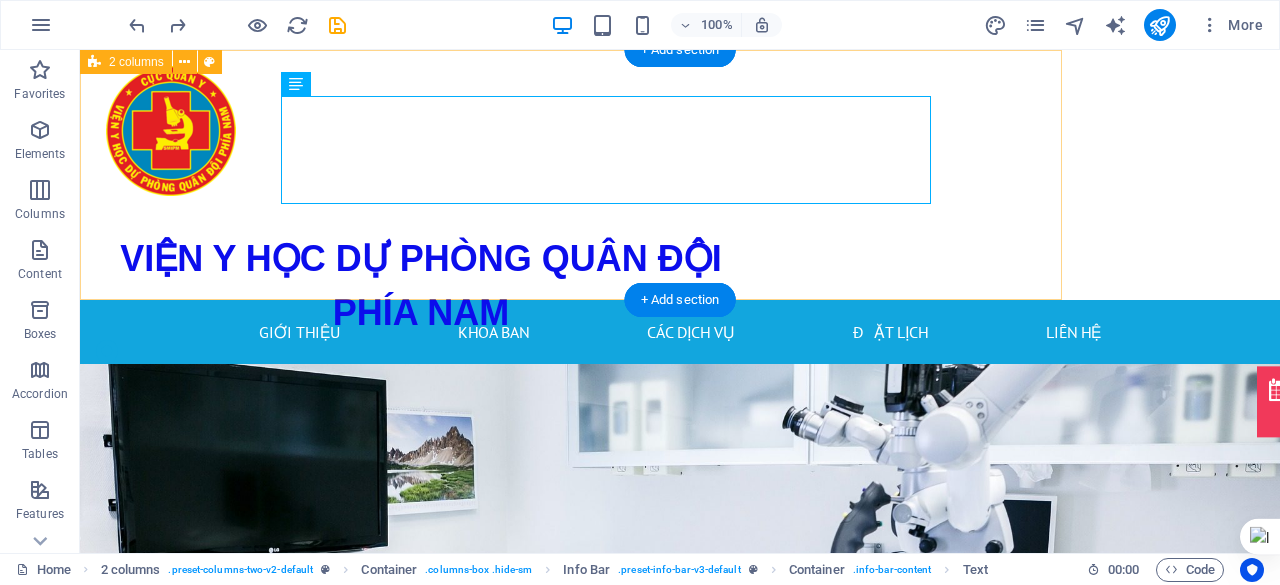 click on "VIỆN Y HỌC DỰ PHÒNG QUÂN ĐỘI PHÍA NAM 168Bis Phan Văn Trị, Phường An Nhơn, TP. Hồ Chí Minh 0868679389" at bounding box center [571, 175] 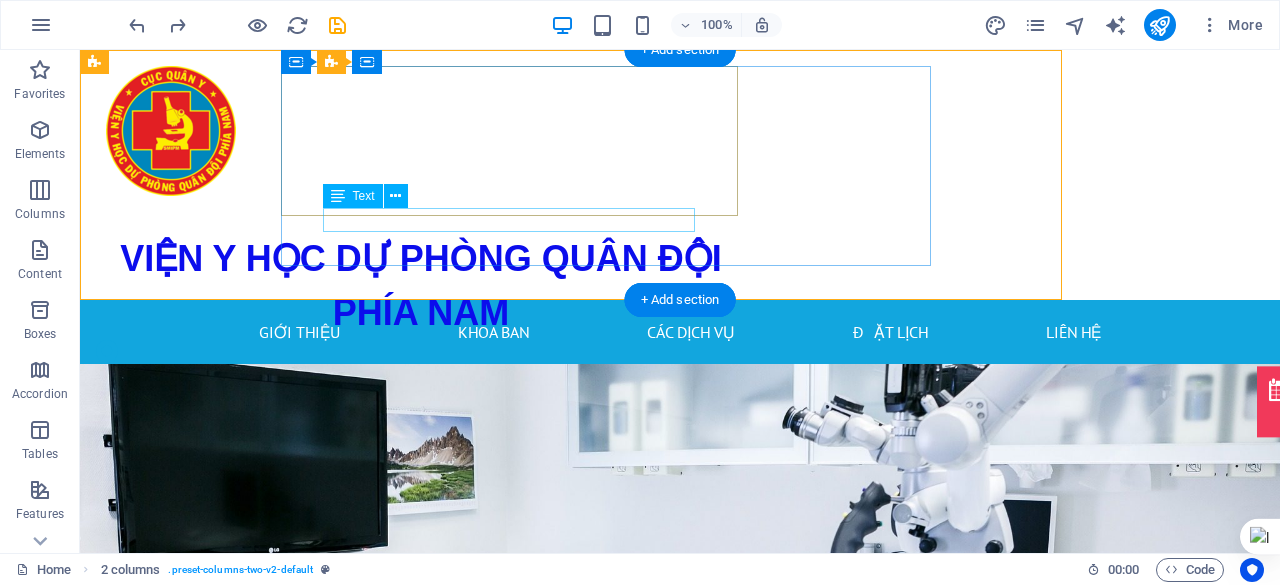 click on "[NUMBER] [STREET], [DISTRICT], [CITY]" at bounding box center [421, 384] 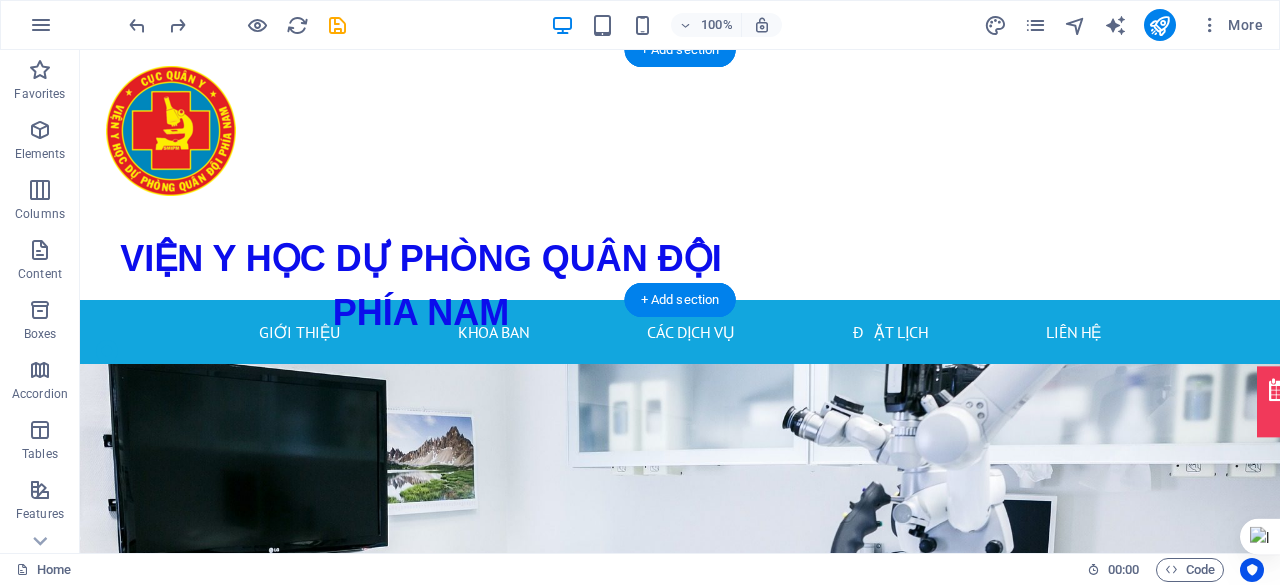click on "VIỆN Y HỌC DỰ PHÒNG QUÂN ĐỘI PHÍA NAM 168Bis Phan Văn Trị, Phường An Nhơn, TP. Hồ Chí Minh 0868679389" at bounding box center (571, 175) 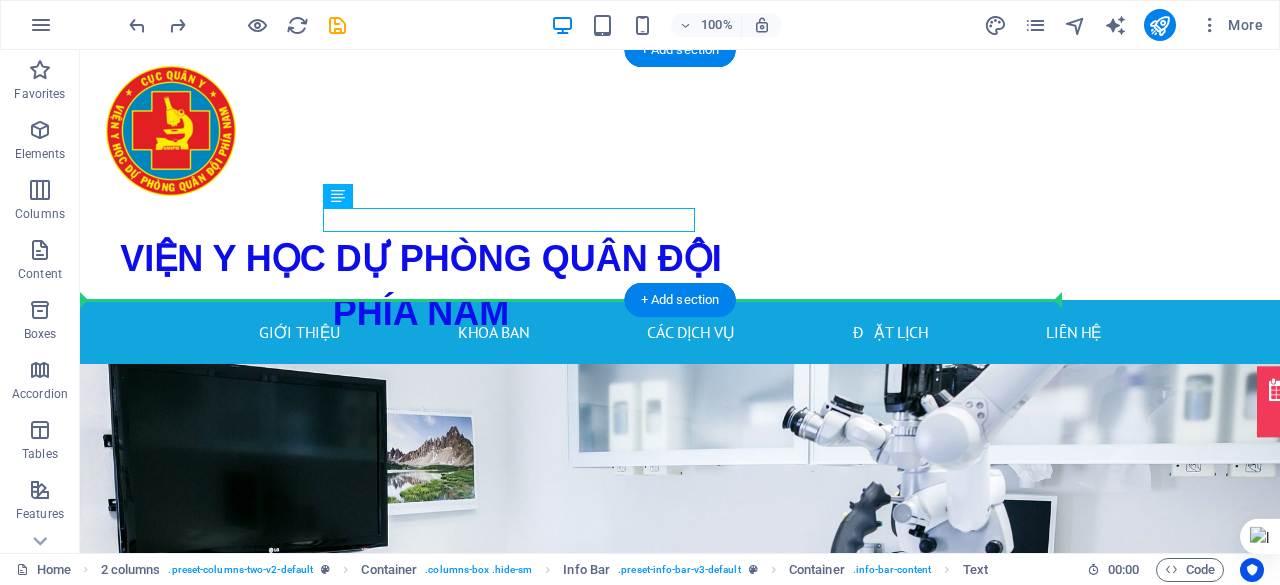 drag, startPoint x: 616, startPoint y: 211, endPoint x: 612, endPoint y: 226, distance: 15.524175 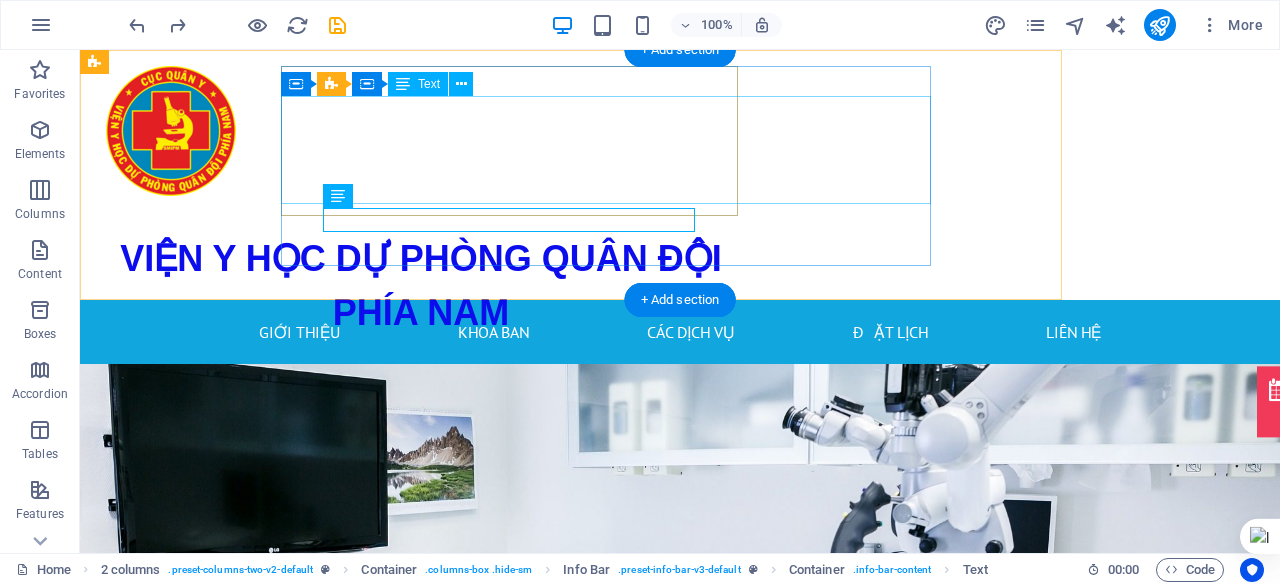 click on "VIỆN Y HỌC DỰ PHÒNG QUÂN ĐỘI PHÍA NAM" at bounding box center (421, 286) 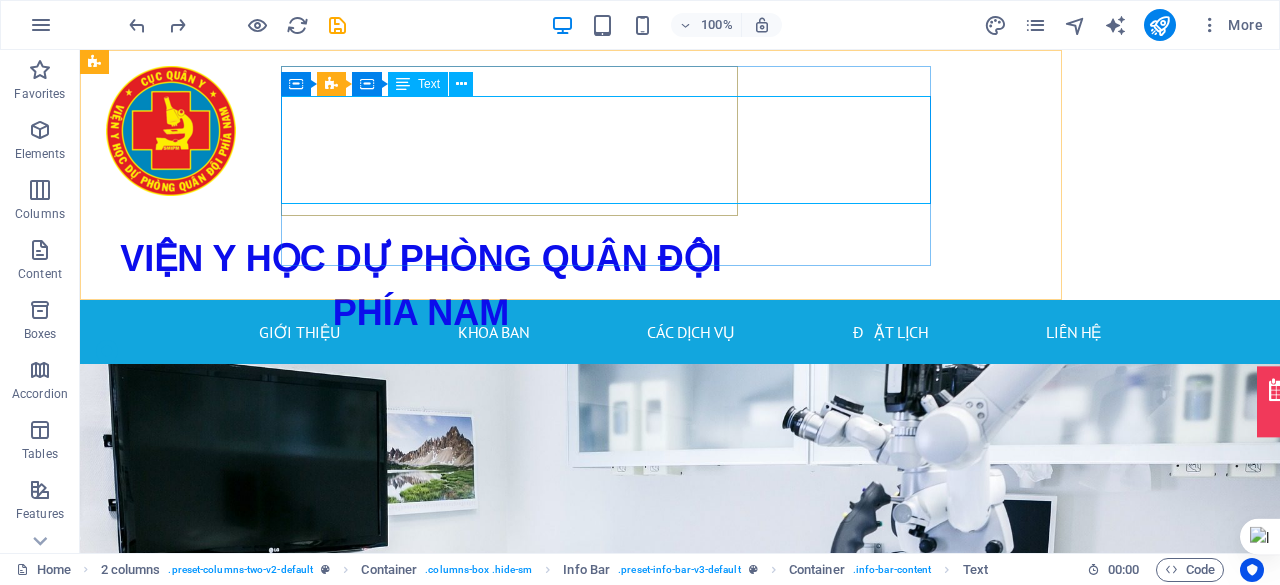click on "Text" at bounding box center (418, 84) 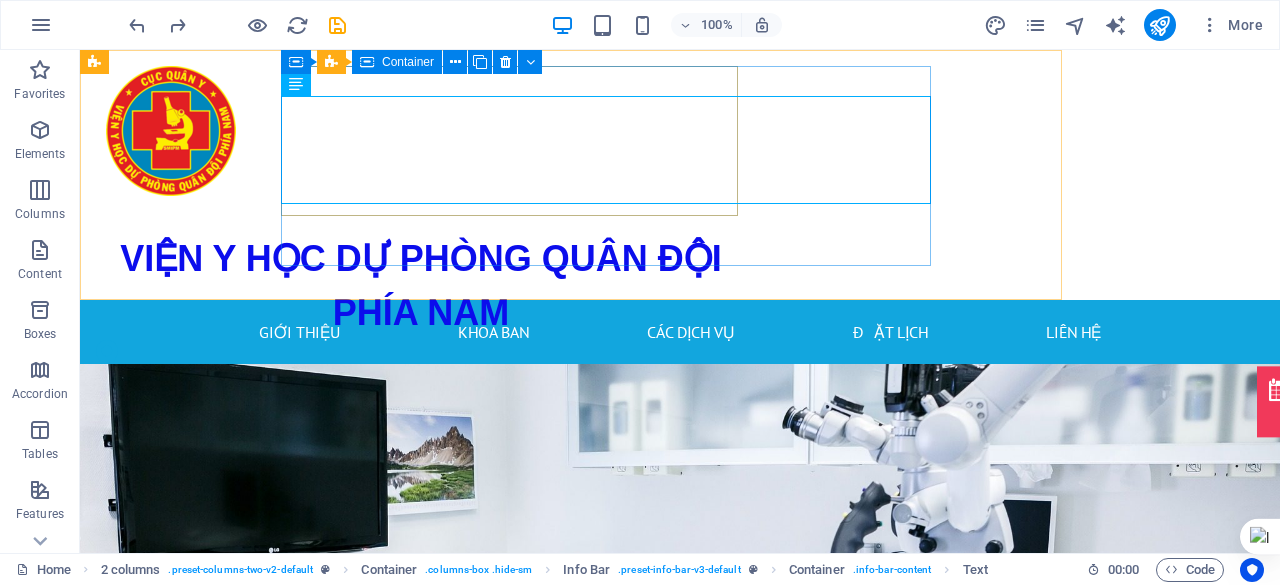 click on "Container" at bounding box center [408, 62] 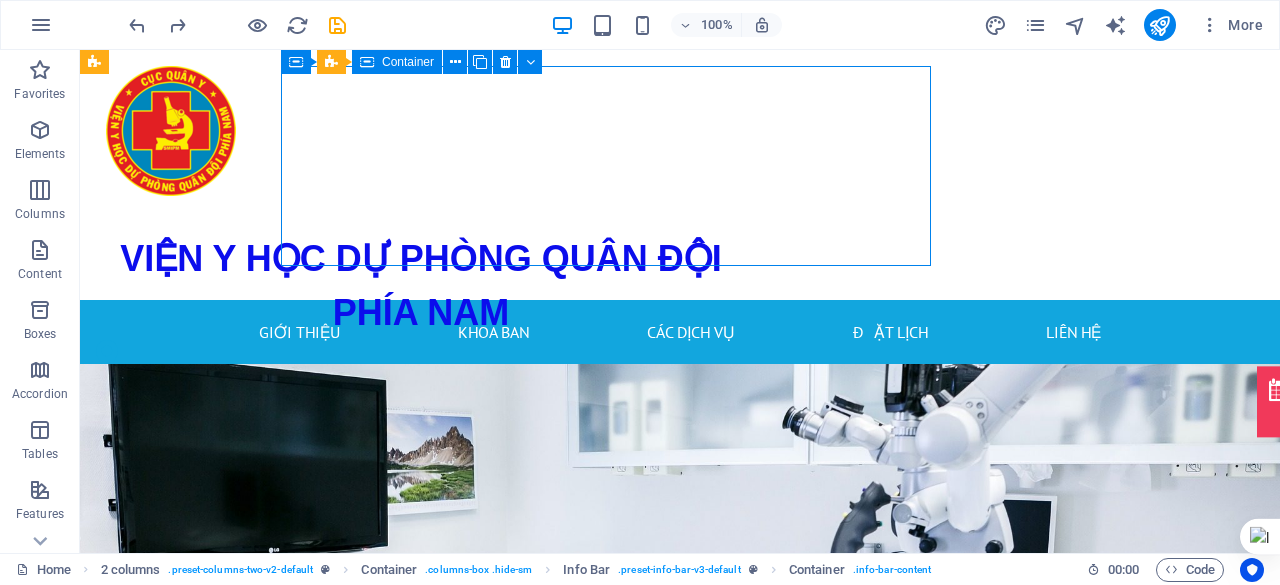 click on "Container" at bounding box center (408, 62) 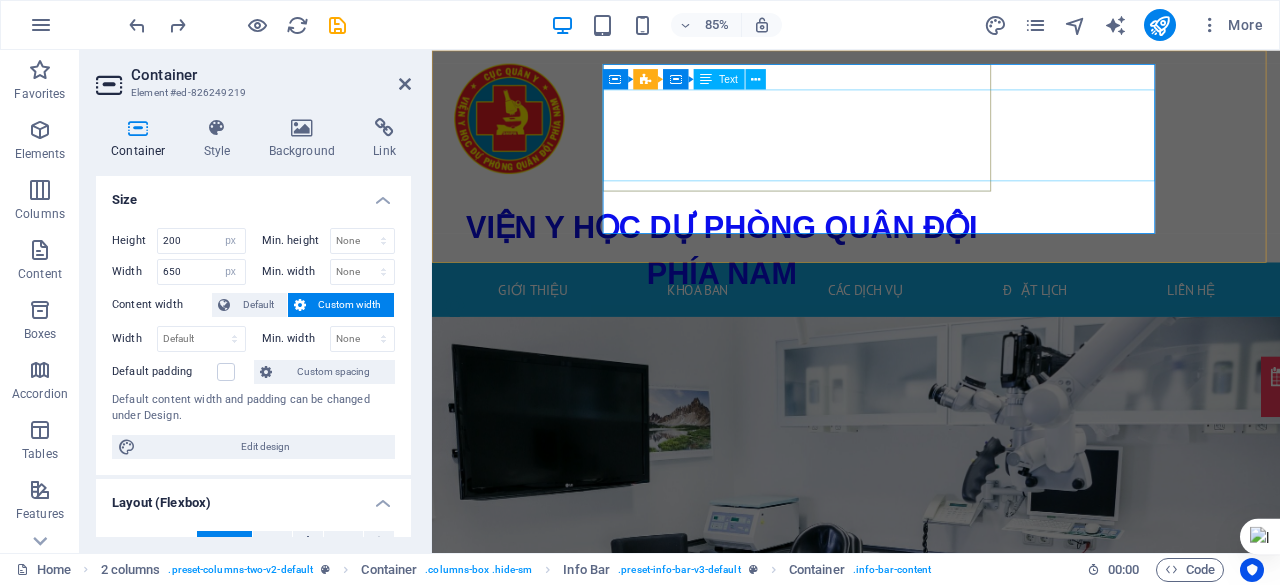 click on "VIỆN Y HỌC DỰ PHÒNG QUÂN ĐỘI PHÍA NAM" at bounding box center (773, 286) 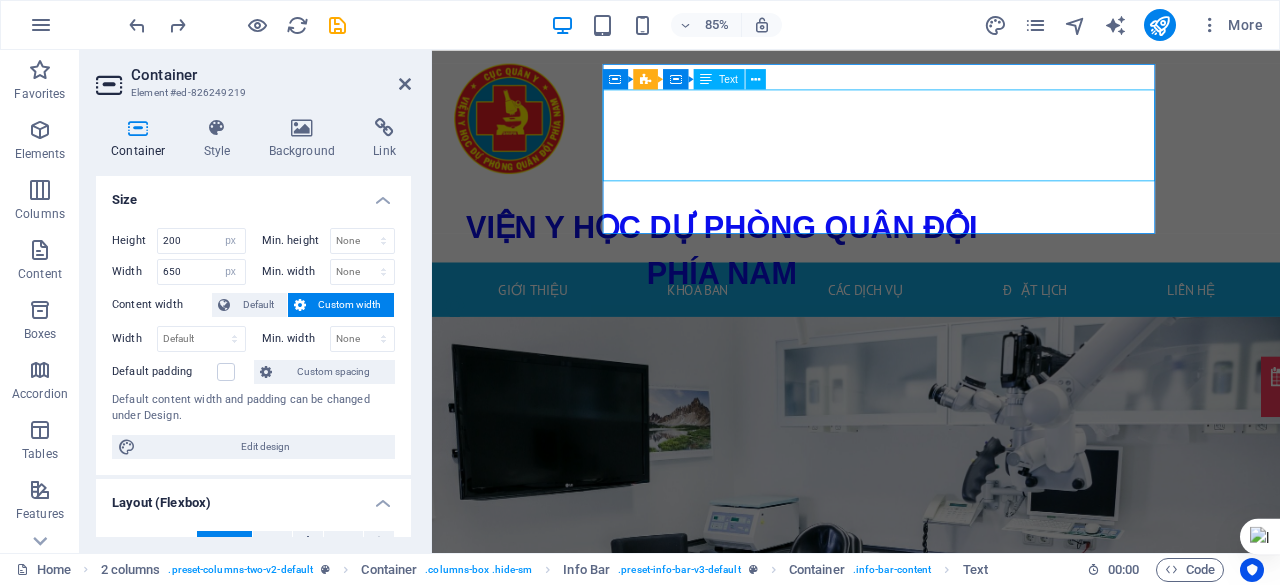 click on "VIỆN Y HỌC DỰ PHÒNG QUÂN ĐỘI PHÍA NAM" at bounding box center (773, 286) 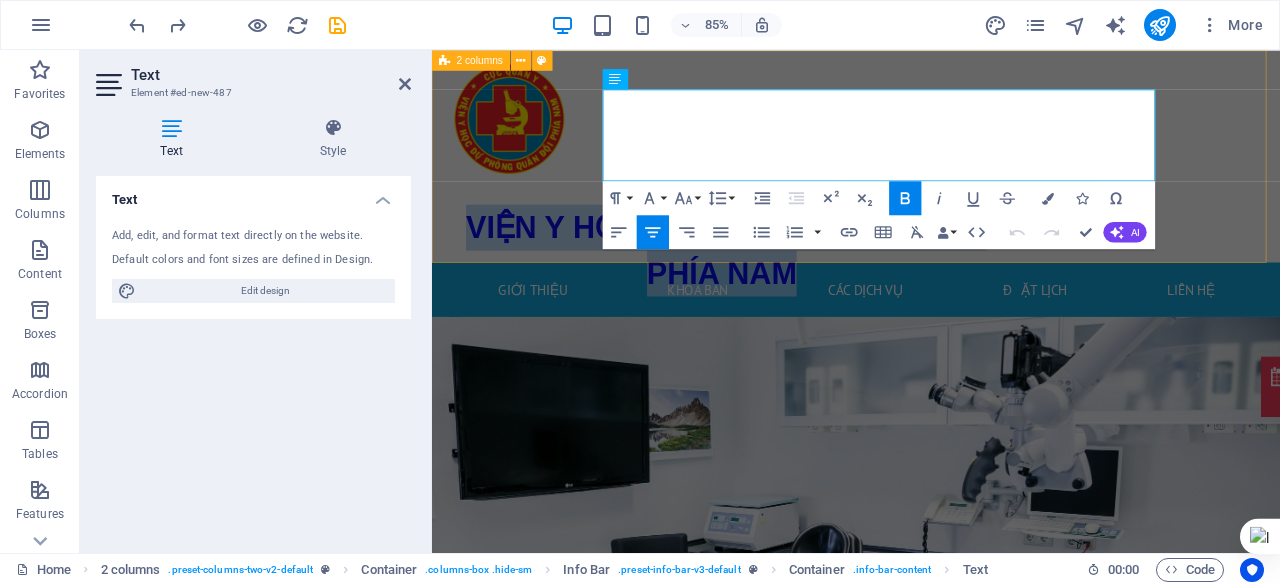 drag, startPoint x: 649, startPoint y: 109, endPoint x: 1100, endPoint y: 188, distance: 457.8668 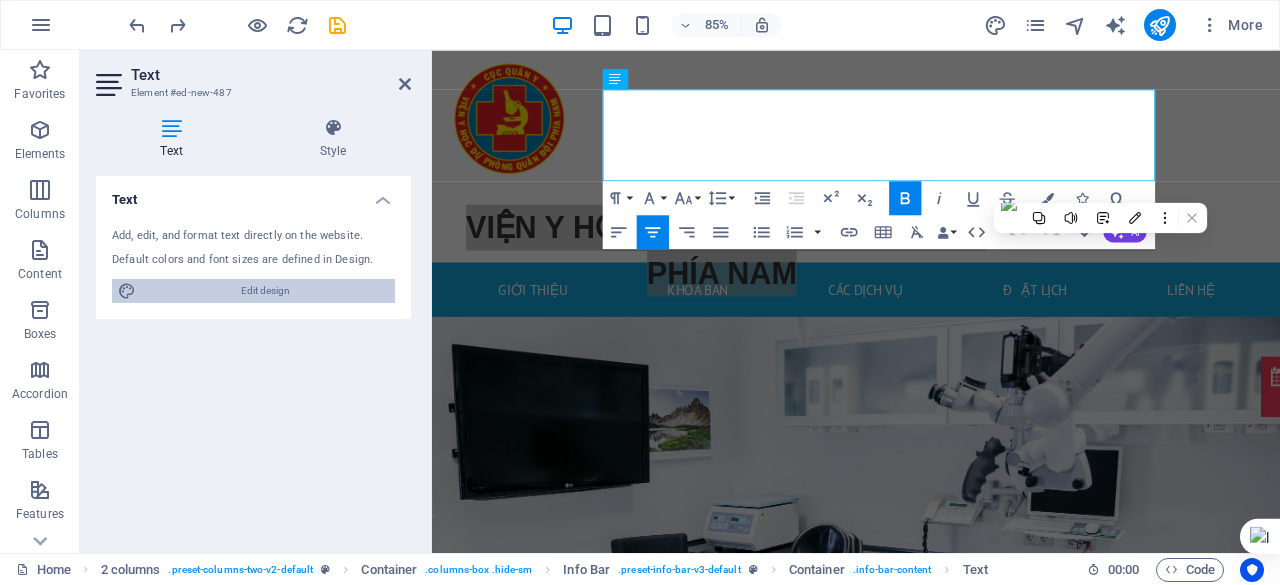 click on "Edit design" at bounding box center [265, 291] 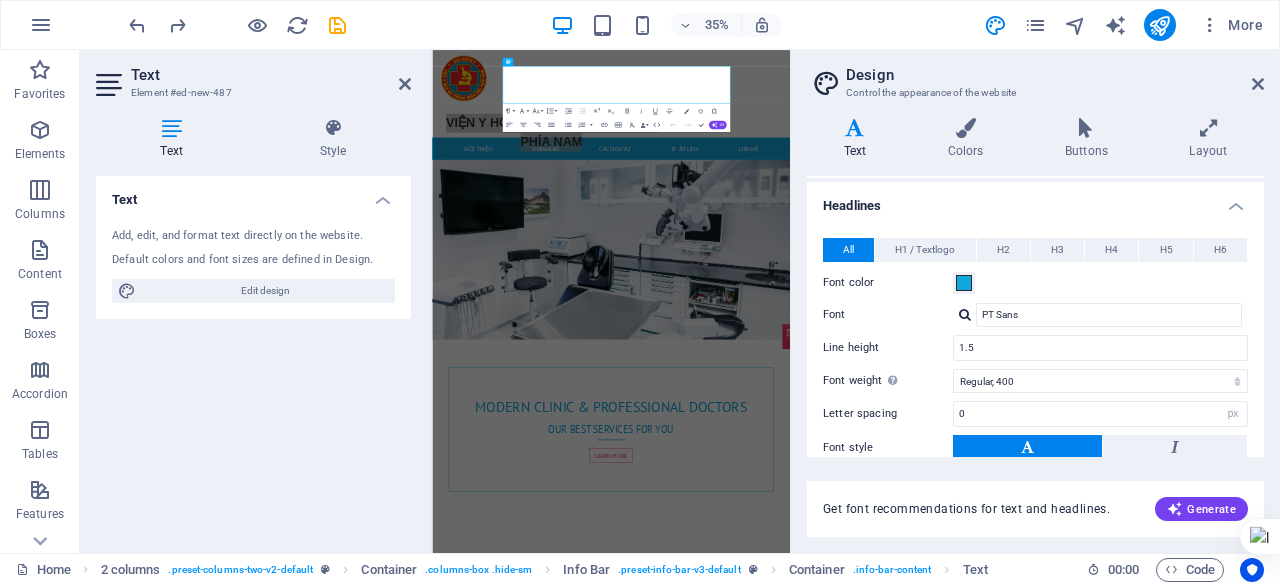 scroll, scrollTop: 424, scrollLeft: 0, axis: vertical 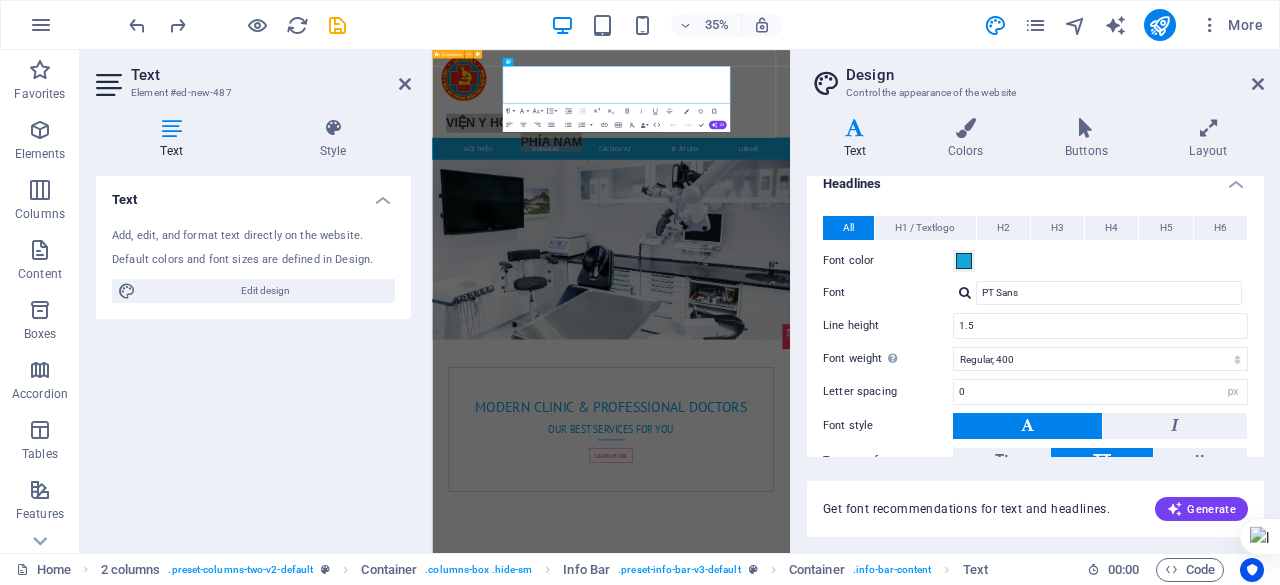 click on "VIỆN Y HỌC DỰ PHÒNG QUÂN ĐỘI PHÍA NAM 168Bis Phan Văn Trị, Phường An Nhơn, TP. Hồ Chí Minh 0868679389" at bounding box center (923, 175) 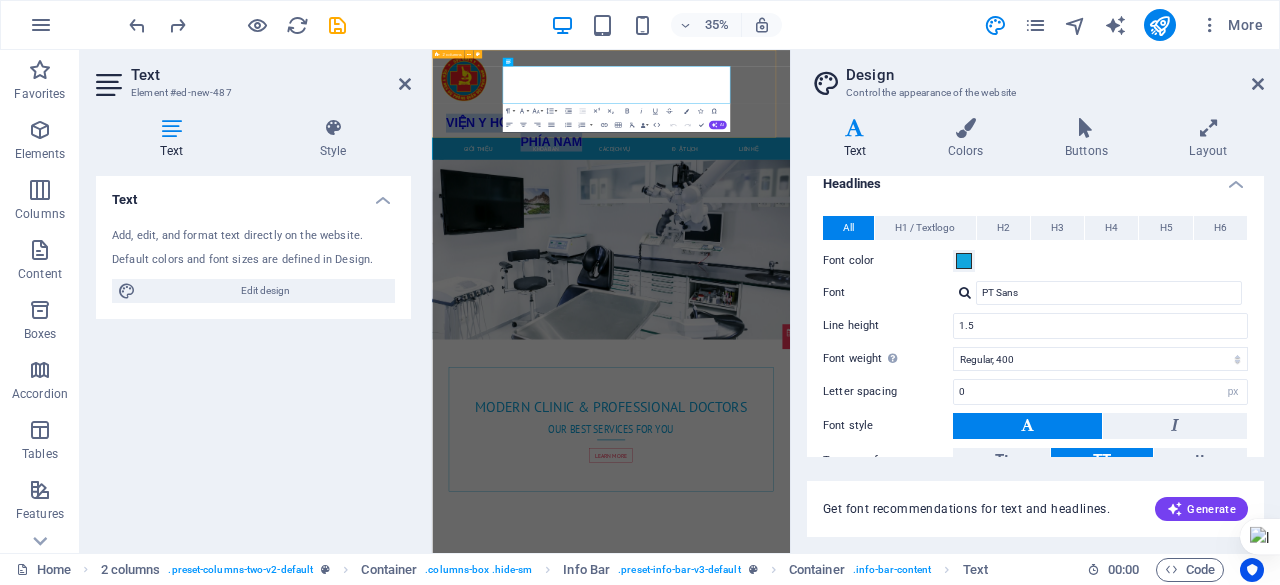 click on "VIỆN Y HỌC DỰ PHÒNG QUÂN ĐỘI PHÍA NAM 168Bis Phan Văn Trị, Phường An Nhơn, TP. Hồ Chí Minh 0868679389" at bounding box center (923, 175) 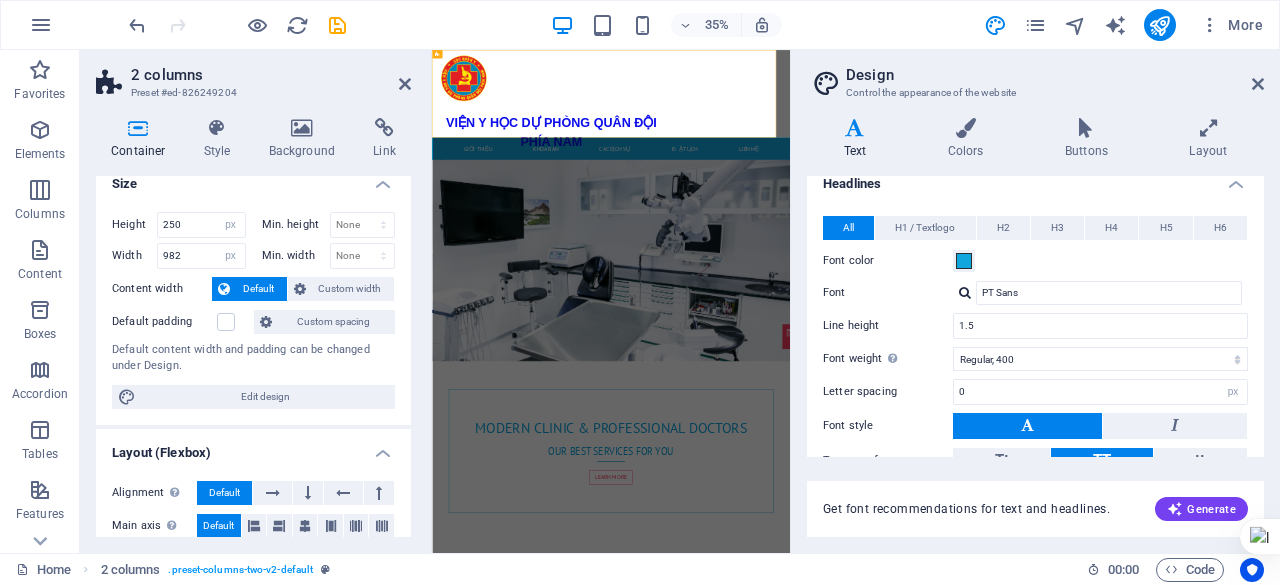 scroll, scrollTop: 0, scrollLeft: 0, axis: both 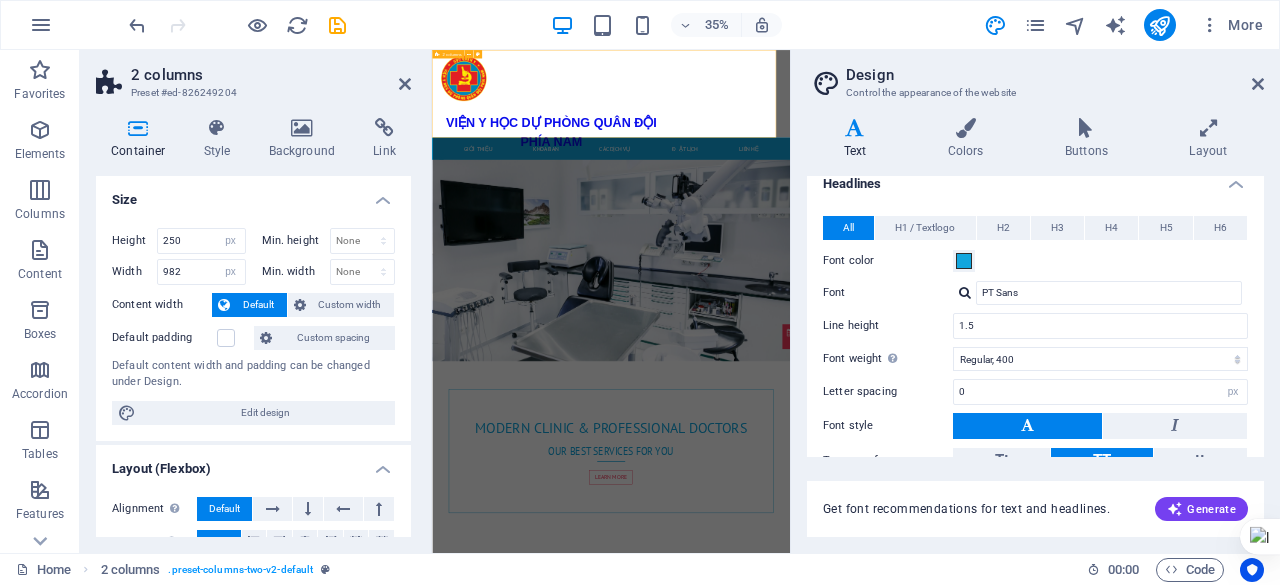 click on "VIỆN Y HỌC DỰ PHÒNG QUÂN ĐỘI PHÍA NAM 168Bis Phan Văn Trị, Phường An Nhơn, TP. Hồ Chí Minh 0868679389" at bounding box center (923, 175) 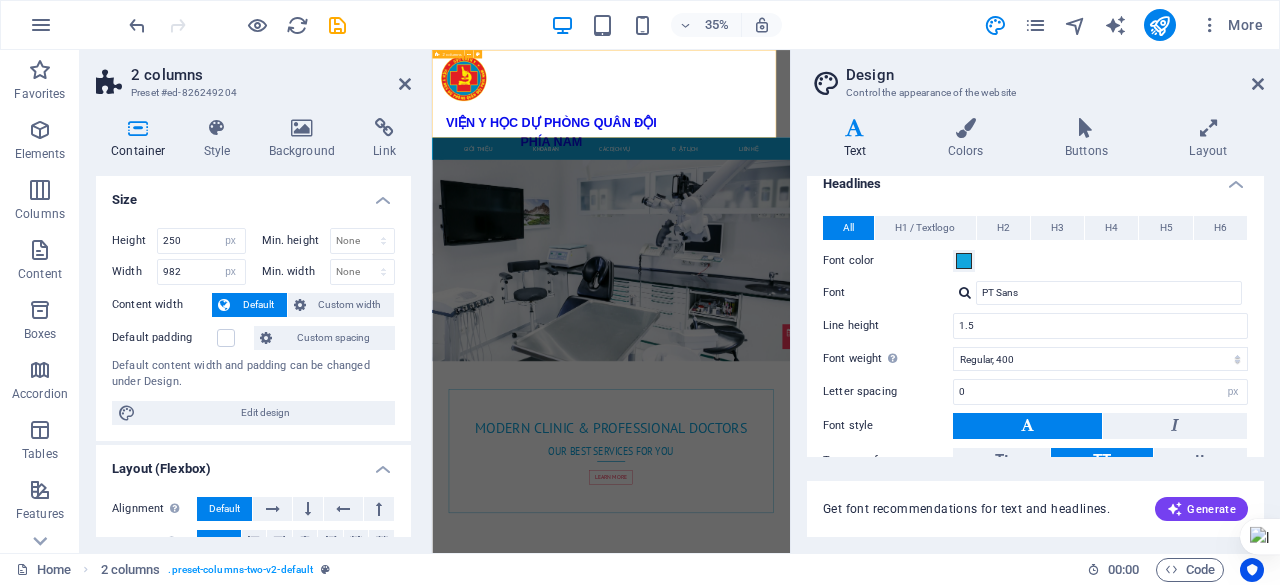 click on "VIỆN Y HỌC DỰ PHÒNG QUÂN ĐỘI PHÍA NAM 168Bis Phan Văn Trị, Phường An Nhơn, TP. Hồ Chí Minh 0868679389" at bounding box center (923, 175) 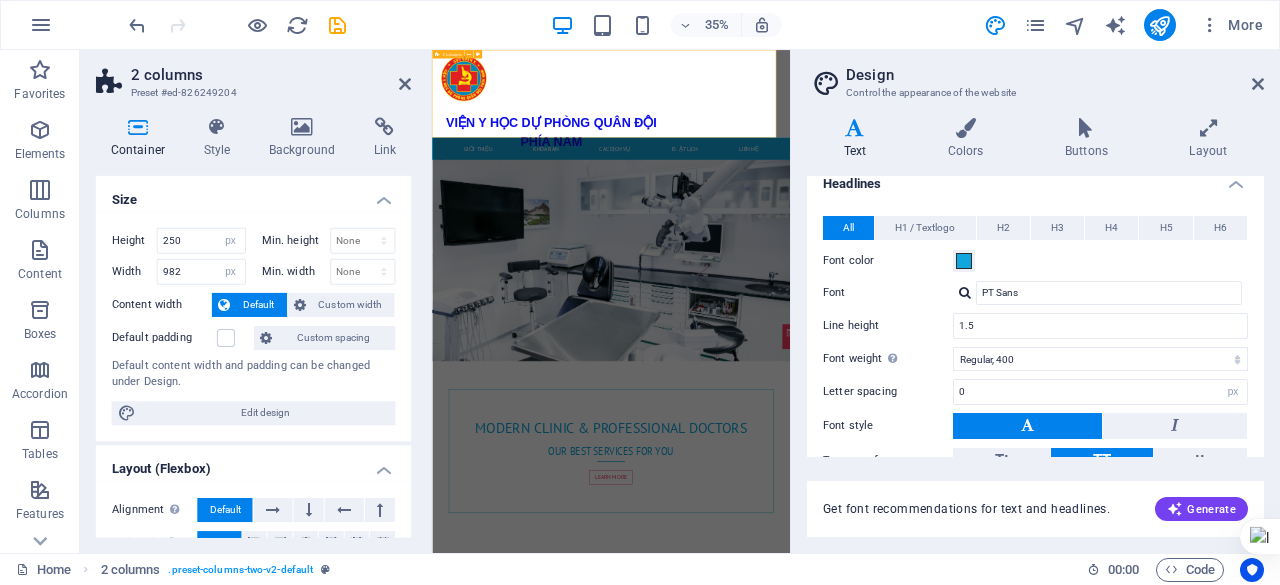 click on "VIỆN Y HỌC DỰ PHÒNG QUÂN ĐỘI PHÍA NAM 168Bis Phan Văn Trị, Phường An Nhơn, TP. Hồ Chí Minh 0868679389" at bounding box center [923, 175] 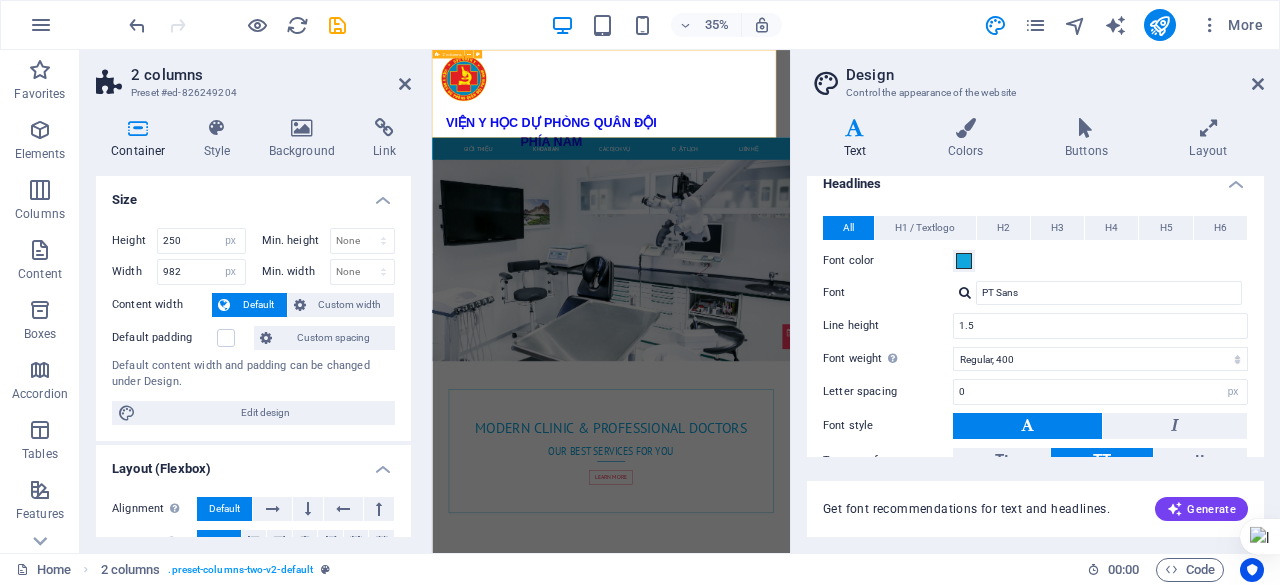 click on "VIỆN Y HỌC DỰ PHÒNG QUÂN ĐỘI PHÍA NAM 168Bis Phan Văn Trị, Phường An Nhơn, TP. Hồ Chí Minh 0868679389" at bounding box center [923, 175] 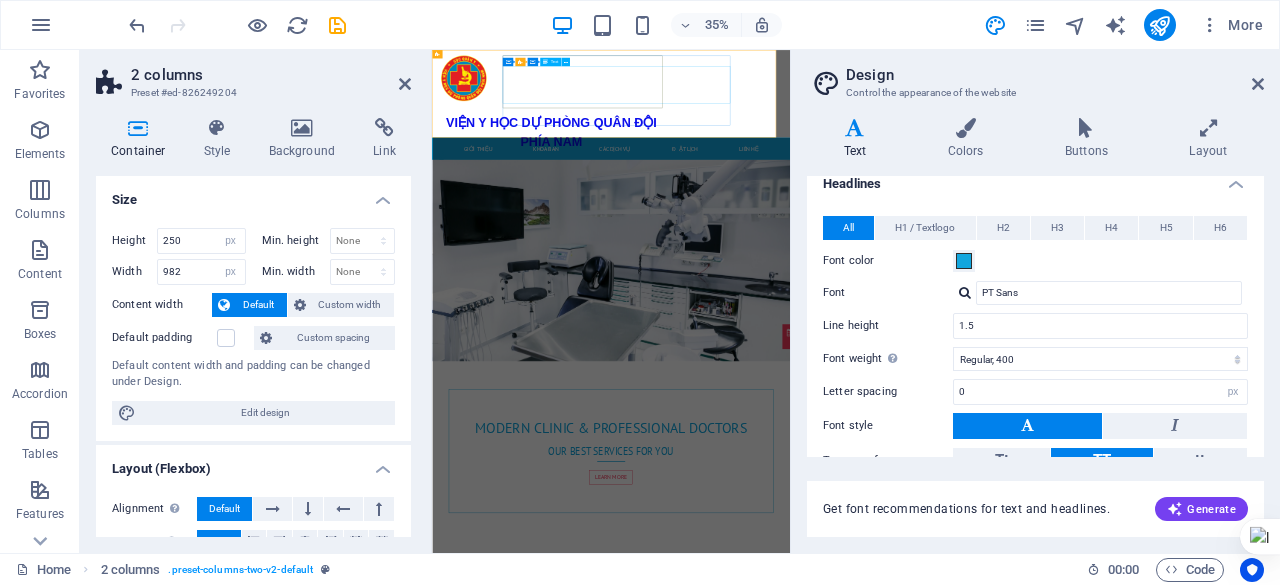 click on "VIỆN Y HỌC DỰ PHÒNG QUÂN ĐỘI PHÍA NAM" at bounding box center [773, 286] 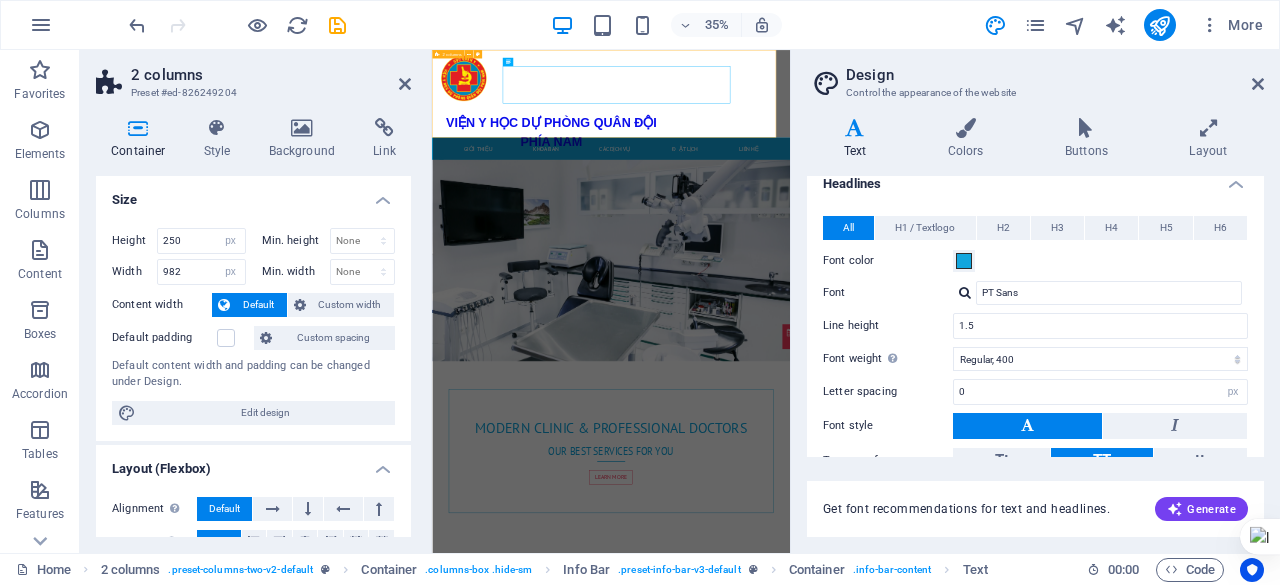 click on "VIỆN Y HỌC DỰ PHÒNG QUÂN ĐỘI PHÍA NAM 168Bis Phan Văn Trị, Phường An Nhơn, TP. Hồ Chí Minh 0868679389" at bounding box center [923, 175] 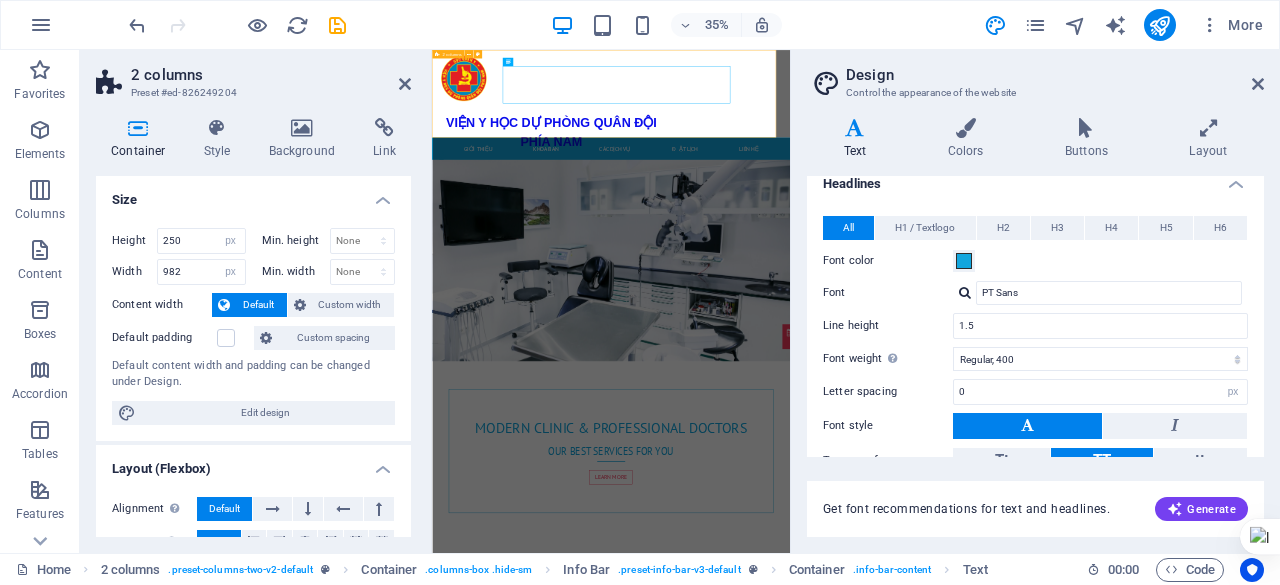 click on "VIỆN Y HỌC DỰ PHÒNG QUÂN ĐỘI PHÍA NAM 168Bis Phan Văn Trị, Phường An Nhơn, TP. Hồ Chí Minh 0868679389" at bounding box center [923, 175] 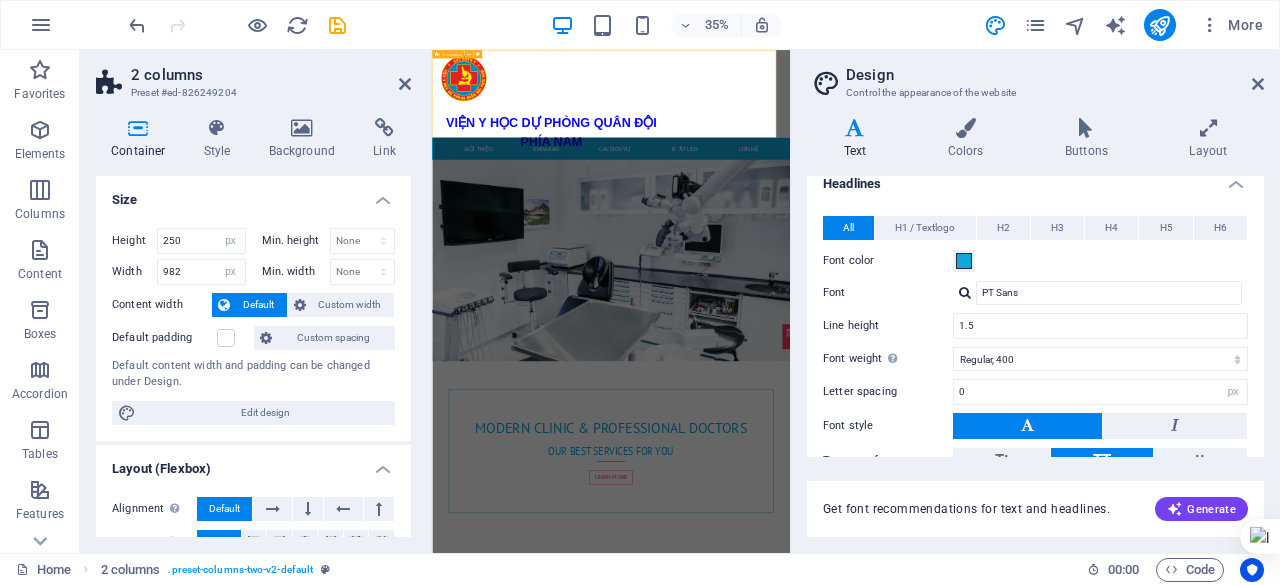 click on "VIỆN Y HỌC DỰ PHÒNG QUÂN ĐỘI PHÍA NAM 168Bis Phan Văn Trị, Phường An Nhơn, TP. Hồ Chí Minh 0868679389" at bounding box center (923, 175) 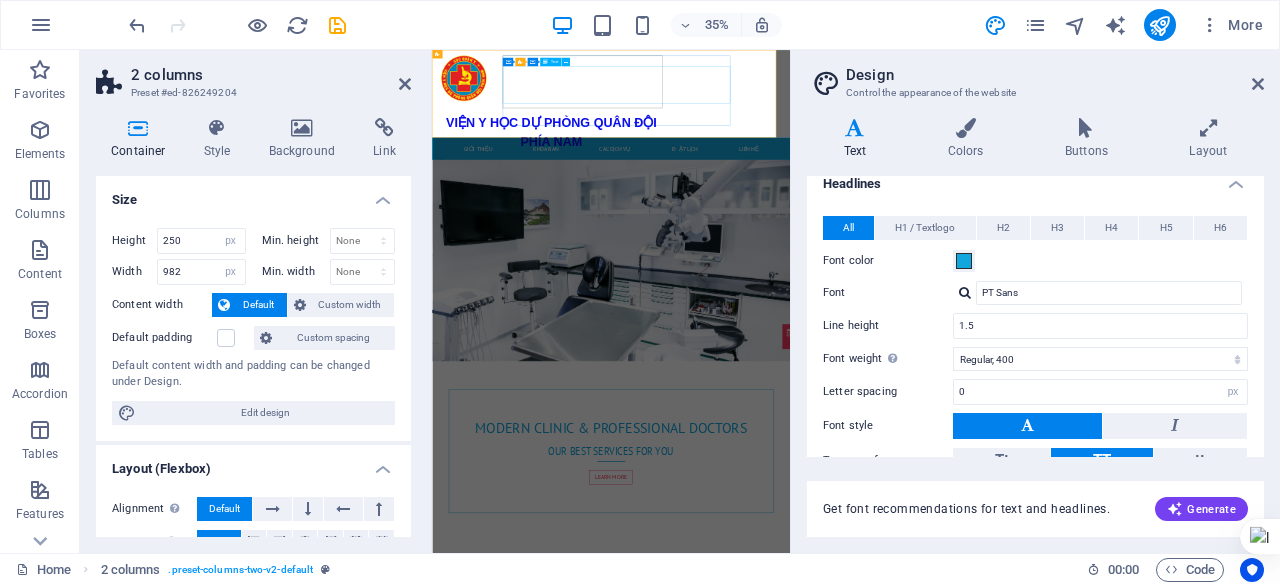 click on "VIỆN Y HỌC DỰ PHÒNG QUÂN ĐỘI PHÍA NAM" at bounding box center (773, 286) 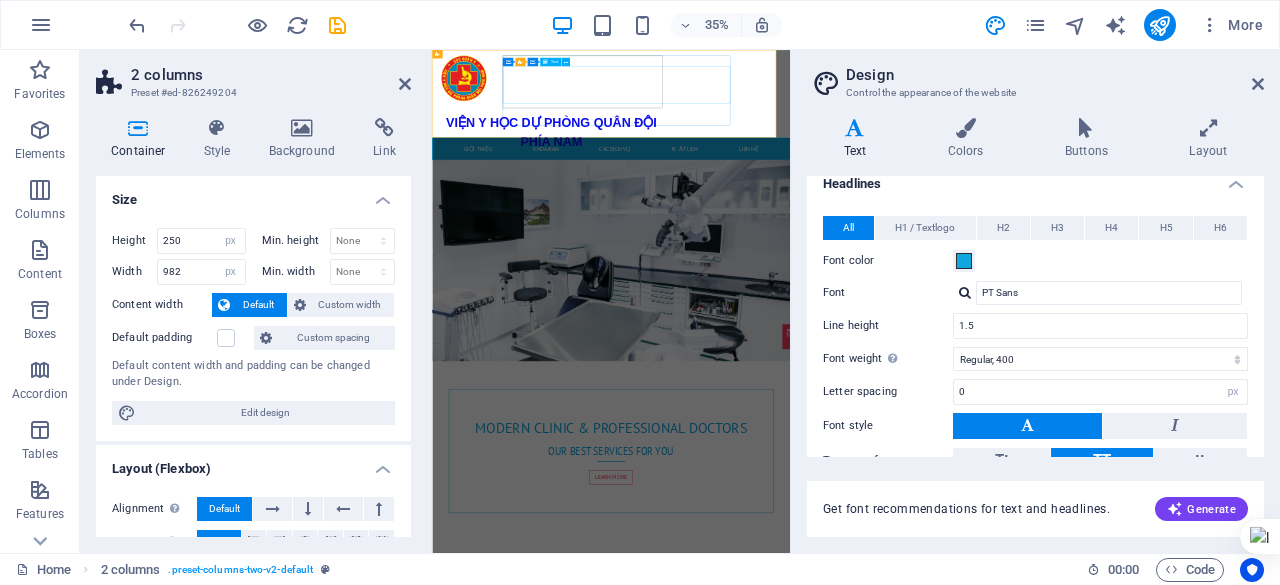 click on "VIỆN Y HỌC DỰ PHÒNG QUÂN ĐỘI PHÍA NAM" at bounding box center [773, 286] 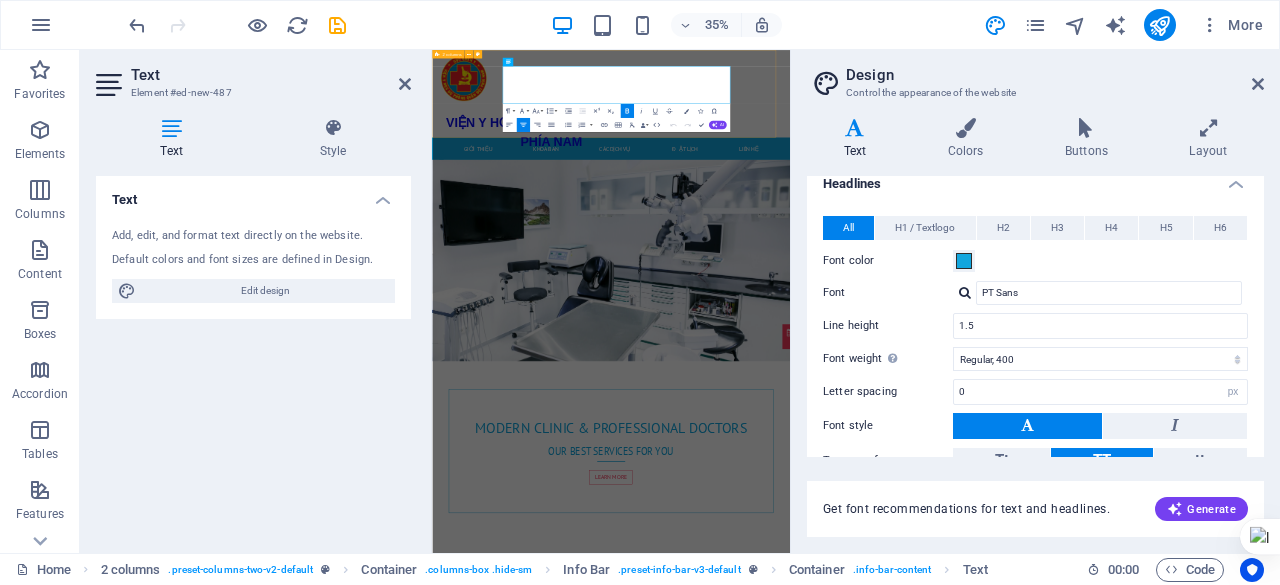 click on "VIỆN Y HỌC DỰ PHÒNG QUÂN ĐỘI PHÍA NAM 168Bis Phan Văn Trị, Phường An Nhơn, TP. Hồ Chí Minh 0868679389" at bounding box center (923, 175) 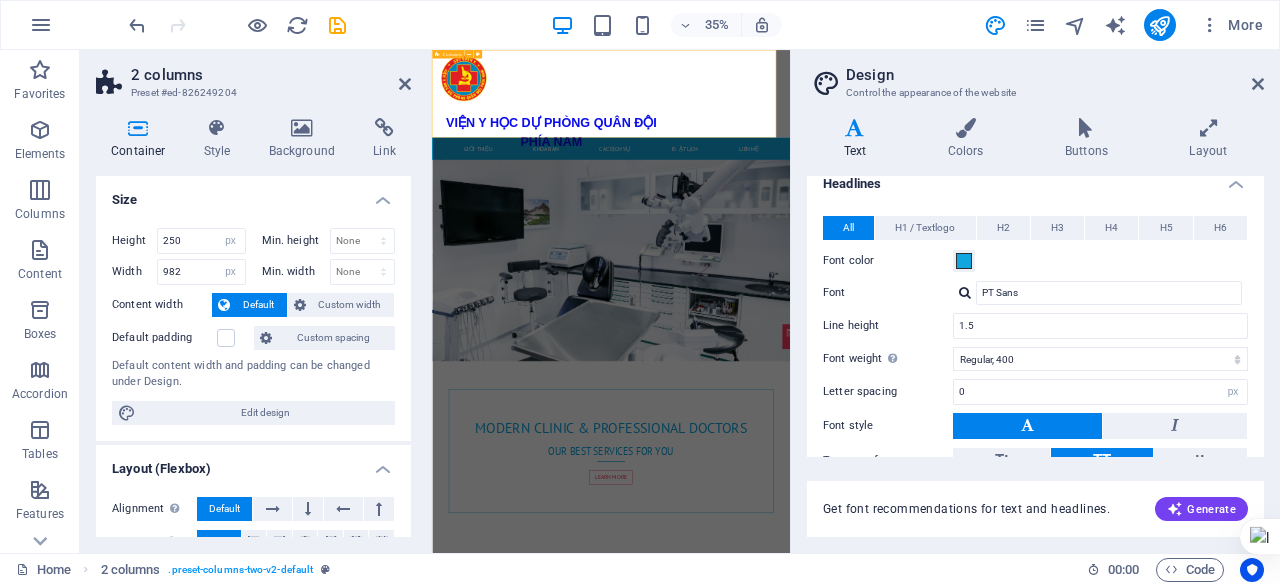 click on "VIỆN Y HỌC DỰ PHÒNG QUÂN ĐỘI PHÍA NAM 168Bis Phan Văn Trị, Phường An Nhơn, TP. Hồ Chí Minh 0868679389" at bounding box center (923, 175) 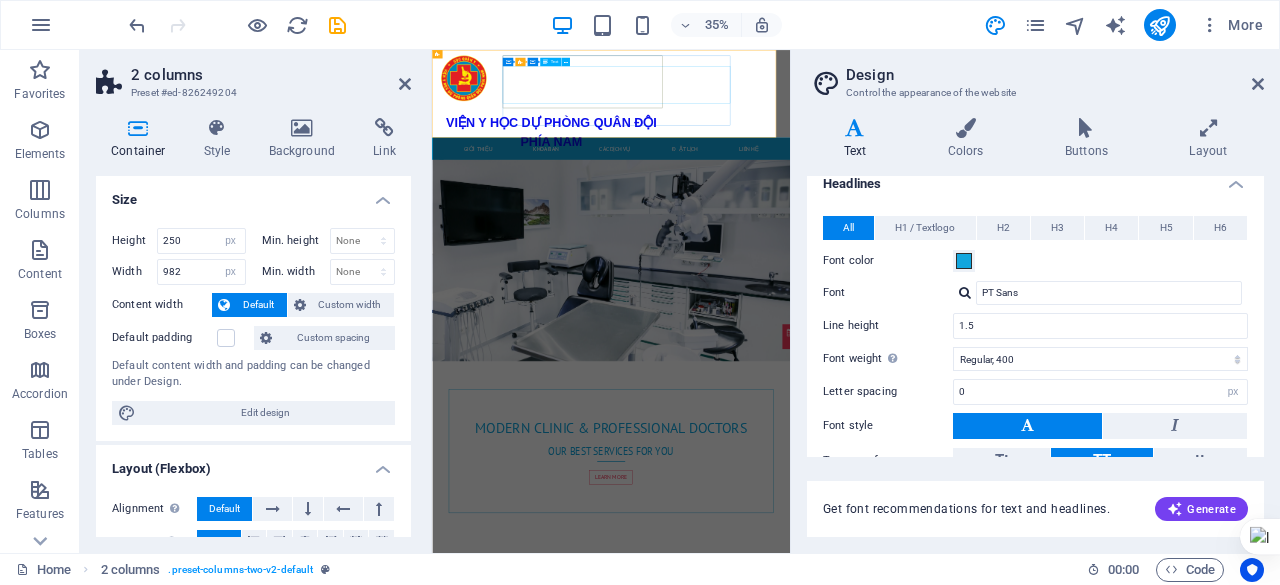 click on "VIỆN Y HỌC DỰ PHÒNG QUÂN ĐỘI PHÍA NAM" at bounding box center [773, 286] 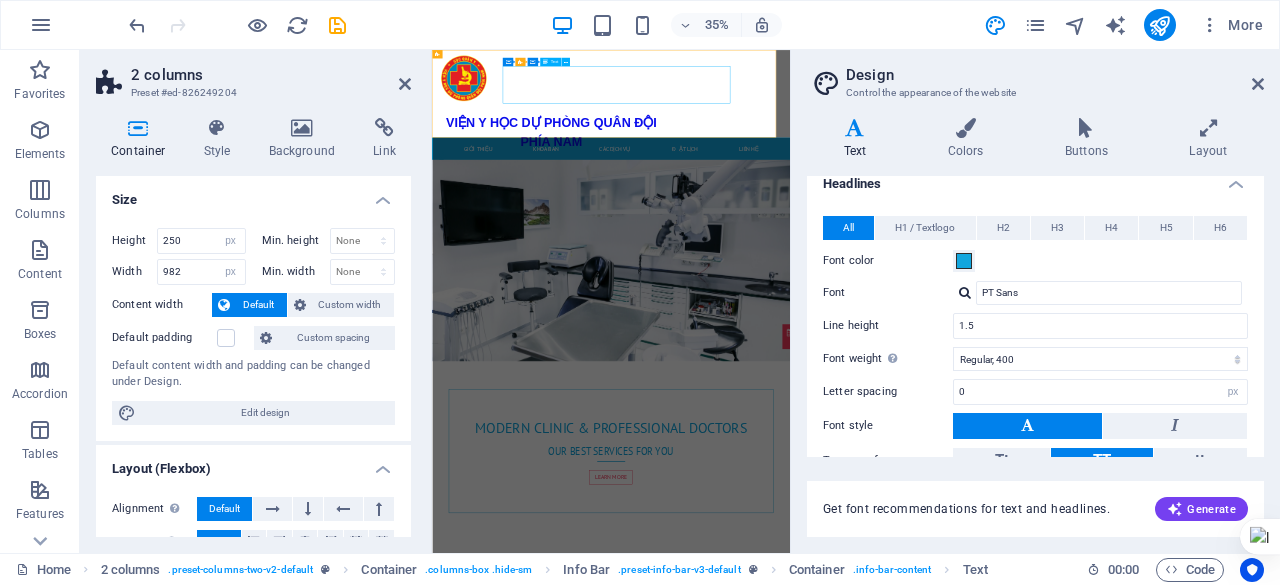 click on "VIỆN Y HỌC DỰ PHÒNG QUÂN ĐỘI PHÍA NAM" at bounding box center (773, 286) 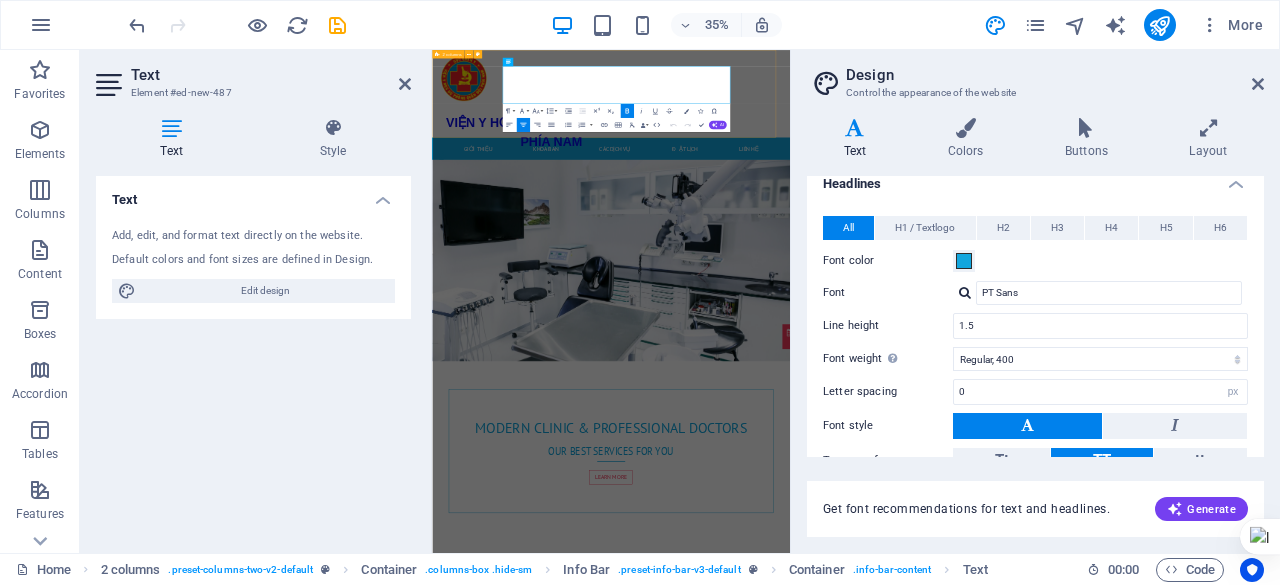 click on "VIỆN Y HỌC DỰ PHÒNG QUÂN ĐỘI PHÍA NAM 168Bis Phan Văn Trị, Phường An Nhơn, TP. Hồ Chí Minh 0868679389" at bounding box center [923, 175] 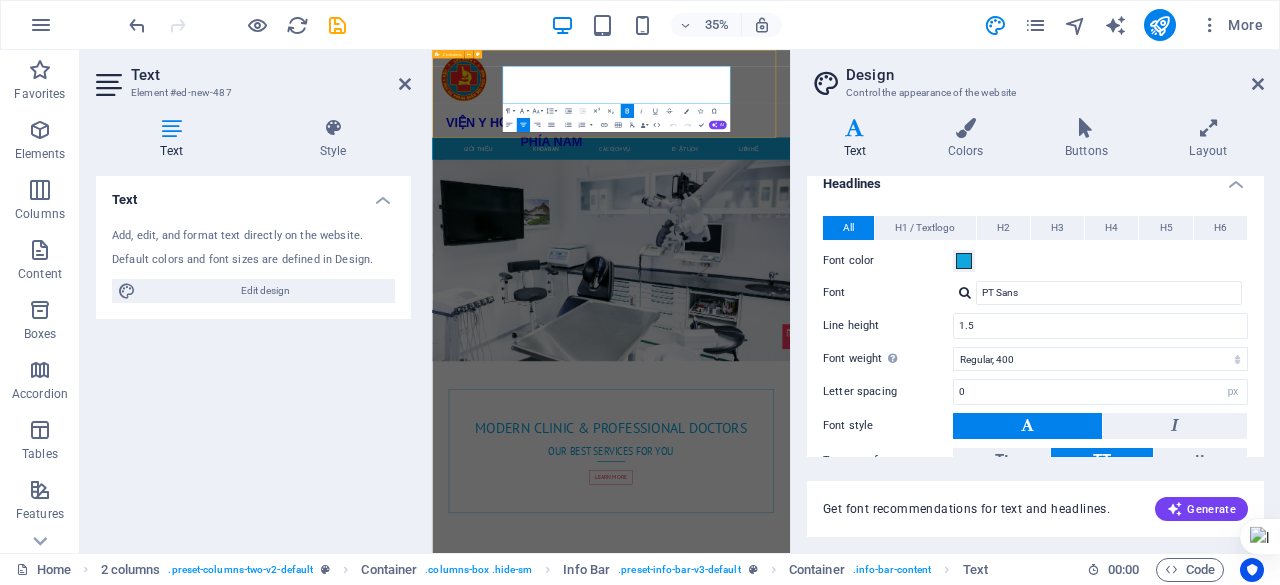 click on "VIỆN Y HỌC DỰ PHÒNG QUÂN ĐỘI PHÍA NAM 168Bis Phan Văn Trị, Phường An Nhơn, TP. Hồ Chí Minh 0868679389" at bounding box center (923, 175) 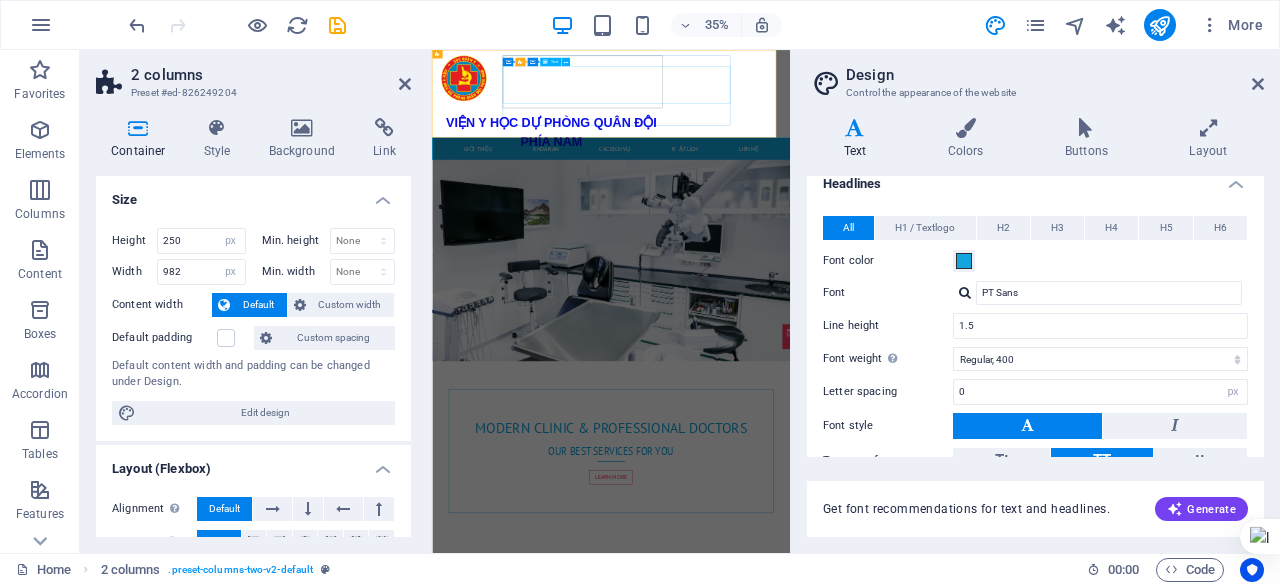 click on "VIỆN Y HỌC DỰ PHÒNG QUÂN ĐỘI PHÍA NAM" at bounding box center (773, 286) 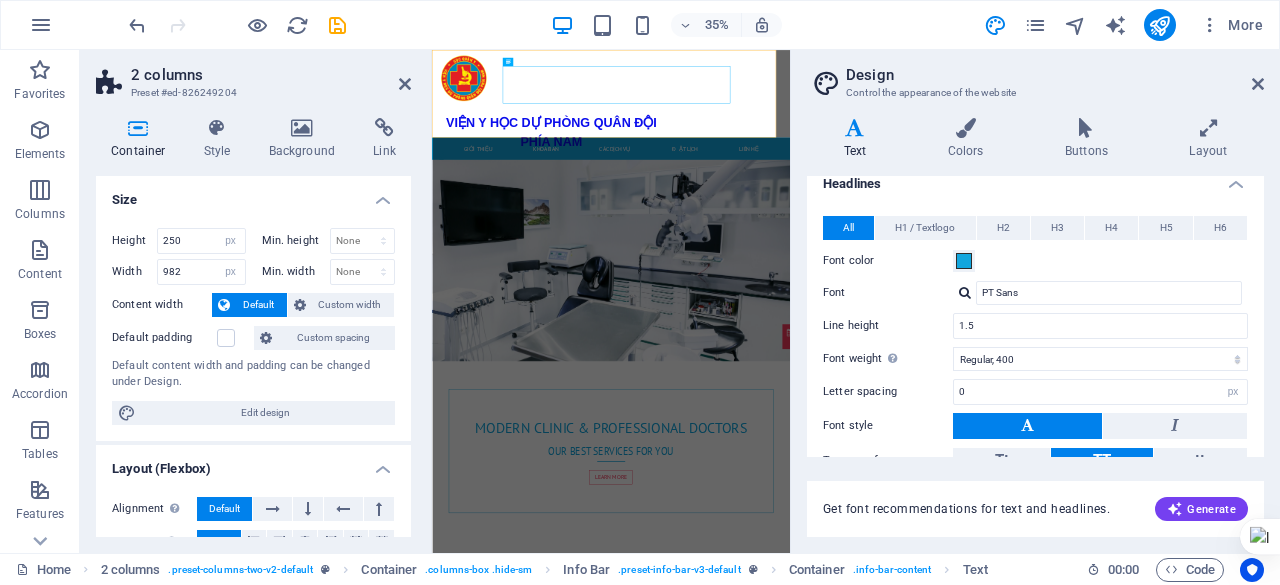 click at bounding box center [855, 128] 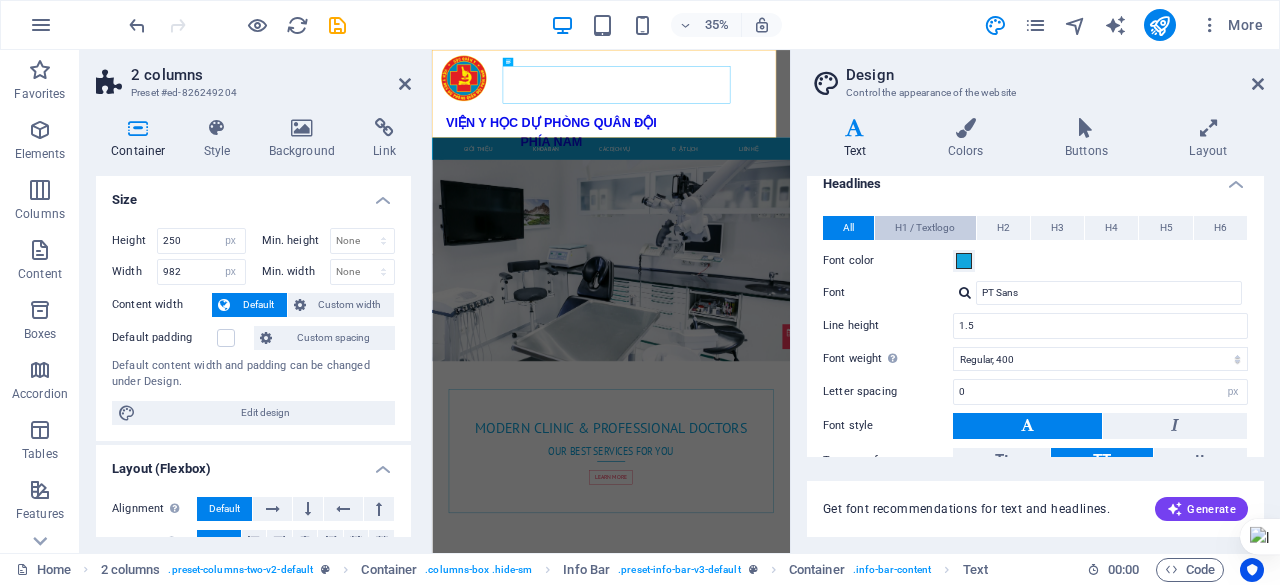 click on "H1 / Textlogo" at bounding box center (925, 228) 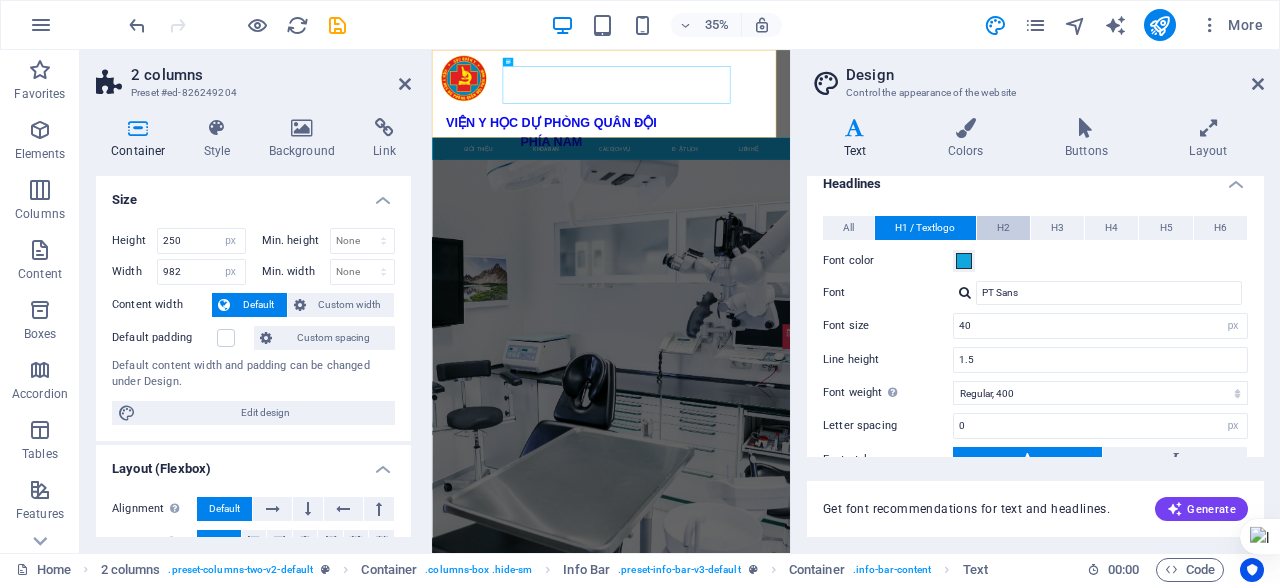 click on "H2" at bounding box center [1003, 228] 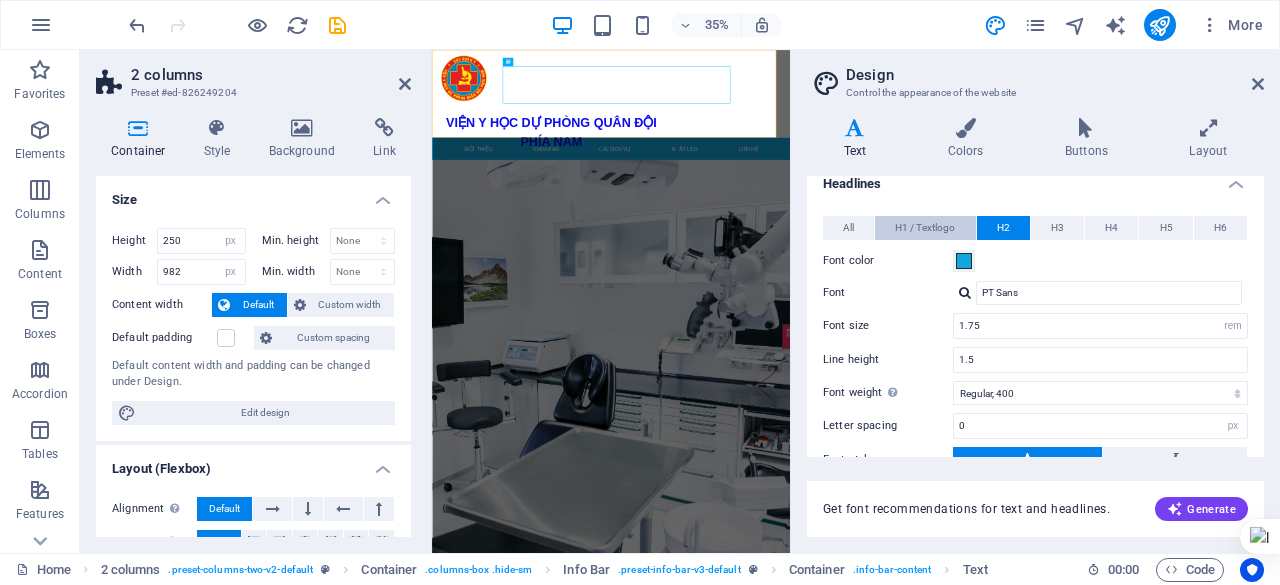 click on "H1 / Textlogo" at bounding box center [925, 228] 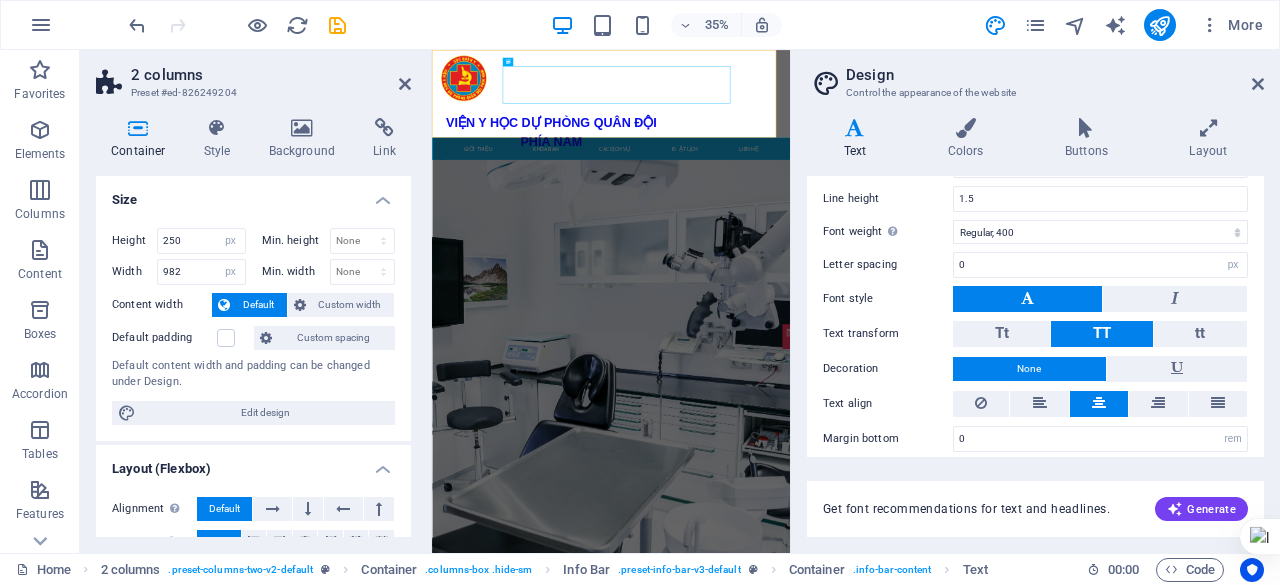 scroll, scrollTop: 590, scrollLeft: 0, axis: vertical 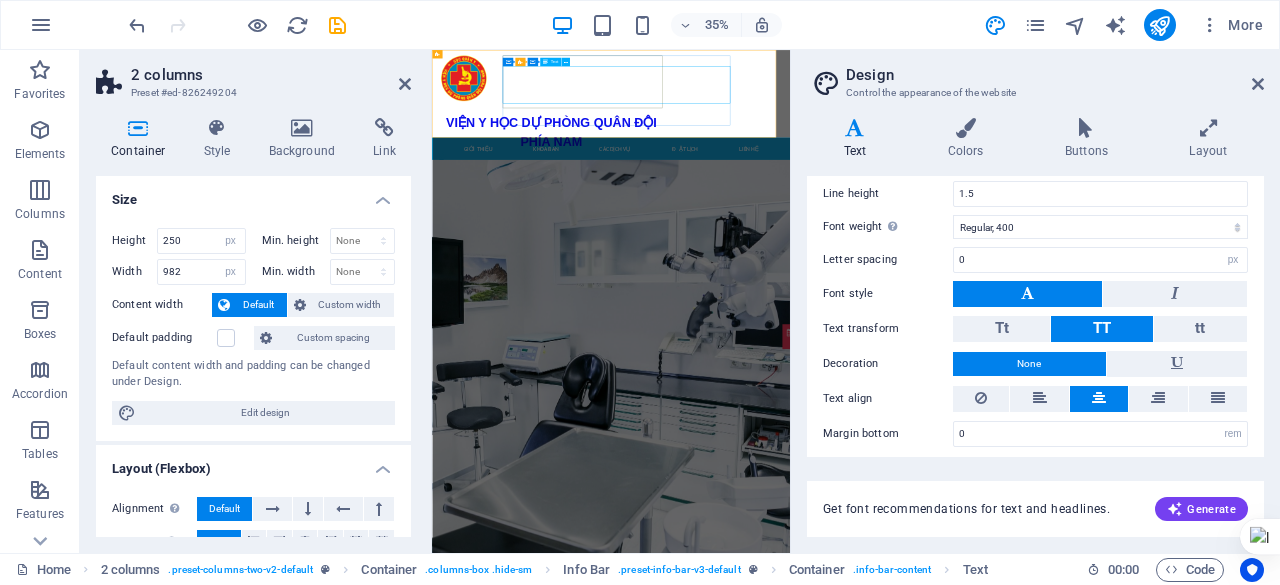 click on "VIỆN Y HỌC DỰ PHÒNG QUÂN ĐỘI PHÍA NAM" at bounding box center [773, 286] 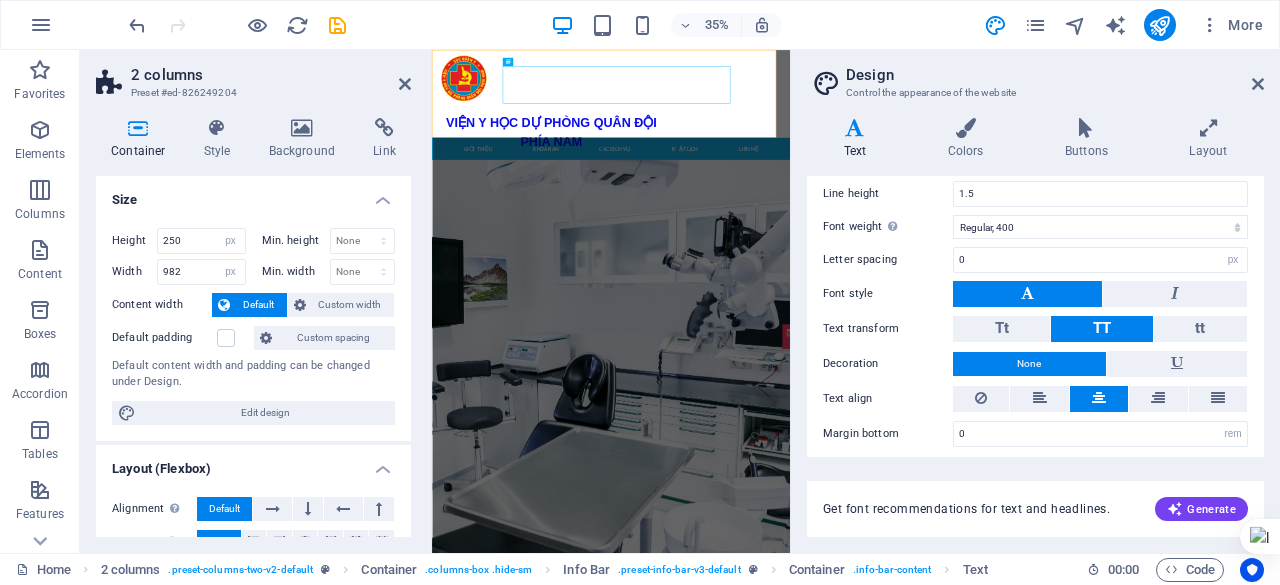 click on "Default" at bounding box center (249, 305) 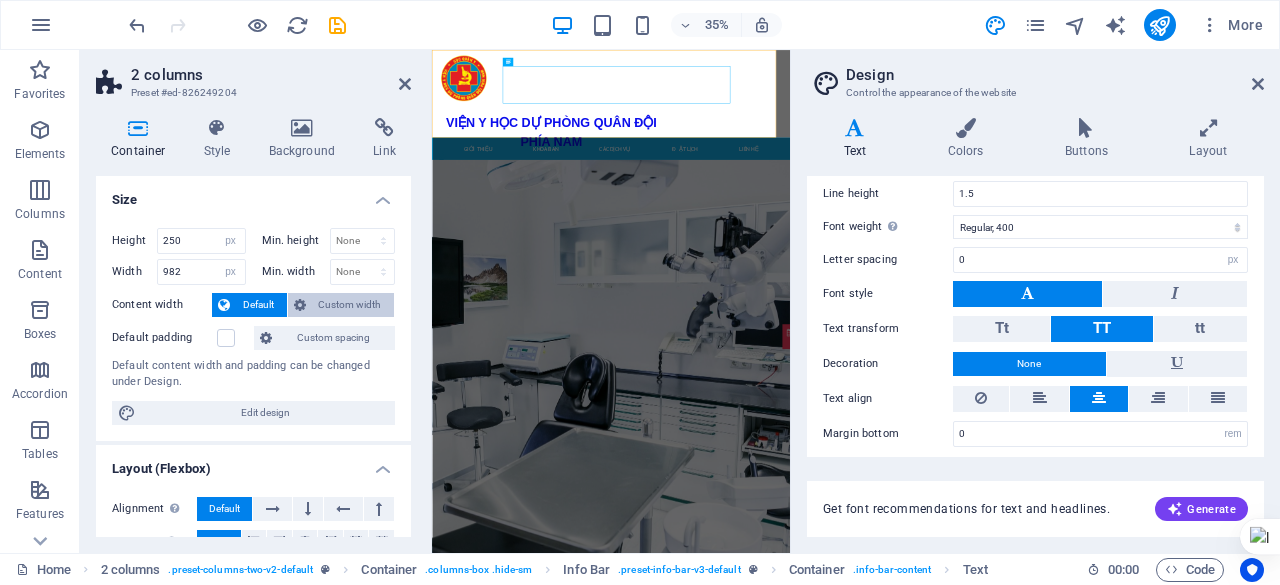 click on "Custom width" at bounding box center (350, 305) 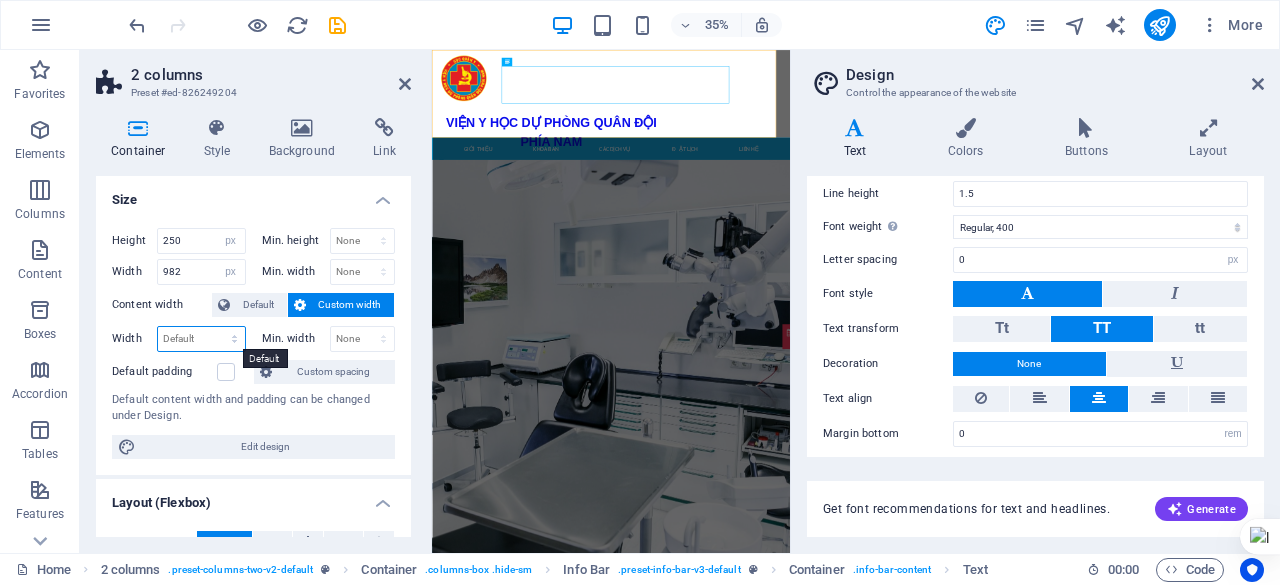 click on "Default px rem % em vh vw" at bounding box center (201, 339) 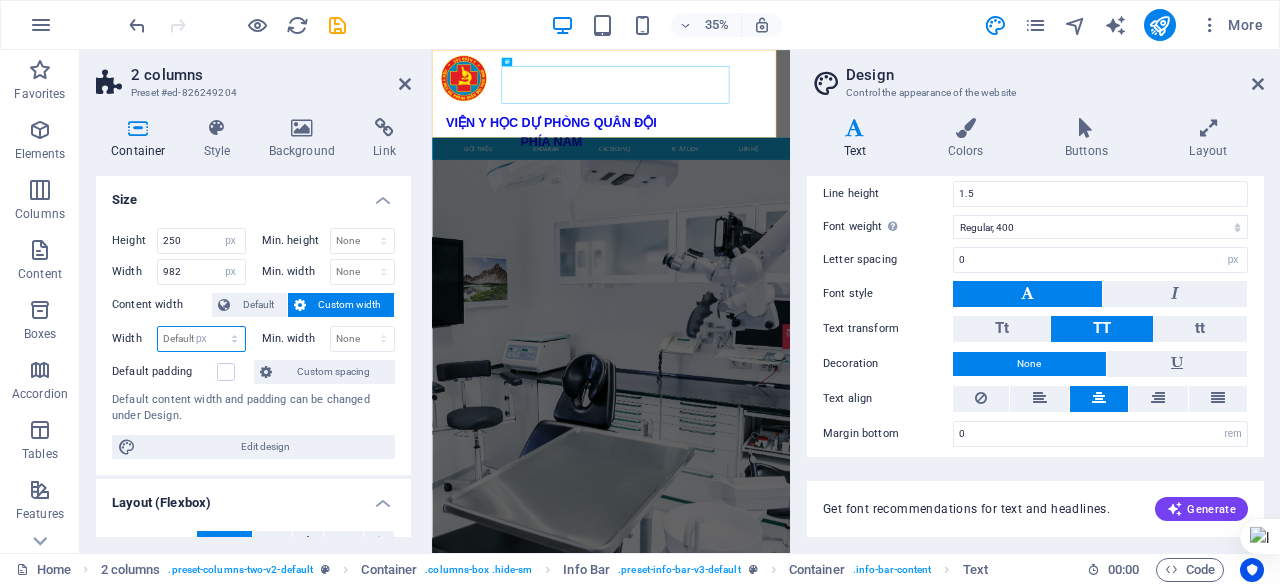 click on "Default px rem % em vh vw" at bounding box center (201, 339) 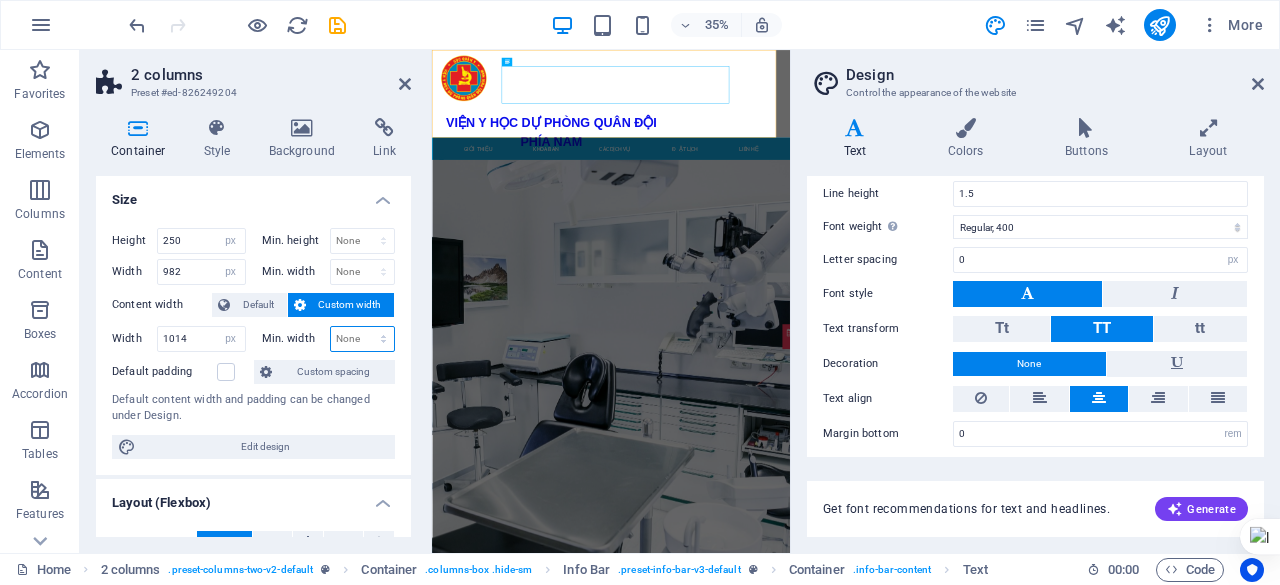 click on "None px rem % vh vw" at bounding box center [363, 339] 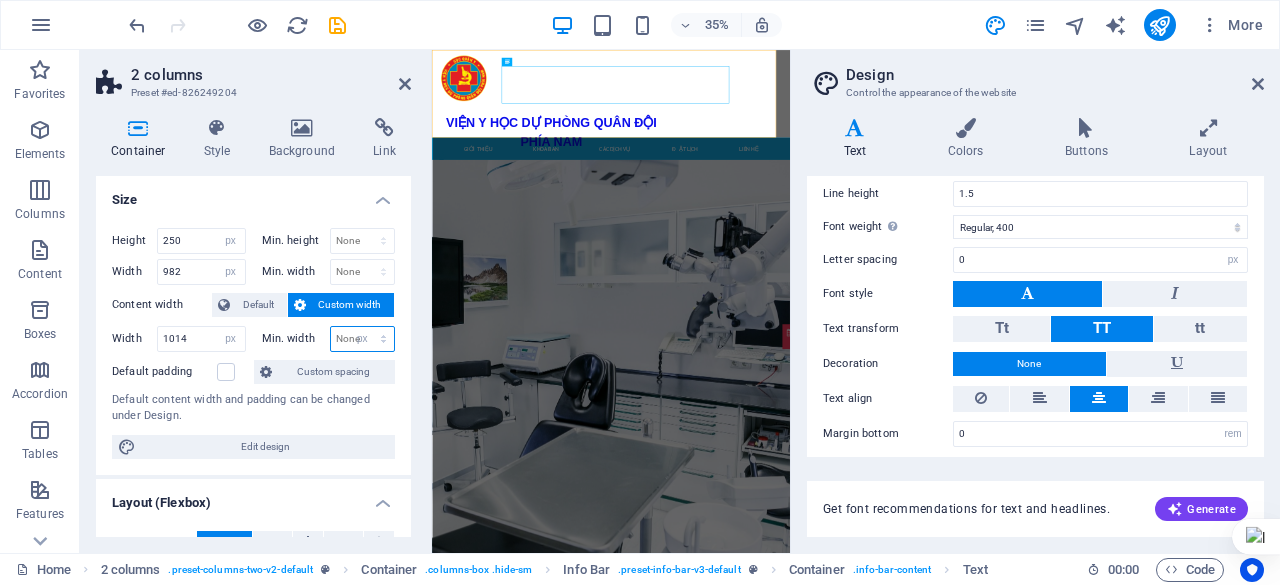 click on "None px rem % vh vw" at bounding box center (363, 339) 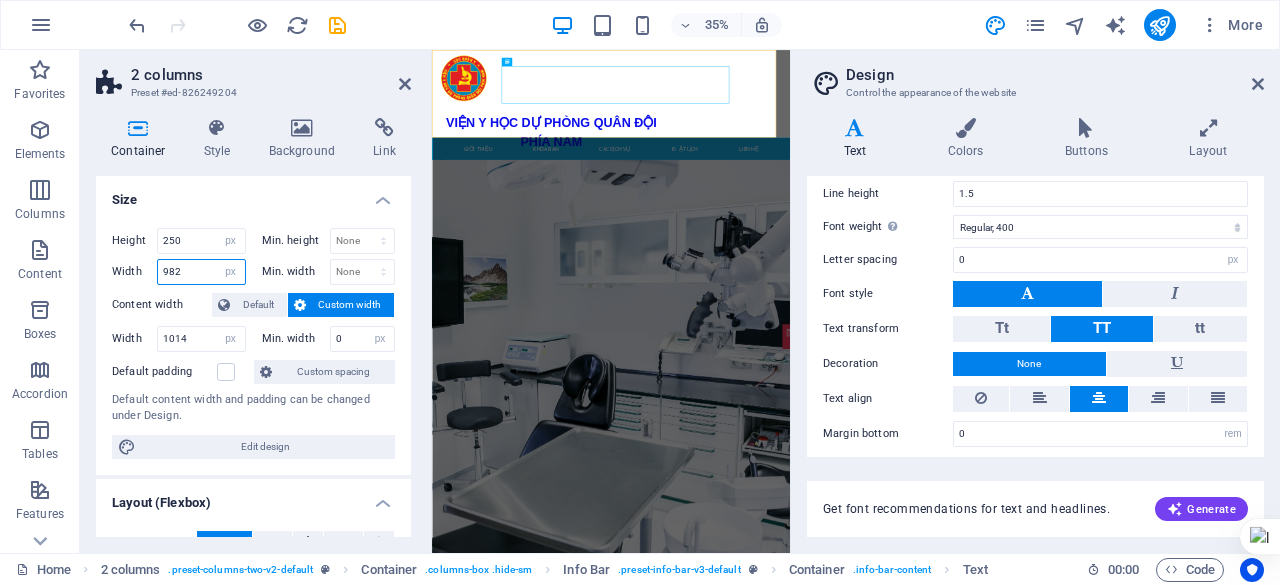 click on "982" at bounding box center (201, 272) 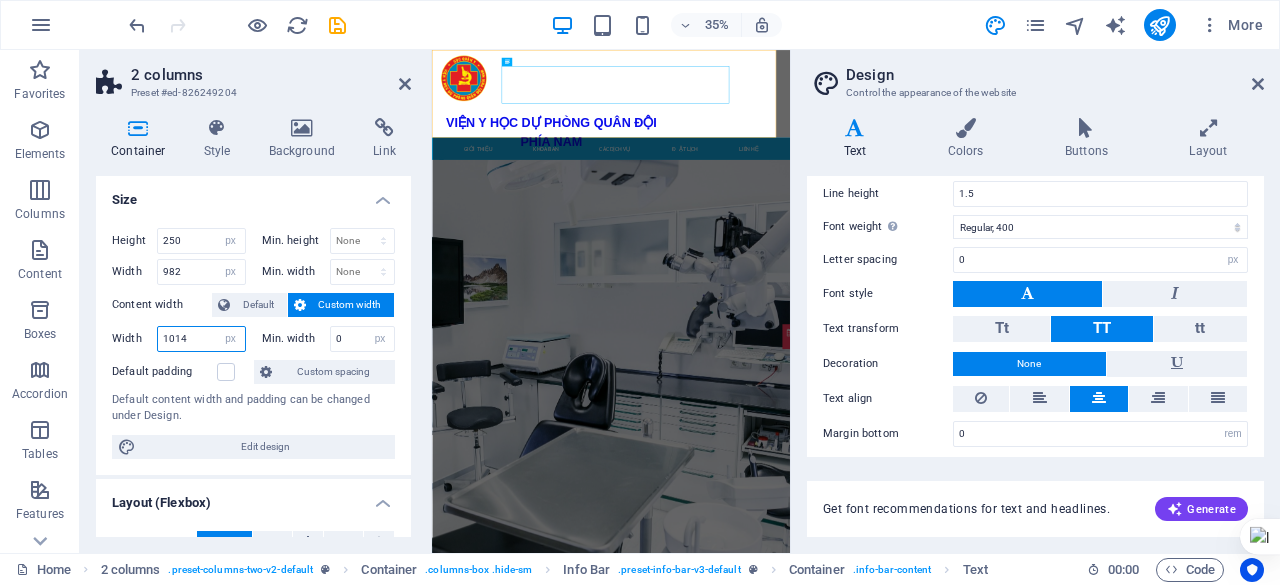click on "1014" at bounding box center [201, 339] 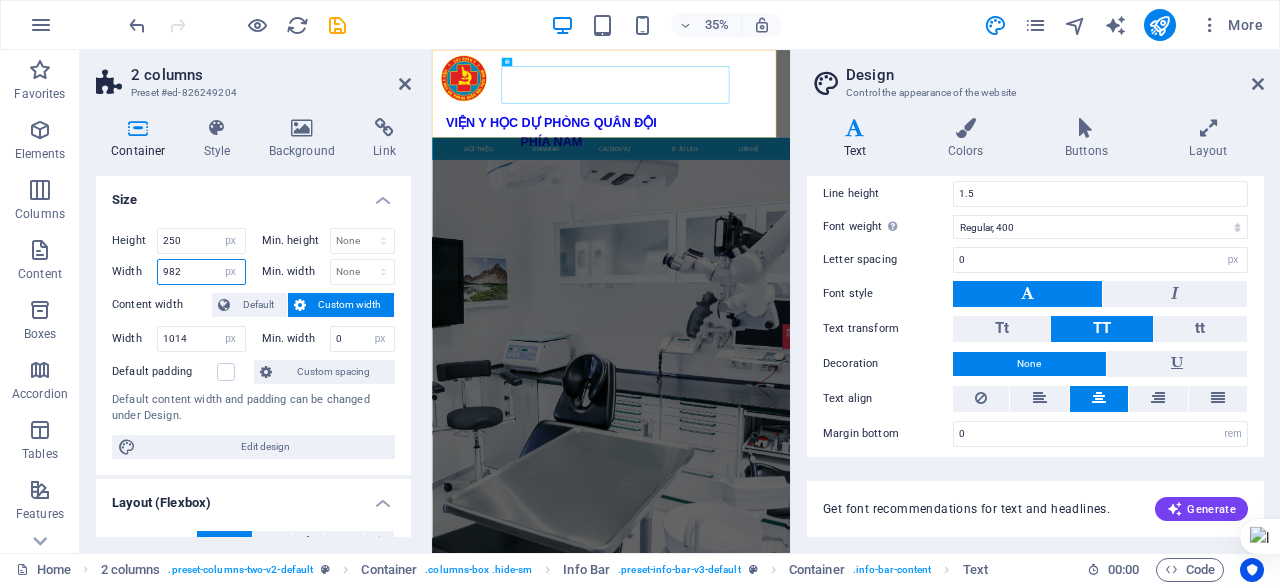 drag, startPoint x: 196, startPoint y: 263, endPoint x: 146, endPoint y: 274, distance: 51.1957 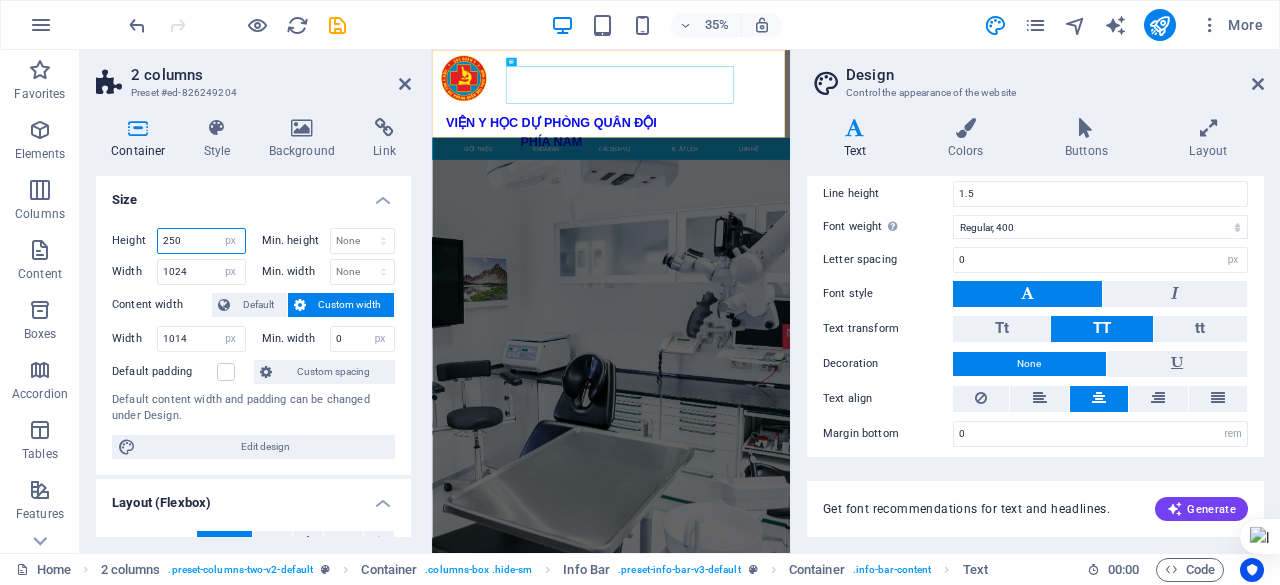 click on "250" at bounding box center [201, 241] 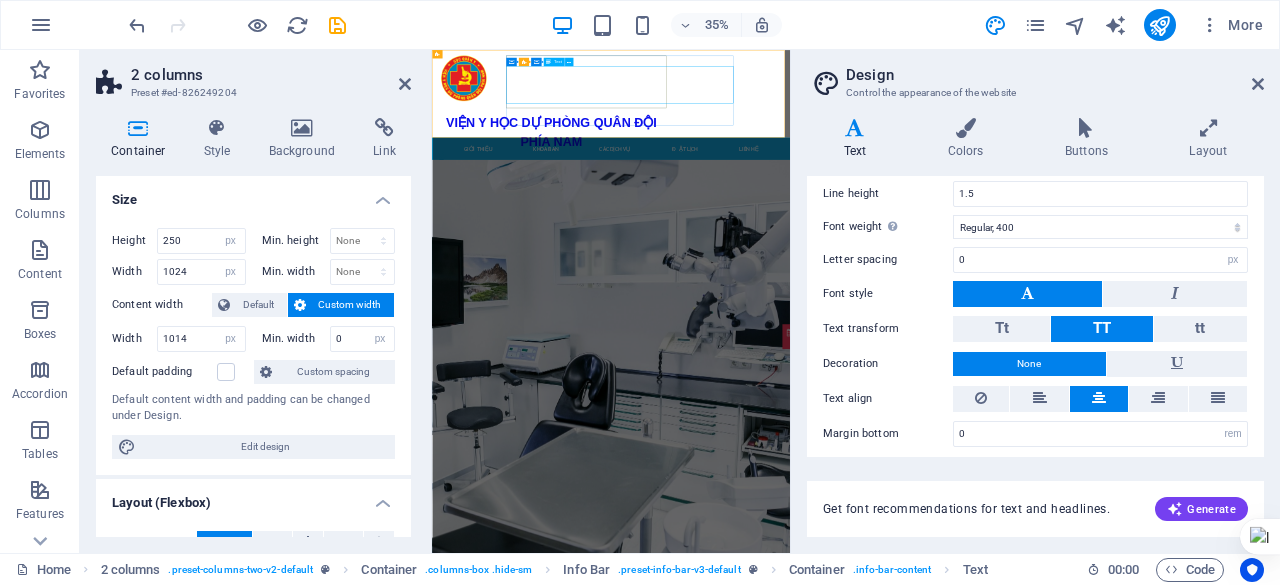 click on "VIỆN Y HỌC DỰ PHÒNG QUÂN ĐỘI PHÍA NAM" at bounding box center [773, 286] 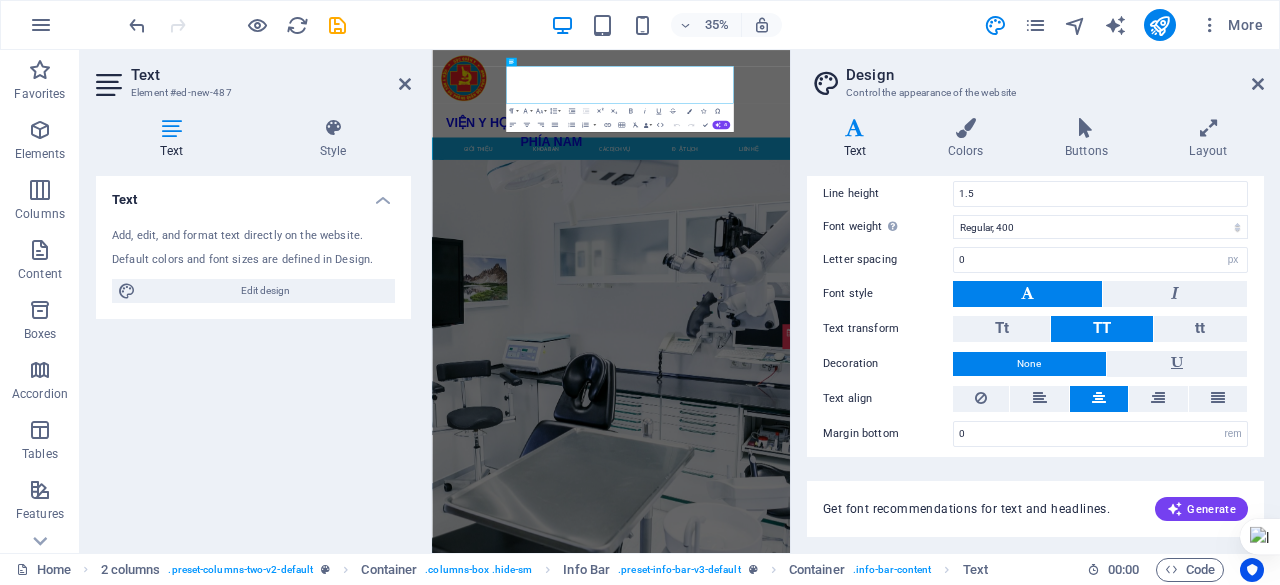 click at bounding box center (171, 128) 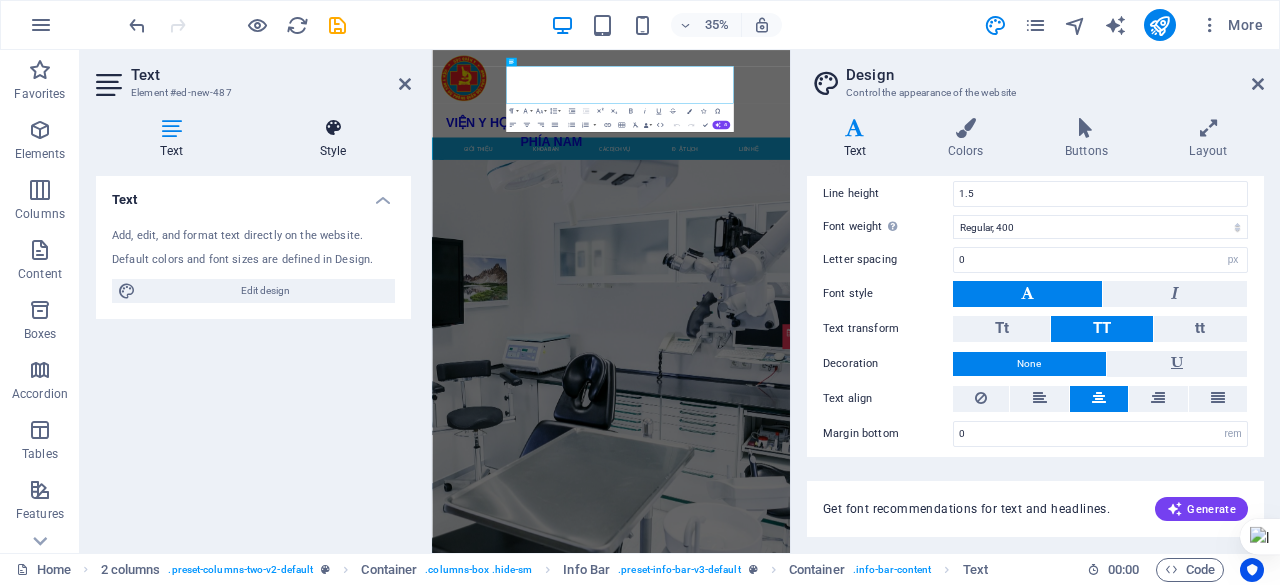 click on "Style" at bounding box center (333, 139) 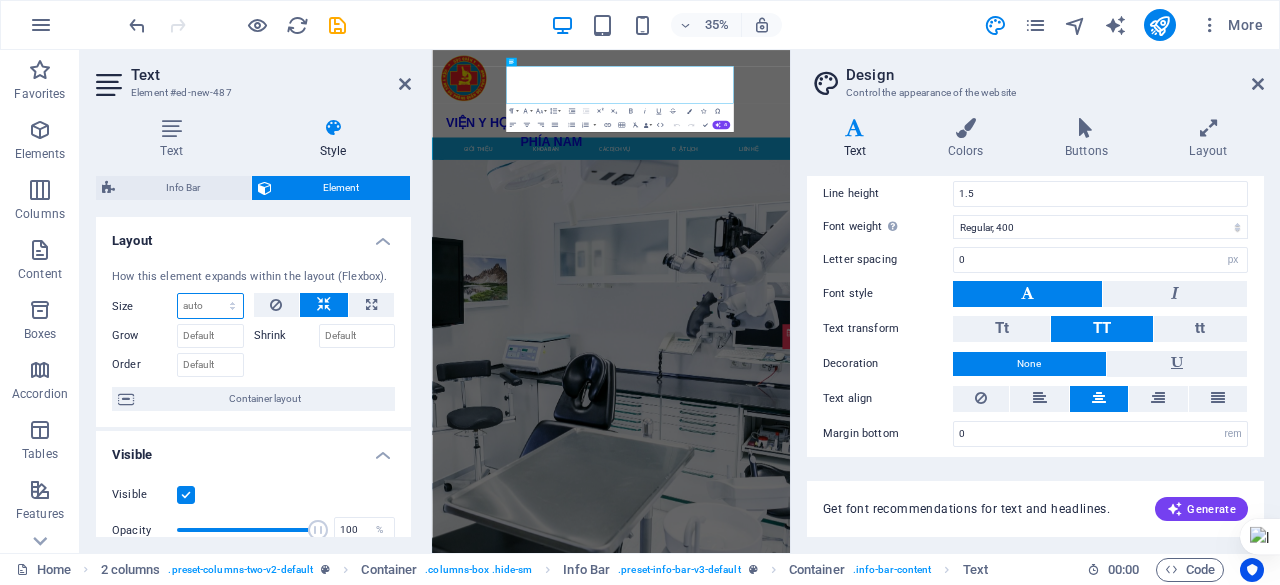 click on "Default auto px % 1/1 1/2 1/3 1/4 1/5 1/6 1/7 1/8 1/9 1/10" at bounding box center [210, 306] 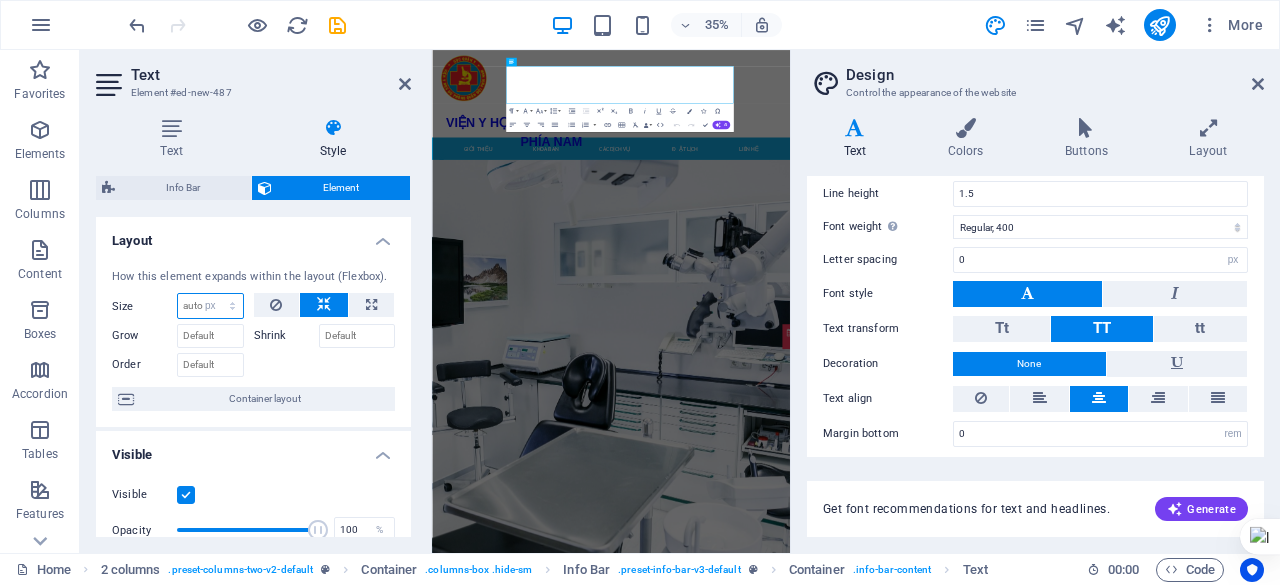 click on "Default auto px % 1/1 1/2 1/3 1/4 1/5 1/6 1/7 1/8 1/9 1/10" at bounding box center [210, 306] 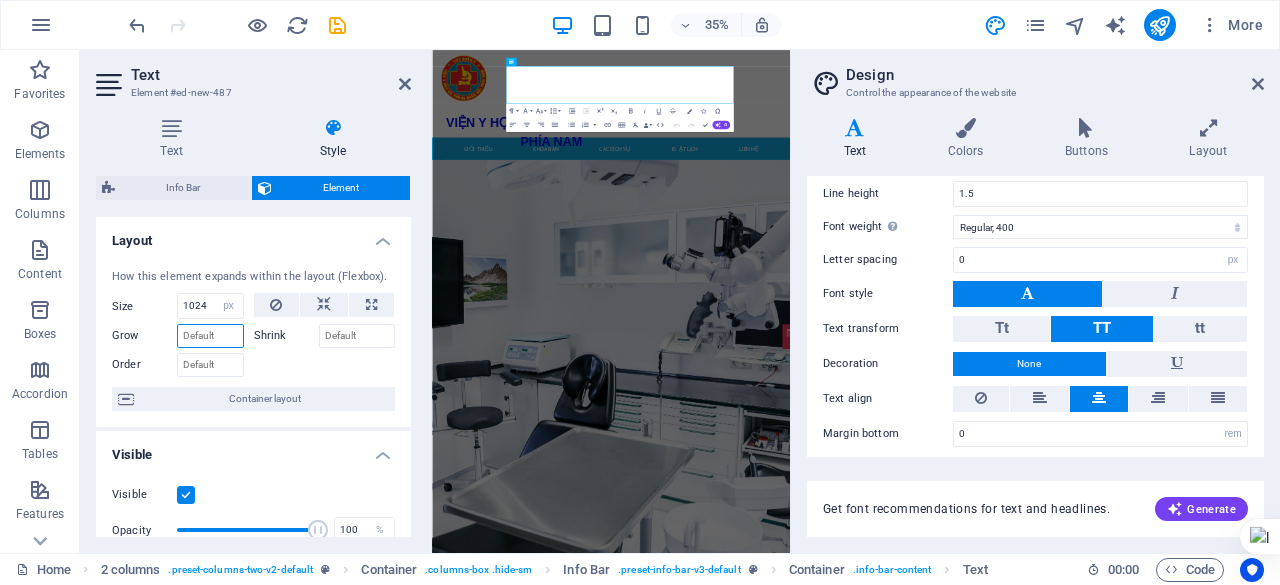 click on "Grow" at bounding box center (210, 336) 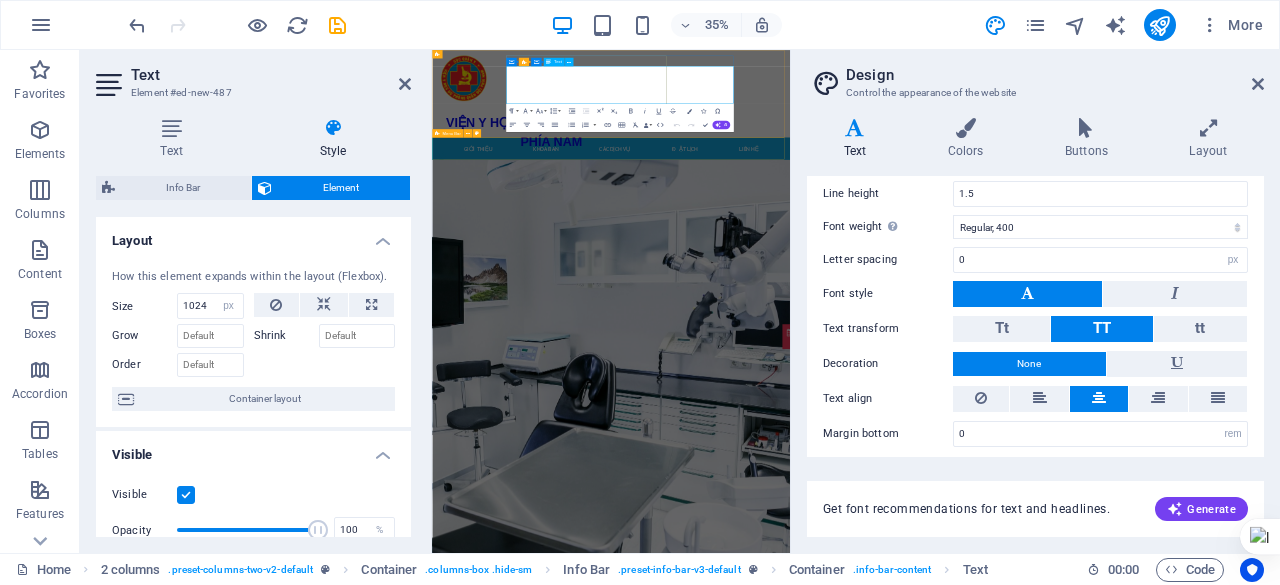 click on "VIỆN Y HỌC DỰ PHÒNG QUÂN ĐỘI PHÍA NAM" at bounding box center [773, 286] 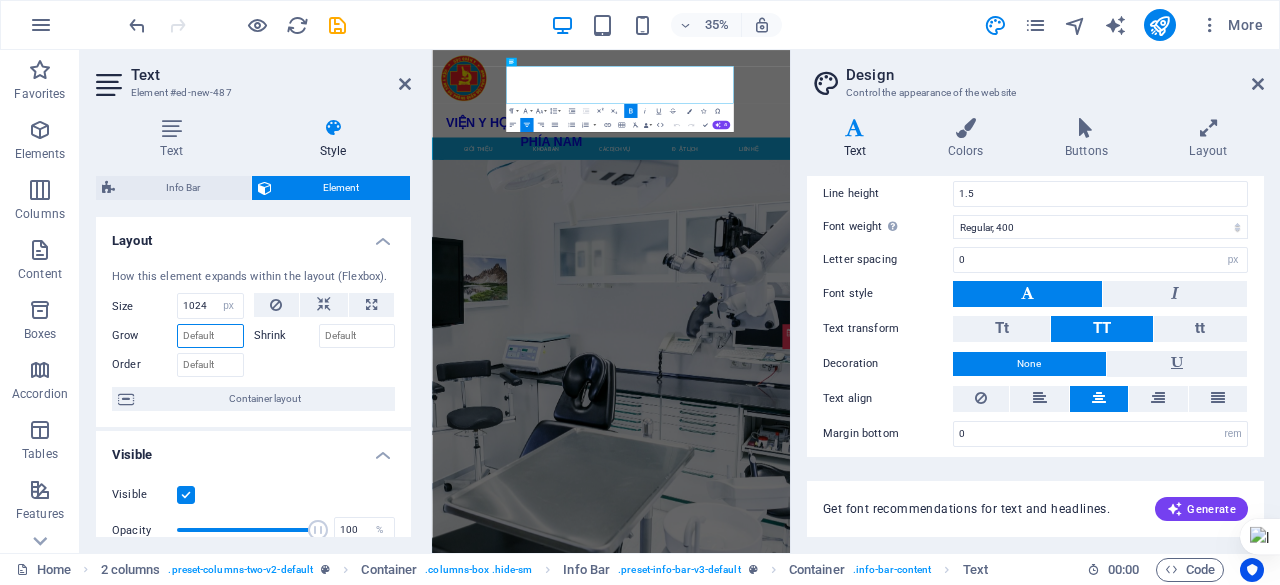 click on "Grow" at bounding box center (210, 336) 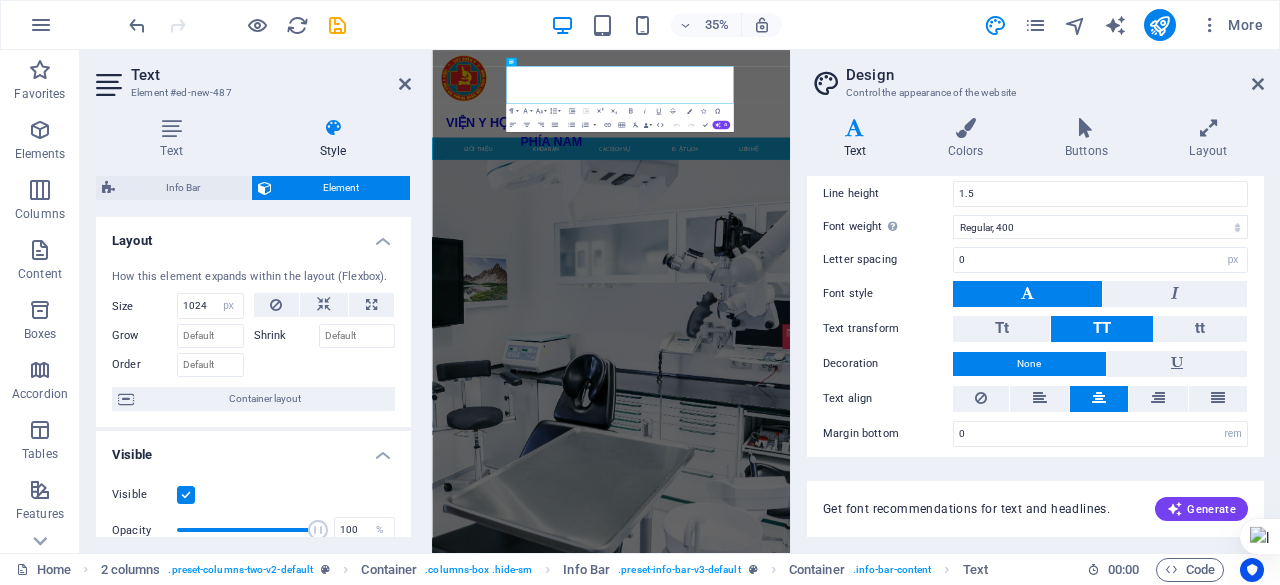 click on "Shrink" at bounding box center [286, 336] 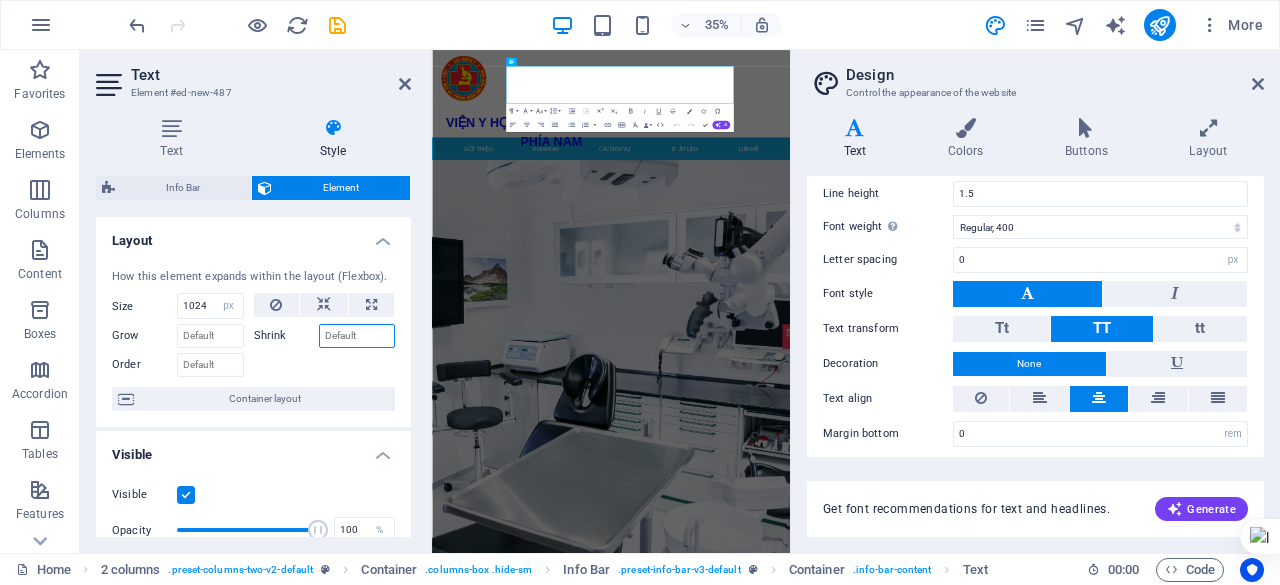 click on "Shrink" at bounding box center (357, 336) 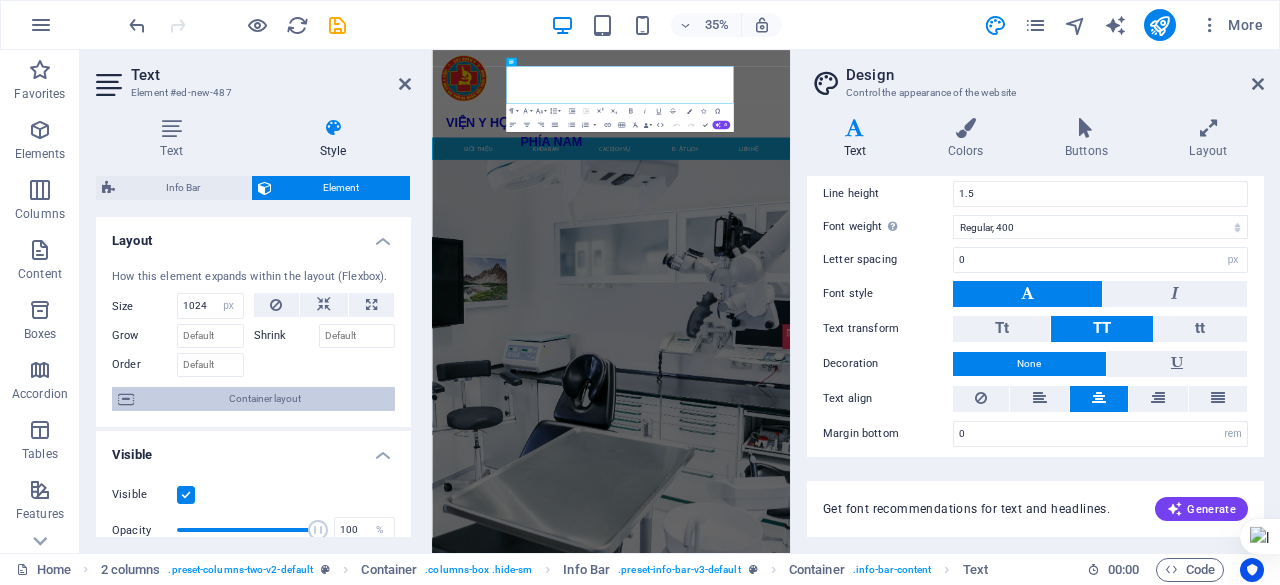 click on "Container layout" at bounding box center [264, 399] 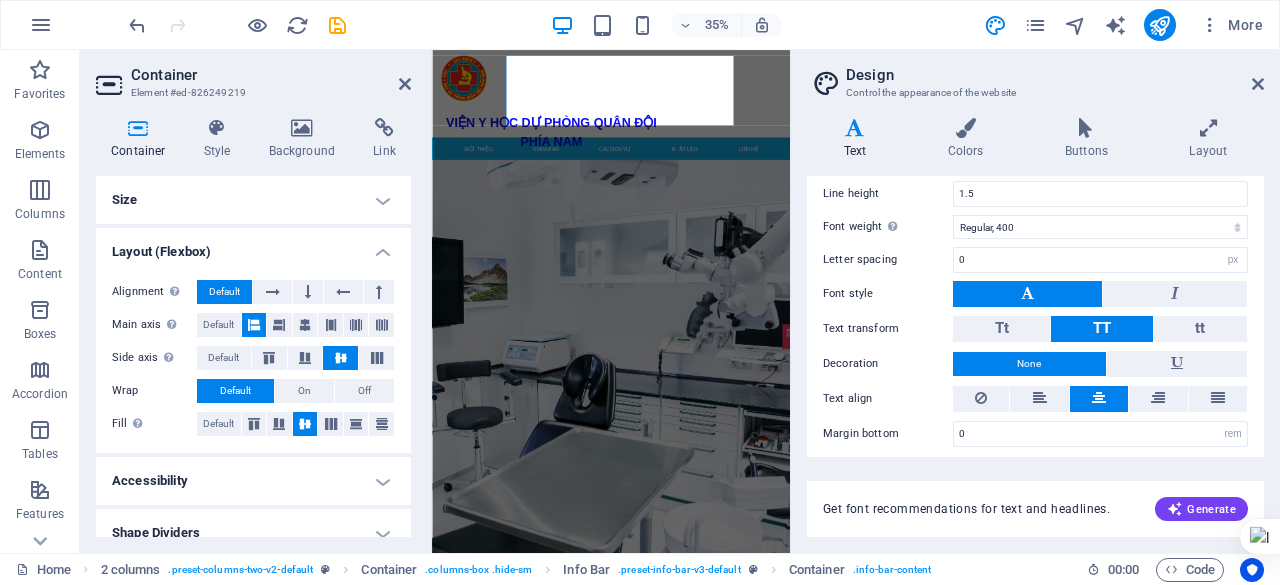 click on "Size" at bounding box center [253, 200] 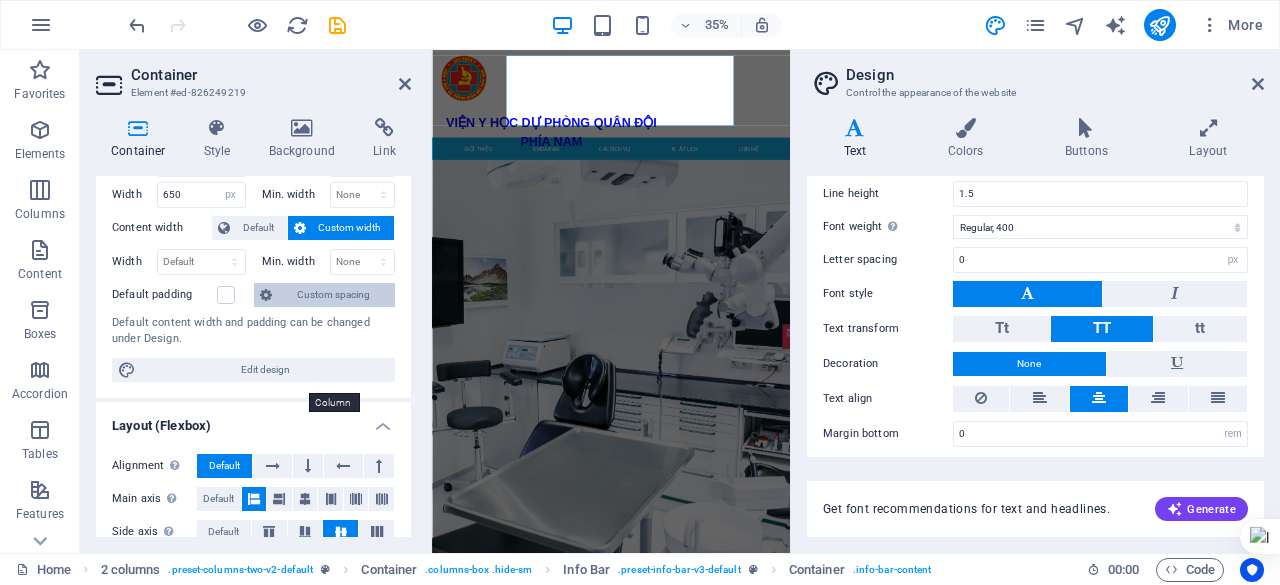scroll, scrollTop: 64, scrollLeft: 0, axis: vertical 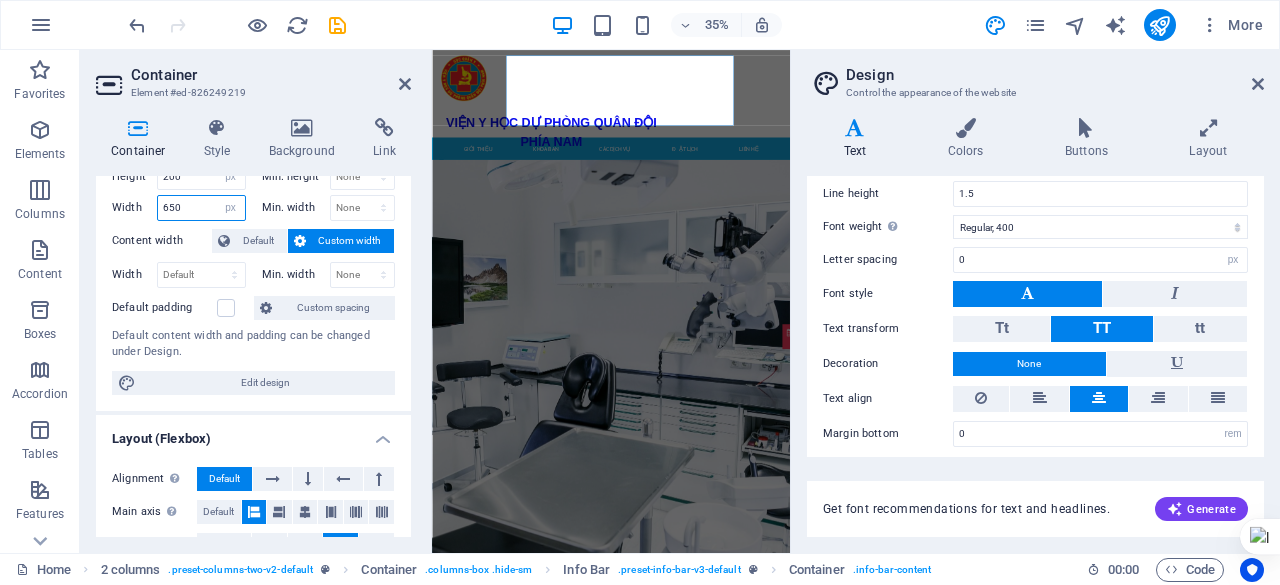 drag, startPoint x: 194, startPoint y: 205, endPoint x: 108, endPoint y: 204, distance: 86.00581 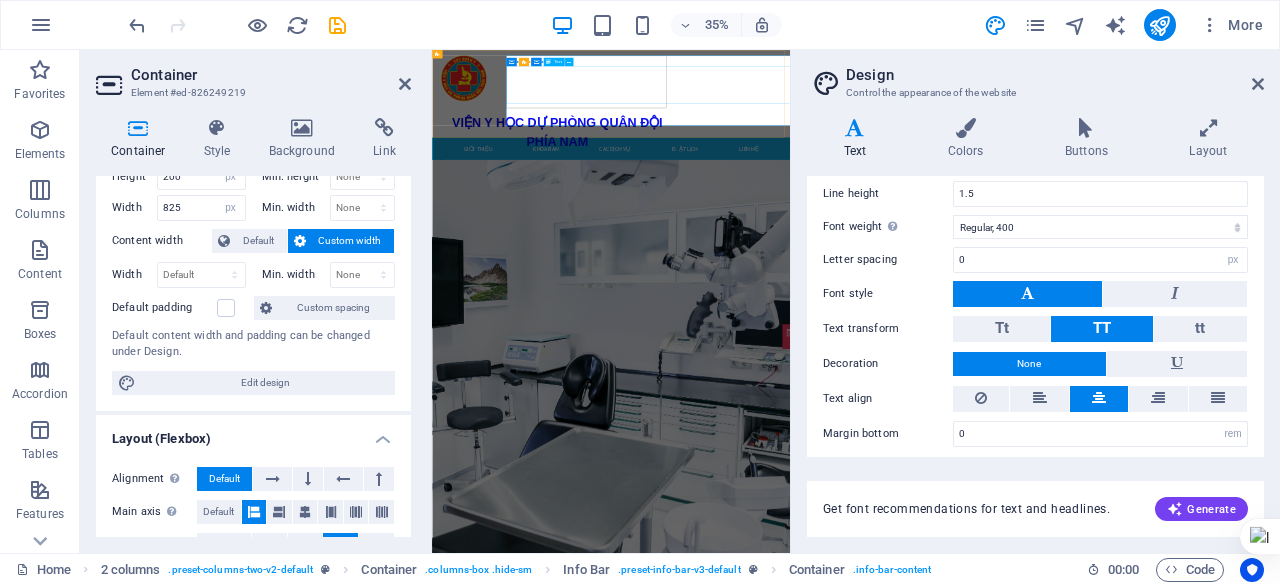 click on "VIỆN Y HỌC DỰ PHÒNG QUÂN ĐỘI PHÍA NAM" at bounding box center (790, 286) 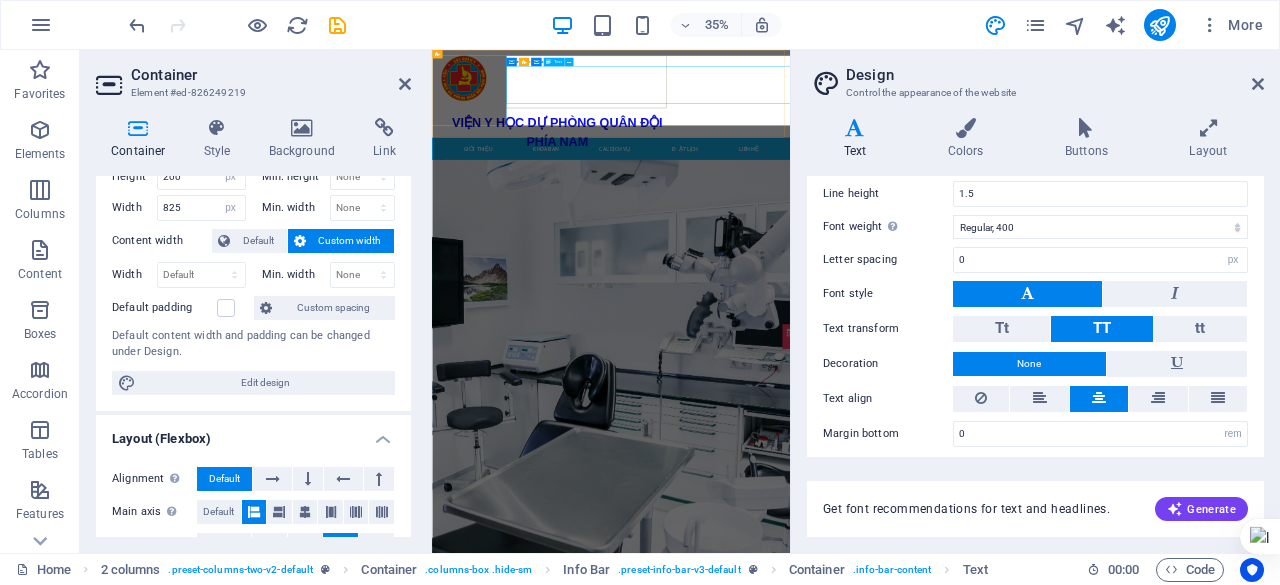 click on "VIỆN Y HỌC DỰ PHÒNG QUÂN ĐỘI PHÍA NAM" at bounding box center (790, 286) 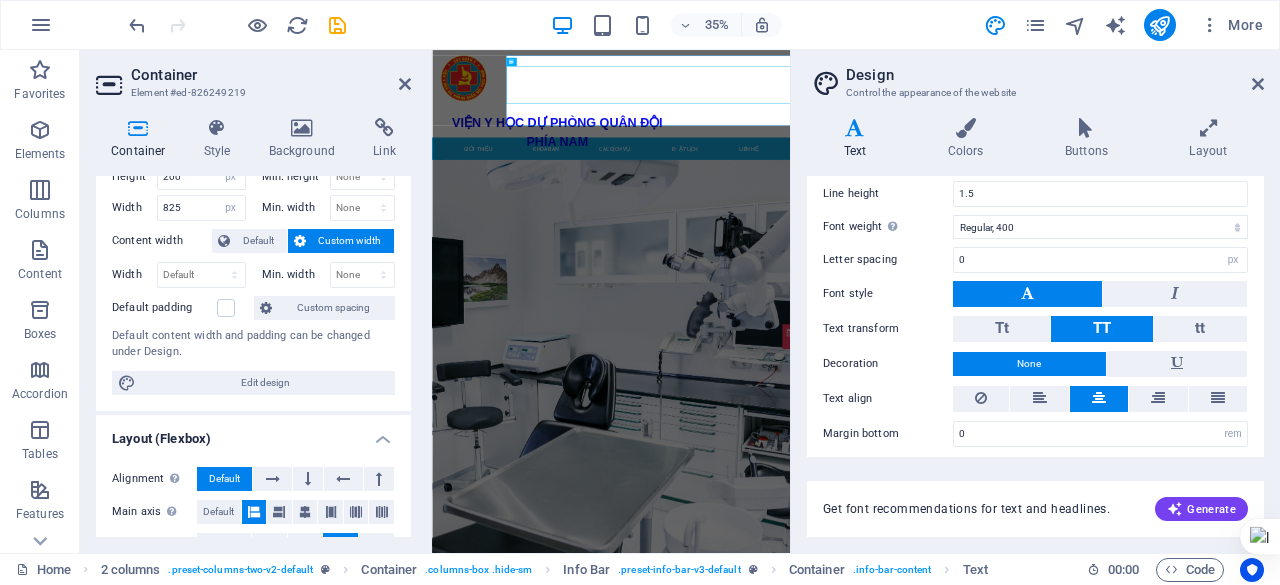 click on "Custom width" at bounding box center (350, 241) 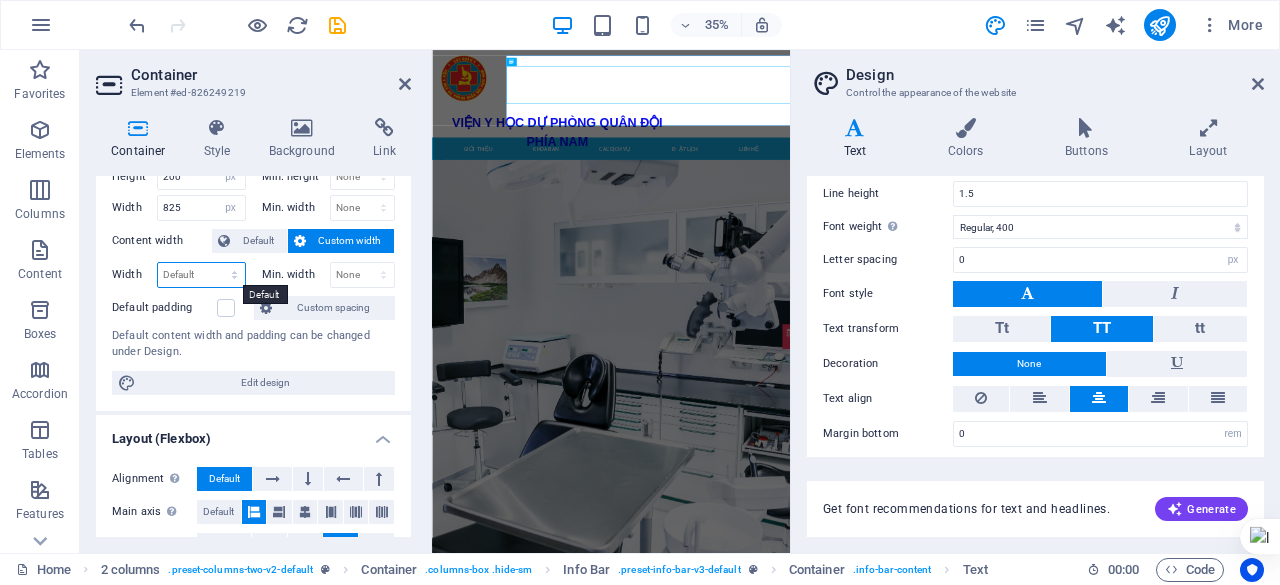 click on "Default px rem % em vh vw" at bounding box center (201, 275) 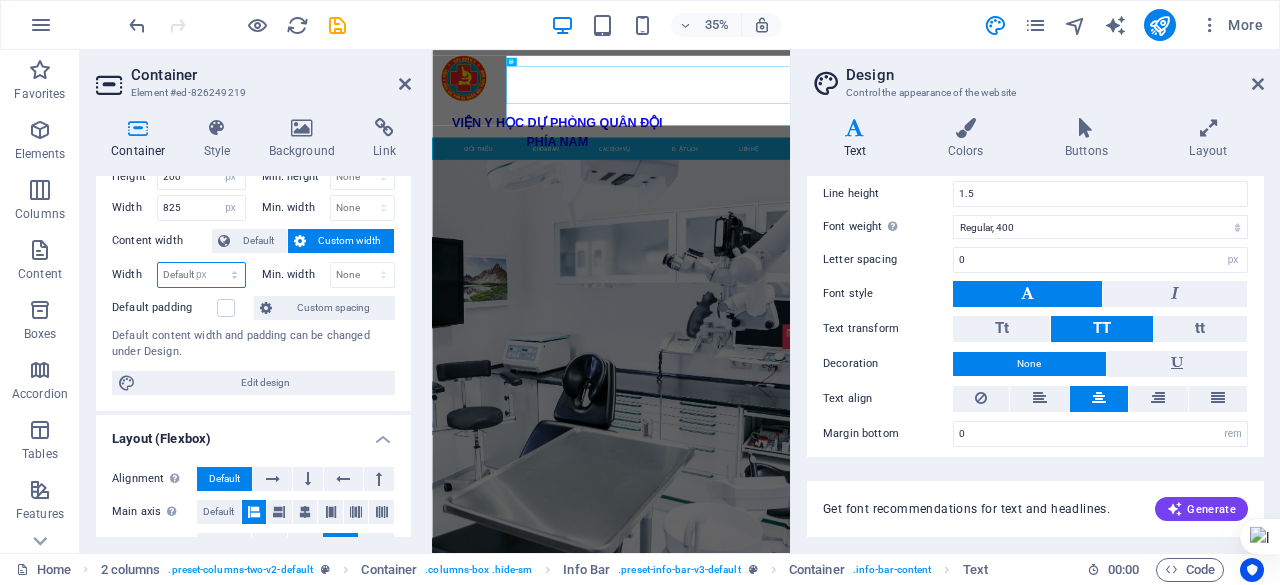 click on "Default px rem % em vh vw" at bounding box center [201, 275] 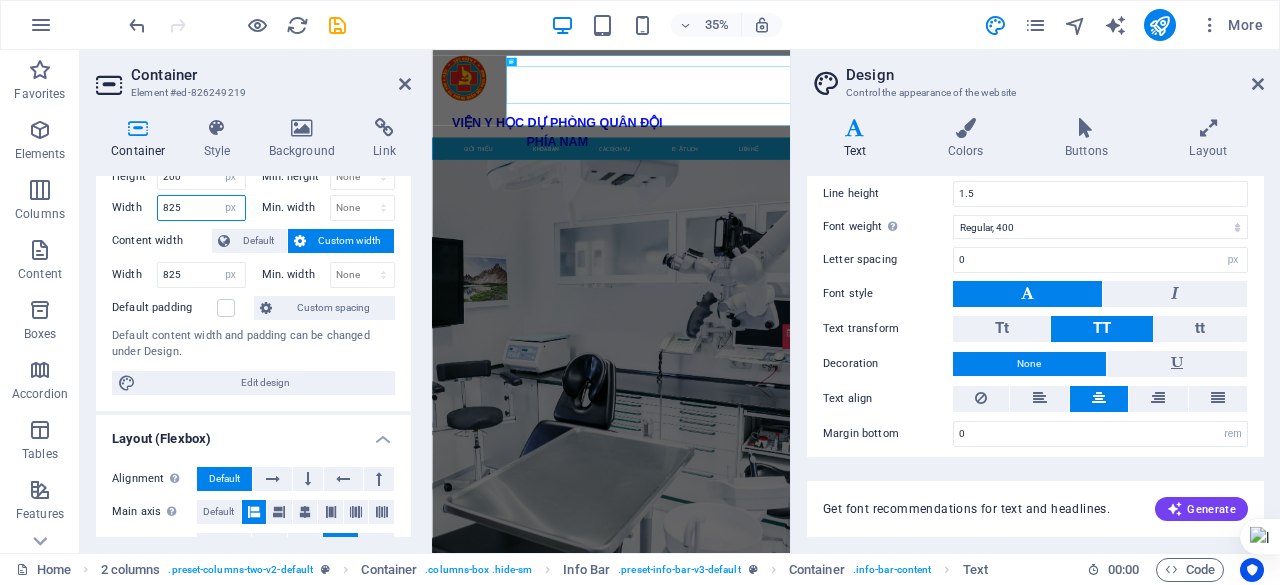 click on "825" at bounding box center [201, 208] 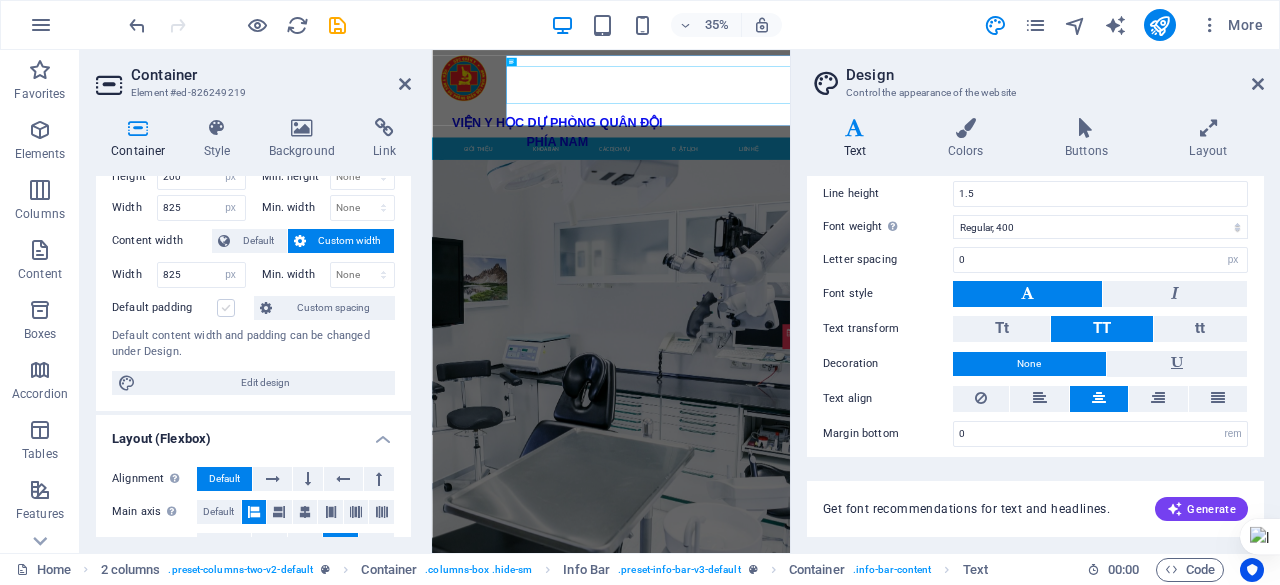 click at bounding box center (226, 308) 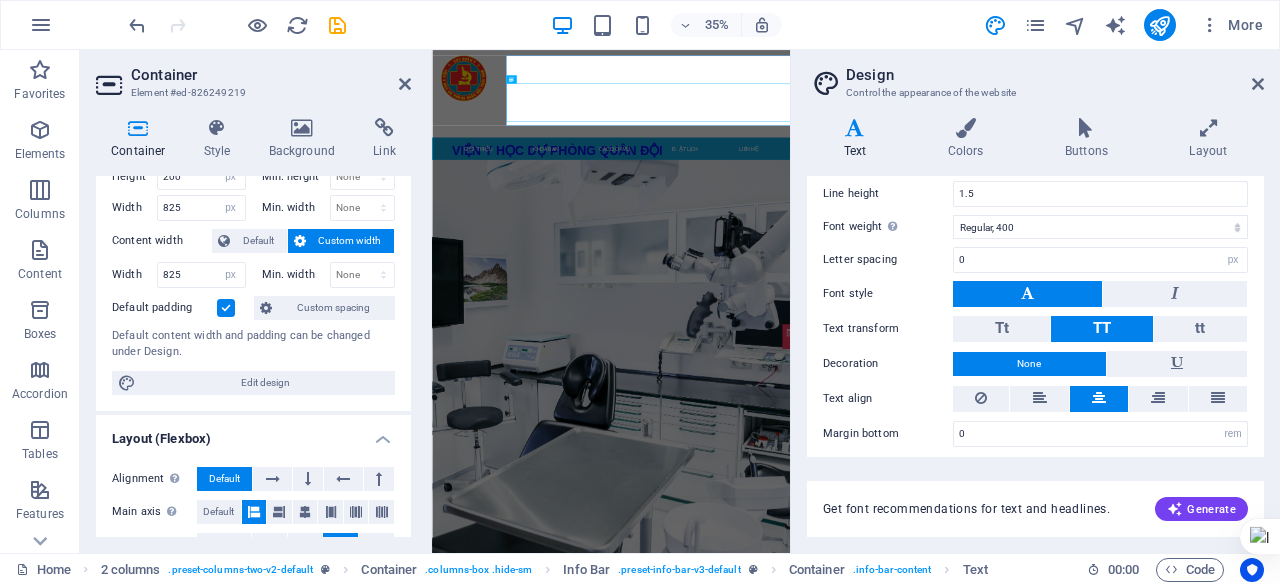 click at bounding box center [226, 308] 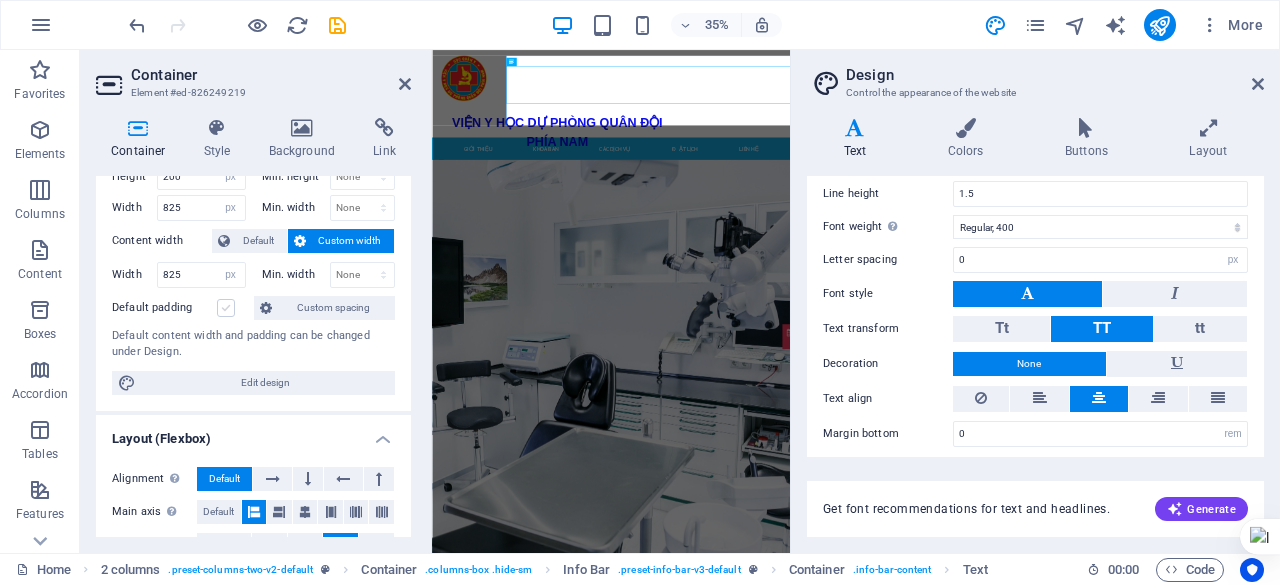click at bounding box center (226, 308) 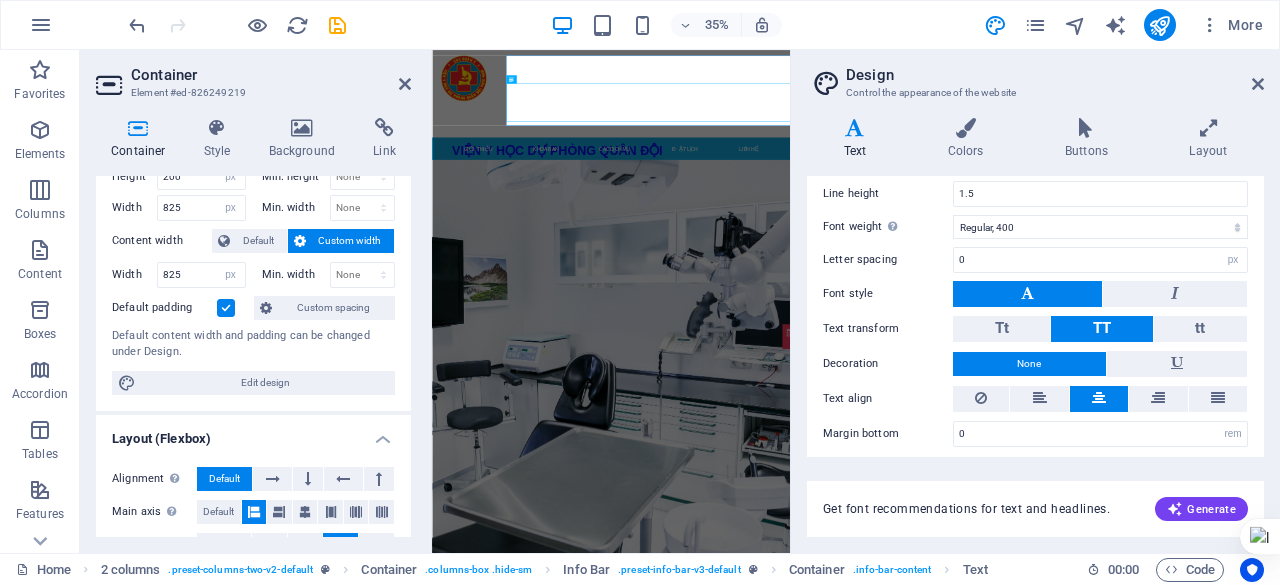click at bounding box center (226, 308) 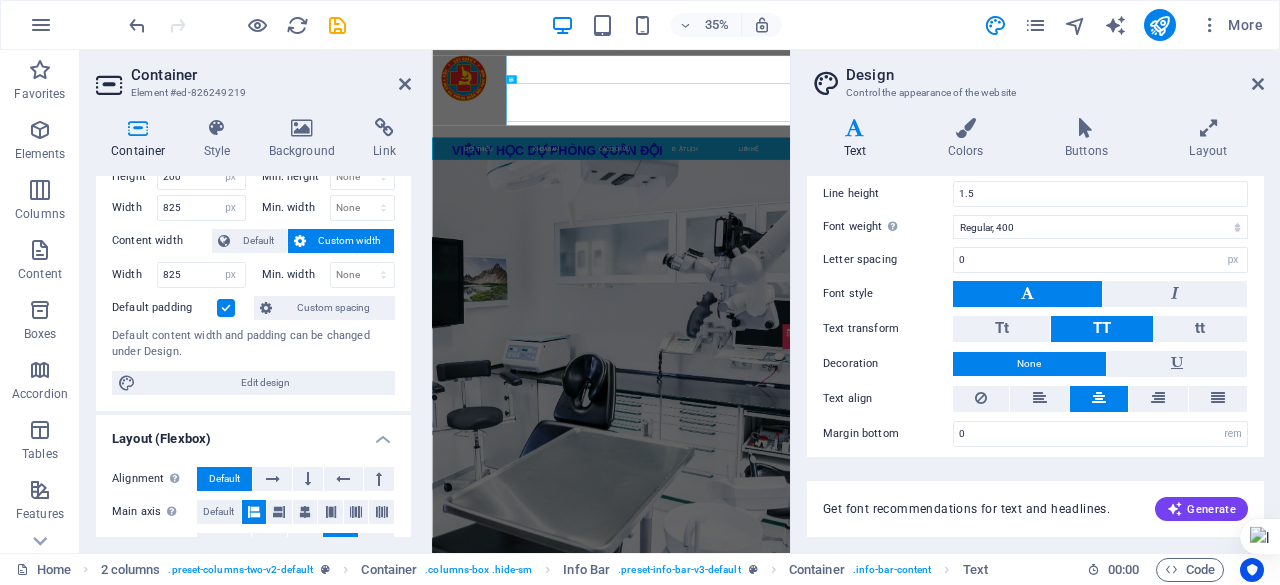 click on "Default padding" at bounding box center (0, 0) 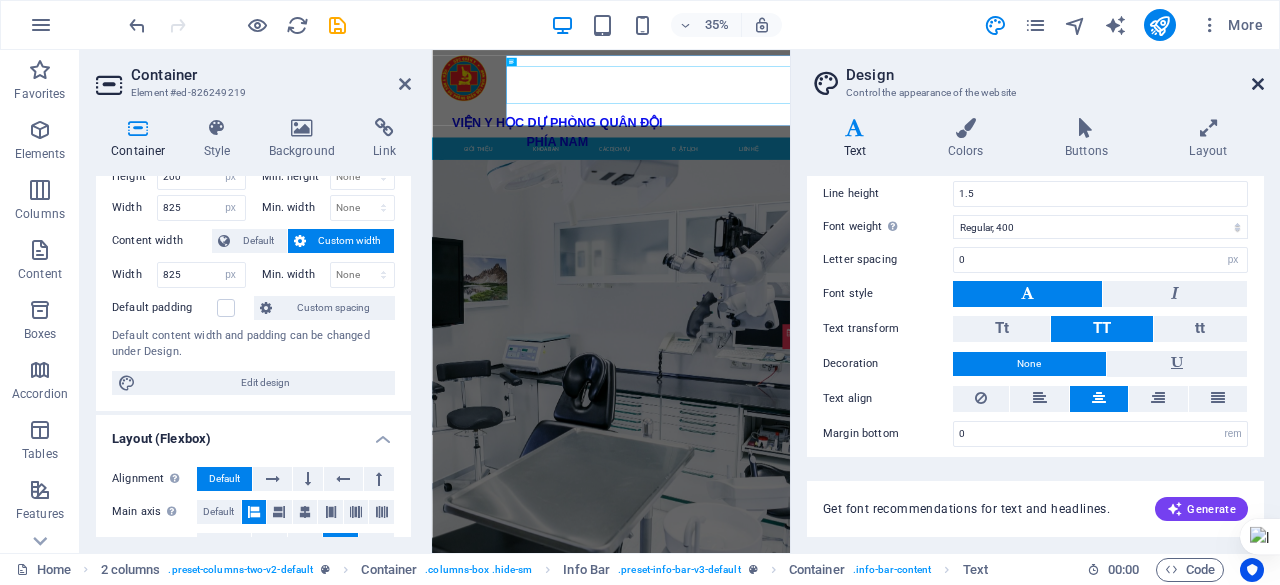 click at bounding box center (1258, 84) 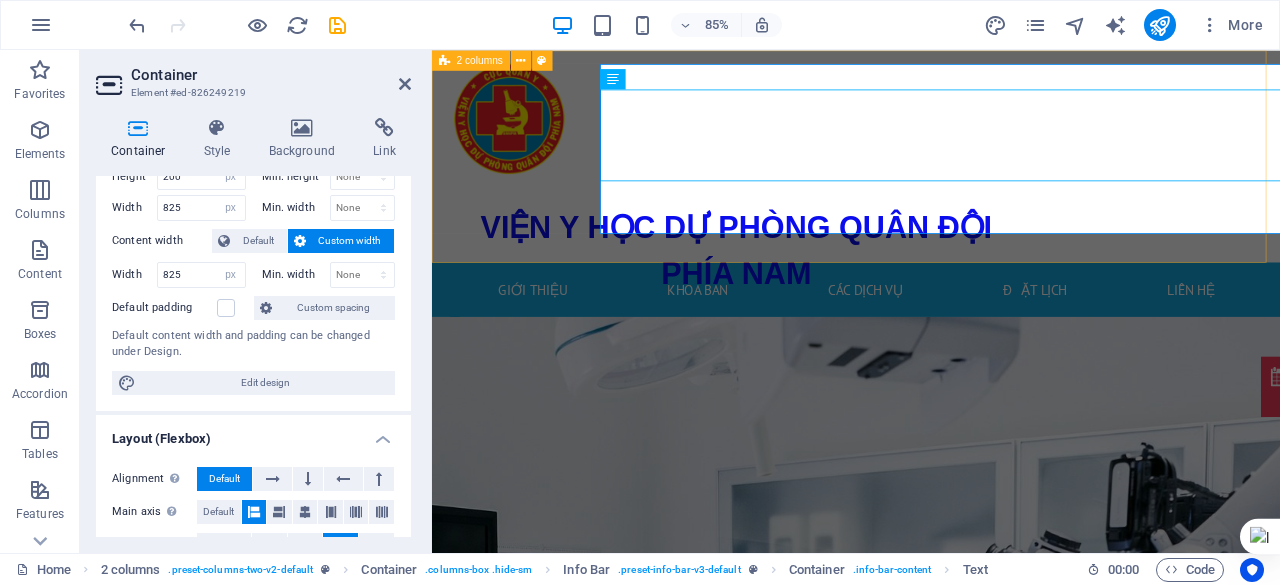 click on "VIỆN Y HỌC DỰ PHÒNG QUÂN ĐỘI PHÍA NAM 168Bis Phan Văn Trị, Phường An Nhơn, TP. Hồ Chí Minh 0868679389" at bounding box center [931, 175] 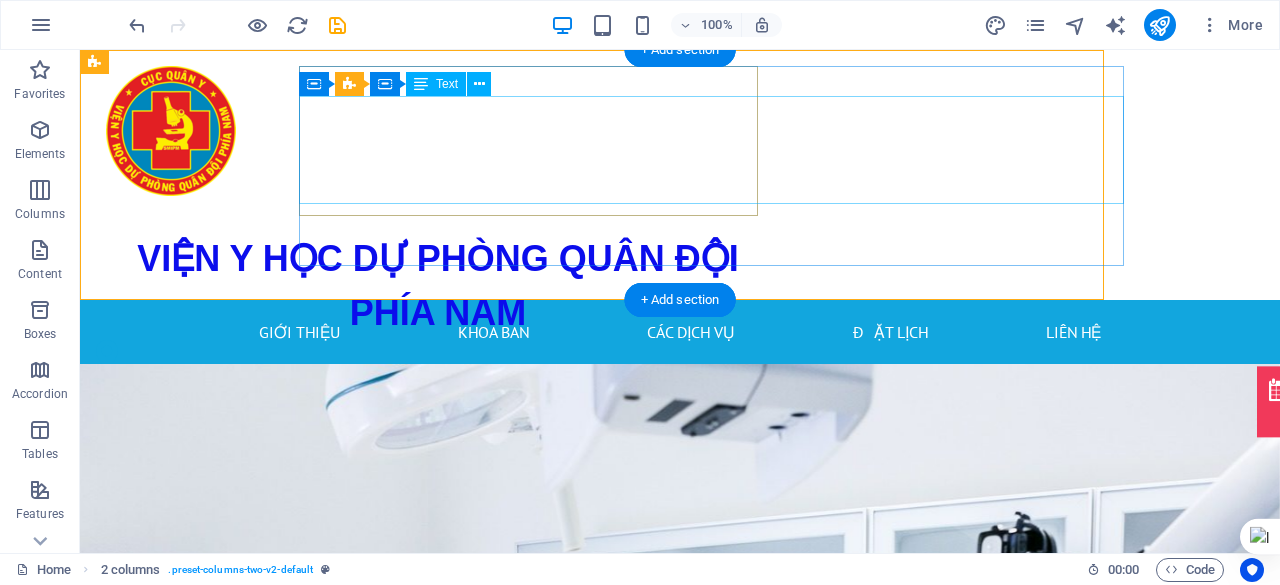 click on "VIỆN Y HỌC DỰ PHÒNG QUÂN ĐỘI PHÍA NAM" at bounding box center [438, 286] 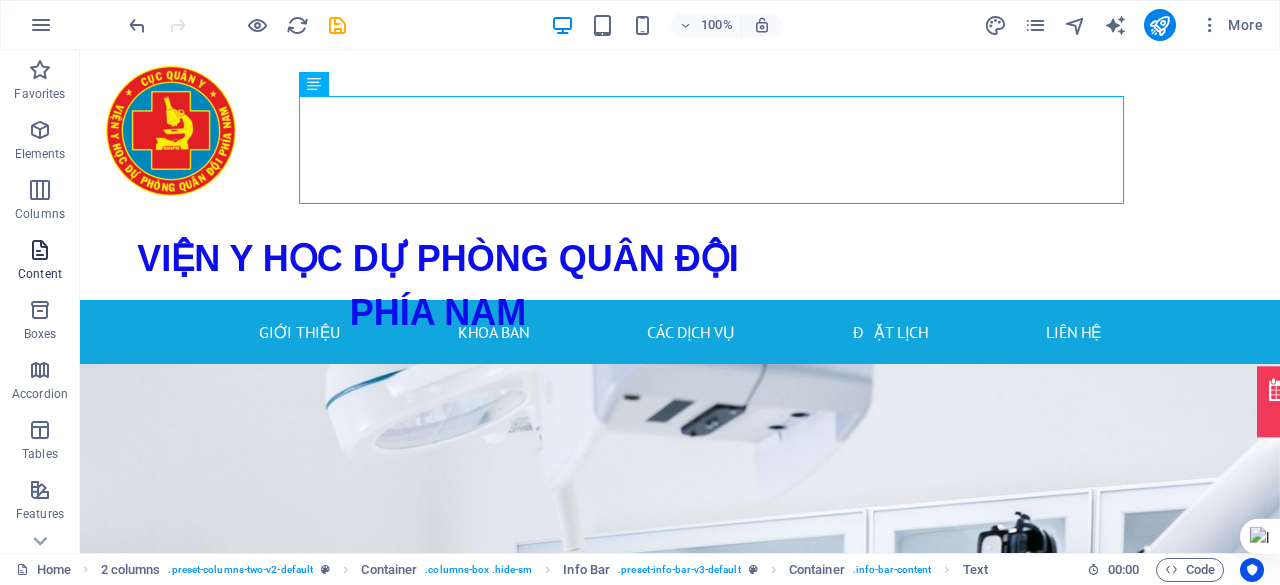 click at bounding box center (40, 250) 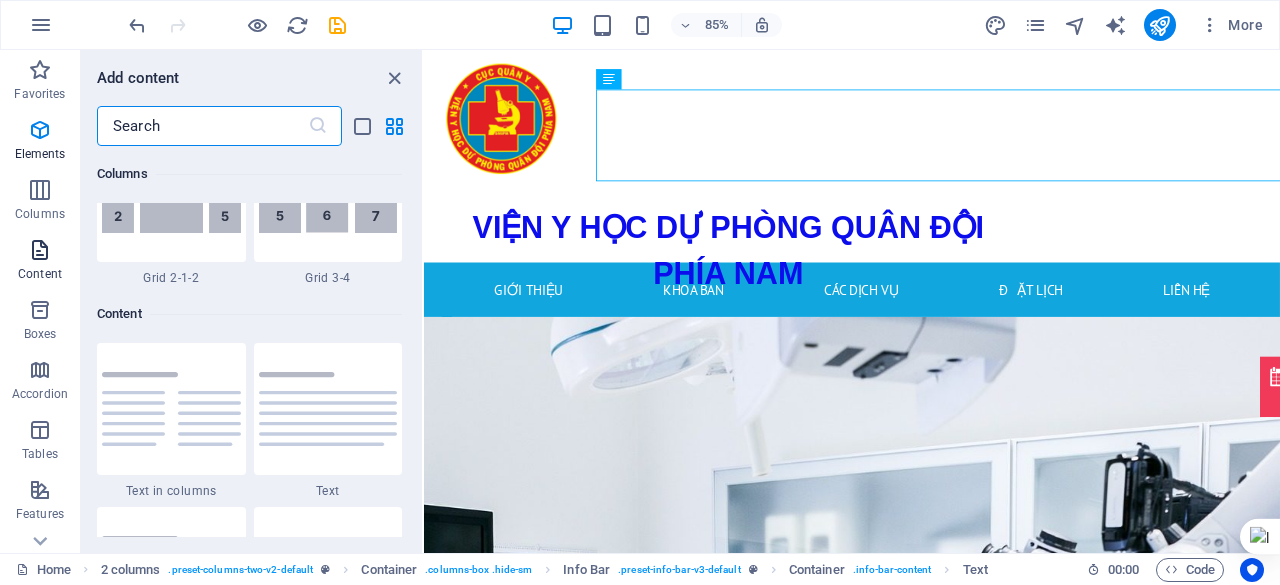 scroll, scrollTop: 3499, scrollLeft: 0, axis: vertical 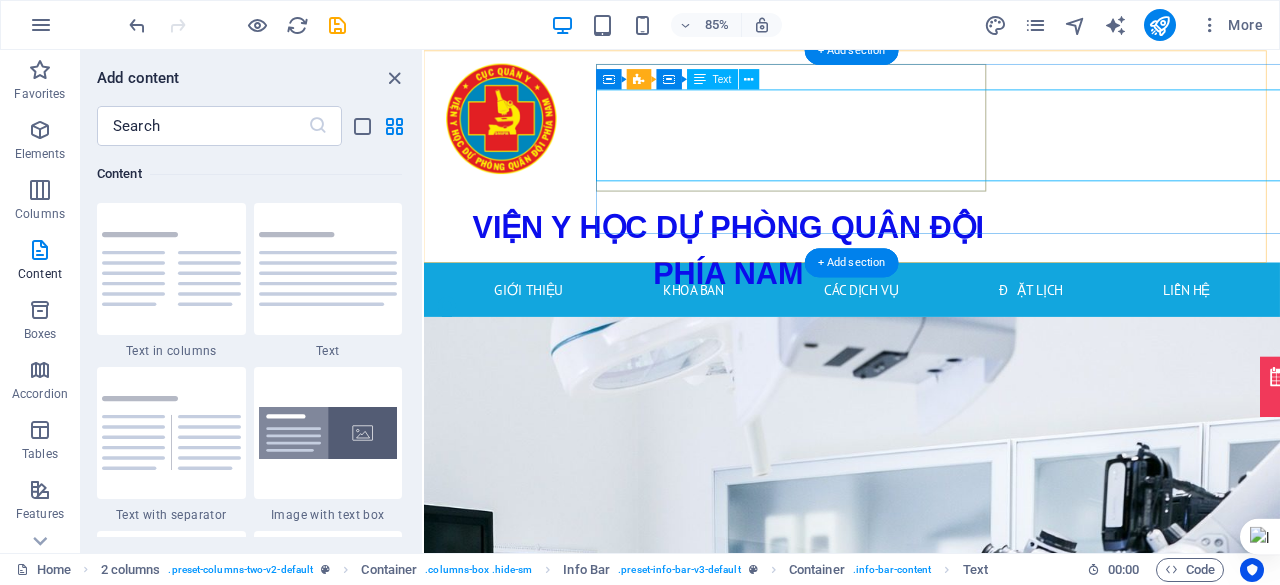 click on "VIỆN Y HỌC DỰ PHÒNG QUÂN ĐỘI PHÍA NAM" at bounding box center (782, 286) 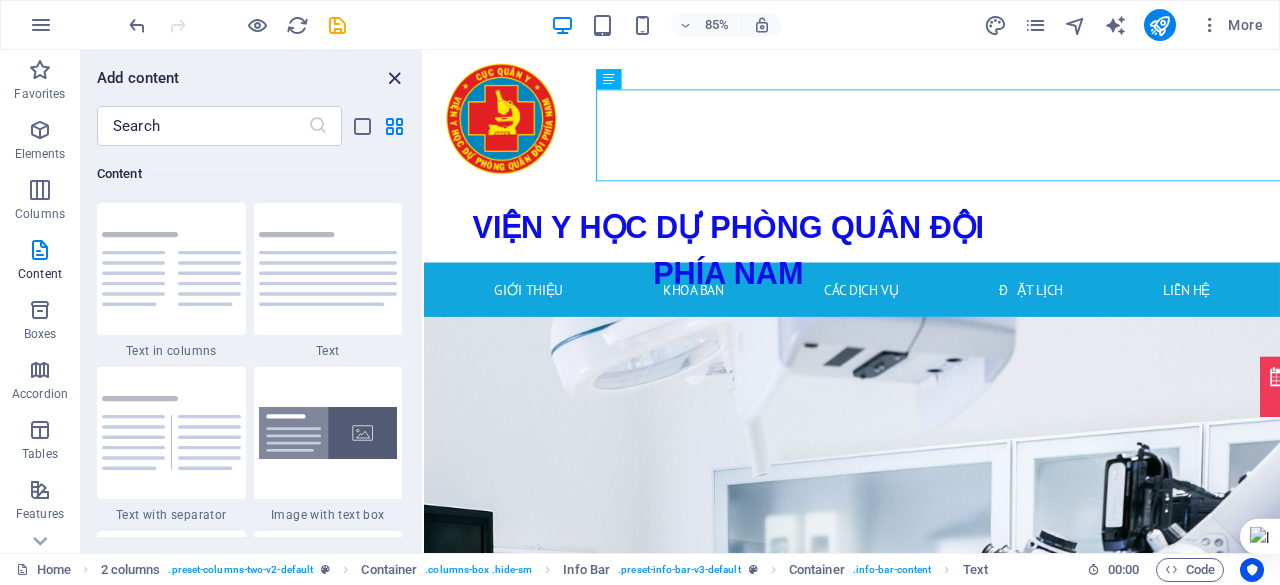 click at bounding box center [394, 78] 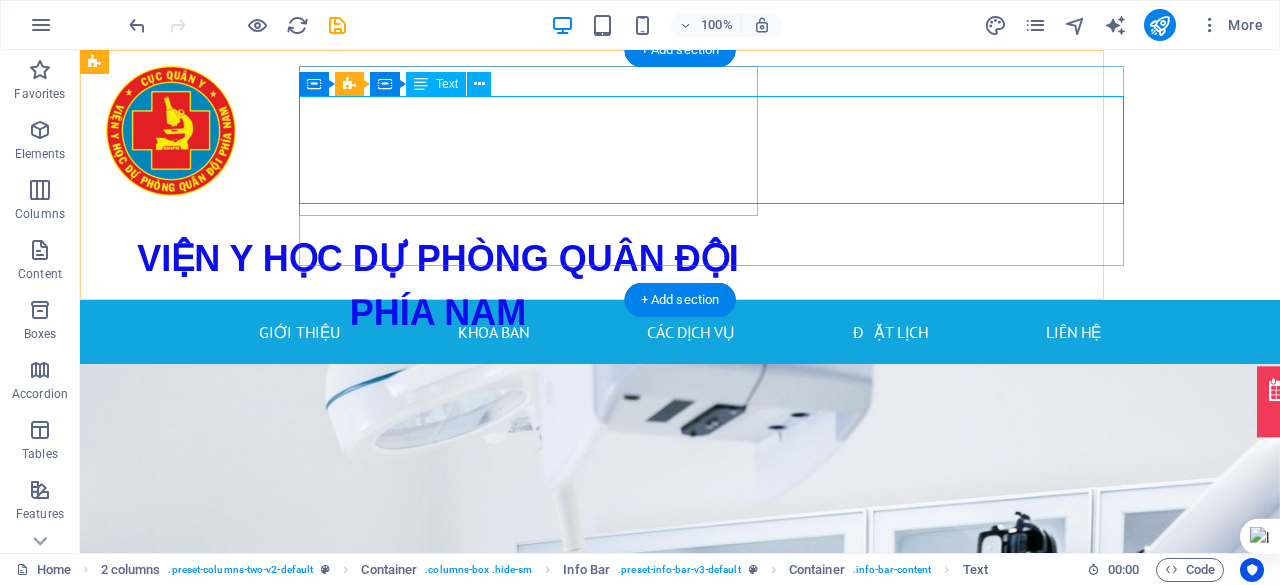 click on "VIỆN Y HỌC DỰ PHÒNG QUÂN ĐỘI PHÍA NAM" at bounding box center [438, 286] 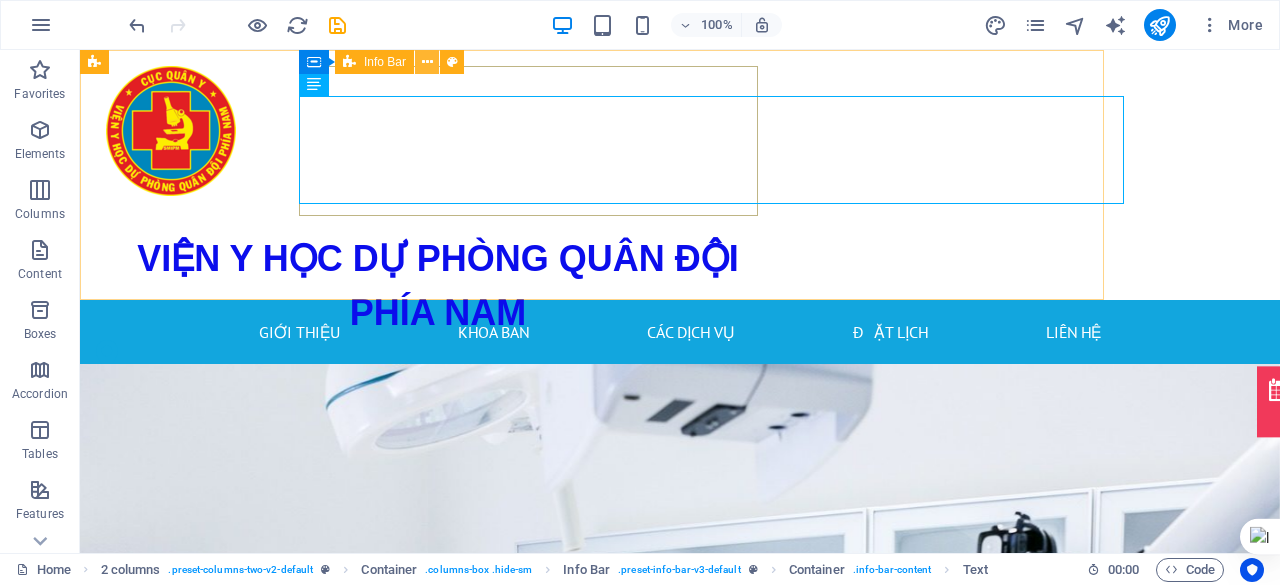 click at bounding box center (427, 62) 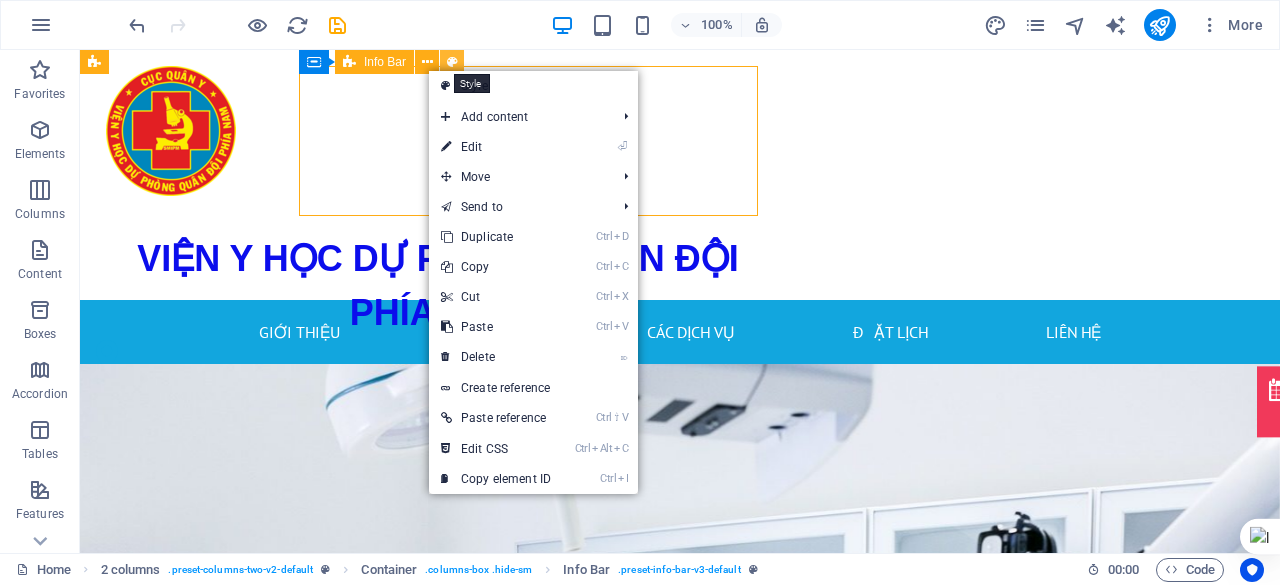 click at bounding box center [452, 62] 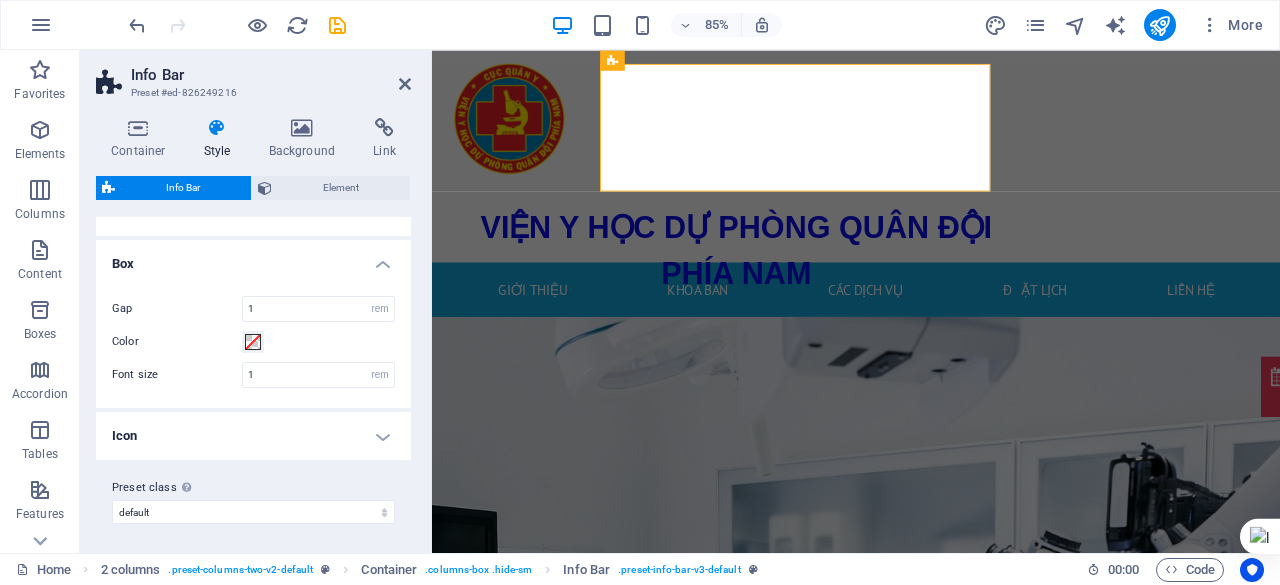 scroll, scrollTop: 92, scrollLeft: 0, axis: vertical 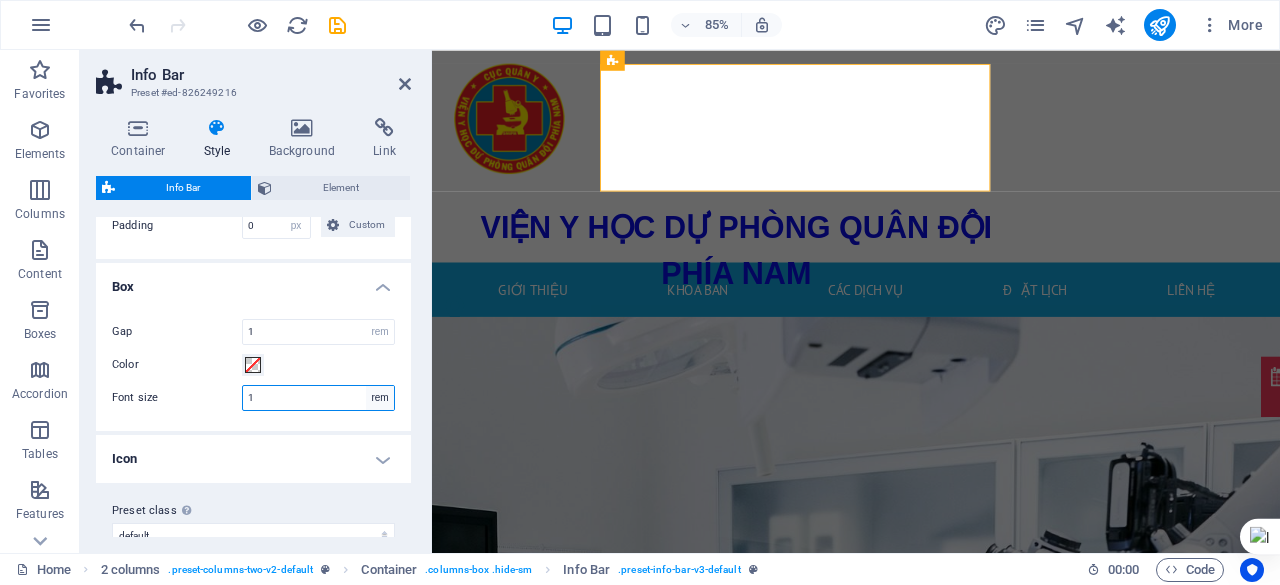 click on "px rem % vh vw" at bounding box center (380, 398) 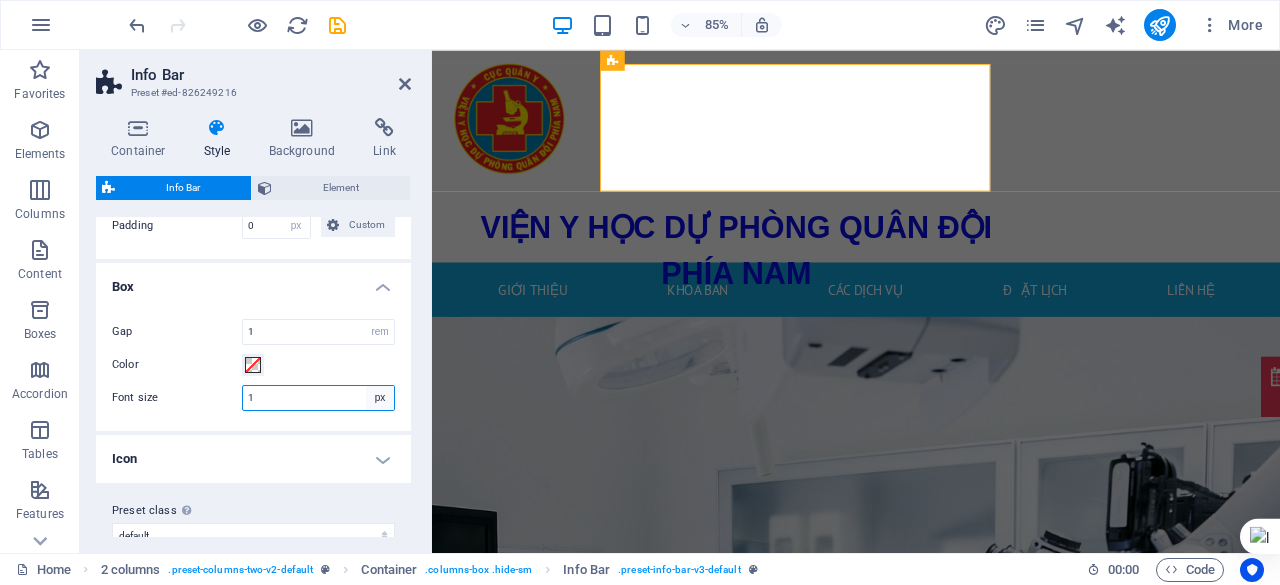click on "px rem % vh vw" at bounding box center (380, 398) 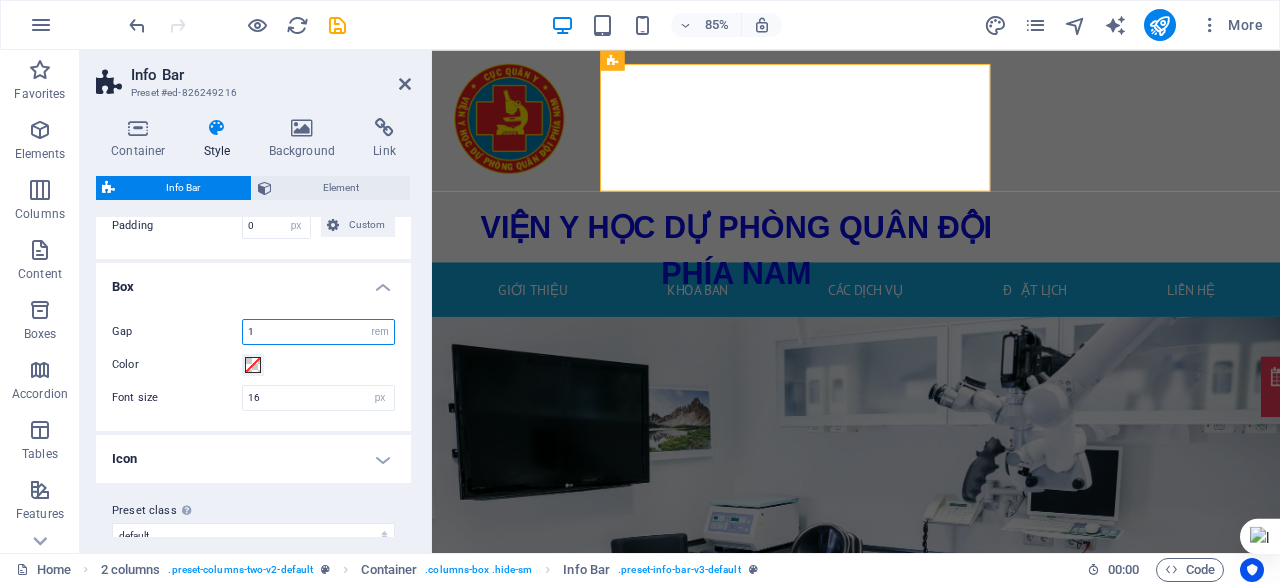 click on "1" at bounding box center (318, 332) 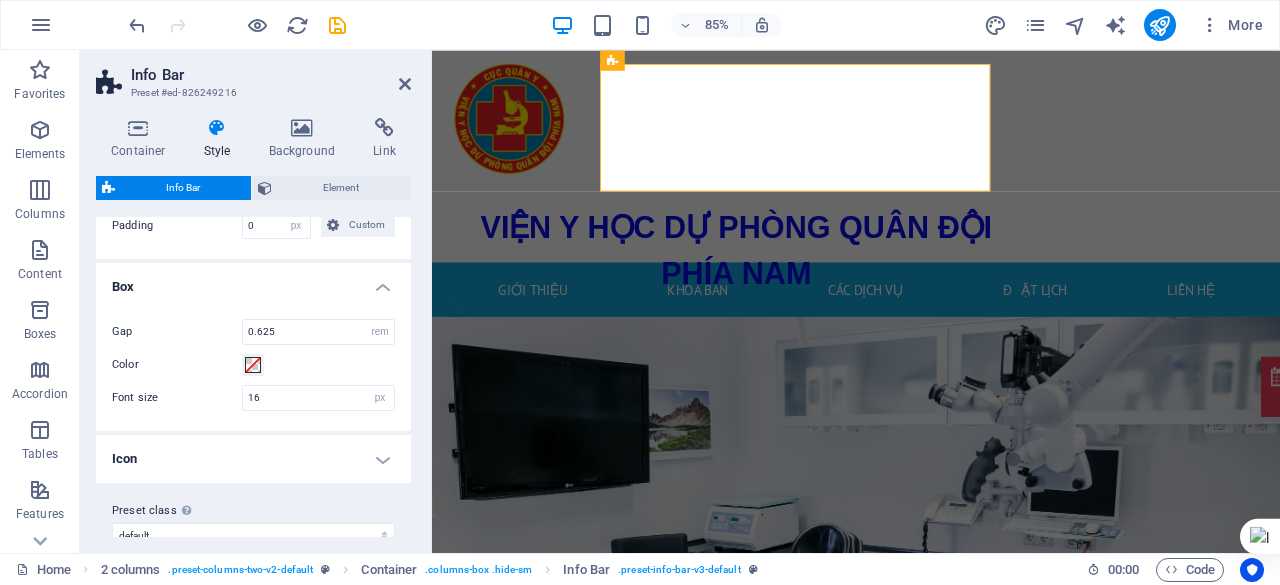 click on "Box" at bounding box center (253, 281) 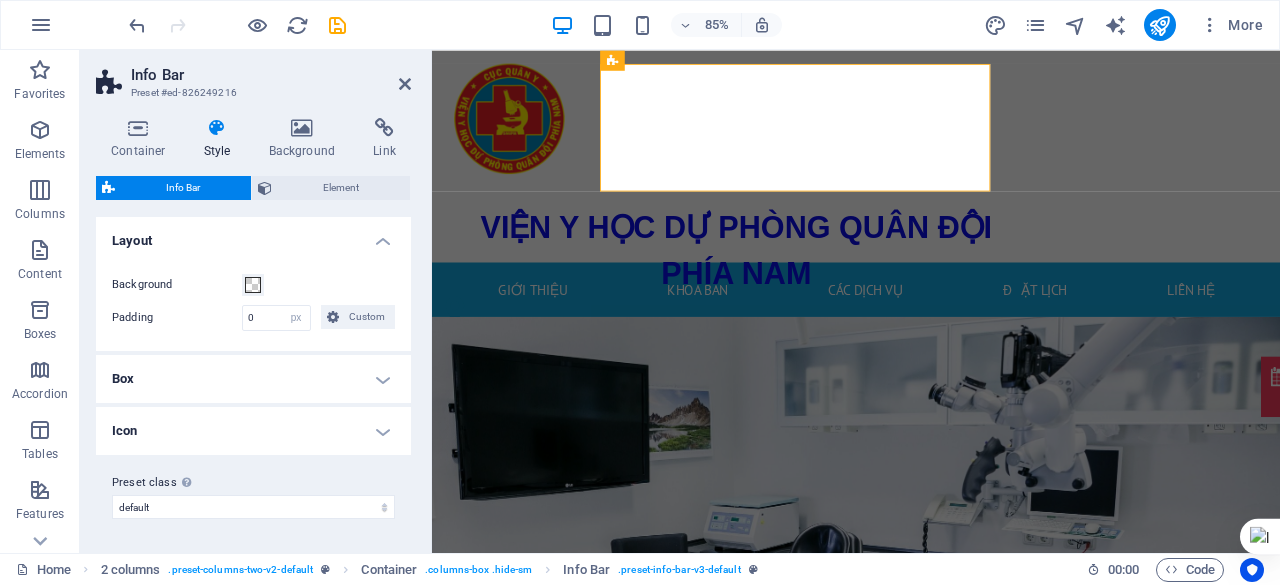 scroll, scrollTop: 0, scrollLeft: 0, axis: both 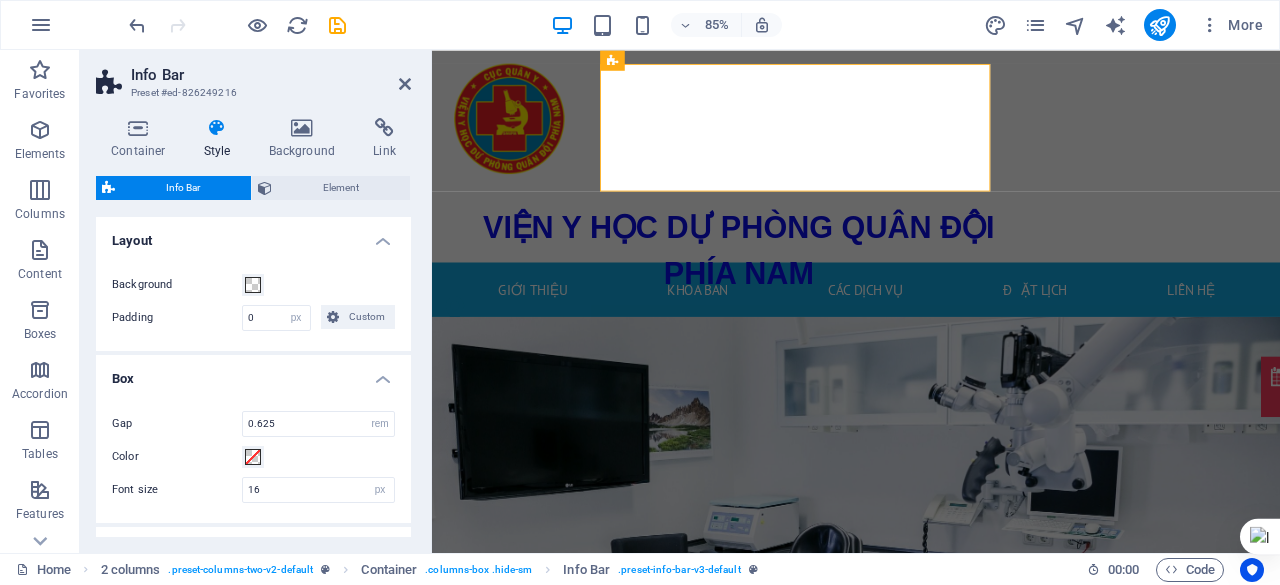 click on "Box" at bounding box center (253, 373) 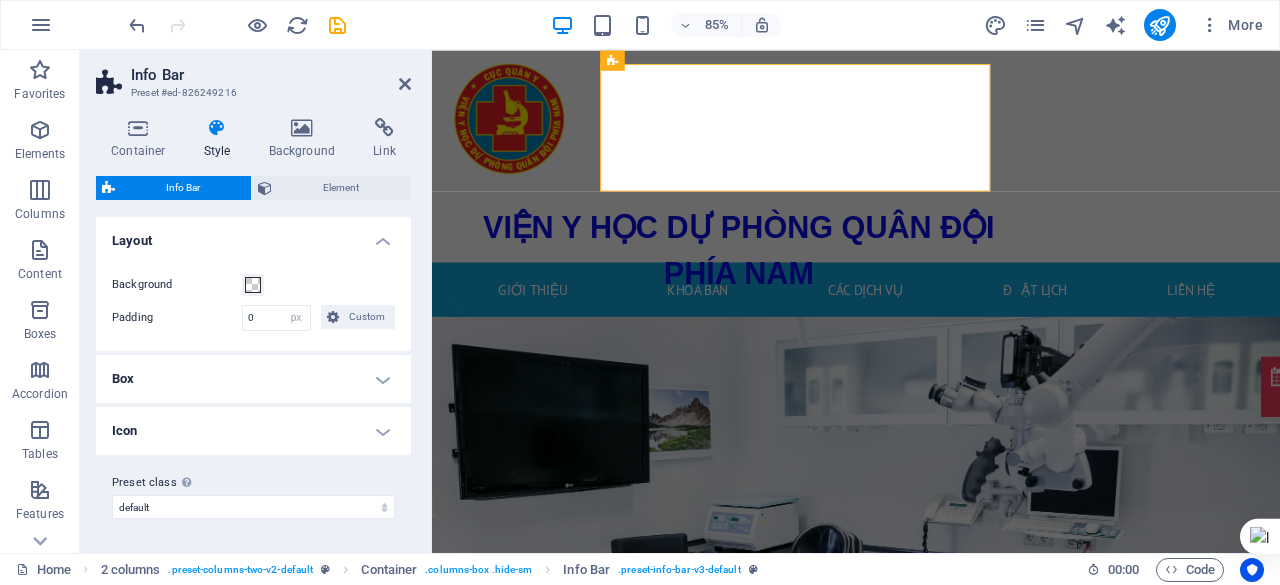 click on "Box" at bounding box center (253, 379) 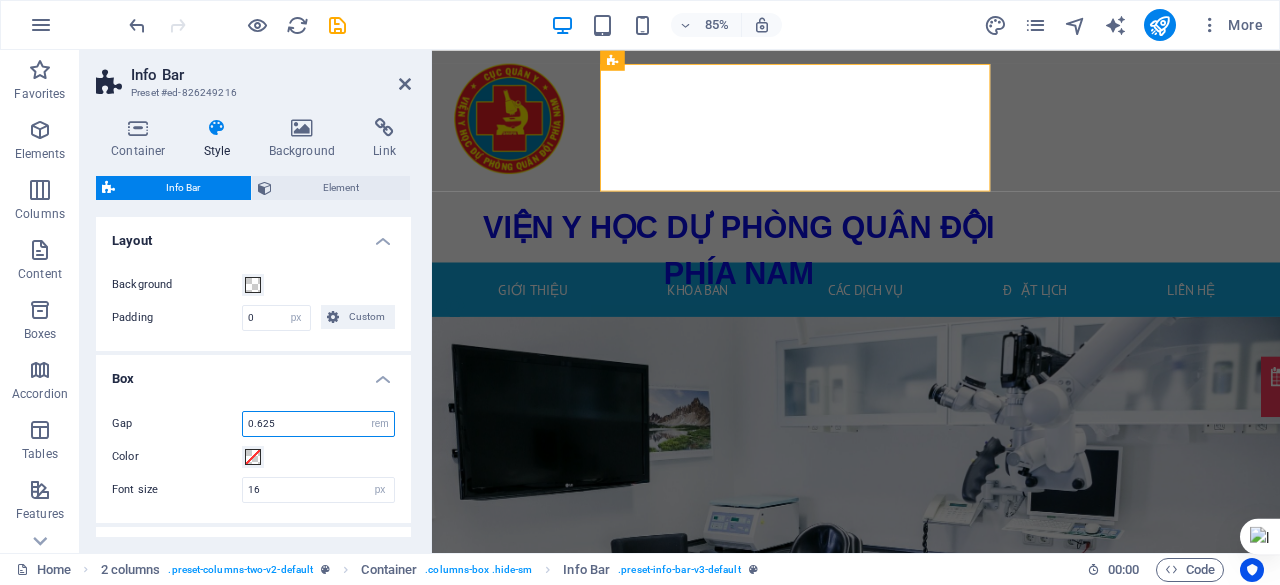 click on "0.625" at bounding box center (318, 424) 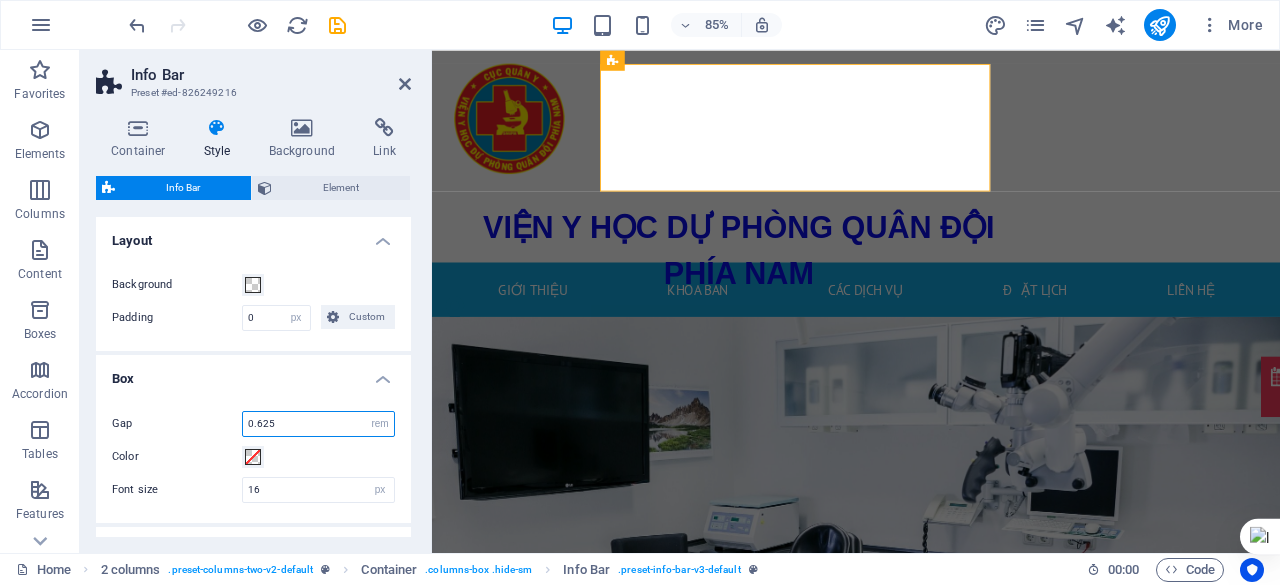 drag, startPoint x: 328, startPoint y: 418, endPoint x: 167, endPoint y: 417, distance: 161.00311 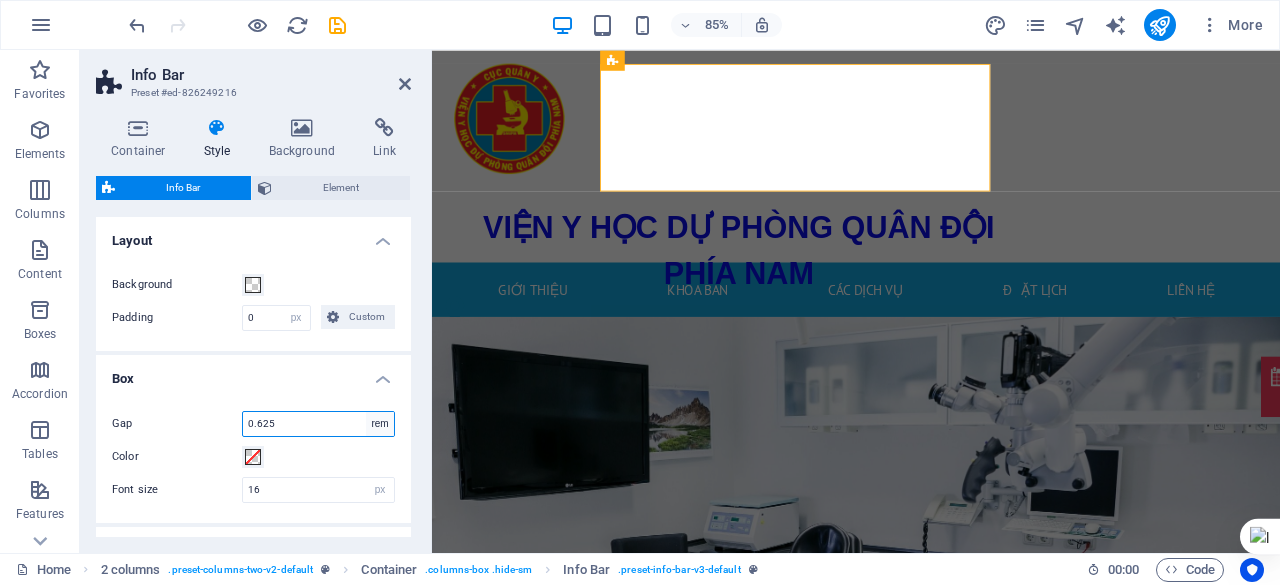 click on "px rem % vh vw" at bounding box center (380, 424) 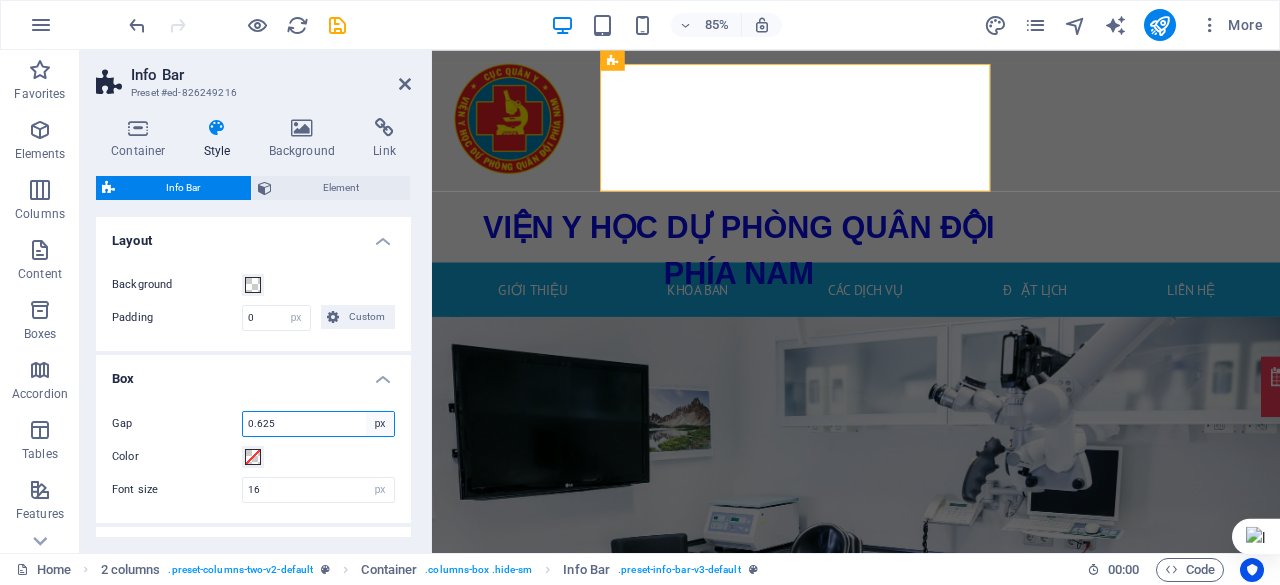click on "px rem % vh vw" at bounding box center (380, 424) 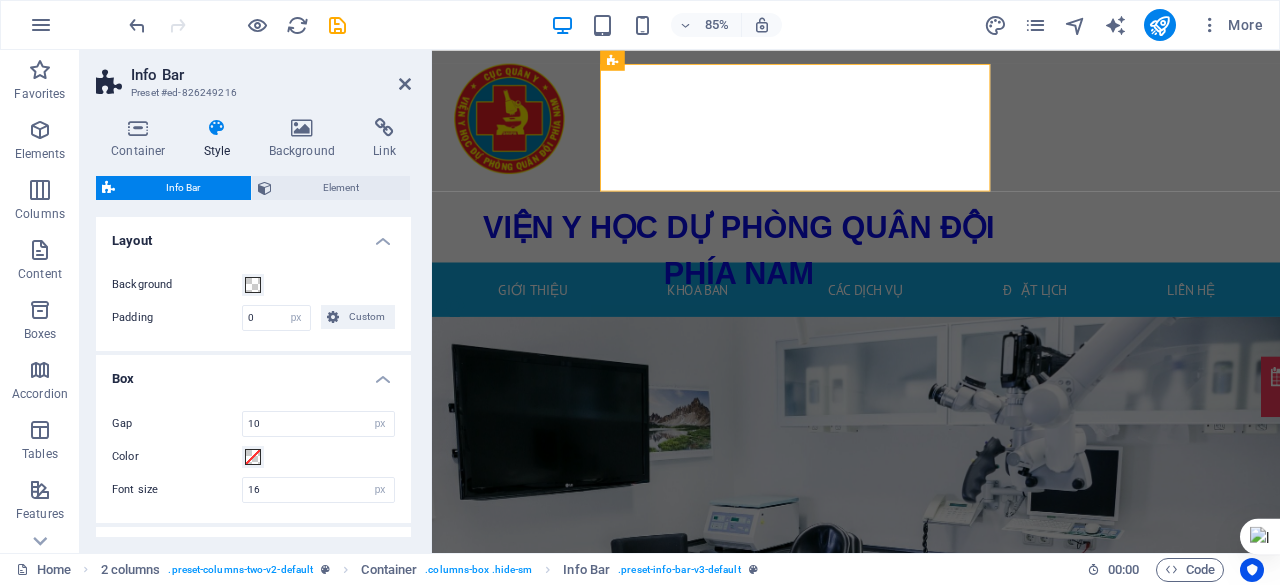 click on "Color" at bounding box center (253, 457) 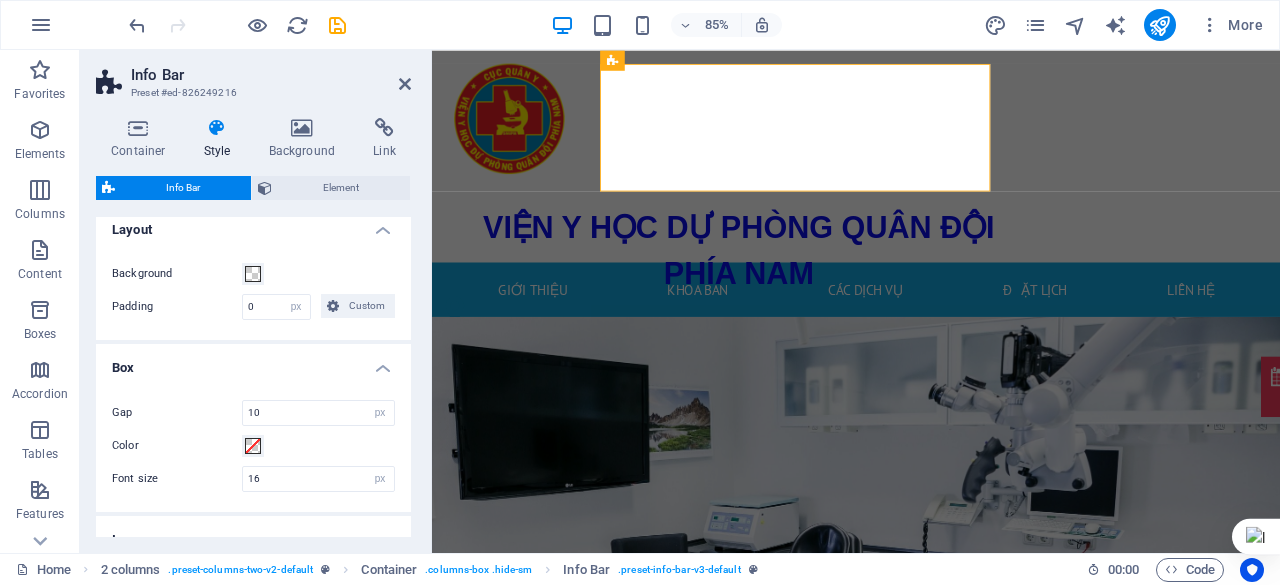 scroll, scrollTop: 3, scrollLeft: 0, axis: vertical 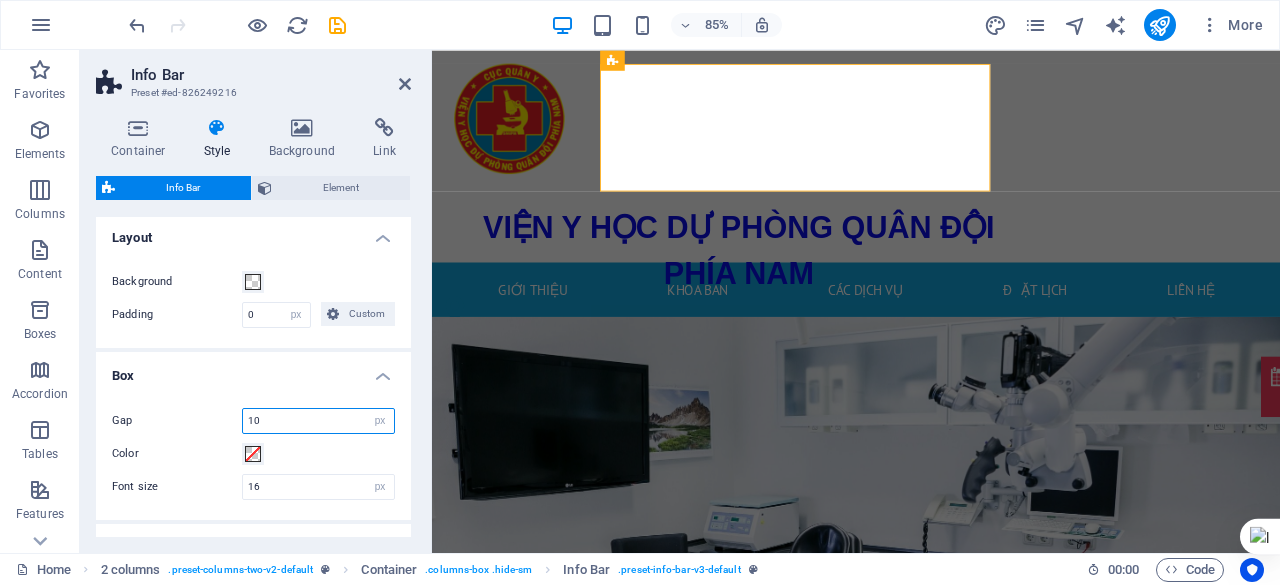 click on "10" at bounding box center [318, 421] 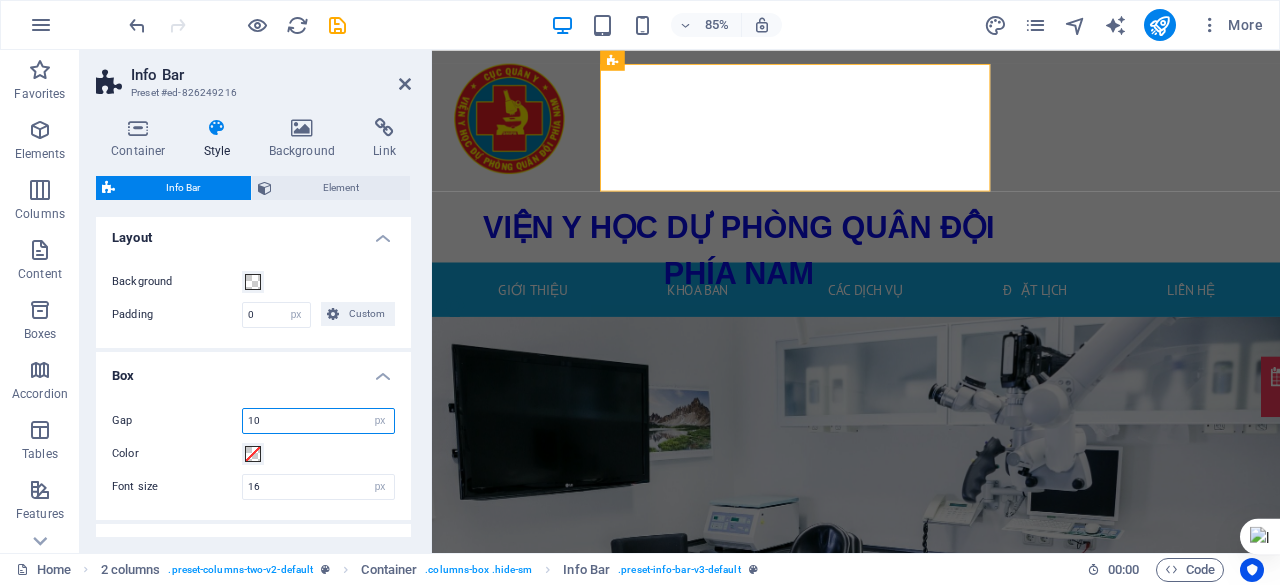 drag, startPoint x: 302, startPoint y: 423, endPoint x: 208, endPoint y: 417, distance: 94.19129 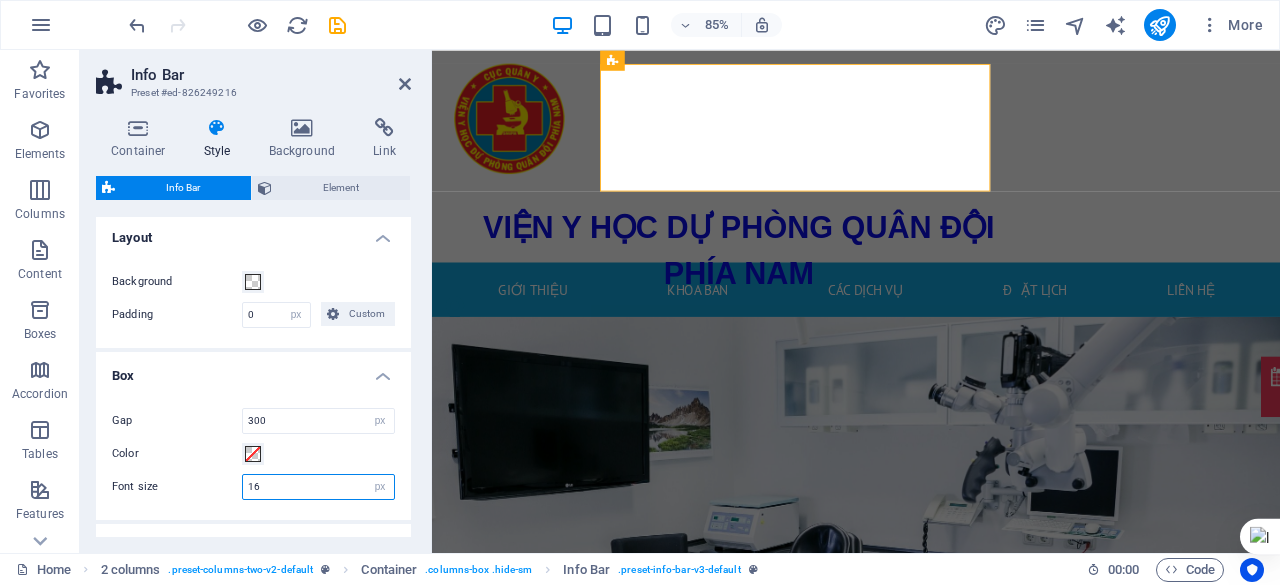 click on "16" at bounding box center [318, 487] 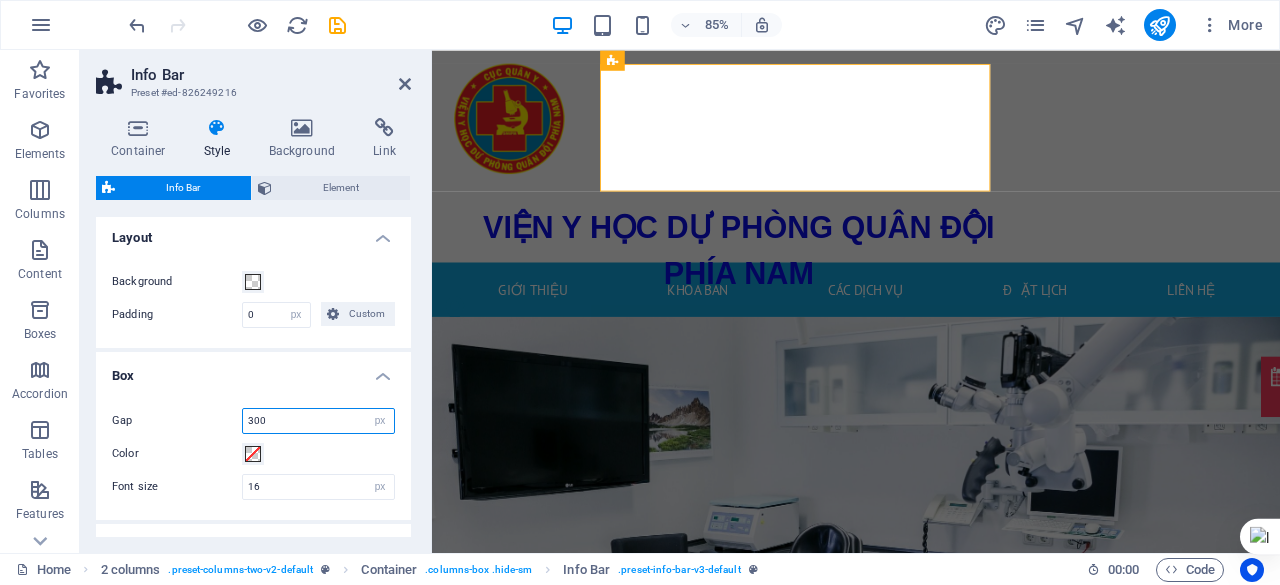 click on "300" at bounding box center [318, 421] 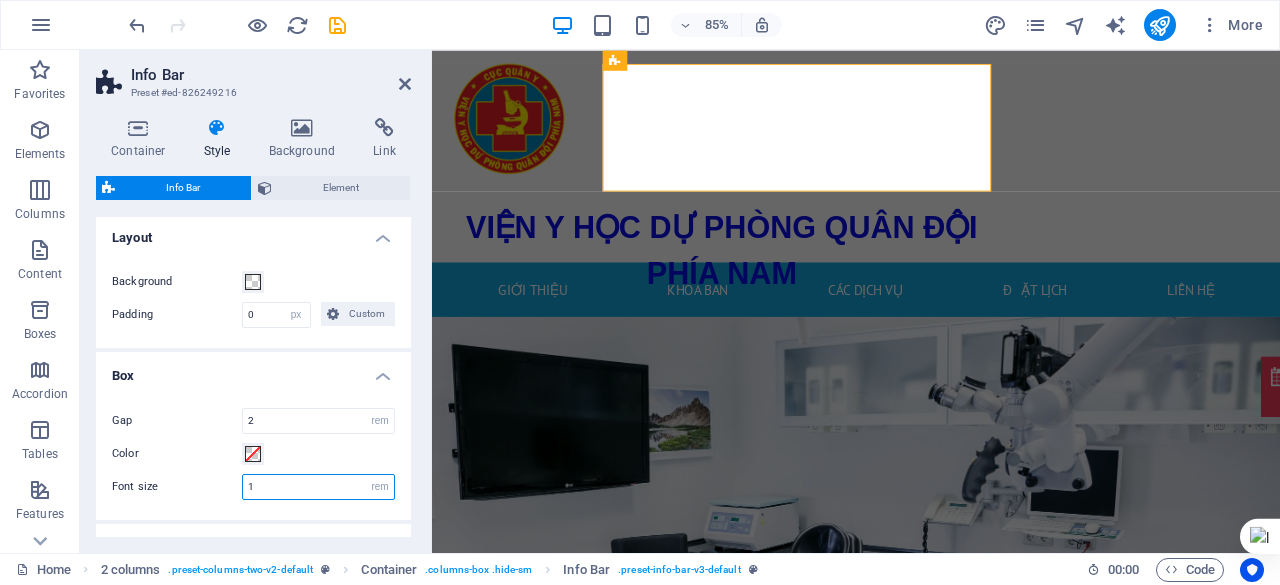 click on "1" at bounding box center (318, 487) 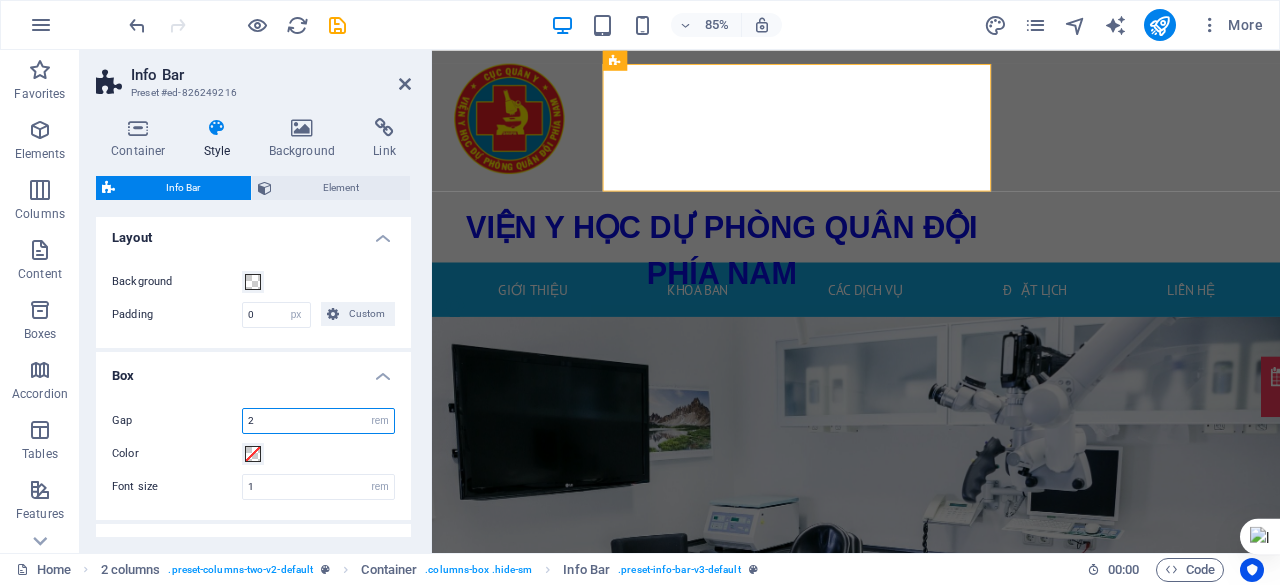 click on "2" at bounding box center (318, 421) 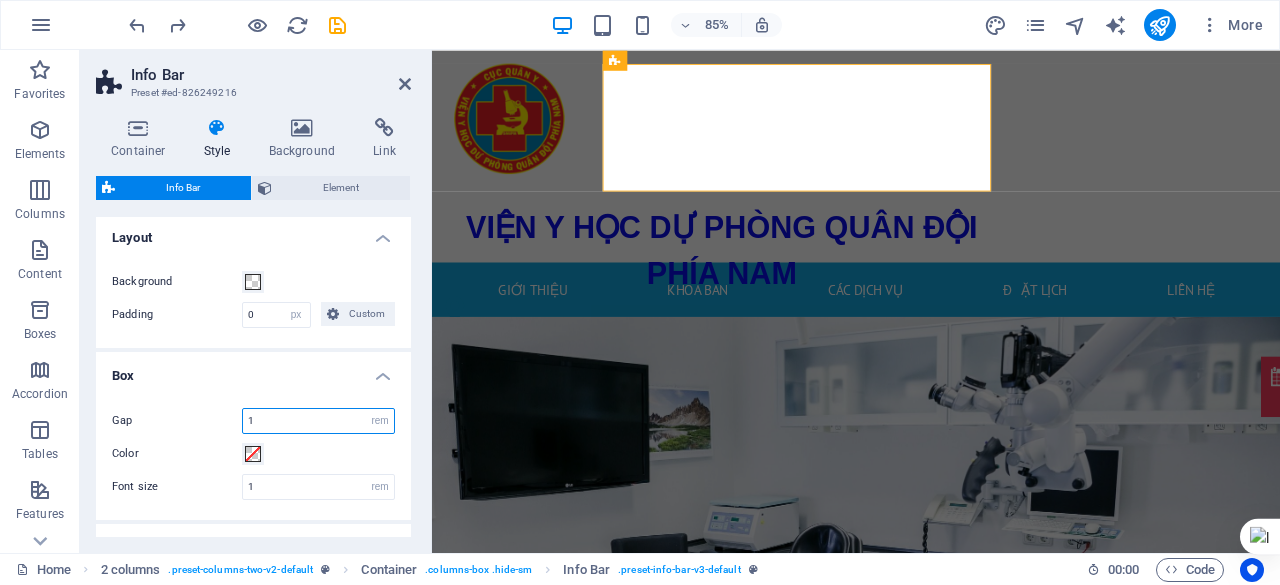 scroll, scrollTop: 0, scrollLeft: 0, axis: both 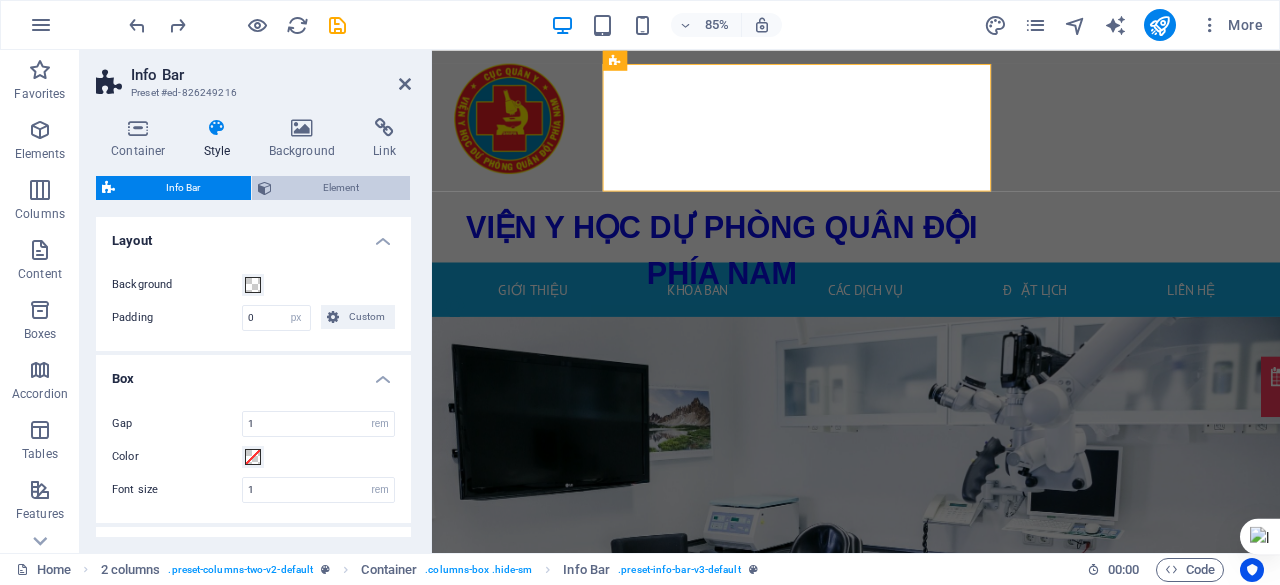 click on "Element" at bounding box center (341, 188) 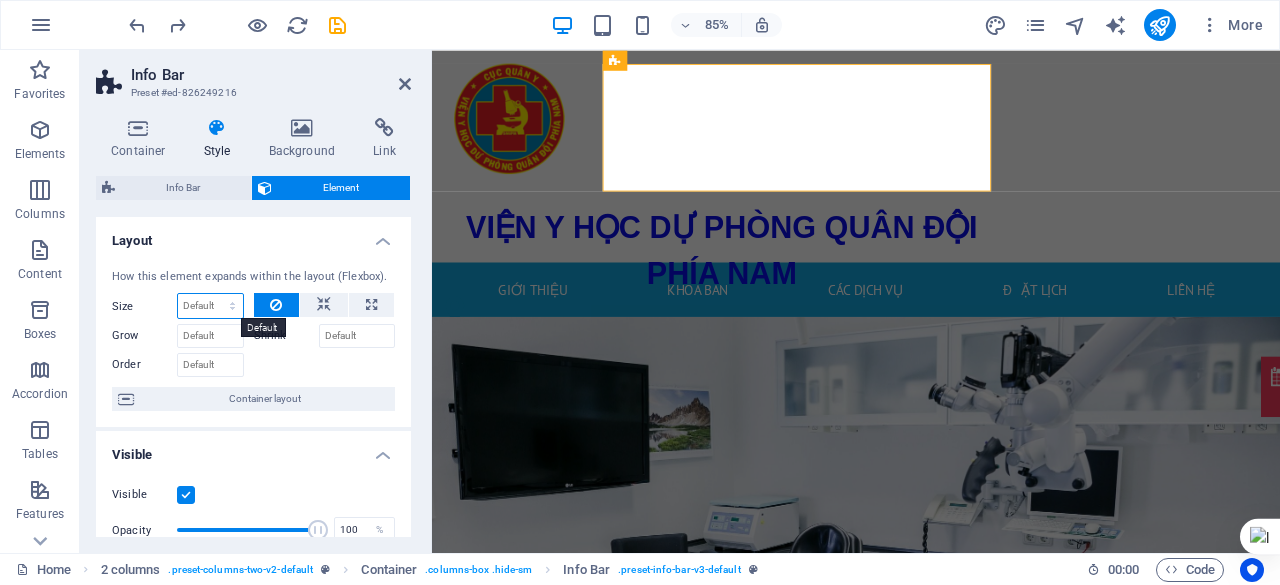 click on "Default auto px % 1/1 1/2 1/3 1/4 1/5 1/6 1/7 1/8 1/9 1/10" at bounding box center (210, 306) 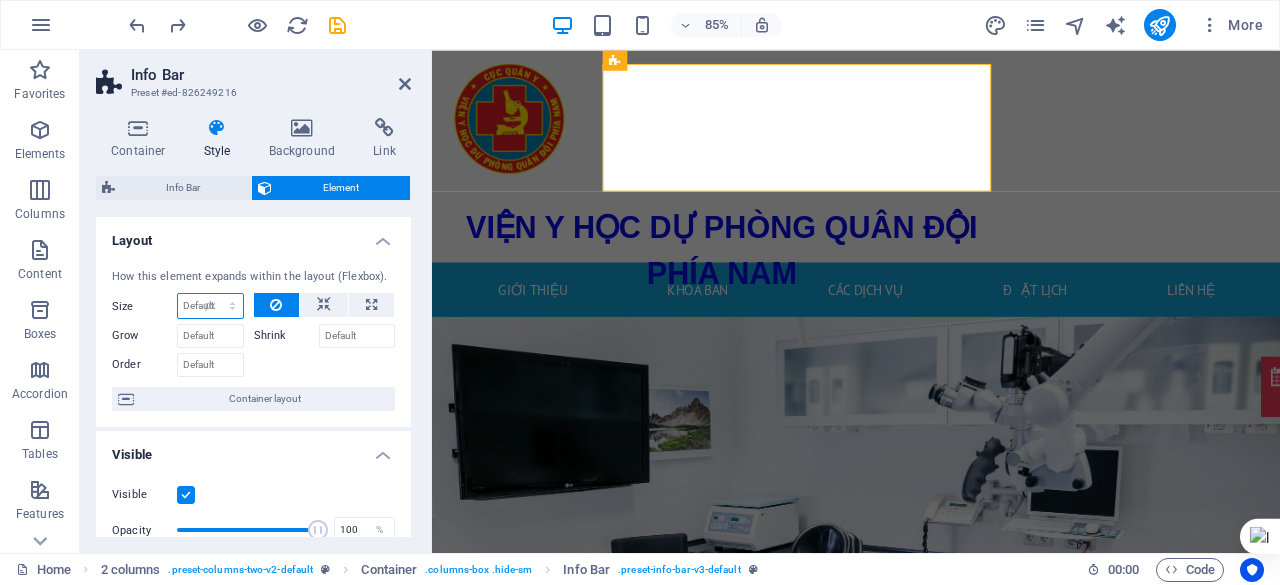 click on "Default auto px % 1/1 1/2 1/3 1/4 1/5 1/6 1/7 1/8 1/9 1/10" at bounding box center [210, 306] 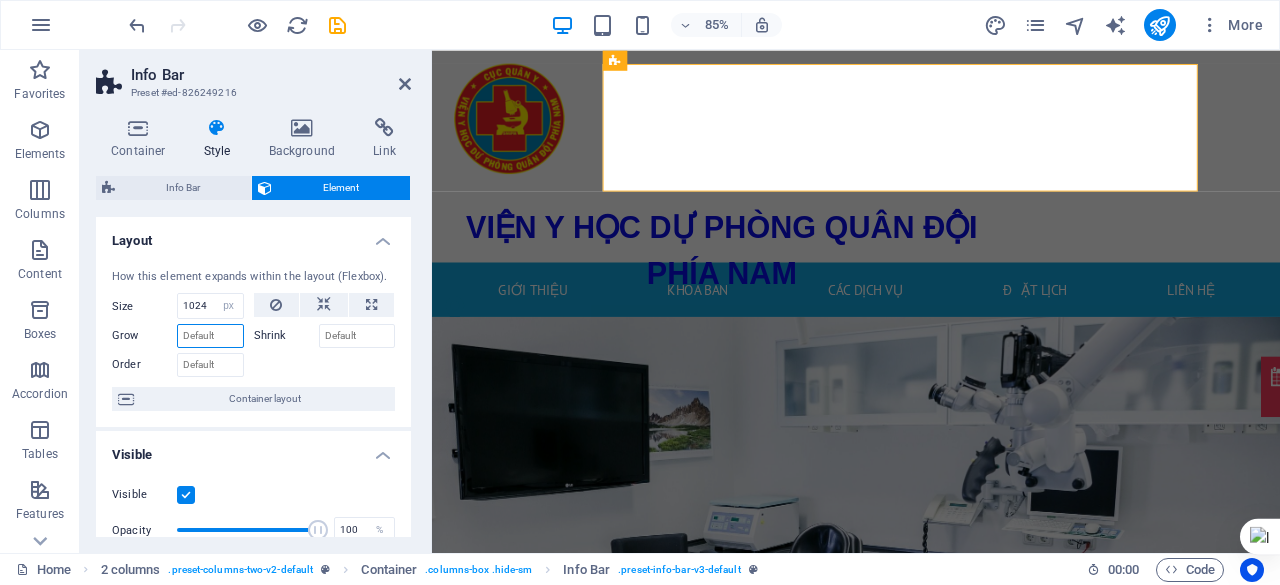 click on "Grow" at bounding box center [210, 336] 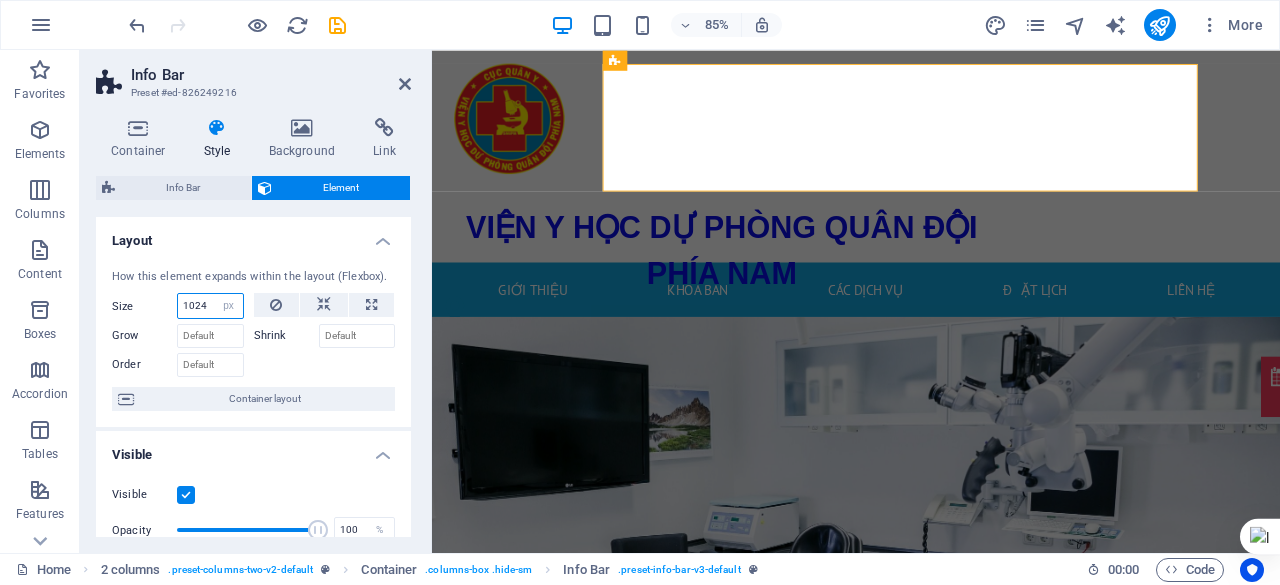 click on "1024" at bounding box center [210, 306] 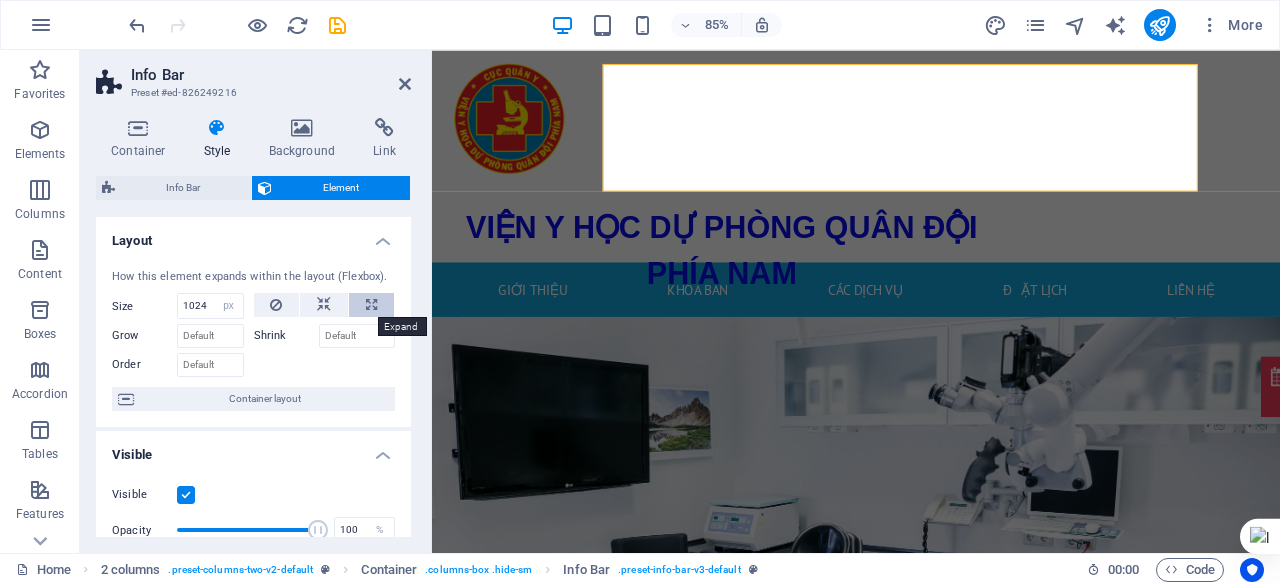 click at bounding box center [371, 305] 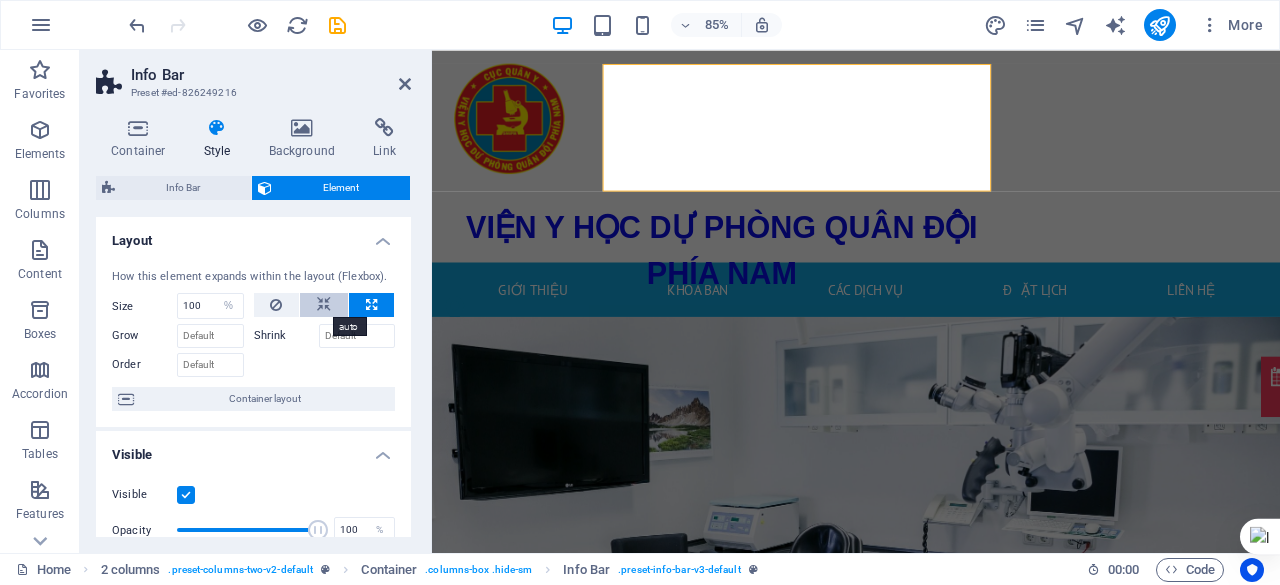 click at bounding box center (324, 305) 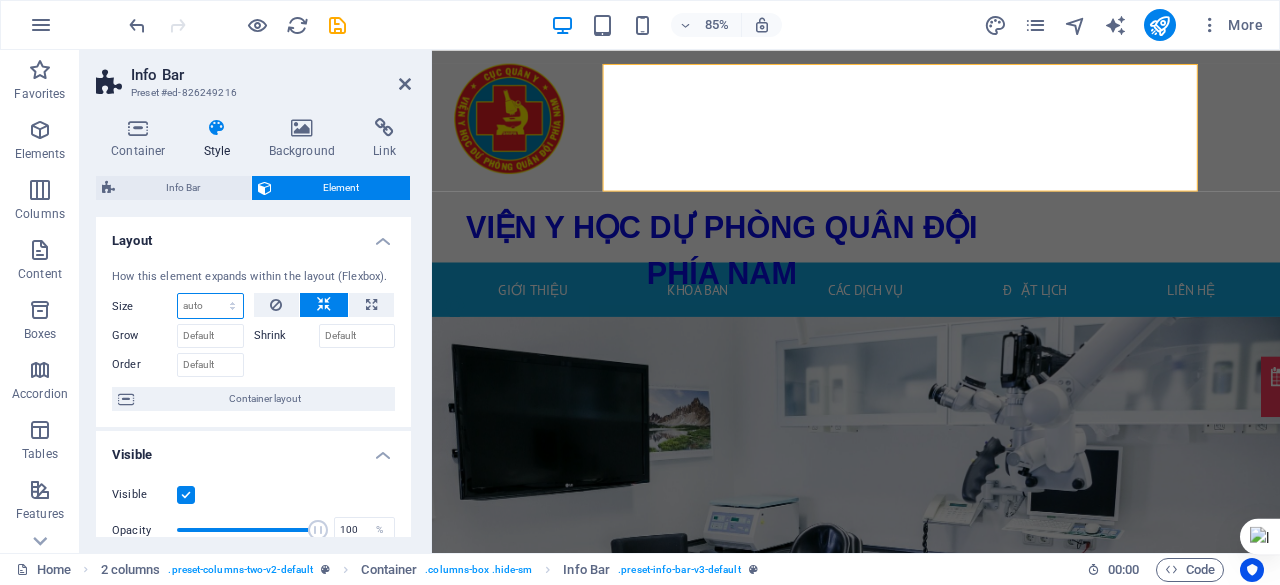 click on "Default auto px % 1/1 1/2 1/3 1/4 1/5 1/6 1/7 1/8 1/9 1/10" at bounding box center (210, 306) 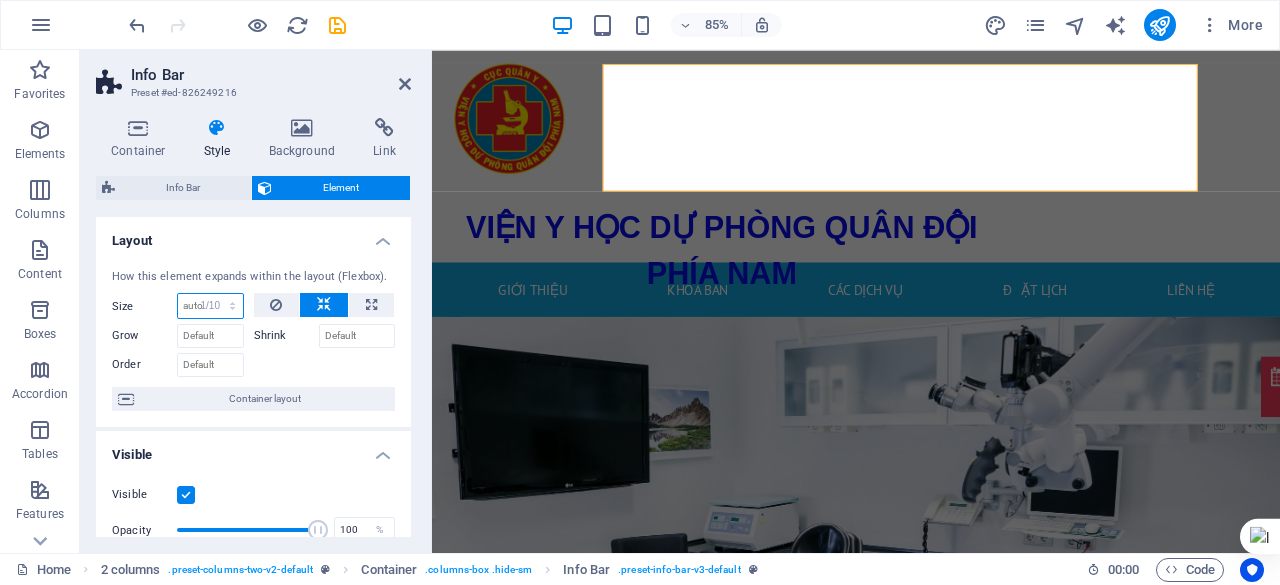 click on "Default auto px % 1/1 1/2 1/3 1/4 1/5 1/6 1/7 1/8 1/9 1/10" at bounding box center [210, 306] 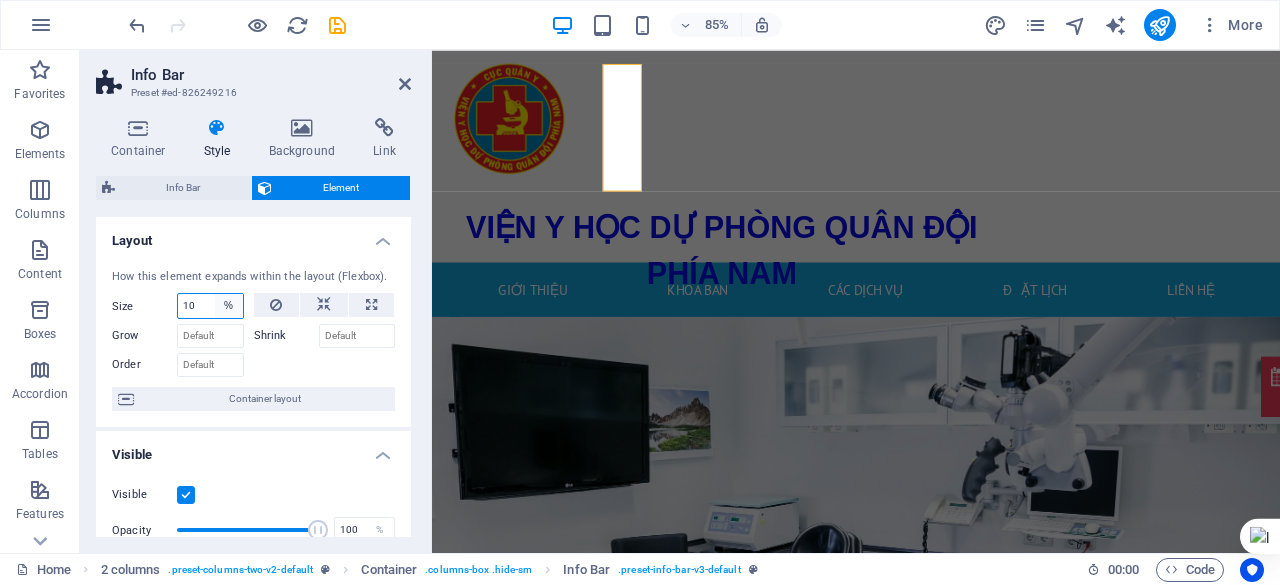 click on "Default auto px % 1/1 1/2 1/3 1/4 1/5 1/6 1/7 1/8 1/9 1/10" at bounding box center [229, 306] 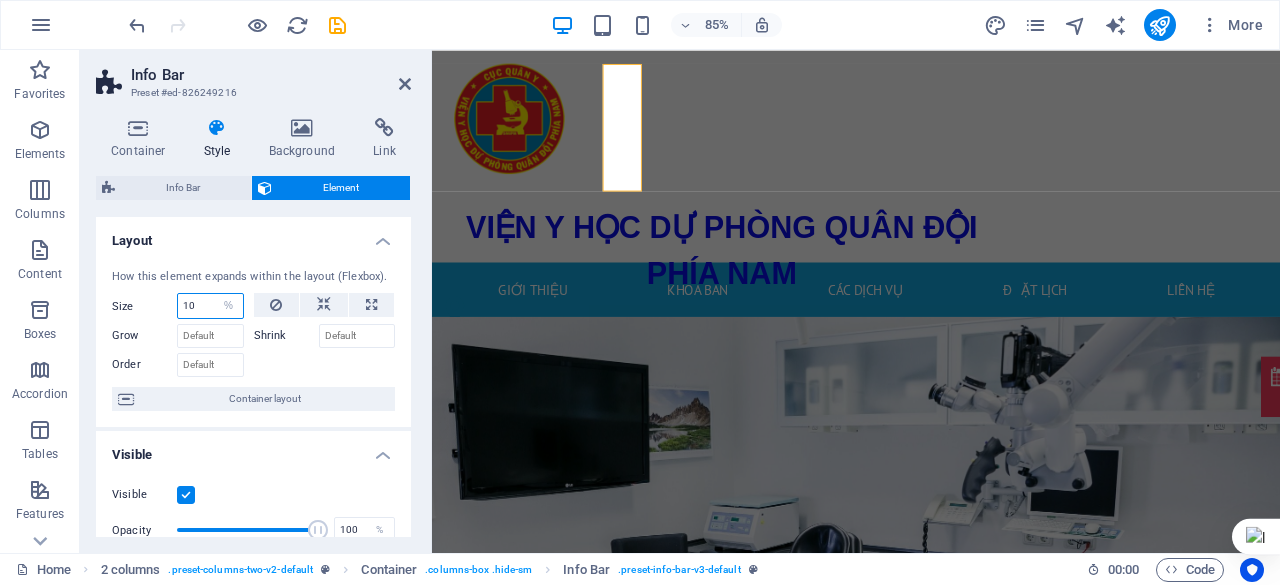 click on "10" at bounding box center [210, 306] 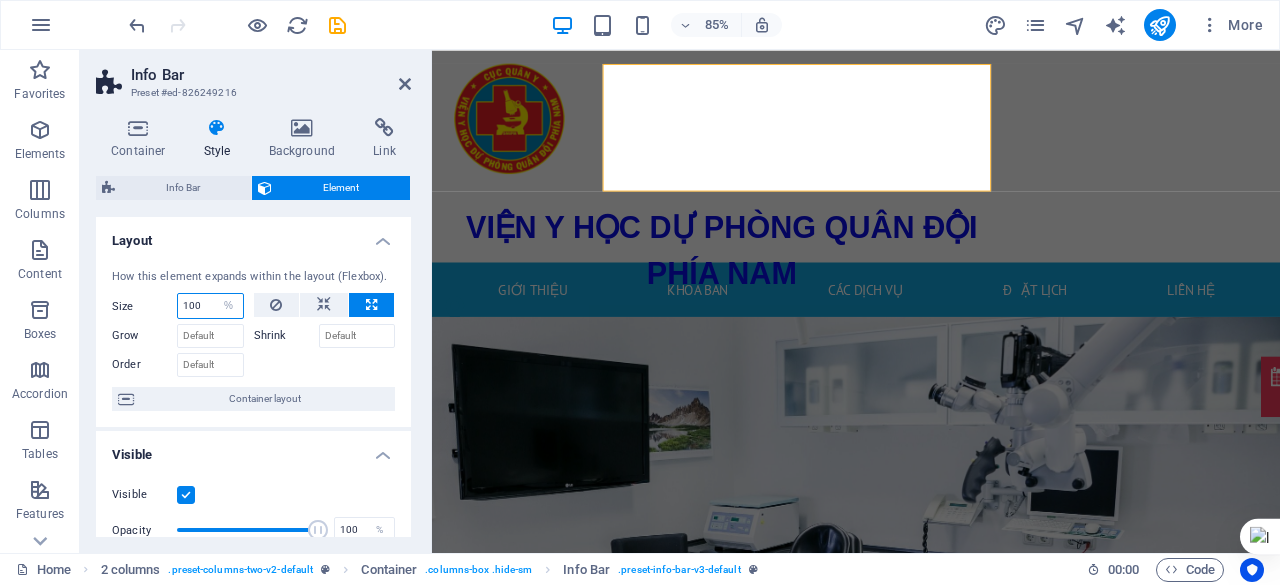 click on "100" at bounding box center (210, 306) 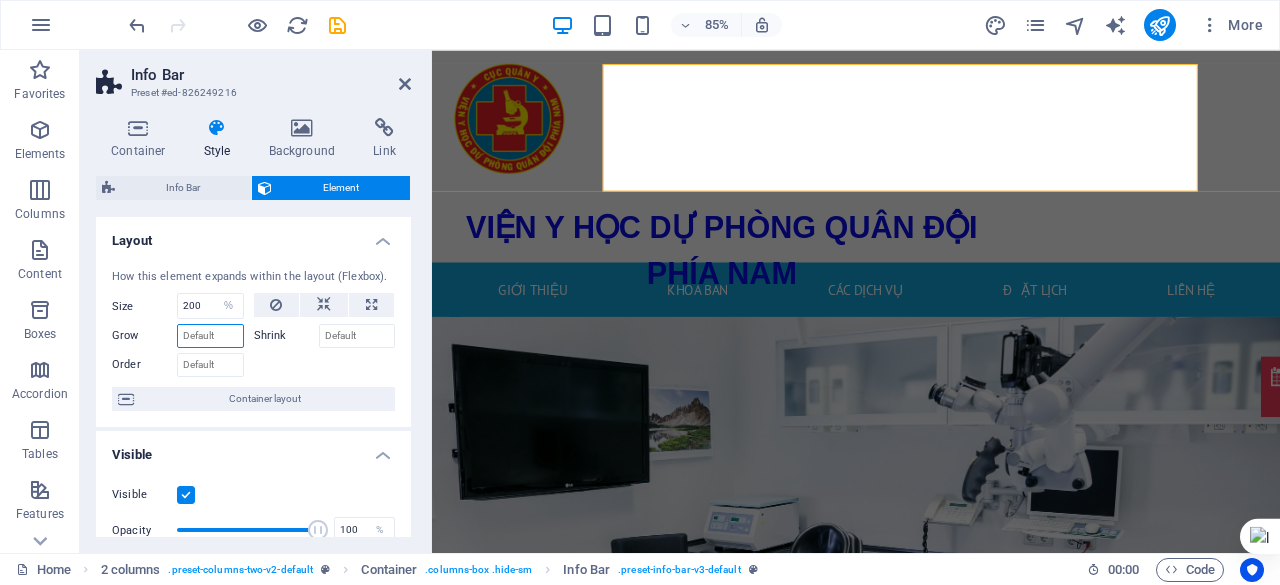 click on "Grow" at bounding box center (210, 336) 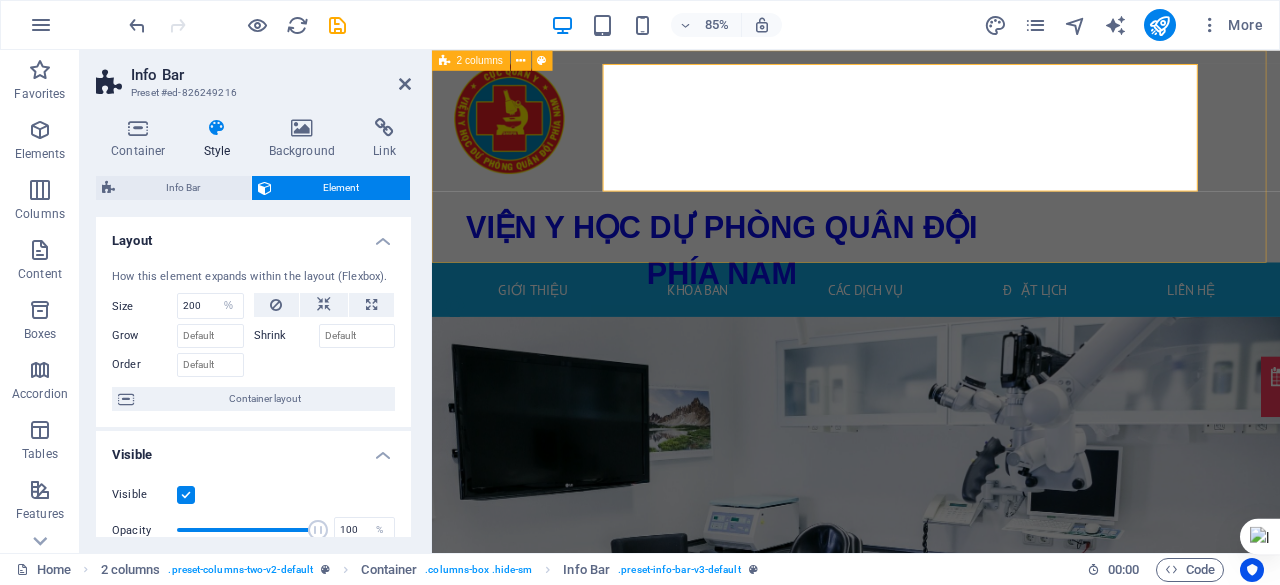 click on "VIỆN Y HỌC DỰ PHÒNG QUÂN ĐỘI PHÍA NAM 168Bis Phan Văn Trị, Phường An Nhơn, TP. Hồ Chí Minh 0868679389" at bounding box center (923, 175) 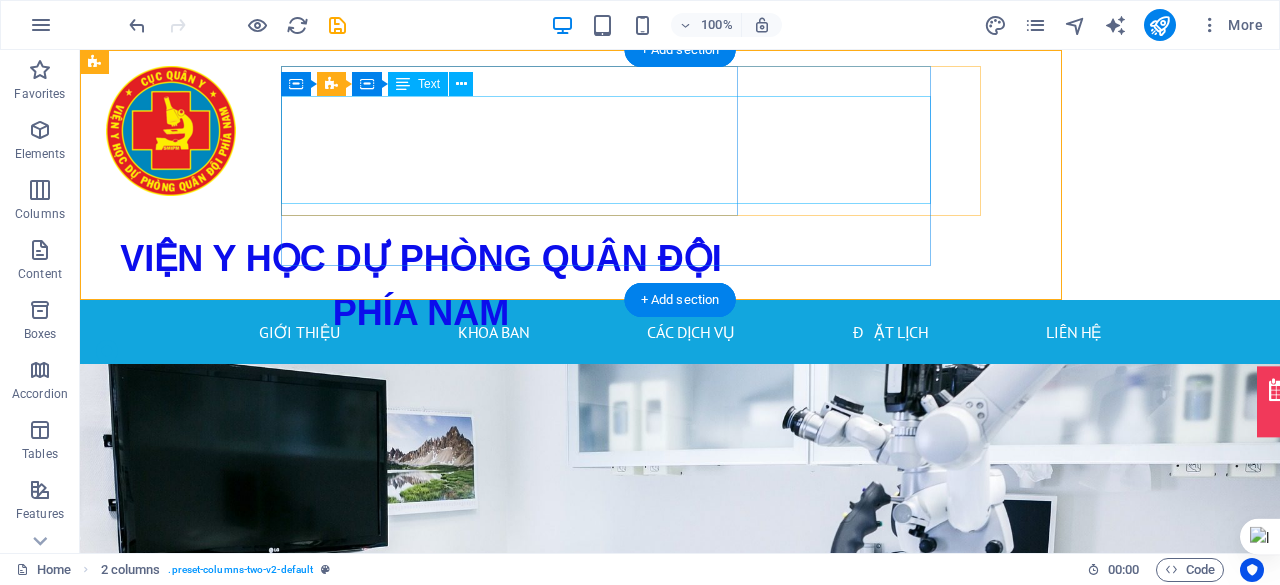 click on "VIỆN Y HỌC DỰ PHÒNG QUÂN ĐỘI PHÍA NAM" at bounding box center [421, 286] 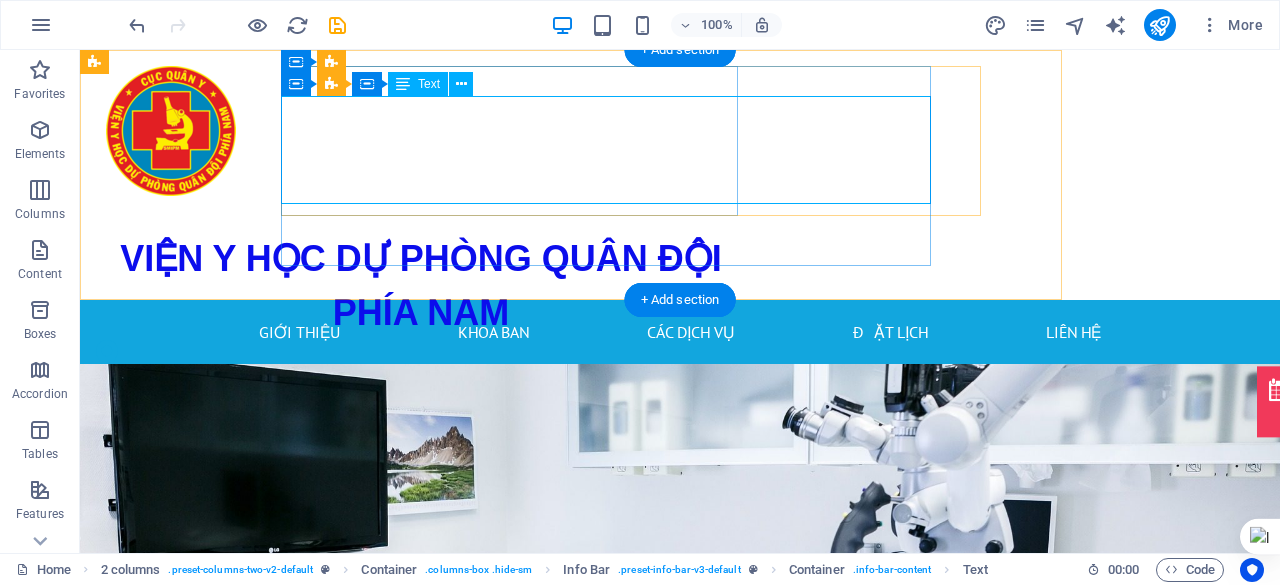 click on "VIỆN Y HỌC DỰ PHÒNG QUÂN ĐỘI PHÍA NAM" at bounding box center (421, 286) 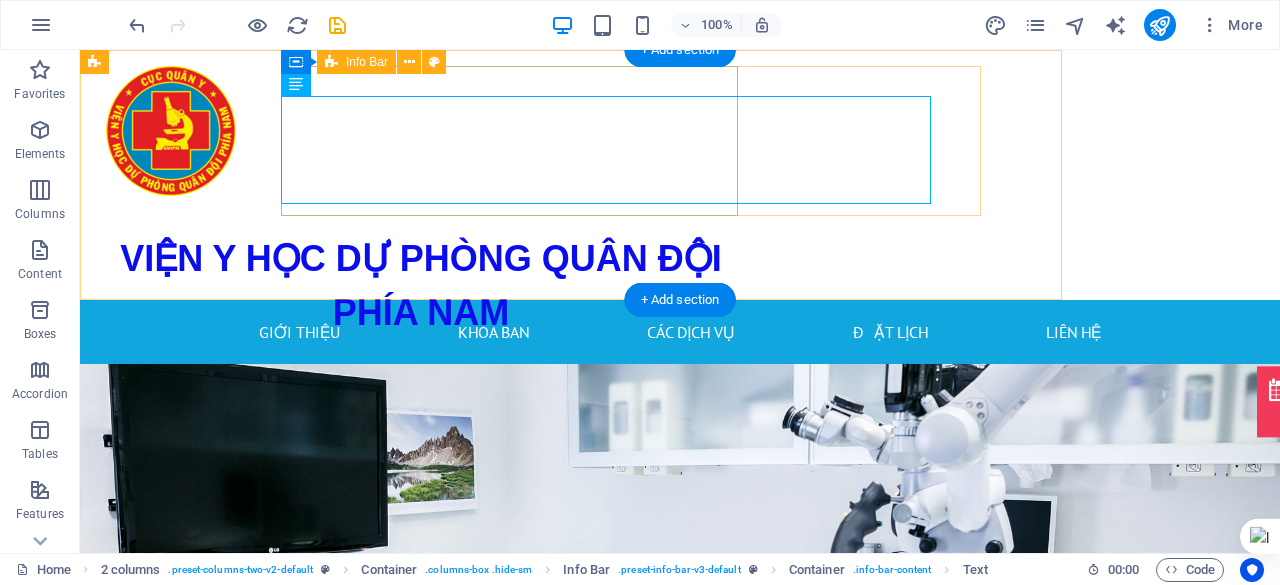 click on "VIỆN Y HỌC DỰ PHÒNG QUÂN ĐỘI PHÍA NAM 168Bis Phan Văn Trị, Phường An Nhơn, TP. Hồ Chí Minh 0868679389" at bounding box center (446, 307) 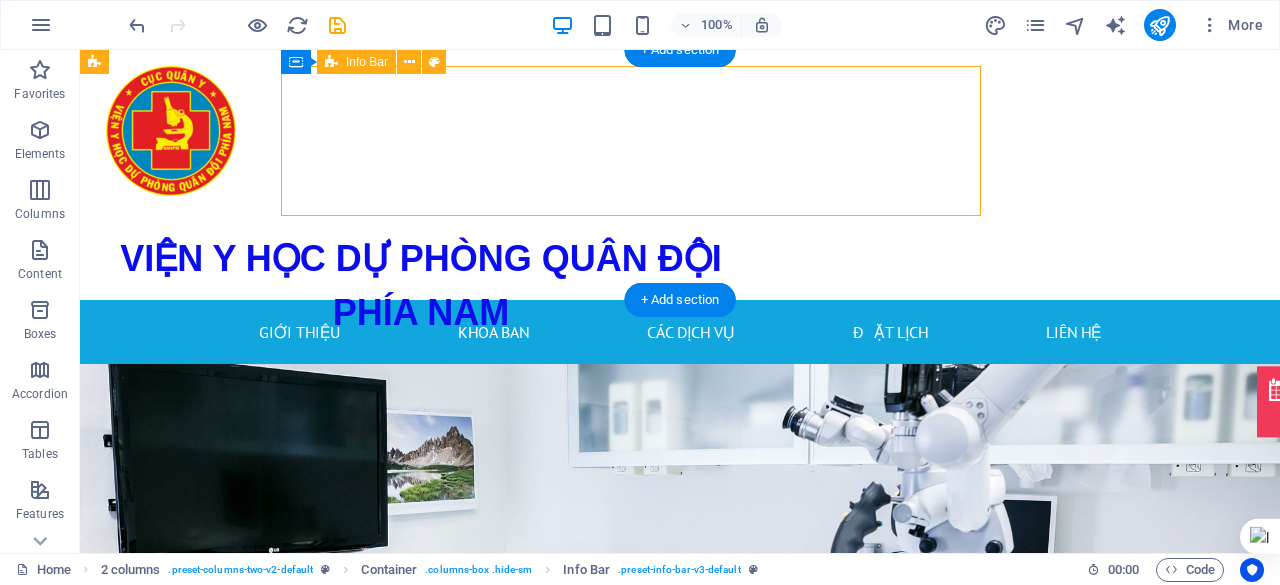 click on "VIỆN Y HỌC DỰ PHÒNG QUÂN ĐỘI PHÍA NAM 168Bis Phan Văn Trị, Phường An Nhơn, TP. Hồ Chí Minh 0868679389" at bounding box center [446, 307] 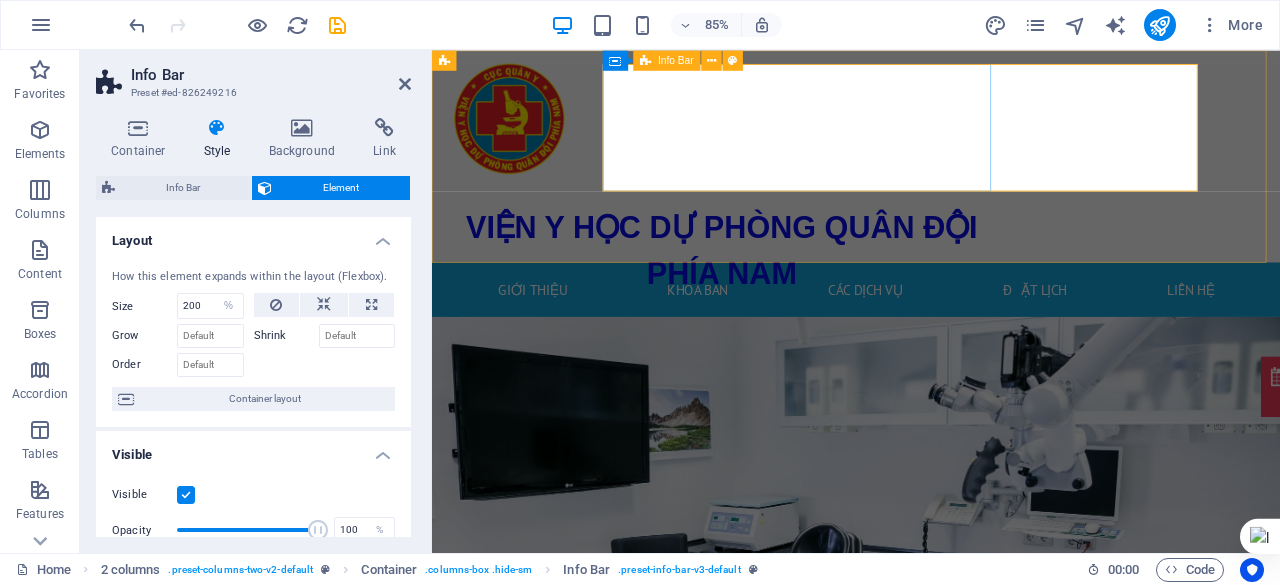 click on "VIỆN Y HỌC DỰ PHÒNG QUÂN ĐỘI PHÍA NAM 168Bis Phan Văn Trị, Phường An Nhơn, TP. Hồ Chí Minh 0868679389" at bounding box center [798, 307] 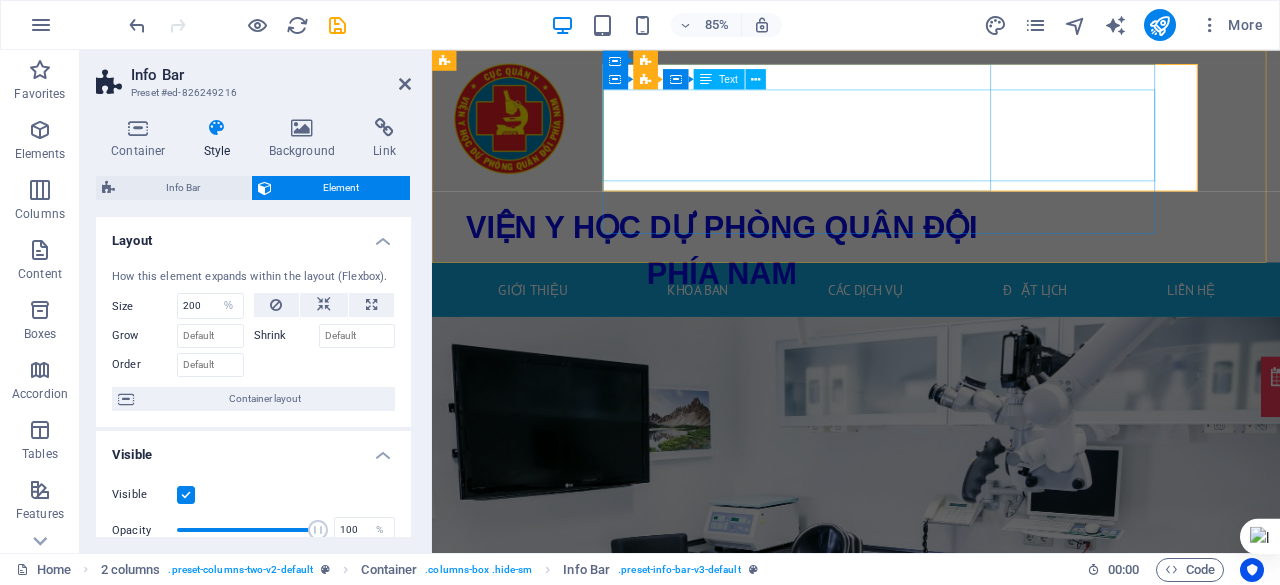 click on "VIỆN Y HỌC DỰ PHÒNG QUÂN ĐỘI PHÍA NAM" at bounding box center (773, 286) 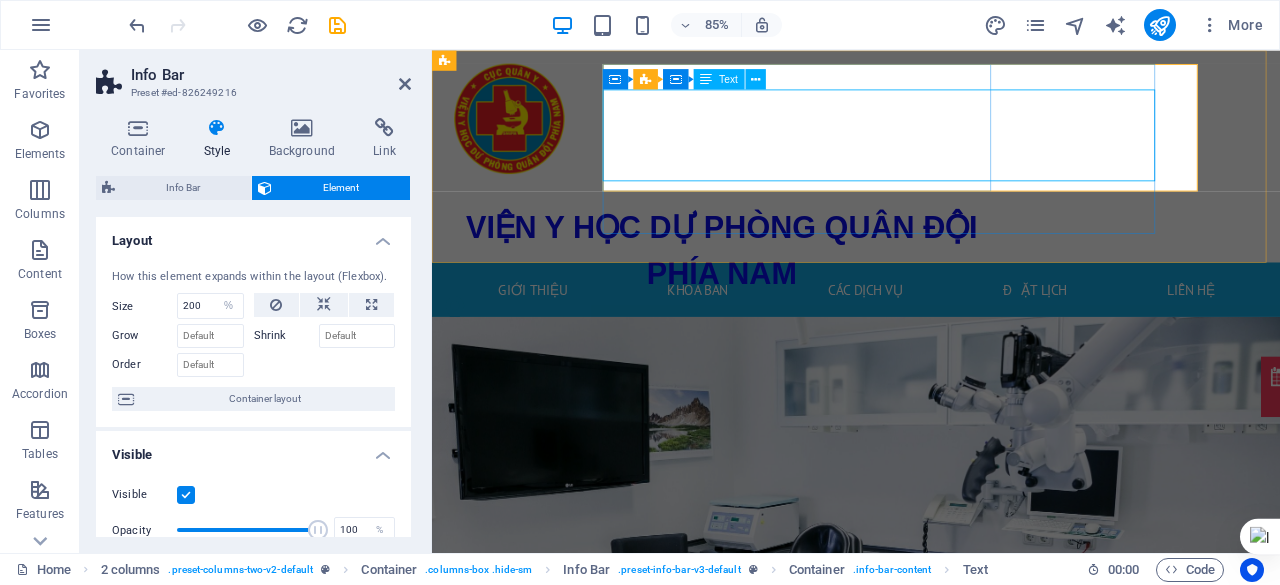 click on "VIỆN Y HỌC DỰ PHÒNG QUÂN ĐỘI PHÍA NAM" at bounding box center (773, 286) 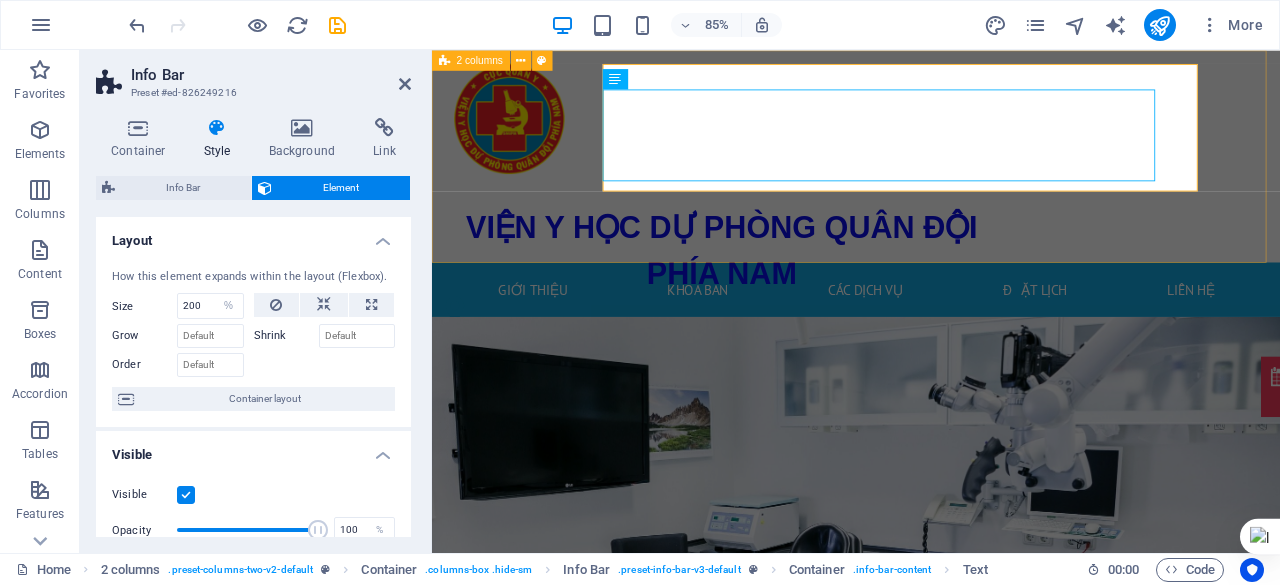 click on "VIỆN Y HỌC DỰ PHÒNG QUÂN ĐỘI PHÍA NAM 168Bis Phan Văn Trị, Phường An Nhơn, TP. Hồ Chí Minh 0868679389" at bounding box center [923, 175] 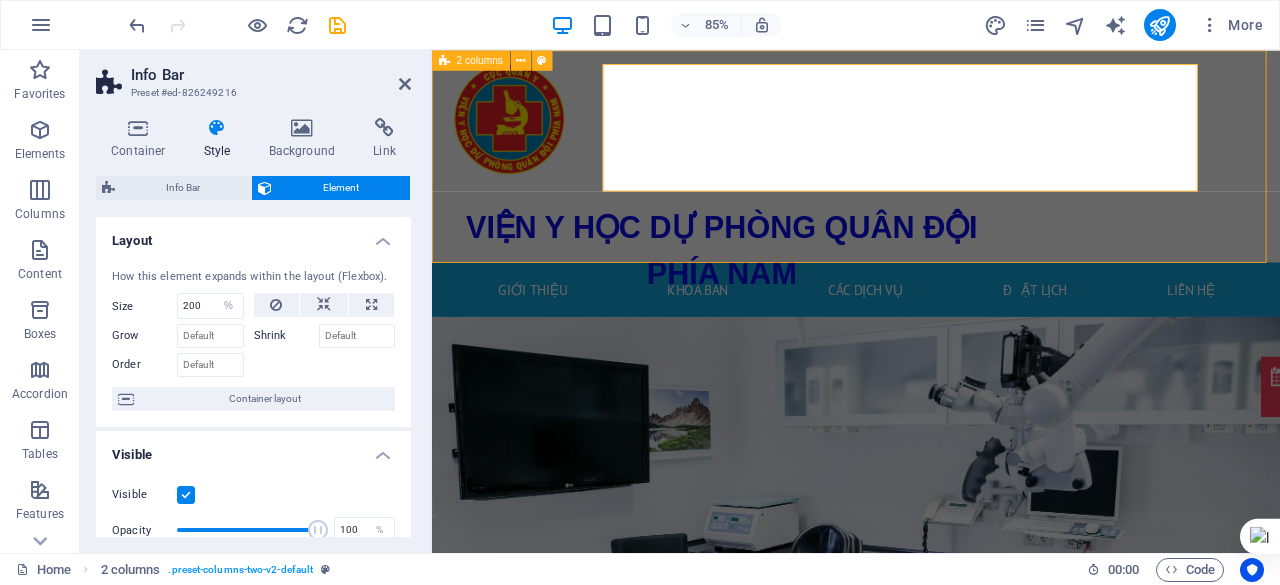 click on "VIỆN Y HỌC DỰ PHÒNG QUÂN ĐỘI PHÍA NAM 168Bis Phan Văn Trị, Phường An Nhơn, TP. Hồ Chí Minh 0868679389" at bounding box center (923, 175) 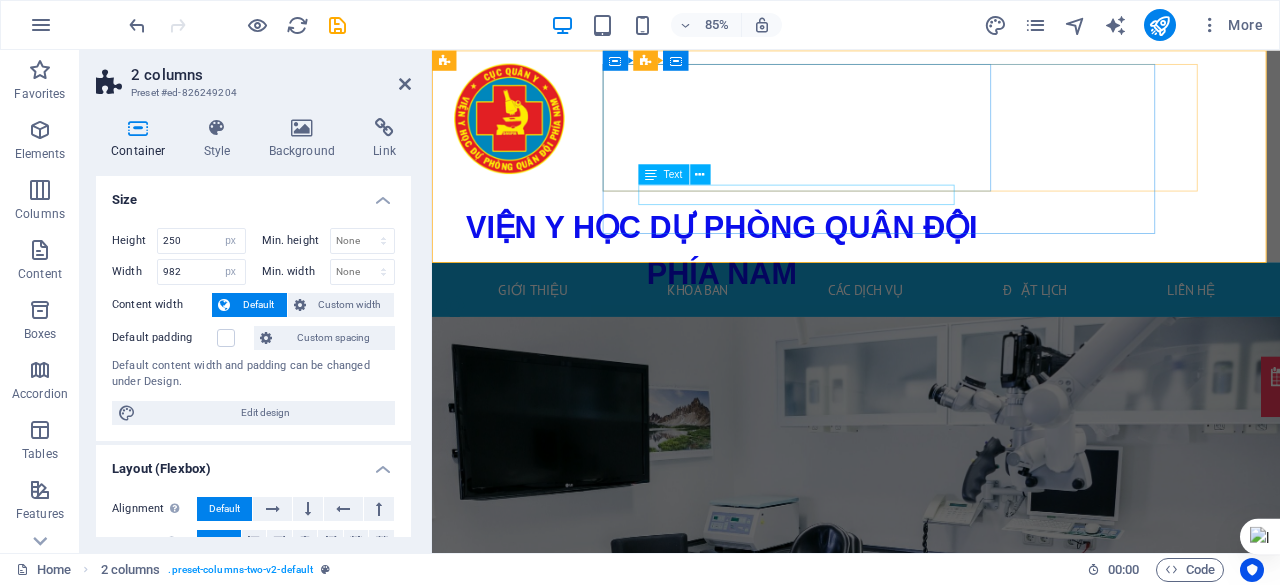 click on "[NUMBER] [STREET], [DISTRICT], [CITY]" at bounding box center [773, 384] 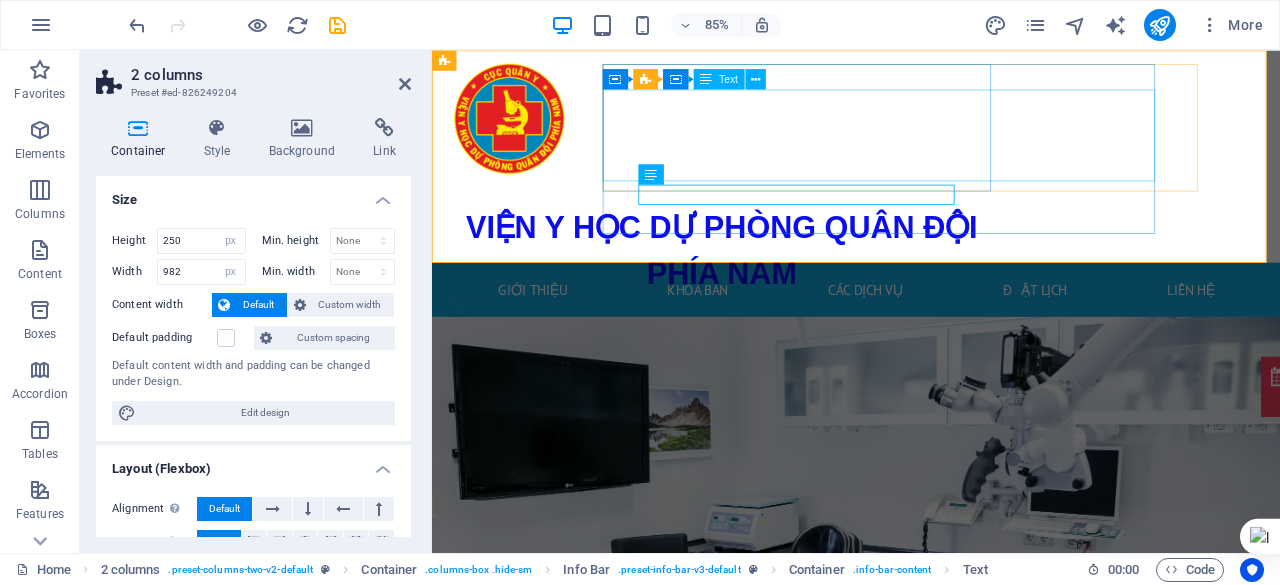 click on "VIỆN Y HỌC DỰ PHÒNG QUÂN ĐỘI PHÍA NAM" at bounding box center (773, 286) 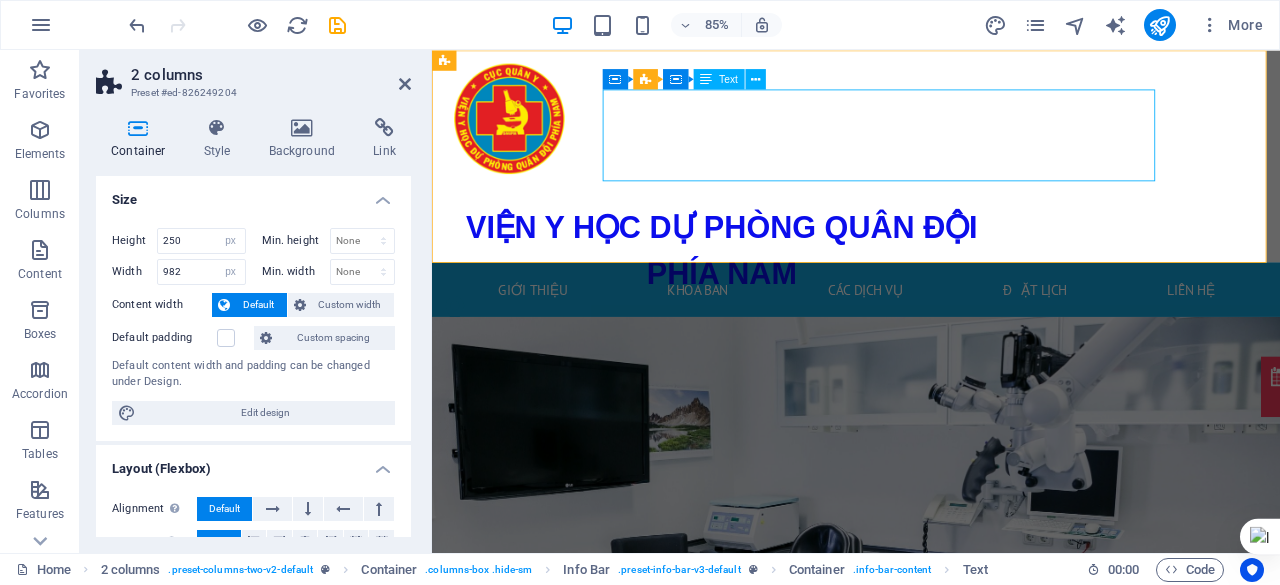 click on "VIỆN Y HỌC DỰ PHÒNG QUÂN ĐỘI PHÍA NAM" at bounding box center (773, 286) 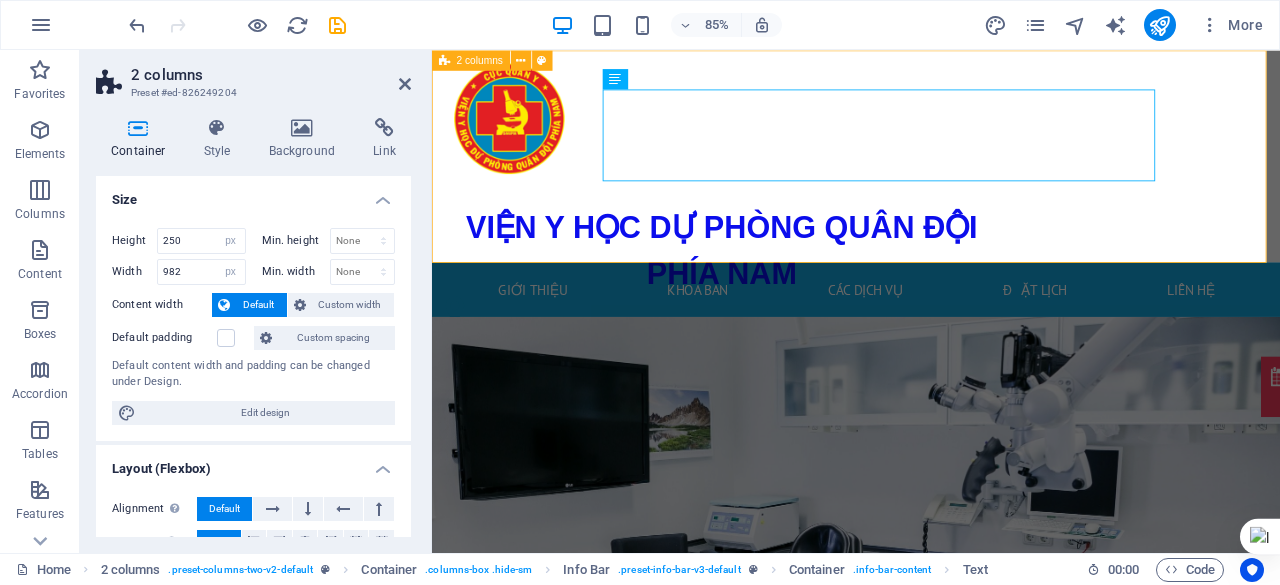 click on "VIỆN Y HỌC DỰ PHÒNG QUÂN ĐỘI PHÍA NAM 168Bis Phan Văn Trị, Phường An Nhơn, TP. Hồ Chí Minh 0868679389" at bounding box center (923, 175) 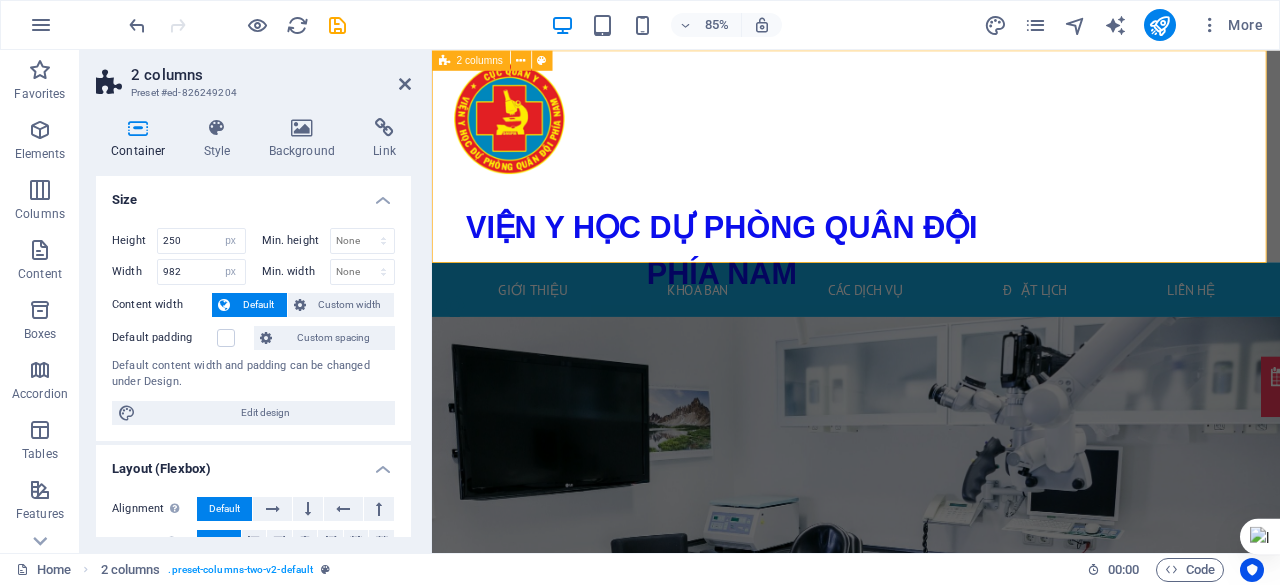 click on "VIỆN Y HỌC DỰ PHÒNG QUÂN ĐỘI PHÍA NAM 168Bis Phan Văn Trị, Phường An Nhơn, TP. Hồ Chí Minh 0868679389" at bounding box center [923, 175] 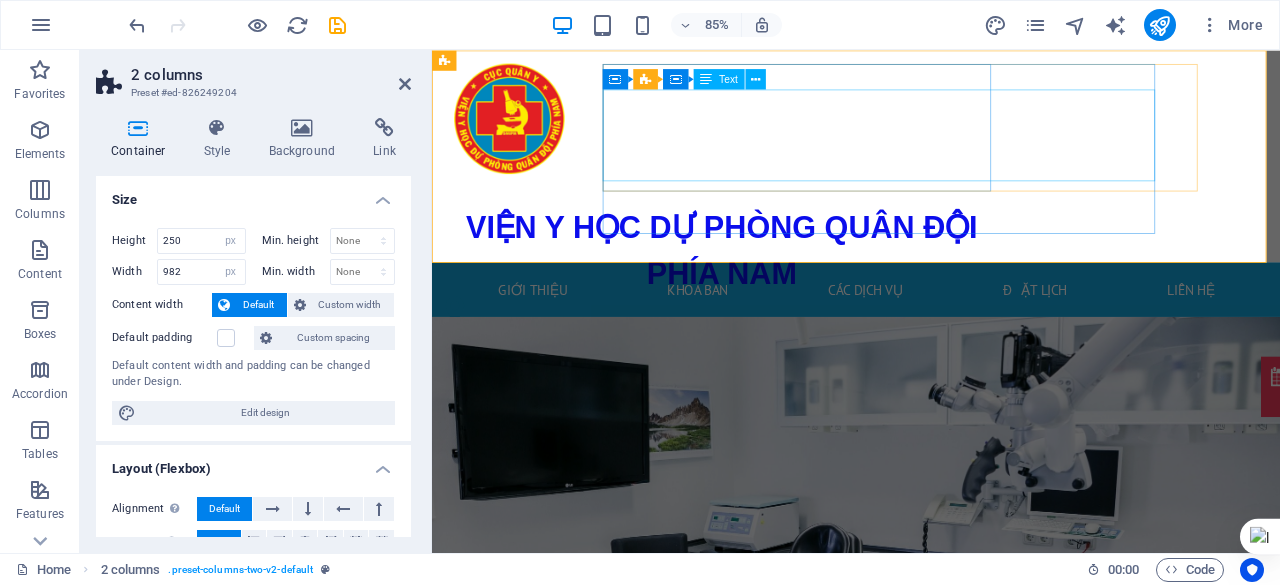click on "VIỆN Y HỌC DỰ PHÒNG QUÂN ĐỘI PHÍA NAM" at bounding box center [773, 286] 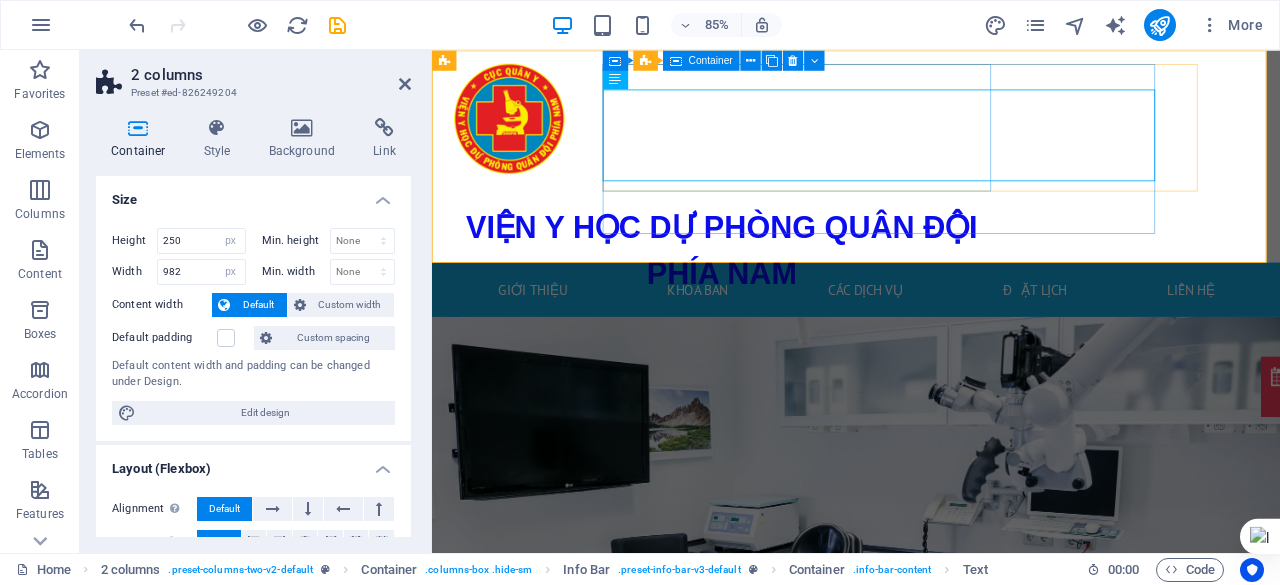 click on "Container" at bounding box center [711, 60] 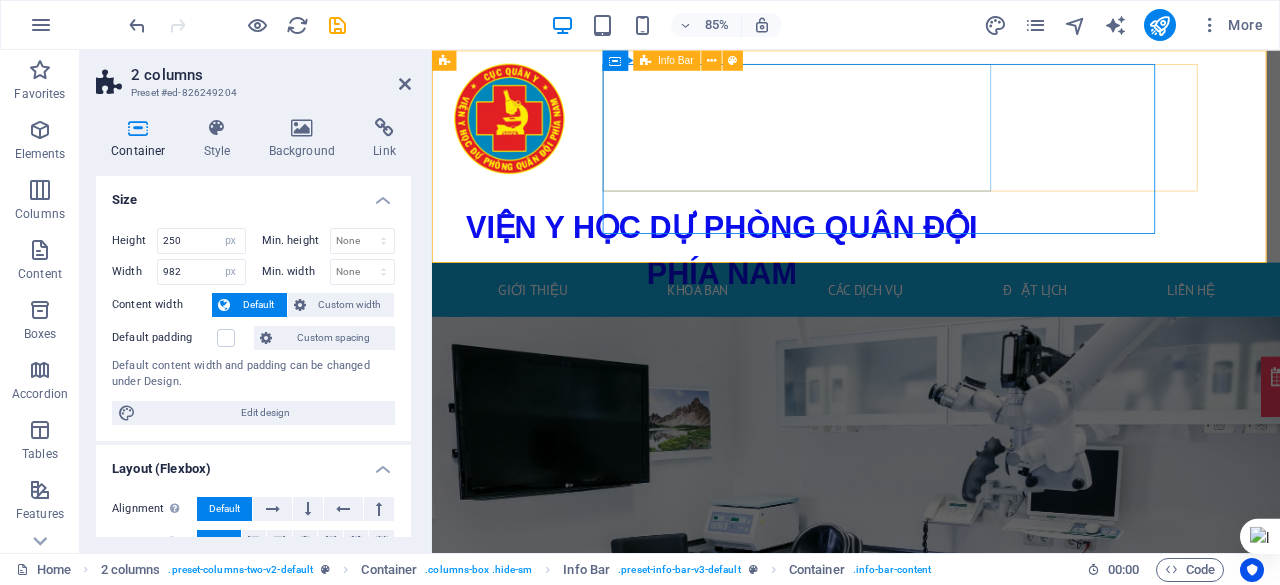click at bounding box center [645, 60] 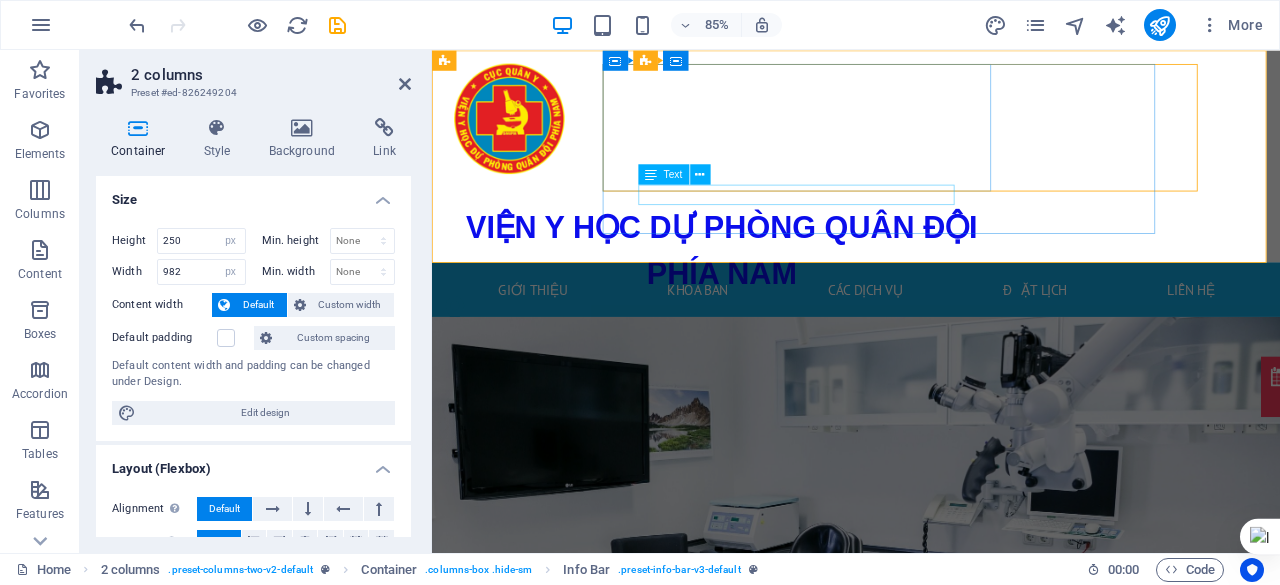 click on "[NUMBER] [STREET], [DISTRICT], [CITY]" at bounding box center [773, 384] 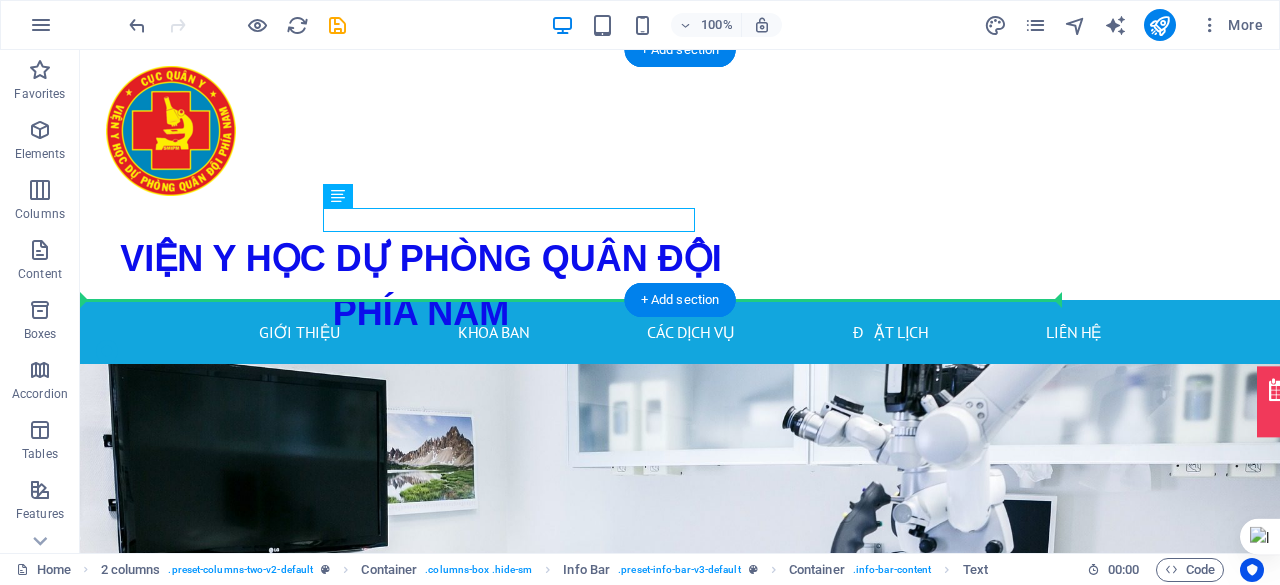 drag, startPoint x: 360, startPoint y: 211, endPoint x: 714, endPoint y: 229, distance: 354.45734 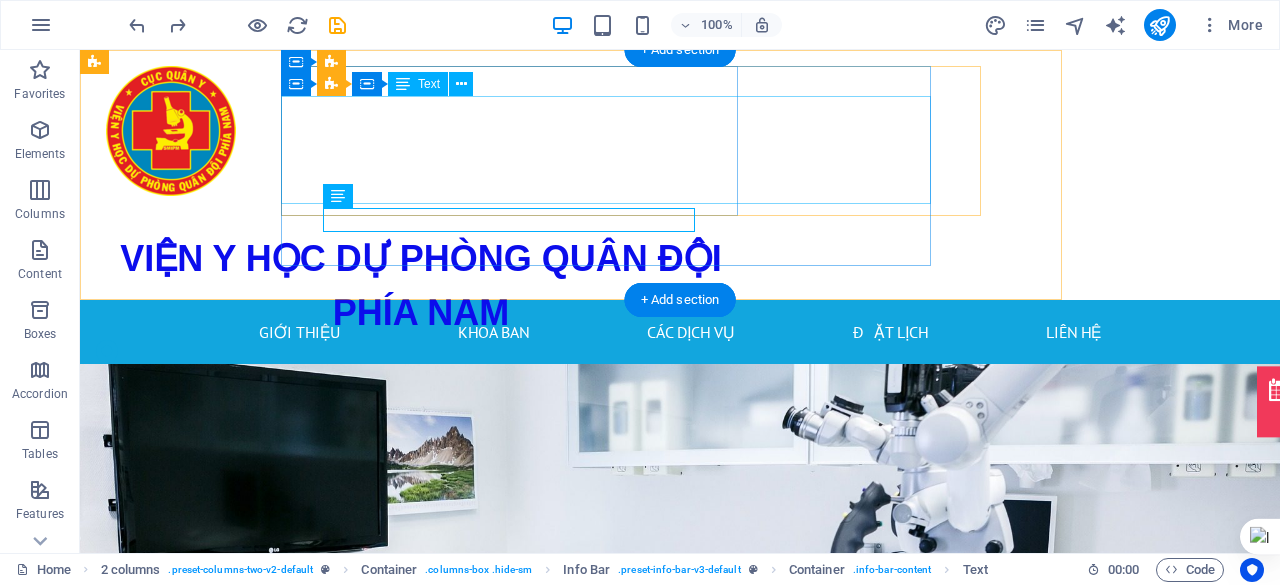 click on "VIỆN Y HỌC DỰ PHÒNG QUÂN ĐỘI PHÍA NAM" at bounding box center (421, 286) 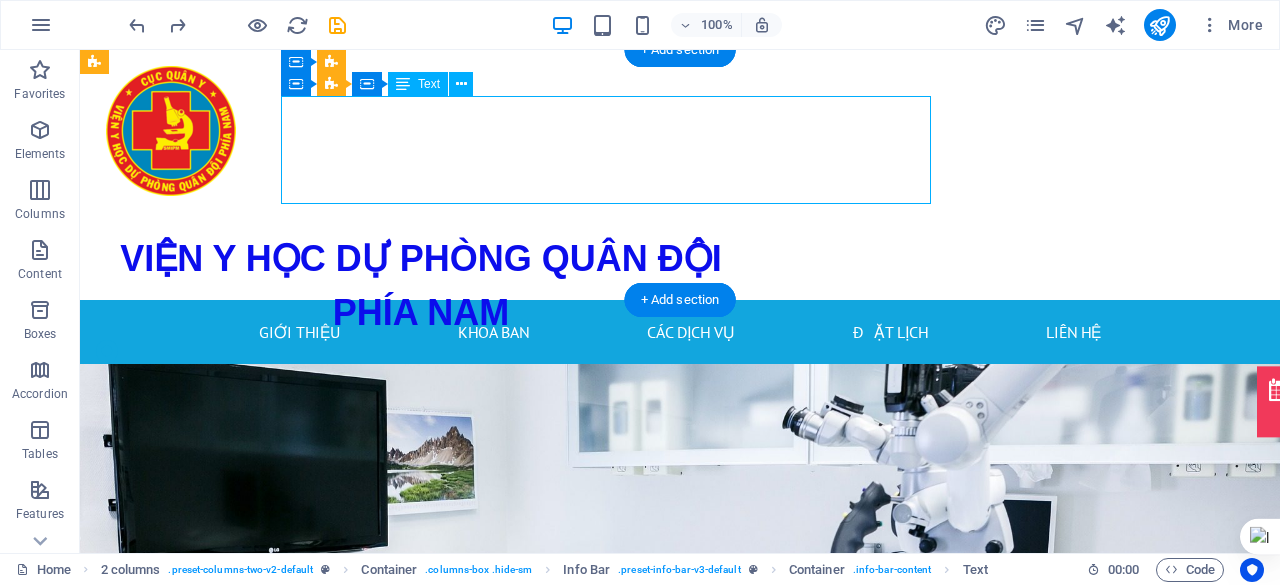 click on "VIỆN Y HỌC DỰ PHÒNG QUÂN ĐỘI PHÍA NAM" at bounding box center (421, 286) 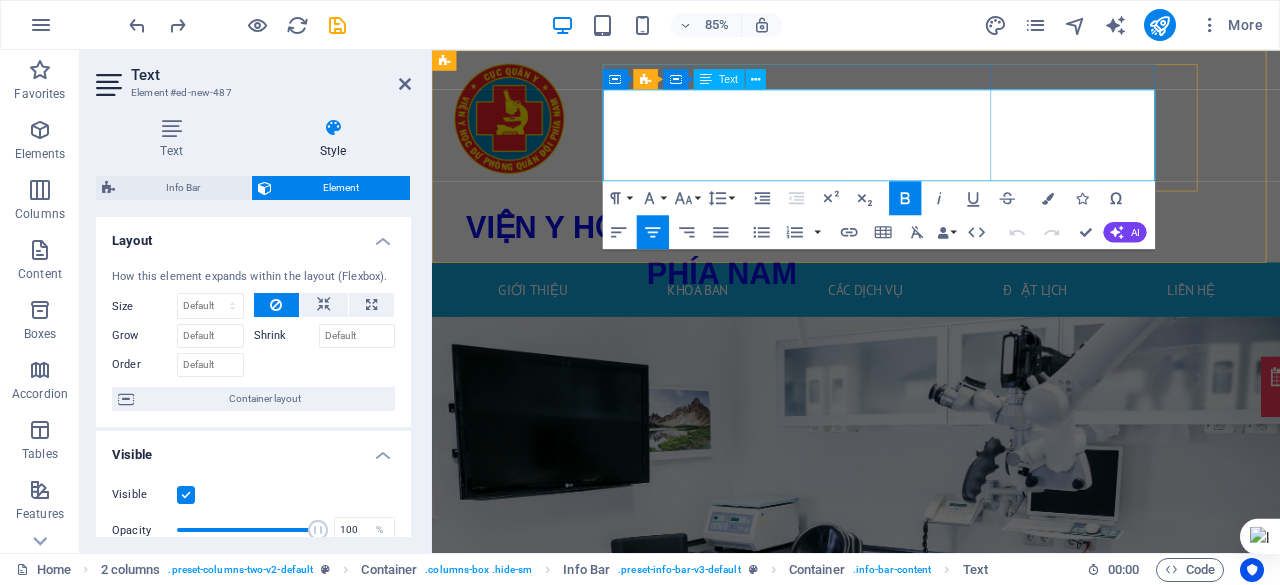 click on "VIỆN Y HỌC DỰ PHÒNG QUÂN ĐỘI PHÍA NAM" at bounding box center (773, 286) 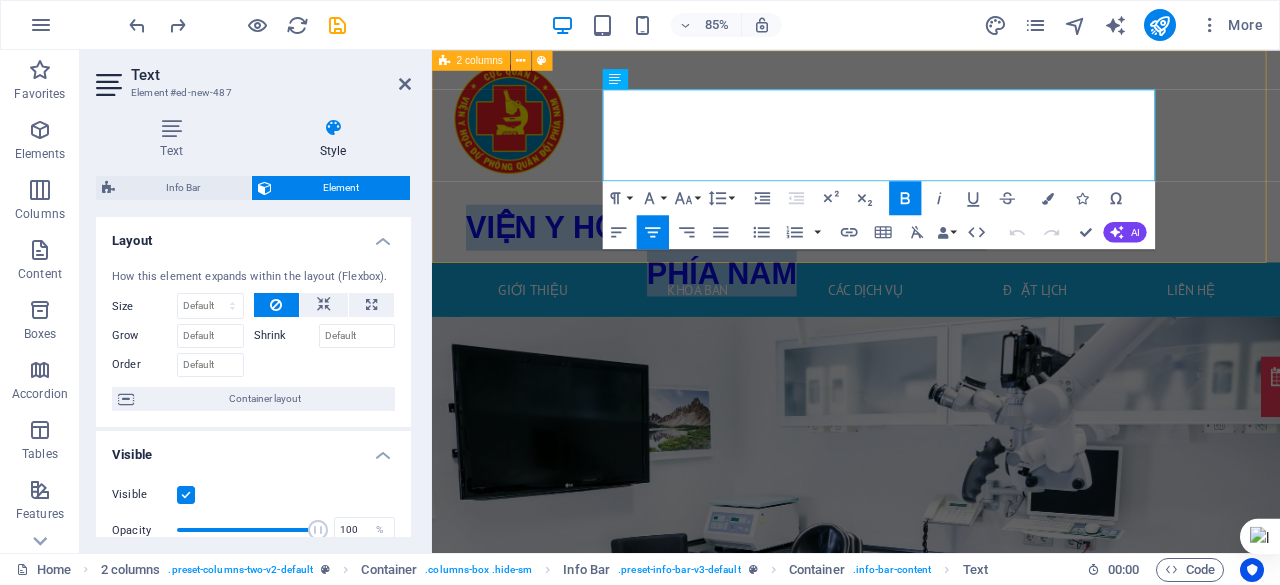 drag, startPoint x: 1078, startPoint y: 179, endPoint x: 625, endPoint y: 72, distance: 465.46536 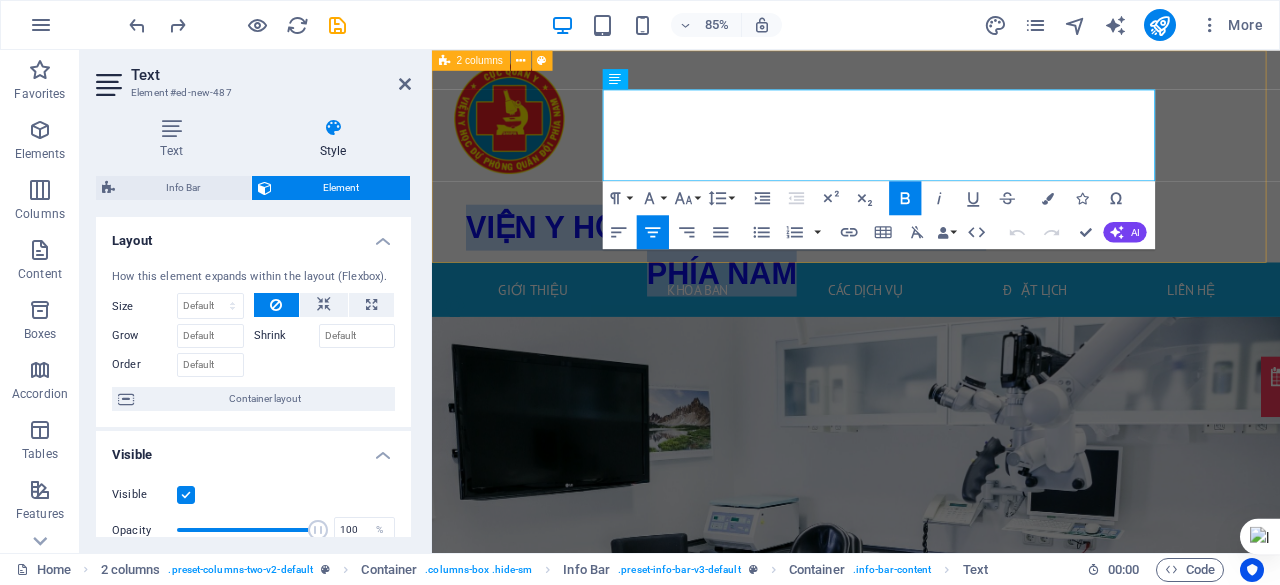 click on "VIỆN Y HỌC DỰ PHÒNG QUÂN ĐỘI PHÍA NAM 168Bis Phan Văn Trị, Phường An Nhơn, TP. Hồ Chí Minh 0868679389" at bounding box center (923, 175) 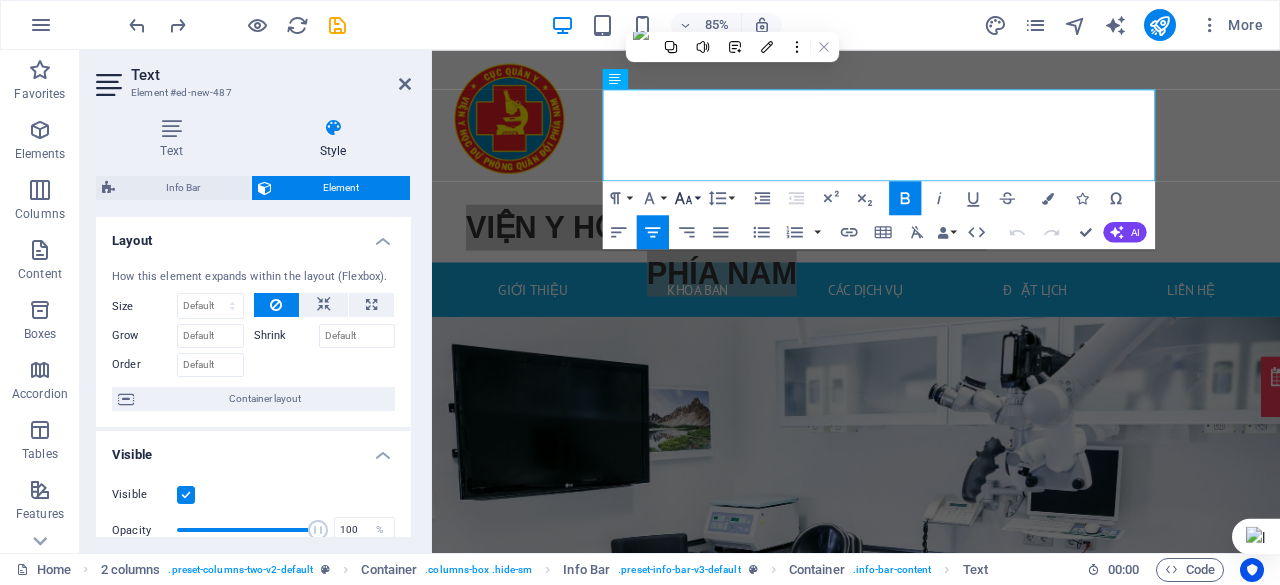click on "Font Size" at bounding box center [687, 198] 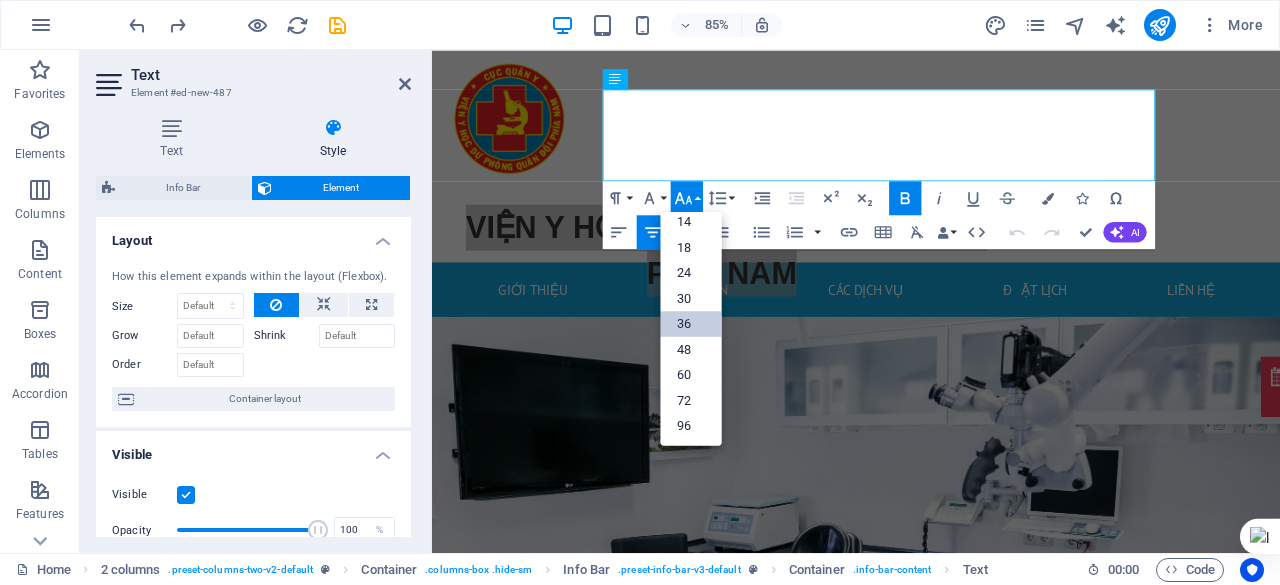 scroll, scrollTop: 160, scrollLeft: 0, axis: vertical 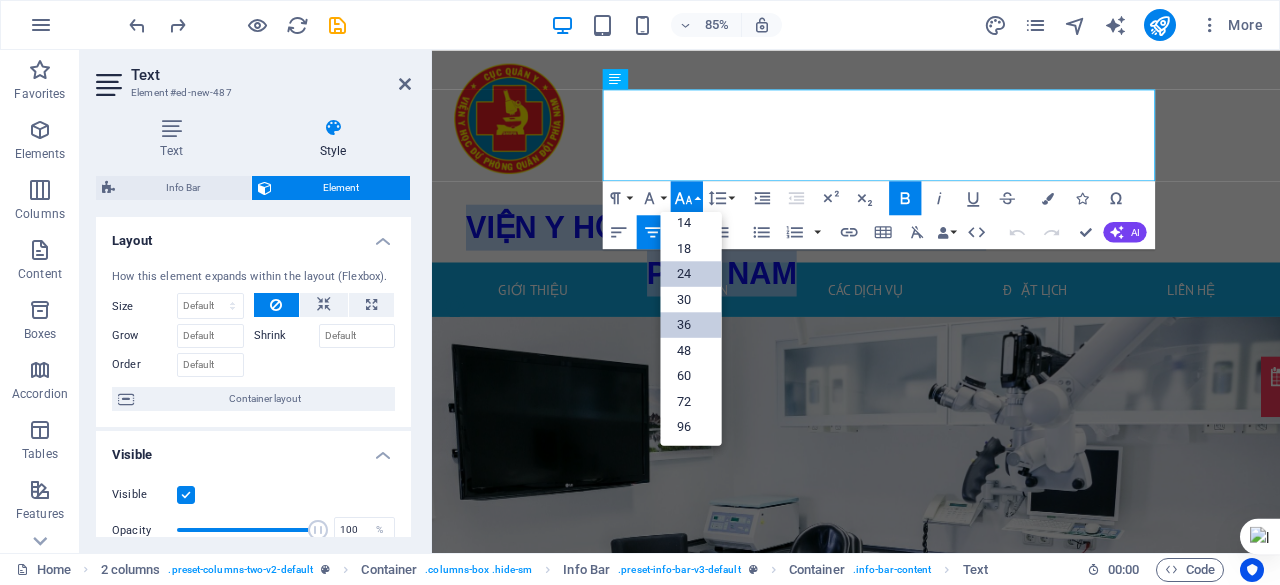 click on "24" at bounding box center [691, 274] 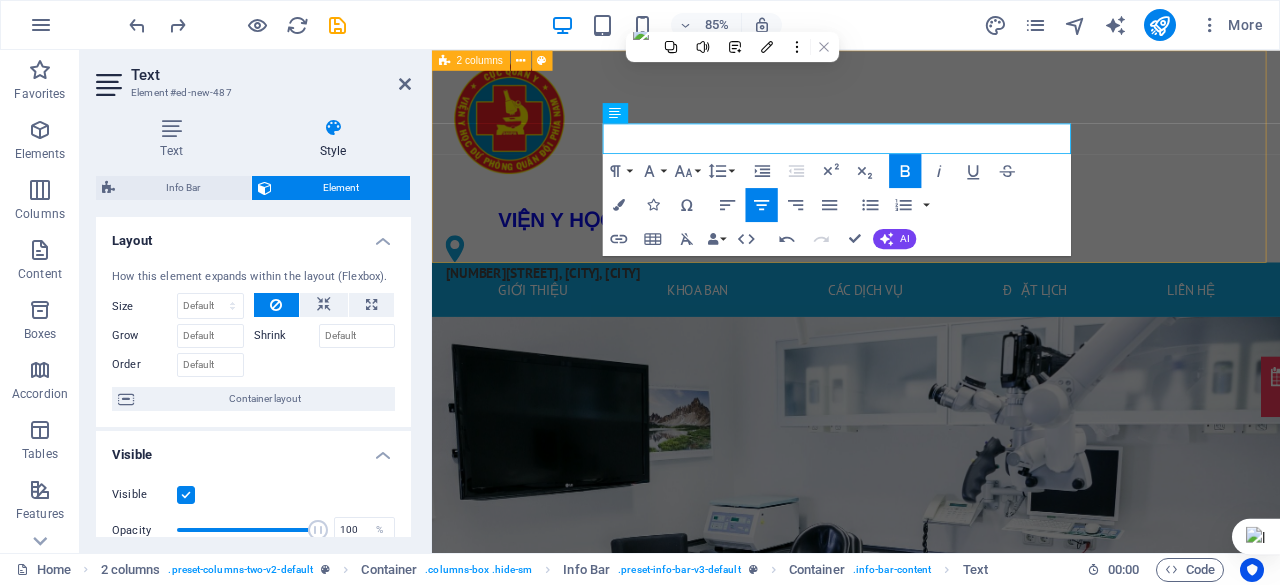 click on "VIỆN Y HỌC DỰ PHÒNG QUÂN ĐỘI PHÍA NAM 168Bis Phan Văn Trị, Phường An Nhơn, TP. Hồ Chí Minh 0868679389" at bounding box center (923, 175) 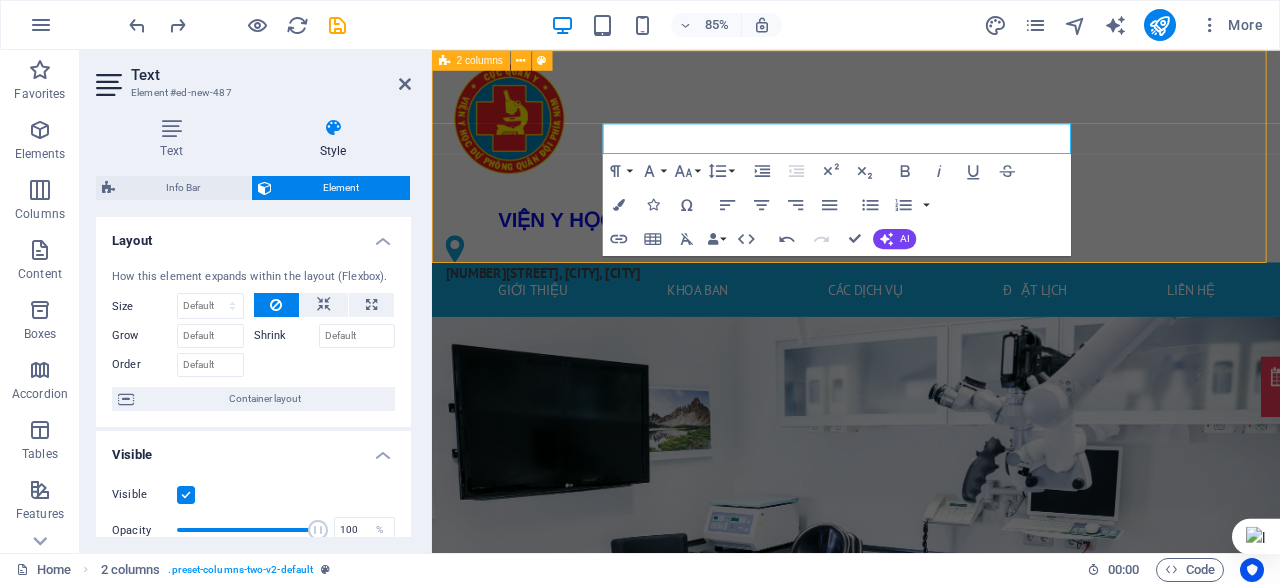 click on "VIỆN Y HỌC DỰ PHÒNG QUÂN ĐỘI PHÍA NAM 168Bis Phan Văn Trị, Phường An Nhơn, TP. Hồ Chí Minh 0868679389" at bounding box center (923, 175) 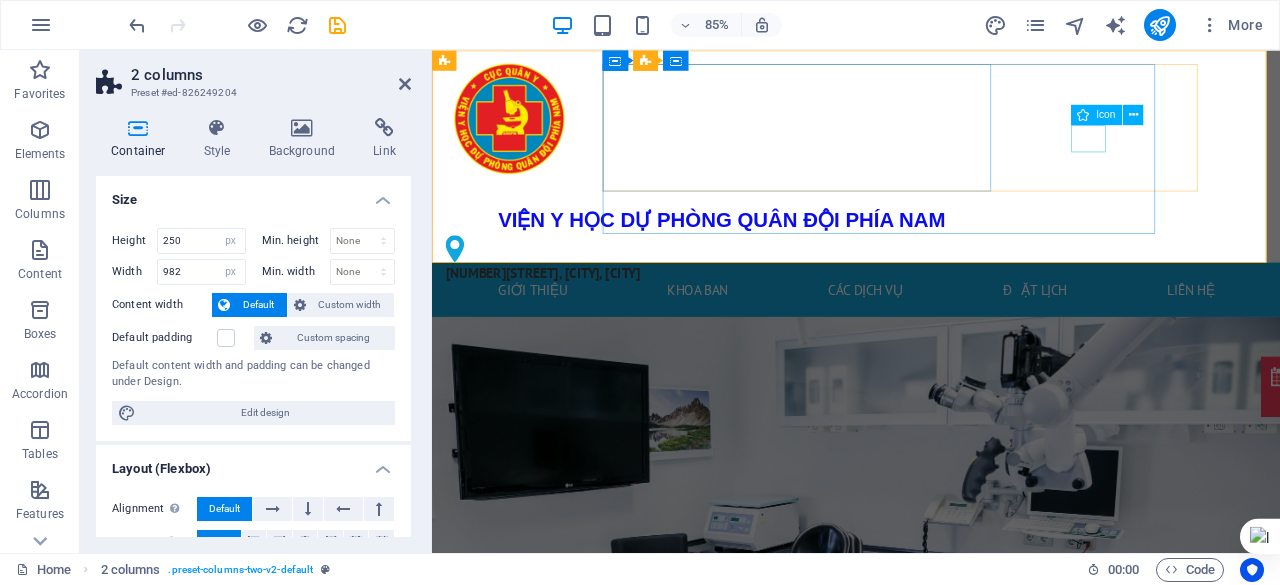 click at bounding box center [773, 284] 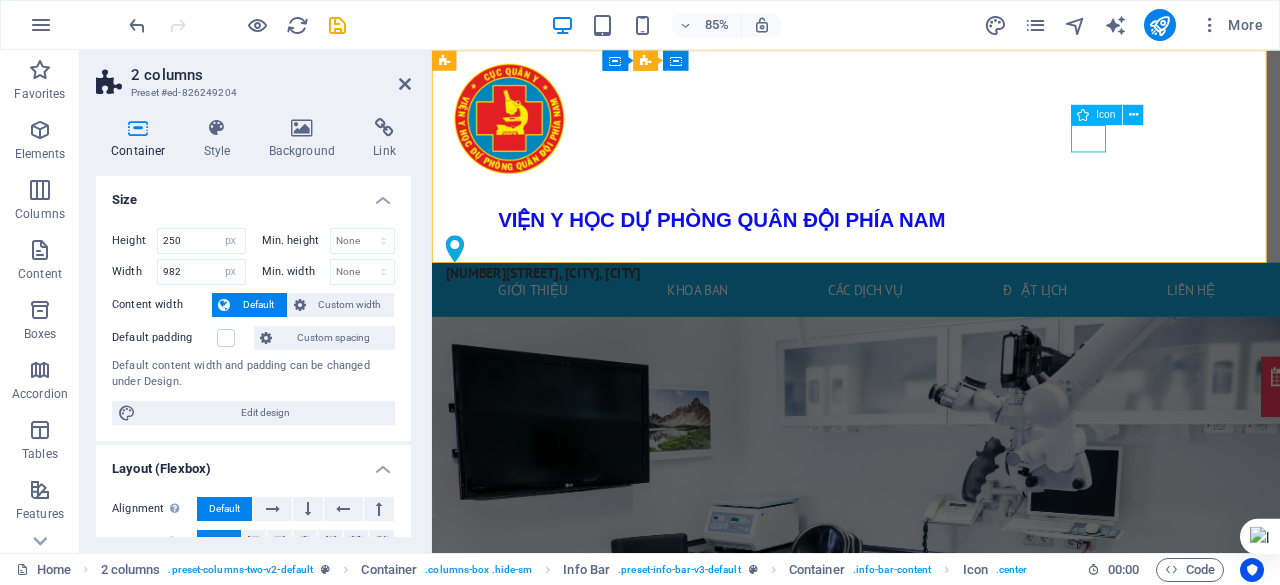 click at bounding box center (773, 284) 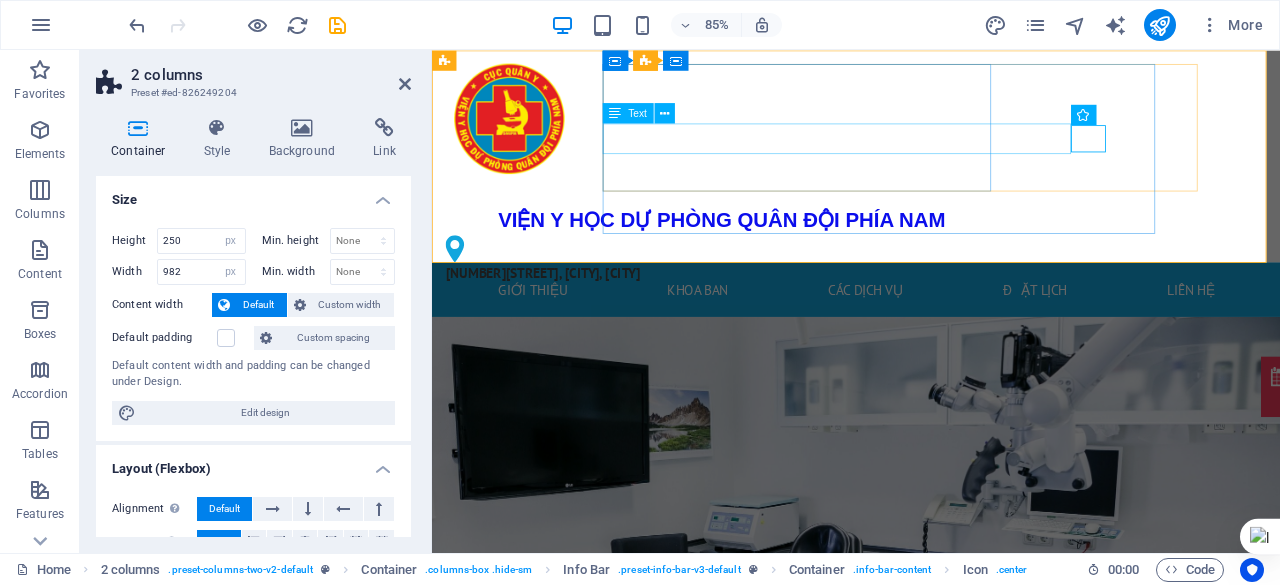 drag, startPoint x: 1202, startPoint y: 157, endPoint x: 1135, endPoint y: 148, distance: 67.601776 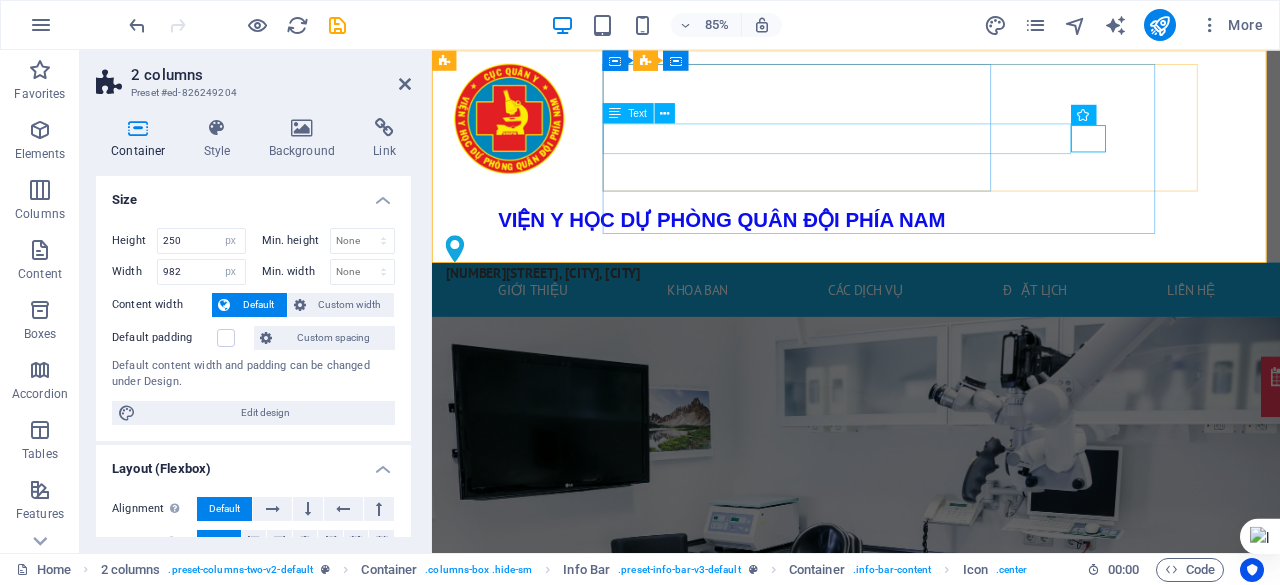 click on "VIỆN Y HỌC DỰ PHÒNG QUÂN ĐỘI PHÍA NAM 168Bis Phan Văn Trị, Phường An Nhơn, TP. Hồ Chí Minh" at bounding box center [773, 278] 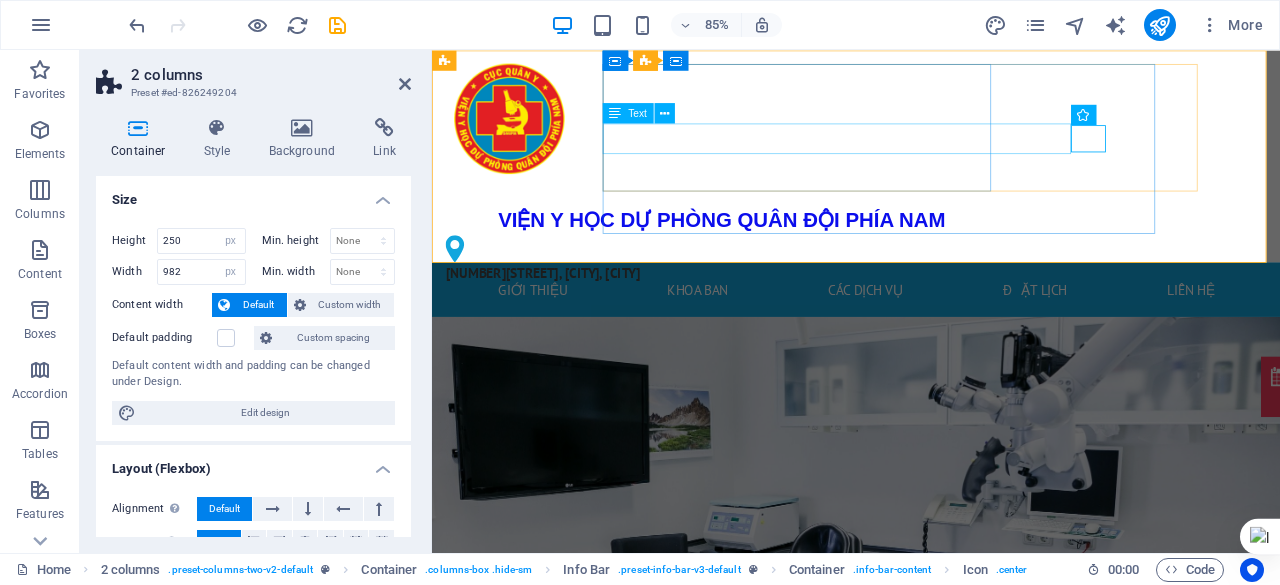 click on "VIỆN Y HỌC DỰ PHÒNG QUÂN ĐỘI PHÍA NAM" at bounding box center [773, 250] 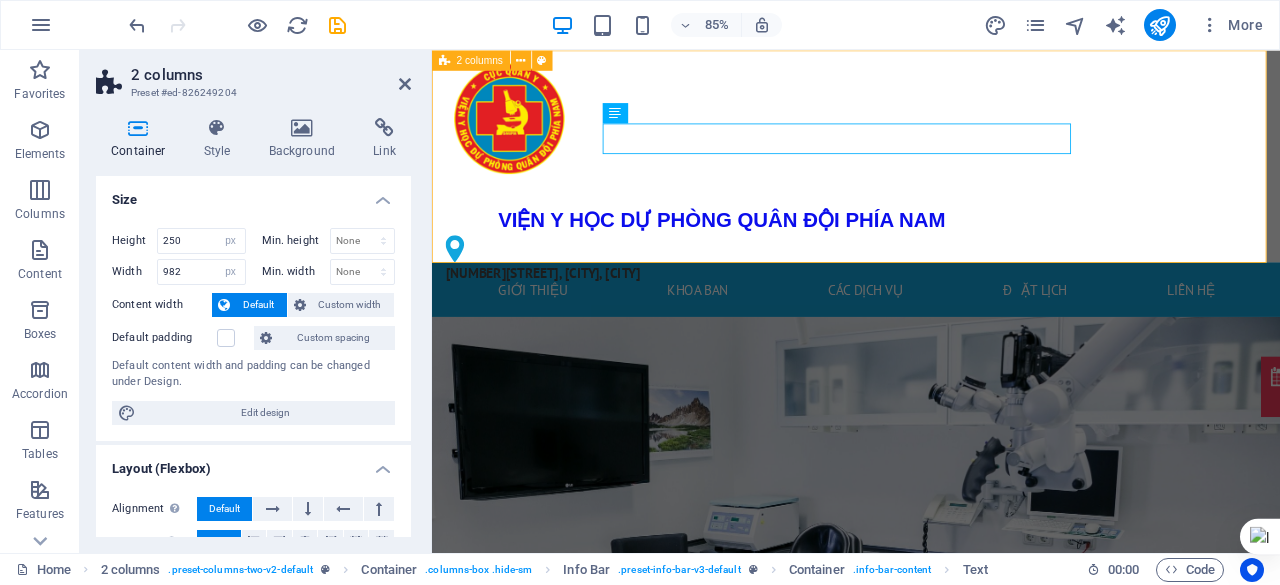 click on "VIỆN Y HỌC DỰ PHÒNG QUÂN ĐỘI PHÍA NAM 168Bis Phan Văn Trị, Phường An Nhơn, TP. Hồ Chí Minh 0868679389" at bounding box center [923, 175] 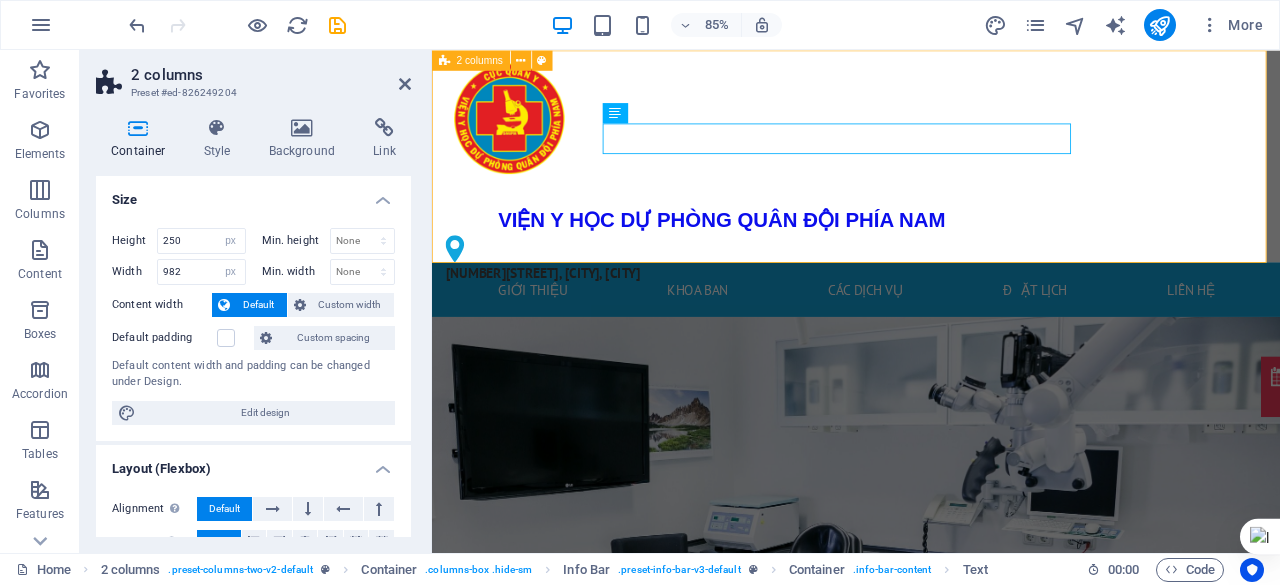 click on "VIỆN Y HỌC DỰ PHÒNG QUÂN ĐỘI PHÍA NAM 168Bis Phan Văn Trị, Phường An Nhơn, TP. Hồ Chí Minh 0868679389" at bounding box center (923, 175) 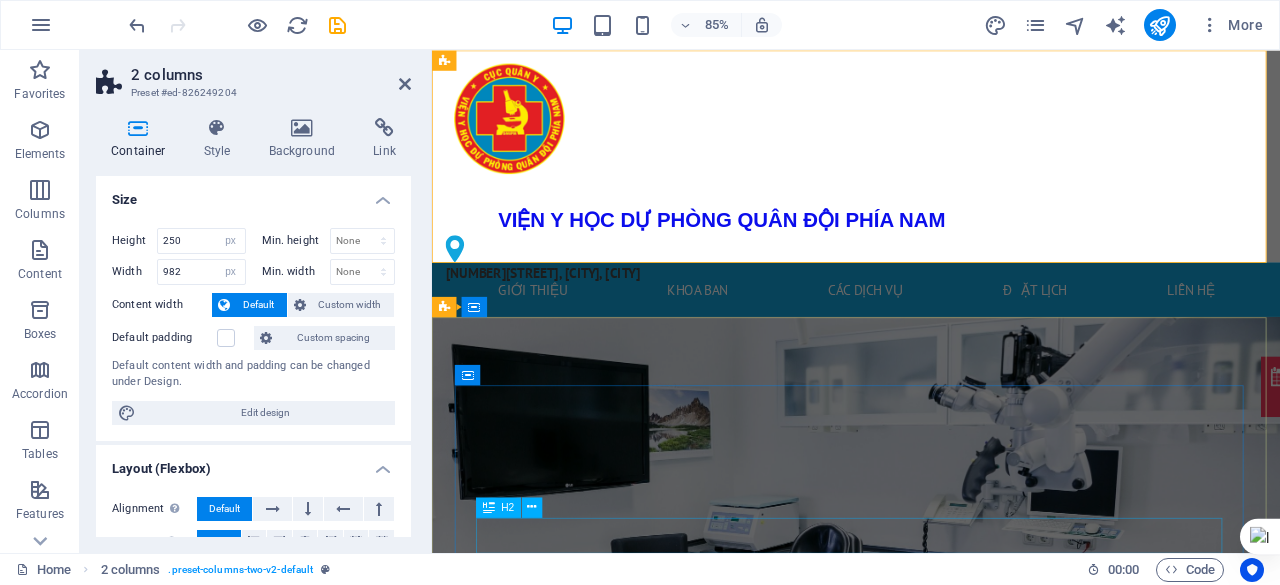 click on "Our best services for you" at bounding box center (931, 1134) 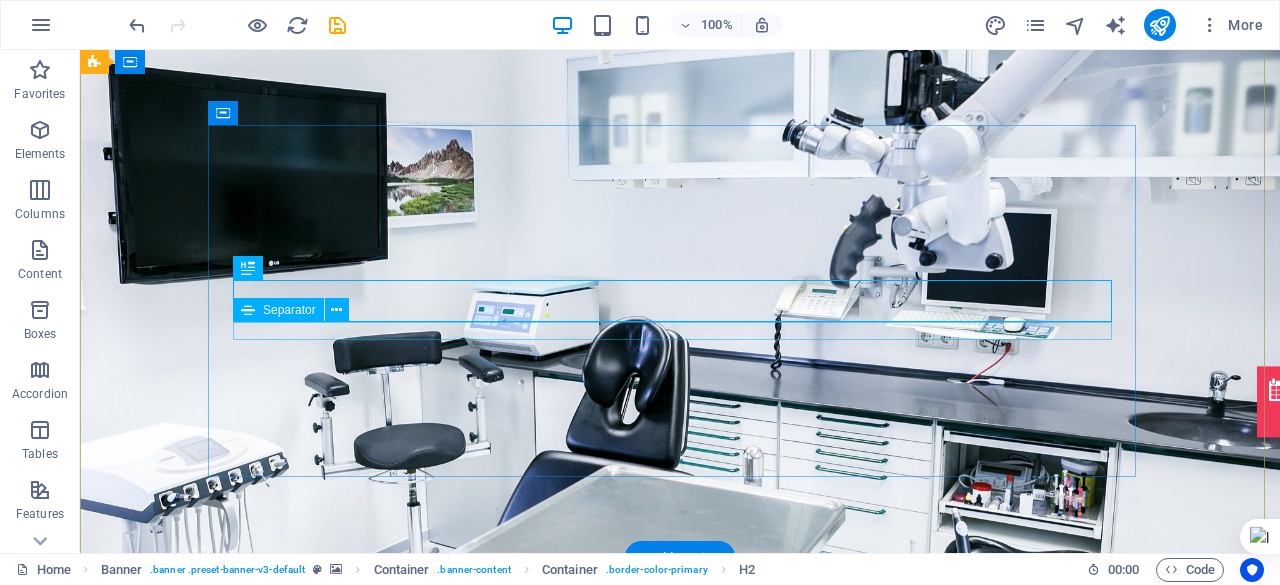 scroll, scrollTop: 0, scrollLeft: 0, axis: both 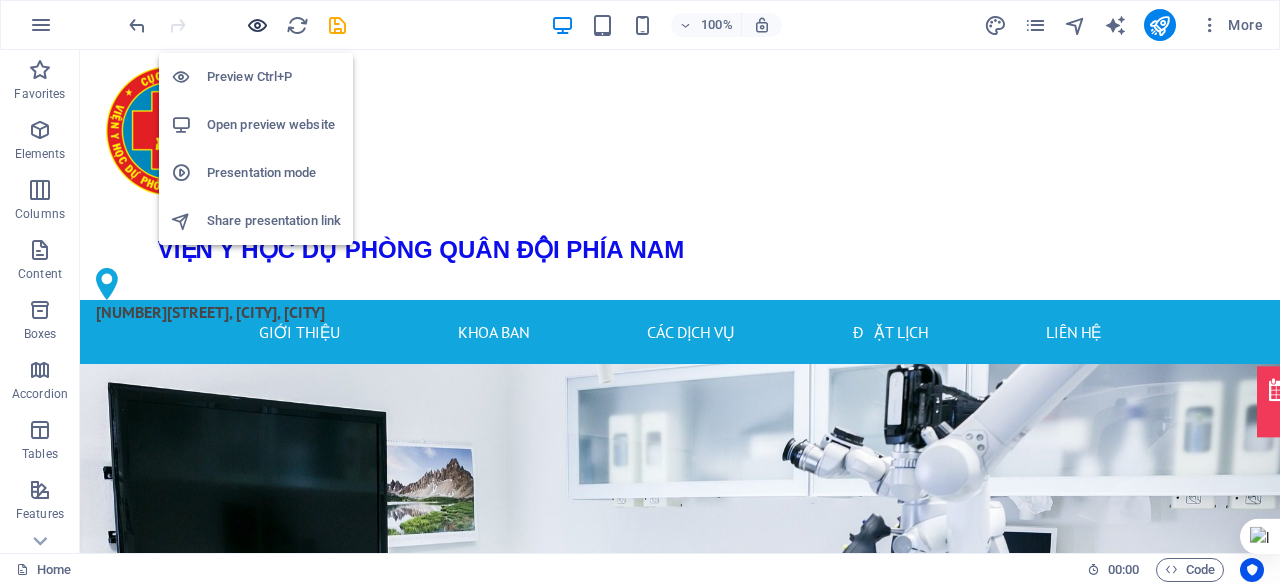 click at bounding box center (257, 25) 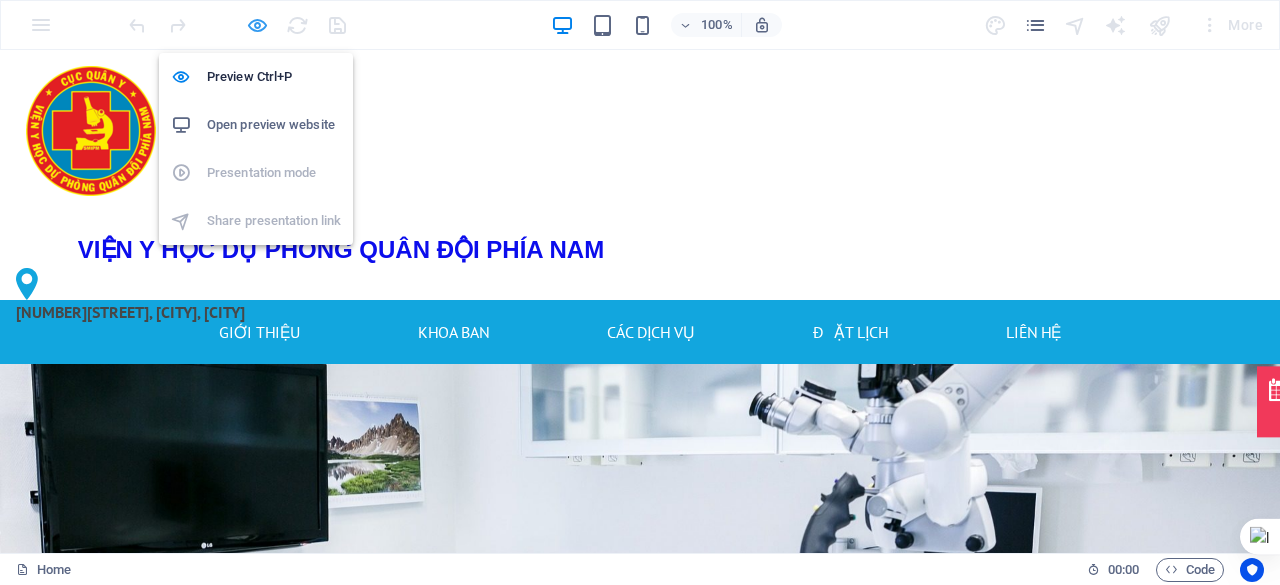 click at bounding box center (257, 25) 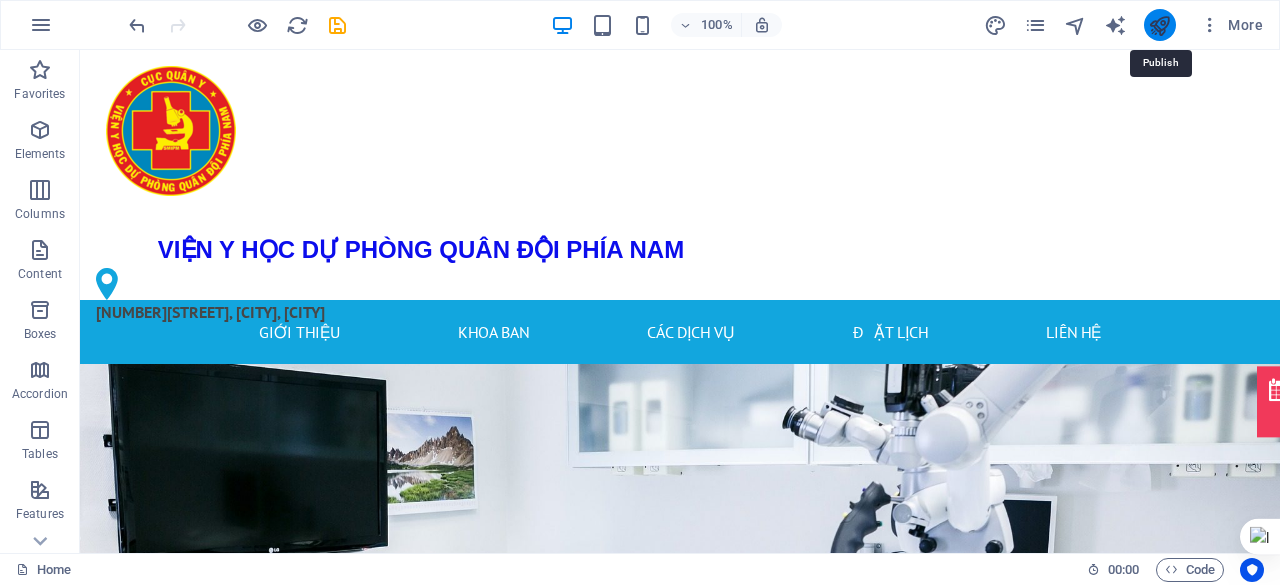 click at bounding box center (1159, 25) 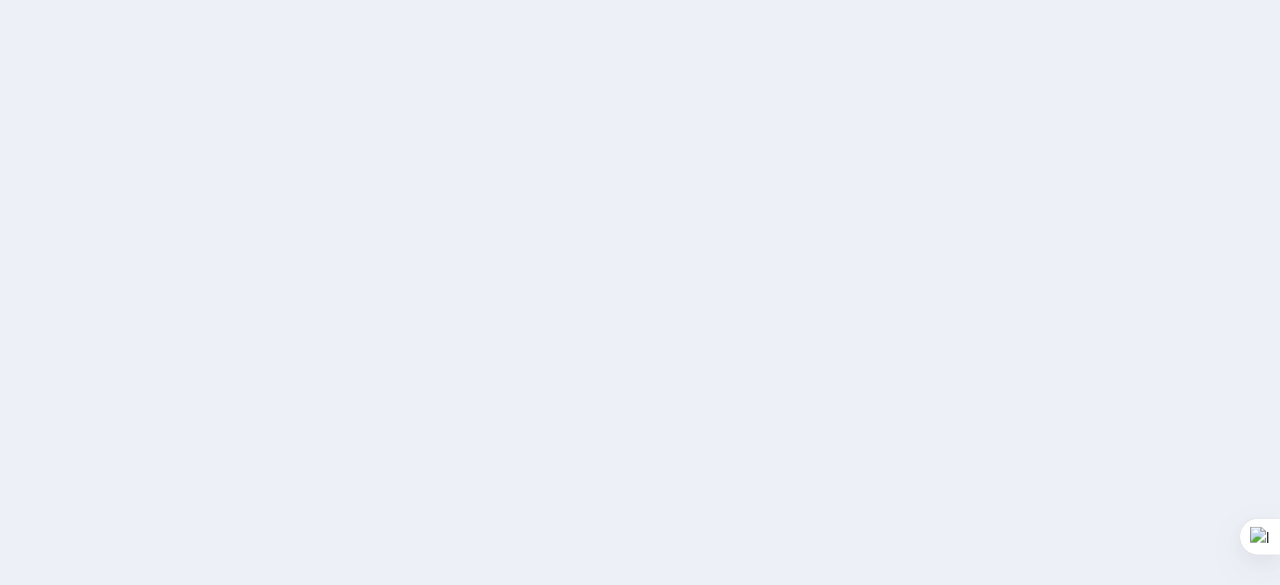 scroll, scrollTop: 0, scrollLeft: 0, axis: both 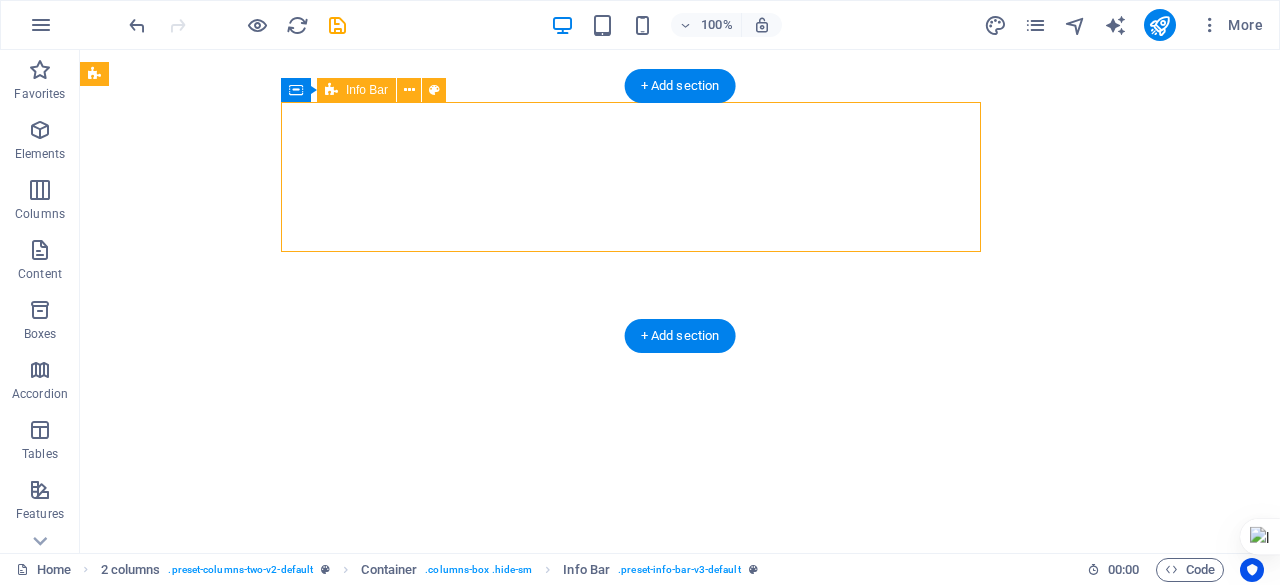 select on "px" 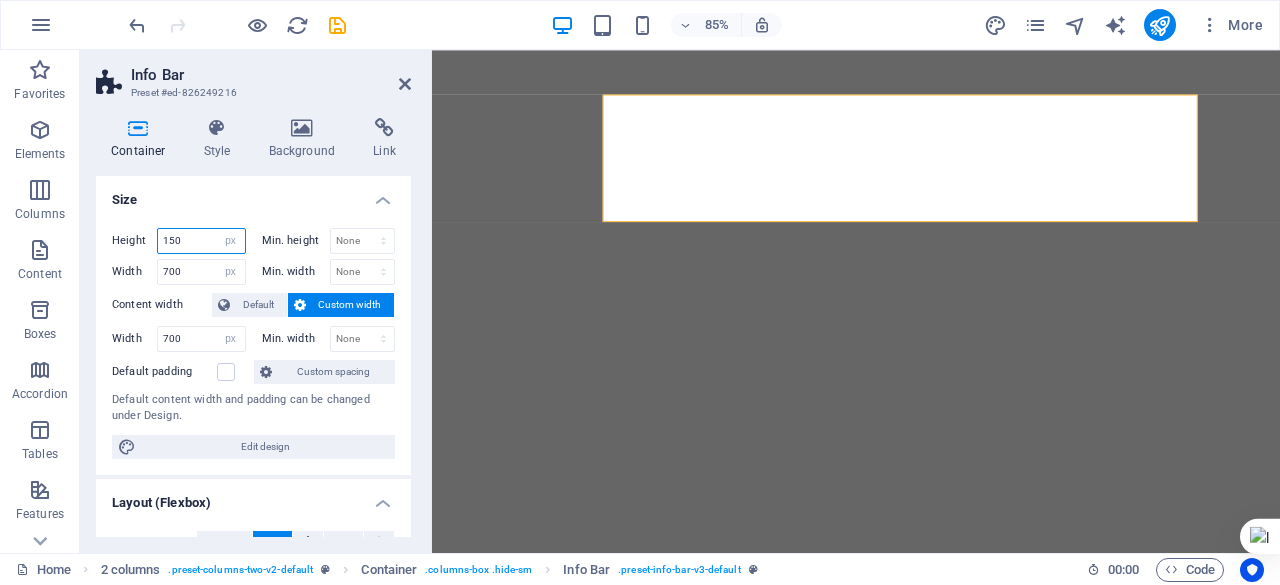 drag, startPoint x: 190, startPoint y: 241, endPoint x: 133, endPoint y: 241, distance: 57 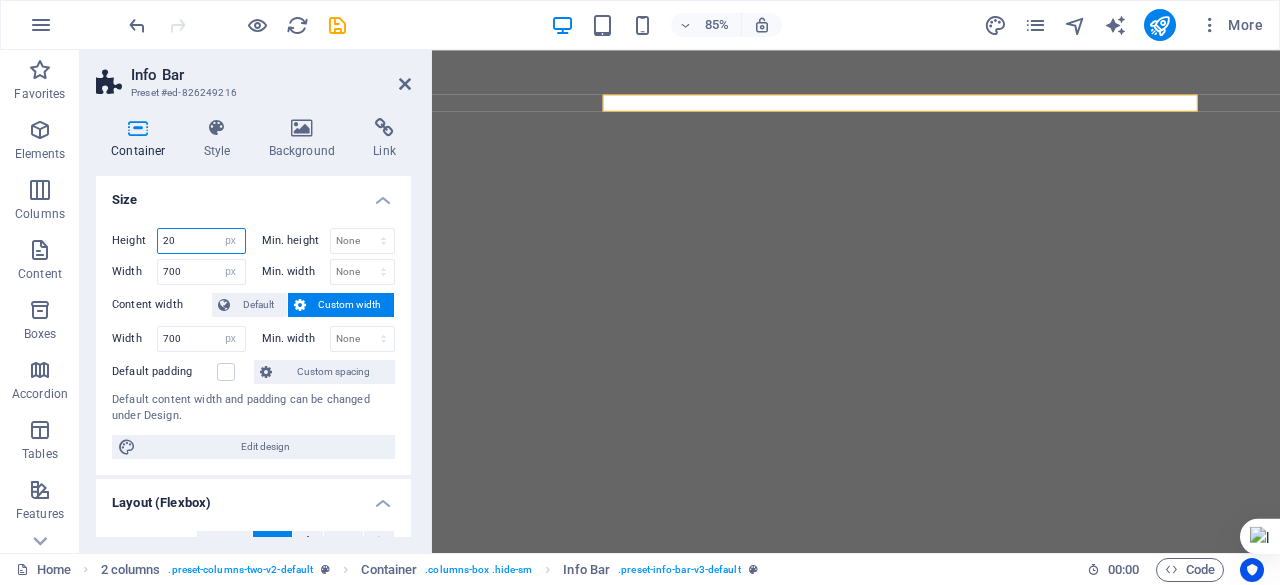 drag, startPoint x: 196, startPoint y: 237, endPoint x: 152, endPoint y: 234, distance: 44.102154 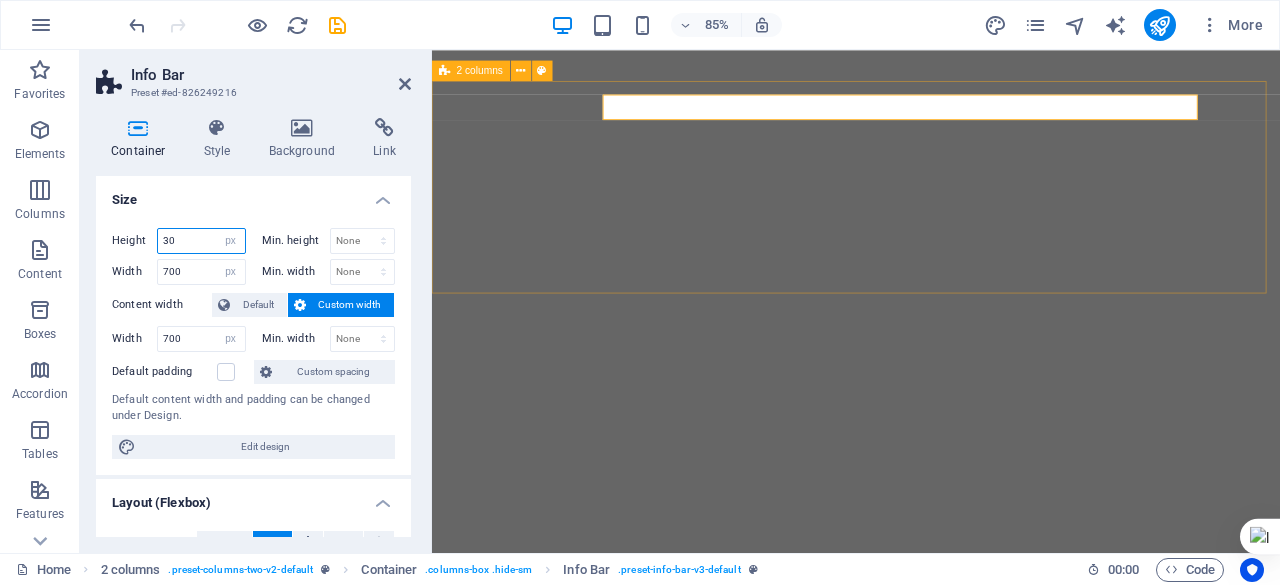type on "30" 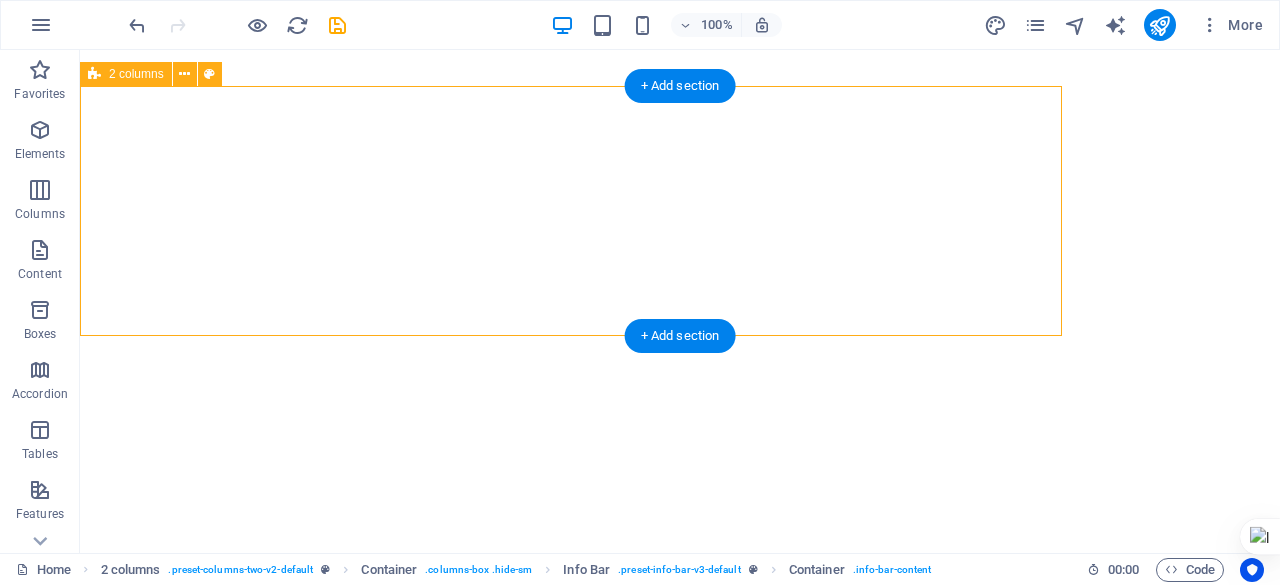 select on "px" 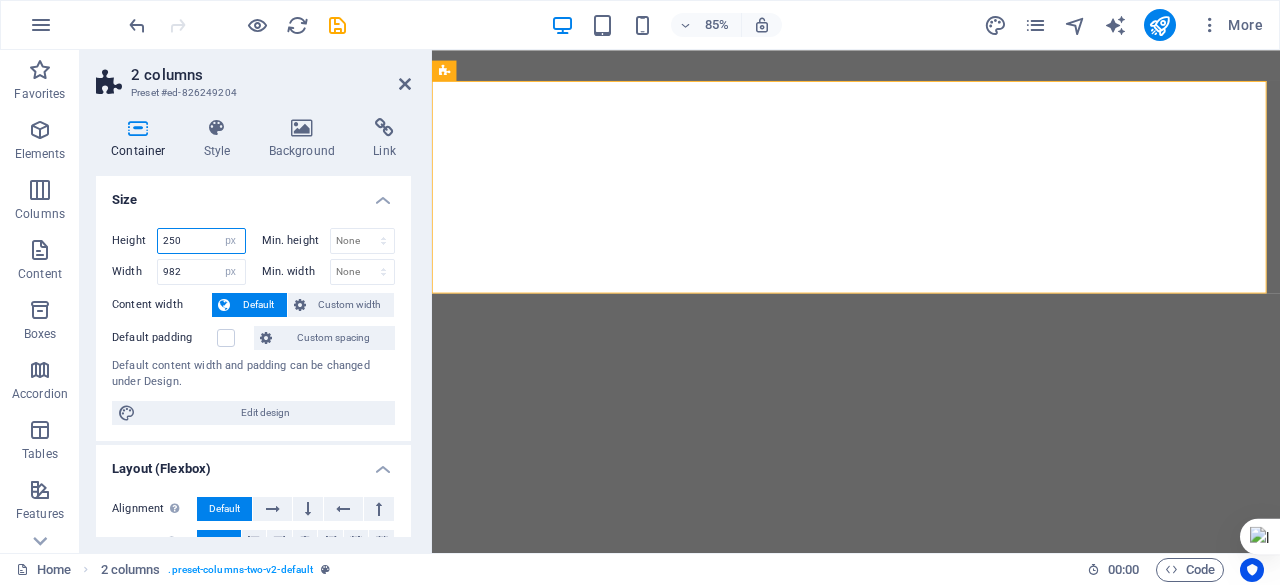 drag, startPoint x: 191, startPoint y: 241, endPoint x: 131, endPoint y: 235, distance: 60.299255 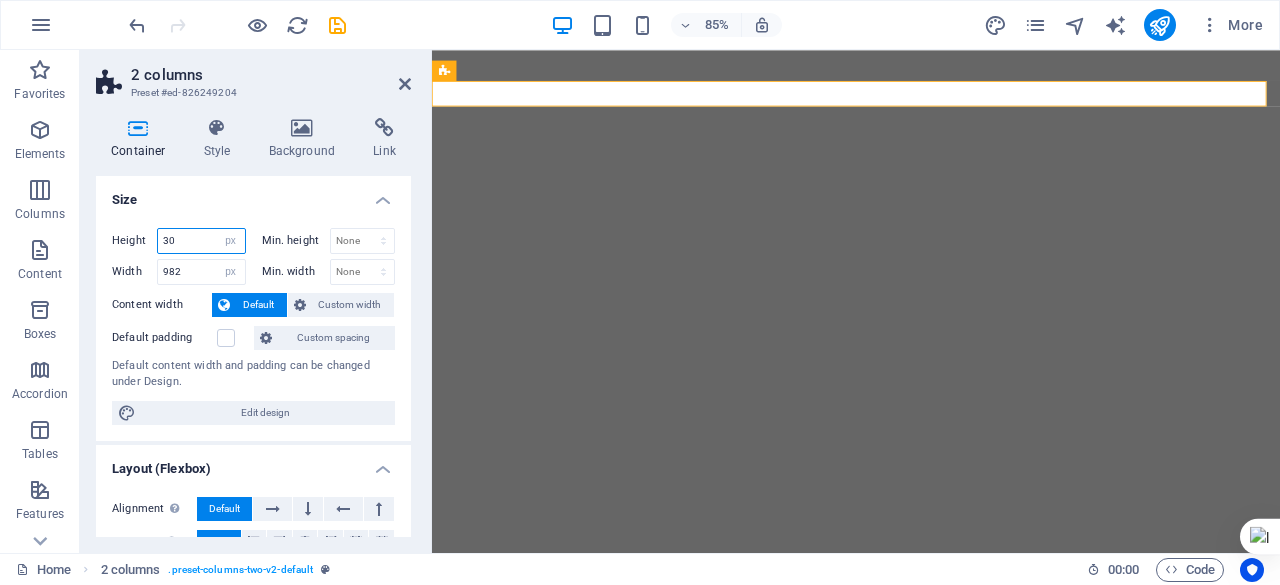 drag, startPoint x: 196, startPoint y: 245, endPoint x: 126, endPoint y: 233, distance: 71.021126 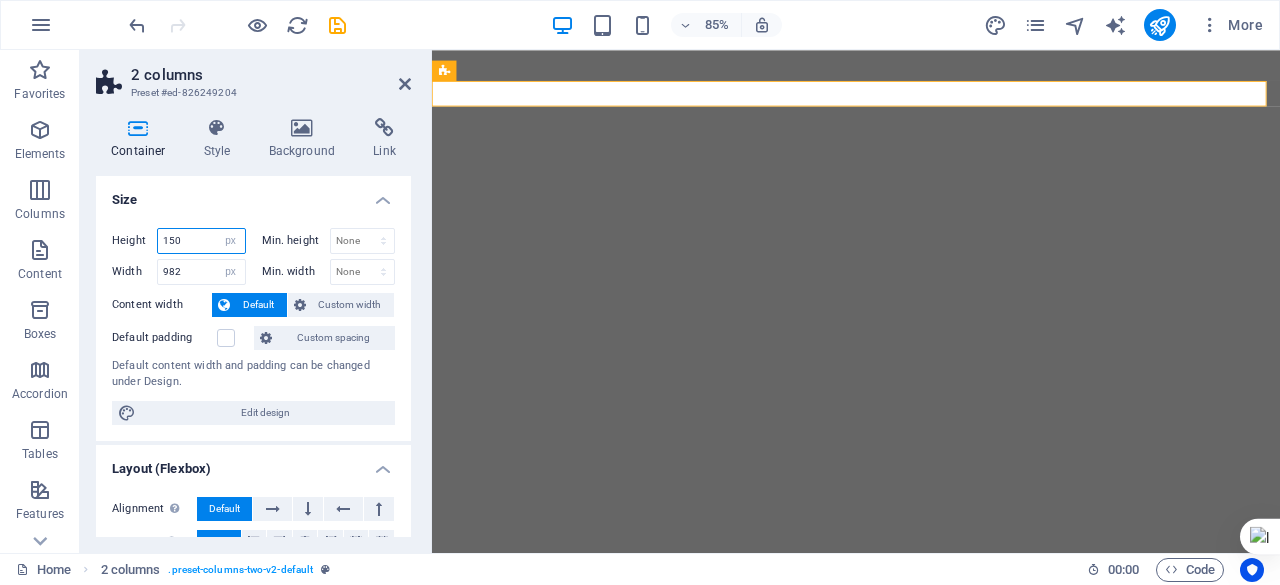 type on "150" 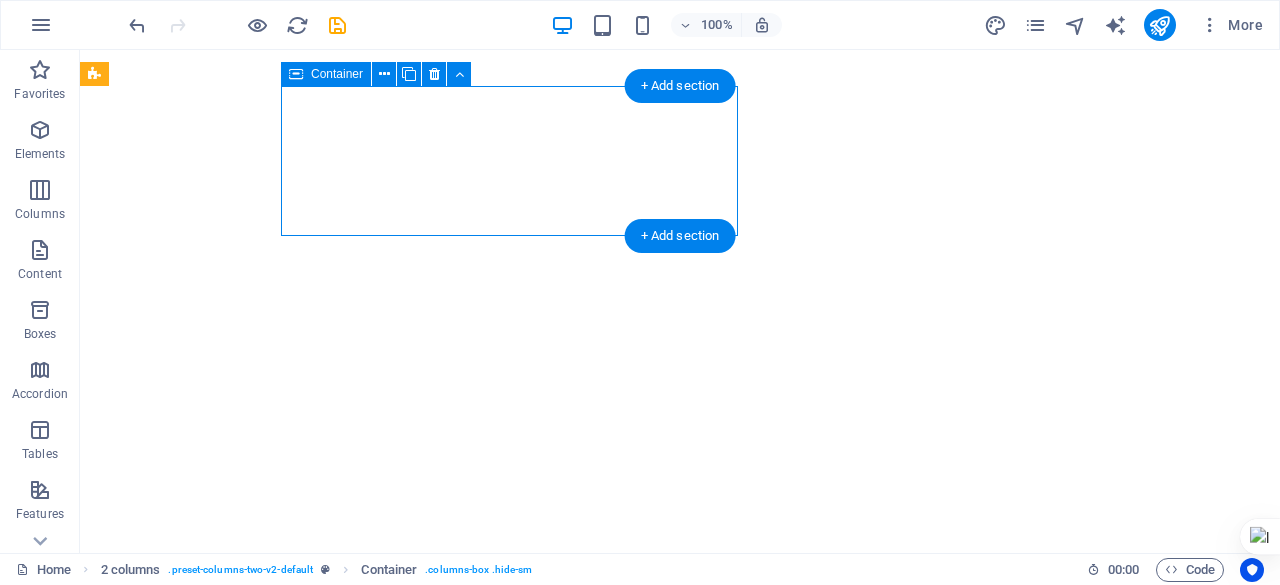 select on "px" 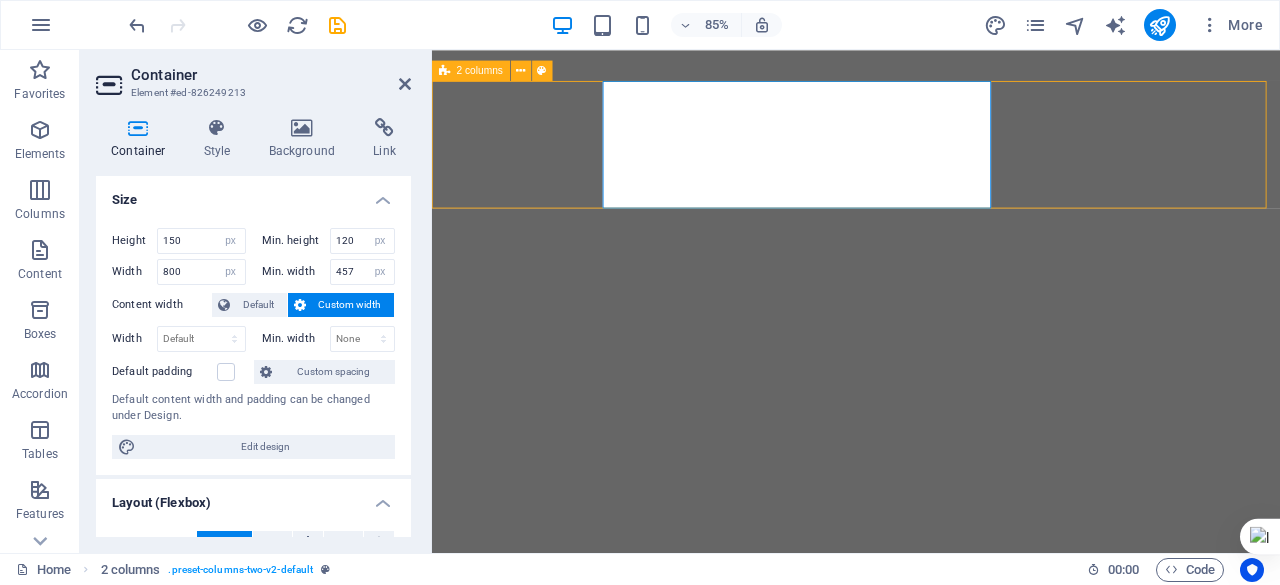 select on "px" 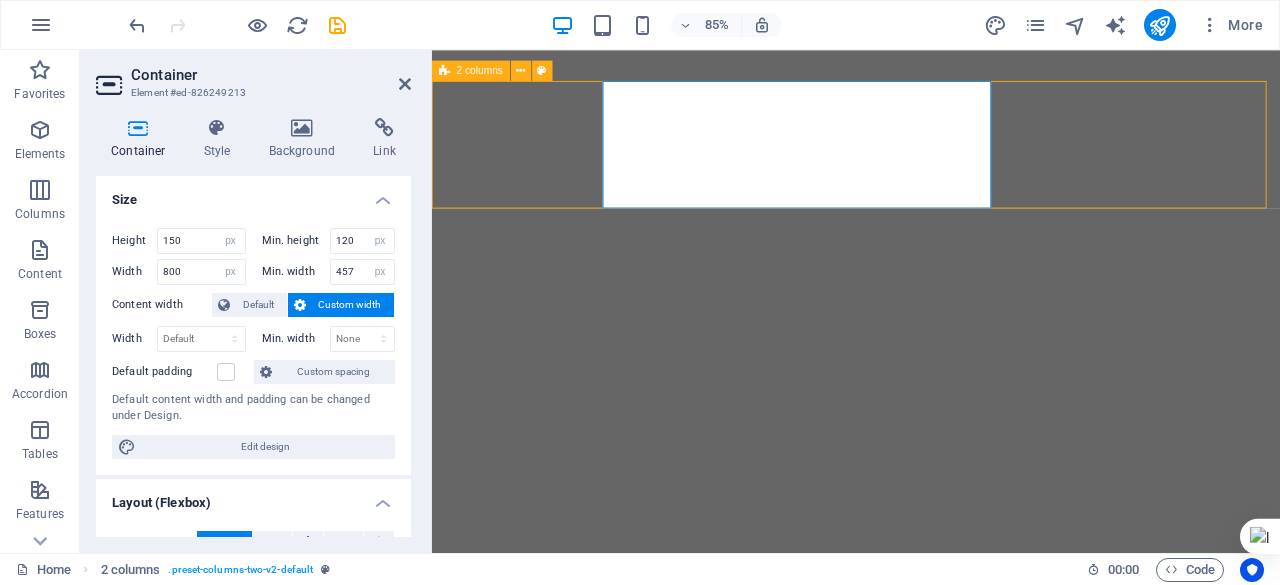 select on "px" 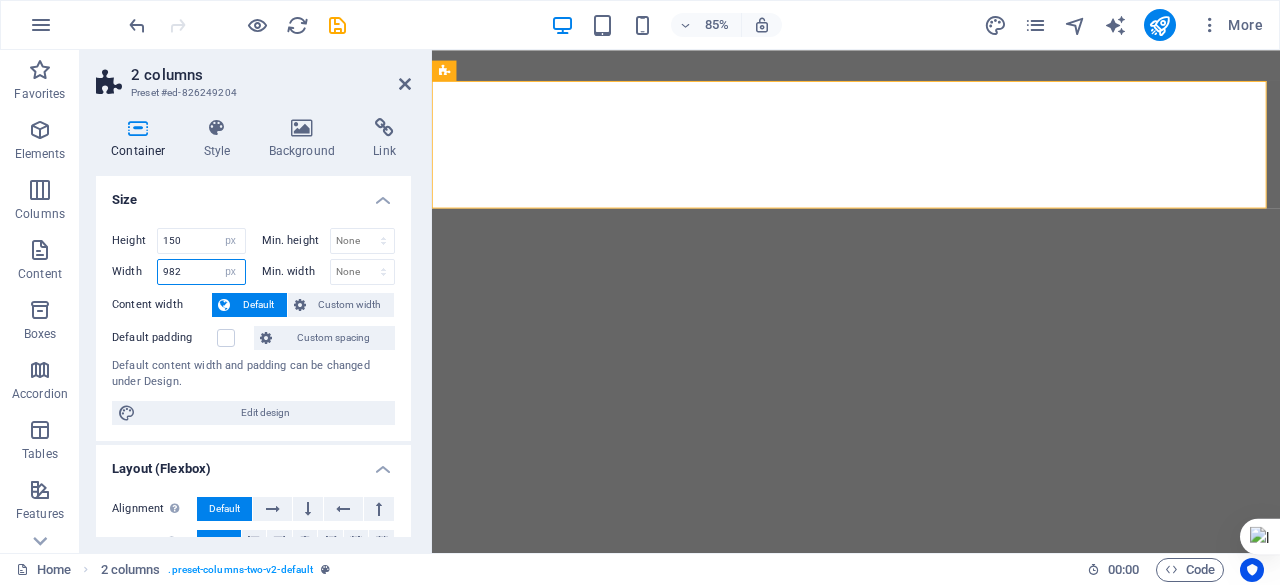 drag, startPoint x: 190, startPoint y: 262, endPoint x: 104, endPoint y: 257, distance: 86.145226 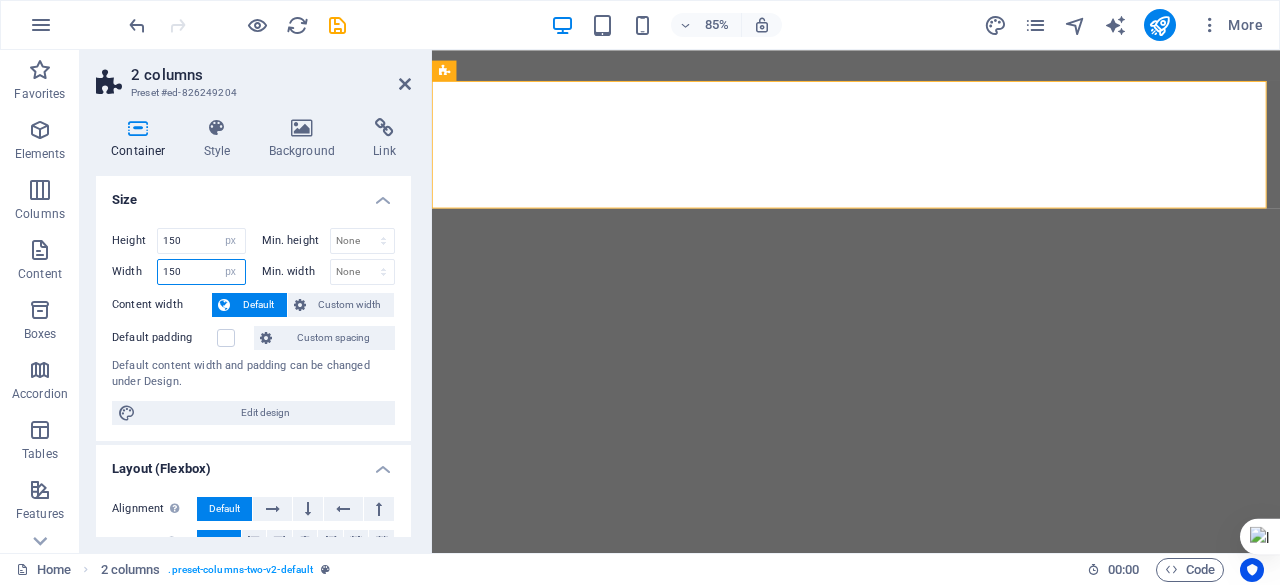 type on "150" 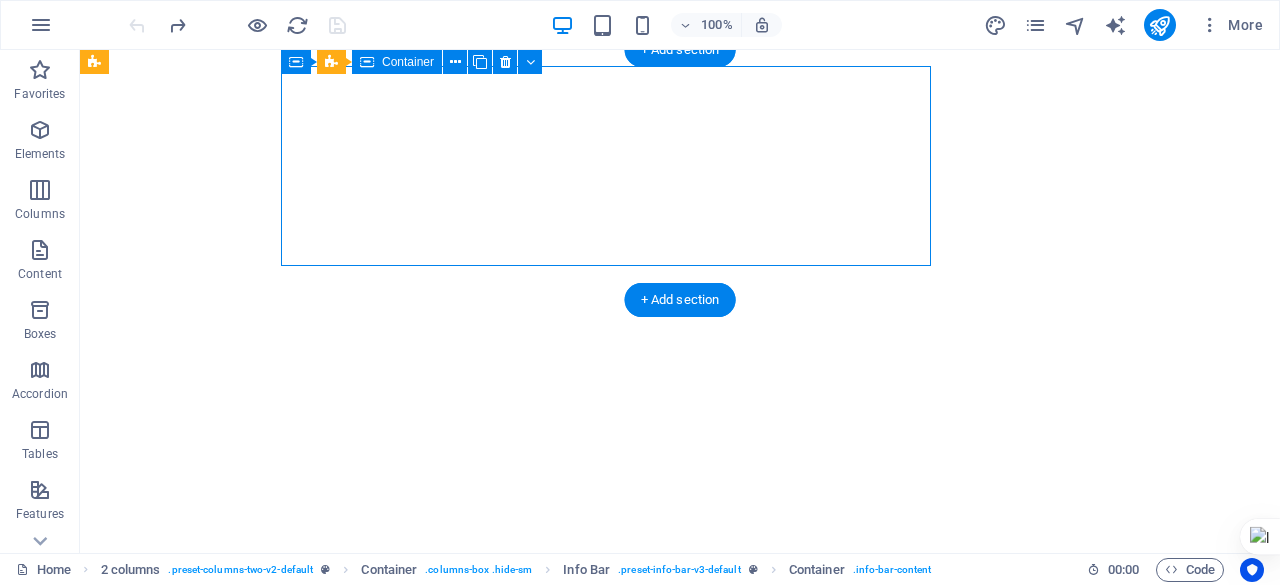select on "px" 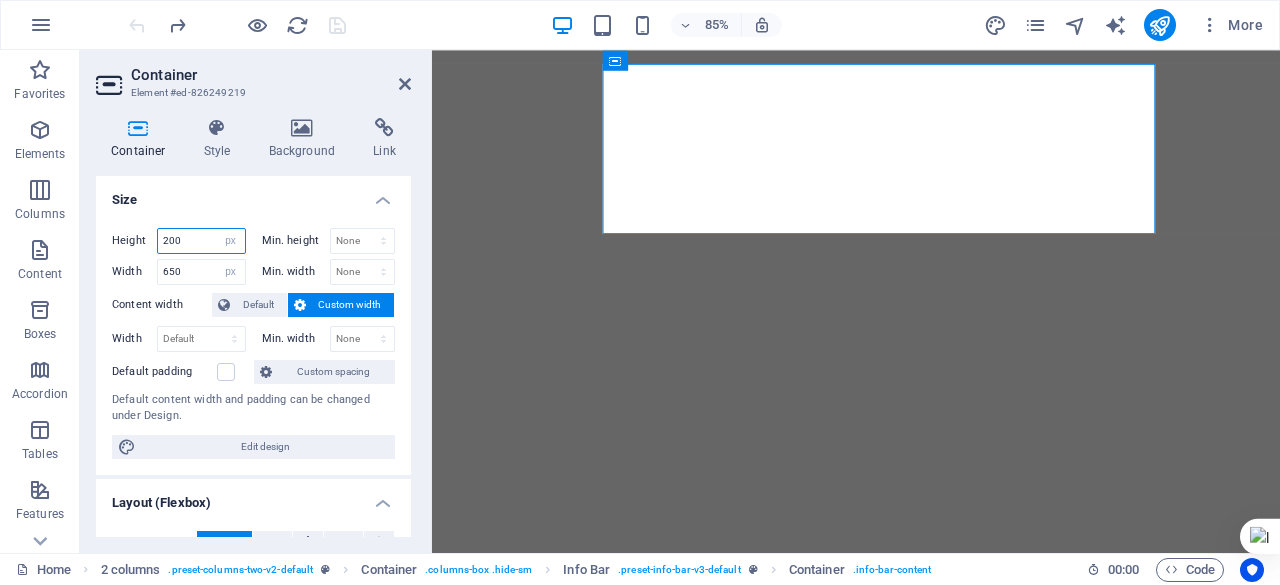 drag, startPoint x: 186, startPoint y: 241, endPoint x: 117, endPoint y: 243, distance: 69.02898 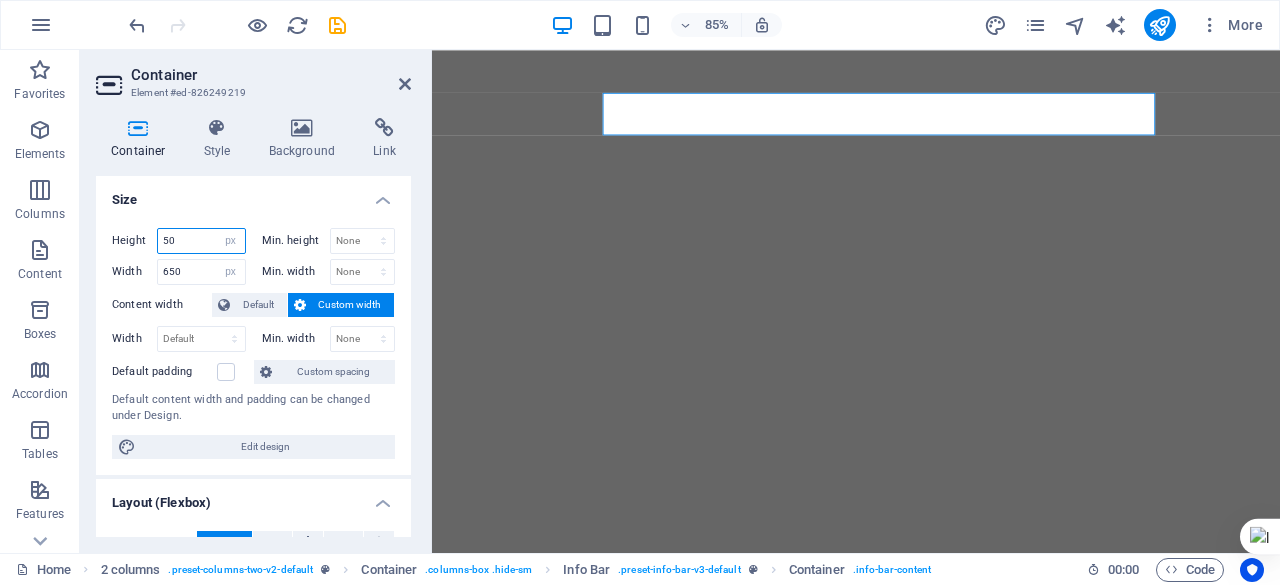 drag, startPoint x: 189, startPoint y: 242, endPoint x: 146, endPoint y: 238, distance: 43.185646 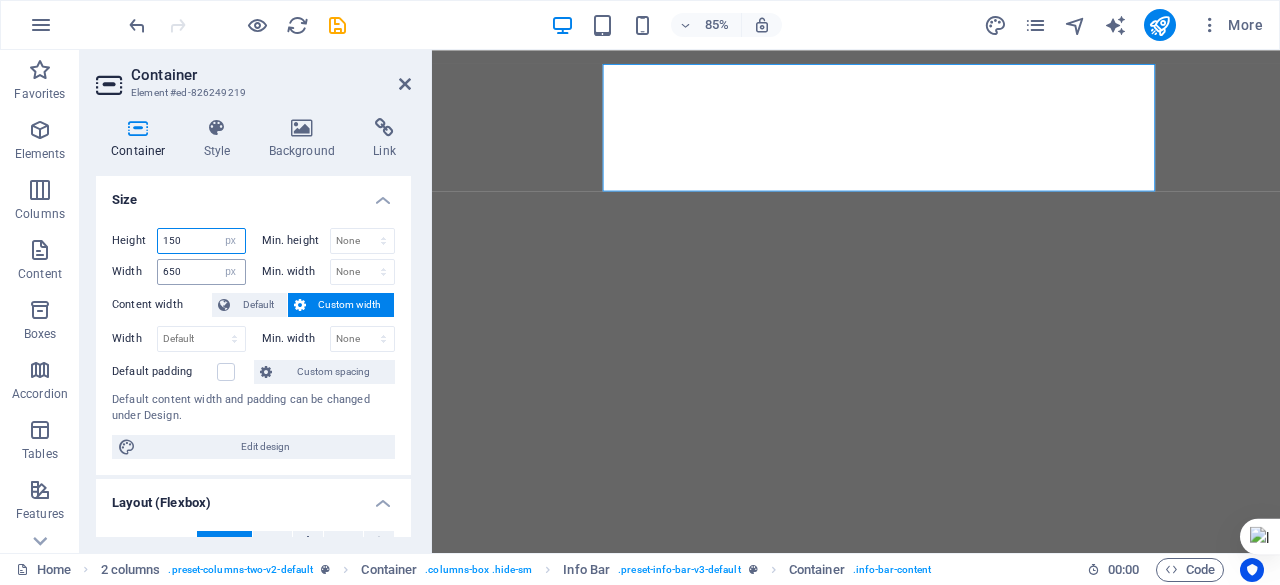 type on "150" 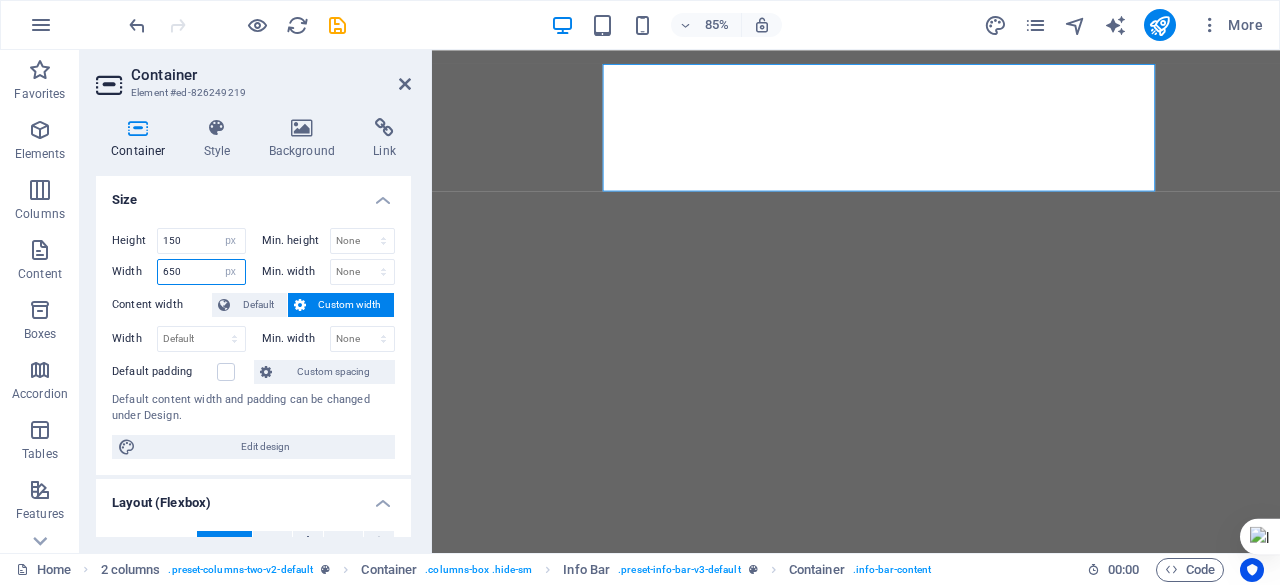 drag, startPoint x: 201, startPoint y: 271, endPoint x: 148, endPoint y: 271, distance: 53 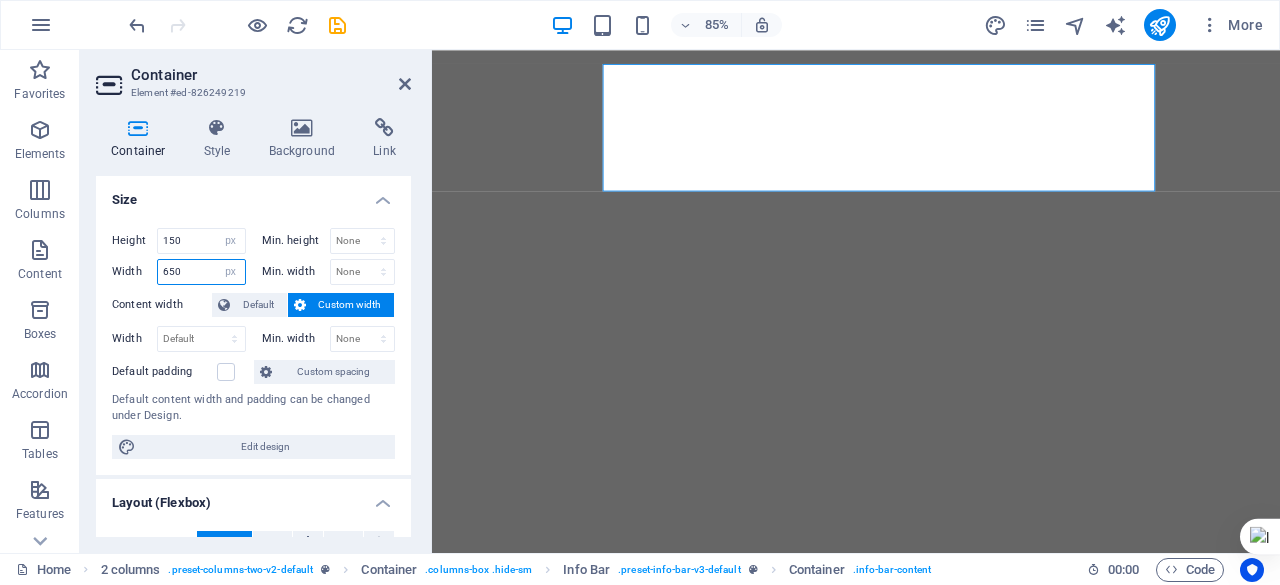 click on "Width 650 Default px rem % em vh vw" at bounding box center (179, 272) 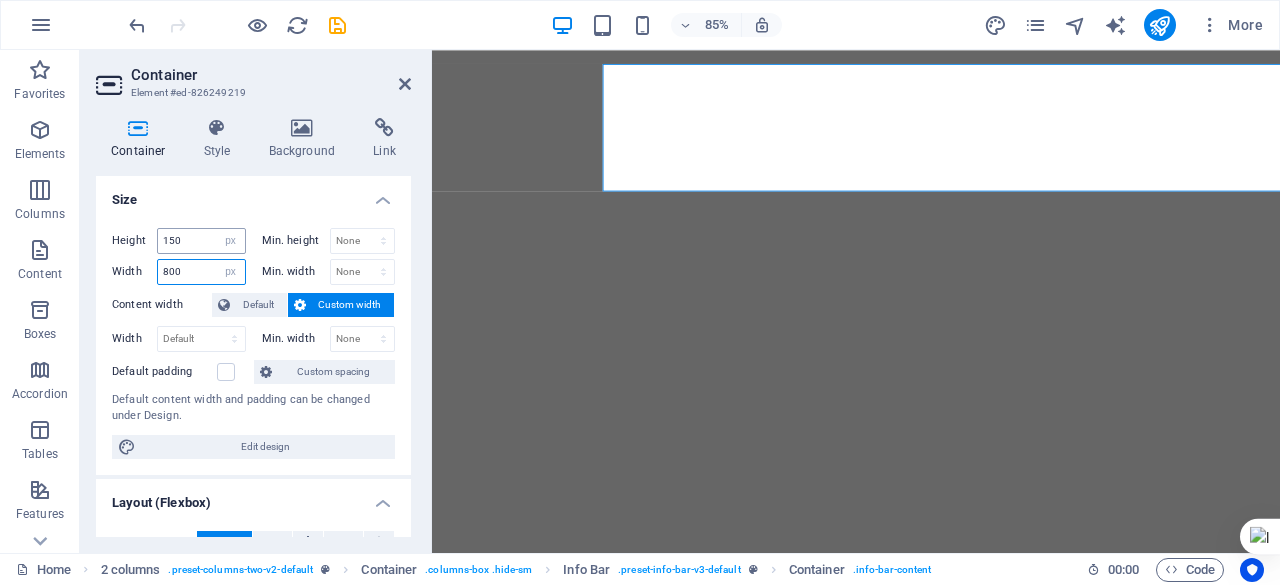 type on "800" 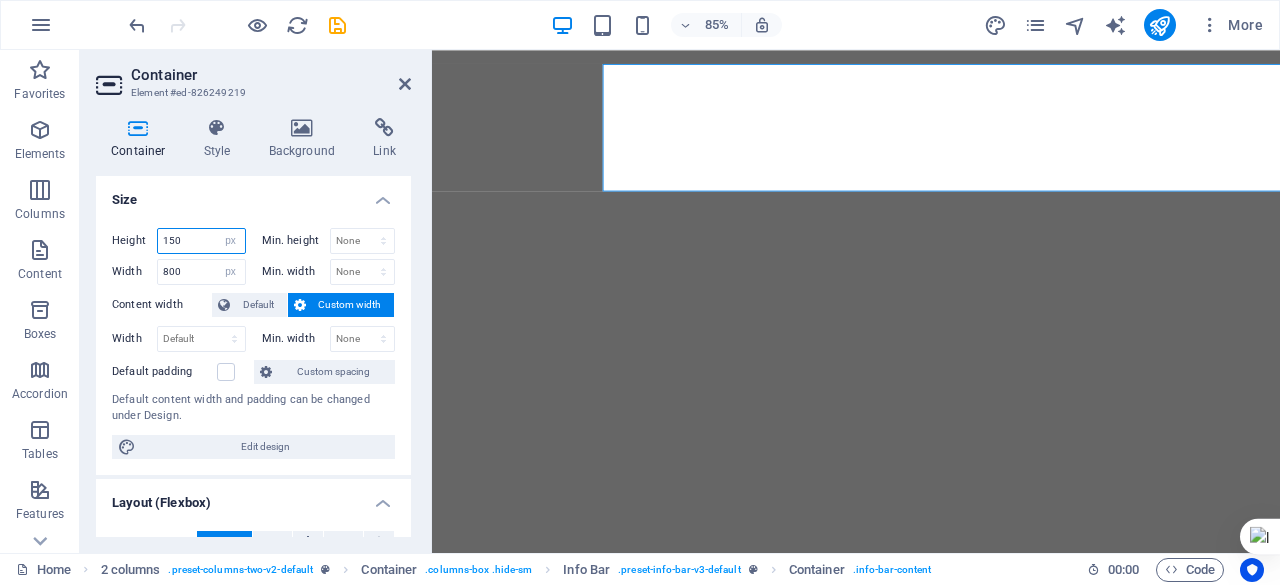 click on "150" at bounding box center [201, 241] 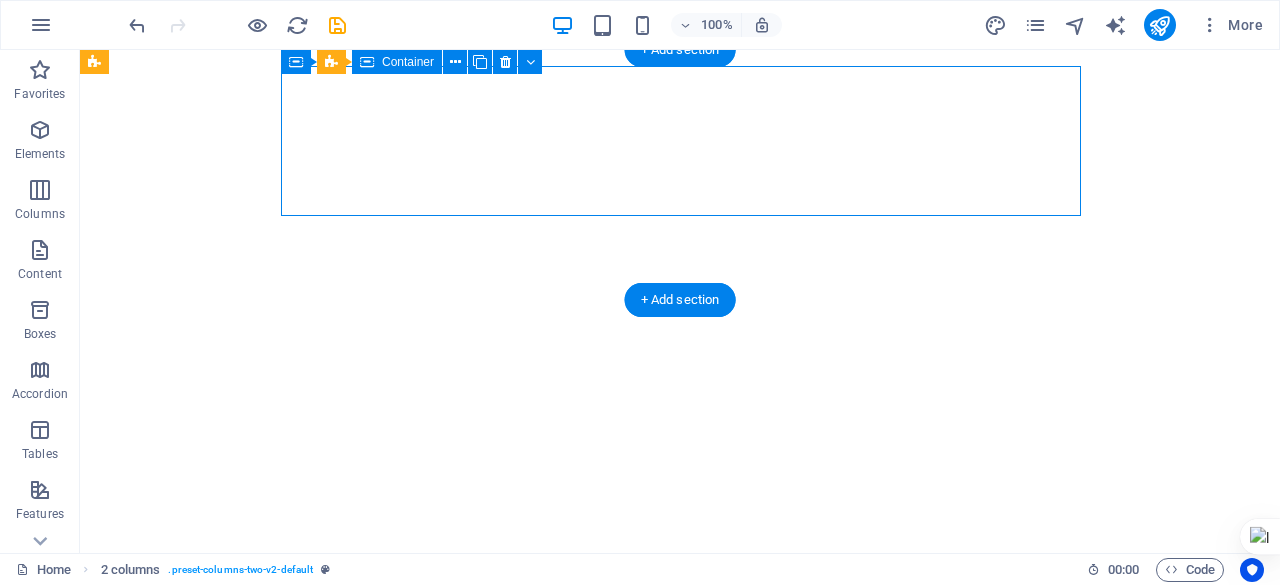 select on "px" 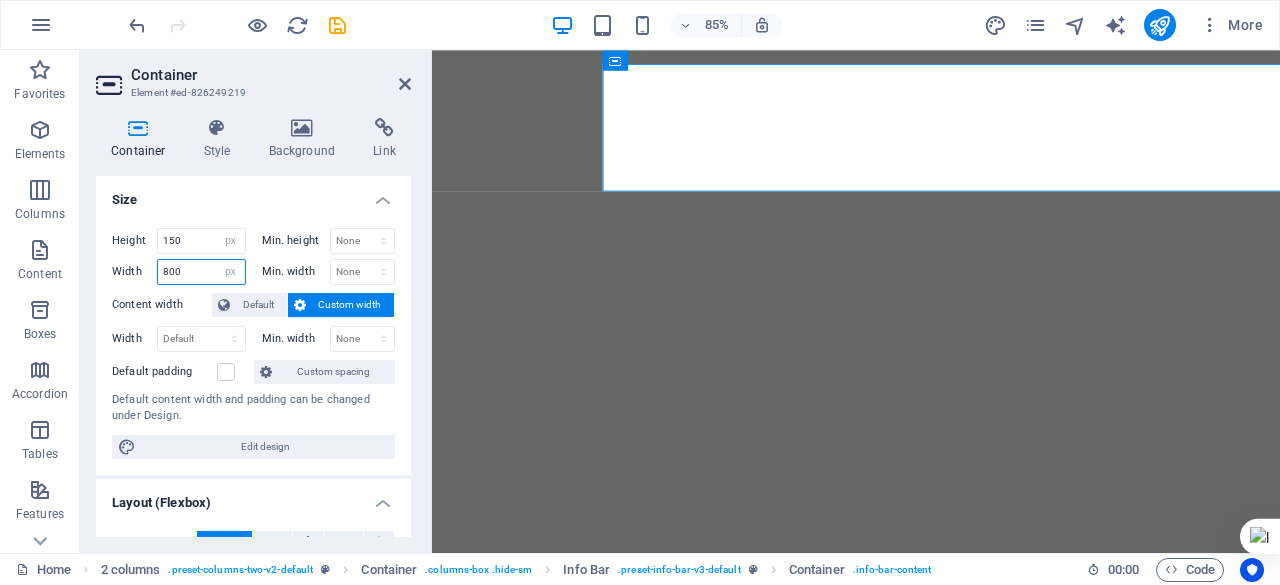 drag, startPoint x: 188, startPoint y: 271, endPoint x: 118, endPoint y: 269, distance: 70.028564 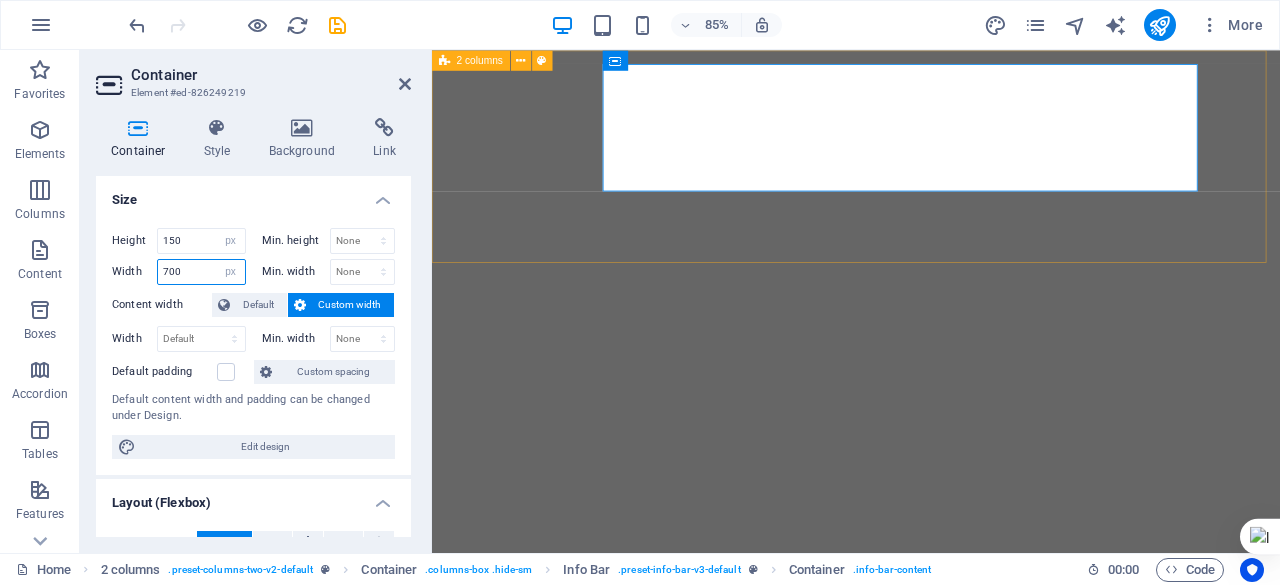 type on "700" 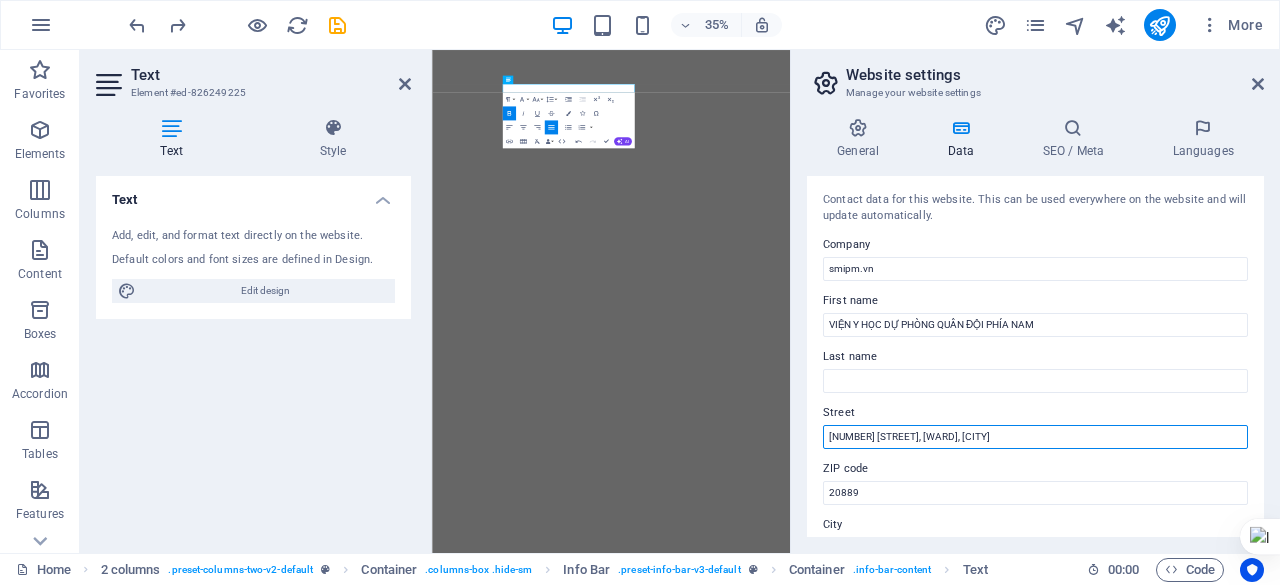 click on "[NUMBER] [STREET], [DISTRICT], [CITY]" at bounding box center [1035, 437] 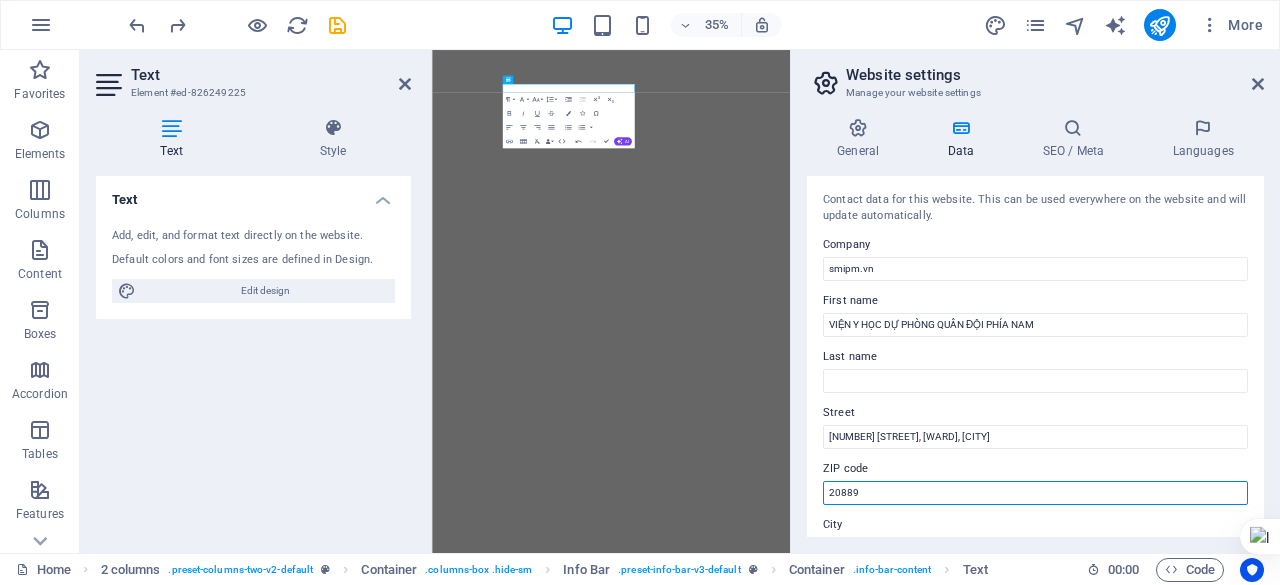 click on "20889" at bounding box center (1035, 493) 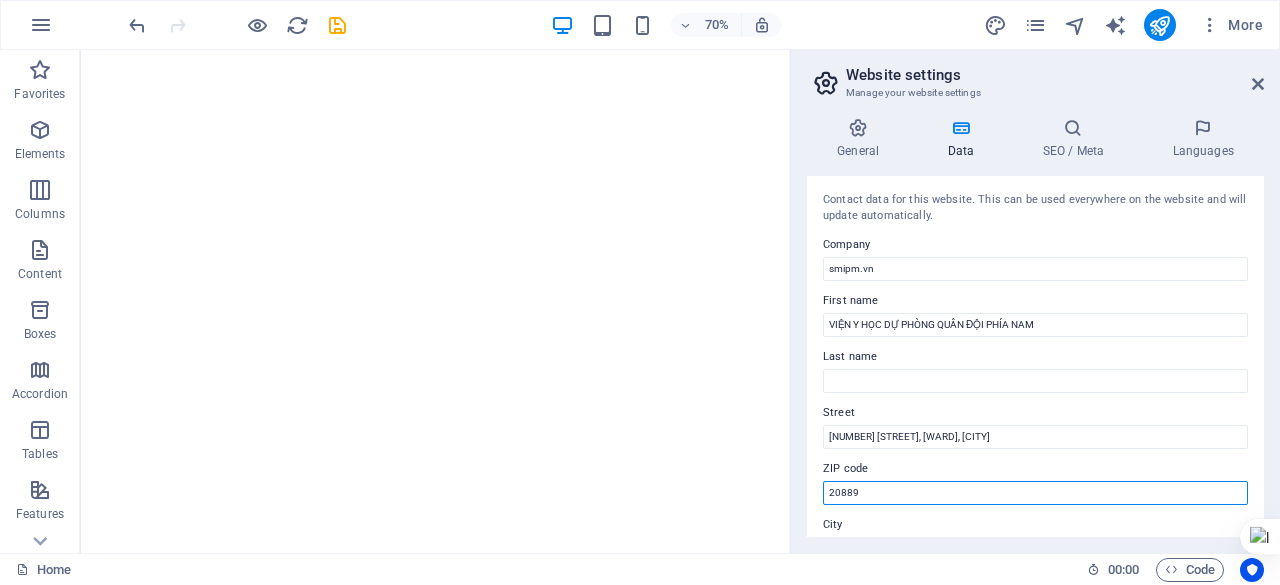 click on "20889" at bounding box center [1035, 493] 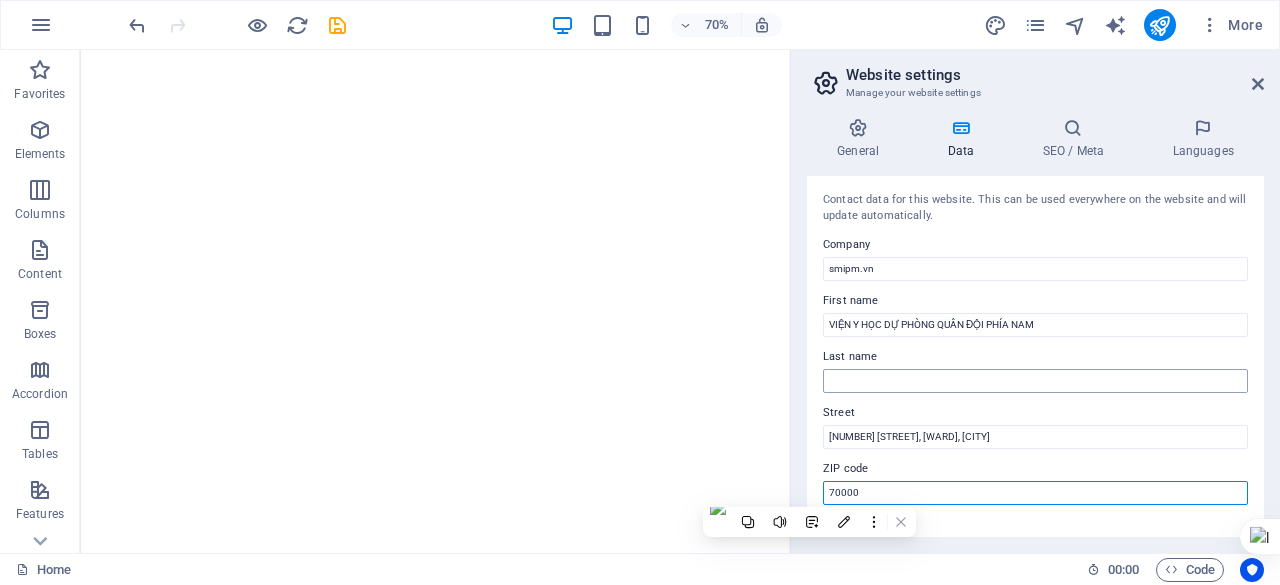type on "70000" 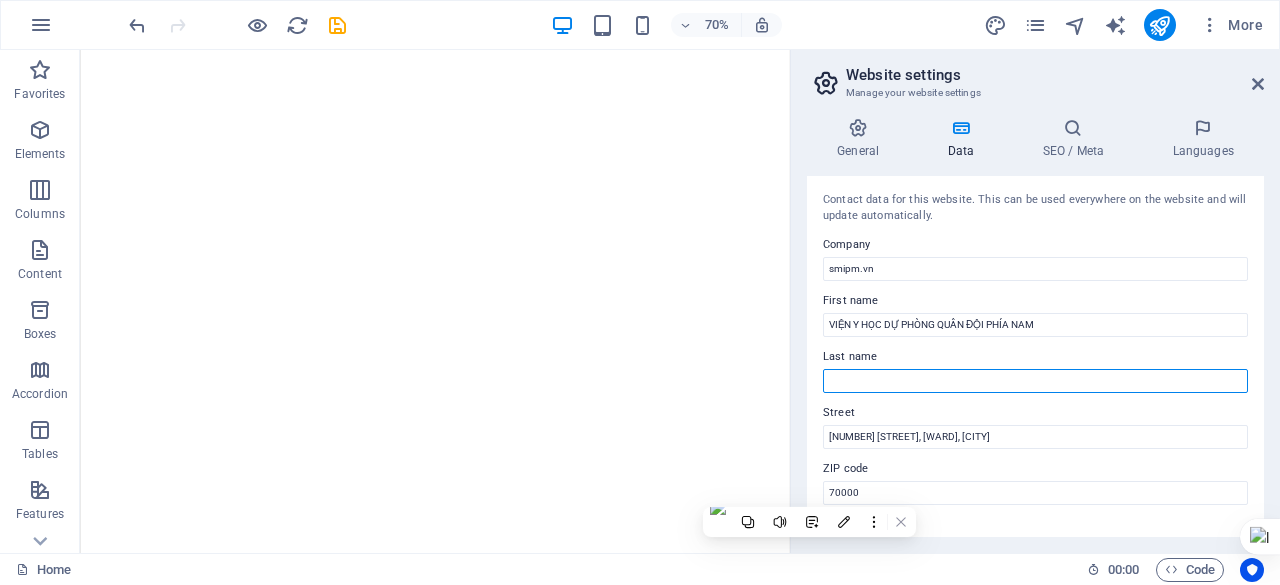 click on "Last name" at bounding box center [1035, 381] 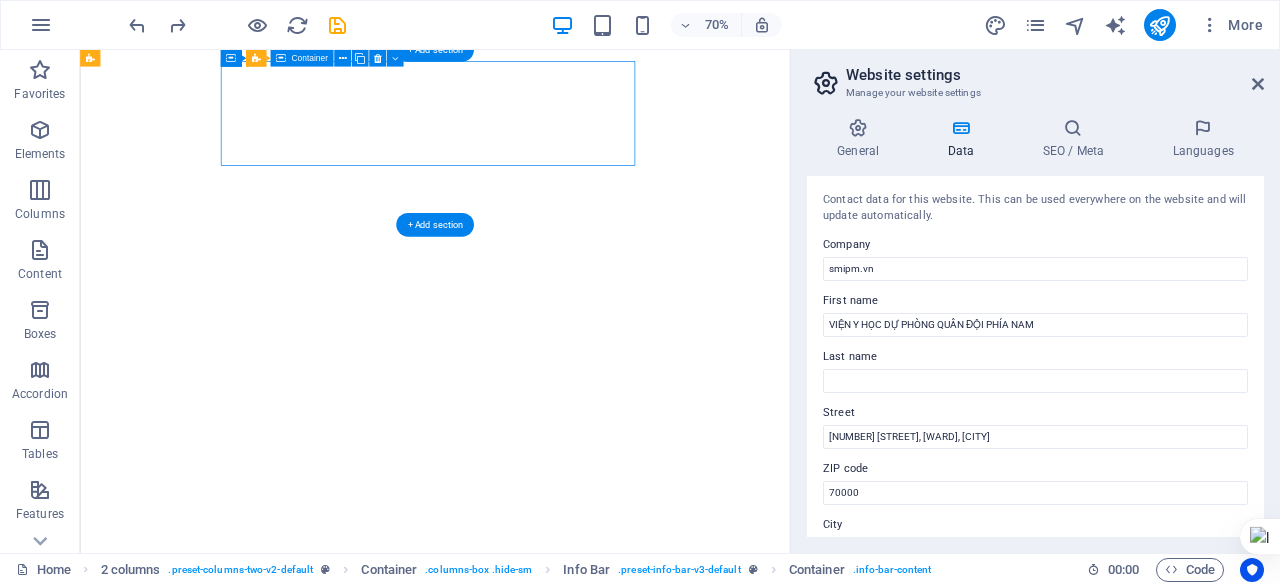 select on "px" 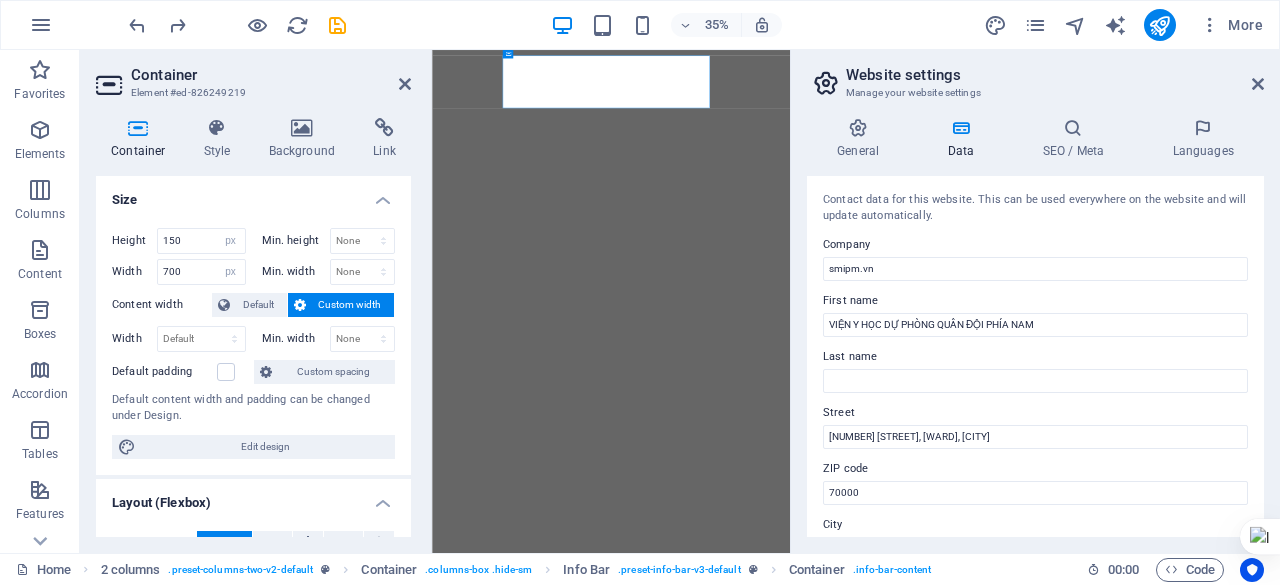 click on "Website settings Manage your website settings  General  Data  SEO / Meta  Languages Website name smipm.vn Logo Drag files here, click to choose files or select files from Files or our free stock photos & videos Select files from the file manager, stock photos, or upload file(s) Upload Favicon Set the favicon of your website here. A favicon is a small icon shown in the browser tab next to your website title. It helps visitors identify your website. Drag files here, click to choose files or select files from Files or our free stock photos & videos Select files from the file manager, stock photos, or upload file(s) Upload Preview Image (Open Graph) This image will be shown when the website is shared on social networks Drag files here, click to choose files or select files from Files or our free stock photos & videos Select files from the file manager, stock photos, or upload file(s) Upload Contact data for this website. This can be used everywhere on the website and will update automatically. Company smipm.vn AI" at bounding box center [1035, 301] 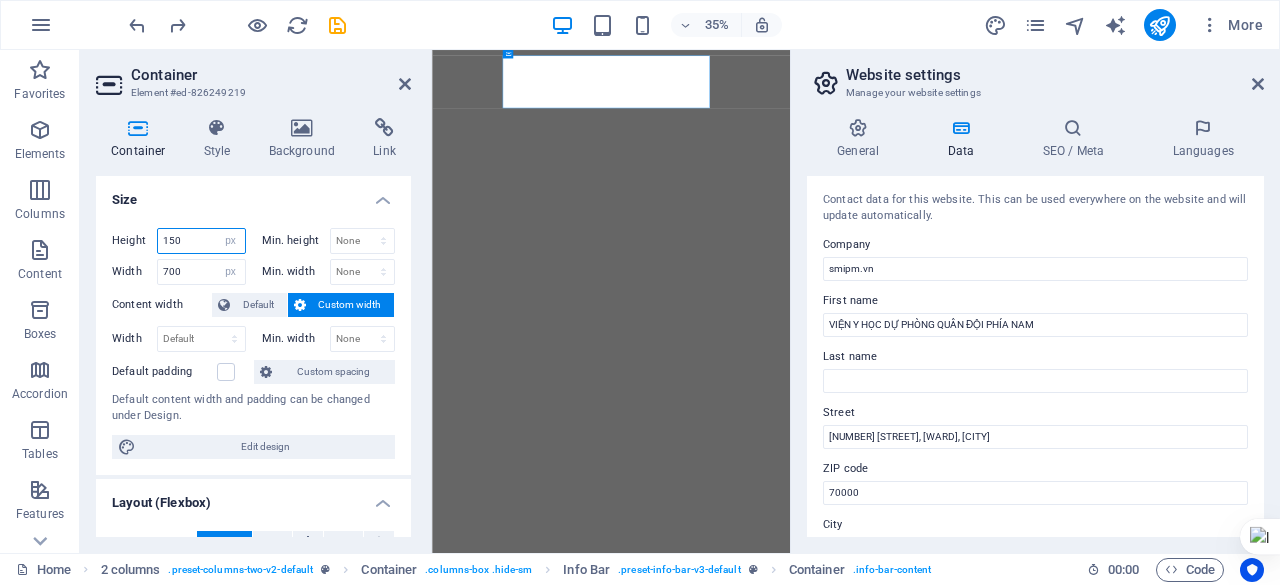 drag, startPoint x: 188, startPoint y: 236, endPoint x: 133, endPoint y: 238, distance: 55.03635 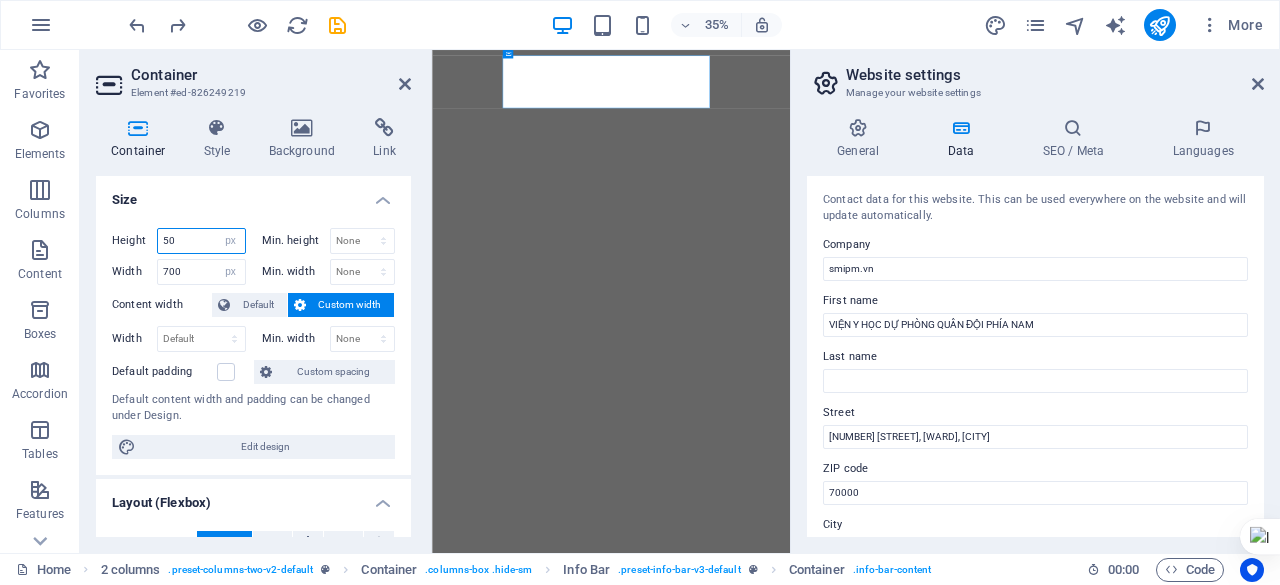 type on "50" 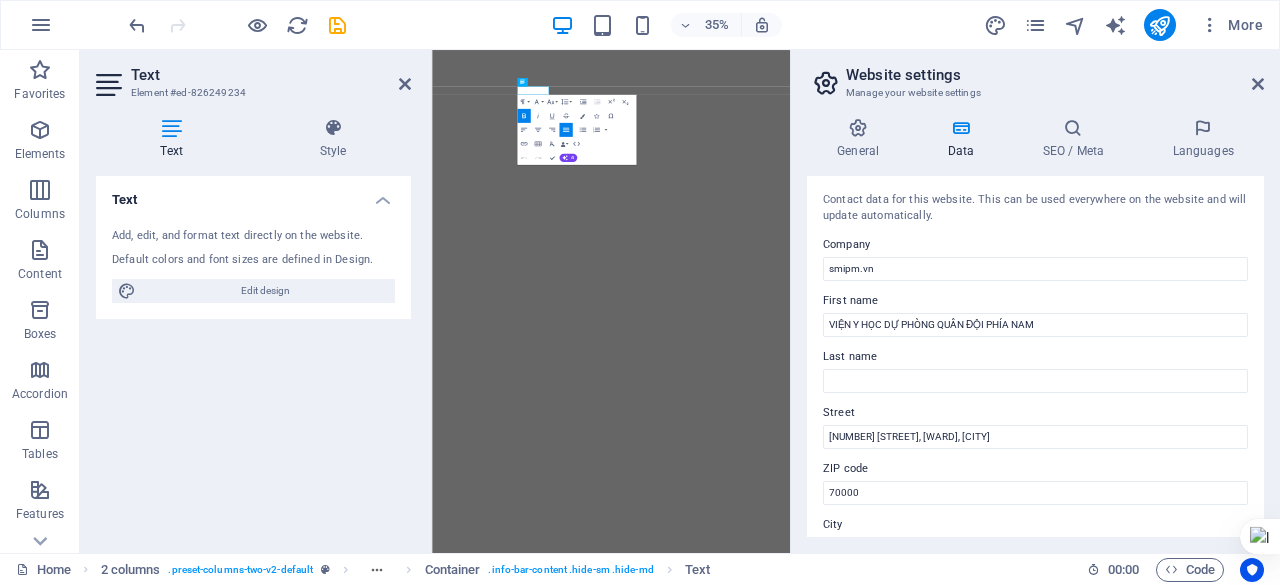 click on "Paragraph Format Normal Heading 1 Heading 2 Heading 3 Heading 4 Heading 5 Heading 6 Code Font Family Arial Georgia Impact Tahoma Times New Roman Verdana PT Sans Font Size 8 9 10 11 12 14 18 24 30 36 48 60 72 96 Line Height Default Single 1.15 1.5 Double Increase Indent Decrease Indent Superscript Subscript Bold Italic Underline Strikethrough Colors Icons Special Characters Align Left Align Center Align Right Align Justify Unordered List   Default Circle Disc Square    Ordered List   Default Lower Alpha Lower Greek Lower Roman Upper Alpha Upper Roman    Insert Link Insert Table Clear Formatting Data Bindings Company First name Last name Street ZIP code City Email Phone Mobile Fax Custom field 1 Custom field 2 Custom field 3 Custom field 4 Custom field 5 Custom field 6 HTML Undo Redo Confirm (Ctrl+⏎) AI Improve Make shorter Make longer Fix spelling & grammar Translate to English Generate text" at bounding box center (576, 130) 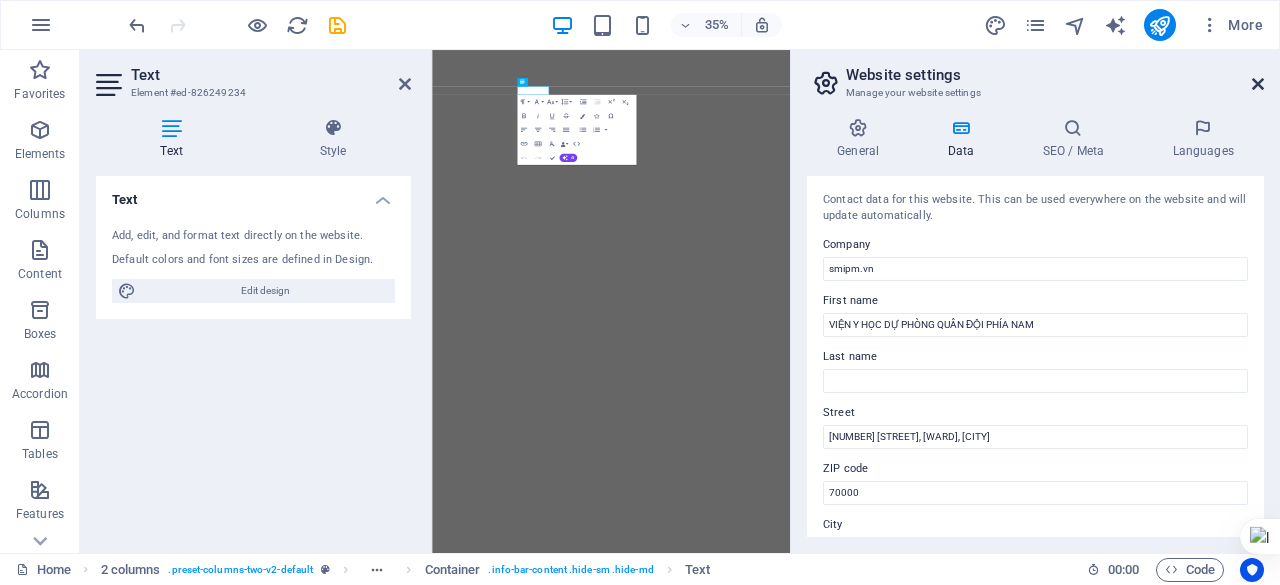 click at bounding box center (1258, 84) 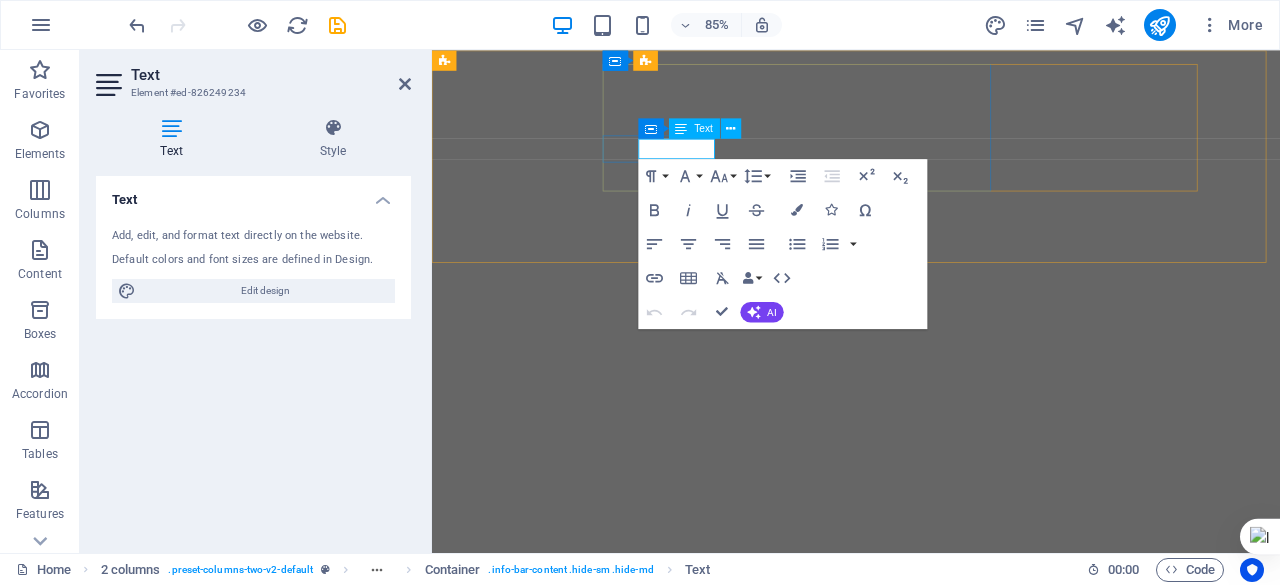 click on "Container   Text" at bounding box center (695, 128) 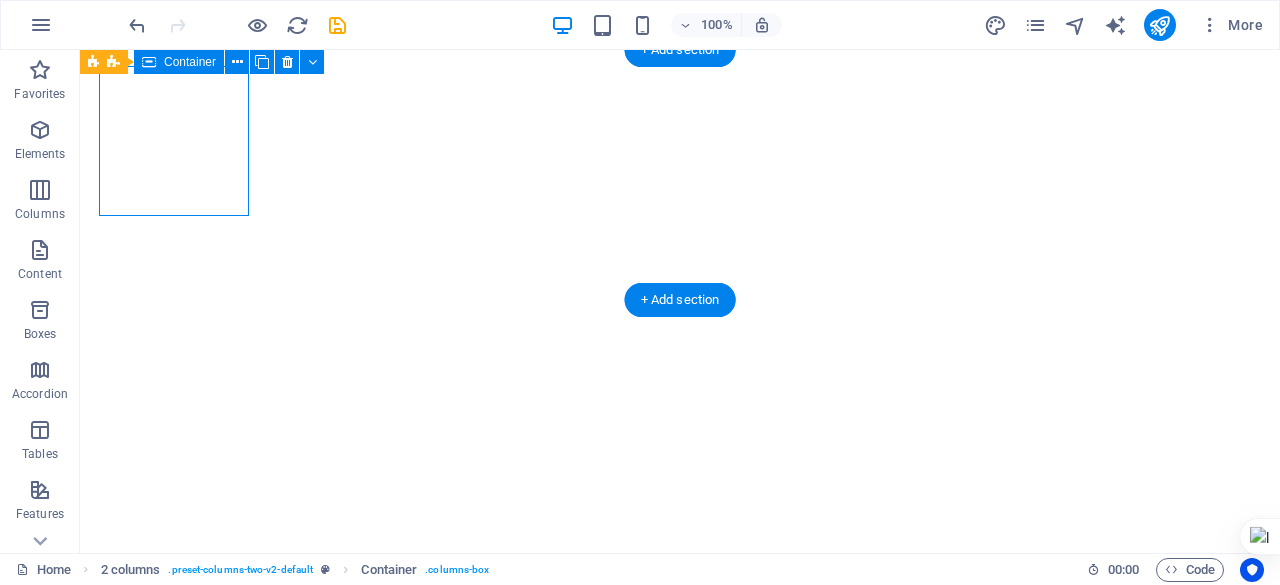 select on "px" 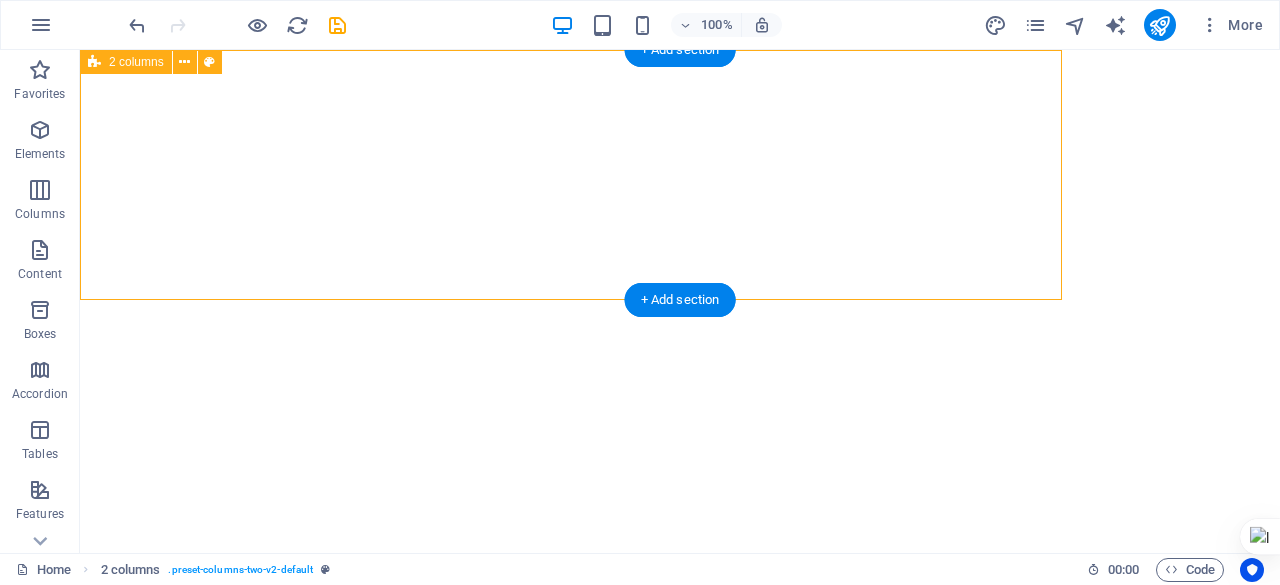 select on "px" 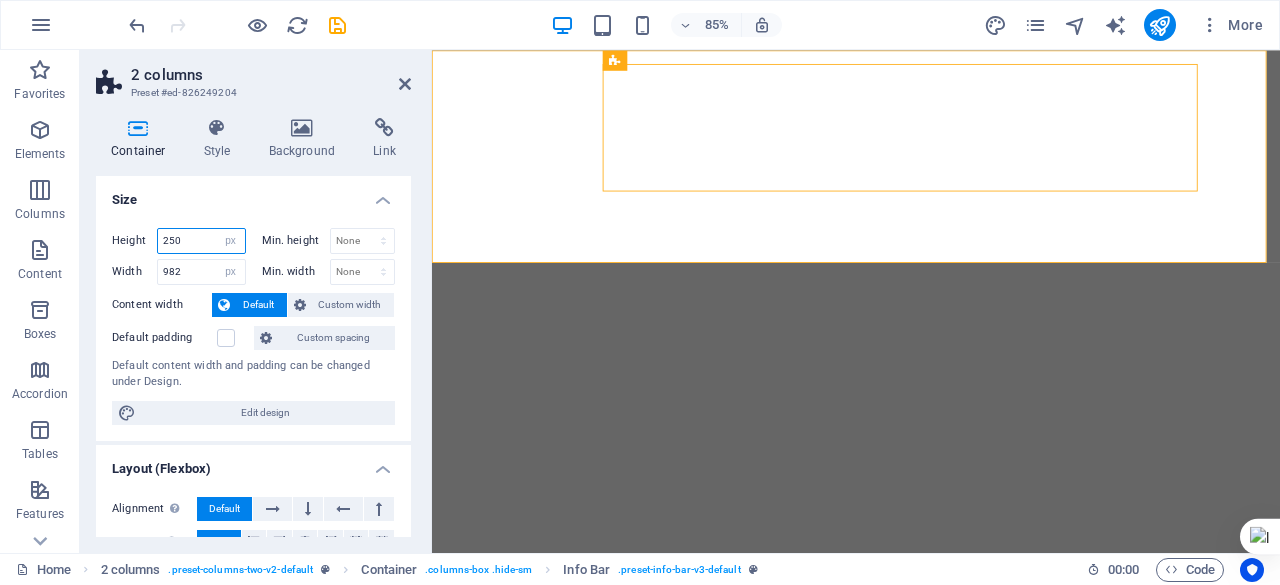 drag, startPoint x: 205, startPoint y: 239, endPoint x: 143, endPoint y: 239, distance: 62 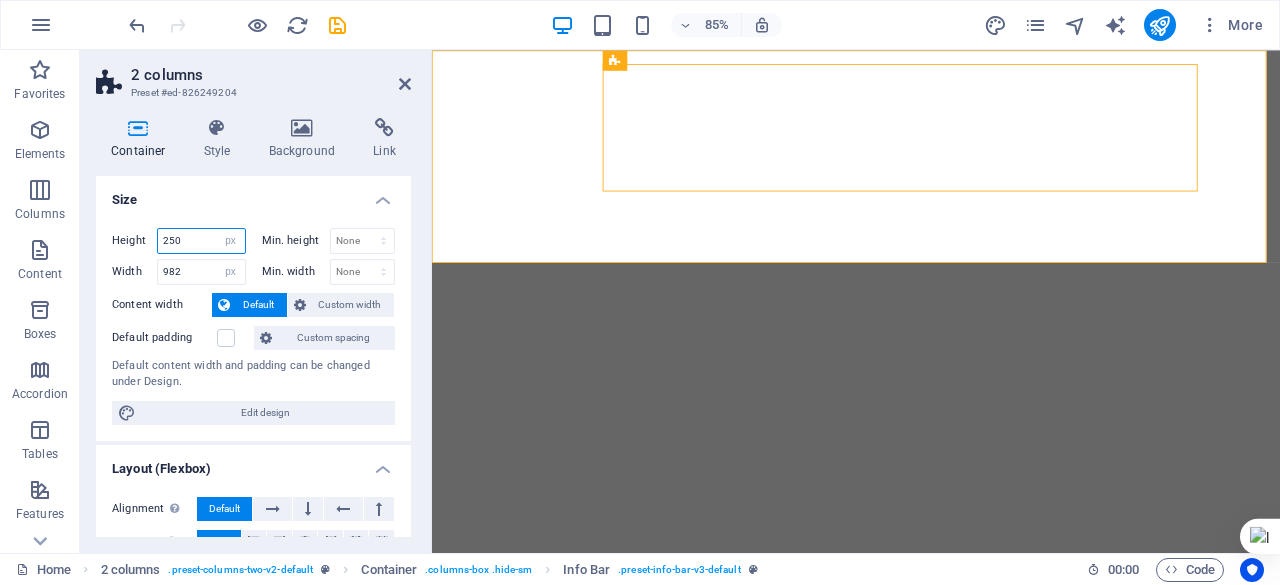 click on "Height 250 Default px rem % vh vw" at bounding box center [179, 241] 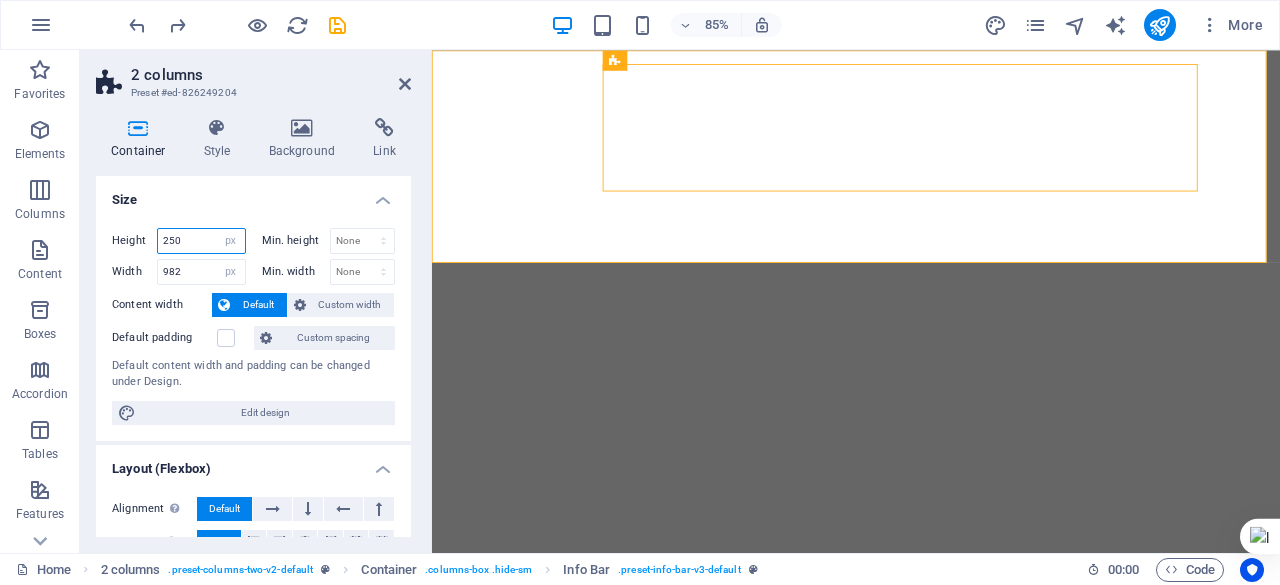 drag, startPoint x: 192, startPoint y: 235, endPoint x: 100, endPoint y: 235, distance: 92 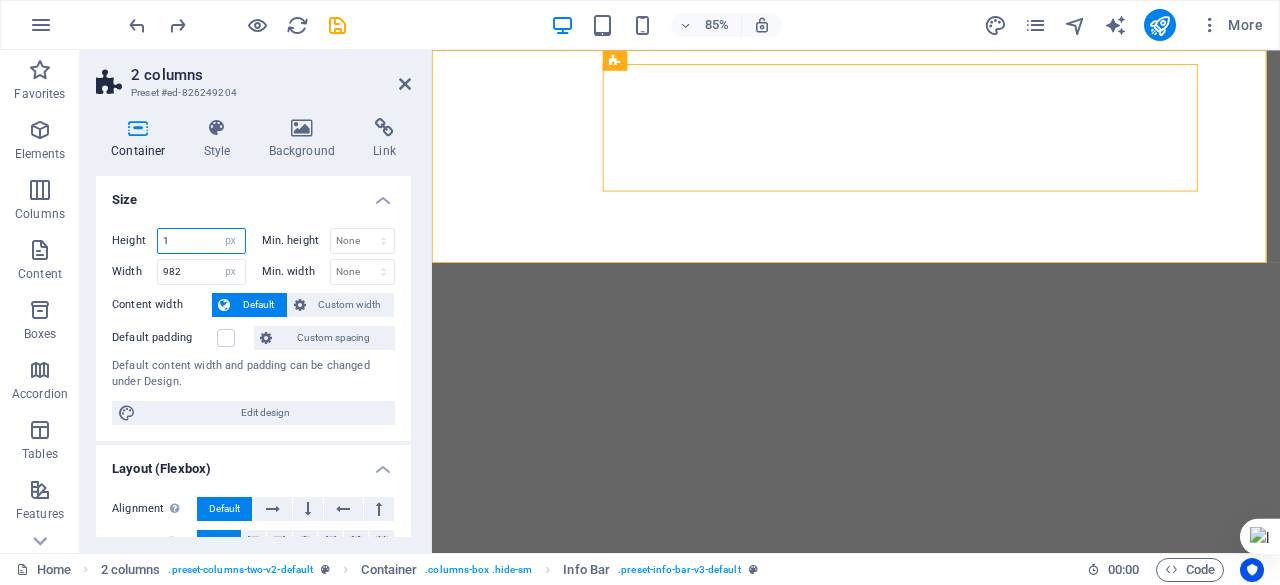 type on "16" 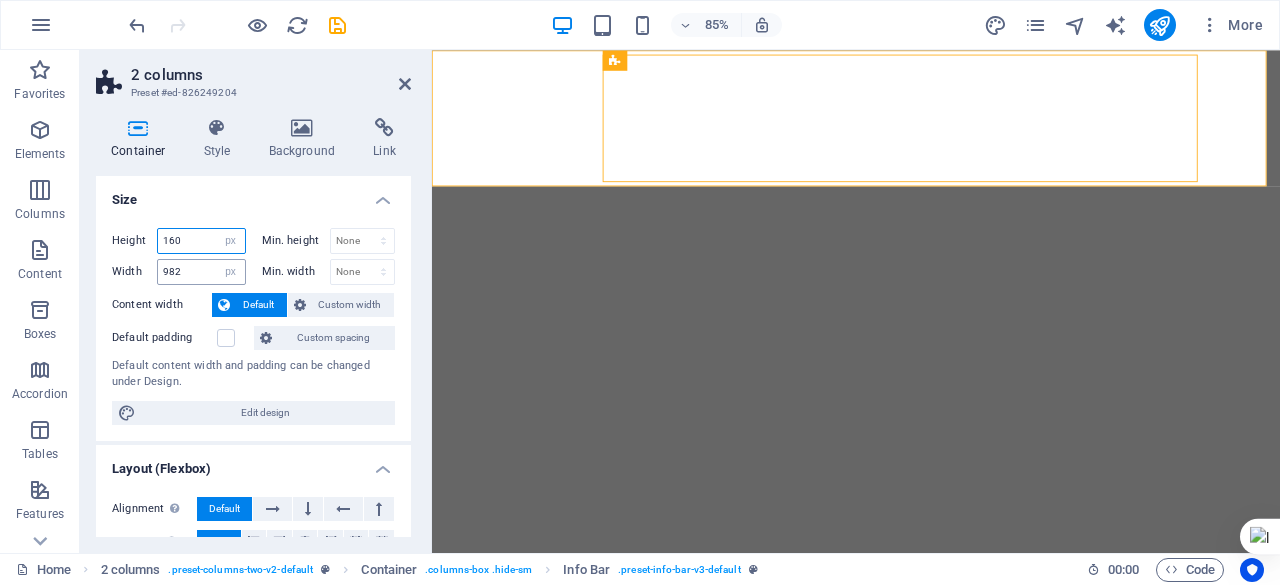 type on "160" 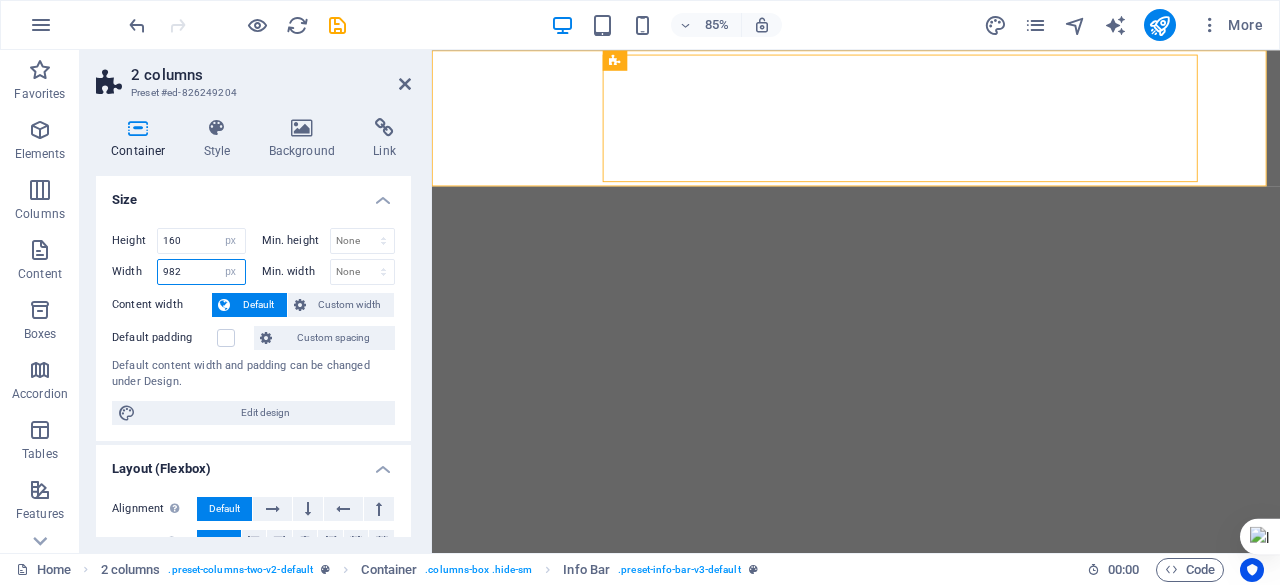click on "982" at bounding box center (201, 272) 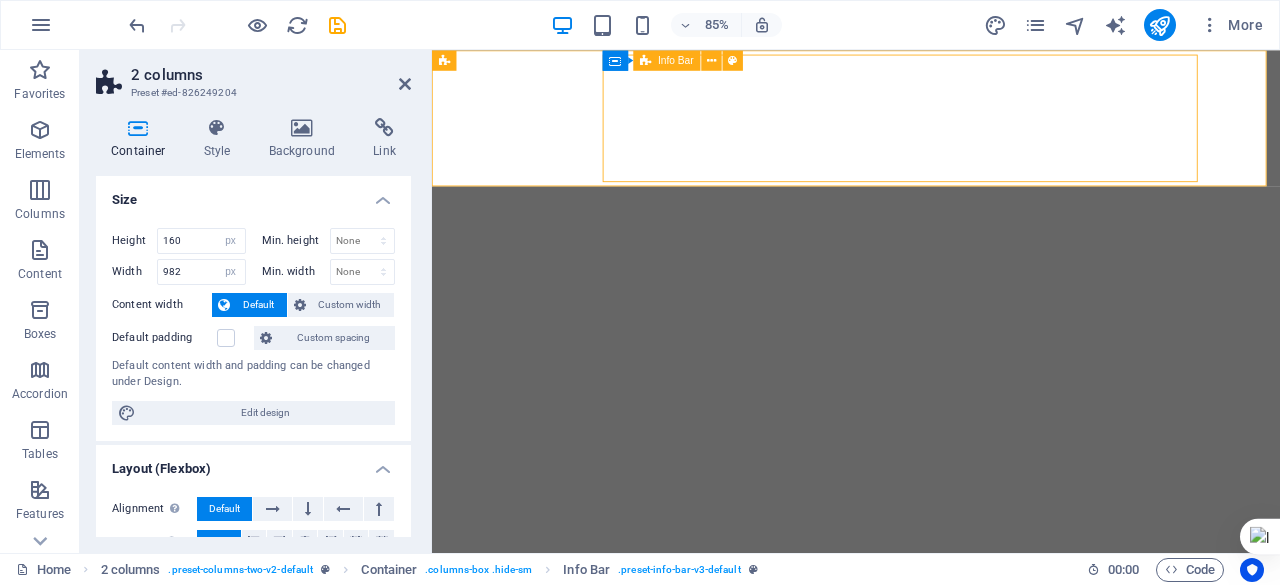 select on "px" 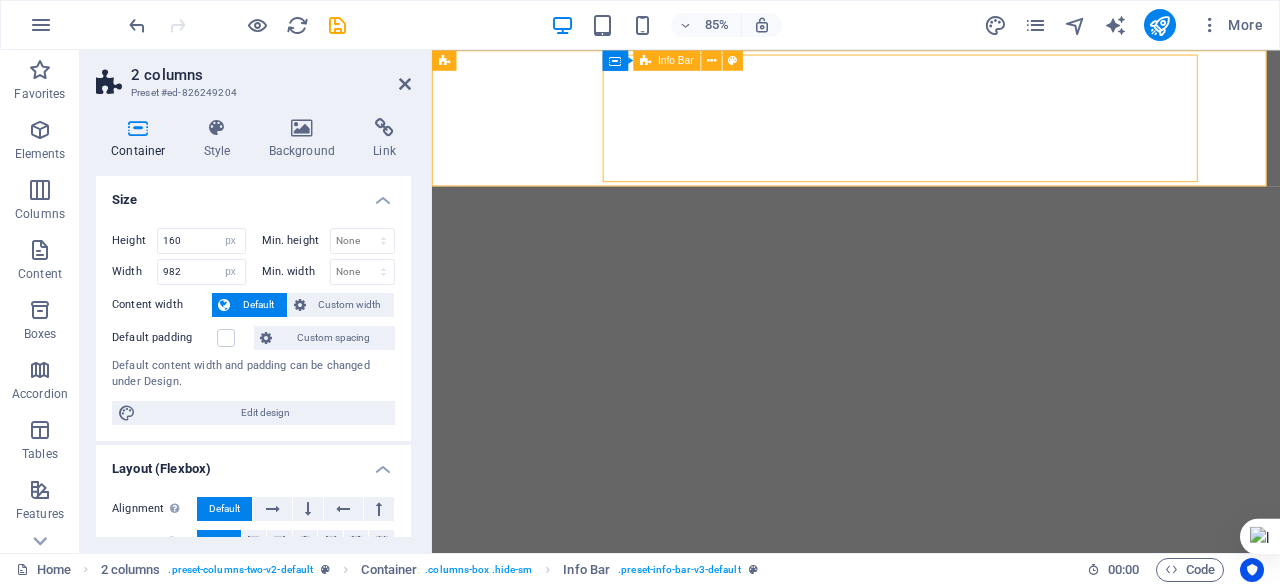 select on "px" 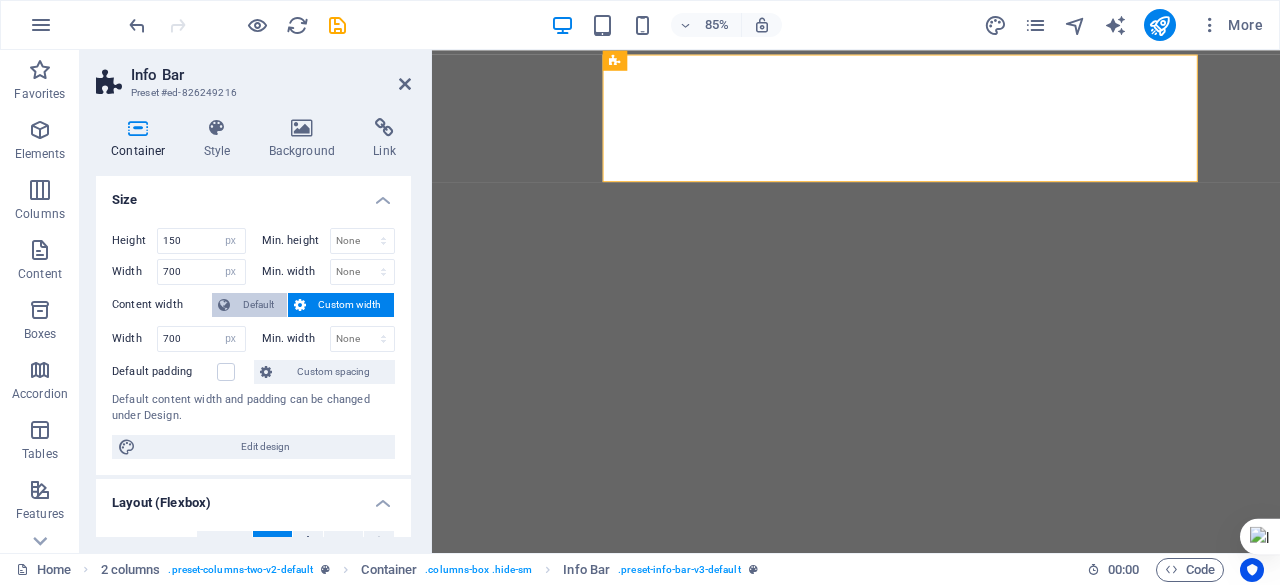click on "Default" at bounding box center (258, 305) 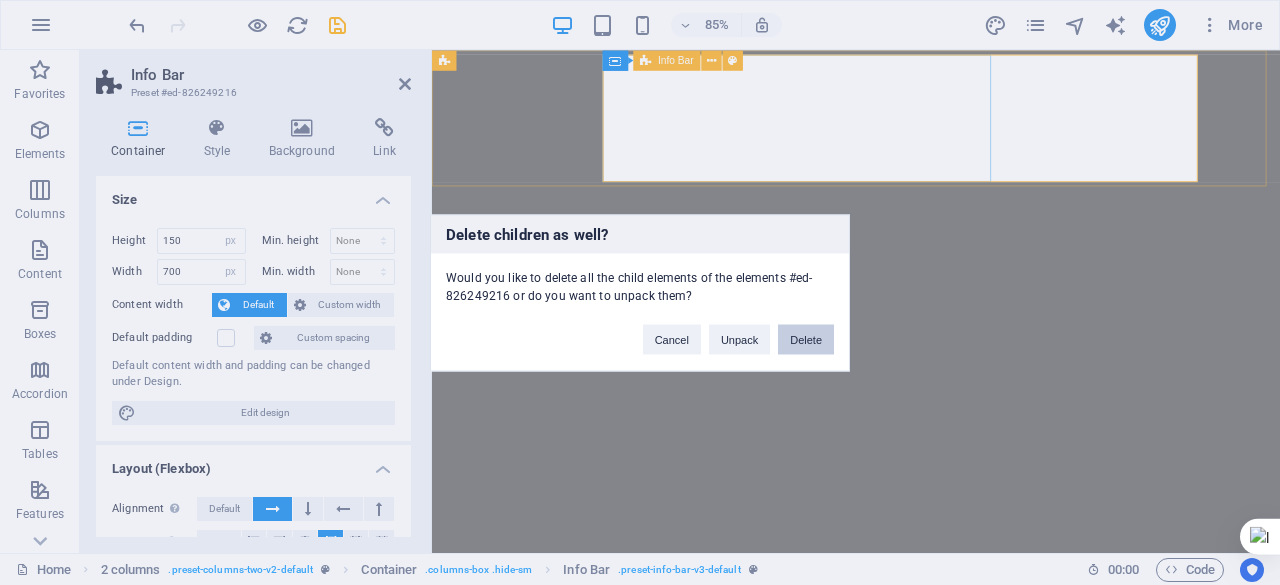 type 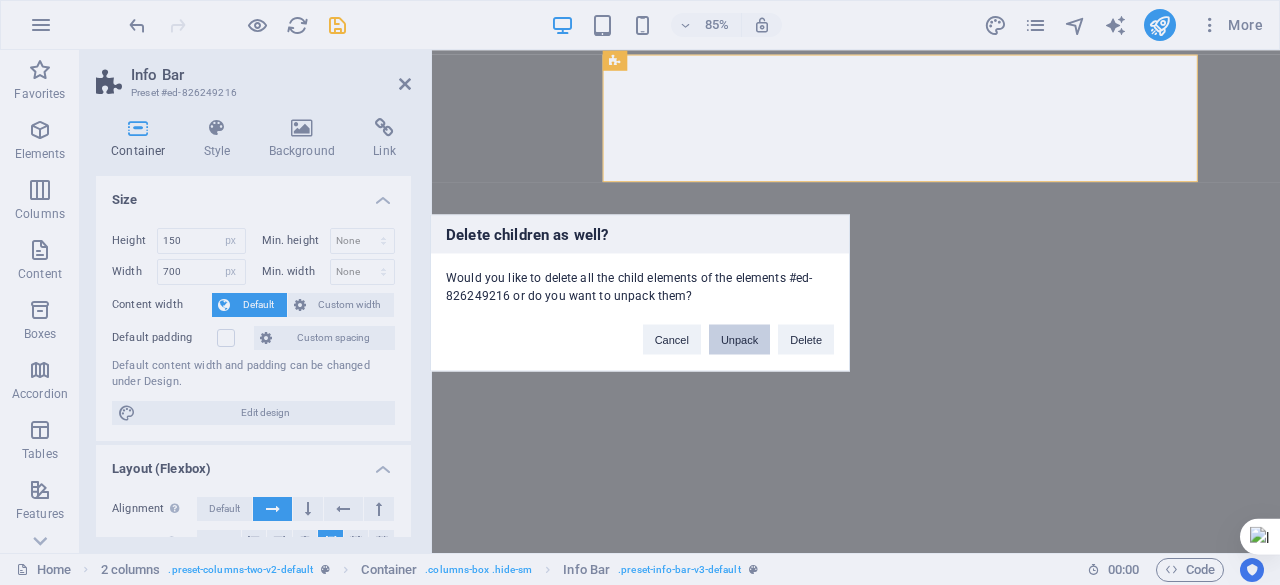 click on "Unpack" at bounding box center [739, 339] 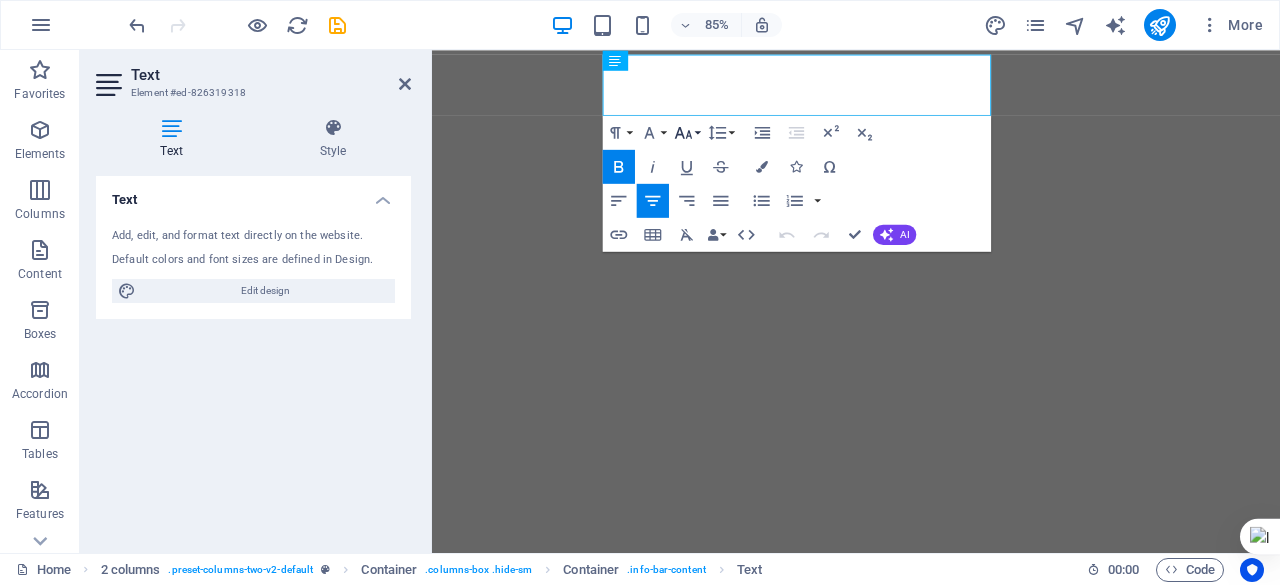 click on "Font Size" at bounding box center [687, 132] 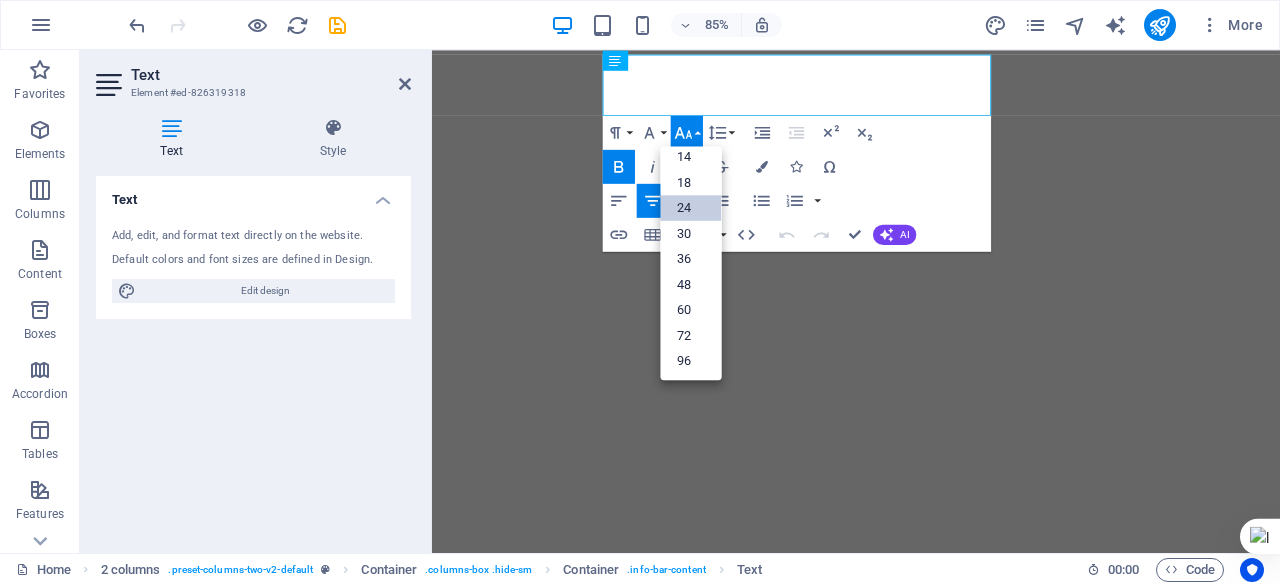 scroll, scrollTop: 160, scrollLeft: 0, axis: vertical 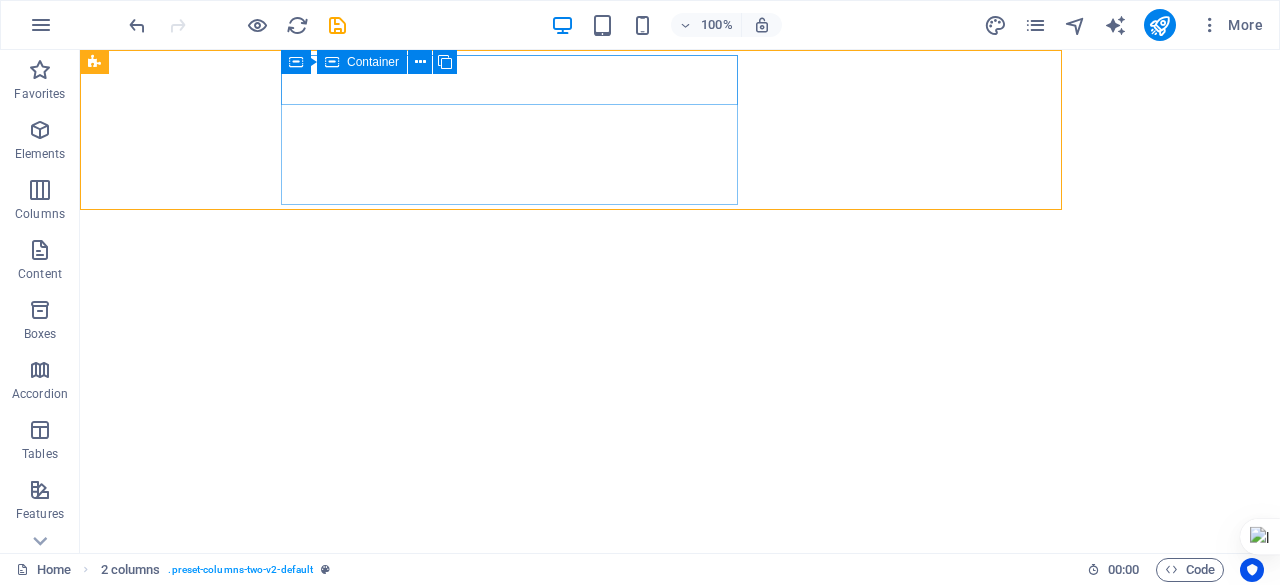 click at bounding box center (332, 62) 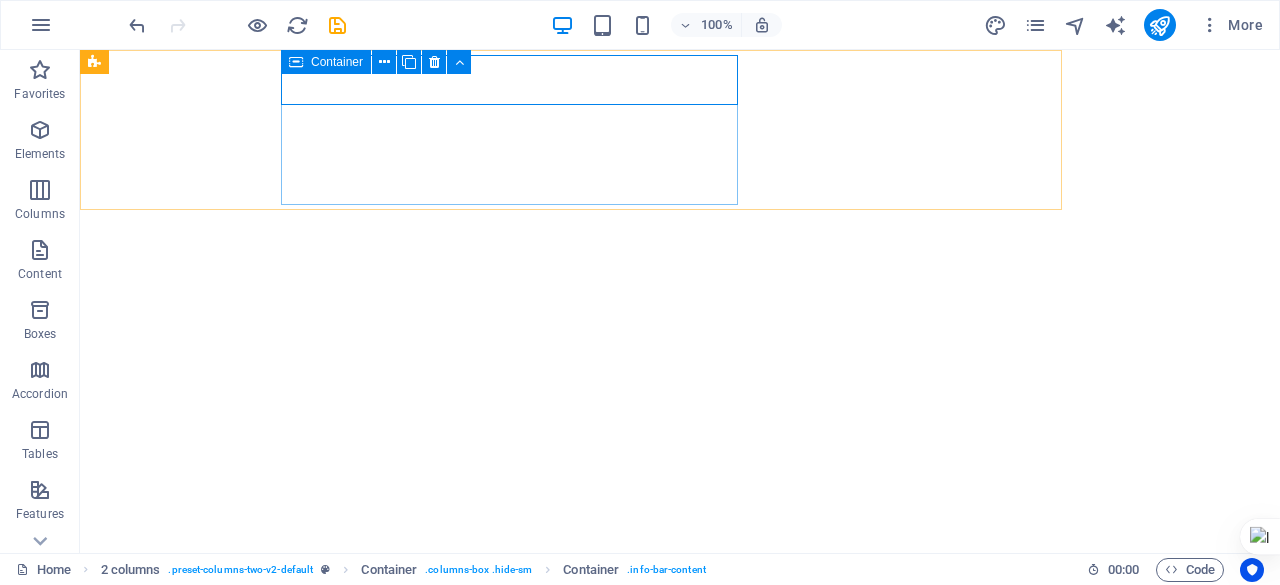 click on "Container" at bounding box center [337, 62] 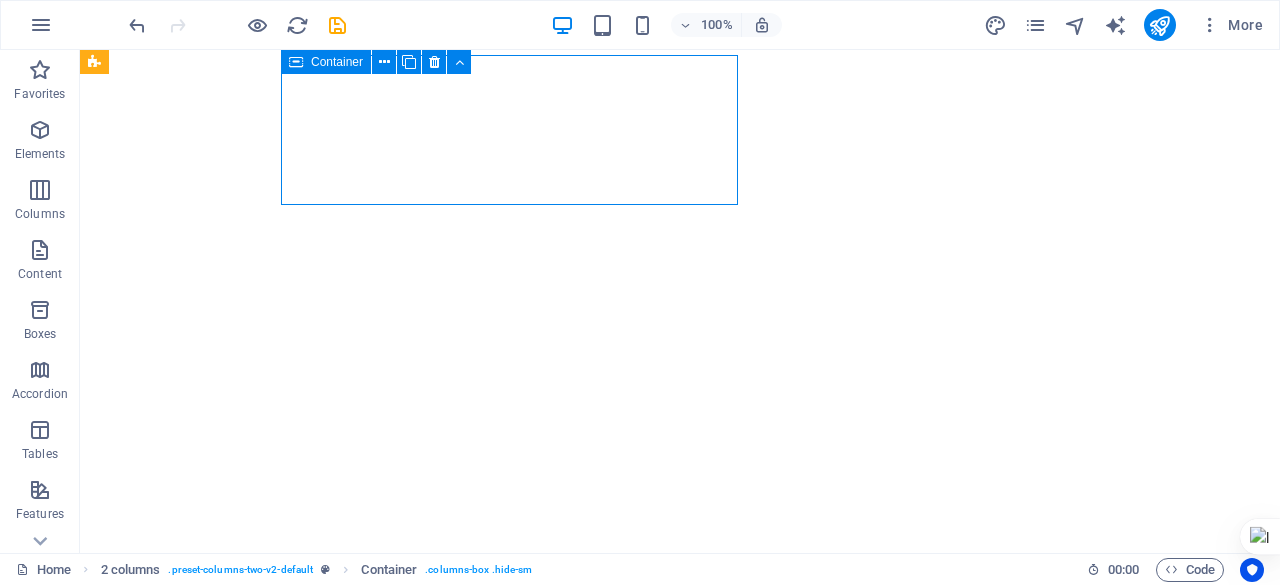 click on "Container" at bounding box center (337, 62) 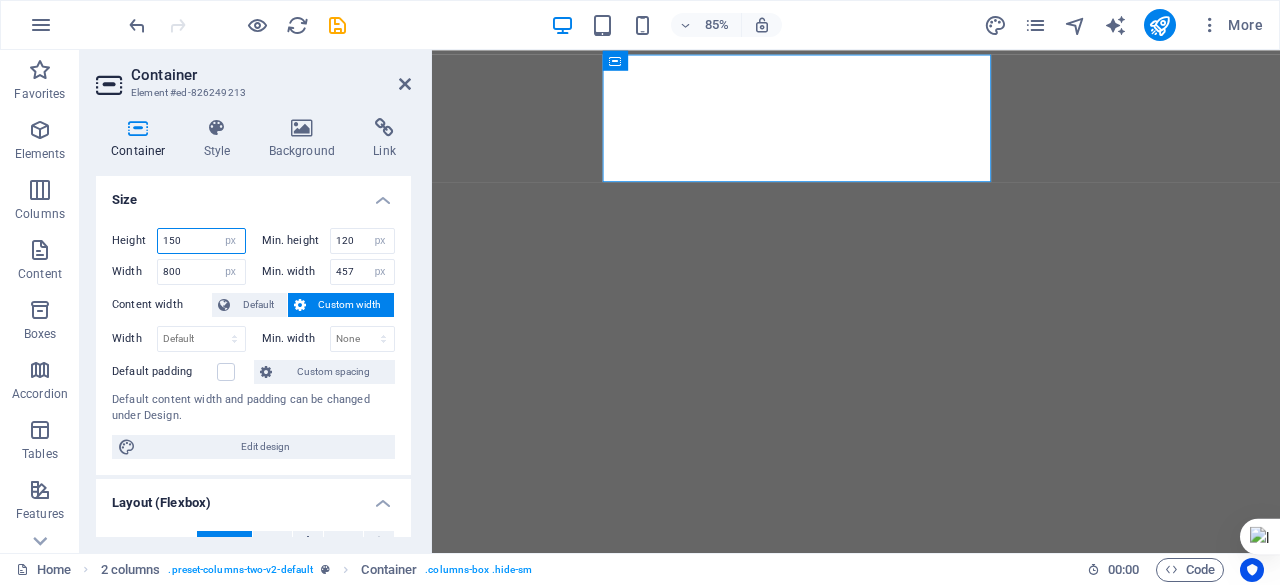 click on "150" at bounding box center (201, 241) 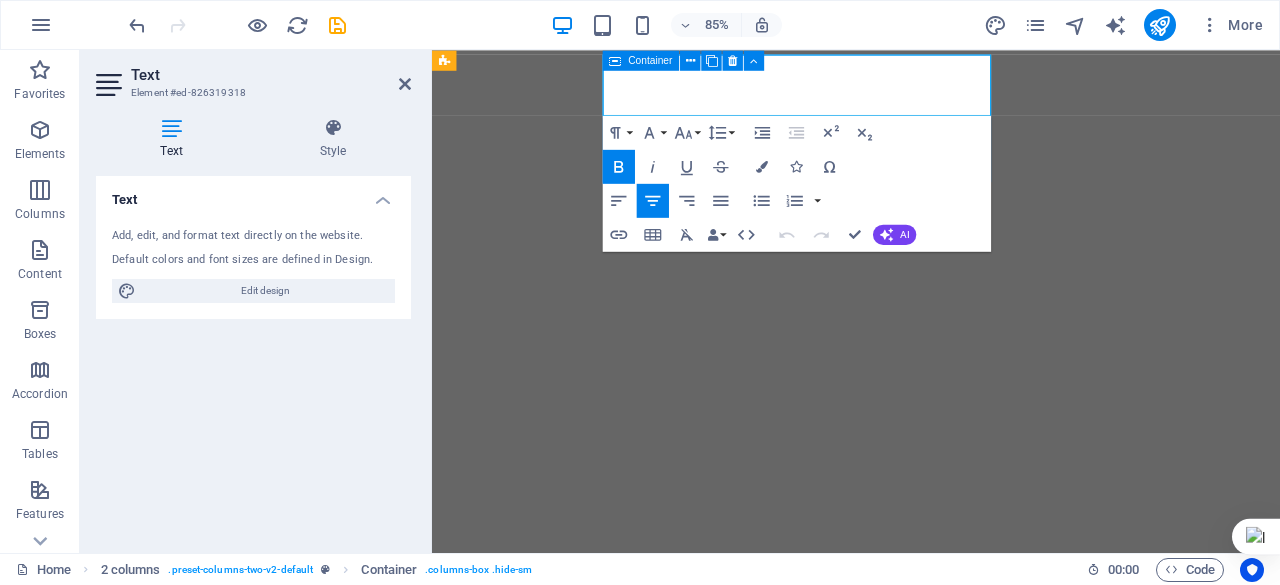 select on "px" 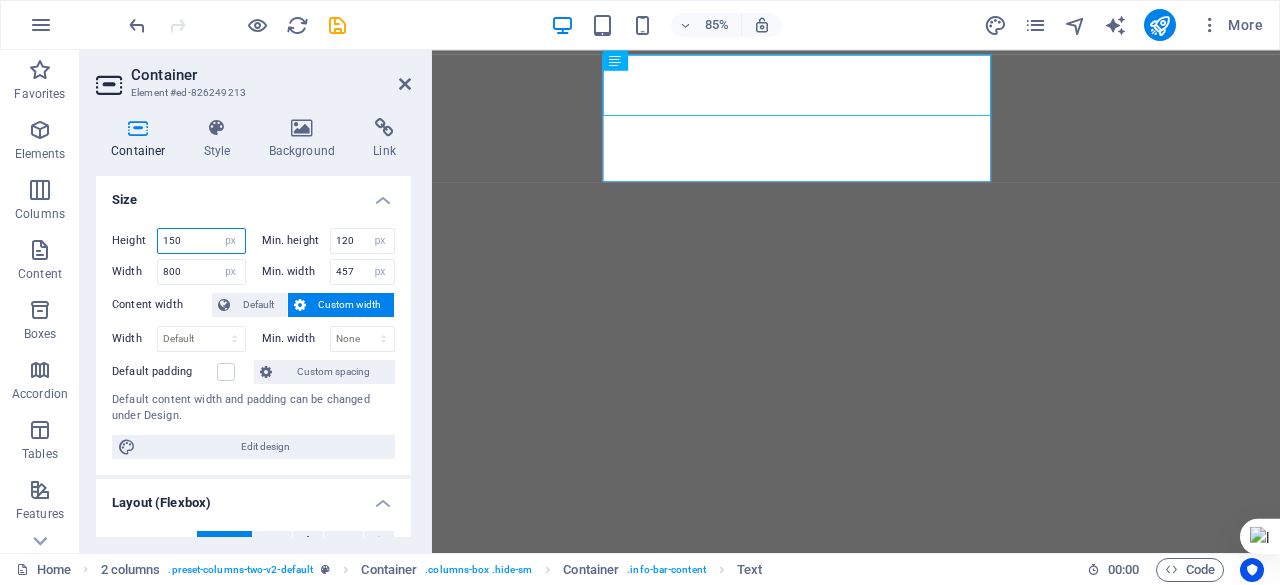 click on "150" at bounding box center [201, 241] 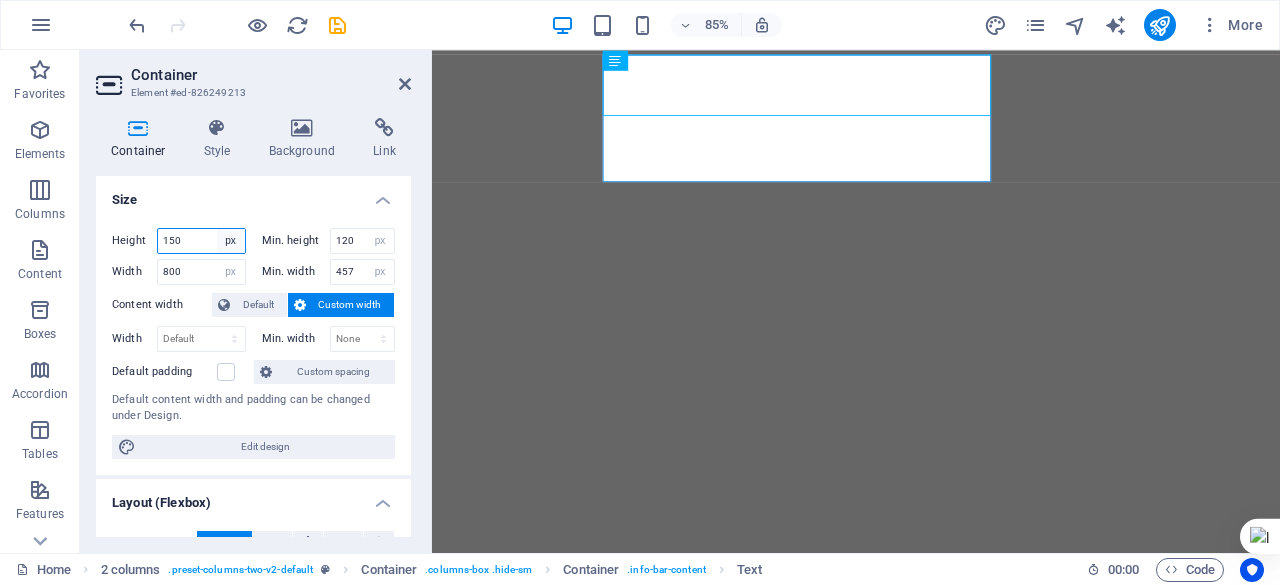 click on "Default px rem % vh vw" at bounding box center [231, 241] 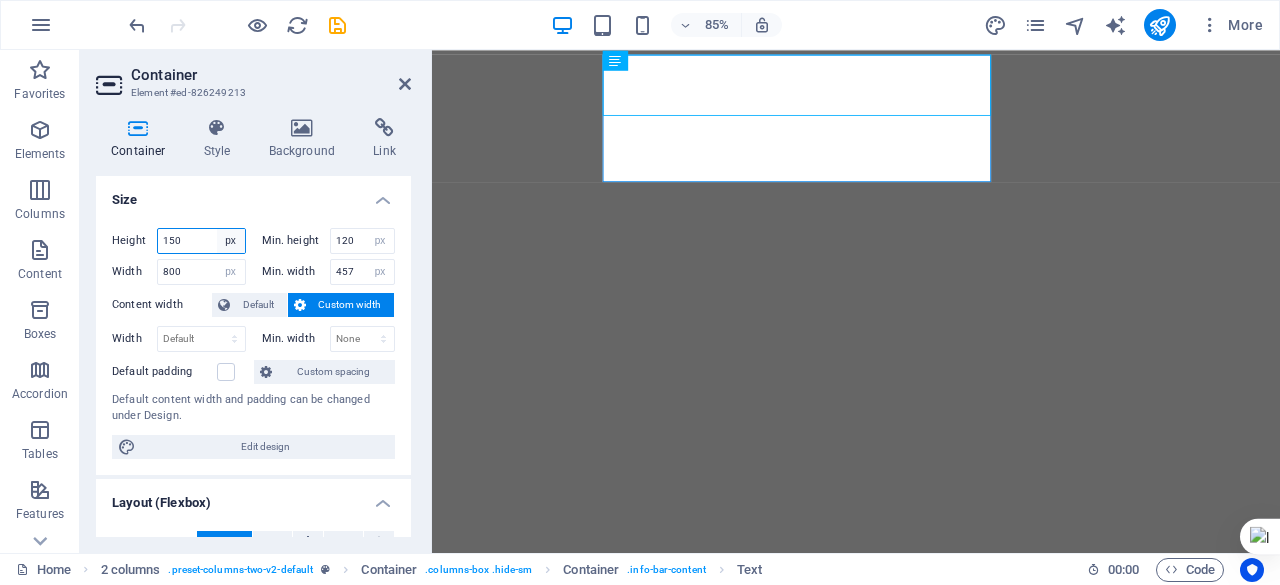 select on "default" 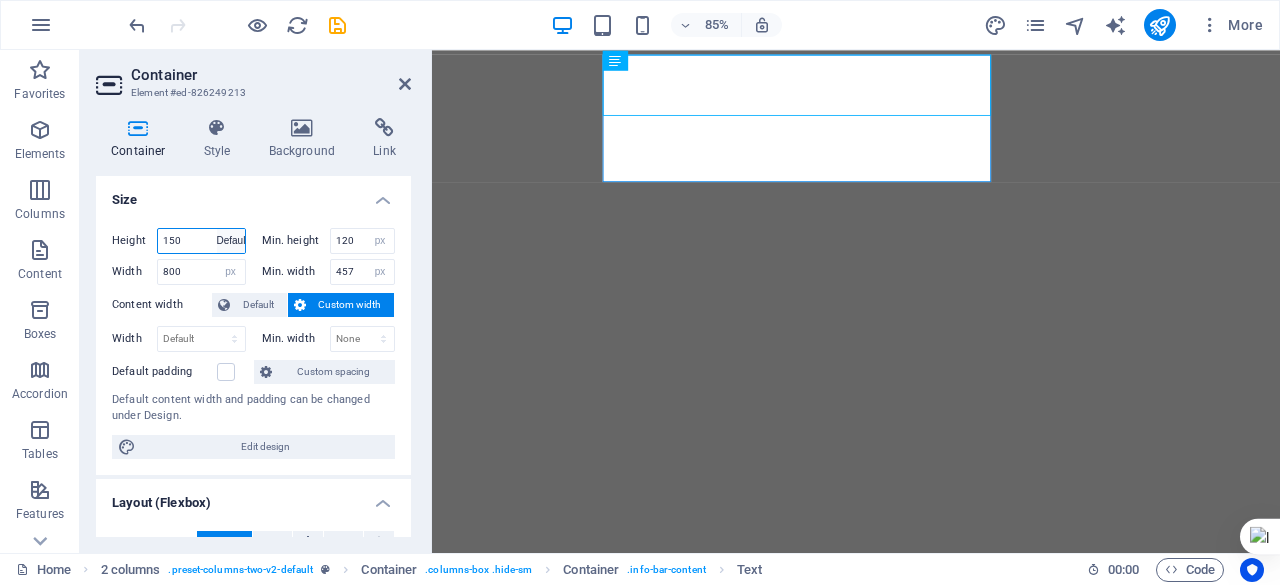 click on "Default px rem % vh vw" at bounding box center [231, 241] 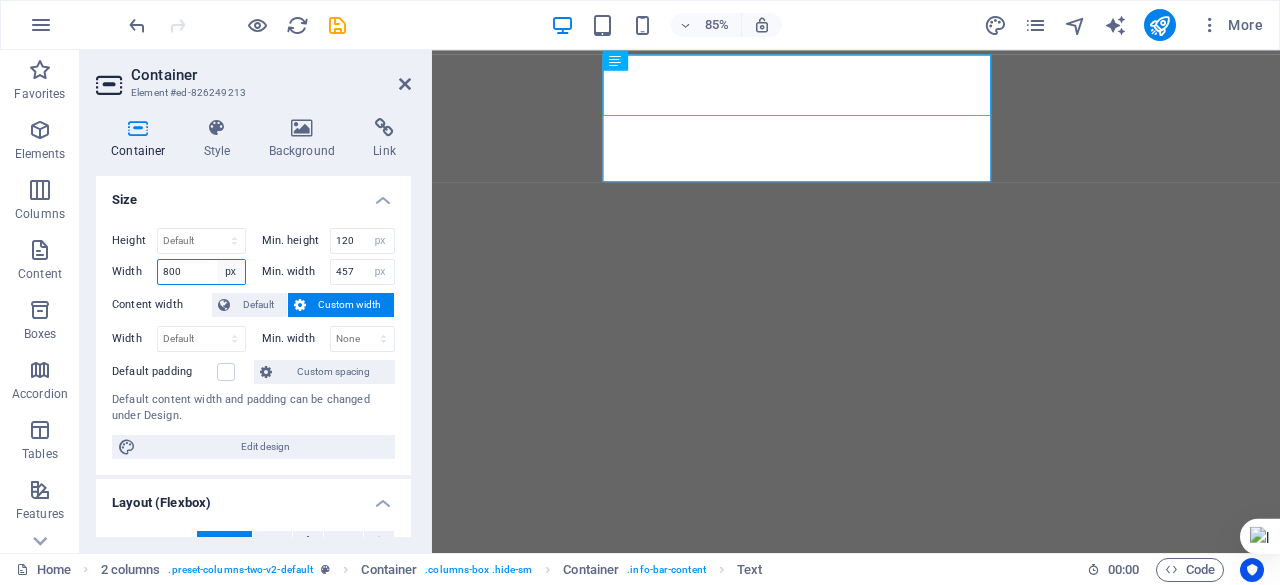click on "Default px rem % em vh vw" at bounding box center [231, 272] 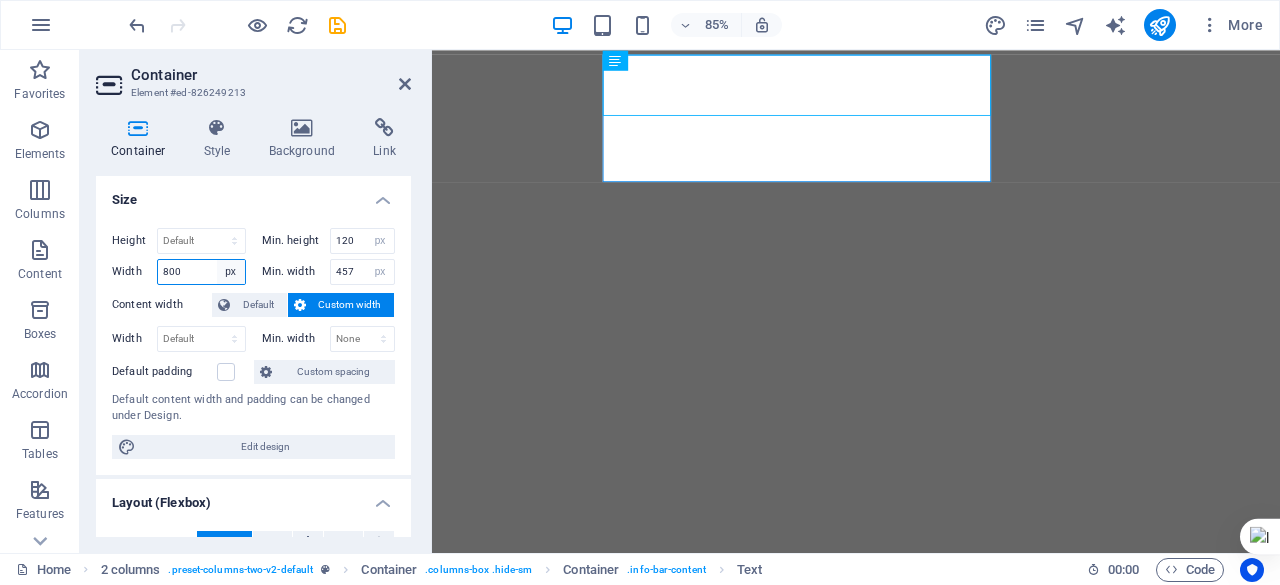 select on "default" 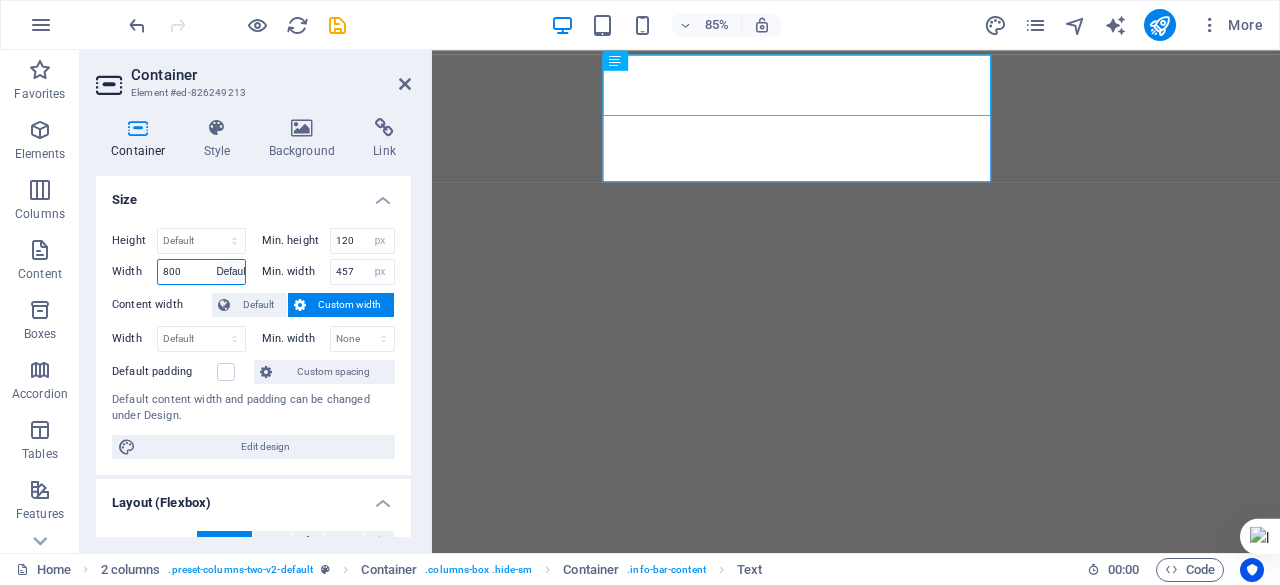 click on "Default px rem % em vh vw" at bounding box center (231, 272) 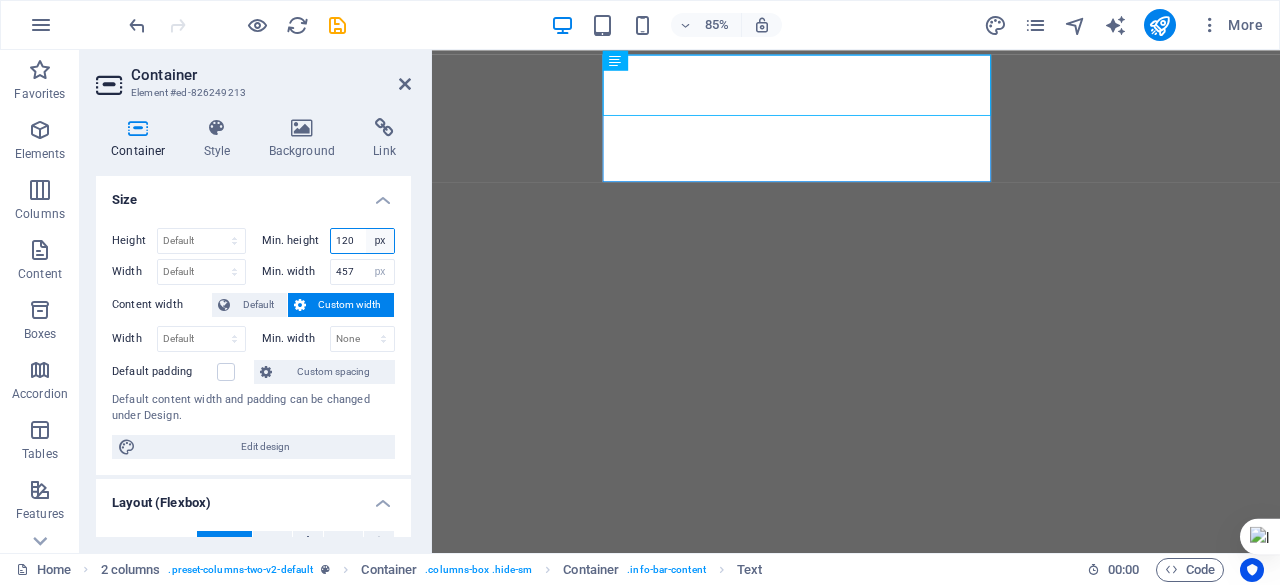 click on "None px rem % vh vw" at bounding box center (380, 241) 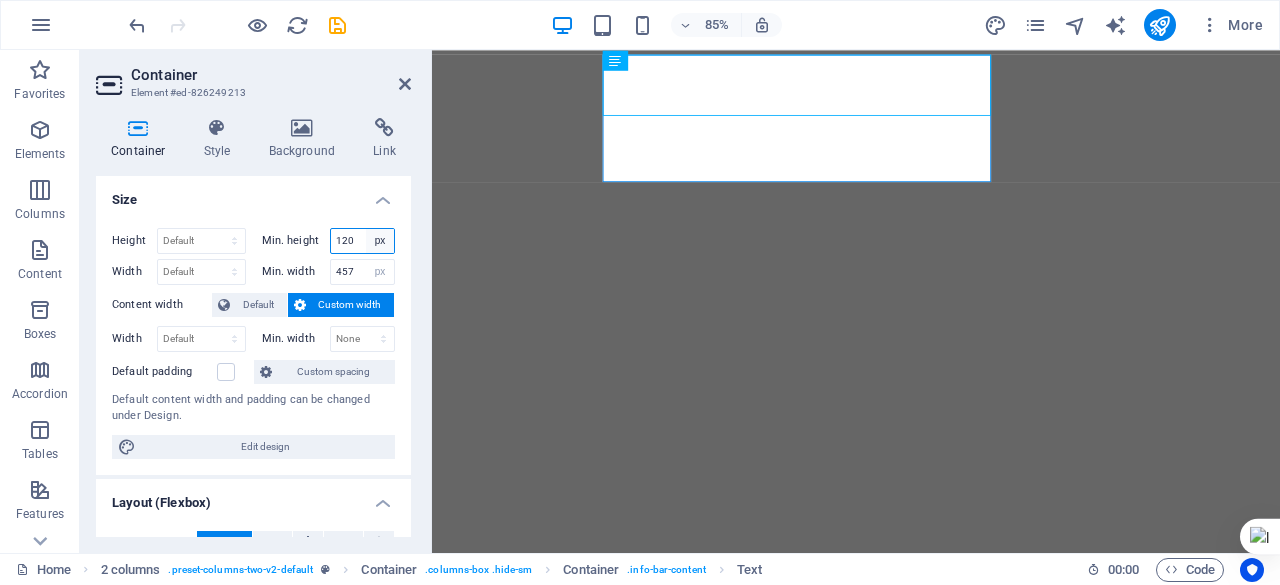 select on "os007a8cnjc" 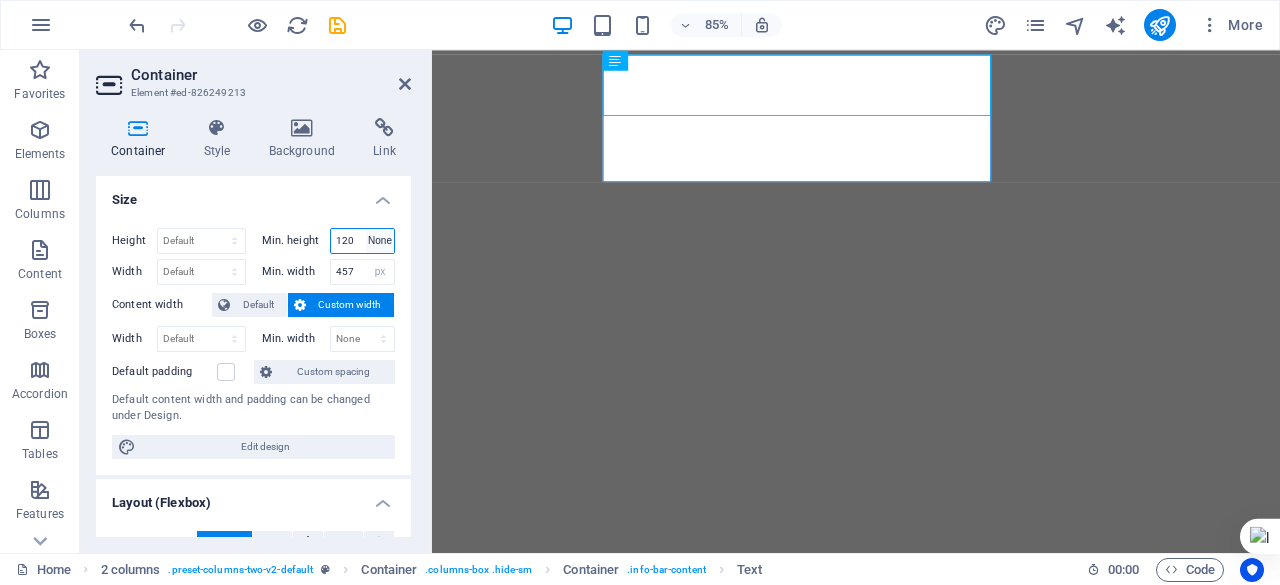click on "None px rem % vh vw" at bounding box center [380, 241] 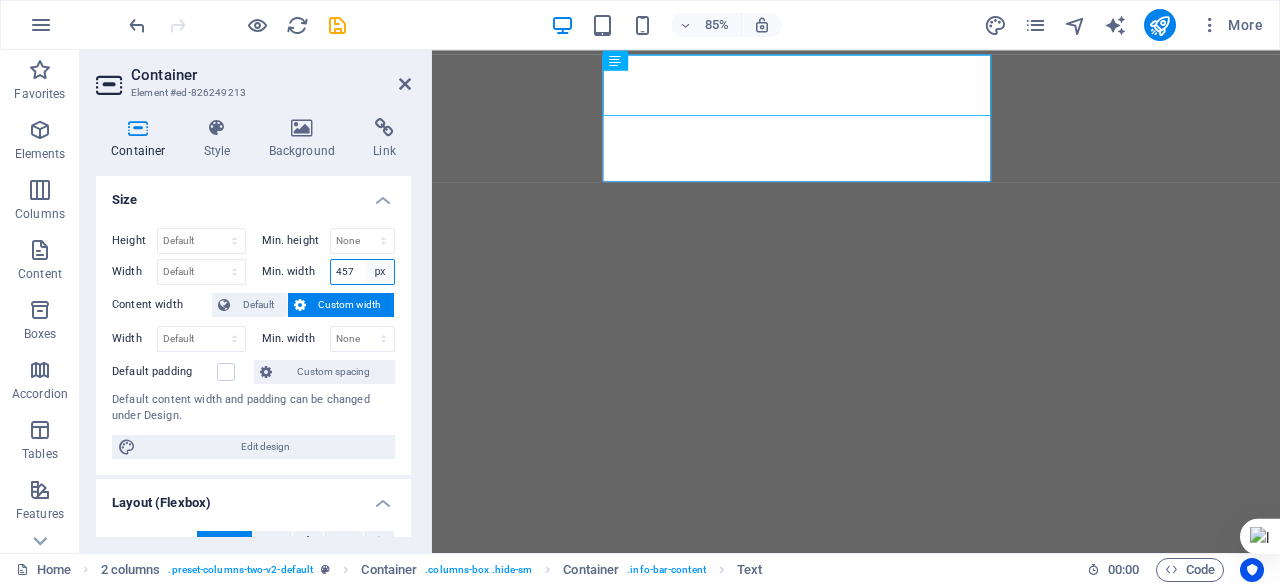 click on "None px rem % vh vw" at bounding box center [380, 272] 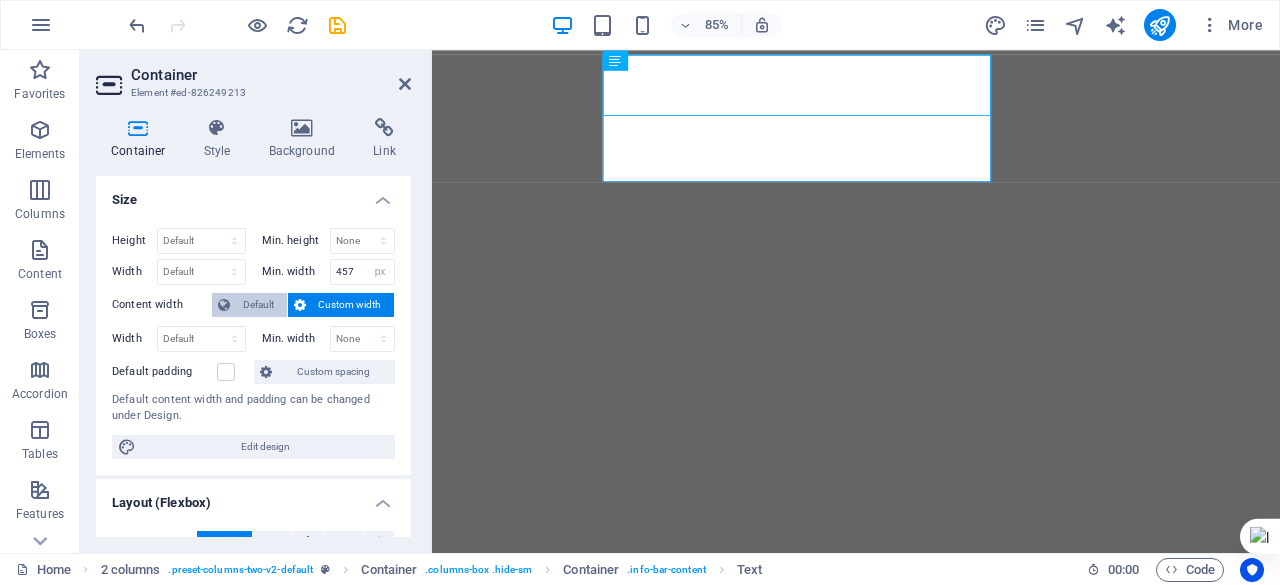click on "Default" at bounding box center (258, 305) 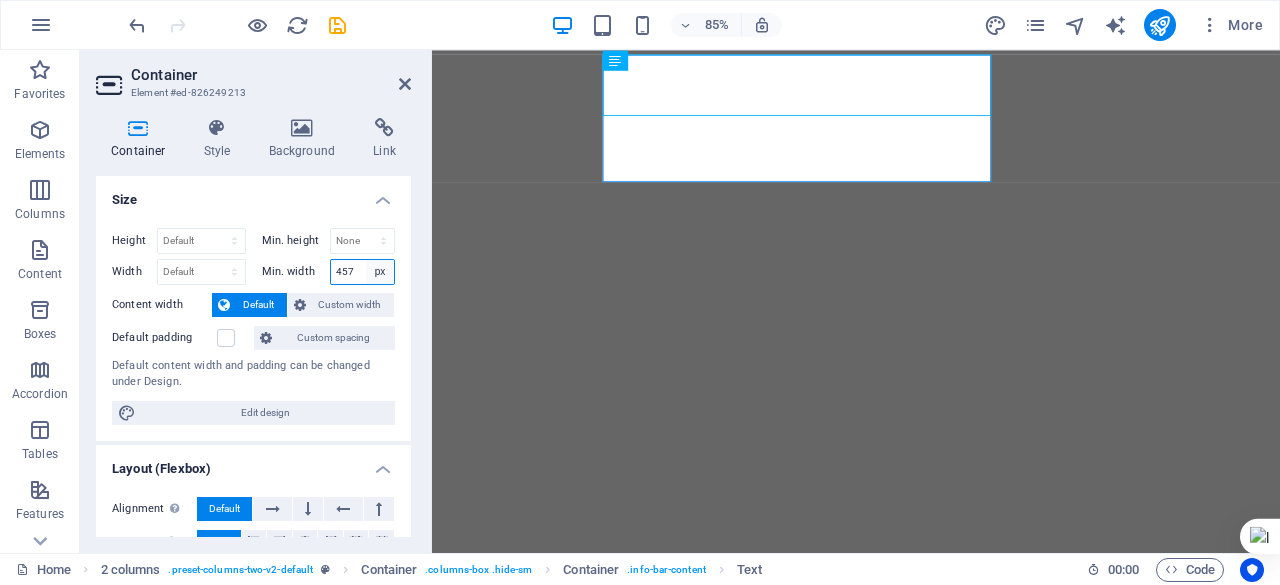 click on "None px rem % vh vw" at bounding box center (380, 272) 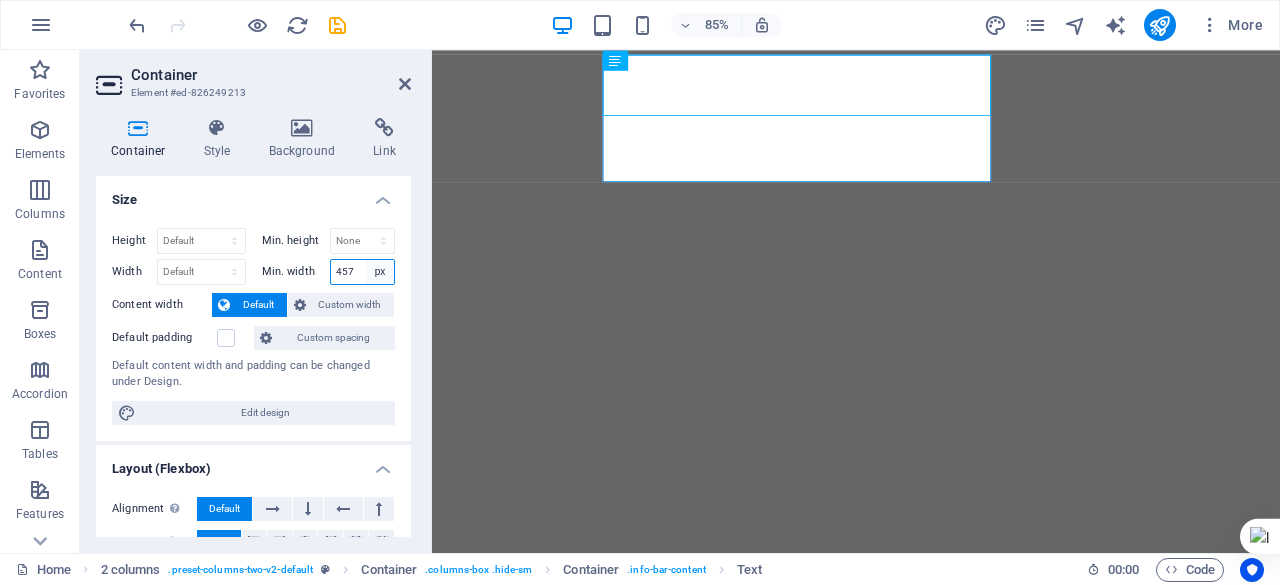 select on "ed33d6sajps" 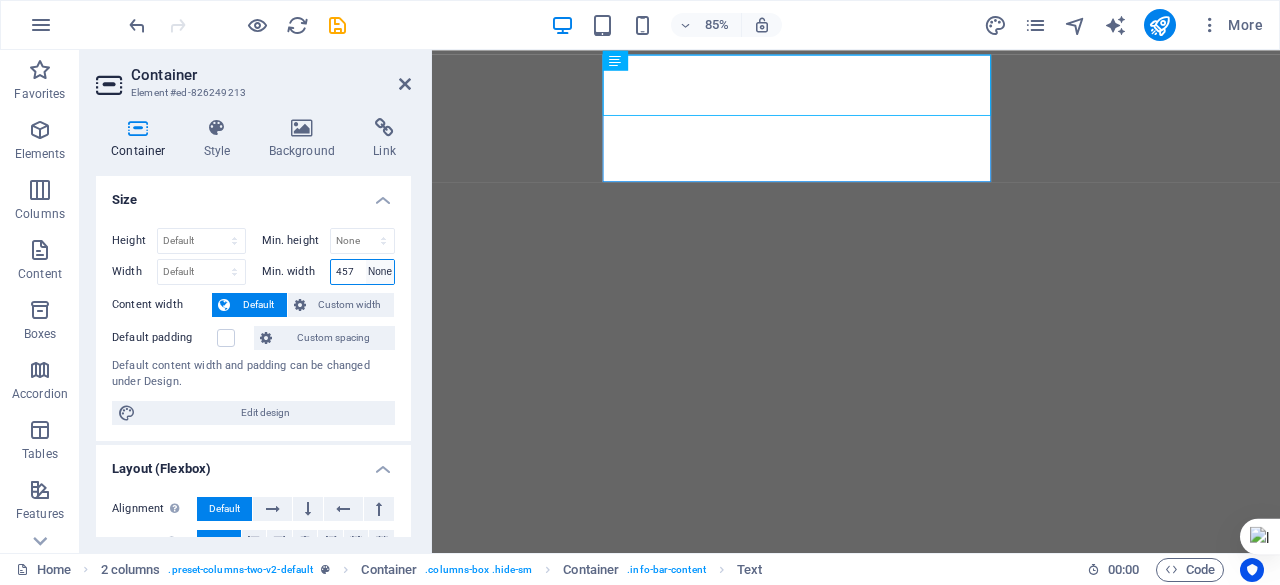 click on "None px rem % vh vw" at bounding box center (380, 272) 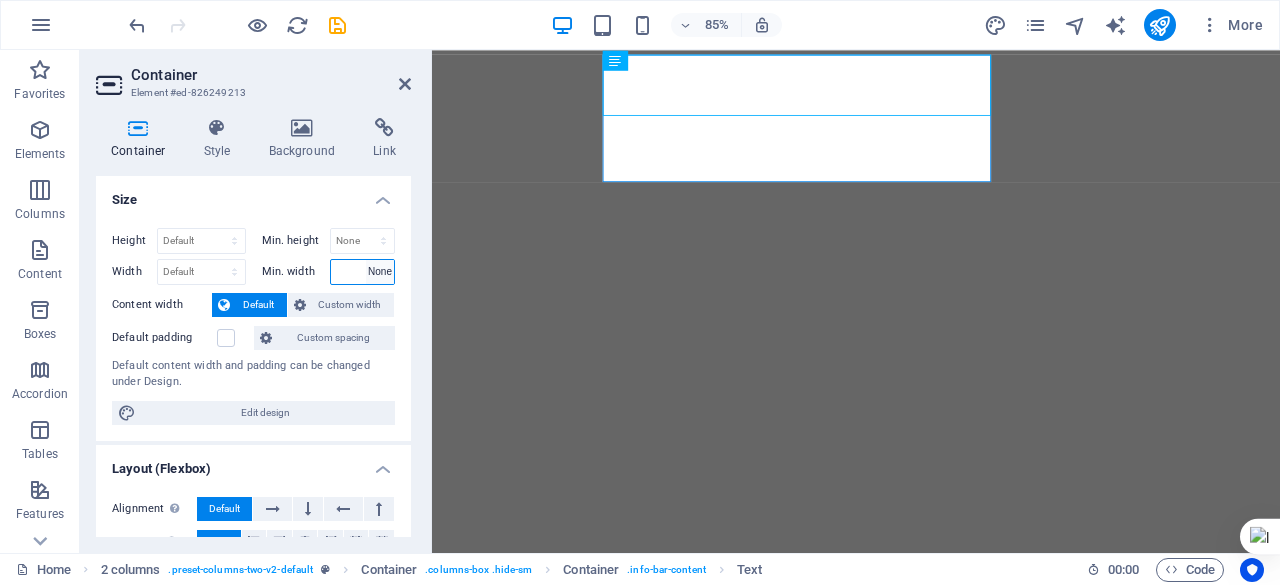 select on "DISABLED_OPTION_VALUE" 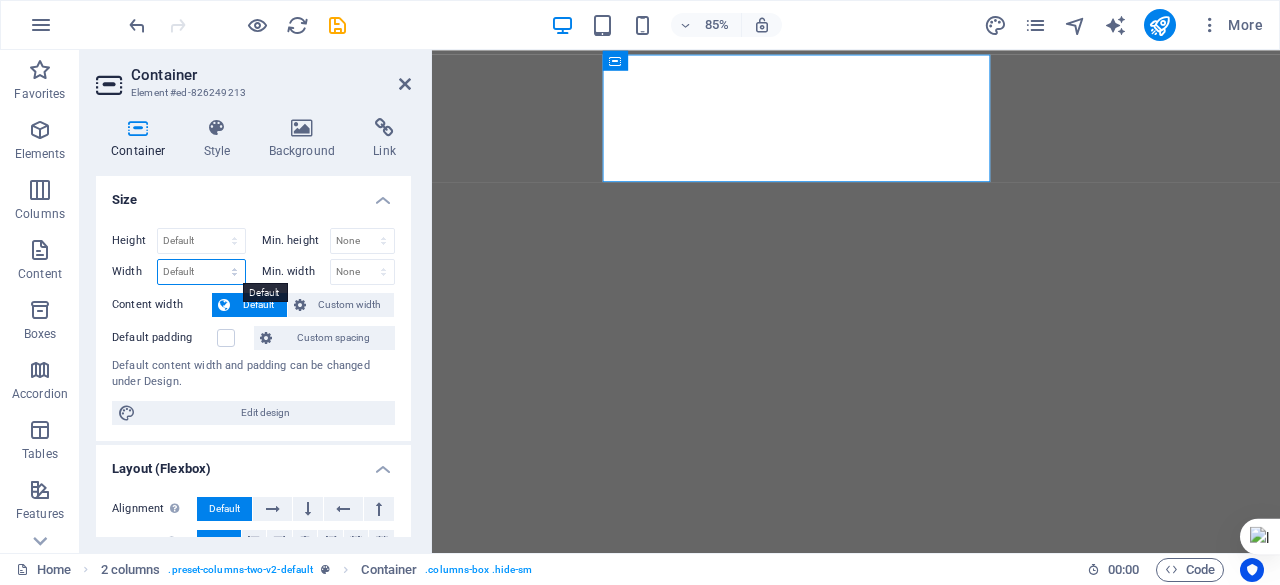 click on "Default px rem % em vh vw" at bounding box center (201, 272) 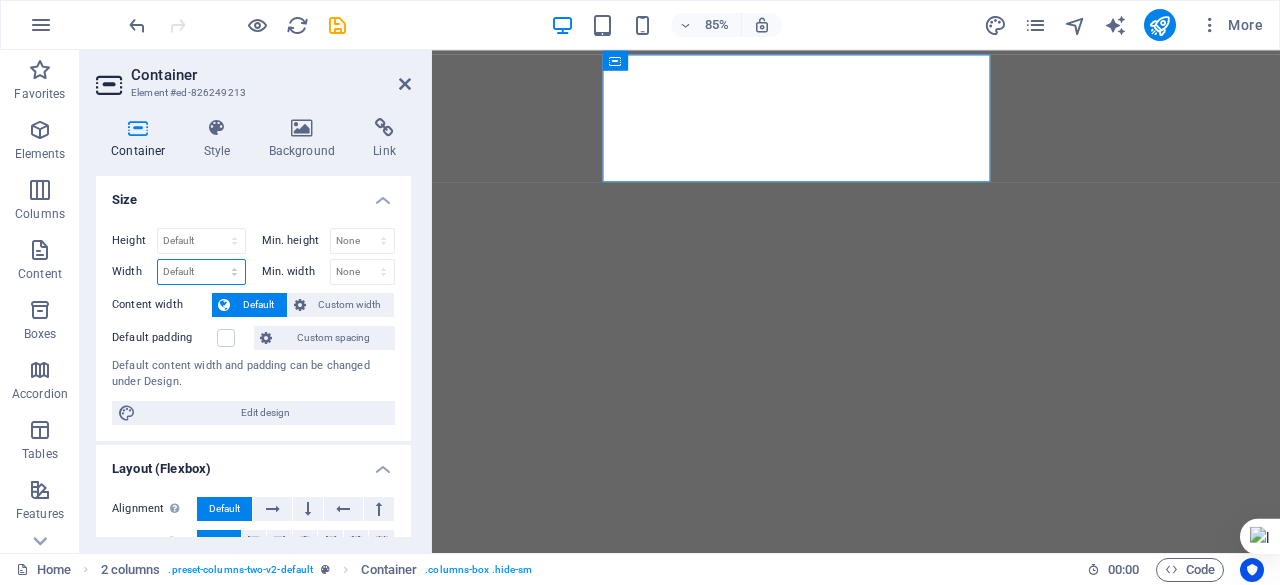 select on "px" 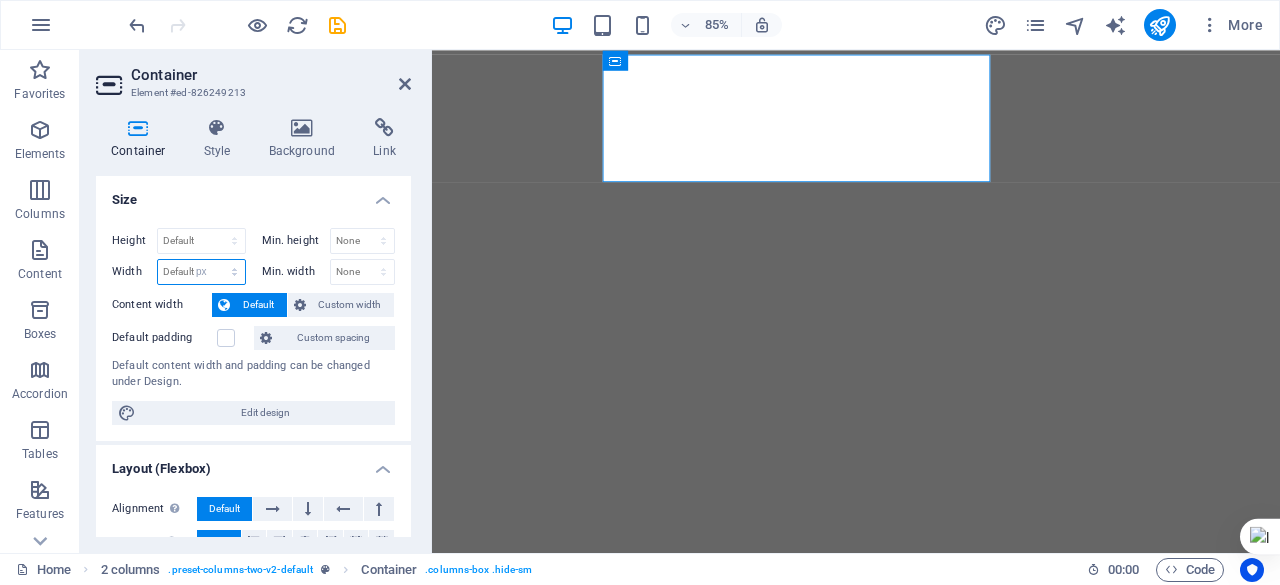 click on "Default px rem % em vh vw" at bounding box center [201, 272] 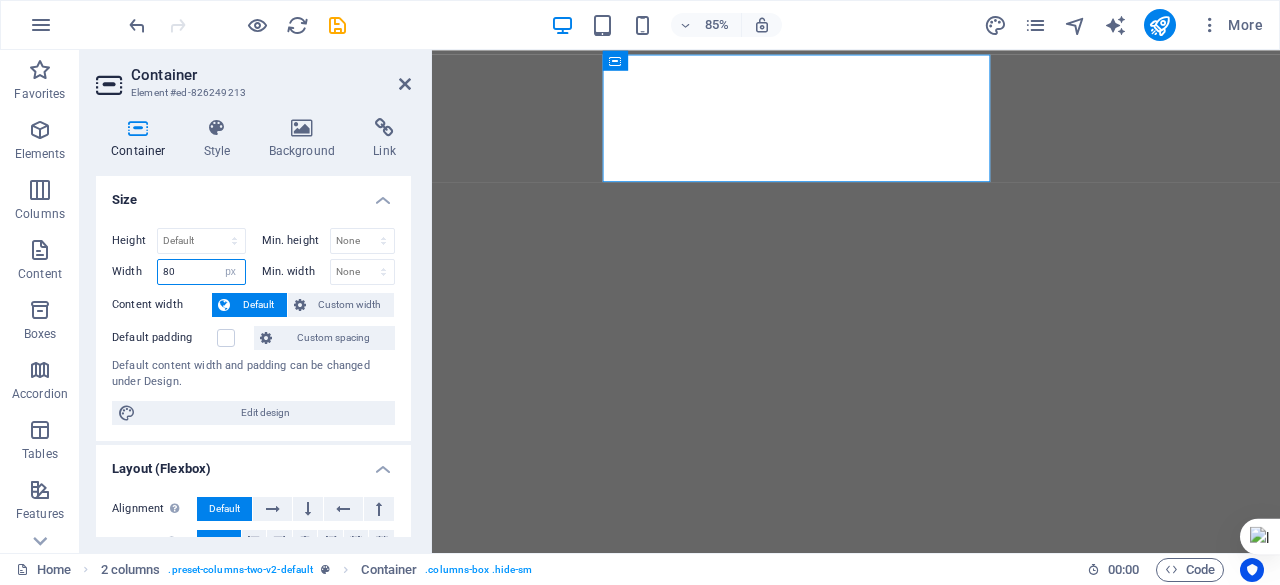 type on "8" 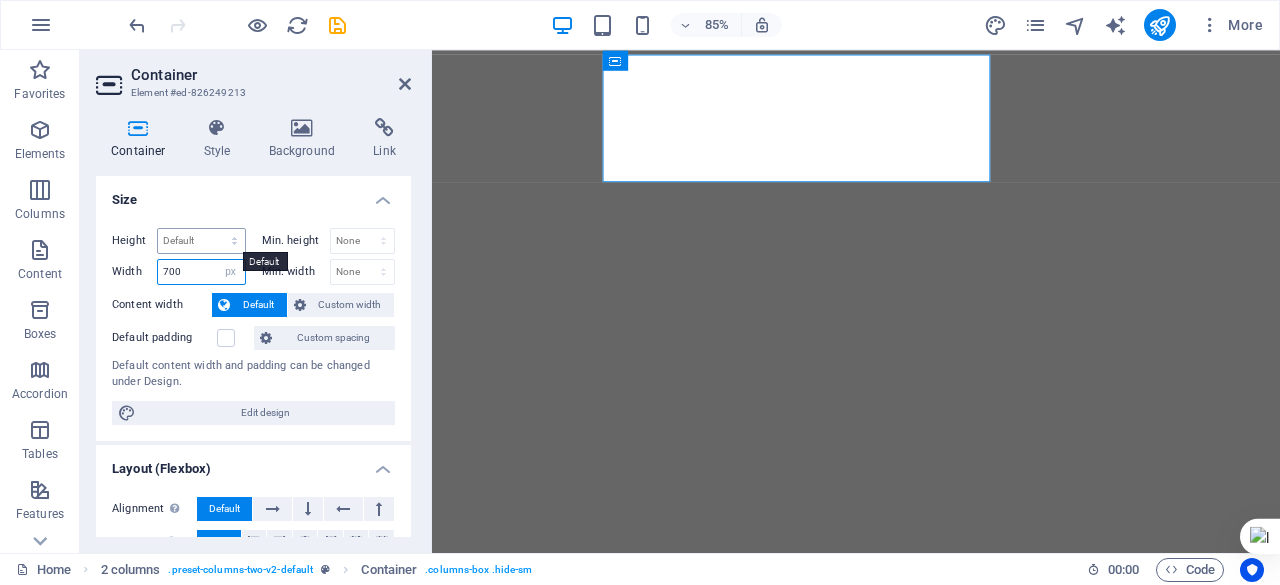 type on "700" 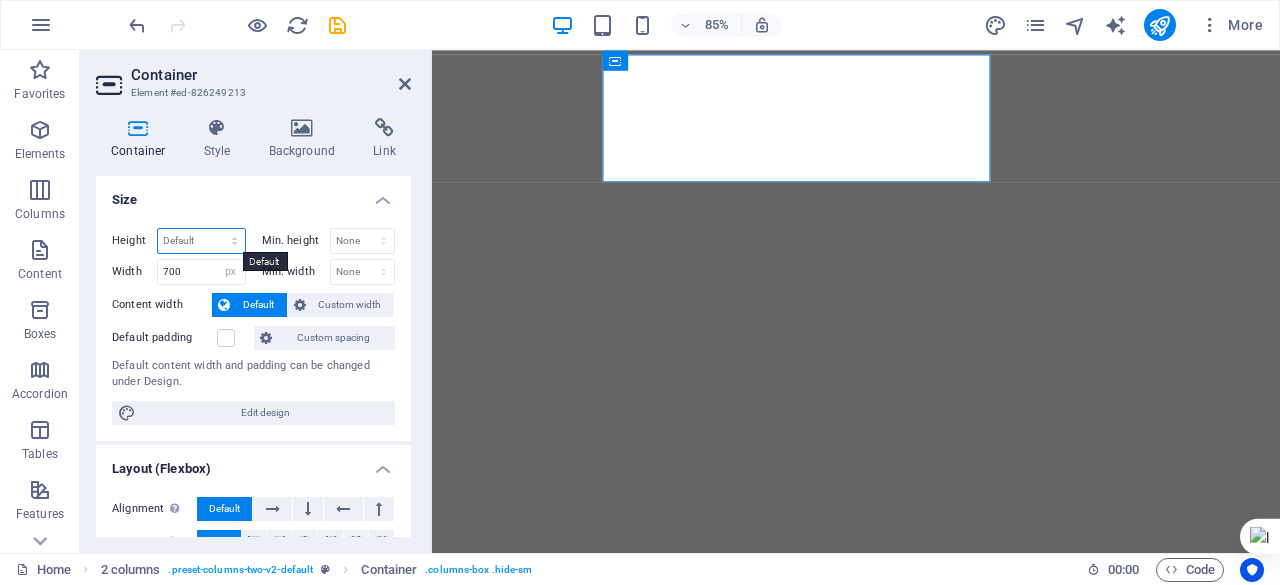click on "Default px rem % vh vw" at bounding box center [201, 241] 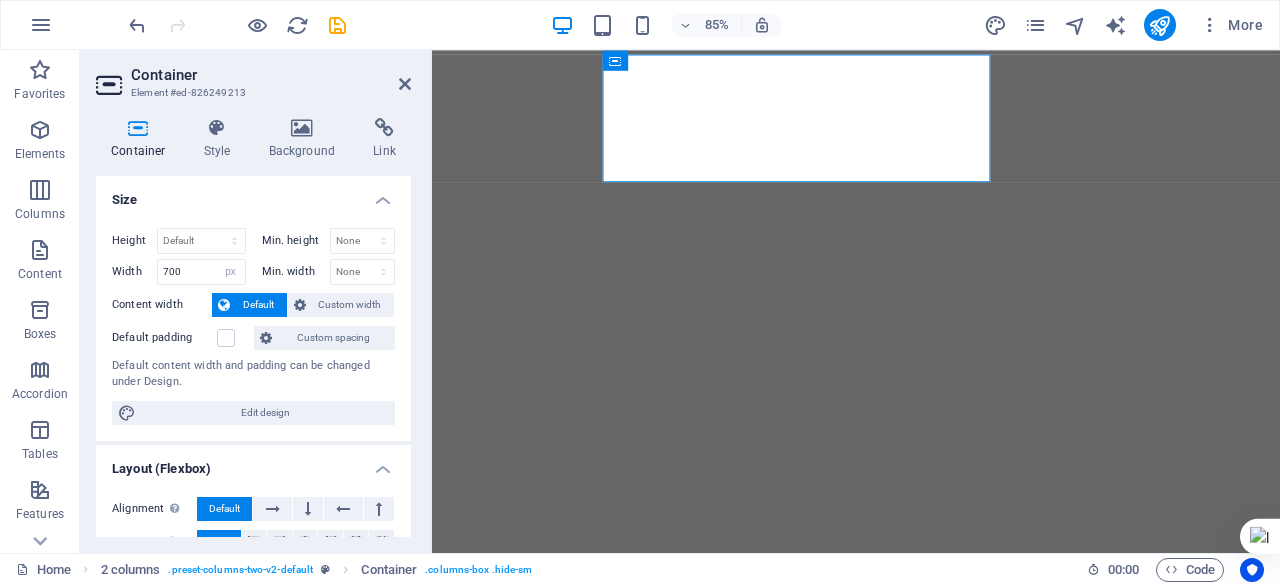 click on "Size" at bounding box center (253, 194) 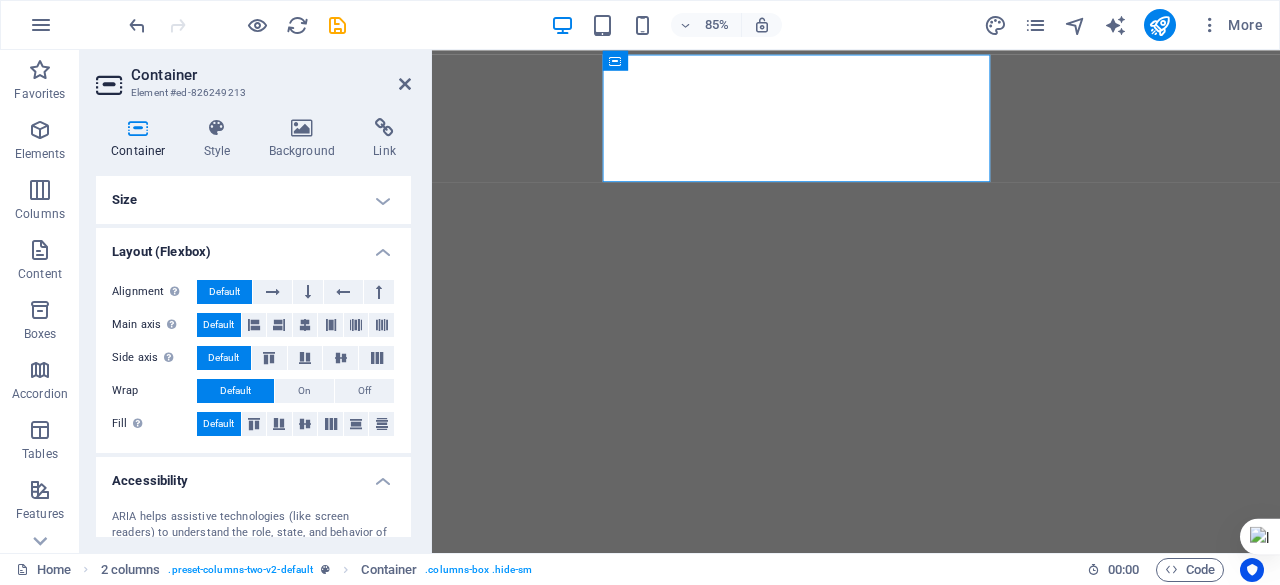 click on "Size" at bounding box center (253, 200) 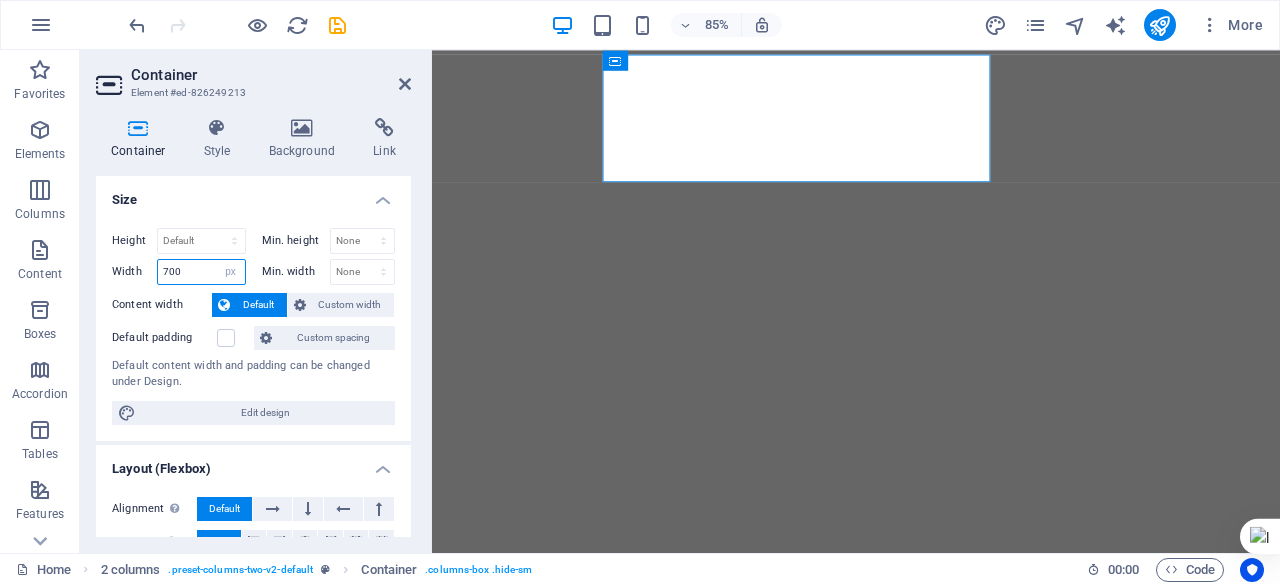 click on "700" at bounding box center [201, 272] 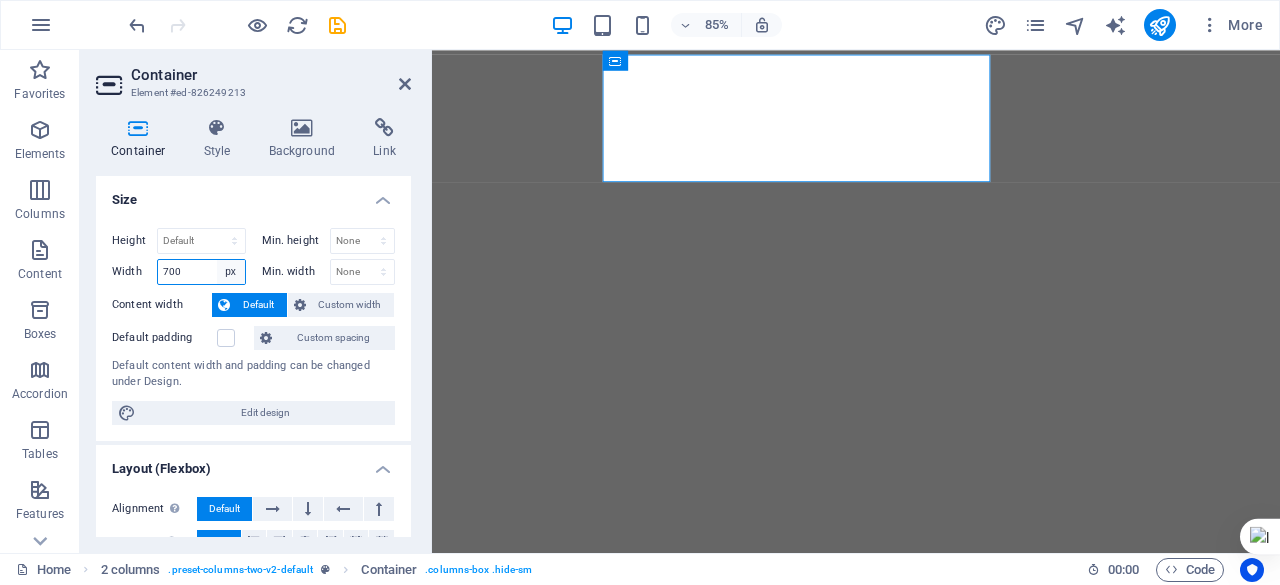click on "Default px rem % em vh vw" at bounding box center (231, 272) 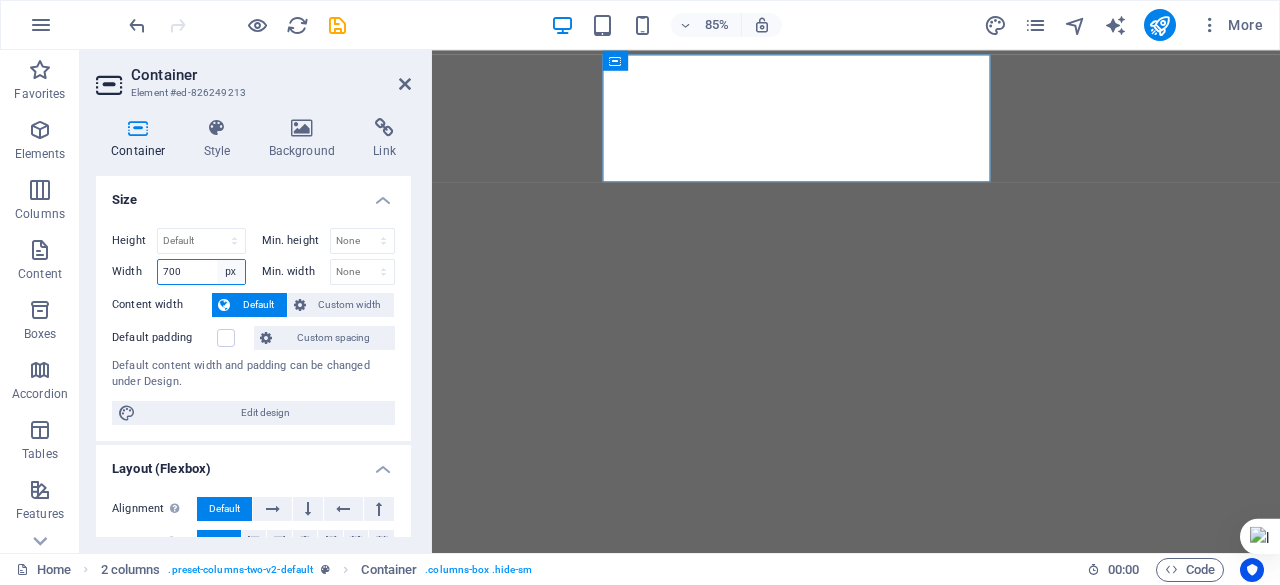 select on "default" 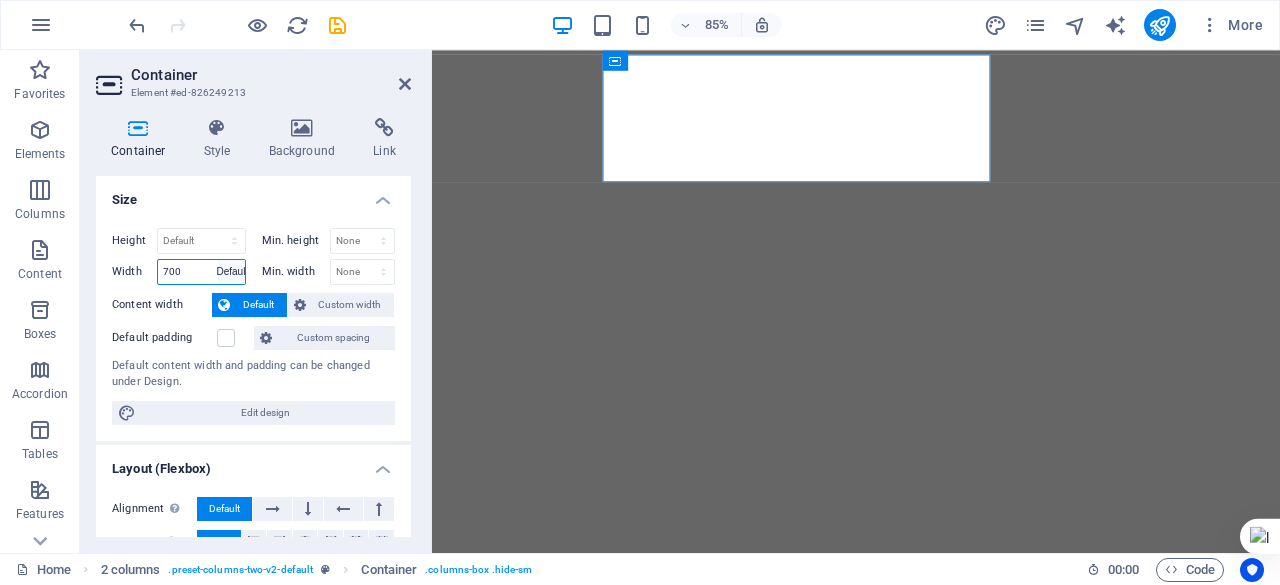 click on "Default px rem % em vh vw" at bounding box center [231, 272] 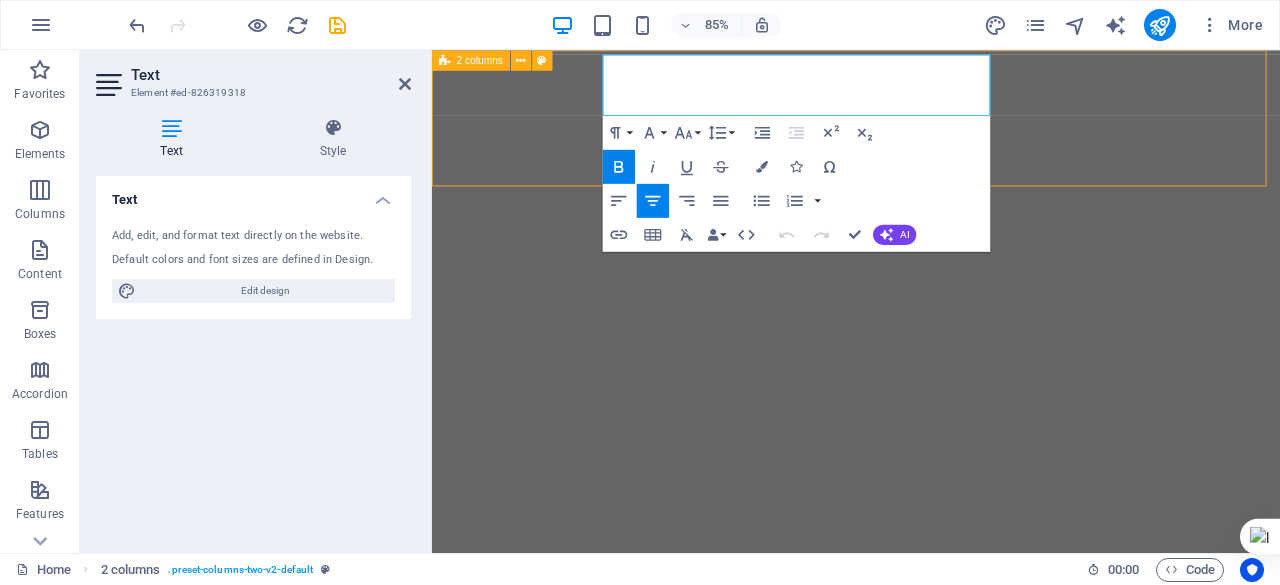 select on "px" 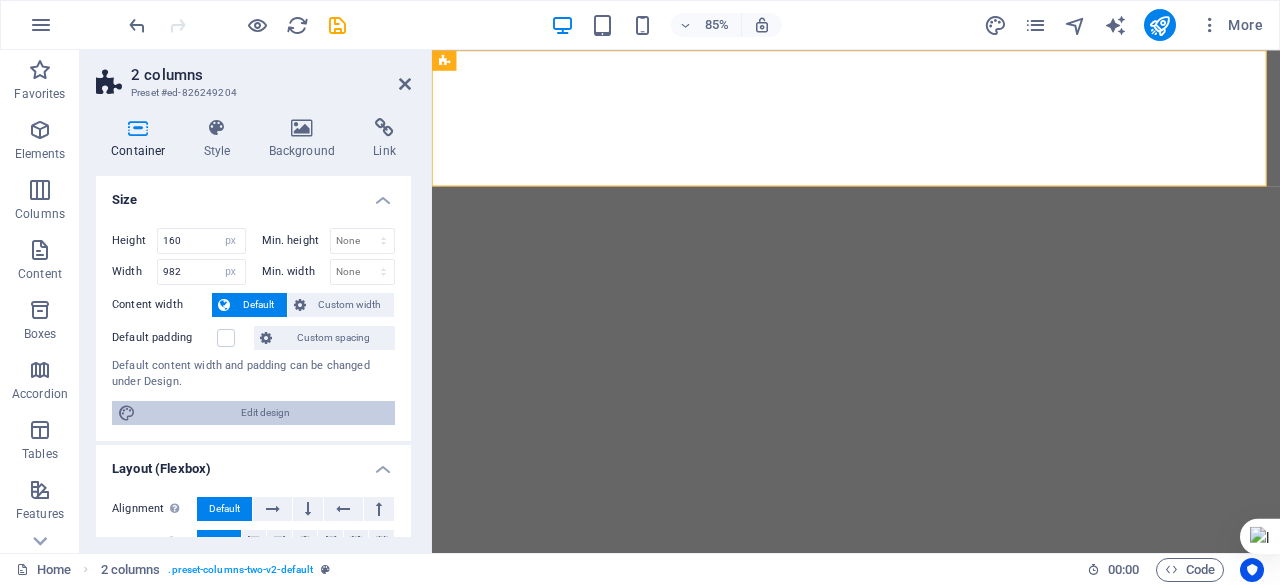 click on "Edit design" at bounding box center (265, 413) 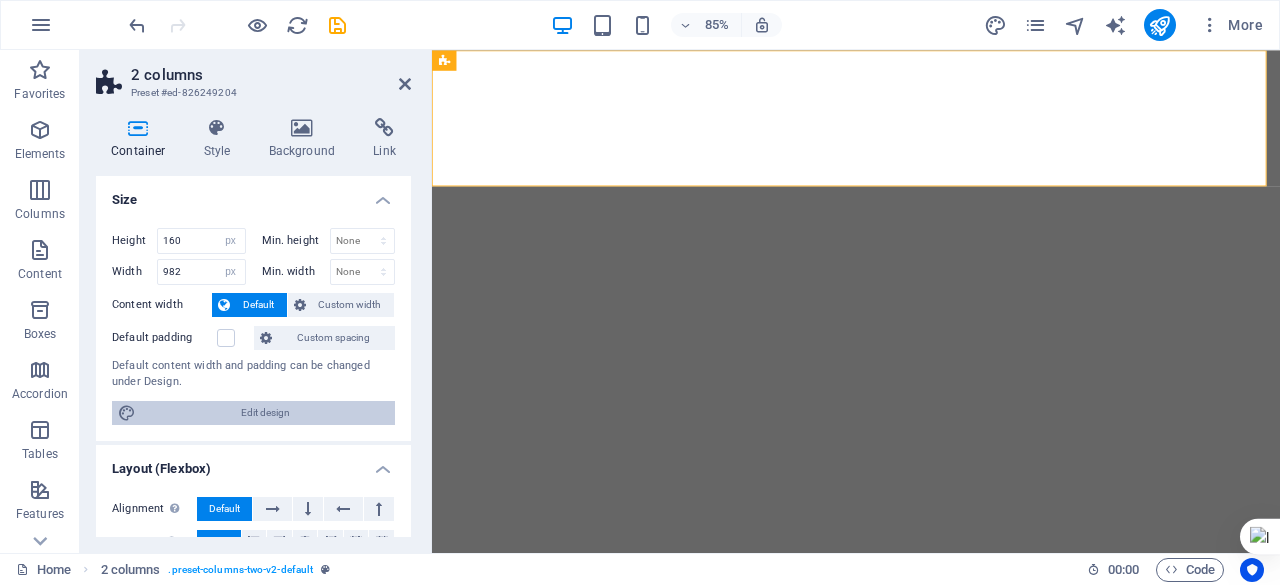 select on "px" 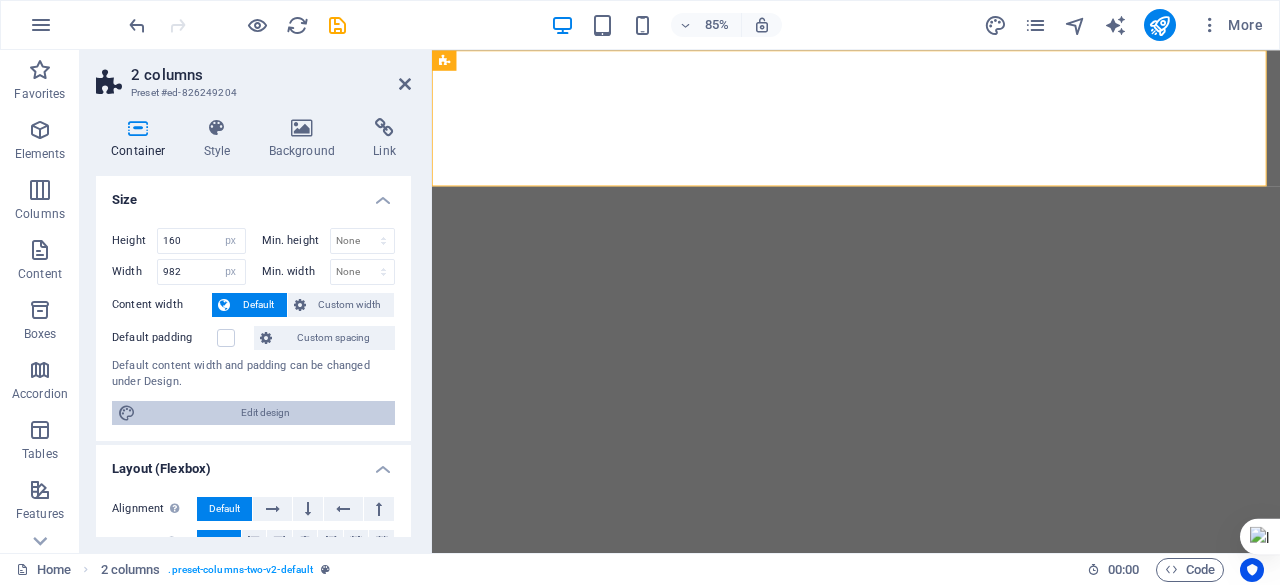 select on "400" 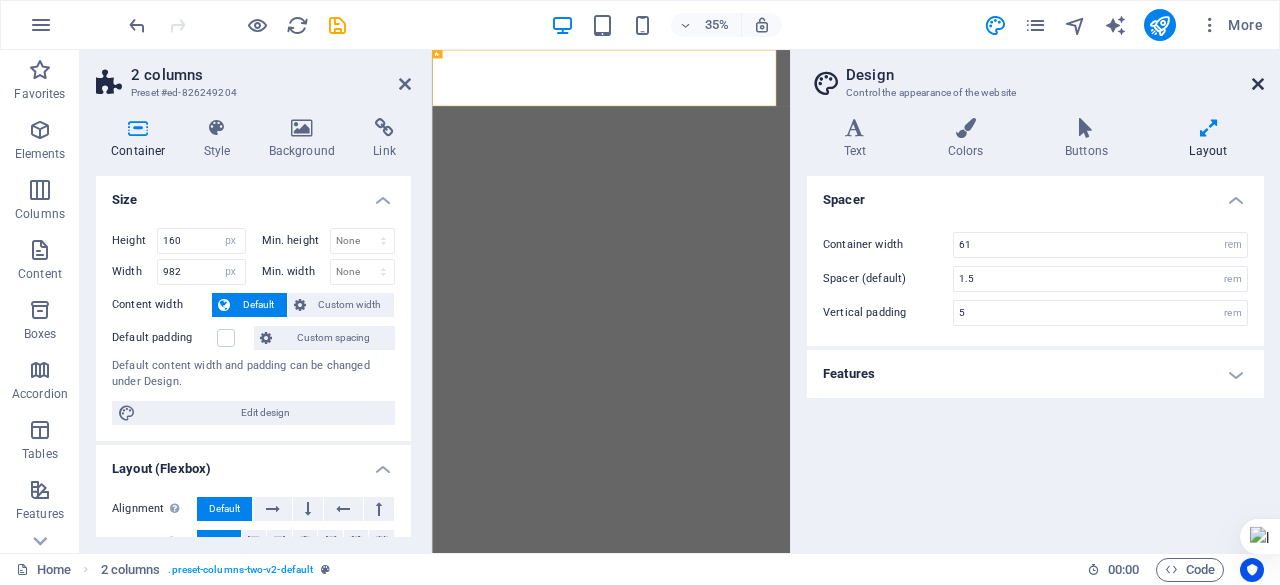 click at bounding box center (1258, 84) 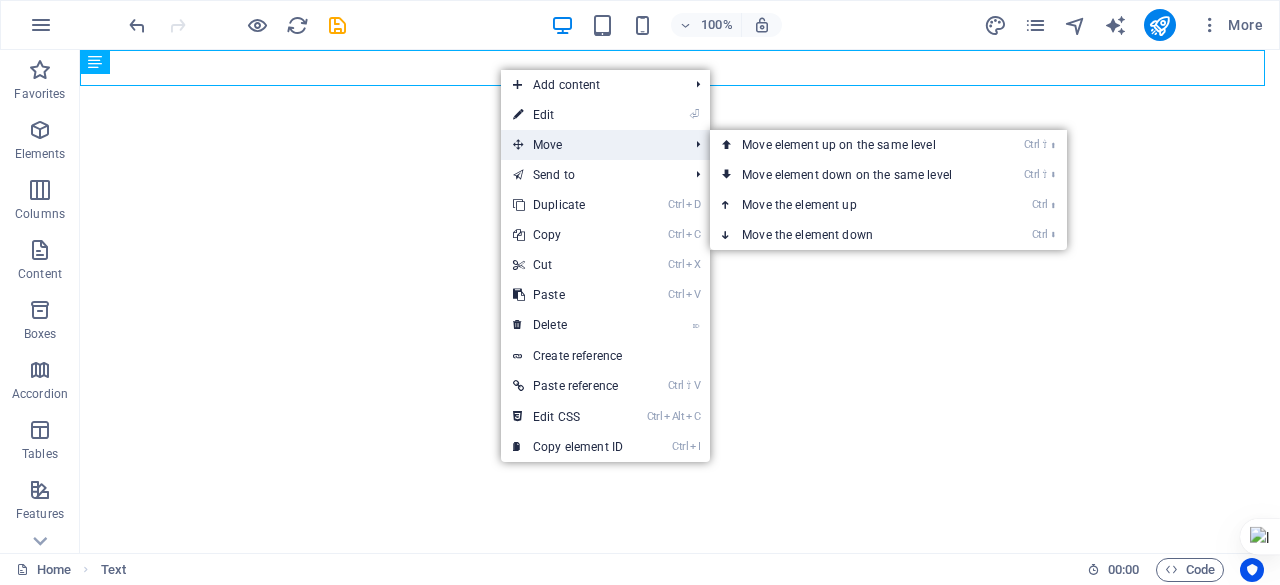 click on "Move" at bounding box center [590, 145] 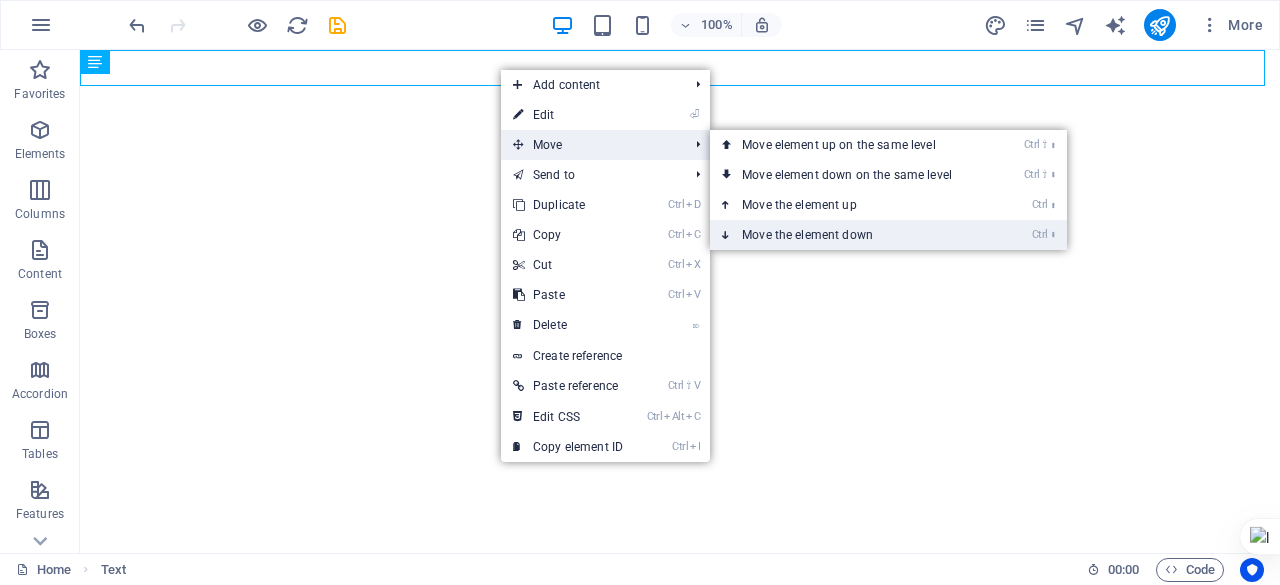 click on "Ctrl ⬇  Move the element down" at bounding box center [851, 235] 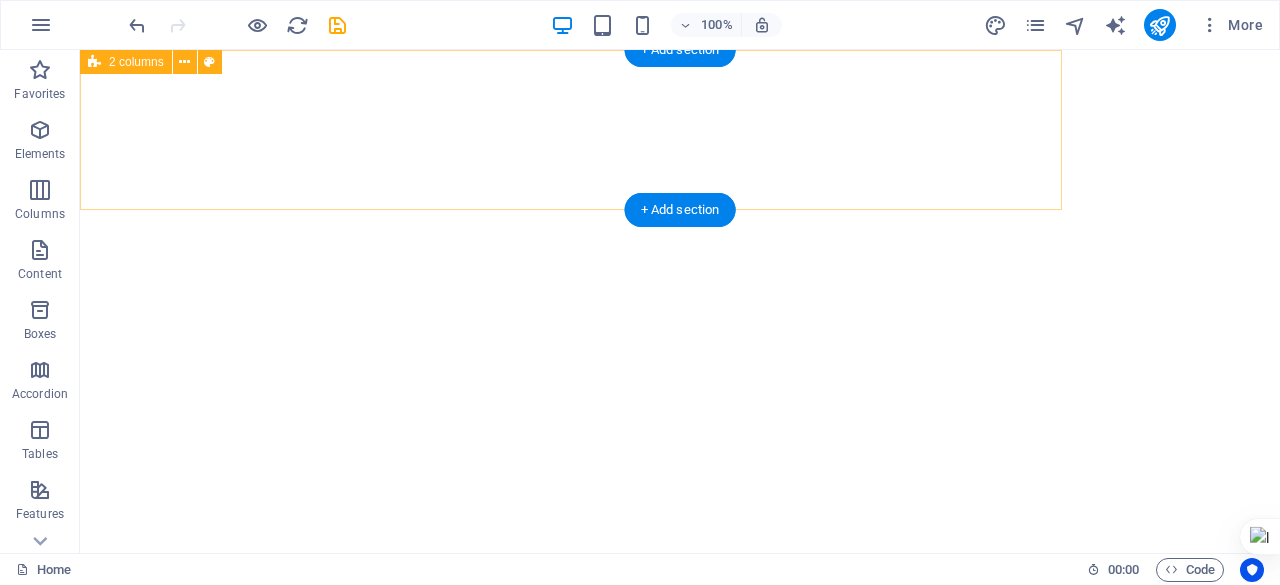 select on "px" 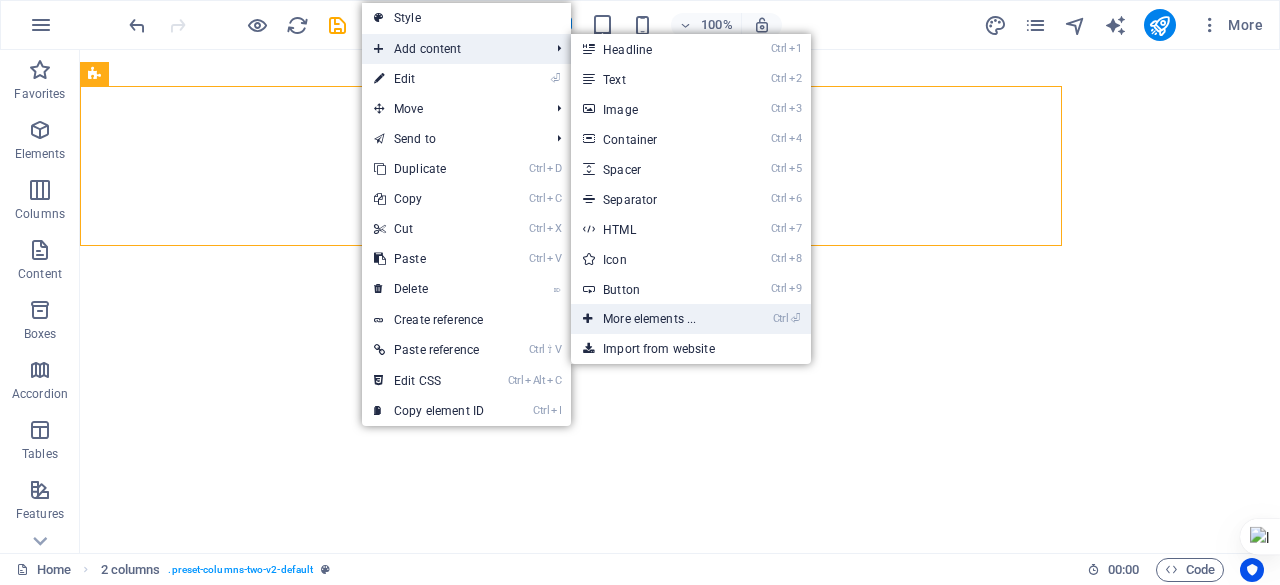 click on "Ctrl ⏎  More elements ..." at bounding box center [653, 319] 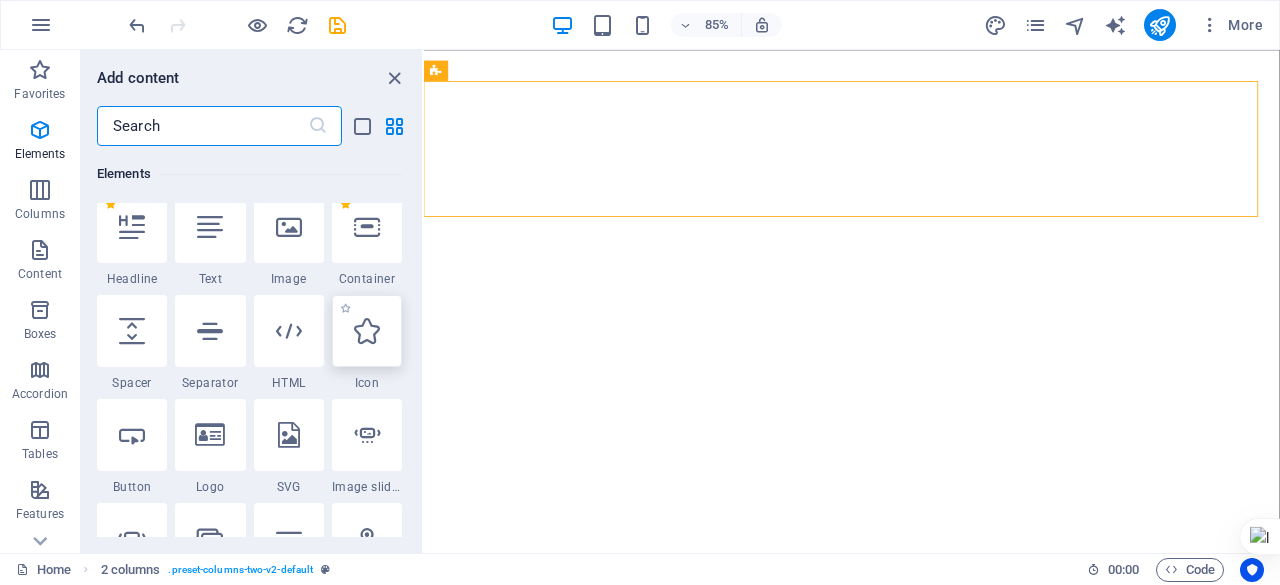 scroll, scrollTop: 215, scrollLeft: 0, axis: vertical 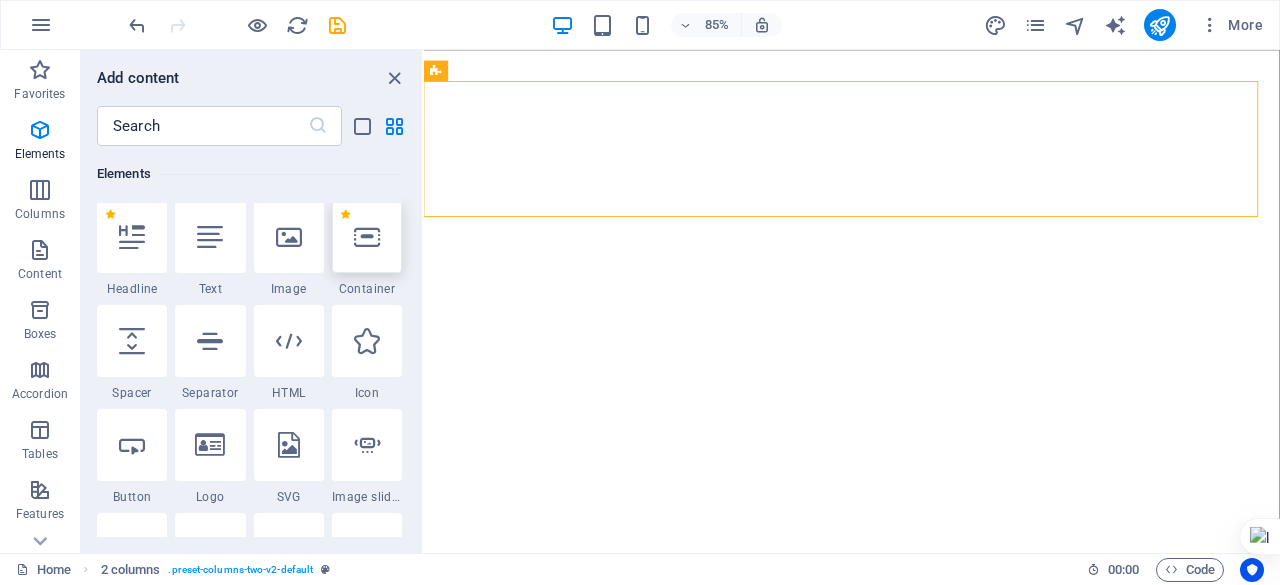 click at bounding box center (367, 237) 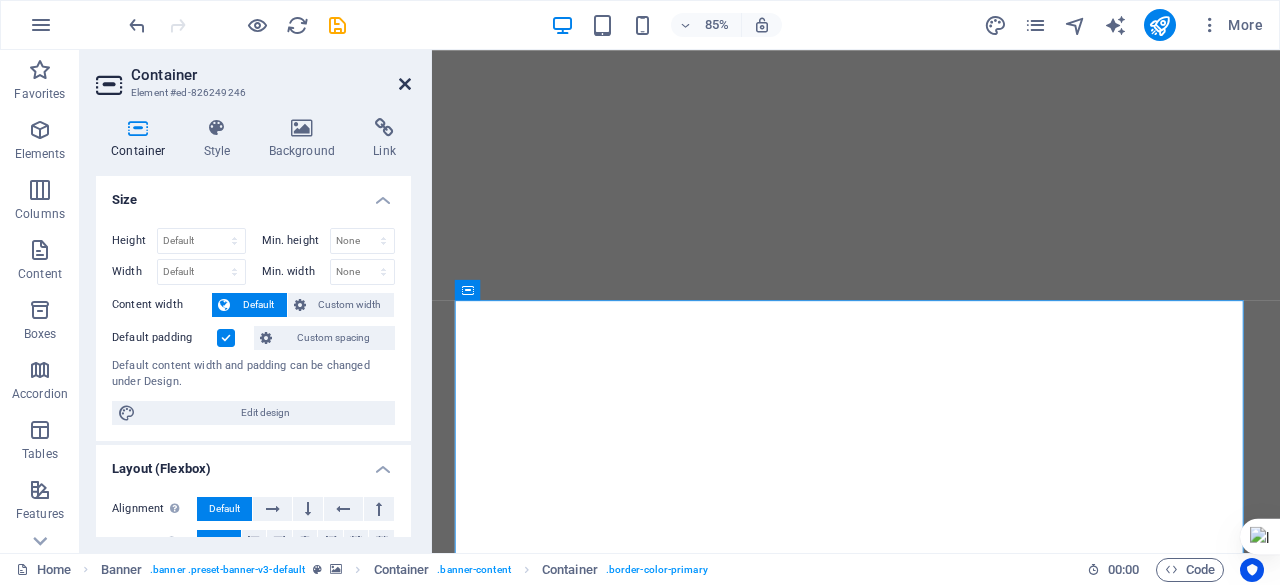 click at bounding box center (405, 84) 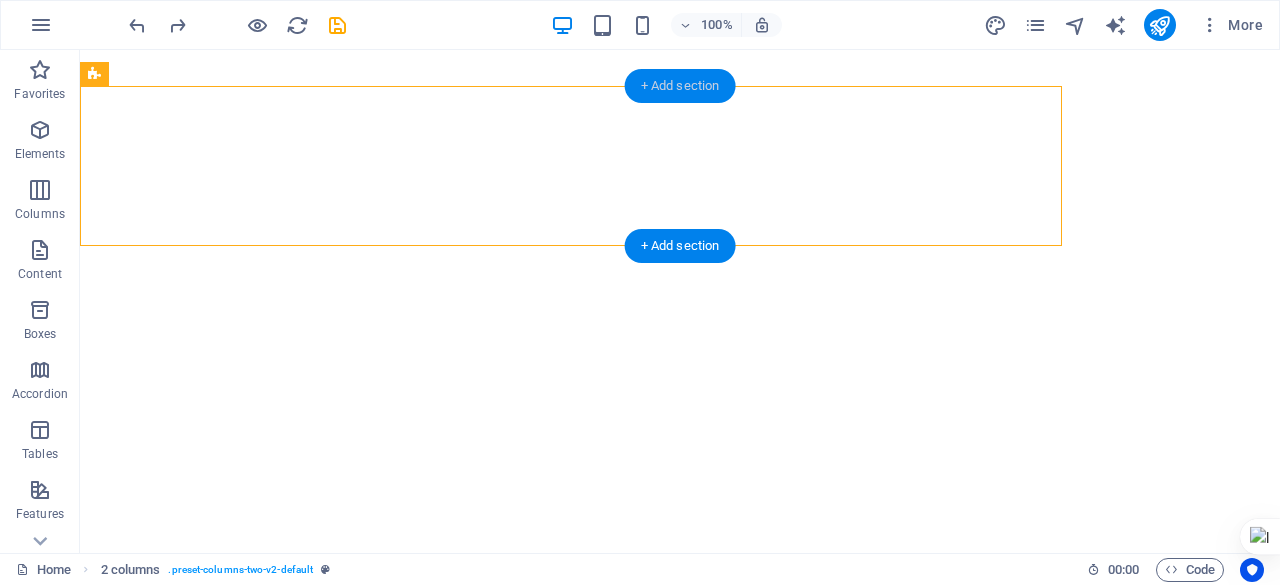 click on "+ Add section" at bounding box center [680, 86] 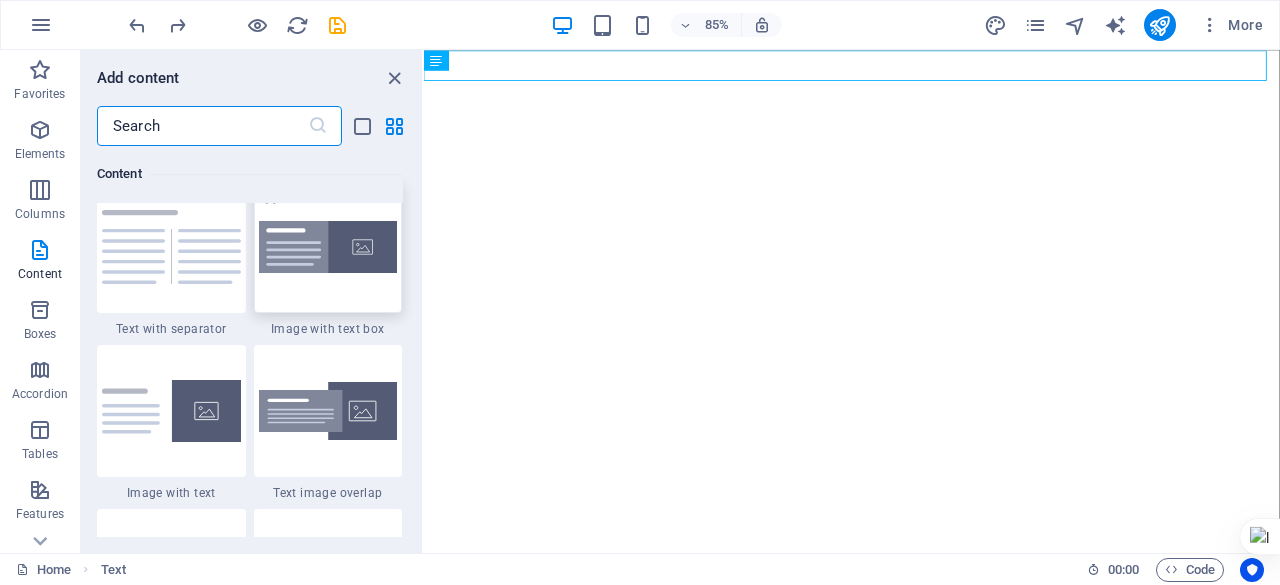 scroll, scrollTop: 3688, scrollLeft: 0, axis: vertical 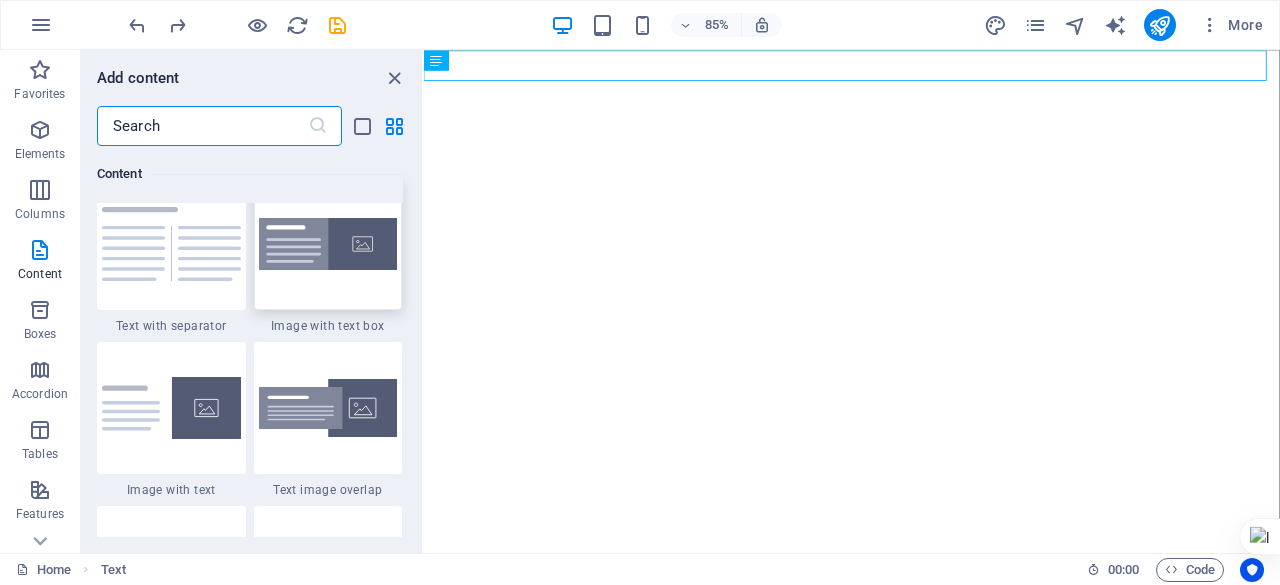 click at bounding box center [328, 244] 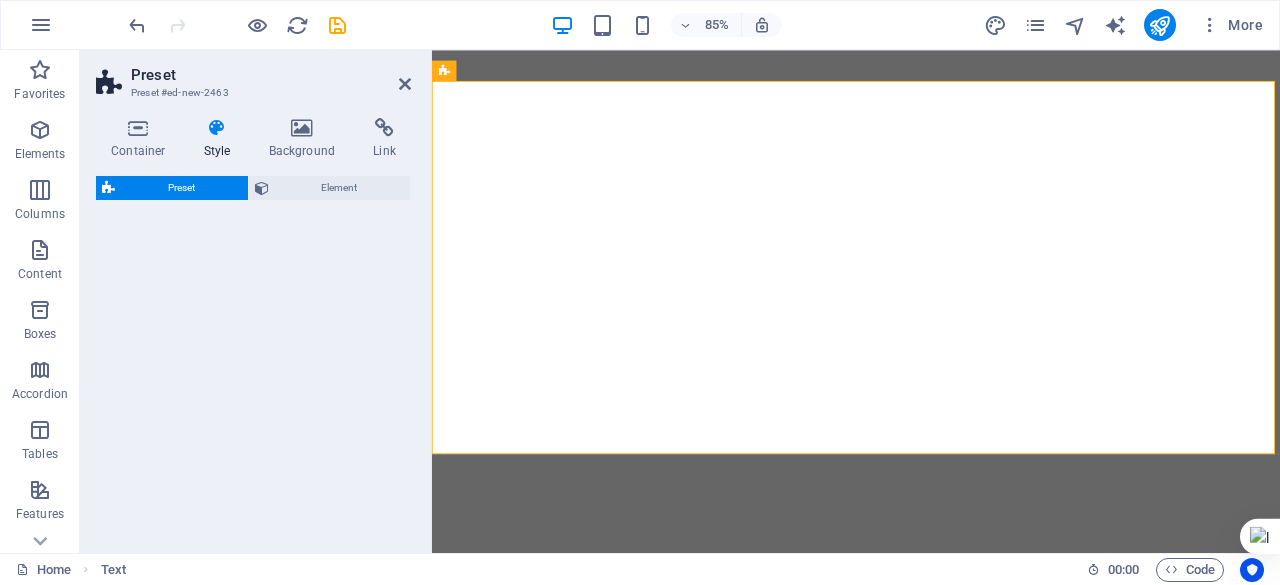 select on "rem" 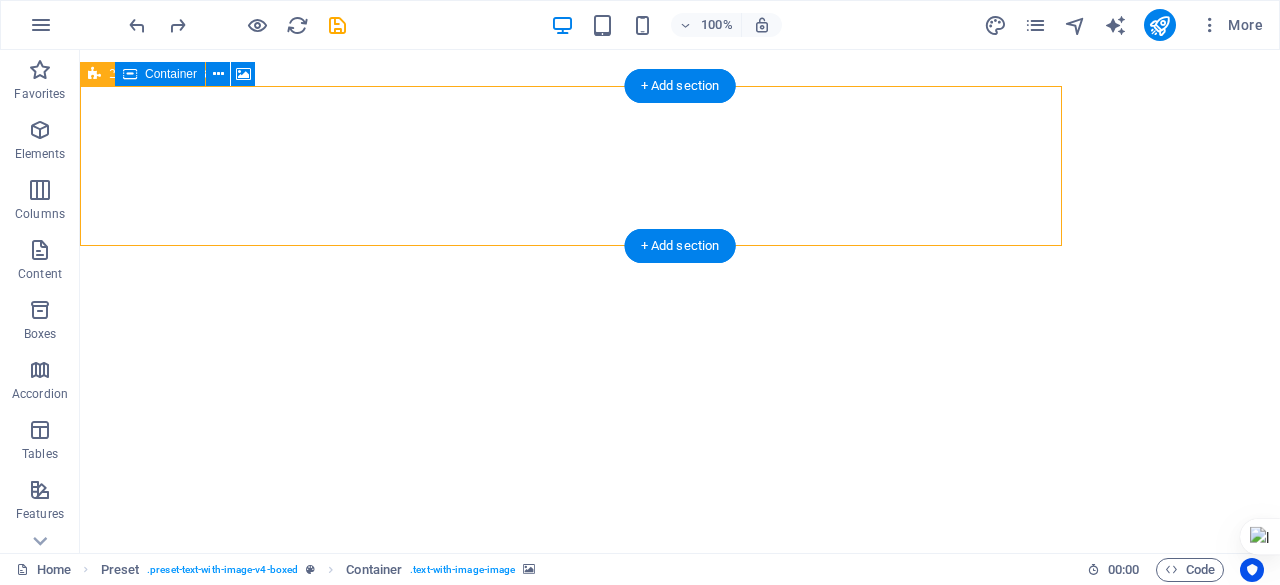 select on "px" 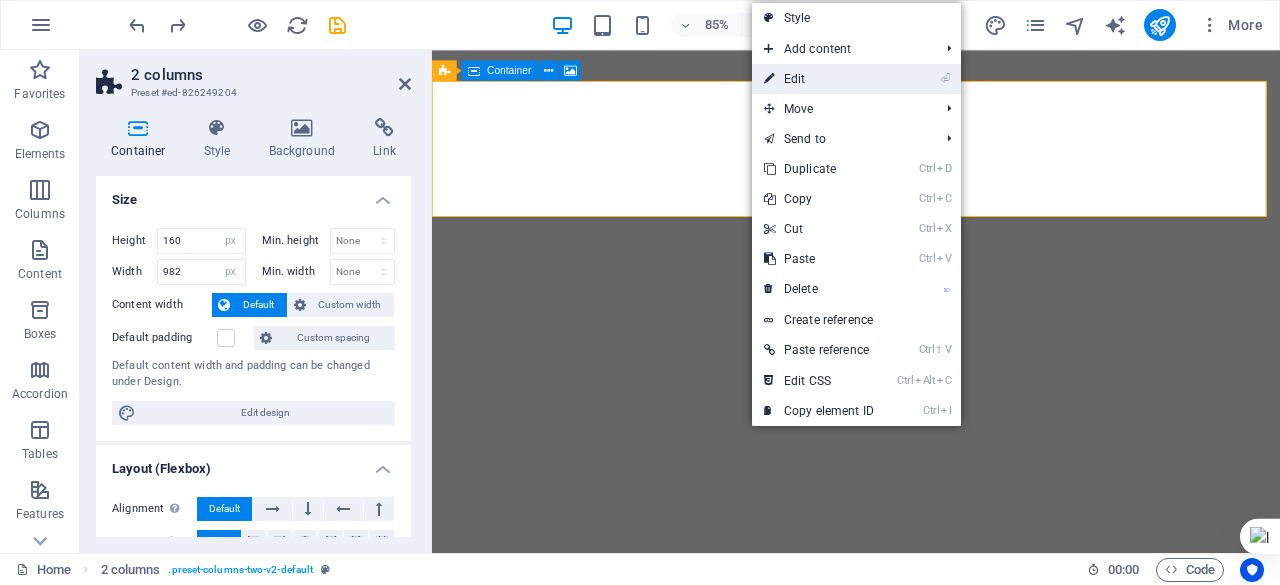 click on "⏎  Edit" at bounding box center [819, 79] 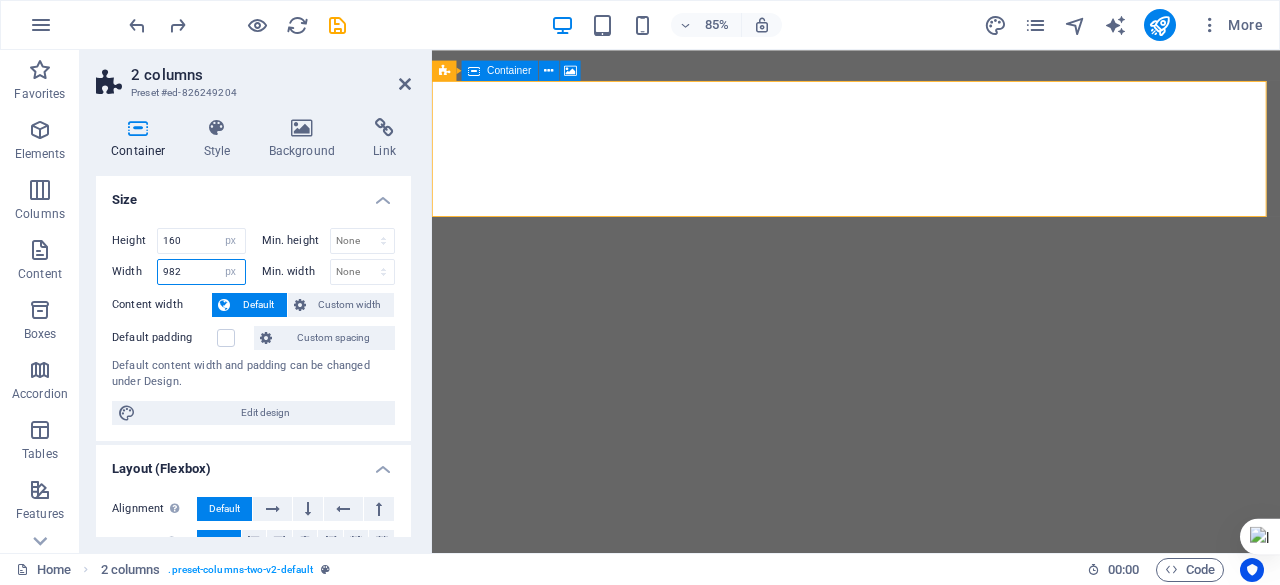 click on "982" at bounding box center [201, 272] 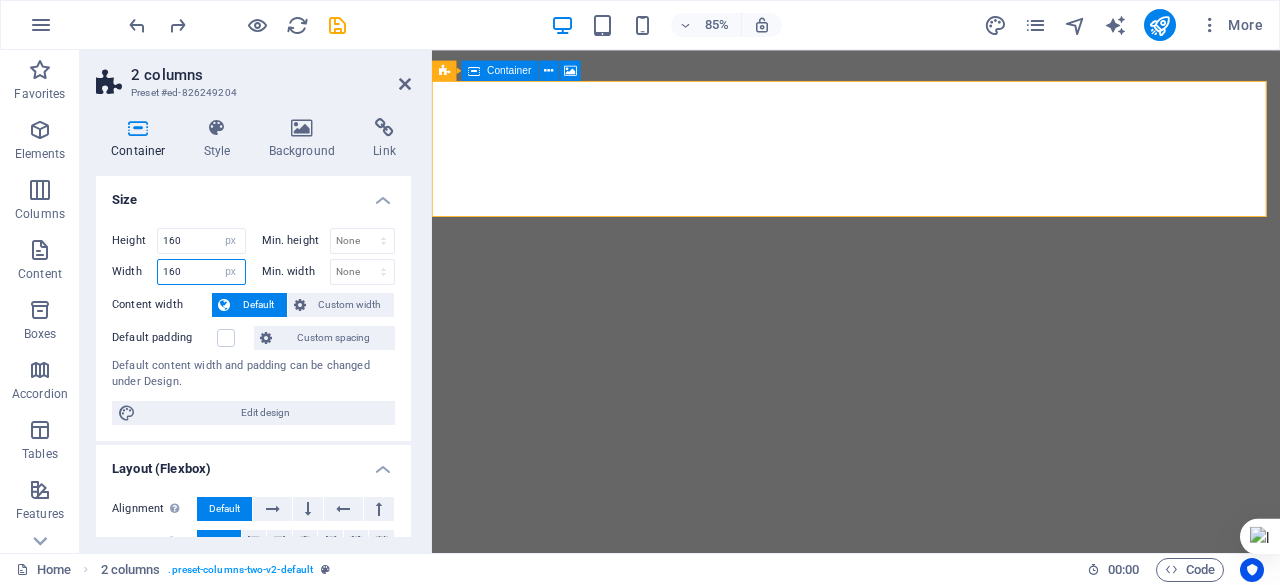 type on "160" 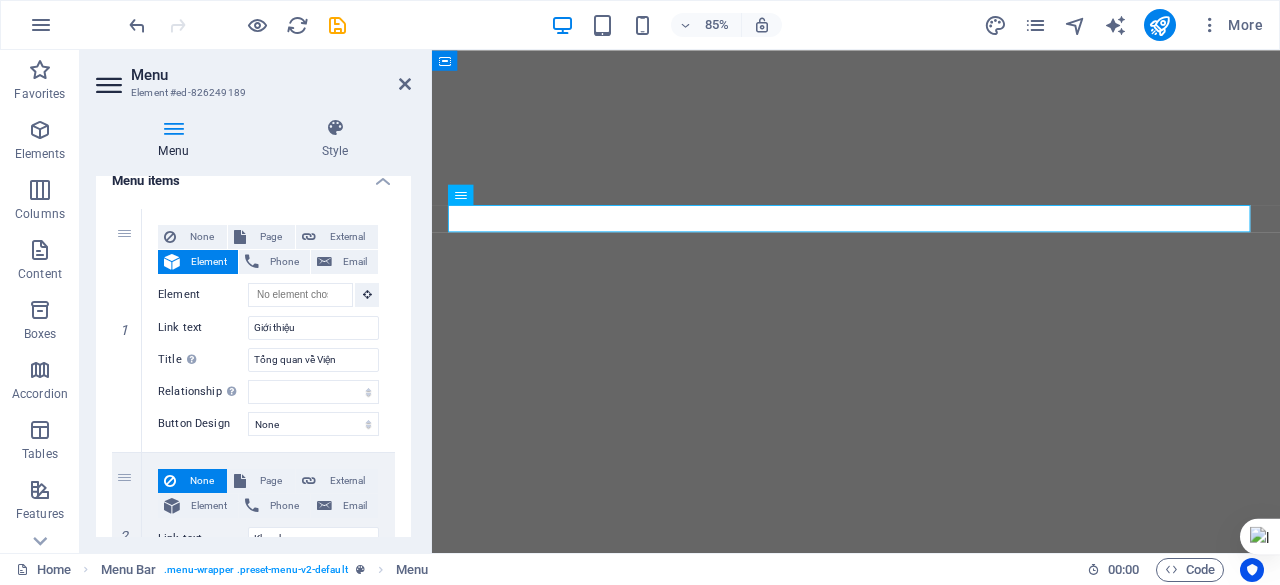 scroll, scrollTop: 158, scrollLeft: 0, axis: vertical 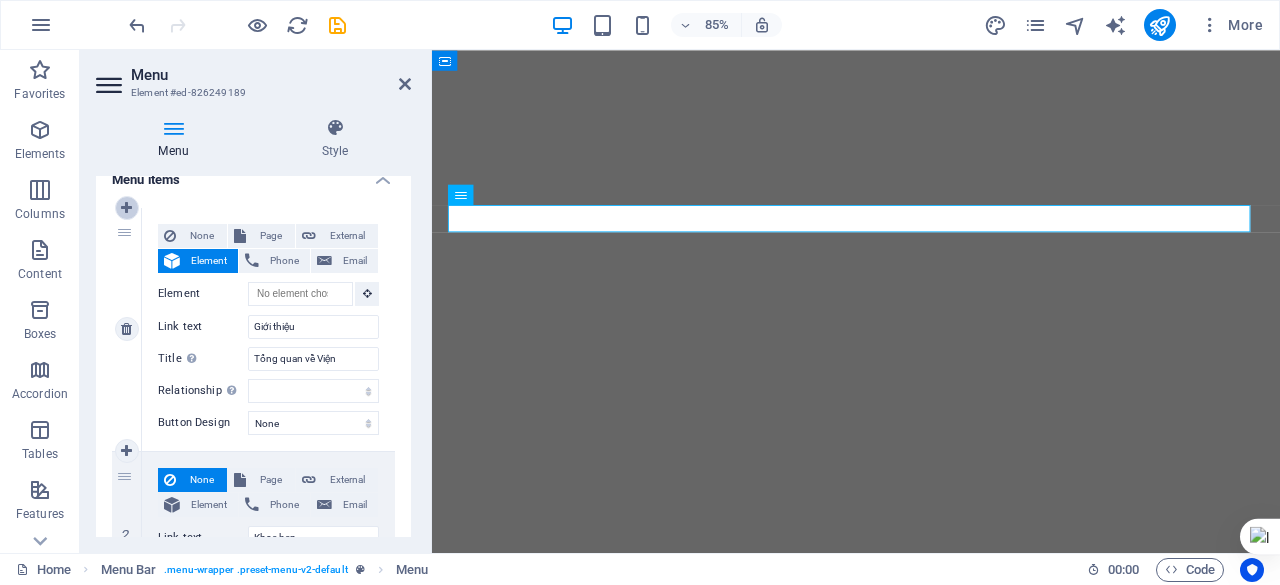 click at bounding box center (127, 208) 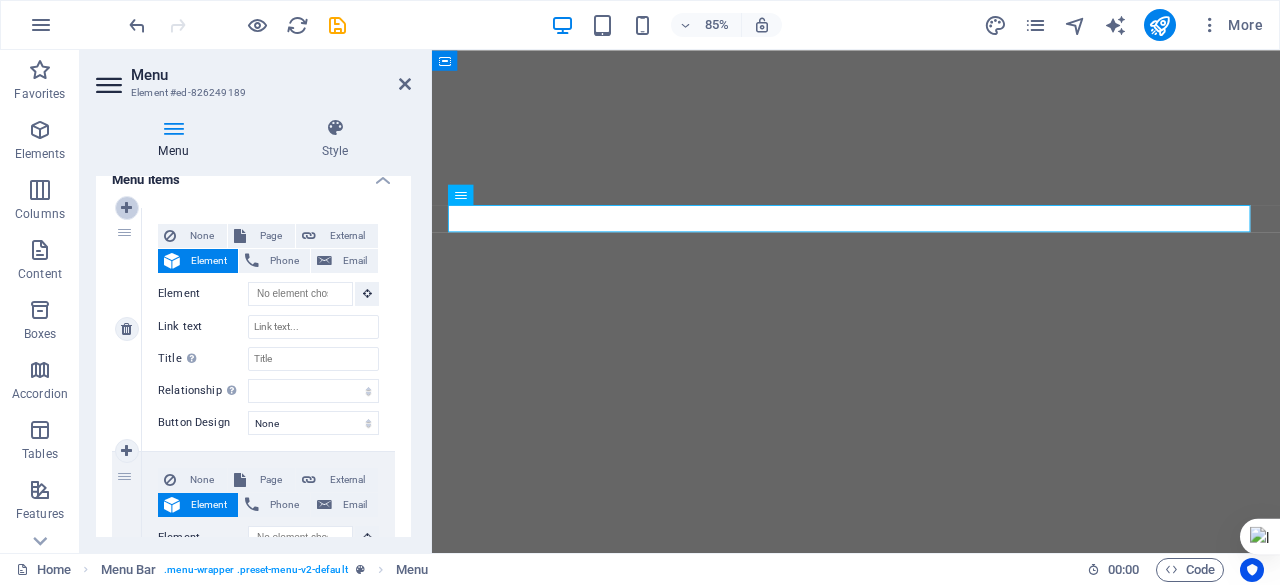 click at bounding box center [127, 208] 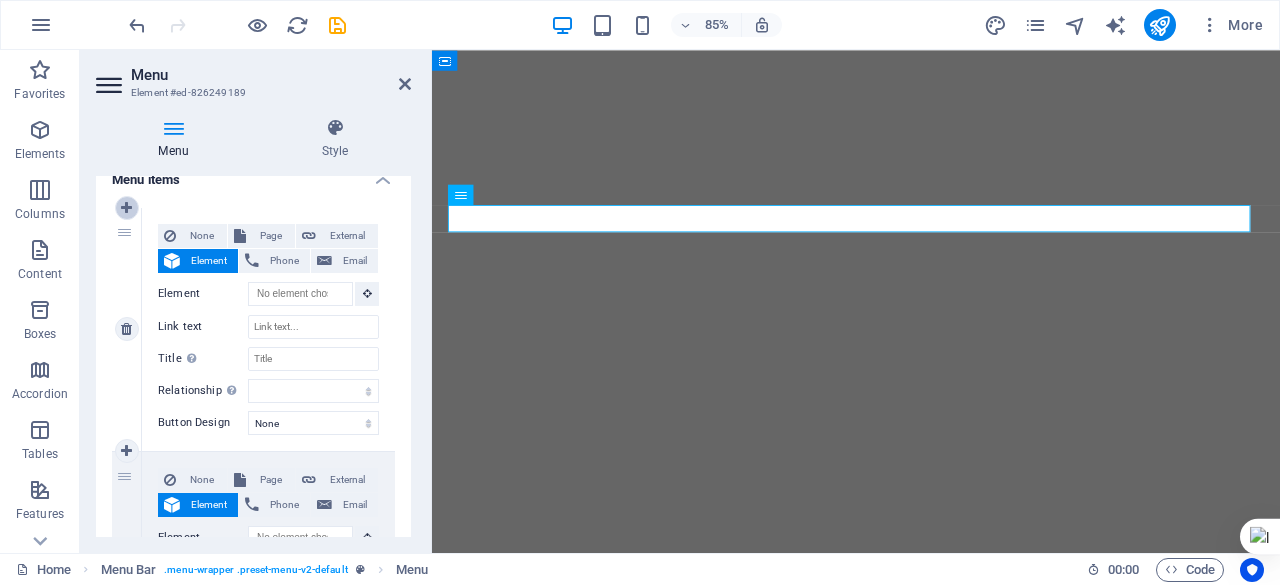 type on "Các dịch vụ" 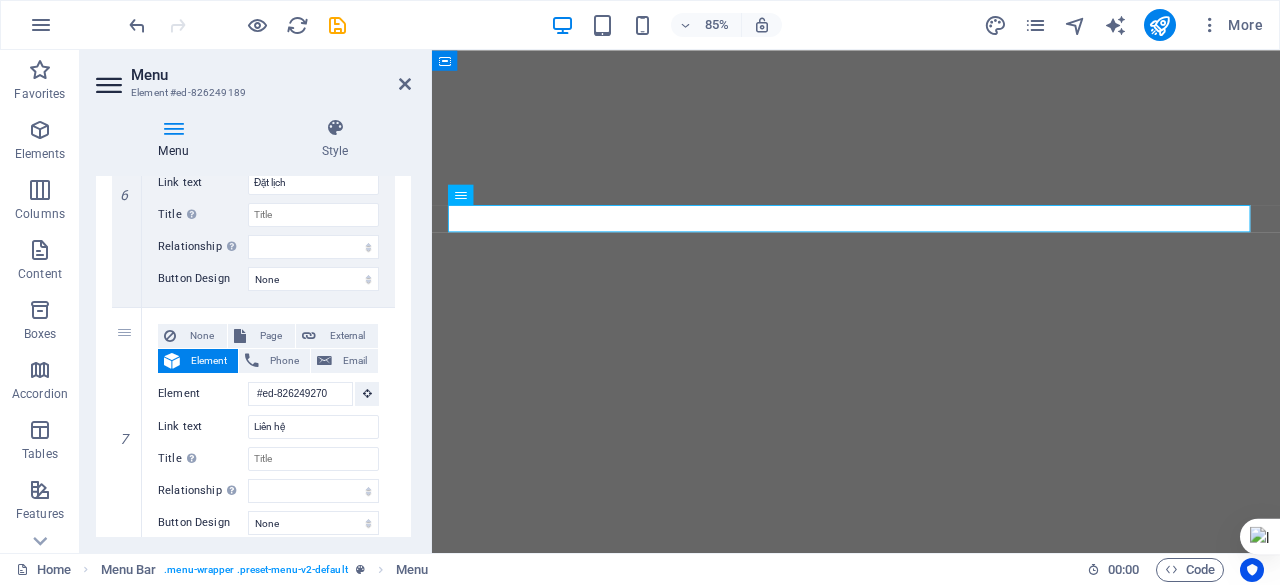 scroll, scrollTop: 1395, scrollLeft: 0, axis: vertical 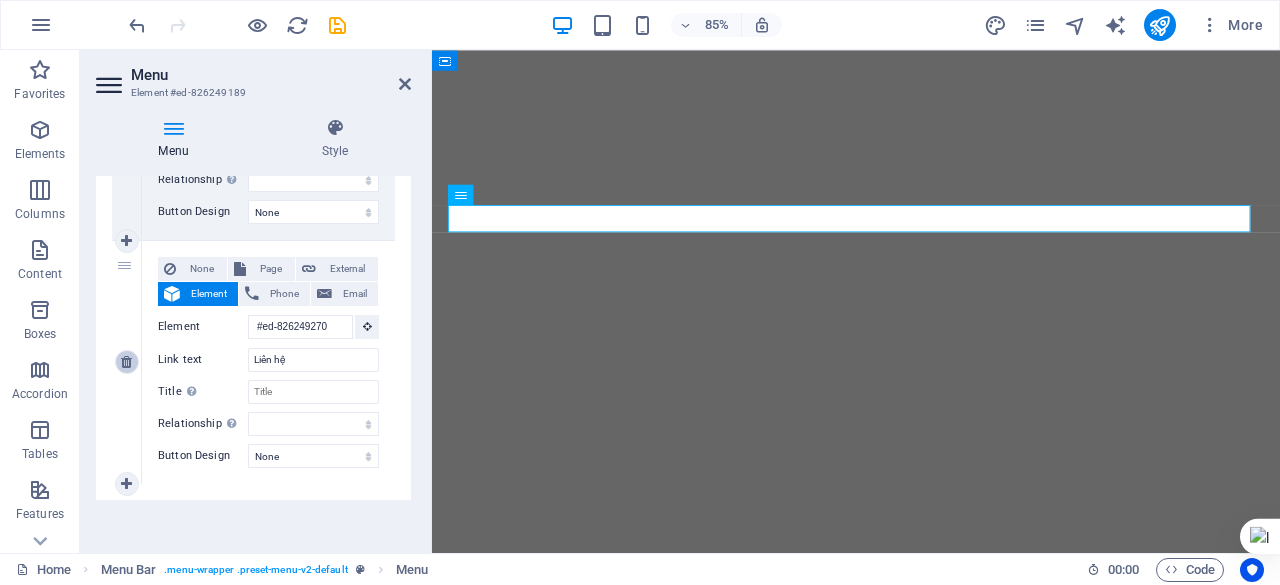 click at bounding box center (127, 362) 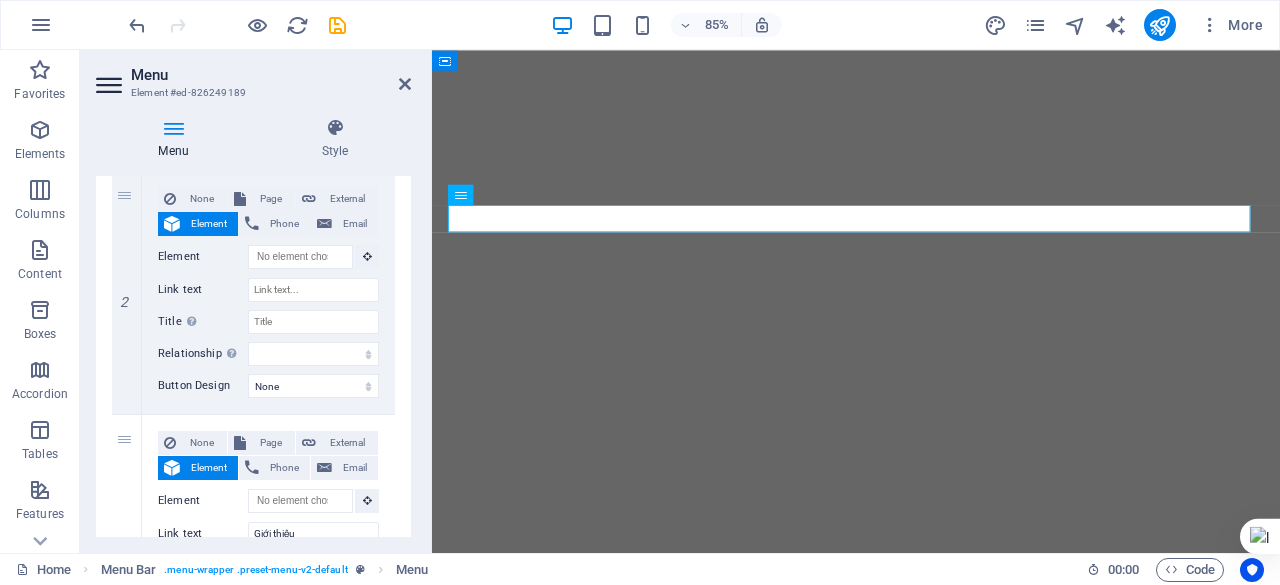 scroll, scrollTop: 421, scrollLeft: 0, axis: vertical 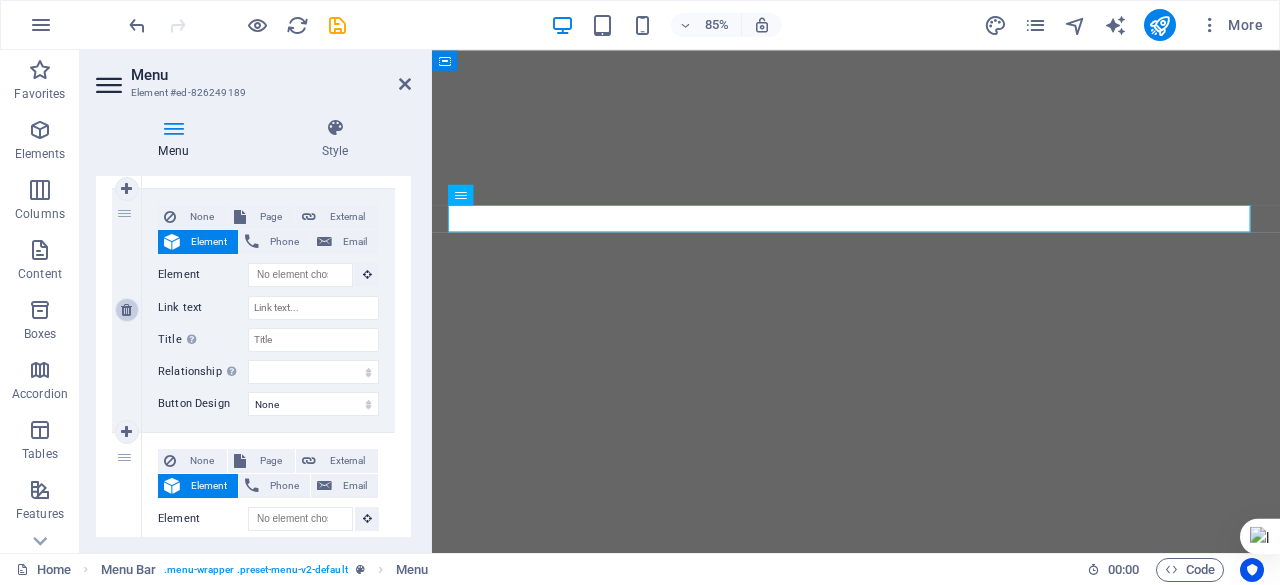click at bounding box center (126, 310) 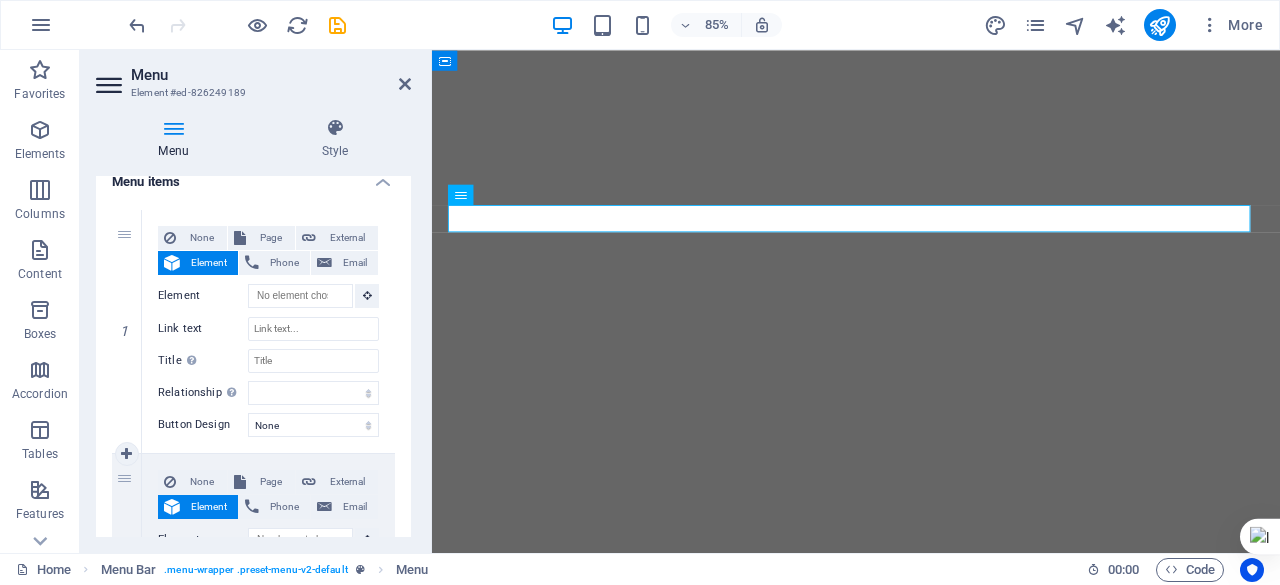 scroll, scrollTop: 118, scrollLeft: 0, axis: vertical 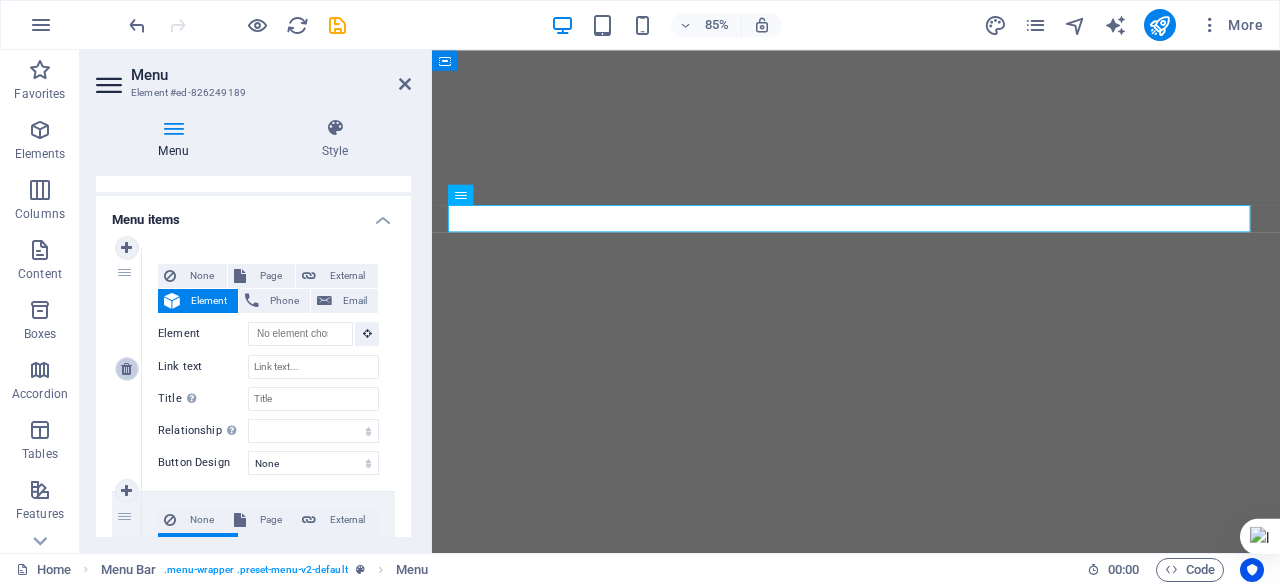click at bounding box center (126, 369) 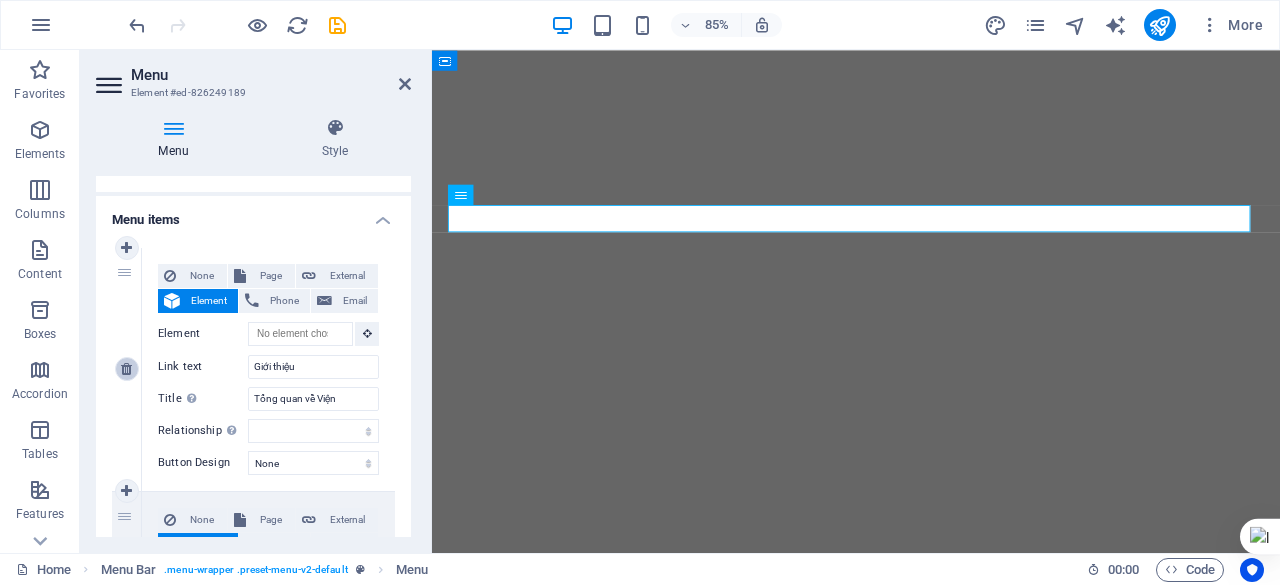 type on "#ed-826249042" 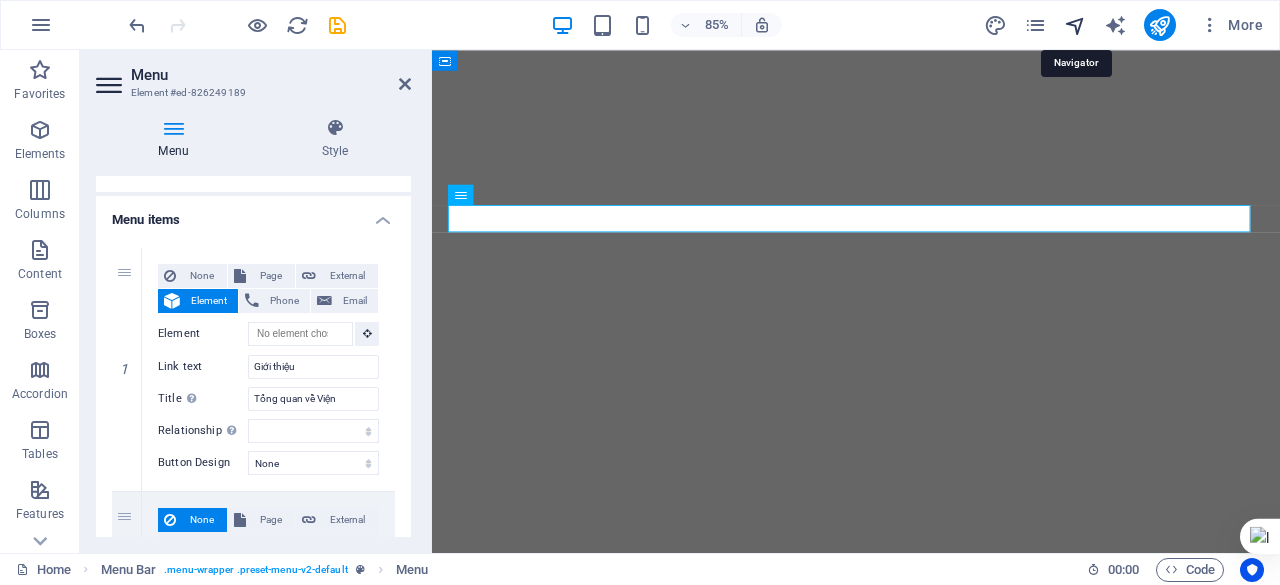 click at bounding box center (1075, 25) 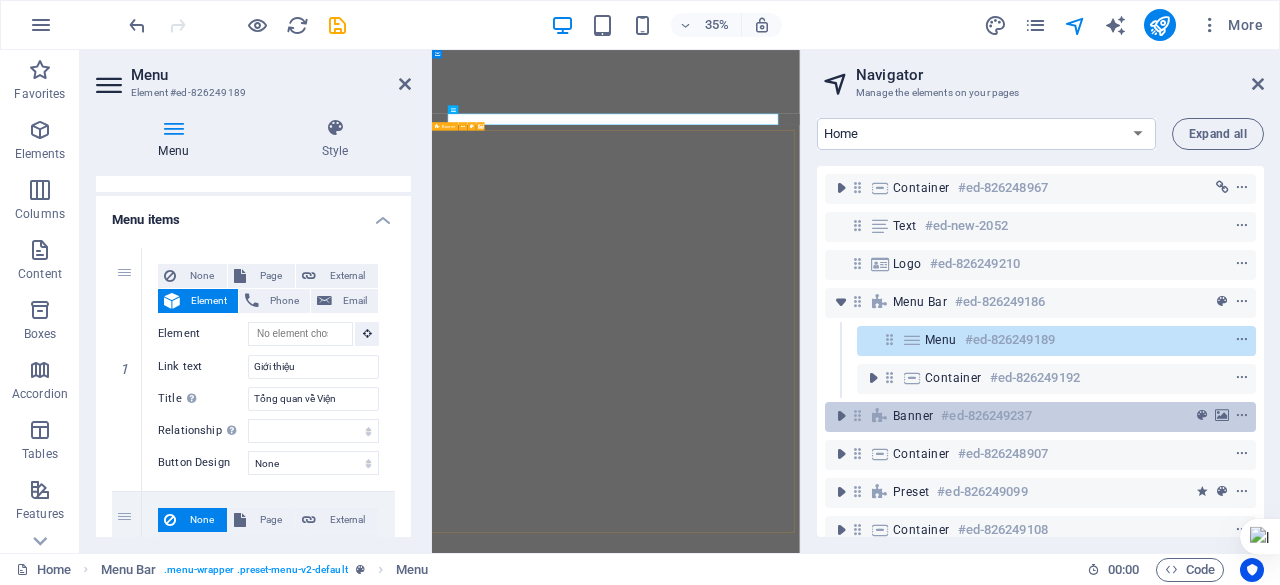 click on "Banner #ed-826249237" at bounding box center (1040, 417) 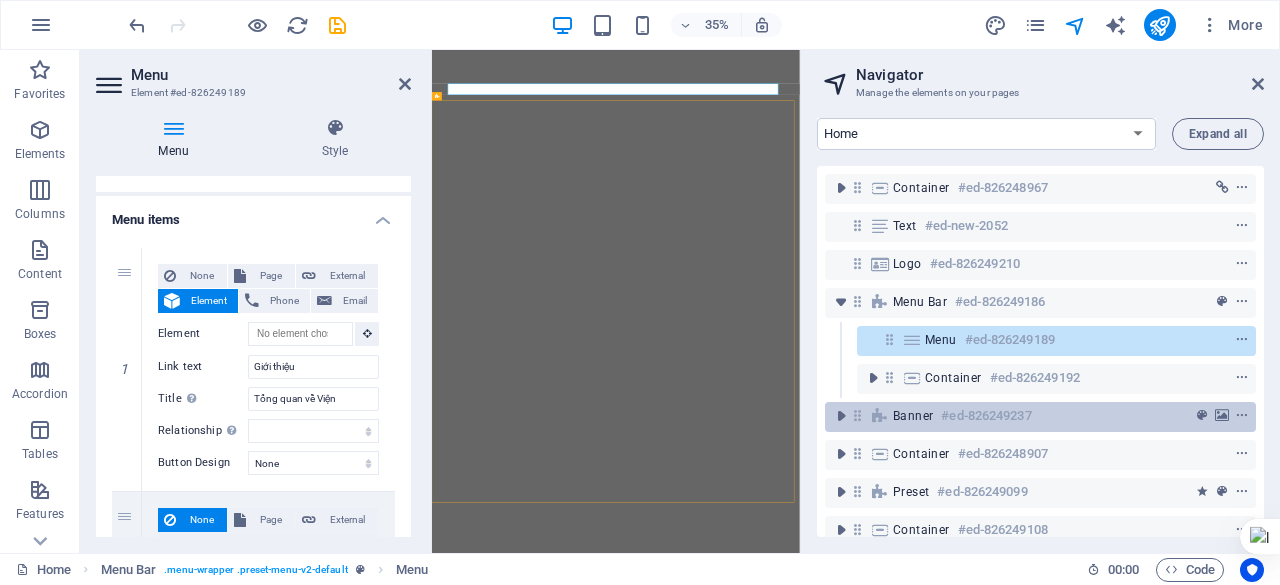 scroll, scrollTop: 184, scrollLeft: 0, axis: vertical 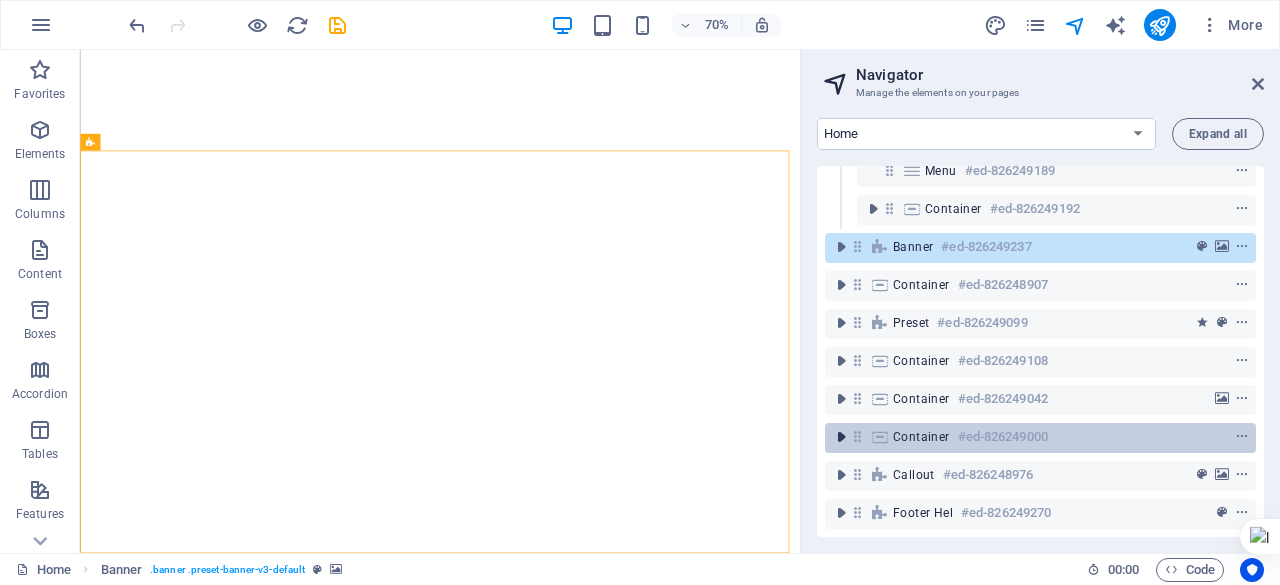 click at bounding box center (841, 437) 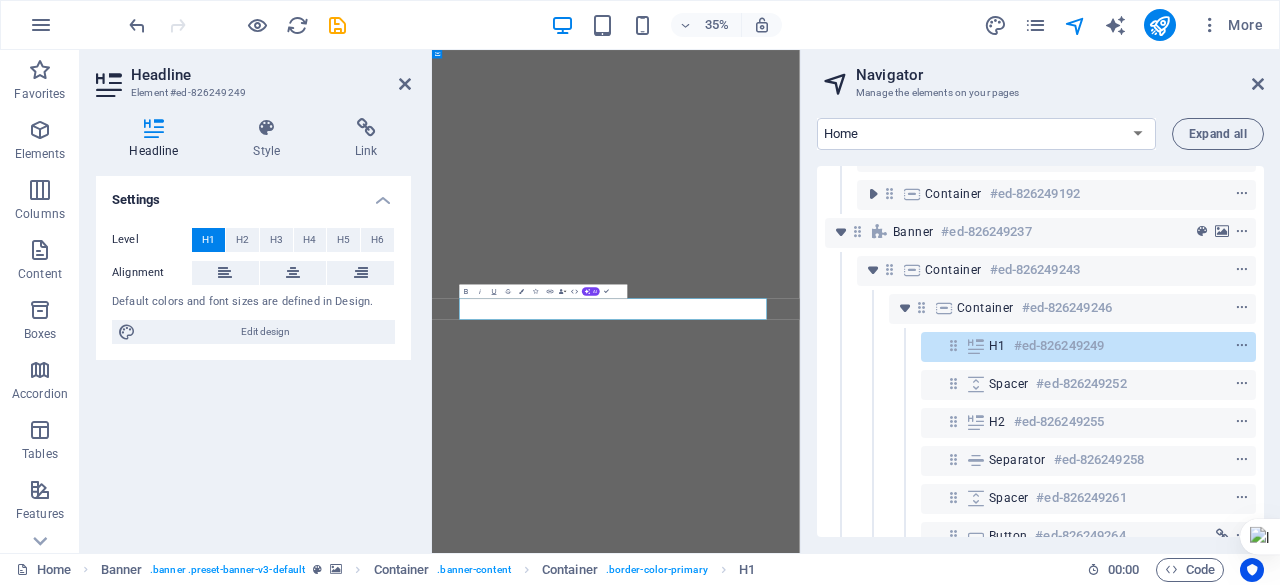 click on "Navigator Manage the elements on your pages Home  Subpage  Legal Notice  Privacy  Expand all Container #ed-826248967 Text #ed-new-2052 Logo #ed-826249210 Menu Bar #ed-826249186 Menu #ed-826249189 Container #ed-826249192 Banner #ed-826249237 Container #ed-826249243 Container #ed-826249246 H1 #ed-826249249 Spacer #ed-826249252 H2 #ed-826249255 Separator #ed-826249258 Spacer #ed-826249261 Button #ed-826249264 Icon #ed-826249267 Container #ed-826248907 Preset #ed-826249099 Container #ed-826249108 Container #ed-826249042 Container #ed-826249000 Preset #ed-826249003 Callout #ed-826248976 Footer Hel #ed-826249270" at bounding box center [1040, 301] 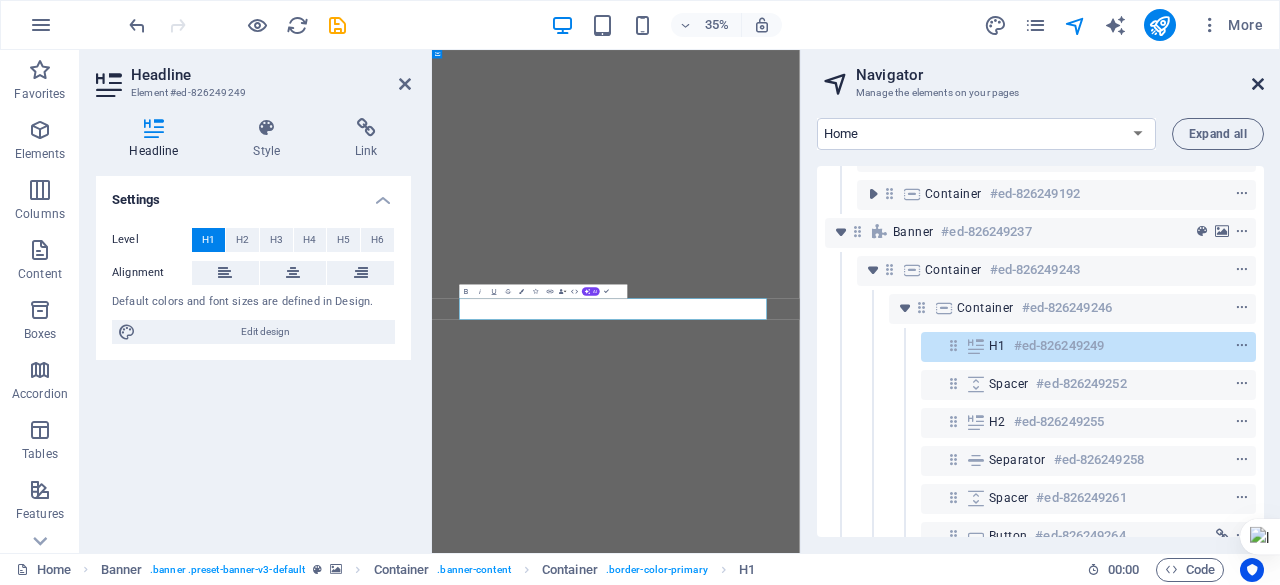click at bounding box center (1258, 84) 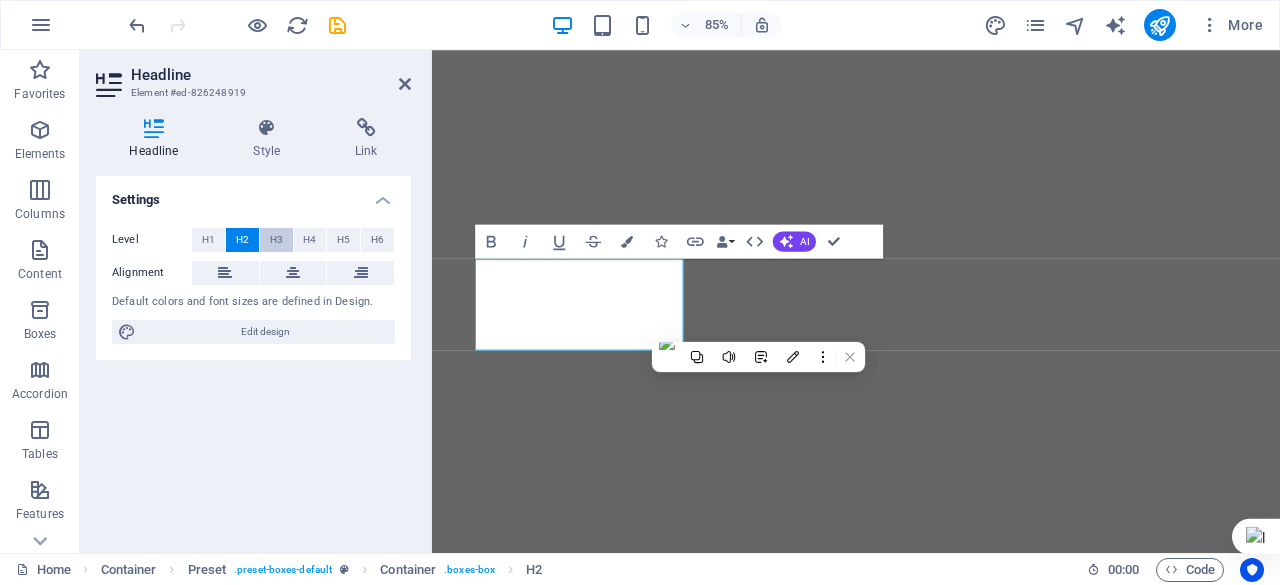click on "H3" at bounding box center [276, 240] 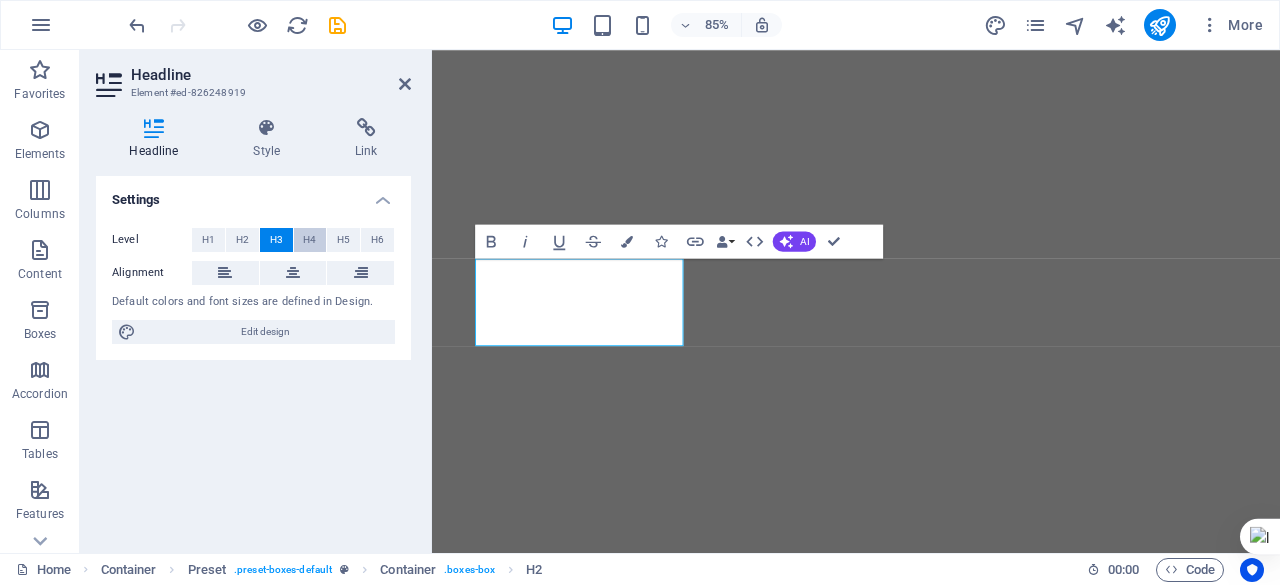 click on "H4" at bounding box center (309, 240) 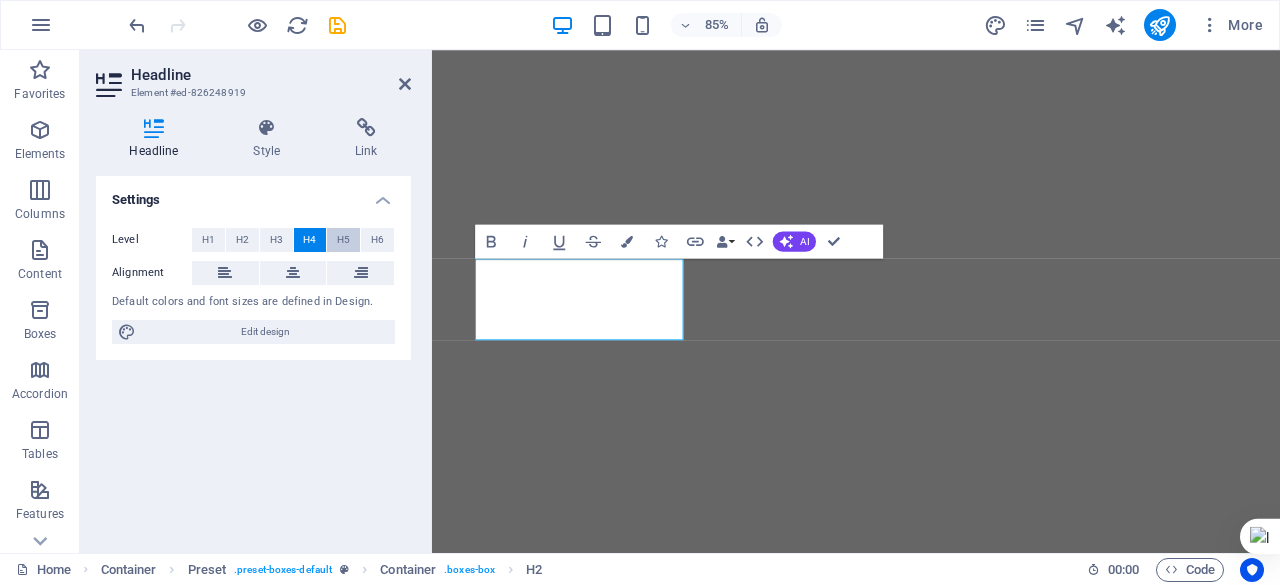 click on "Level H1 H2 H3 H4 H5 H6" at bounding box center [253, 240] 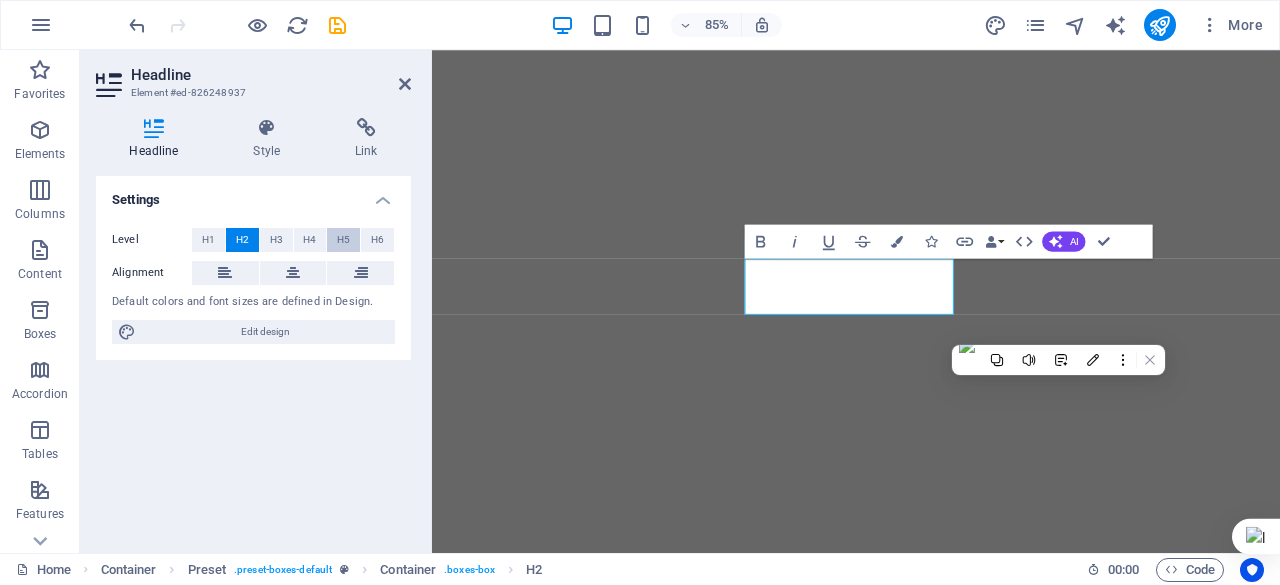 click on "H5" at bounding box center [343, 240] 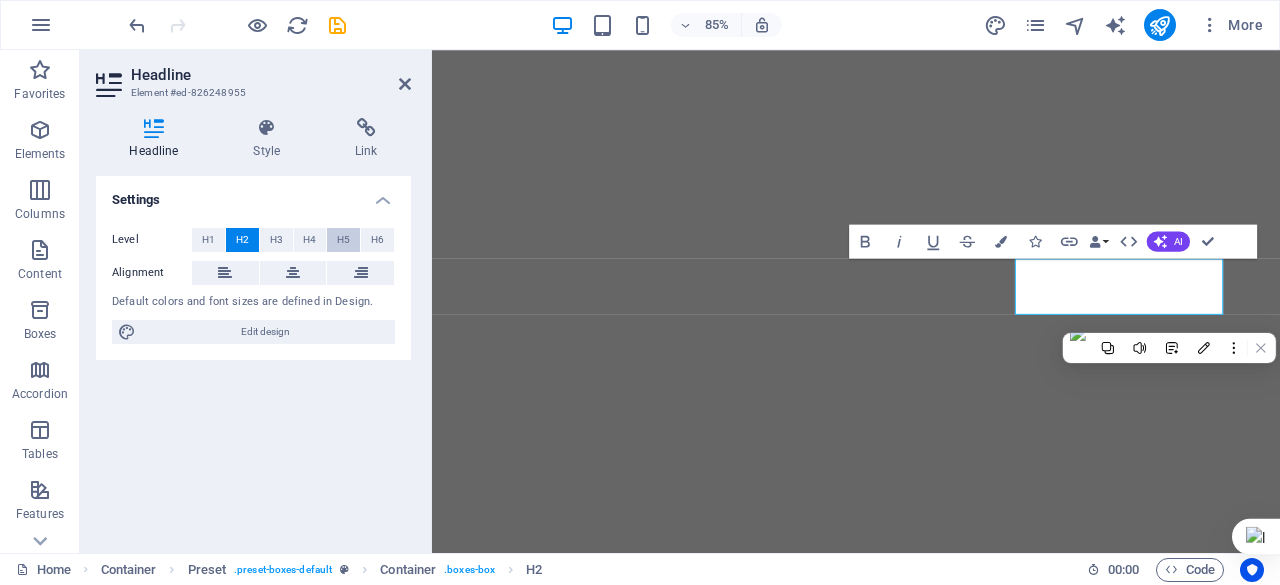 click on "H5" at bounding box center [343, 240] 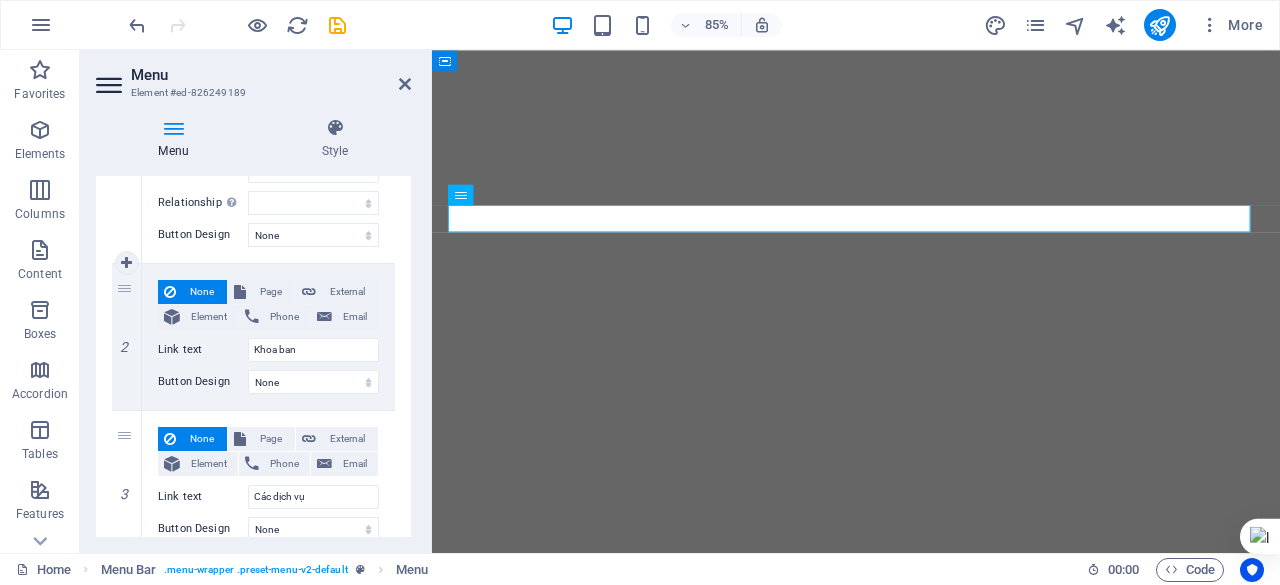 scroll, scrollTop: 349, scrollLeft: 0, axis: vertical 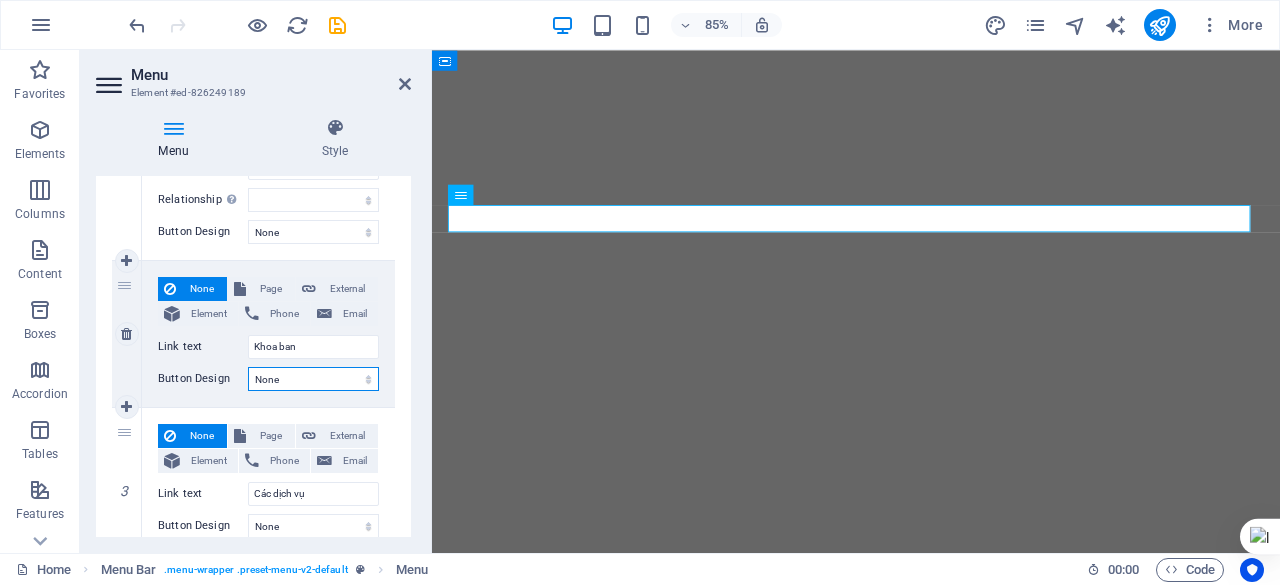 click on "None Default Primary Secondary" at bounding box center (313, 379) 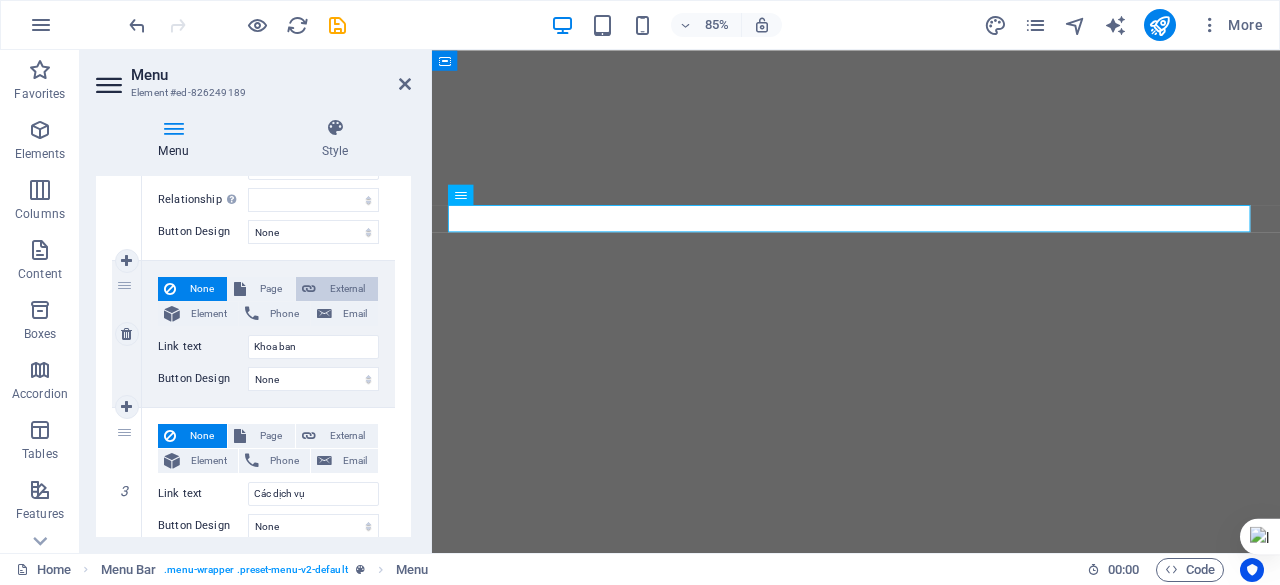 click on "External" at bounding box center [347, 289] 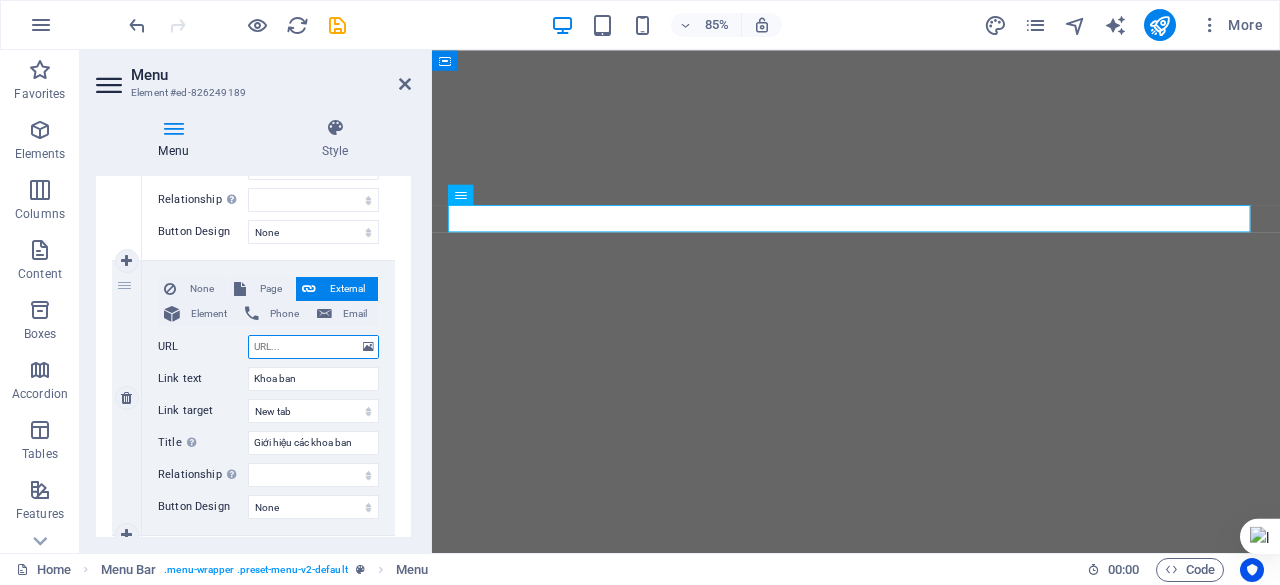 paste on "https://preview-measure-reaction-time-kzmprp2mf9cyvzkz9egd.vusercontent.net/" 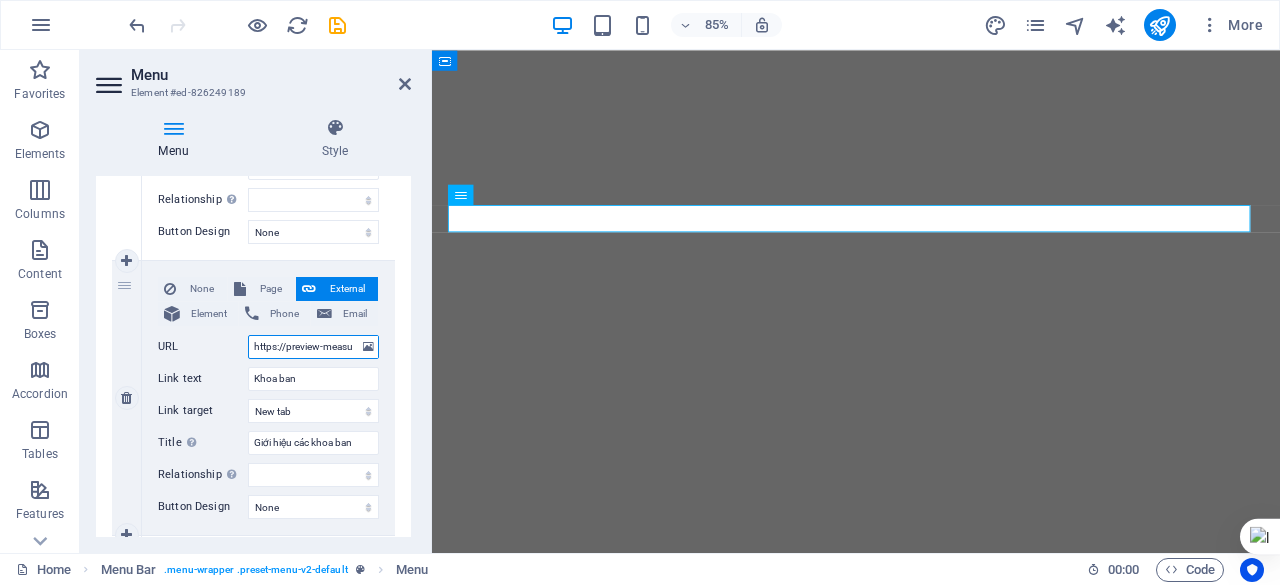 scroll, scrollTop: 0, scrollLeft: 266, axis: horizontal 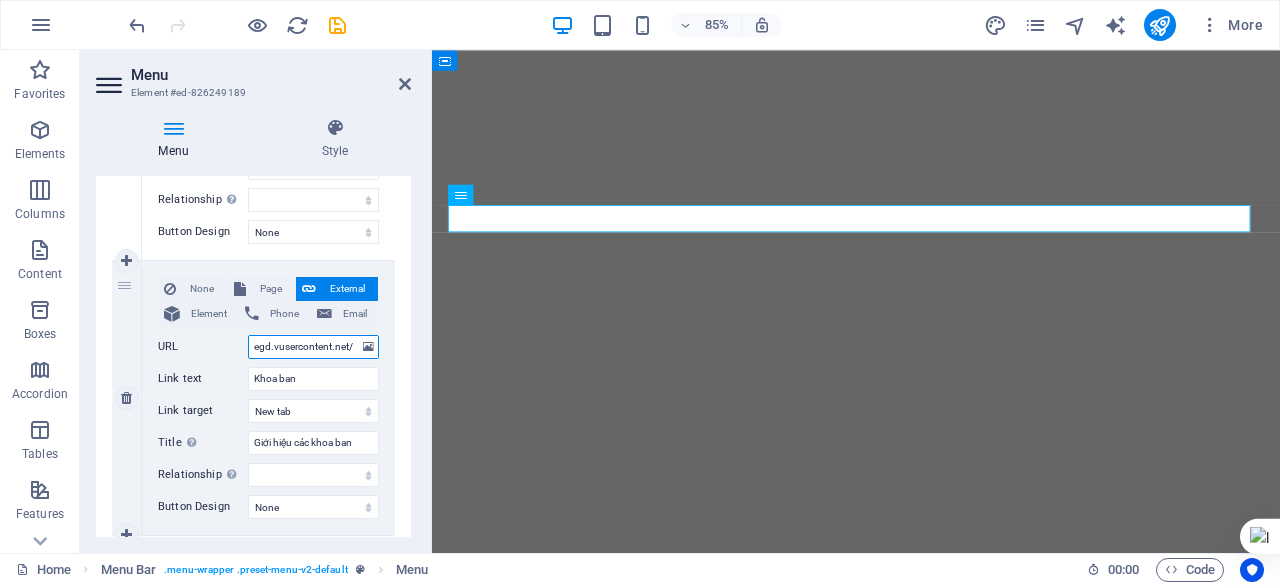 click on "https://preview-measure-reaction-time-kzmprp2mf9cyvzkz9egd.vusercontent.net/" at bounding box center (313, 347) 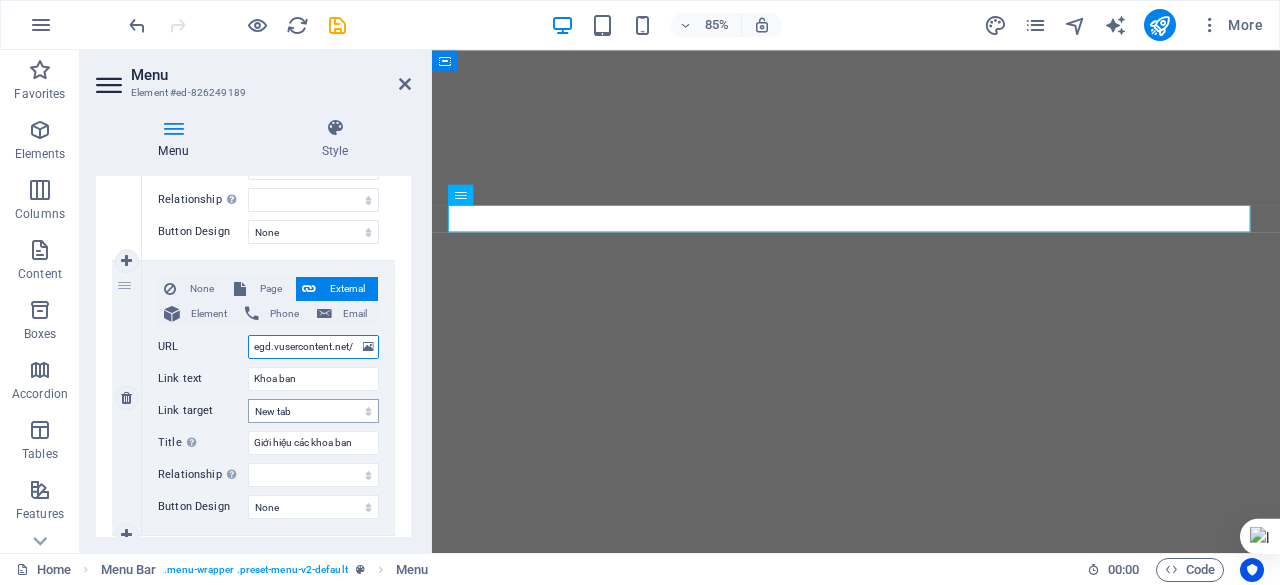 type on "https://preview-measure-reaction-time-kzmprp2mf9cyvzkz9egd.vusercontent.net/" 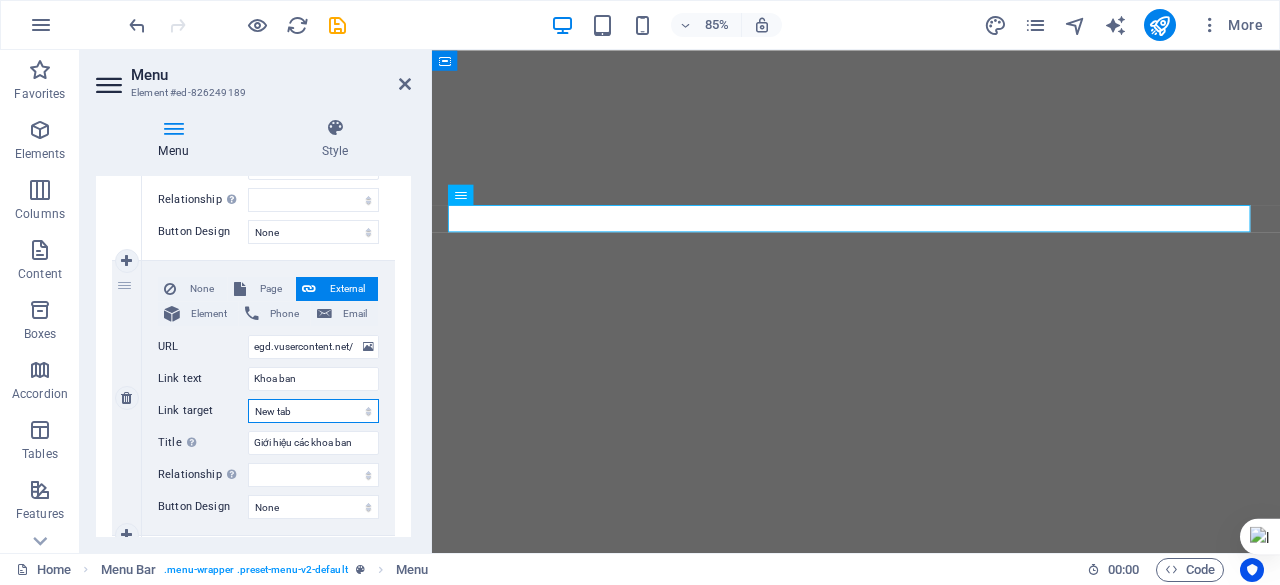 scroll, scrollTop: 0, scrollLeft: 0, axis: both 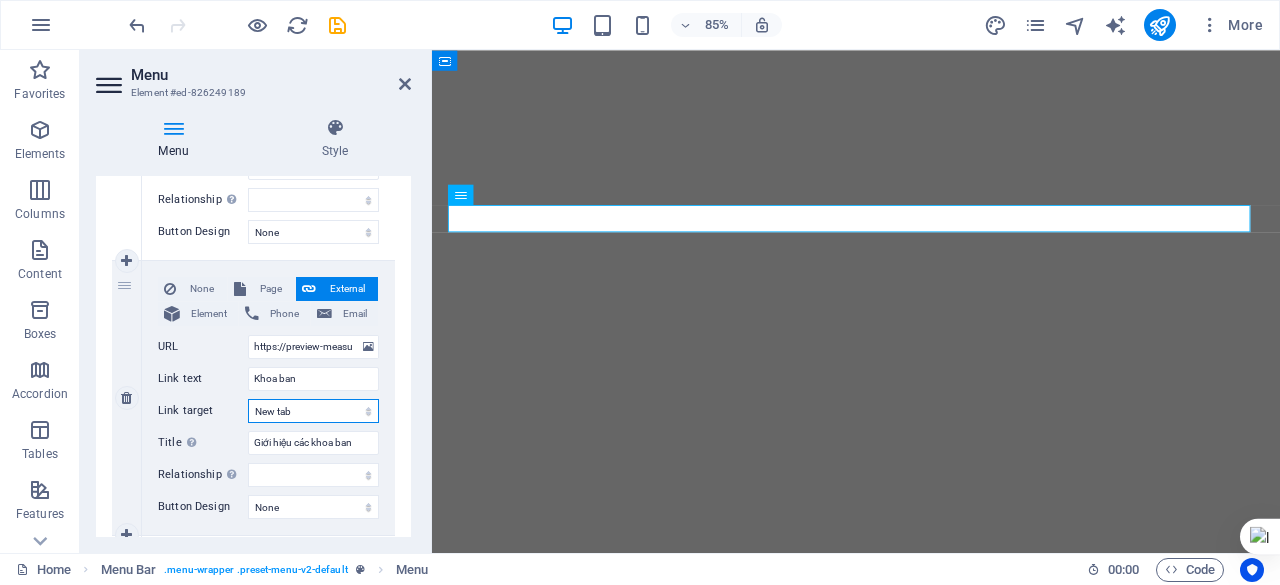 click on "New tab Same tab Overlay" at bounding box center [313, 411] 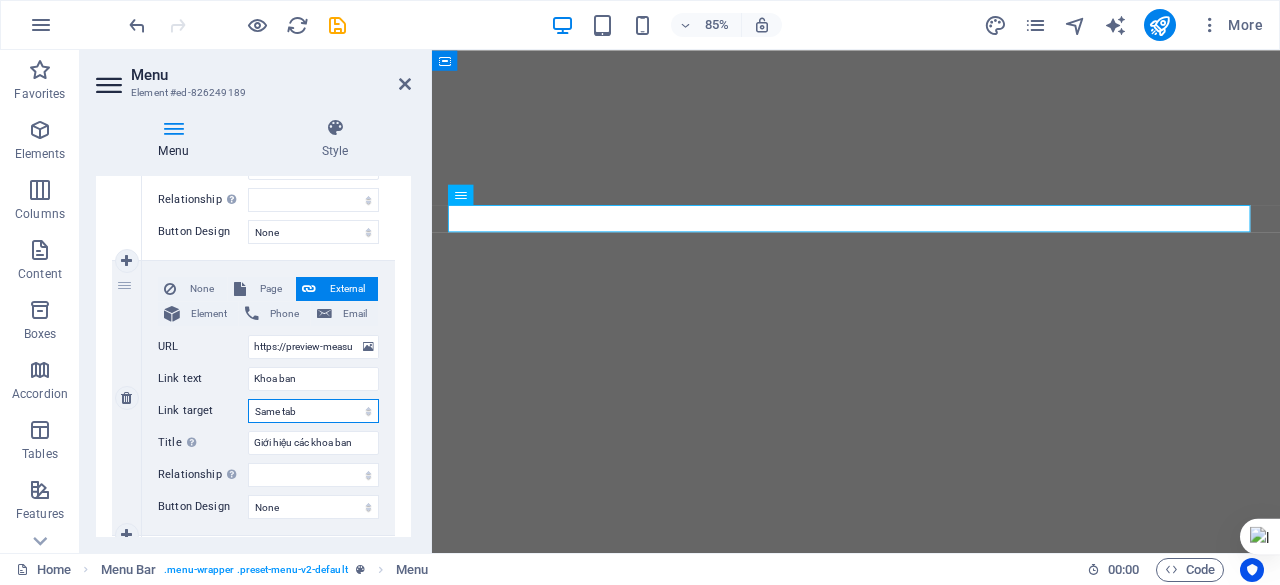 click on "New tab Same tab Overlay" at bounding box center [313, 411] 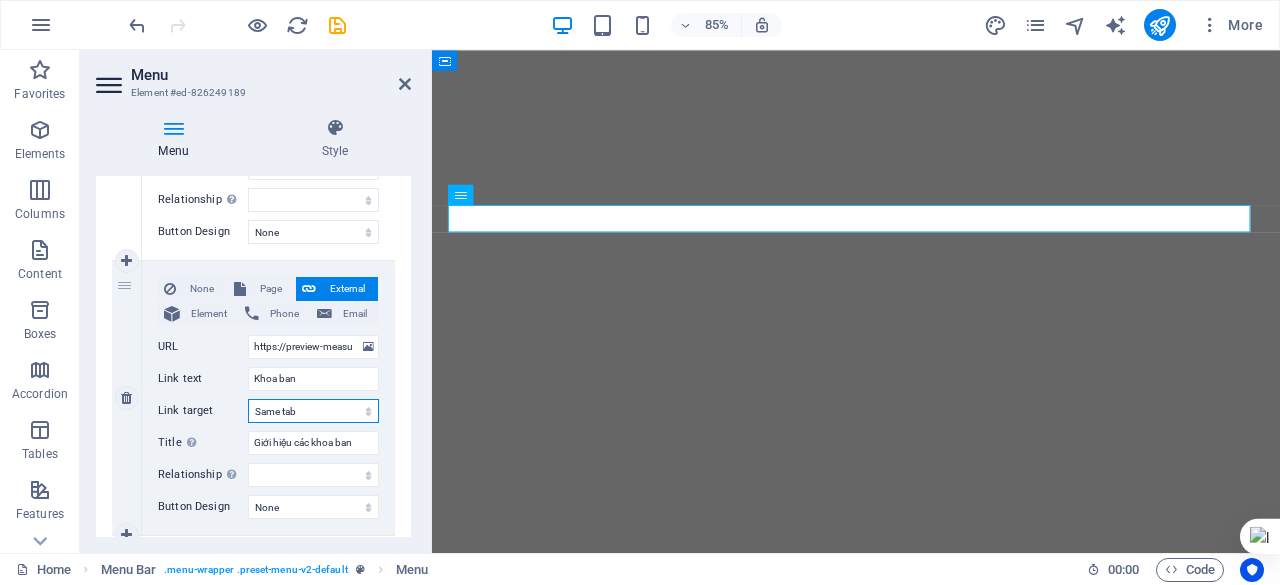 select 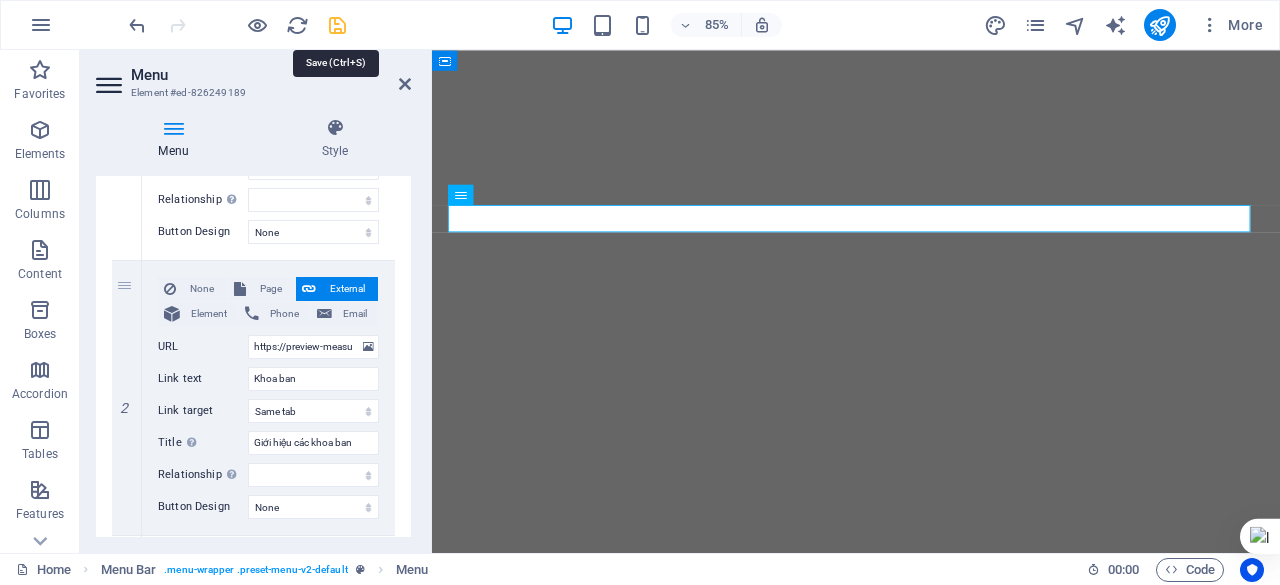 click at bounding box center (337, 25) 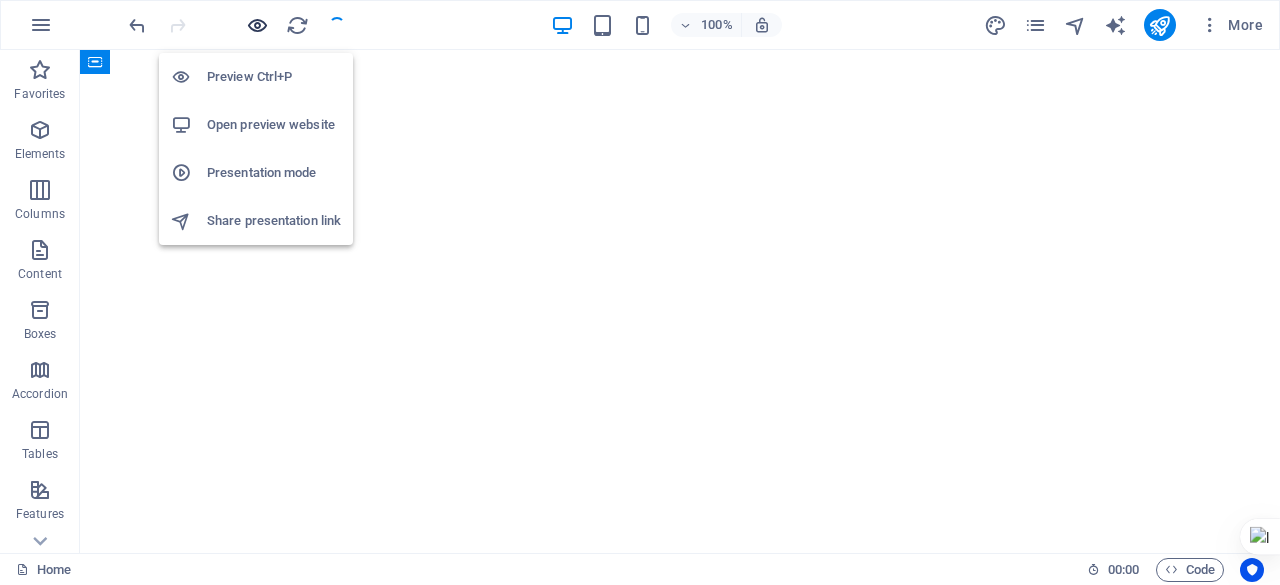 click at bounding box center (257, 25) 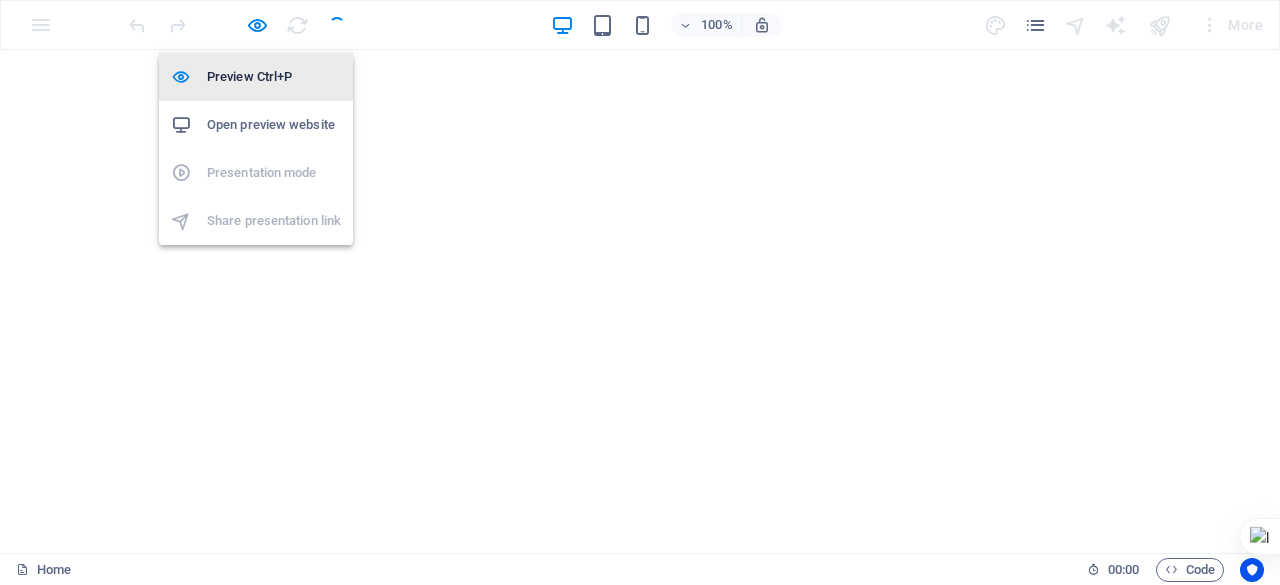 click on "Preview Ctrl+P" at bounding box center (274, 77) 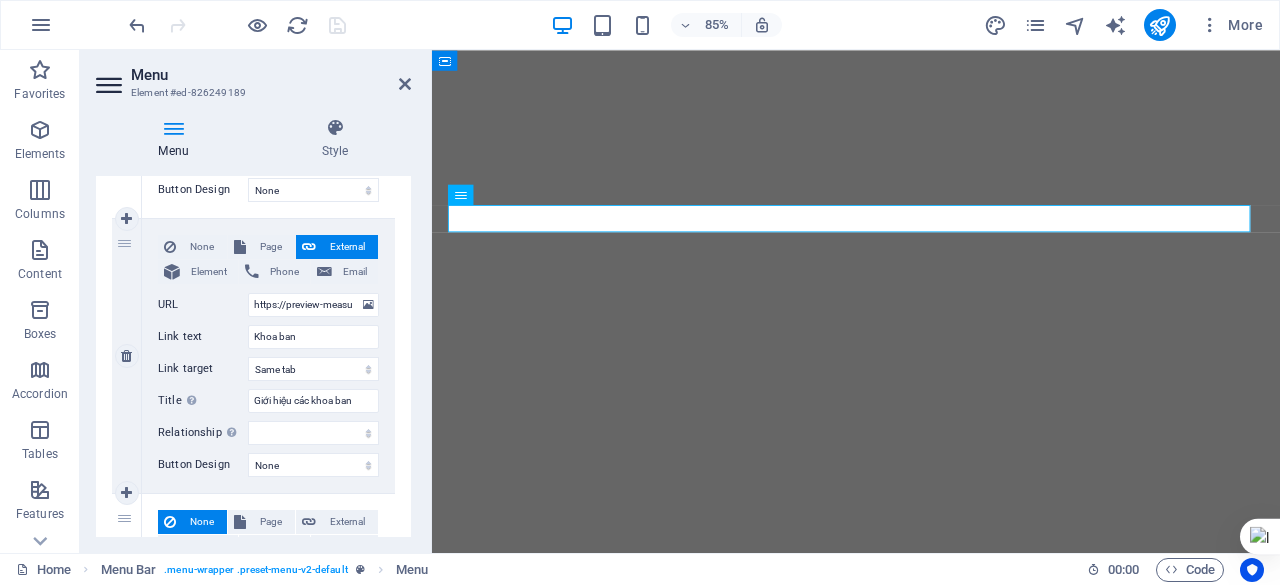 scroll, scrollTop: 392, scrollLeft: 0, axis: vertical 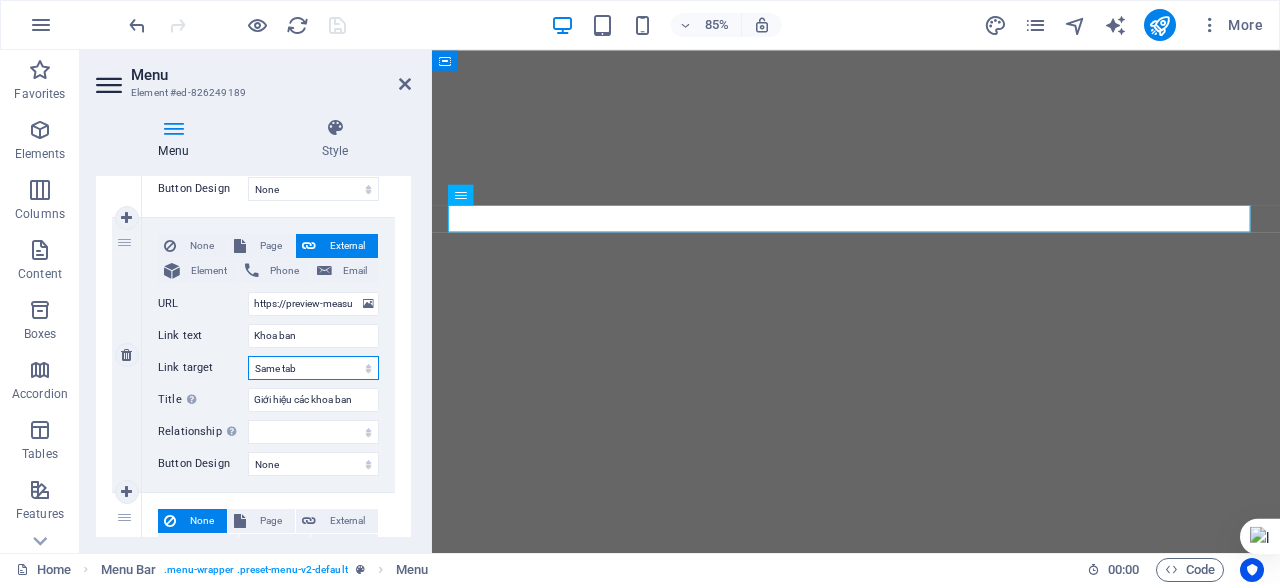 click on "New tab Same tab Overlay" at bounding box center (313, 368) 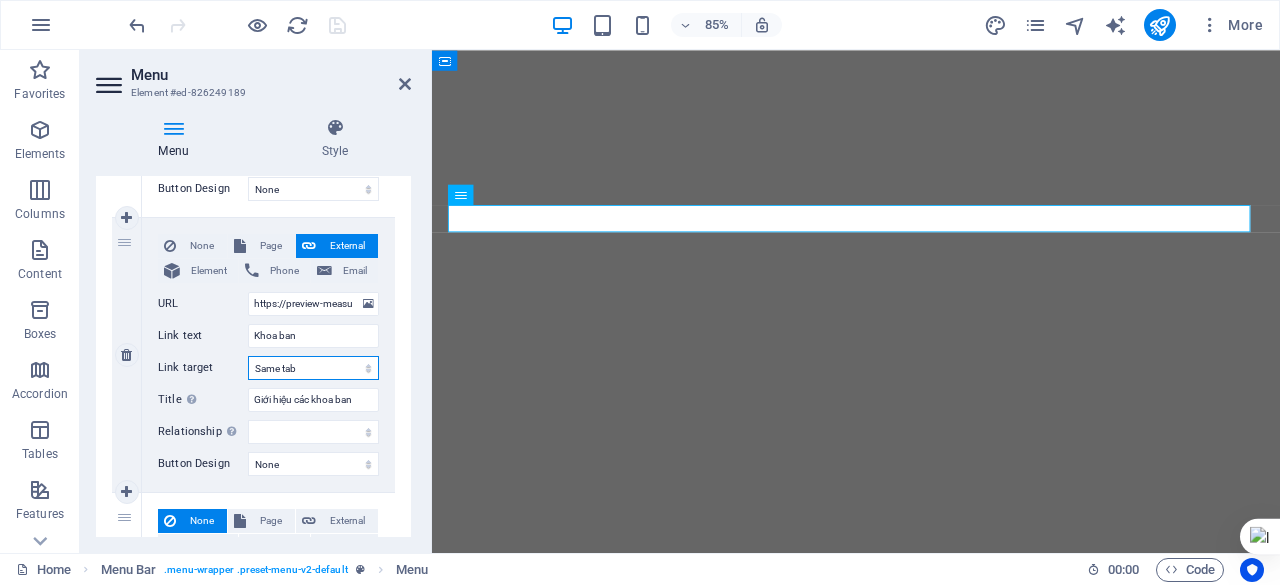 select on "blank" 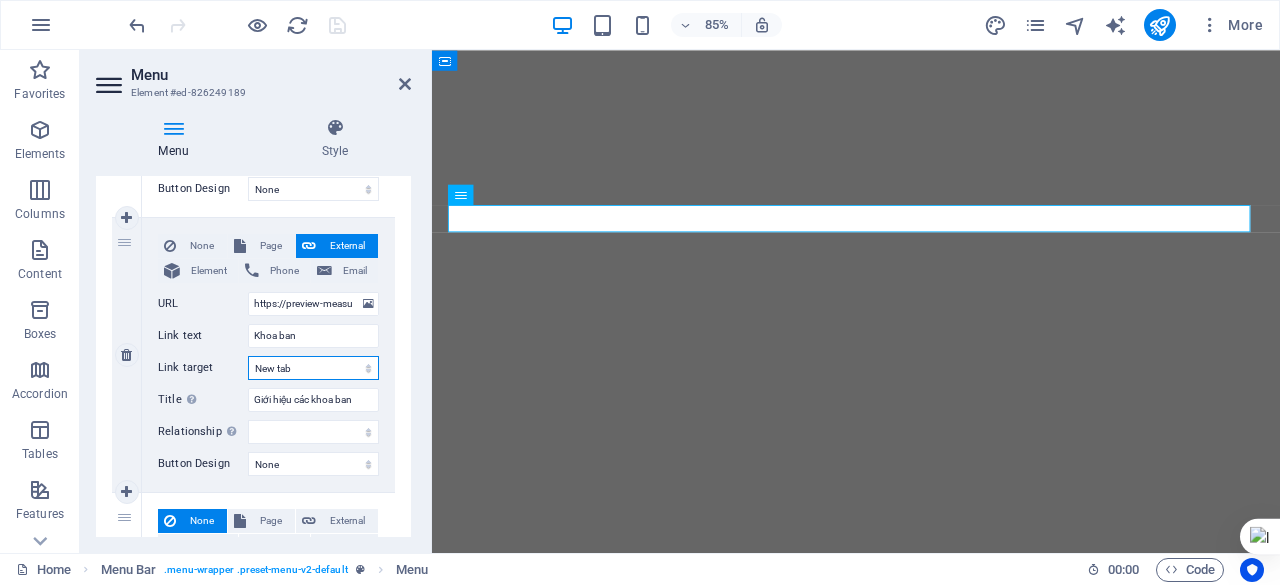 click on "New tab Same tab Overlay" at bounding box center [313, 368] 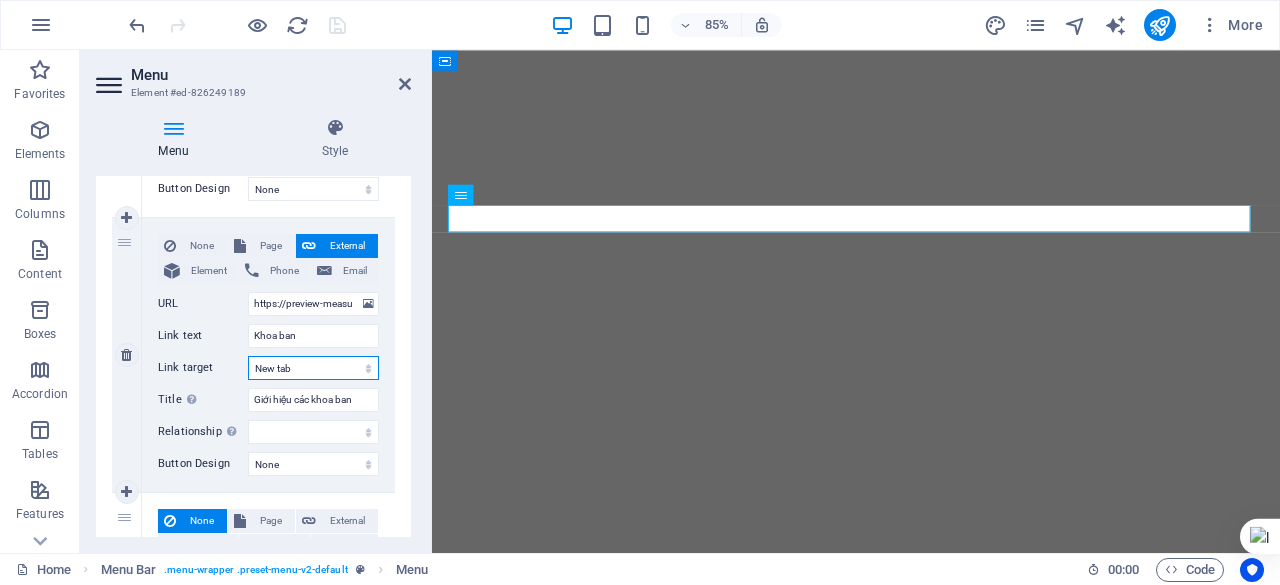 select 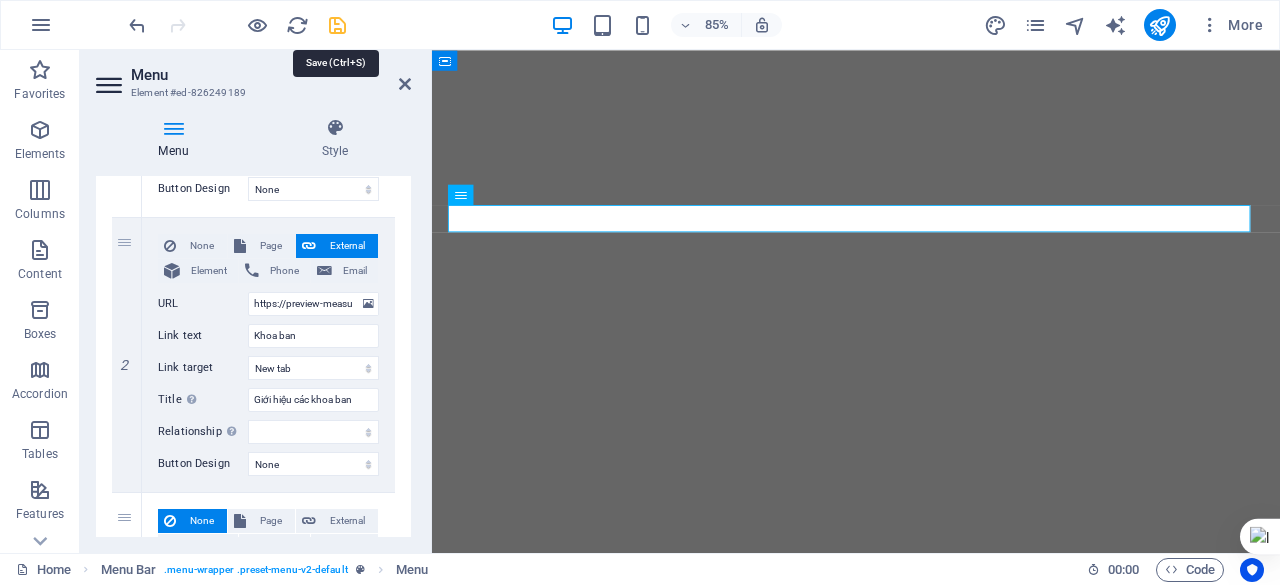 click at bounding box center (337, 25) 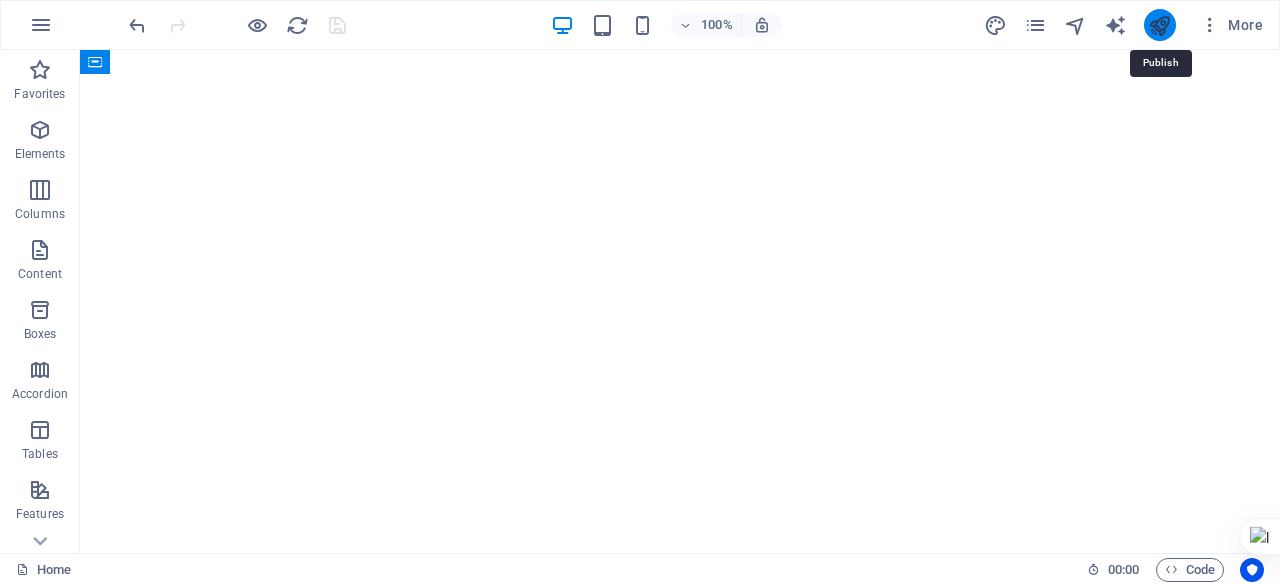 click at bounding box center (1159, 25) 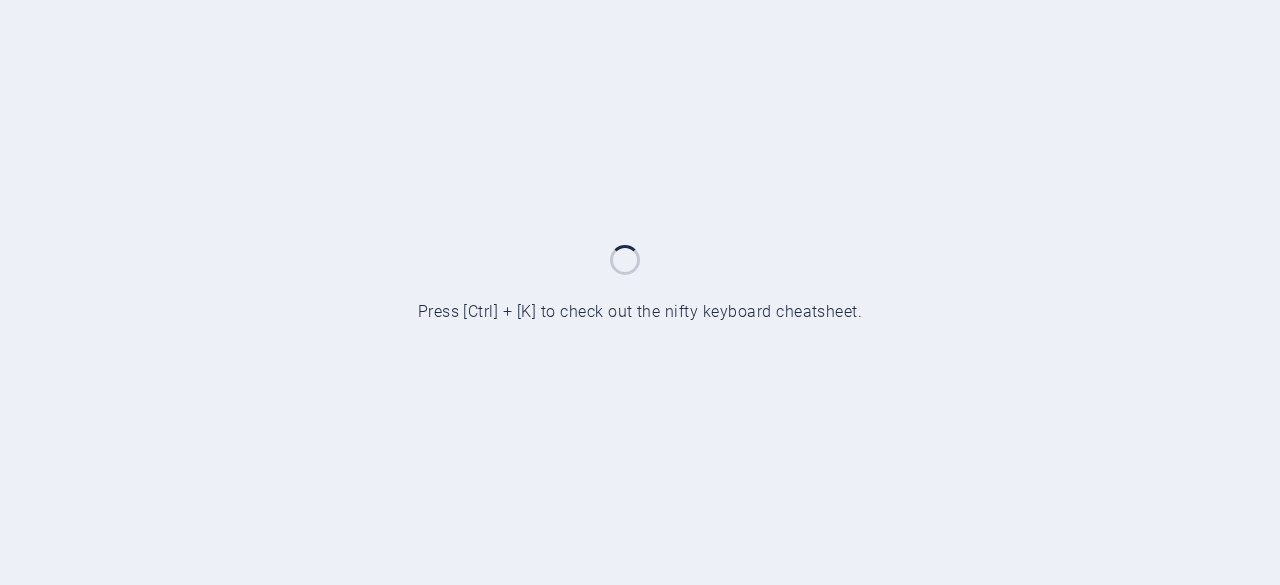 scroll, scrollTop: 0, scrollLeft: 0, axis: both 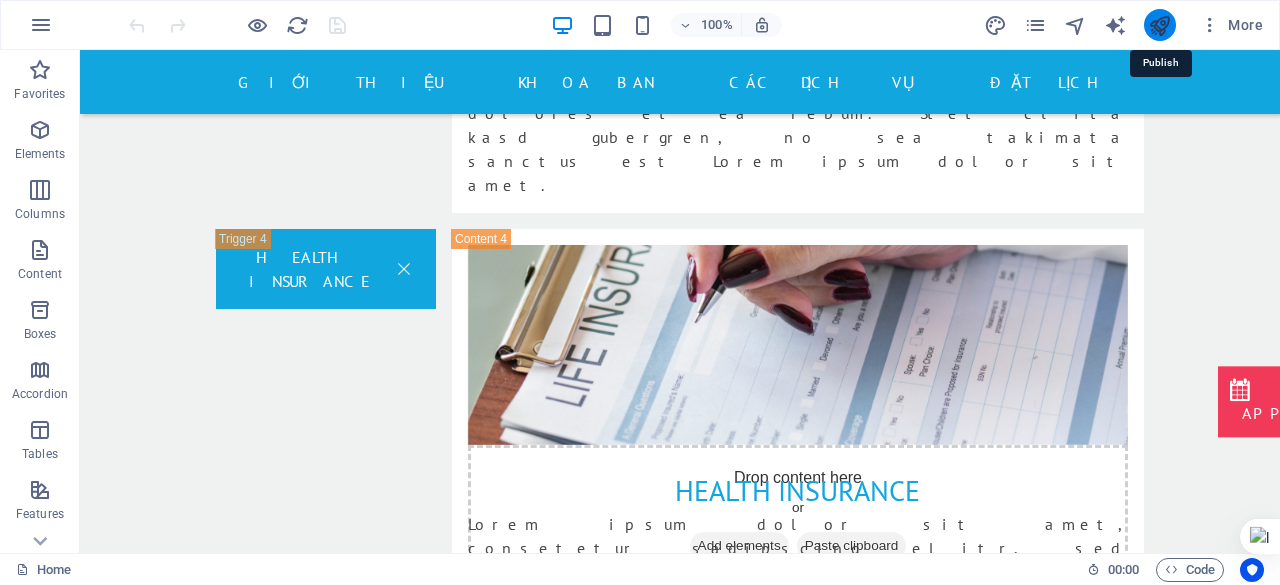 click at bounding box center [1159, 25] 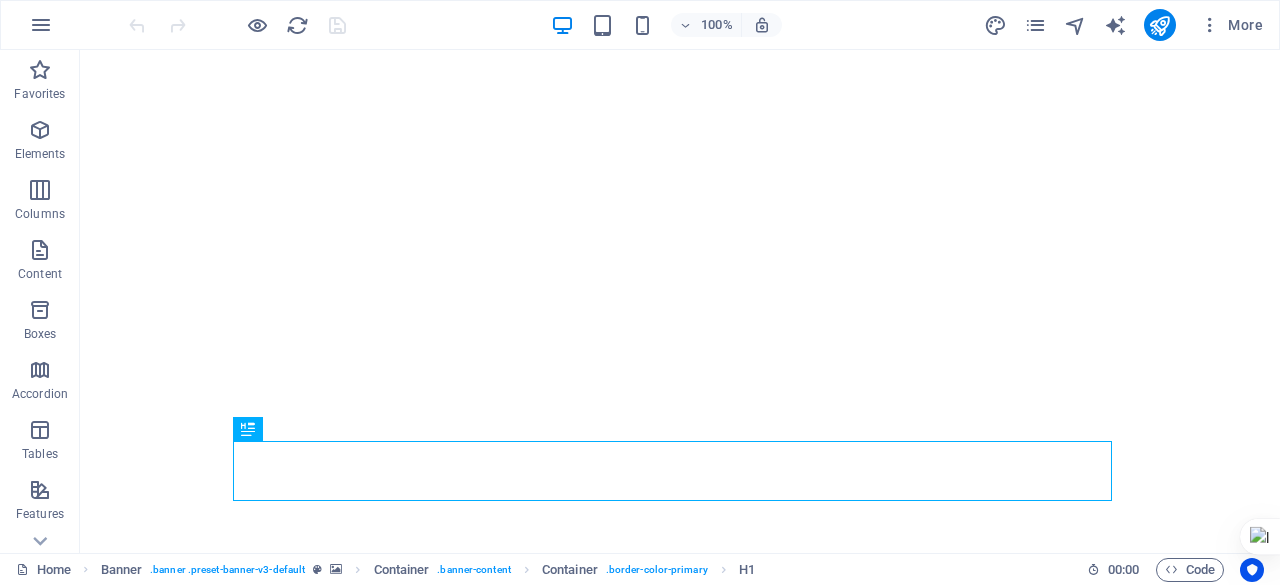 scroll, scrollTop: 0, scrollLeft: 0, axis: both 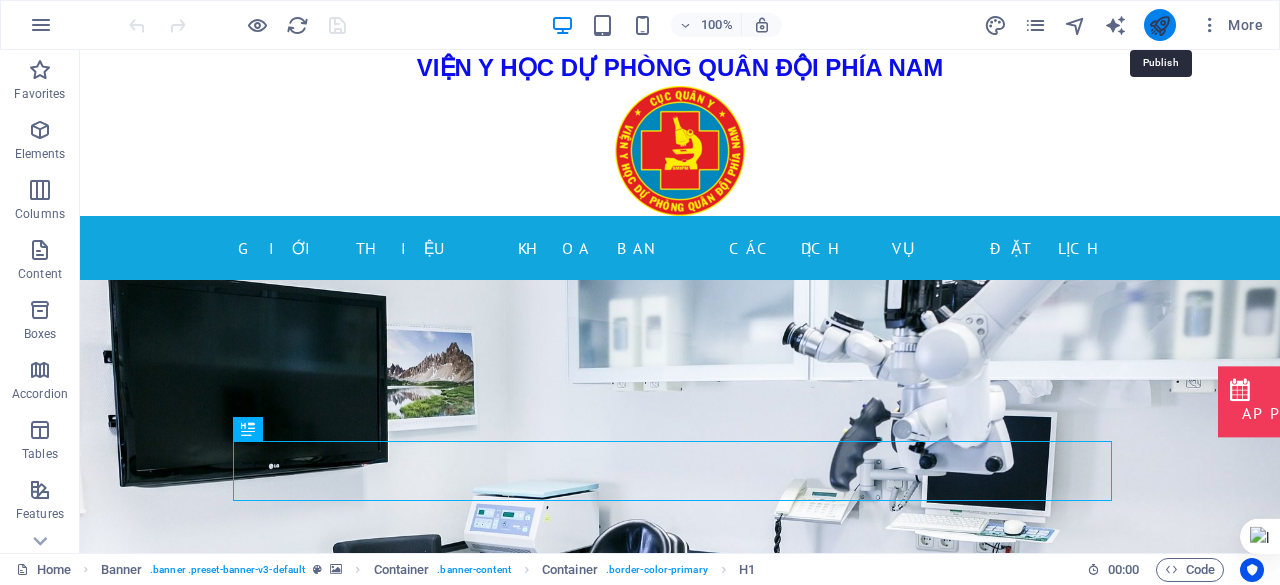 click at bounding box center [1159, 25] 